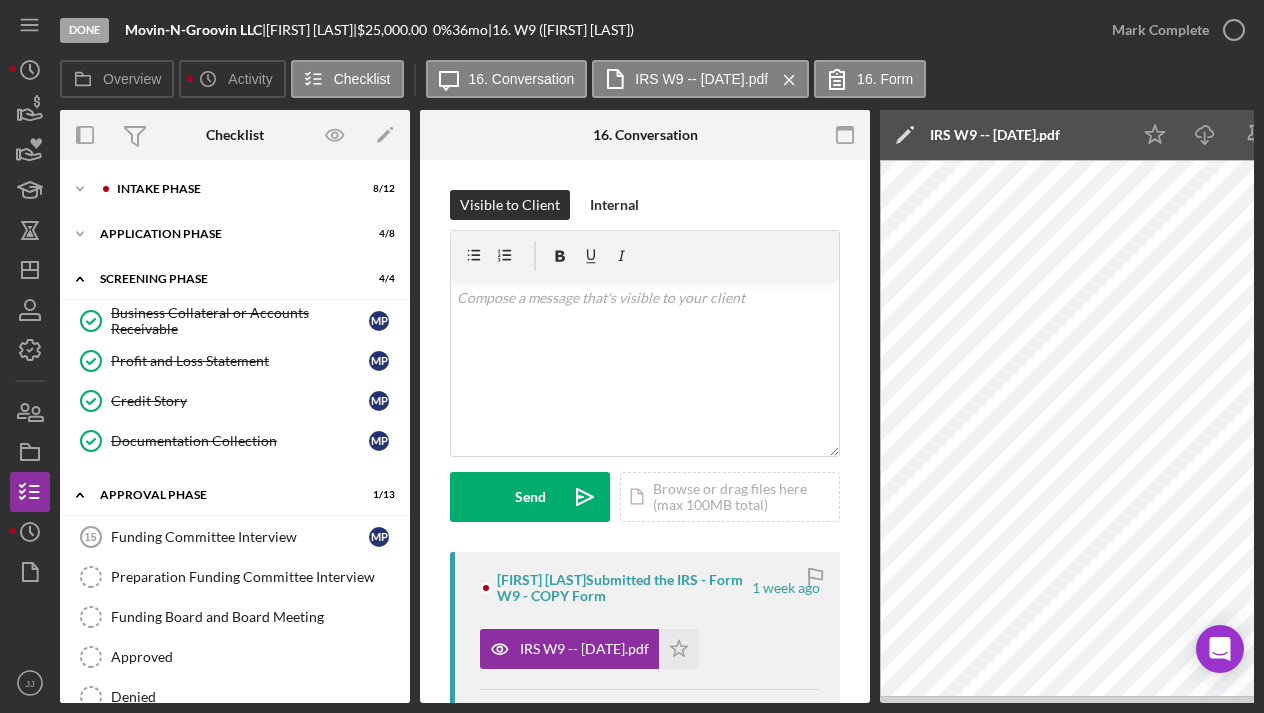 scroll, scrollTop: 0, scrollLeft: 0, axis: both 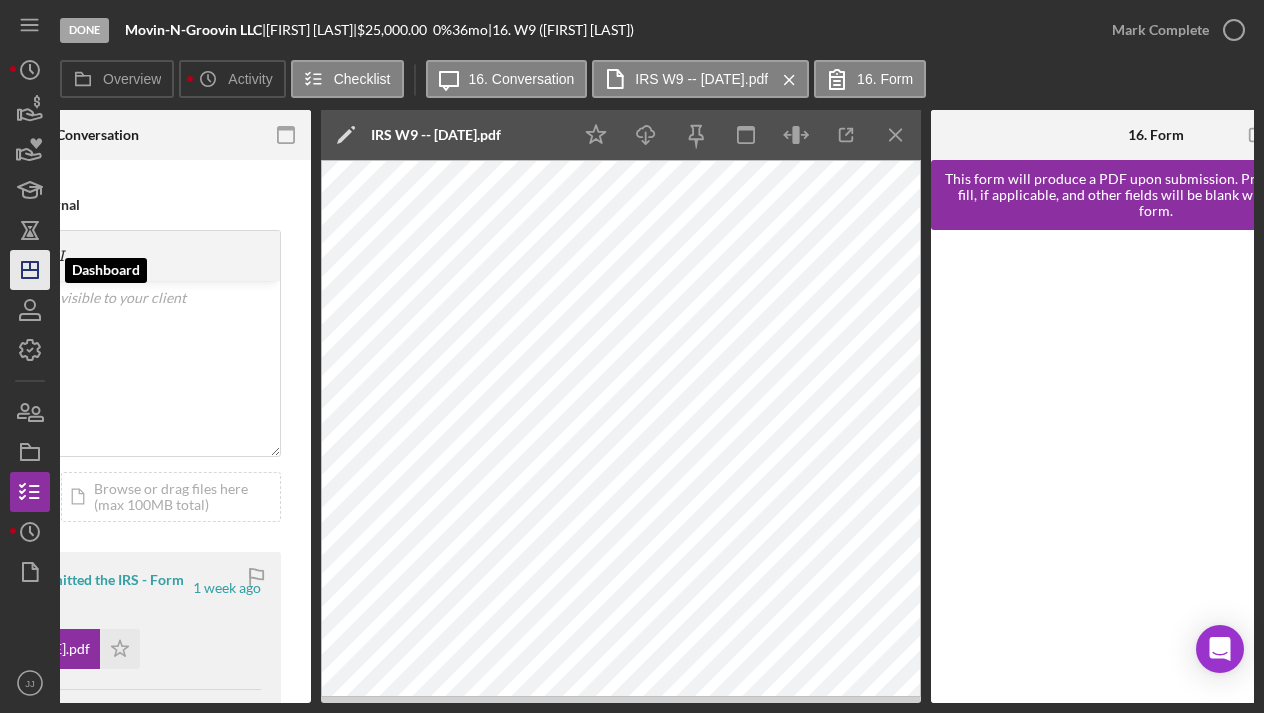 click on "Icon/Dashboard" 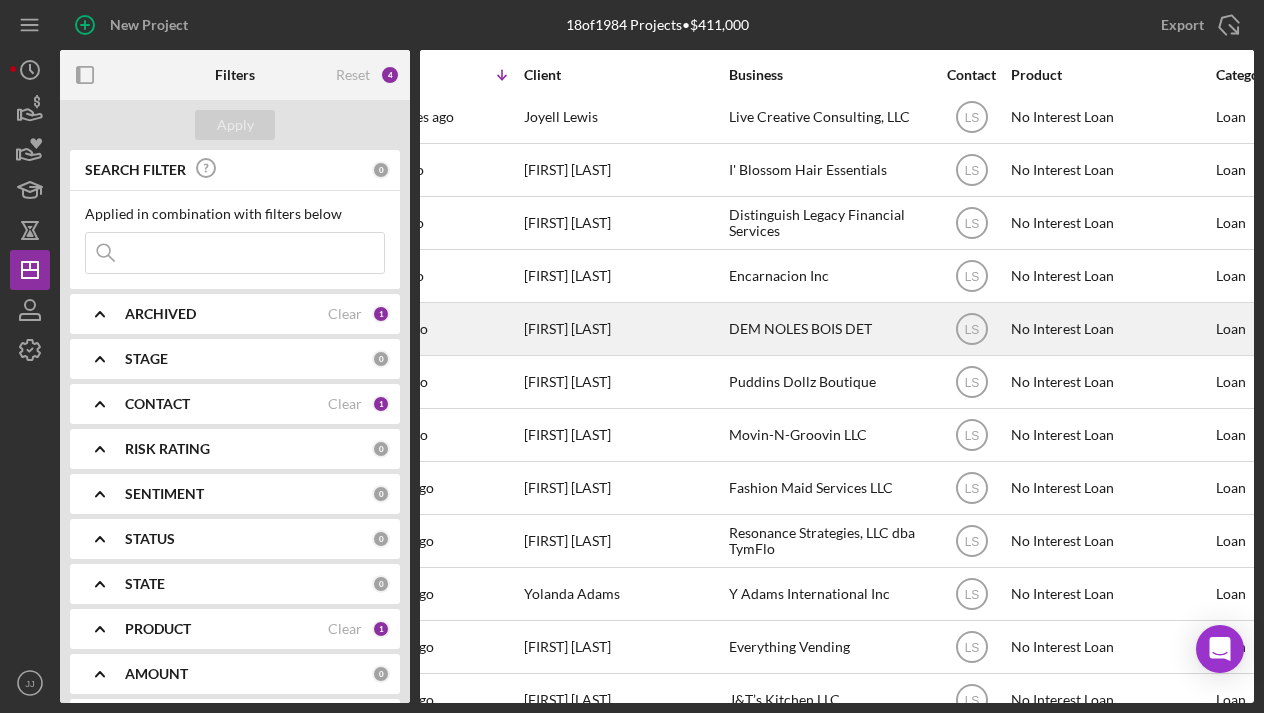 scroll, scrollTop: 0, scrollLeft: 116, axis: horizontal 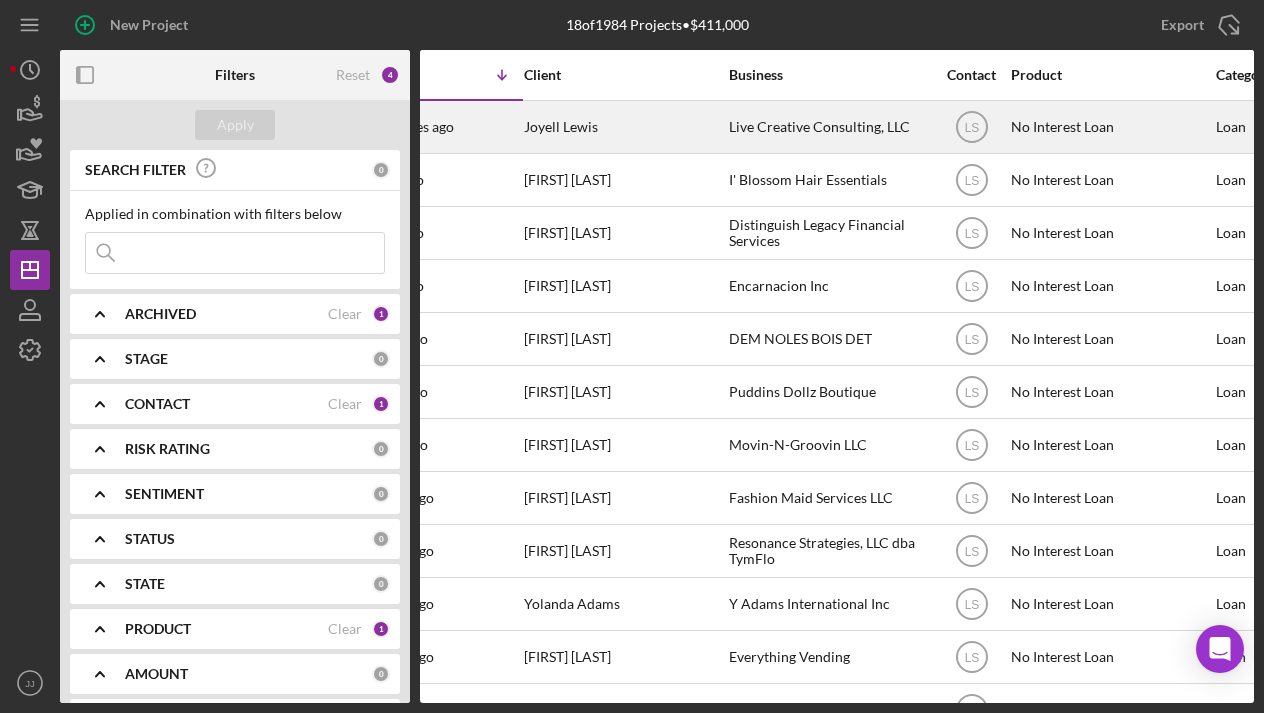 click on "Live Creative Consulting, LLC" at bounding box center [829, 127] 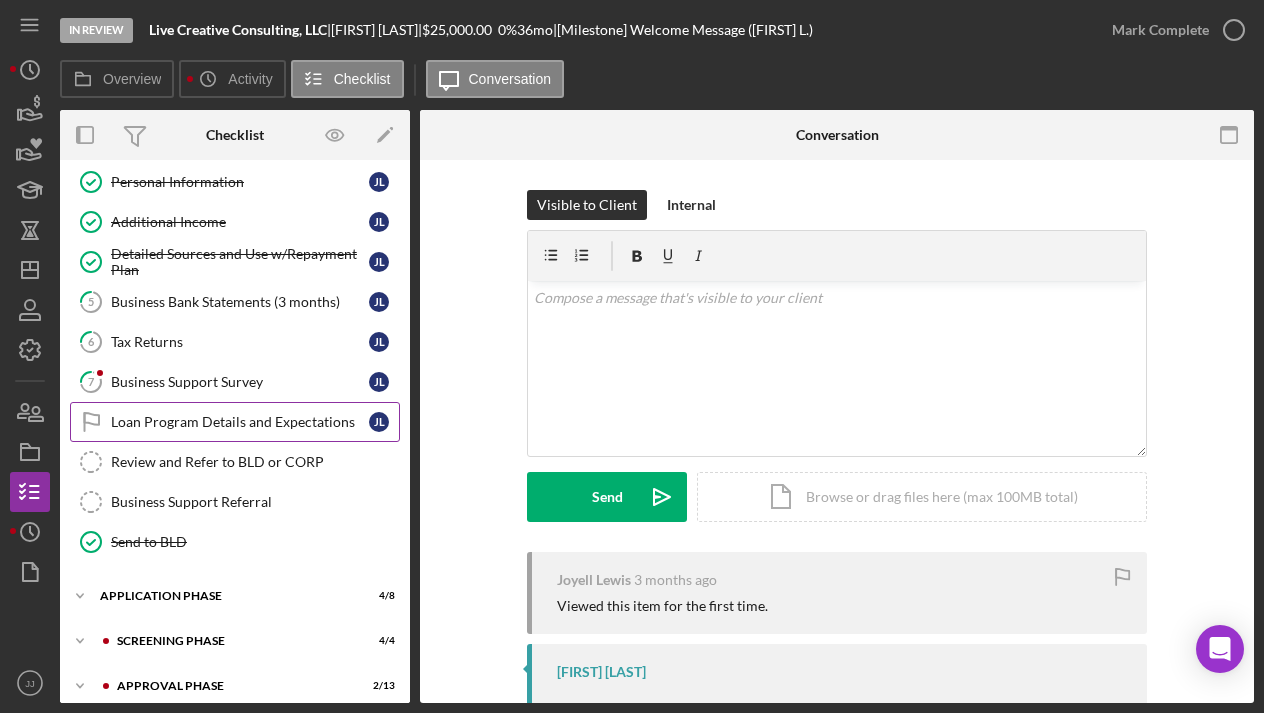 scroll, scrollTop: 143, scrollLeft: 0, axis: vertical 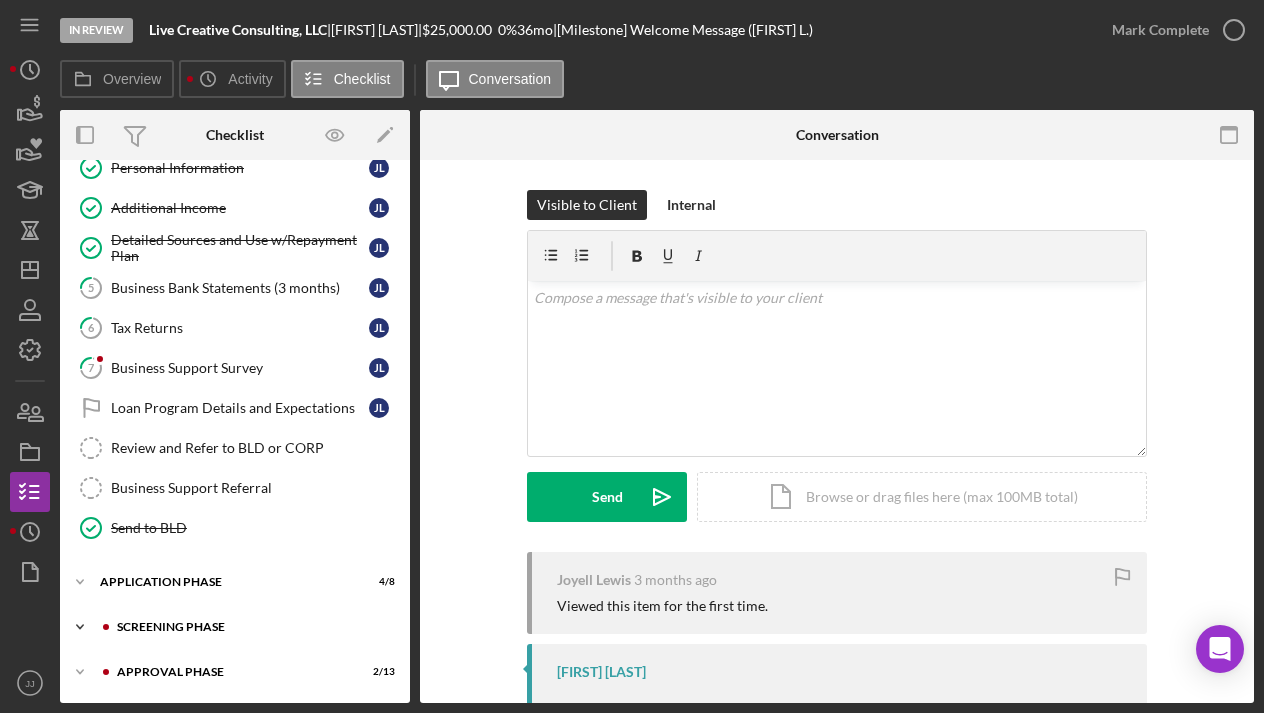 click on "Screening Phase" at bounding box center (251, 627) 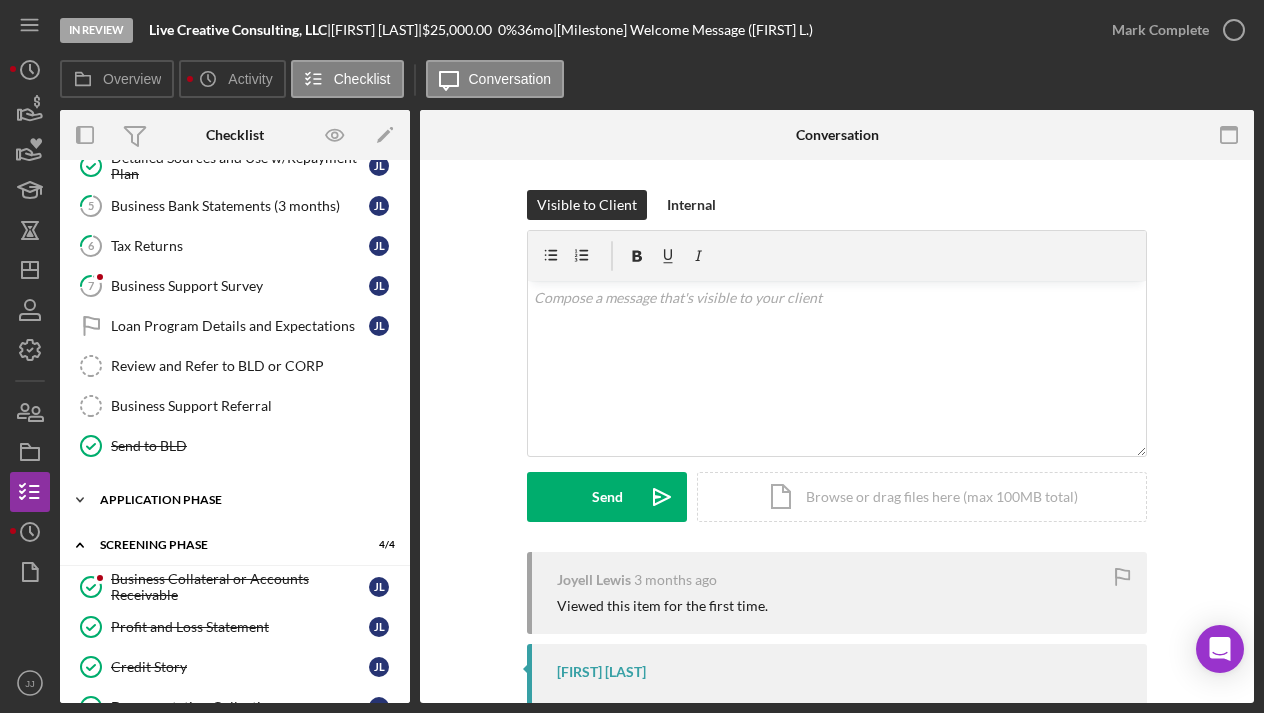 scroll, scrollTop: 230, scrollLeft: 0, axis: vertical 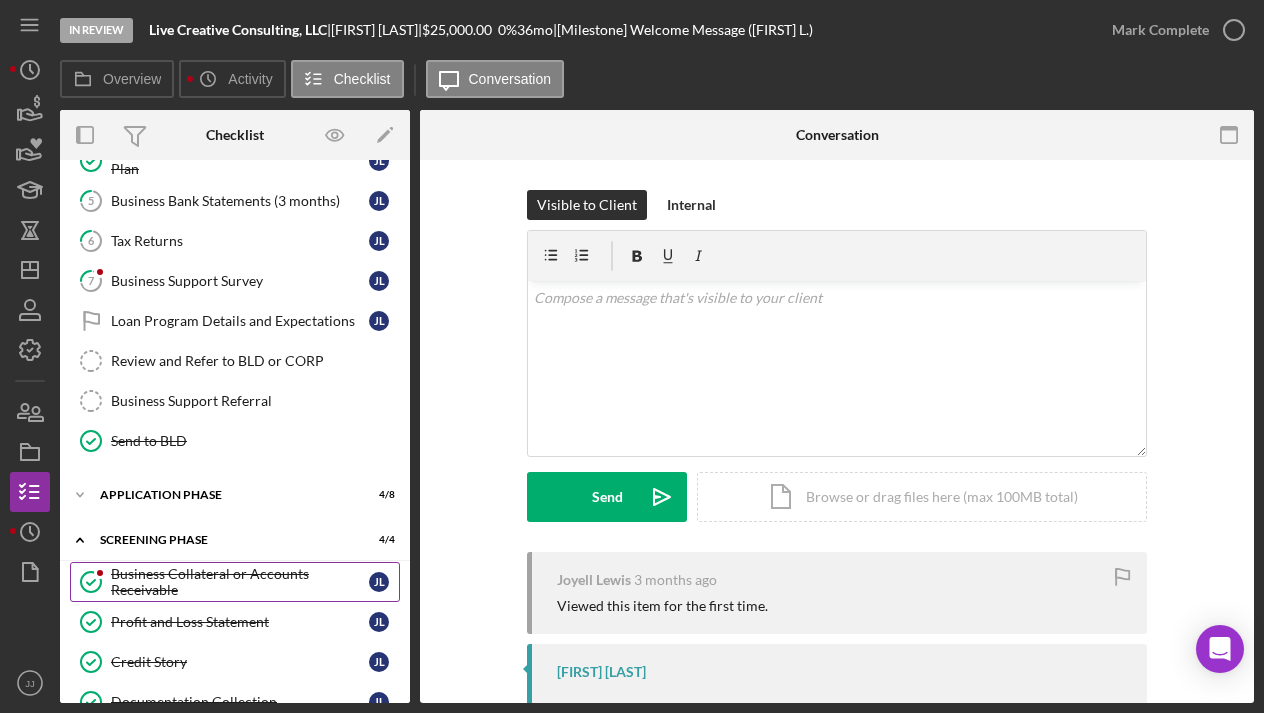 click on "Business Collateral or Accounts Receivable" at bounding box center (240, 582) 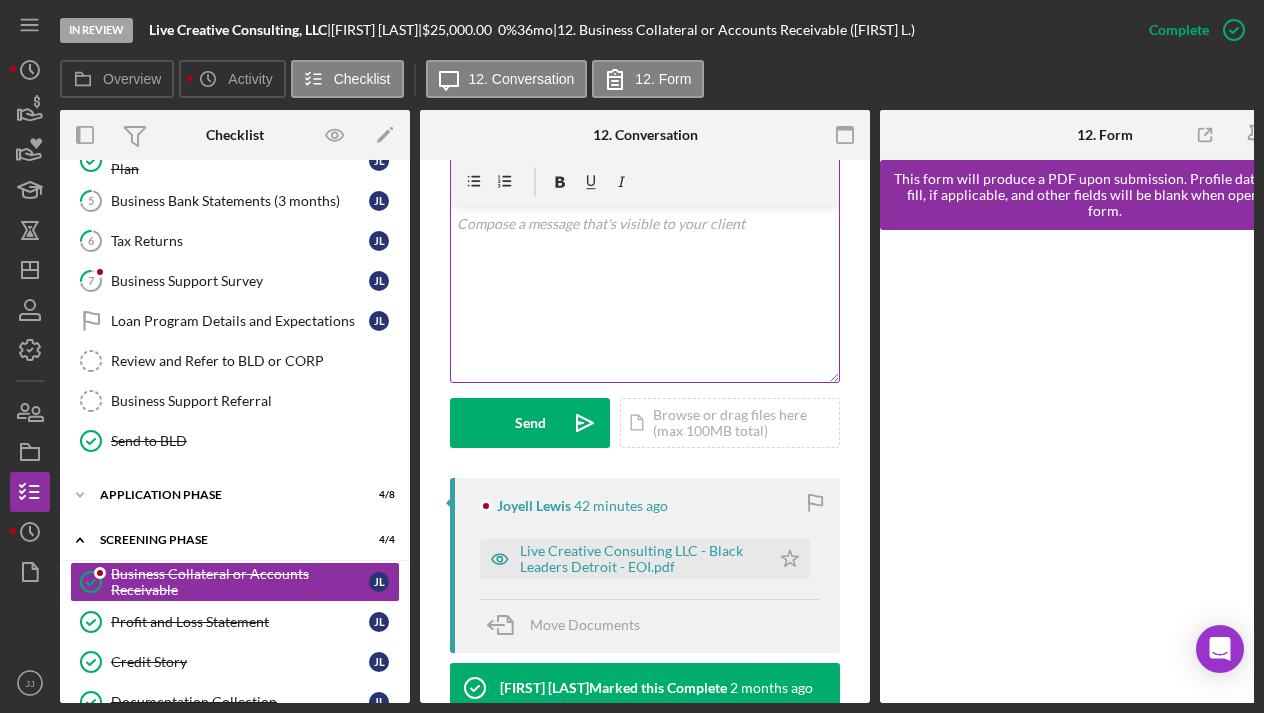 scroll, scrollTop: 393, scrollLeft: 0, axis: vertical 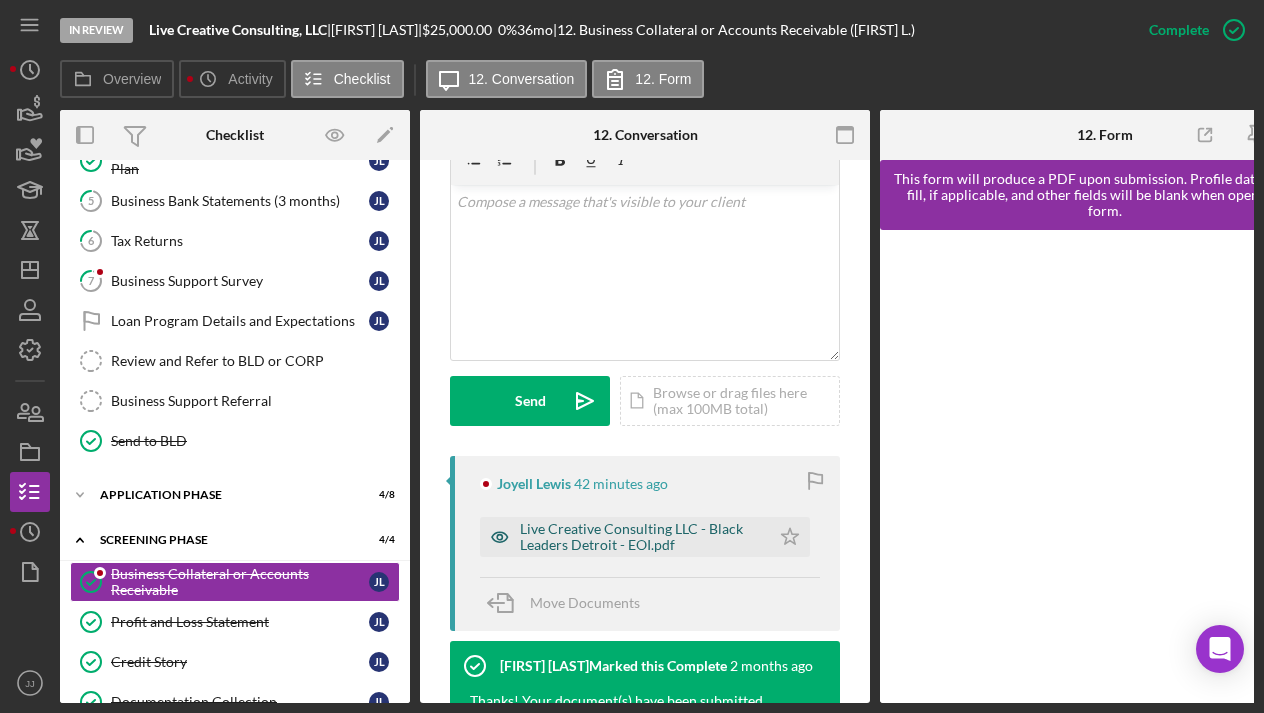 click on "Live Creative Consulting LLC - Black Leaders Detroit - EOI.pdf" at bounding box center (640, 537) 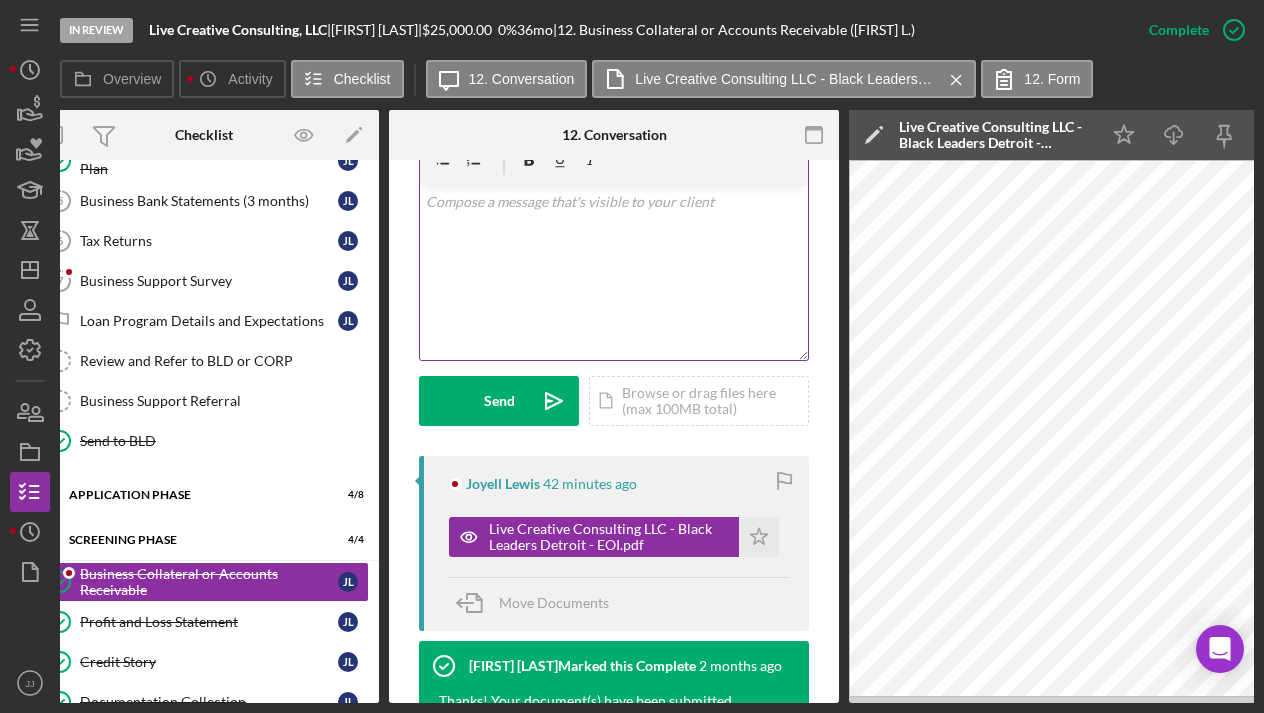 scroll, scrollTop: 0, scrollLeft: 0, axis: both 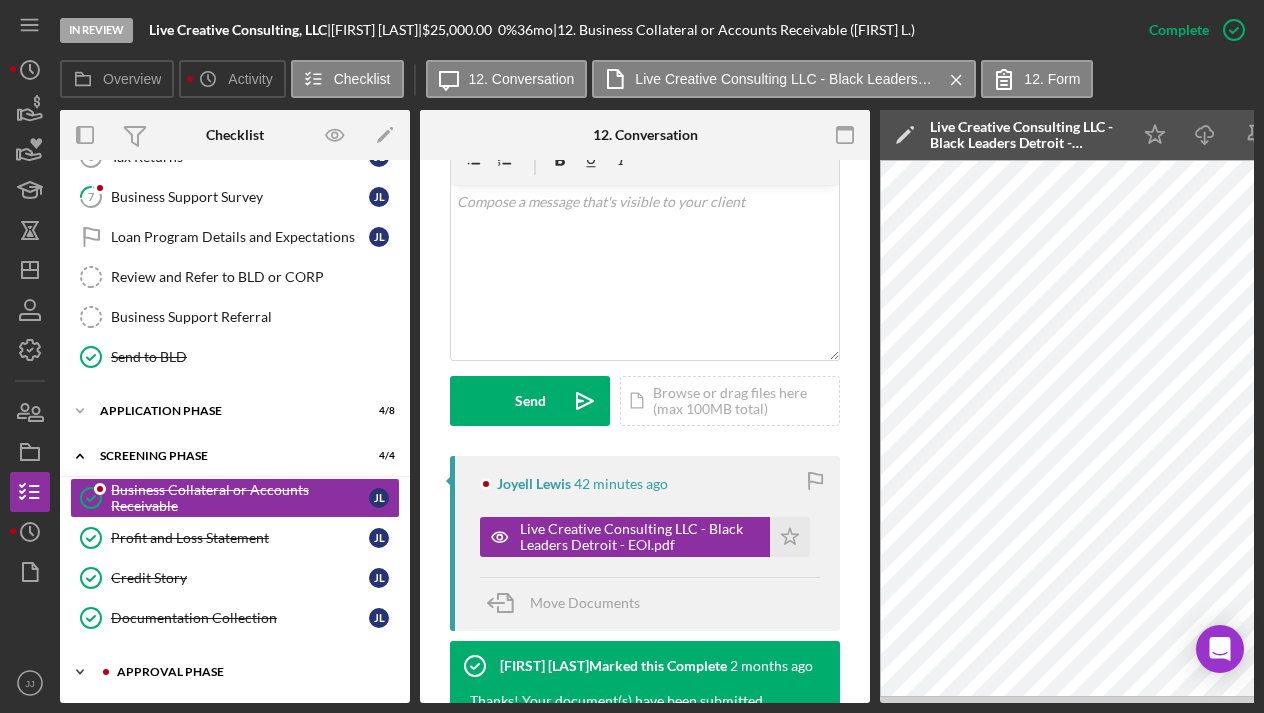 click on "Approval Phase" at bounding box center [251, 672] 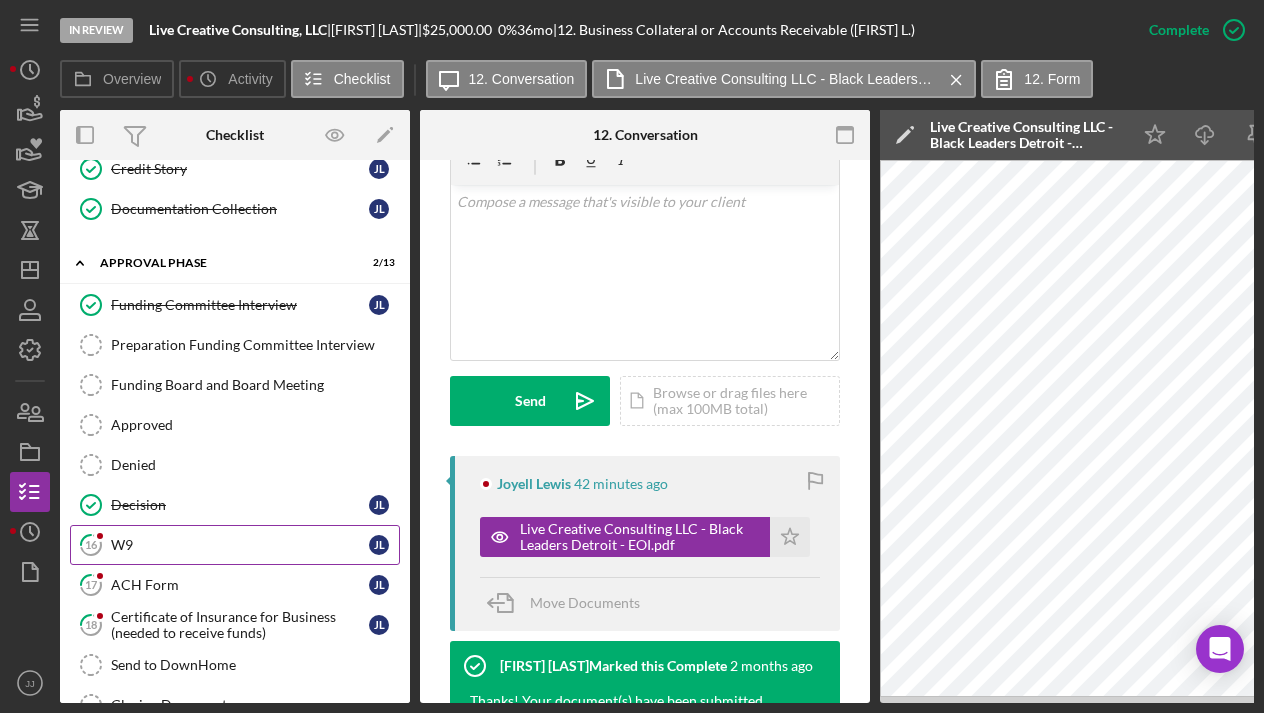 scroll, scrollTop: 734, scrollLeft: 0, axis: vertical 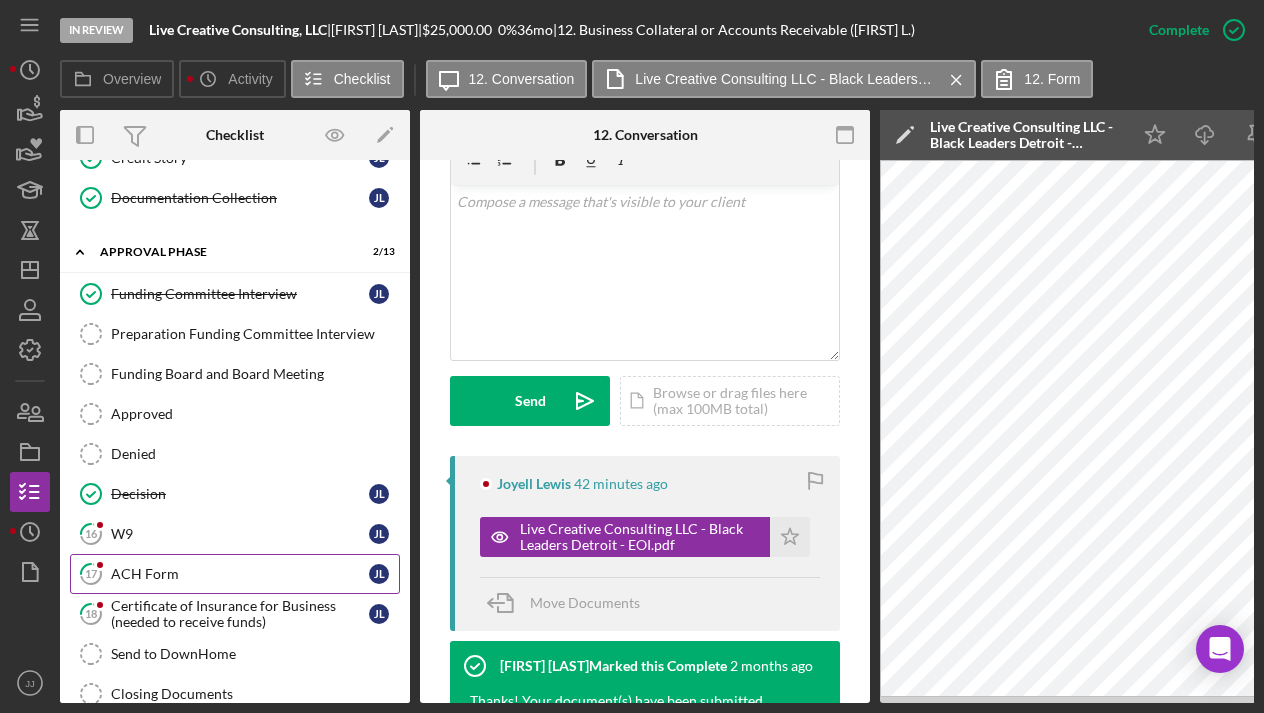 click on "ACH Form" at bounding box center (240, 574) 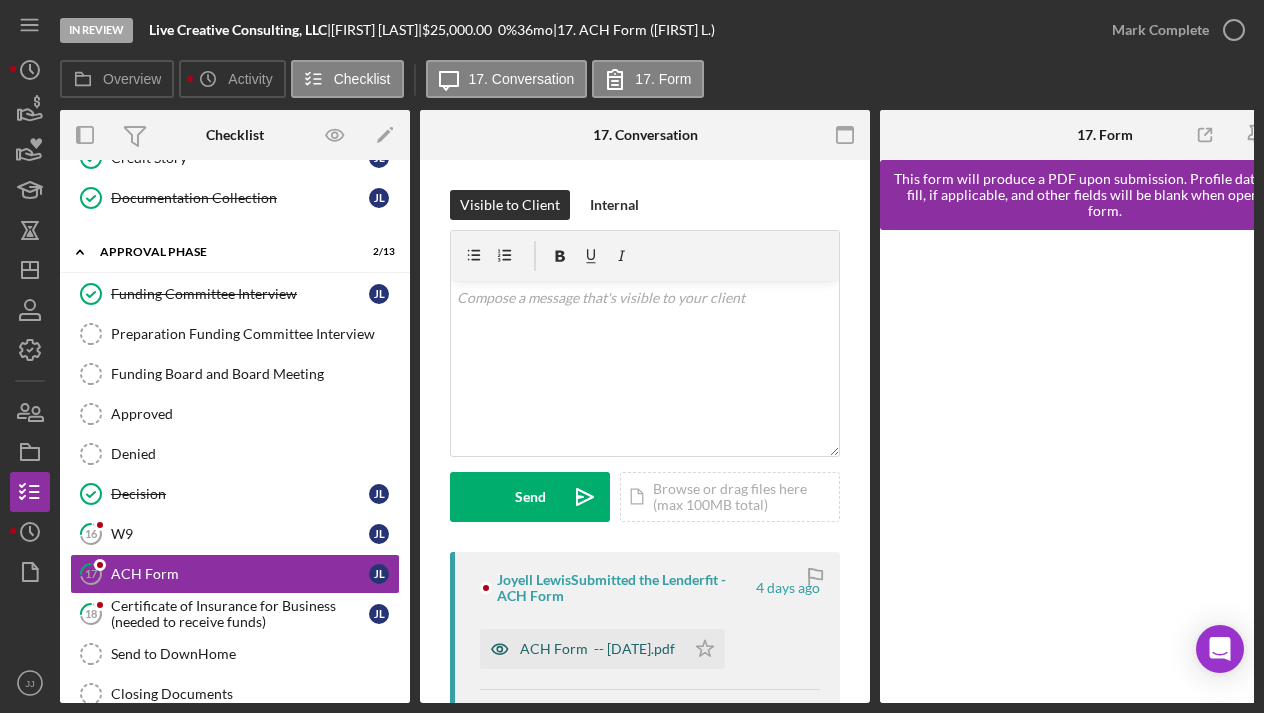 click on "ACH Form  -- [DATE].pdf" at bounding box center [597, 649] 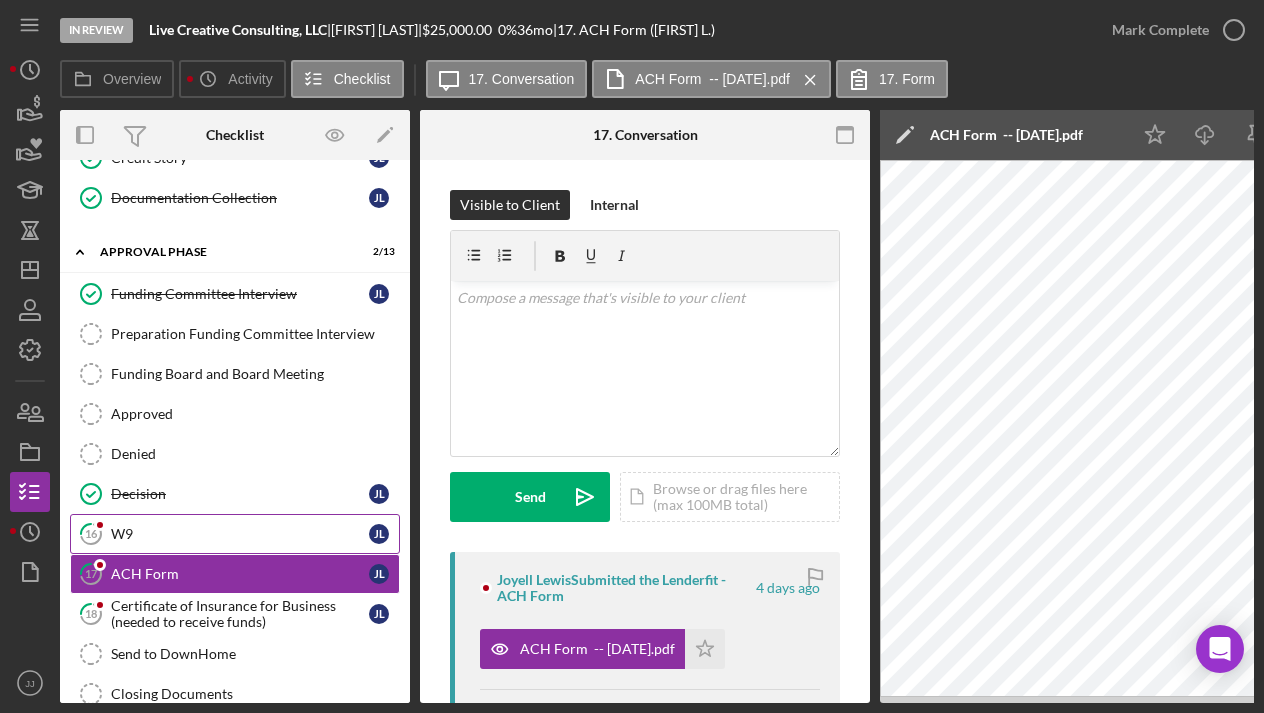 scroll, scrollTop: 0, scrollLeft: 0, axis: both 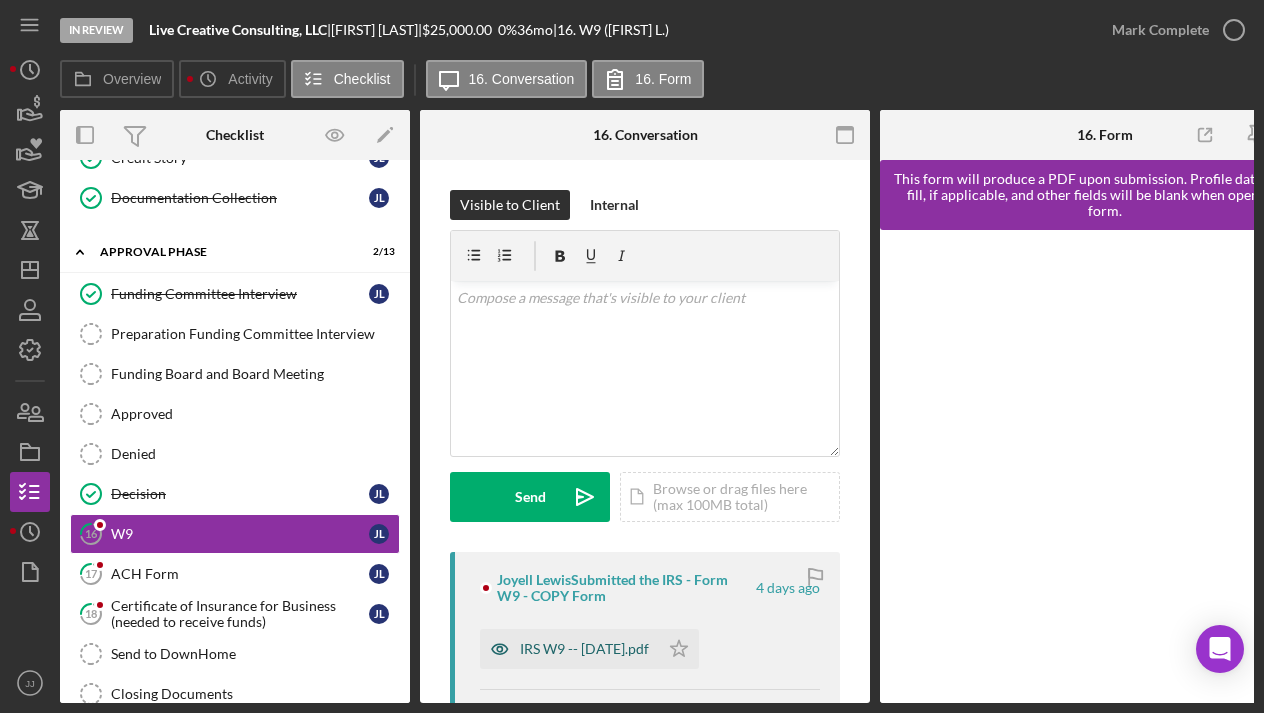 click on "IRS W9 -- [DATE].pdf" at bounding box center (584, 649) 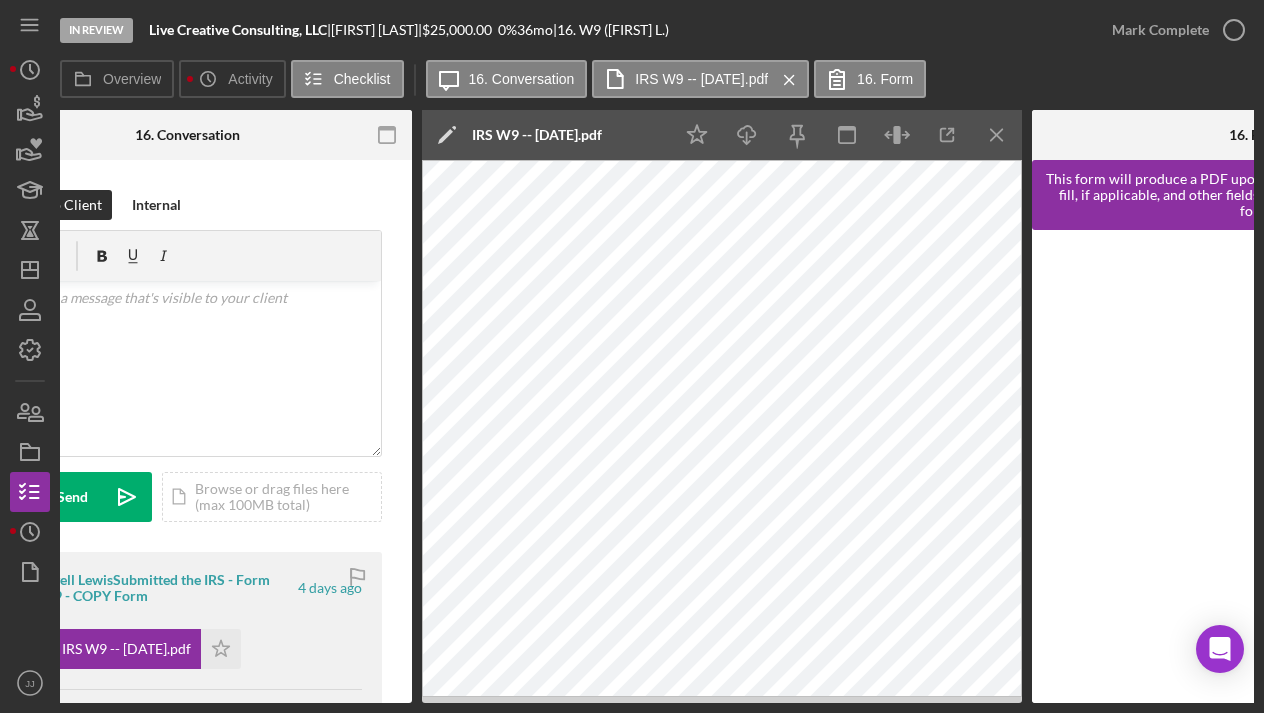 scroll, scrollTop: 0, scrollLeft: 488, axis: horizontal 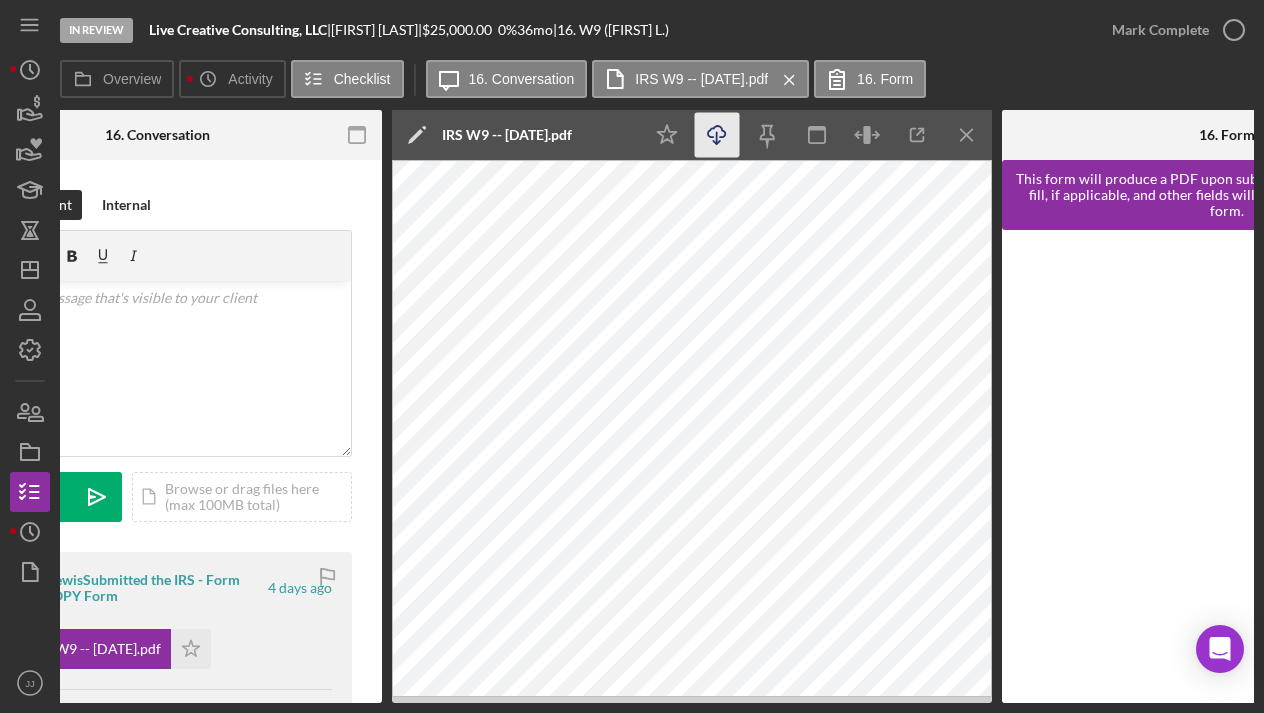 click on "Icon/Download" 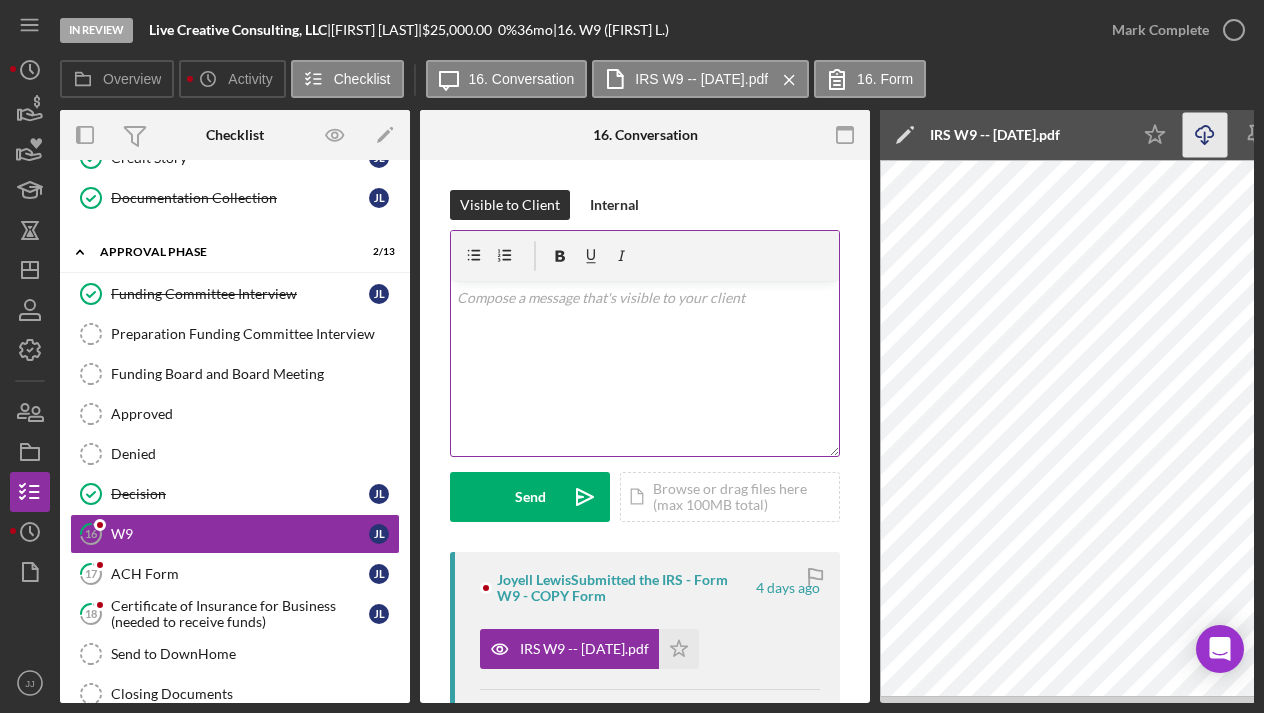scroll, scrollTop: 0, scrollLeft: 0, axis: both 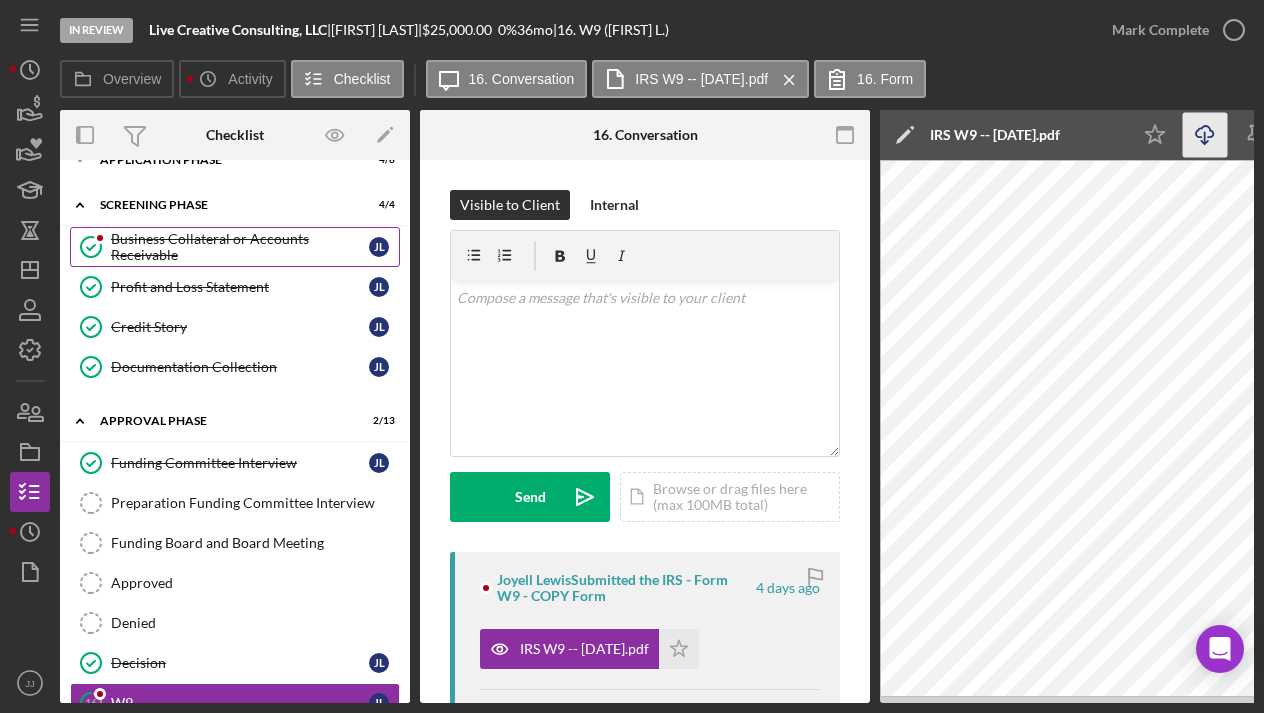 click on "Business Collateral or Accounts Receivable" at bounding box center (240, 247) 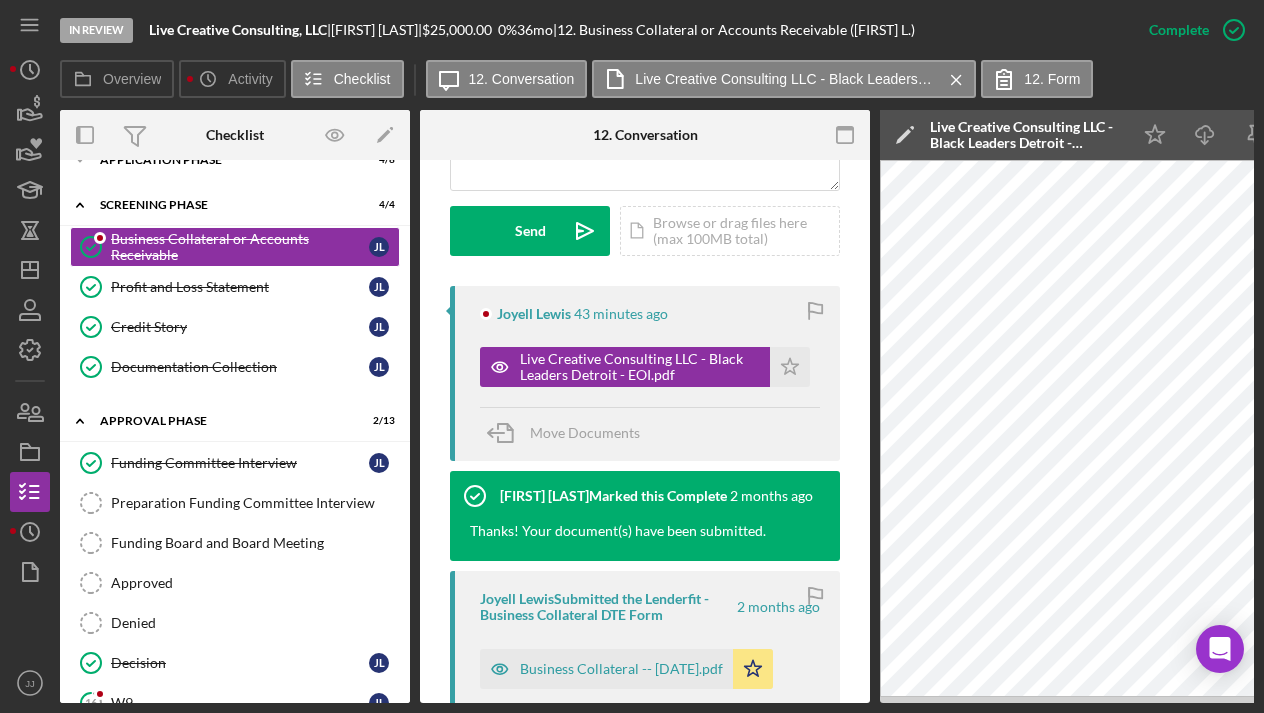 scroll, scrollTop: 577, scrollLeft: 0, axis: vertical 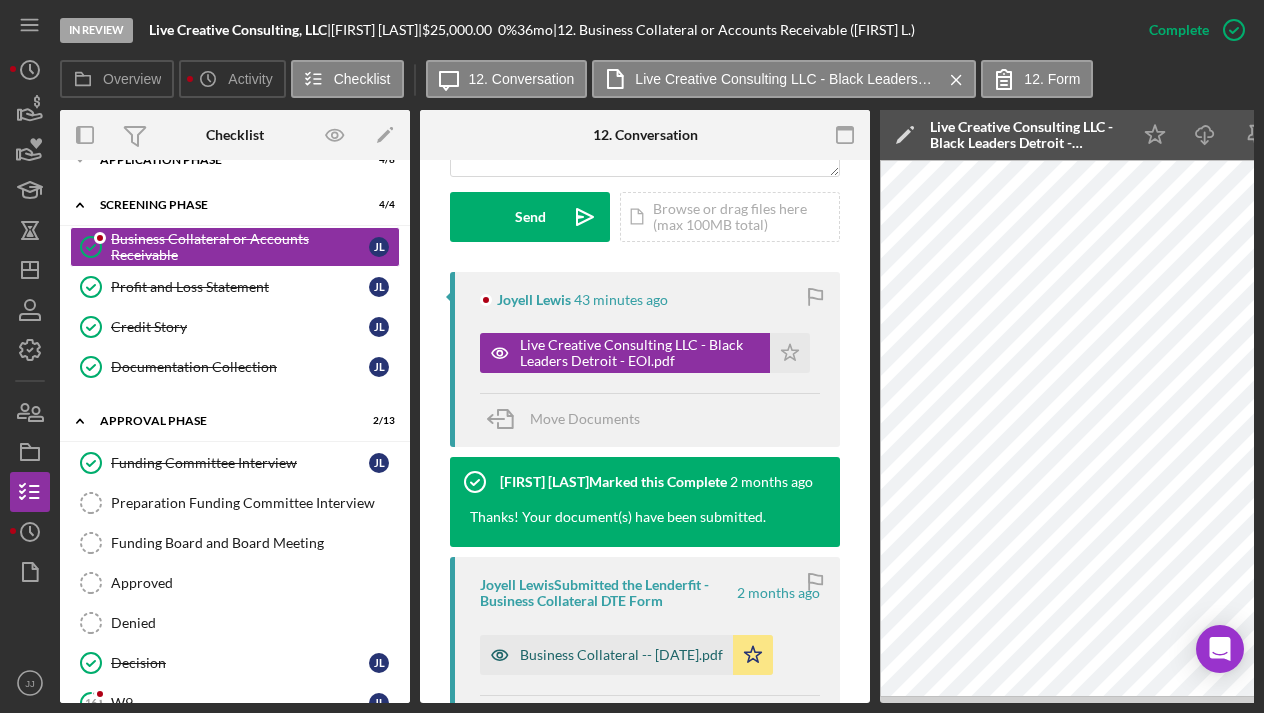 click on "Business Collateral -- [DATE].pdf" at bounding box center (621, 655) 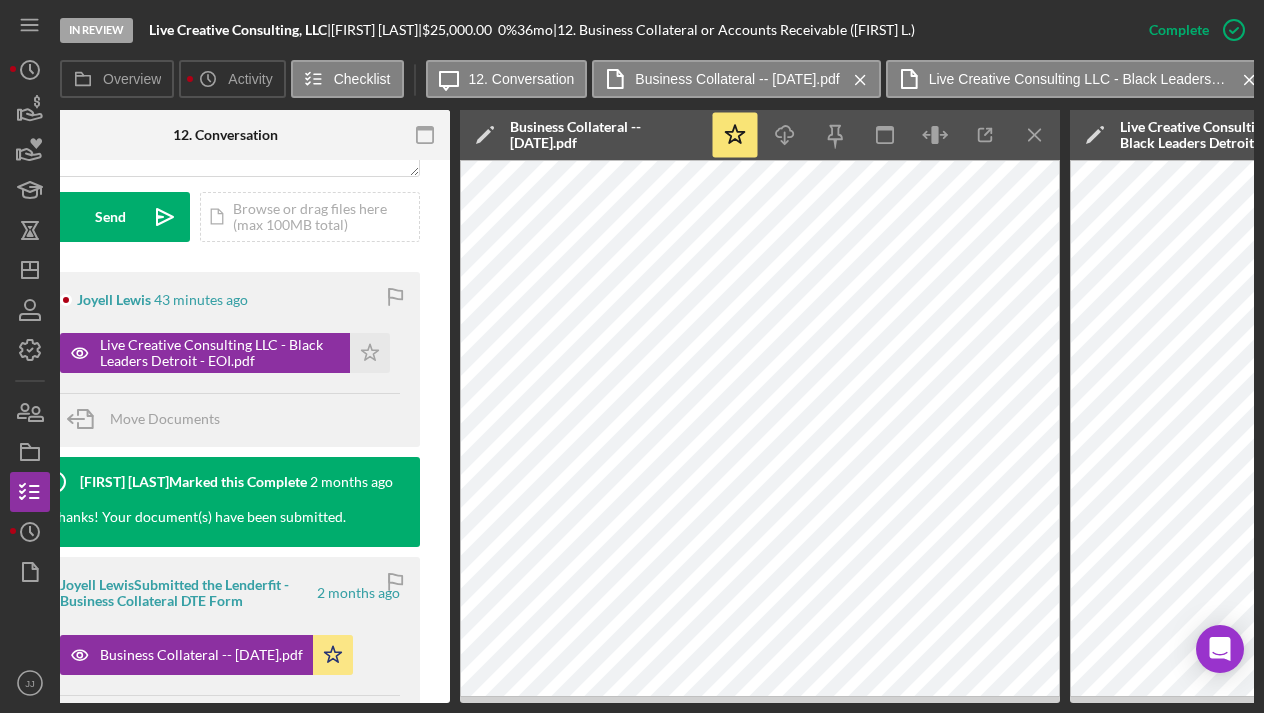 scroll, scrollTop: 0, scrollLeft: 443, axis: horizontal 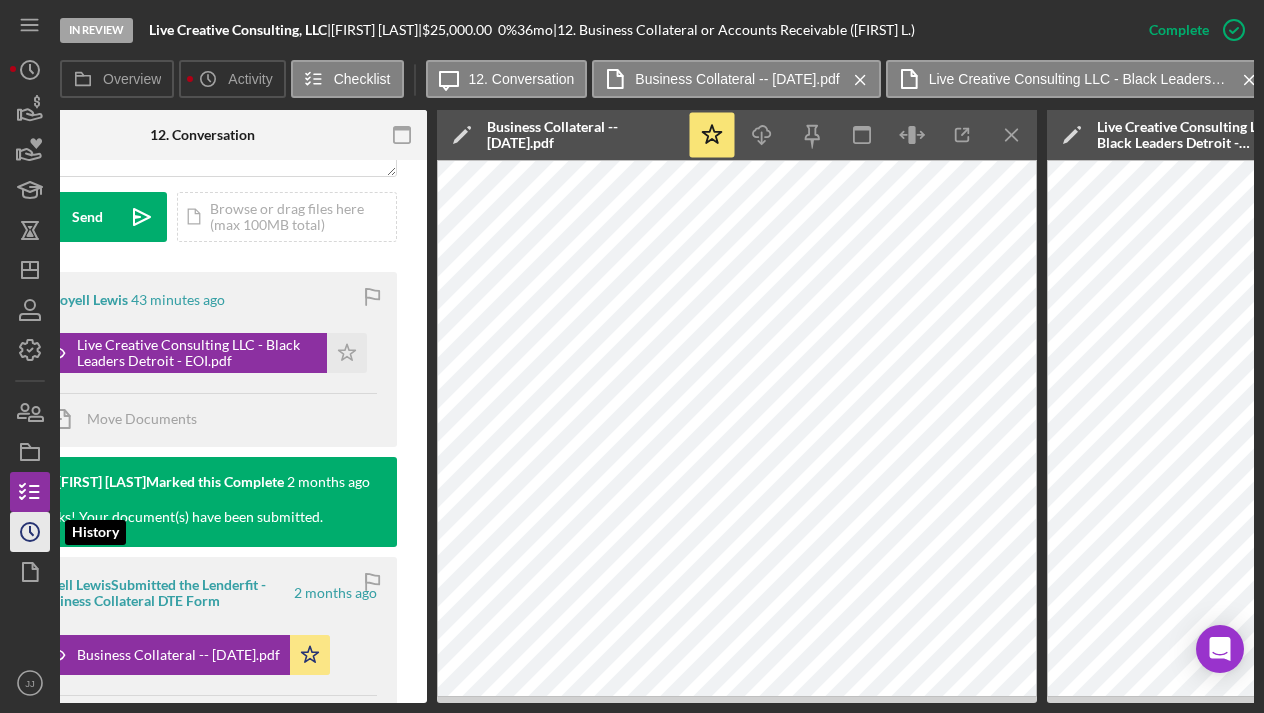 click on "Icon/History" 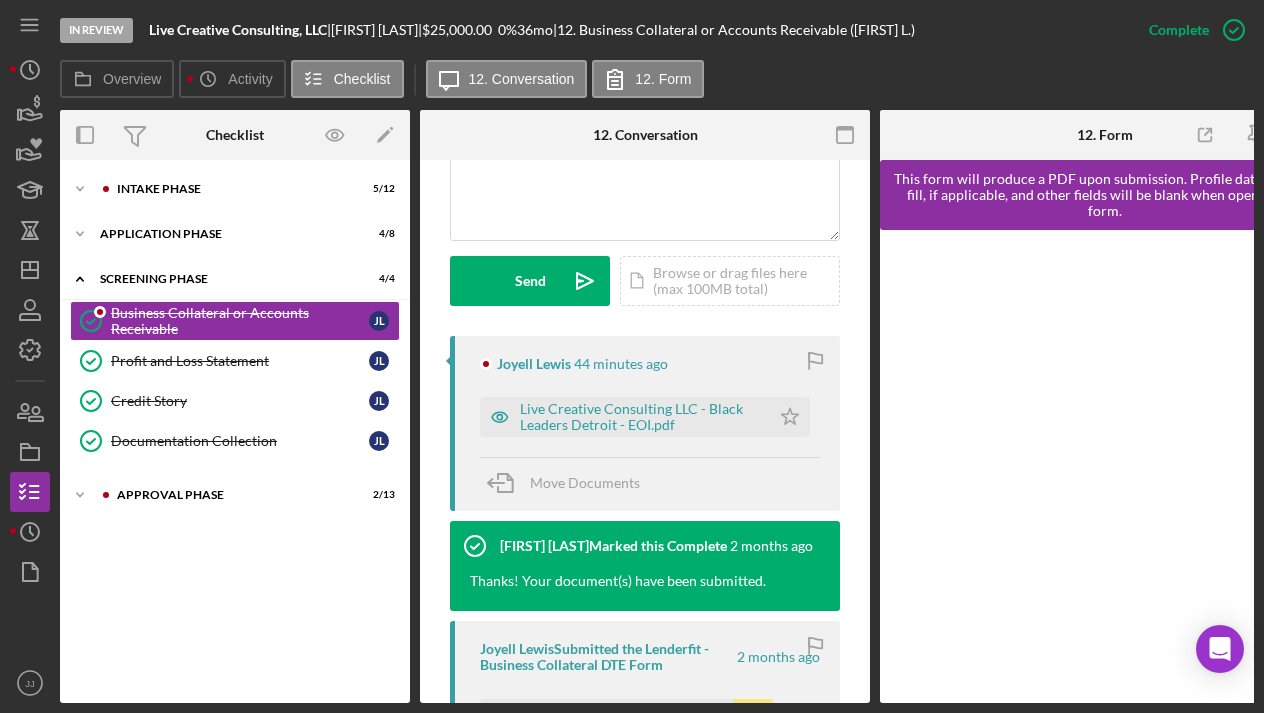 scroll, scrollTop: 517, scrollLeft: 0, axis: vertical 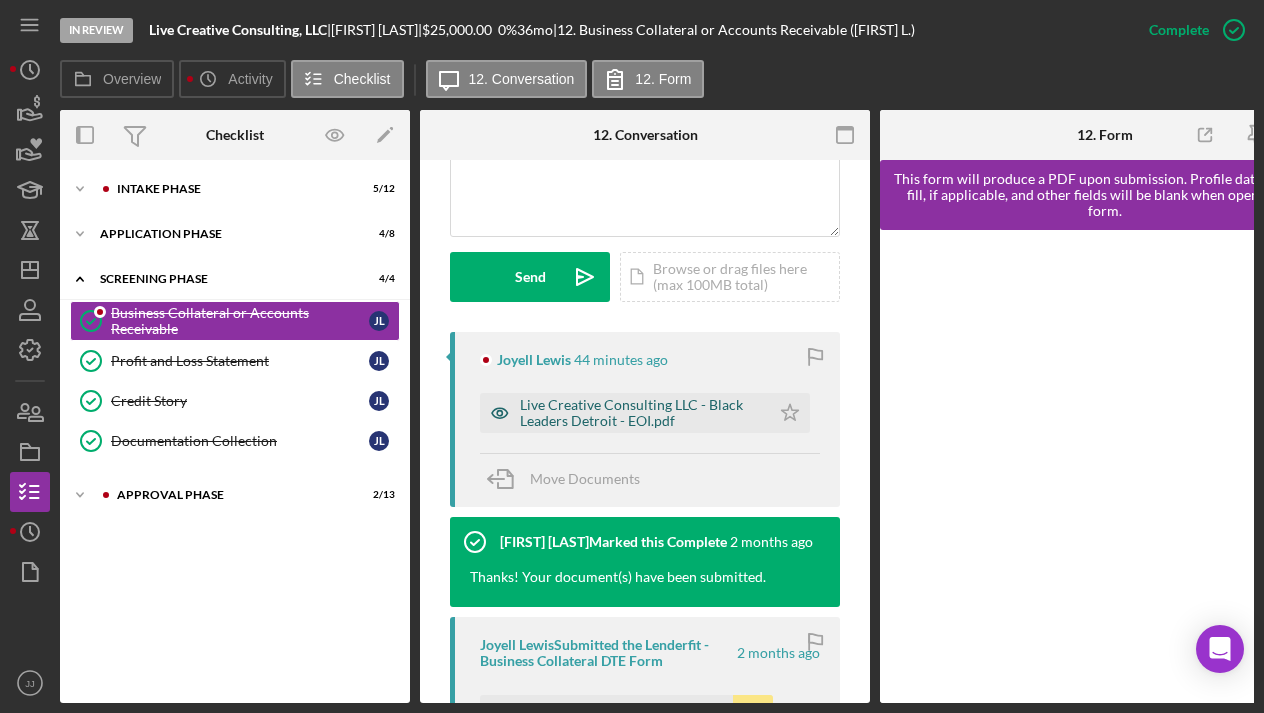 click on "Live Creative Consulting LLC - Black Leaders Detroit - EOI.pdf" at bounding box center [640, 413] 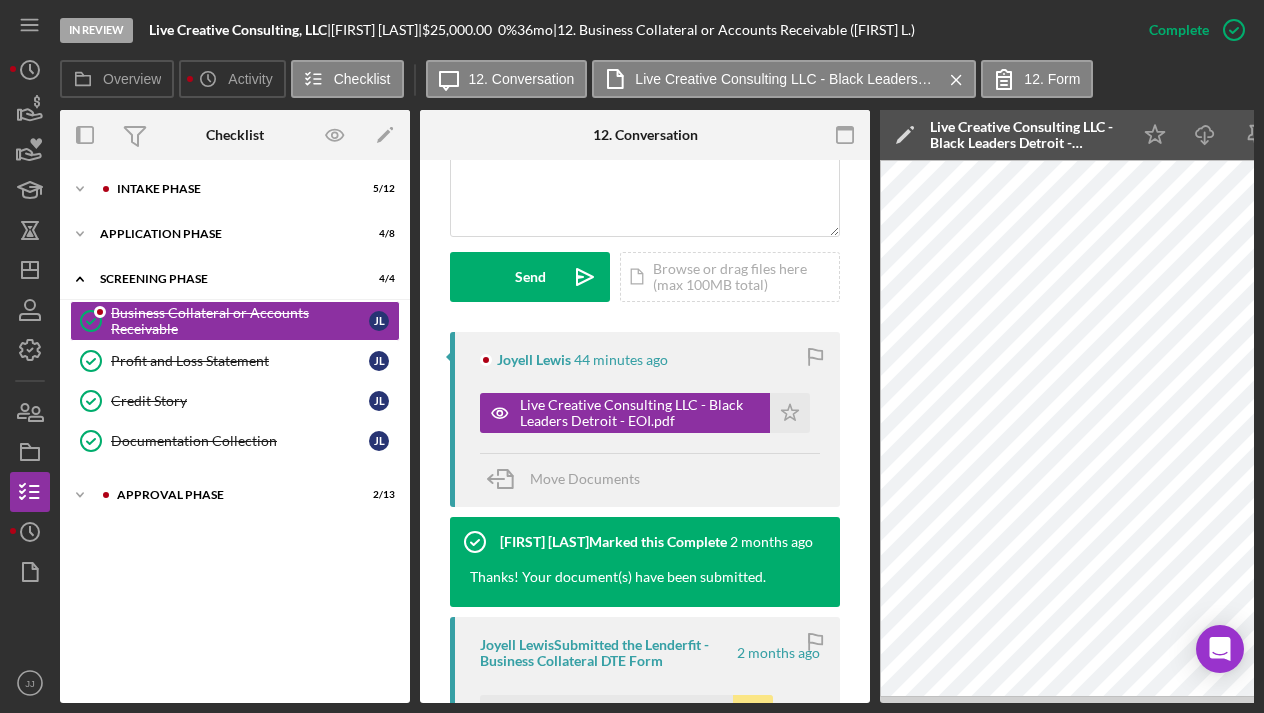 scroll, scrollTop: 0, scrollLeft: 0, axis: both 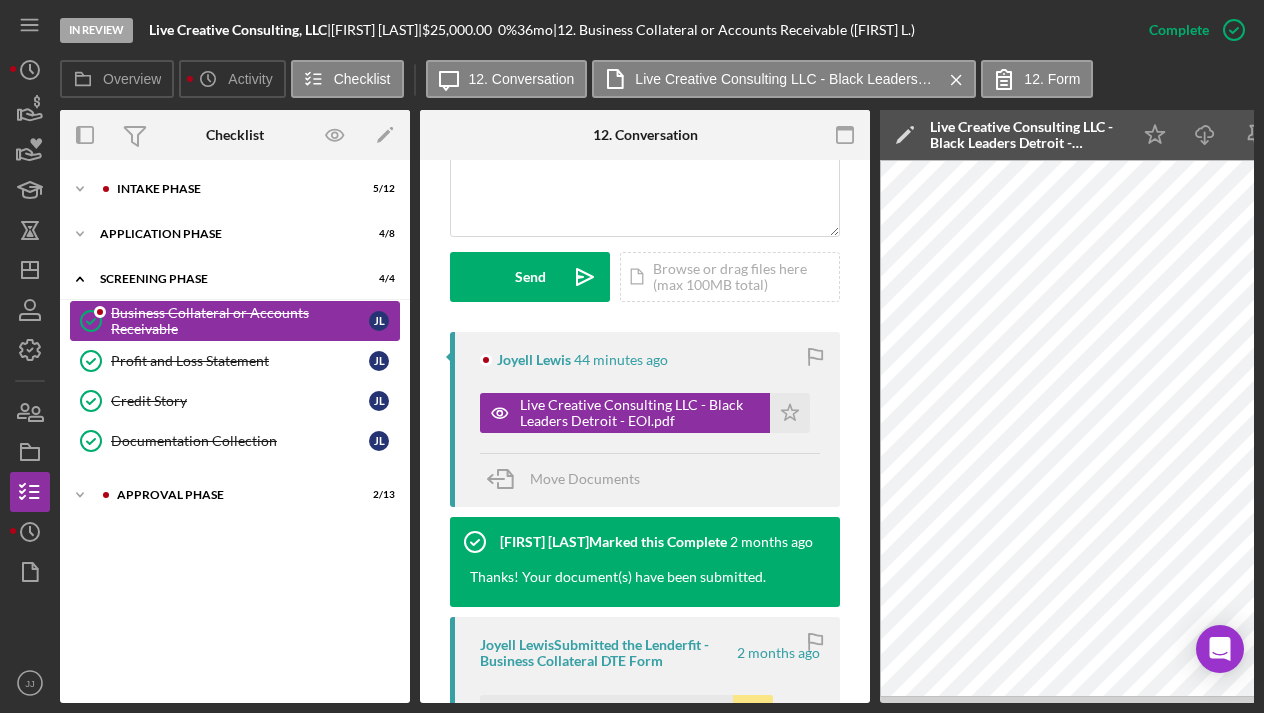 click on "Business Collateral or Accounts Receivable" at bounding box center (240, 321) 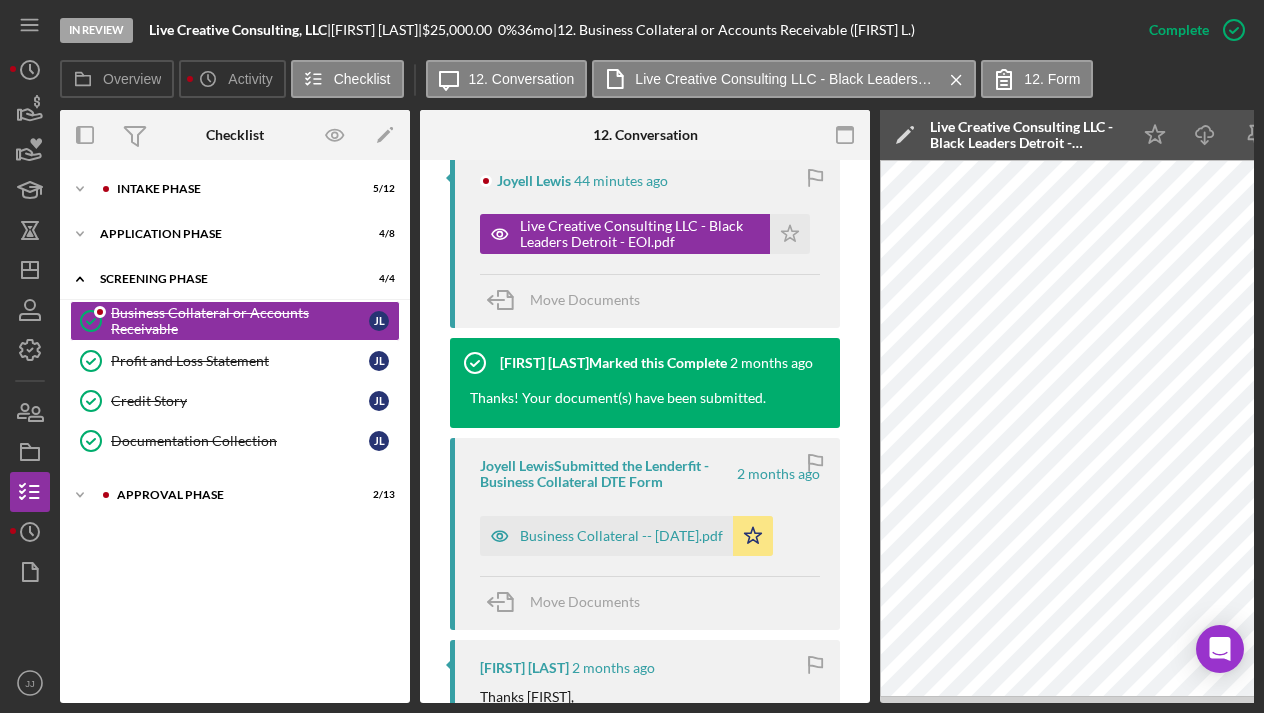 scroll, scrollTop: 703, scrollLeft: 0, axis: vertical 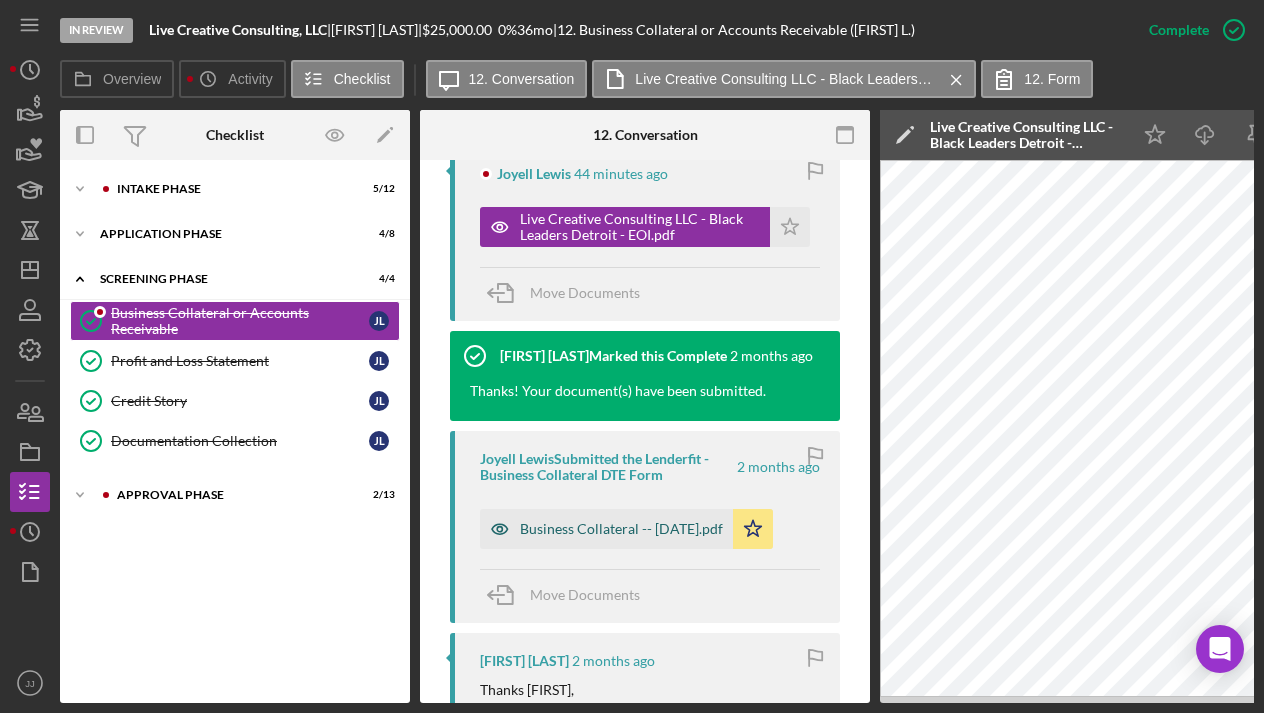 click on "Business Collateral -- [DATE].pdf" at bounding box center (621, 529) 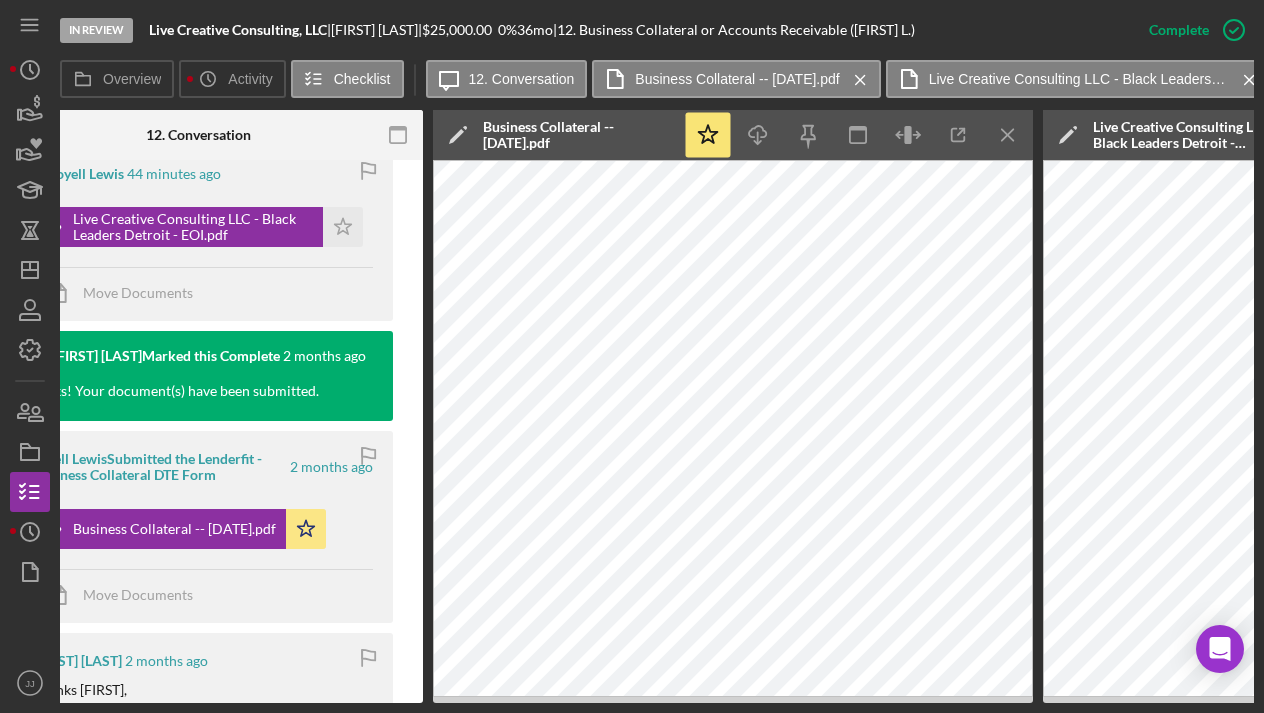 scroll, scrollTop: 0, scrollLeft: 487, axis: horizontal 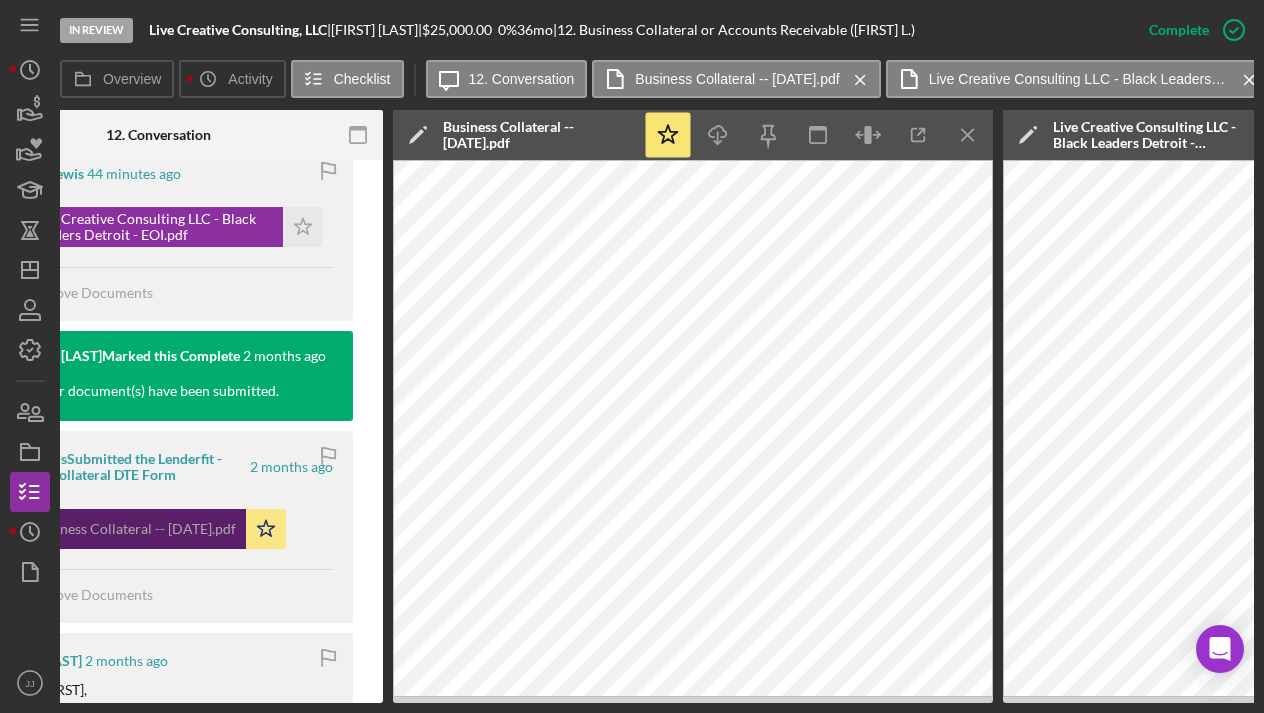 click on "Business Collateral -- [DATE].pdf" at bounding box center (134, 529) 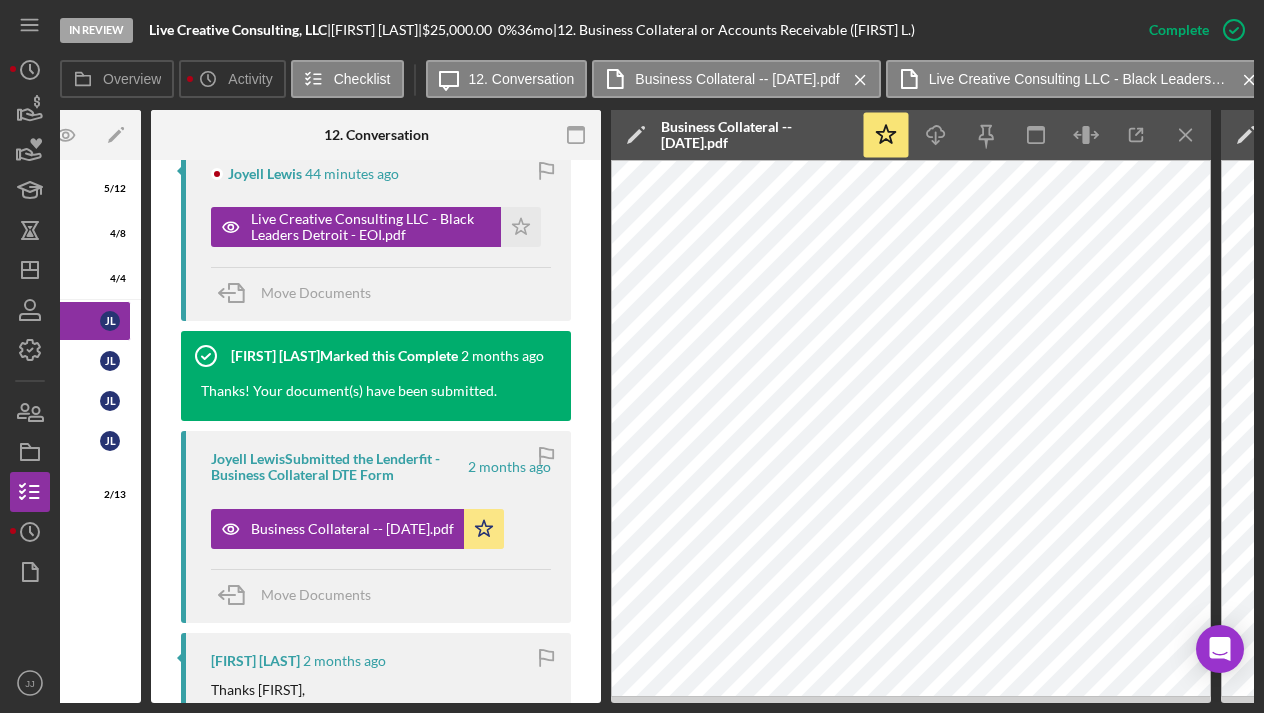 scroll, scrollTop: 0, scrollLeft: 243, axis: horizontal 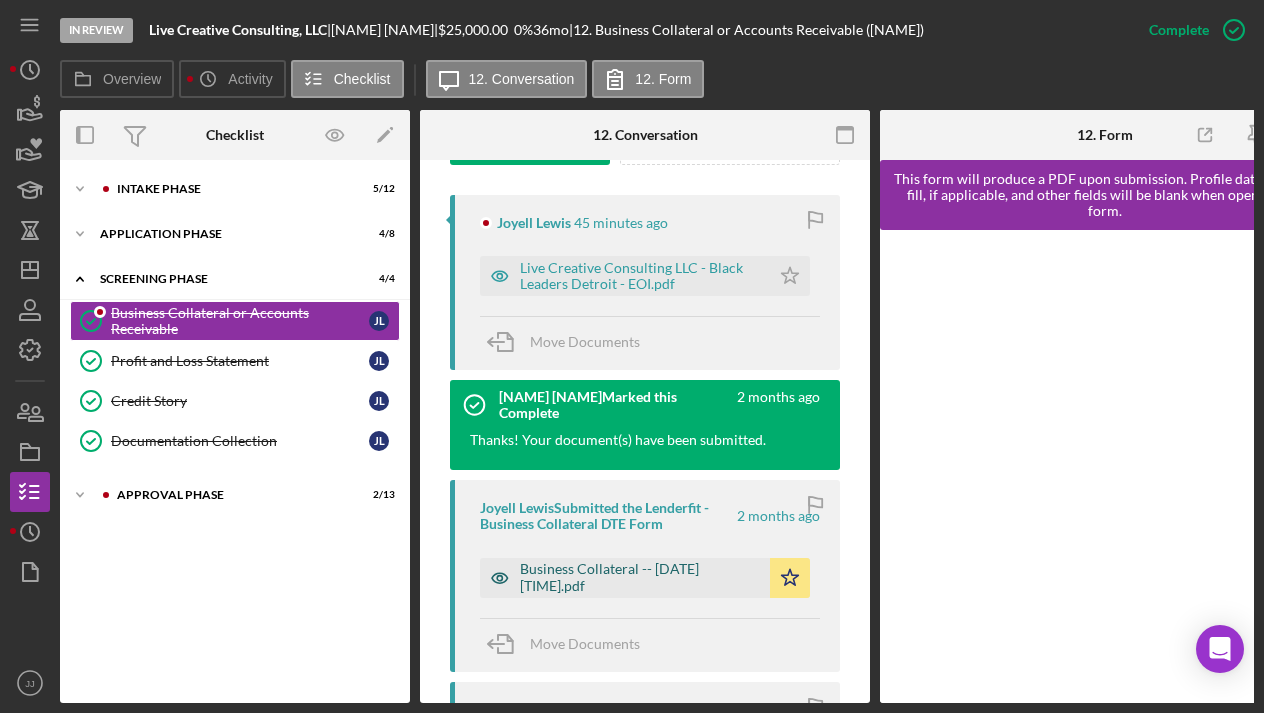 click on "Business Collateral -- [DATE] [TIME].pdf" at bounding box center [640, 577] 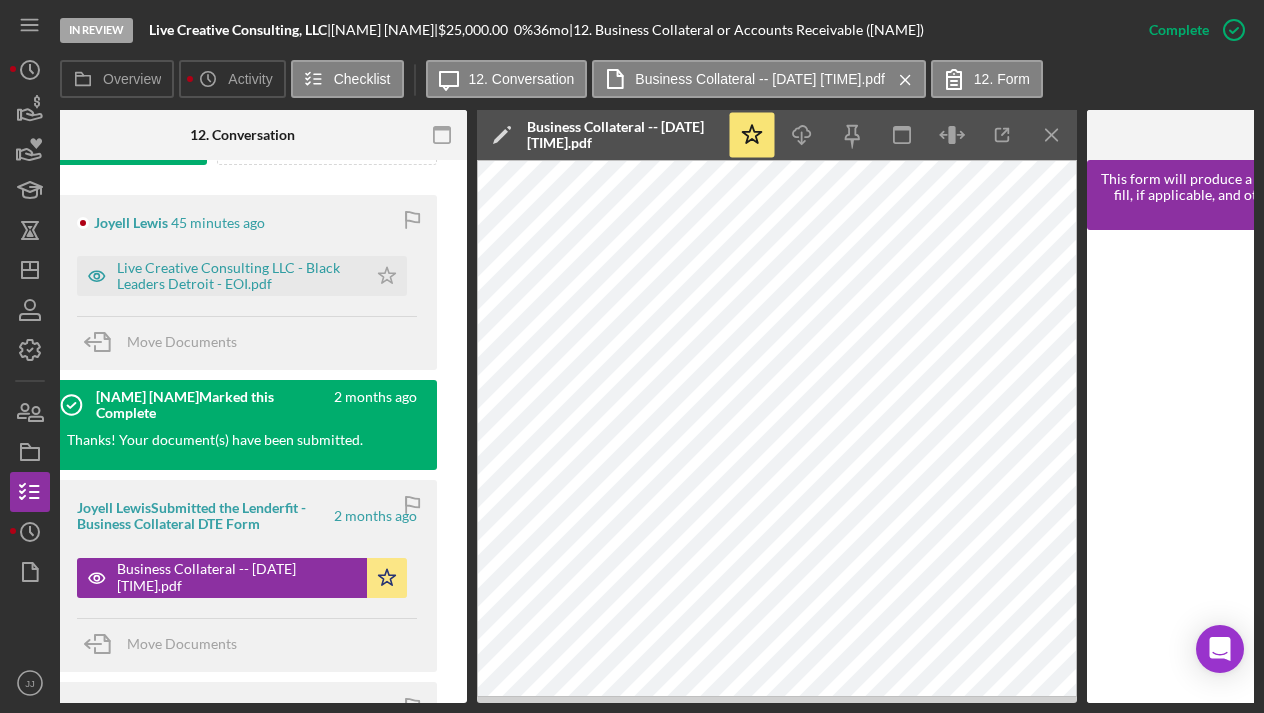scroll, scrollTop: 0, scrollLeft: 455, axis: horizontal 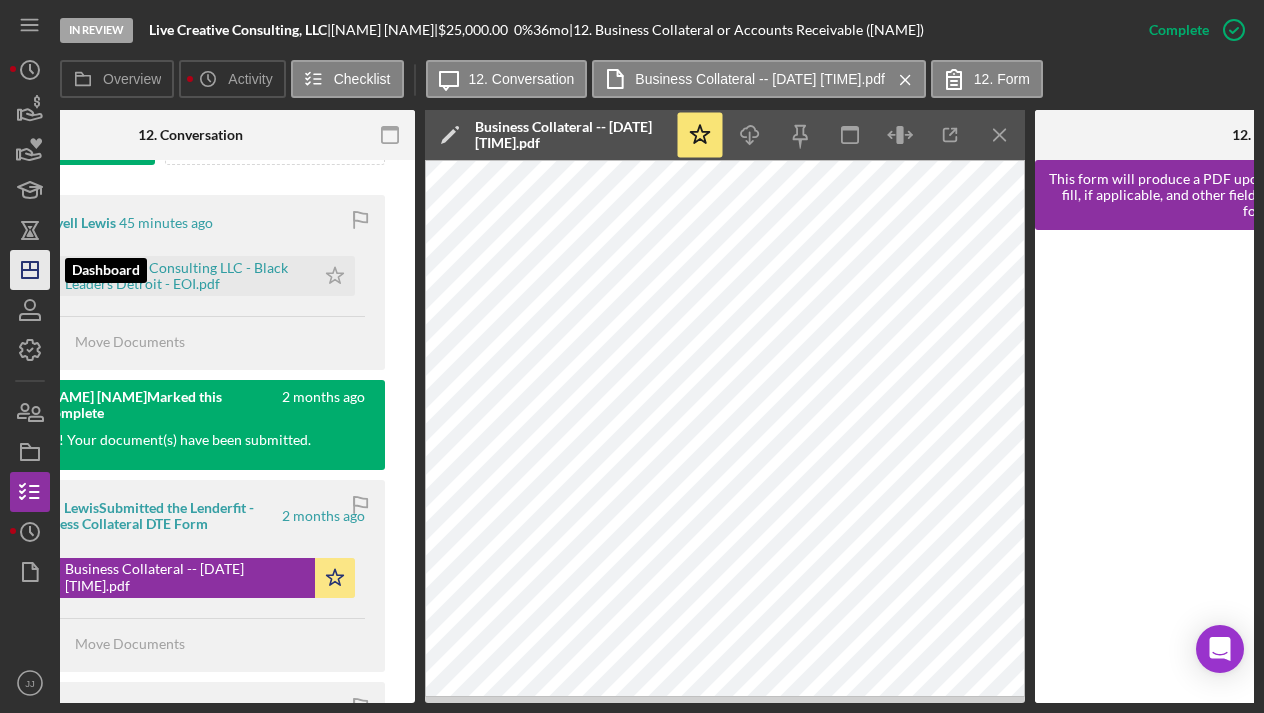 click on "Icon/Dashboard" 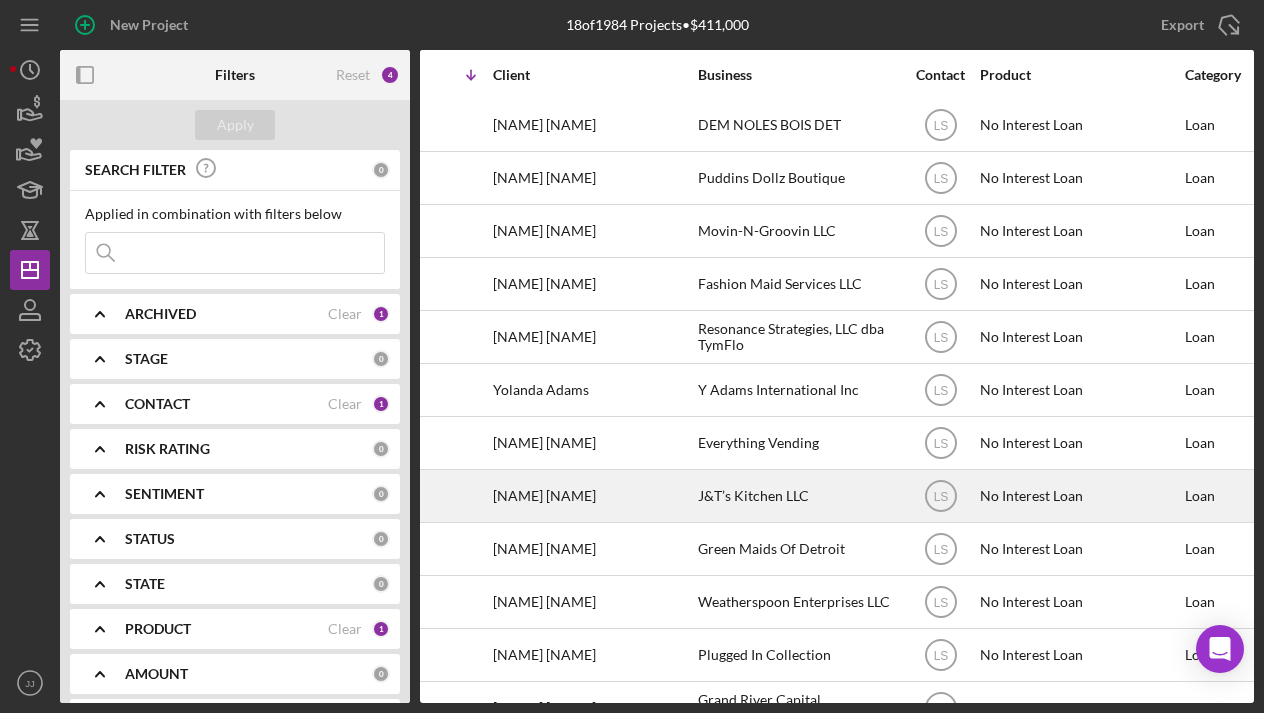 scroll, scrollTop: 215, scrollLeft: 147, axis: both 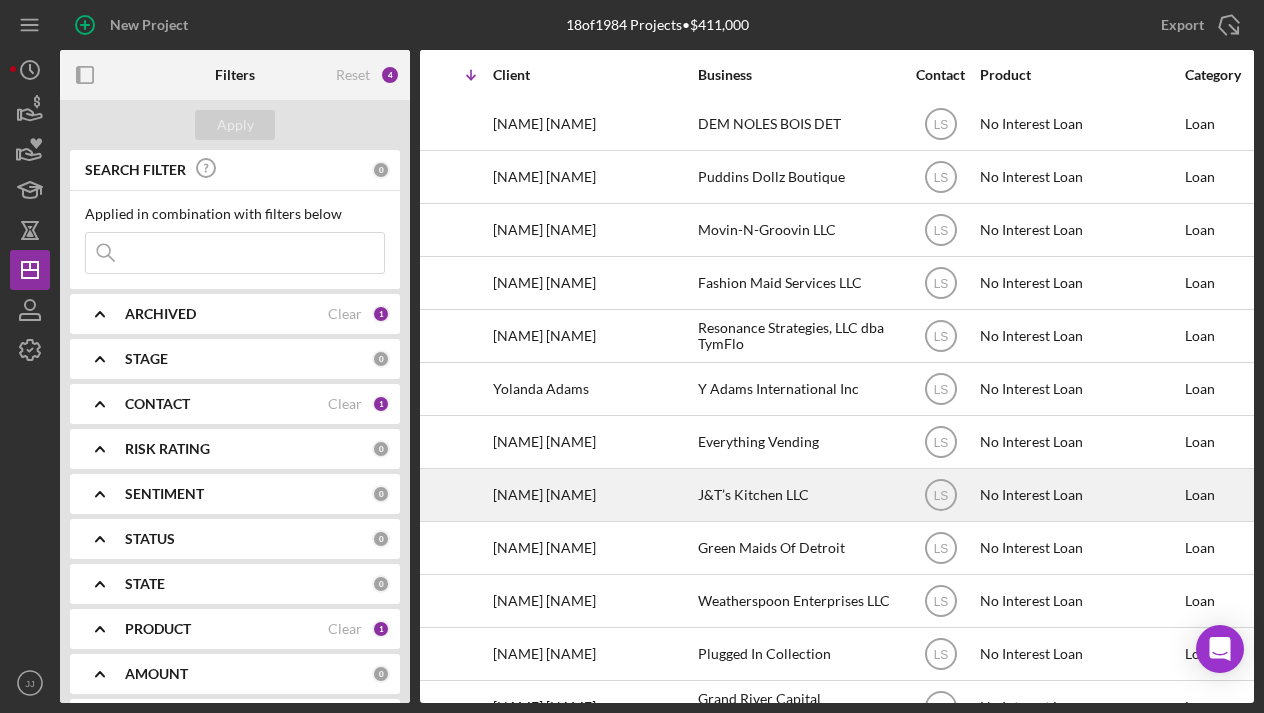click on "J&T’s Kitchen LLC" at bounding box center [798, 495] 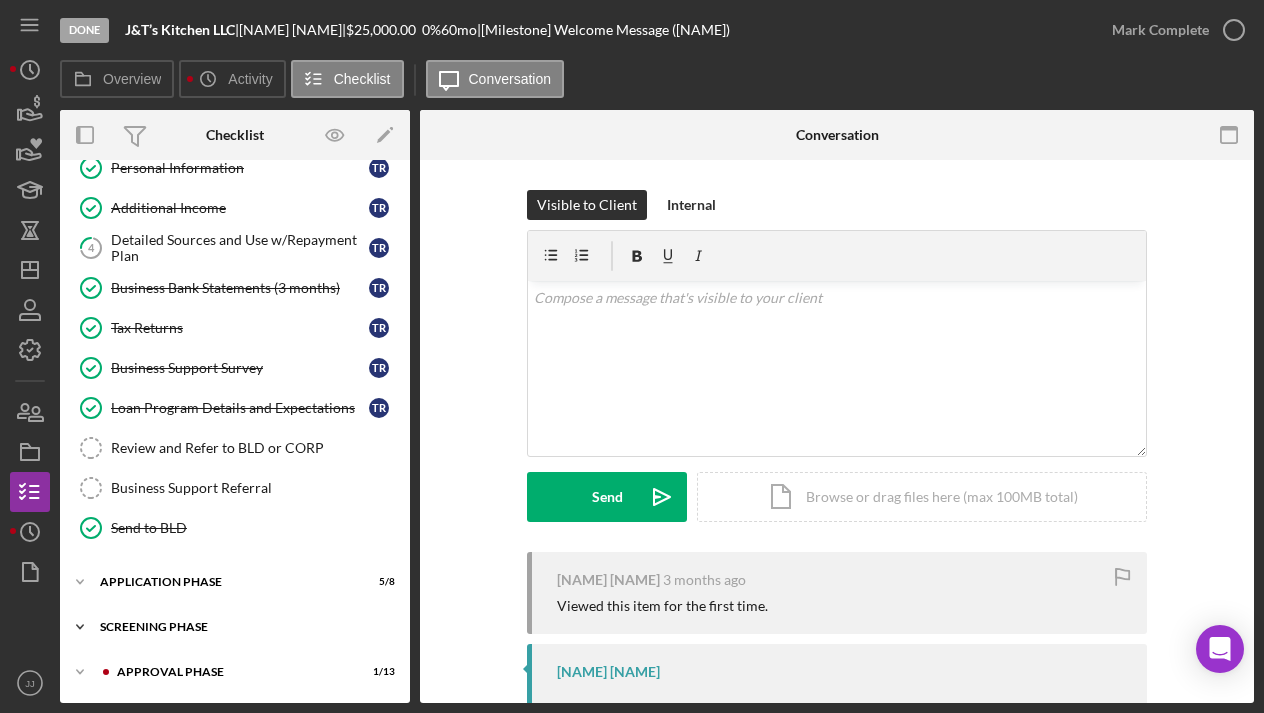 scroll, scrollTop: 143, scrollLeft: 0, axis: vertical 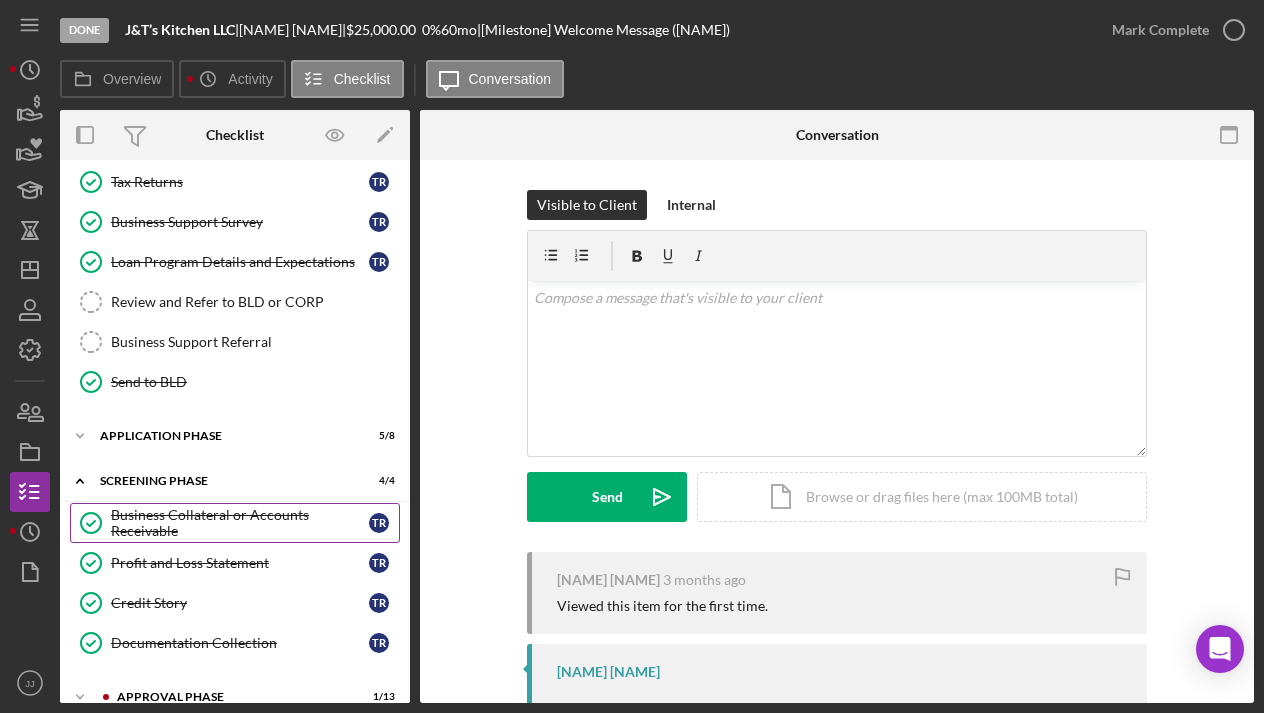 click on "Business Collateral or Accounts Receivable" at bounding box center [240, 523] 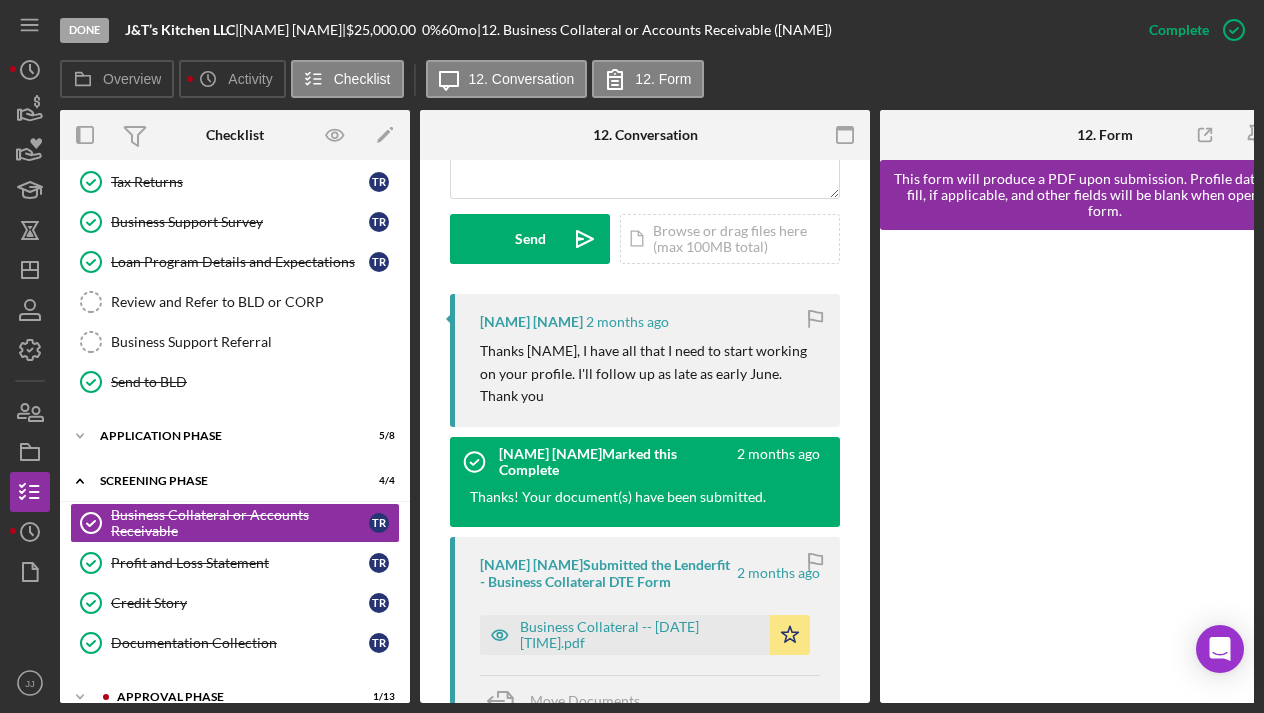 scroll, scrollTop: 562, scrollLeft: 0, axis: vertical 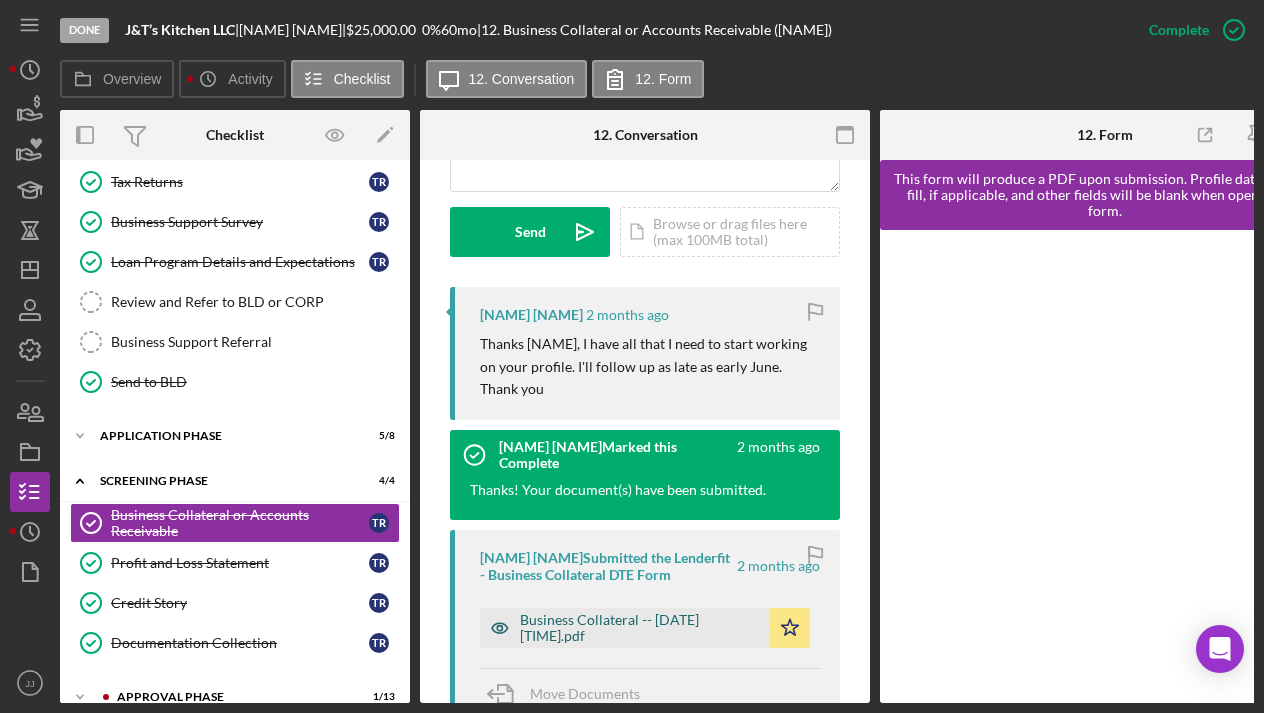 click on "Business Collateral -- 2025-05-14 03_11pm.pdf" at bounding box center [640, 628] 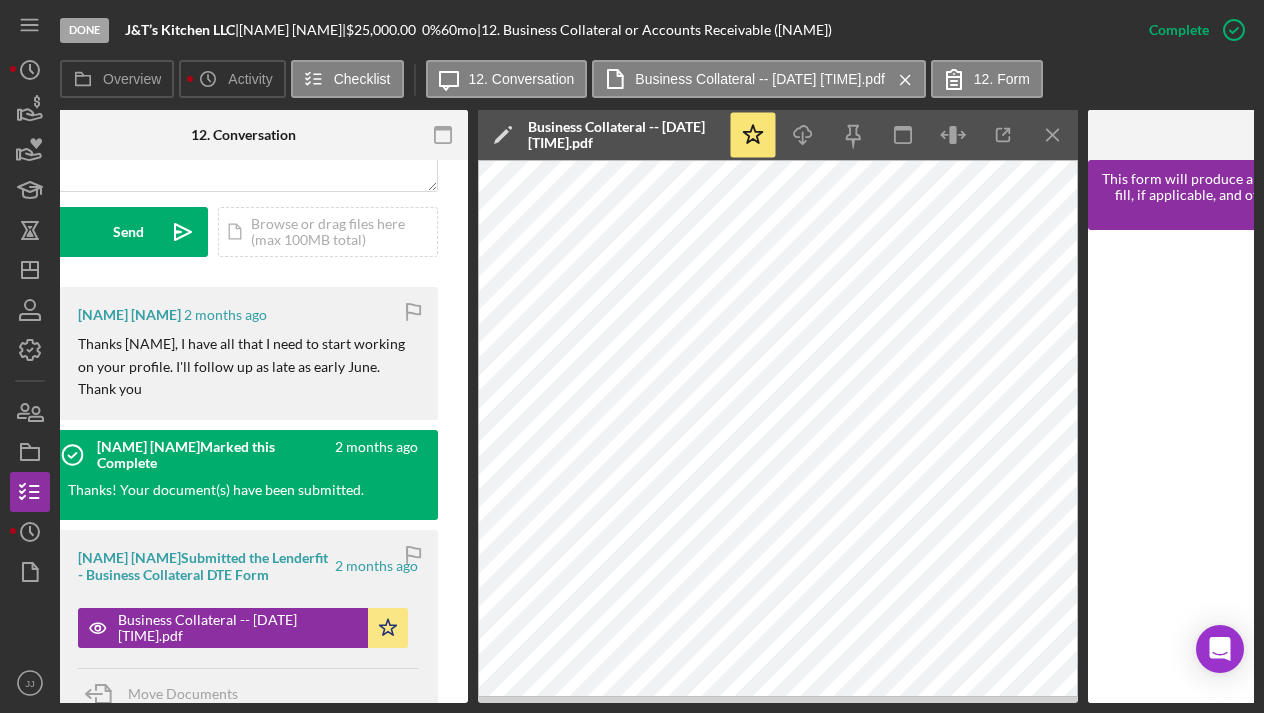 scroll, scrollTop: 0, scrollLeft: 407, axis: horizontal 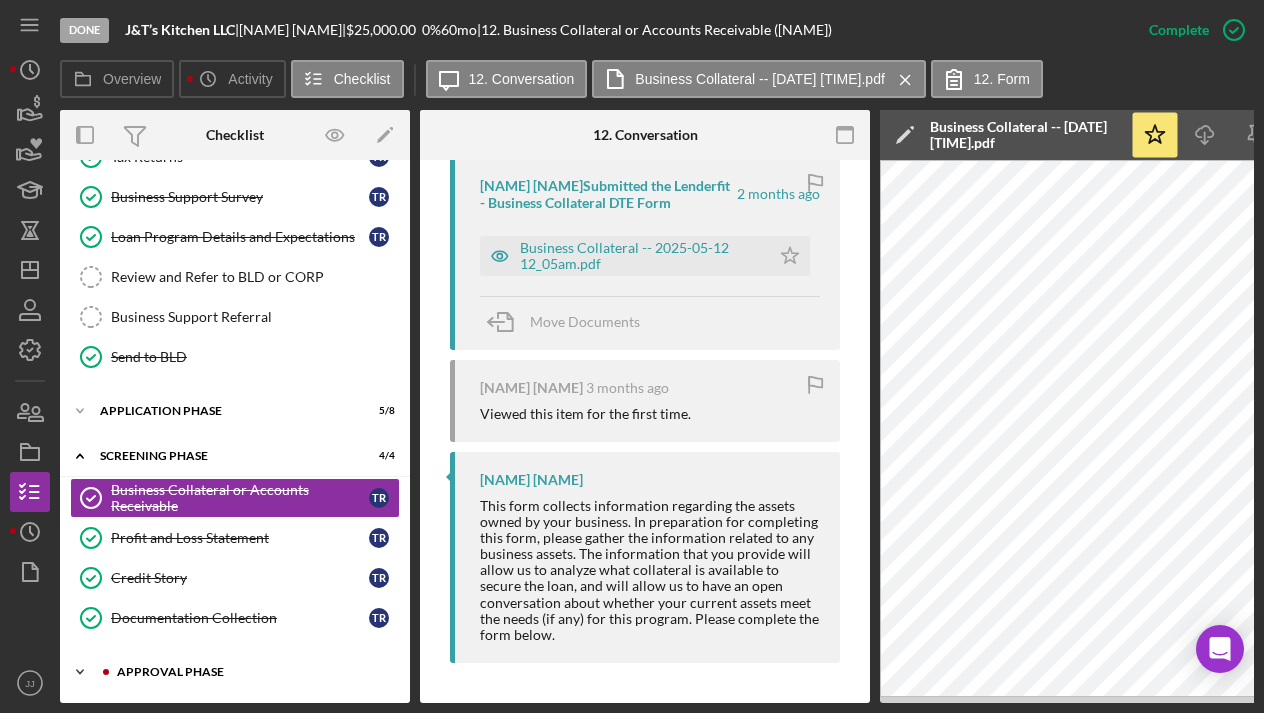 click on "Approval Phase" at bounding box center [251, 672] 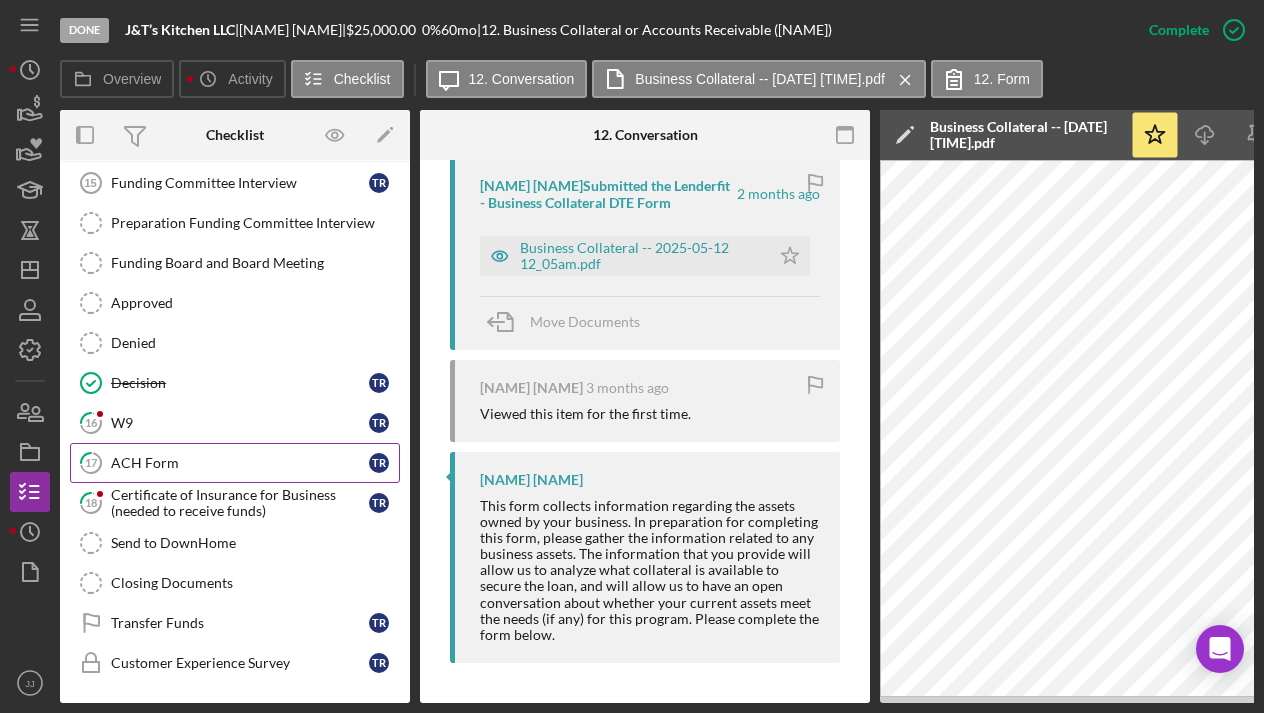 scroll, scrollTop: 851, scrollLeft: 0, axis: vertical 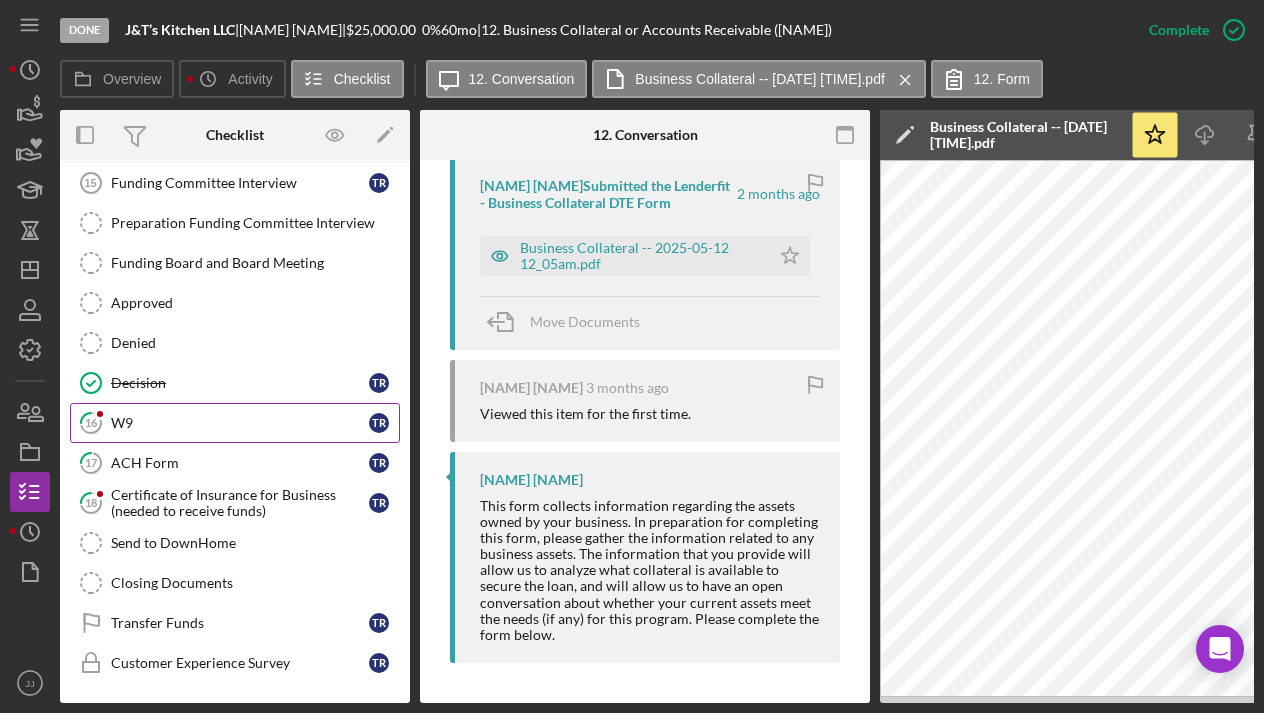 click on "W9" at bounding box center [240, 423] 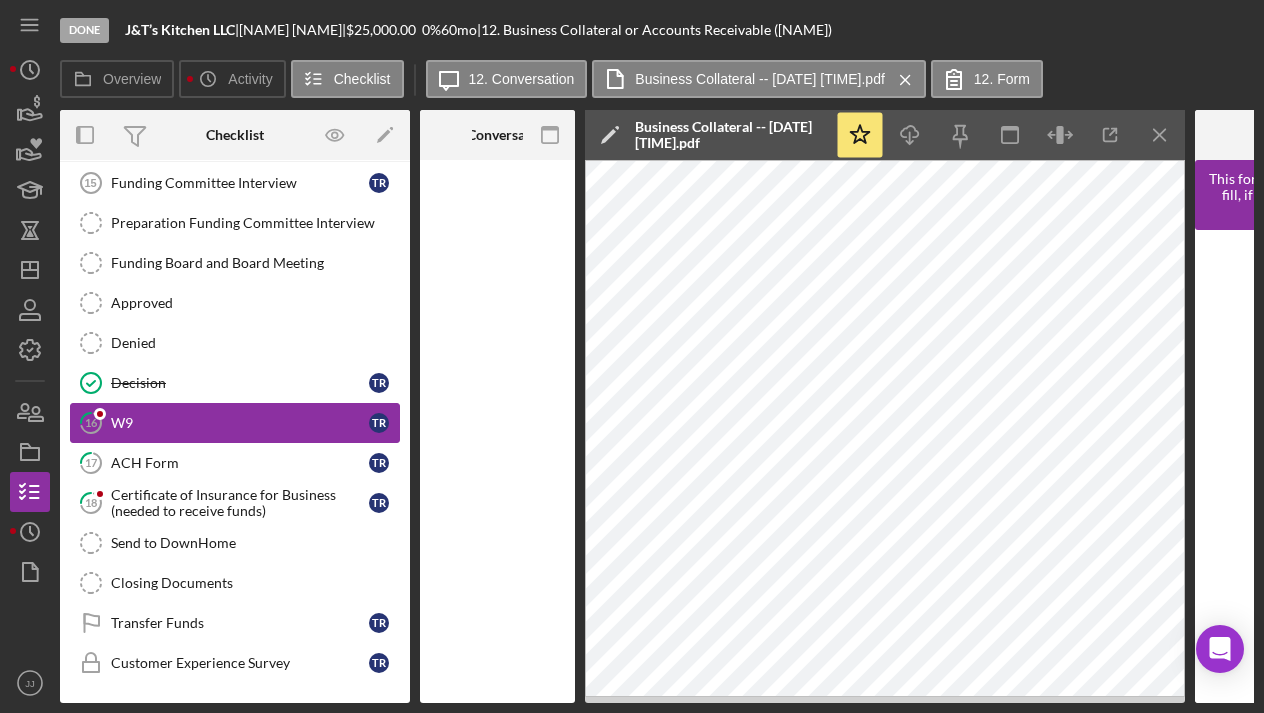 scroll, scrollTop: 0, scrollLeft: 0, axis: both 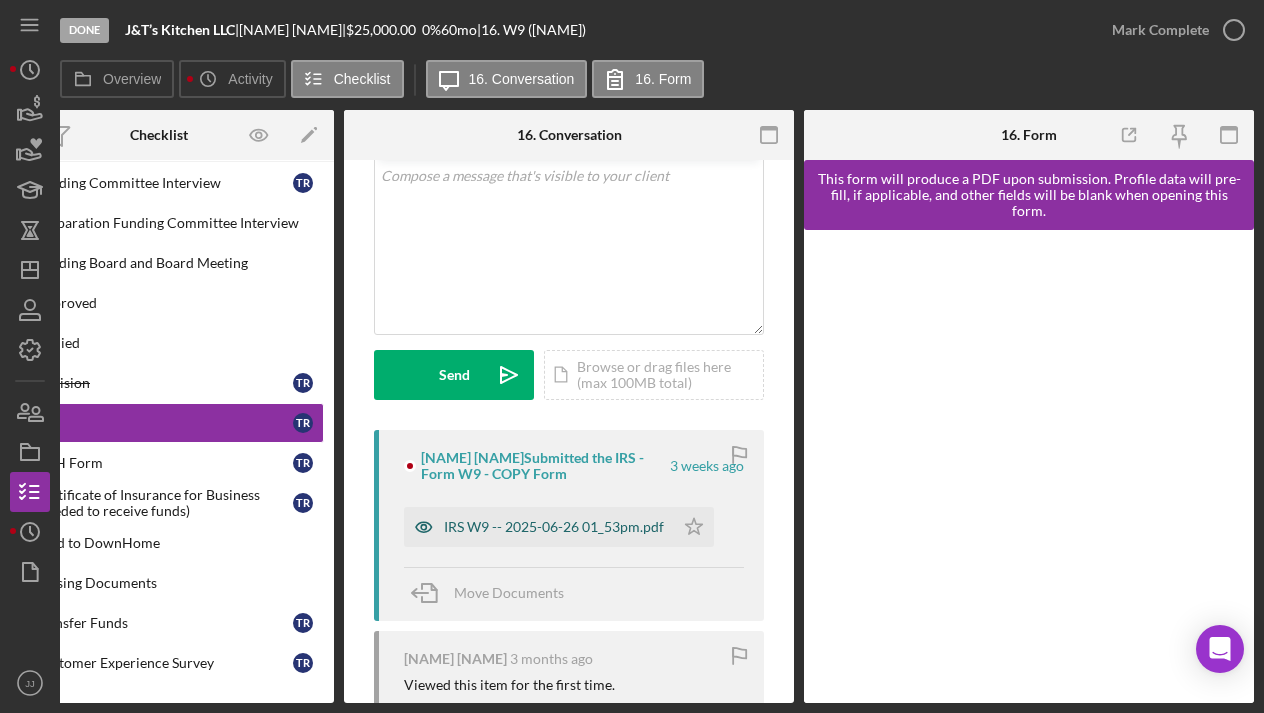 click on "IRS W9 -- 2025-06-26 01_53pm.pdf" at bounding box center (539, 527) 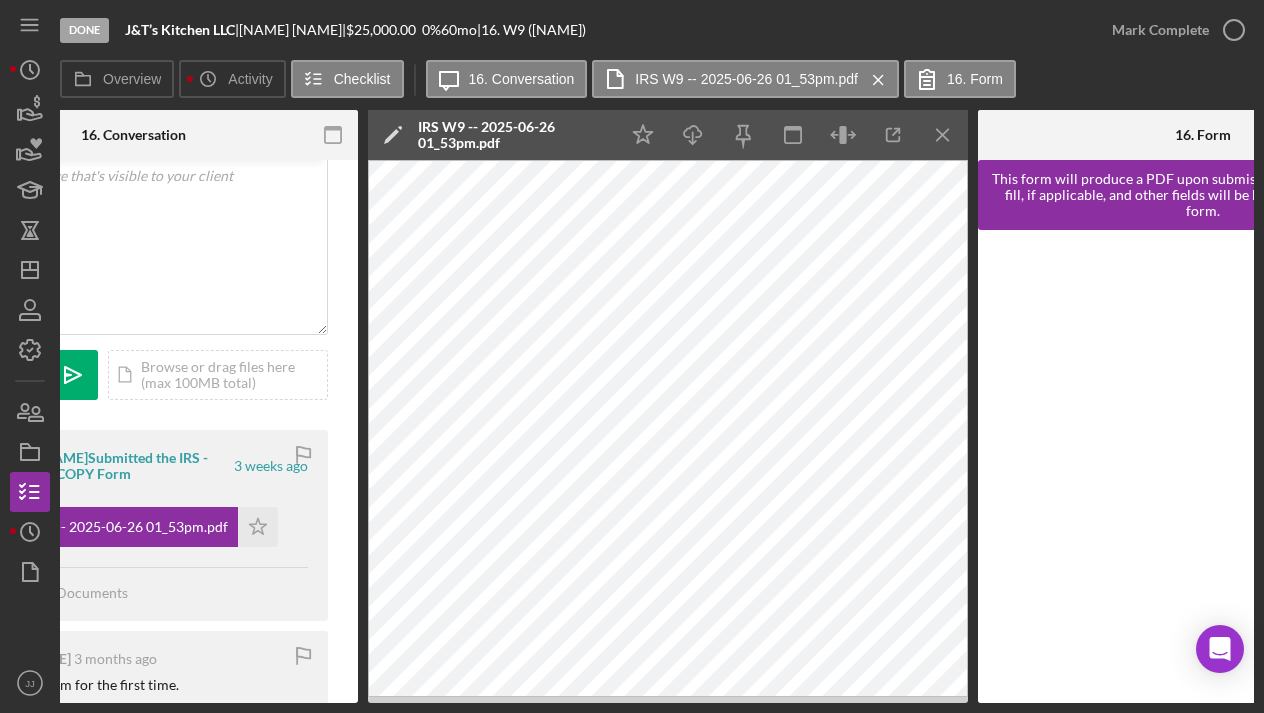 scroll, scrollTop: 0, scrollLeft: 515, axis: horizontal 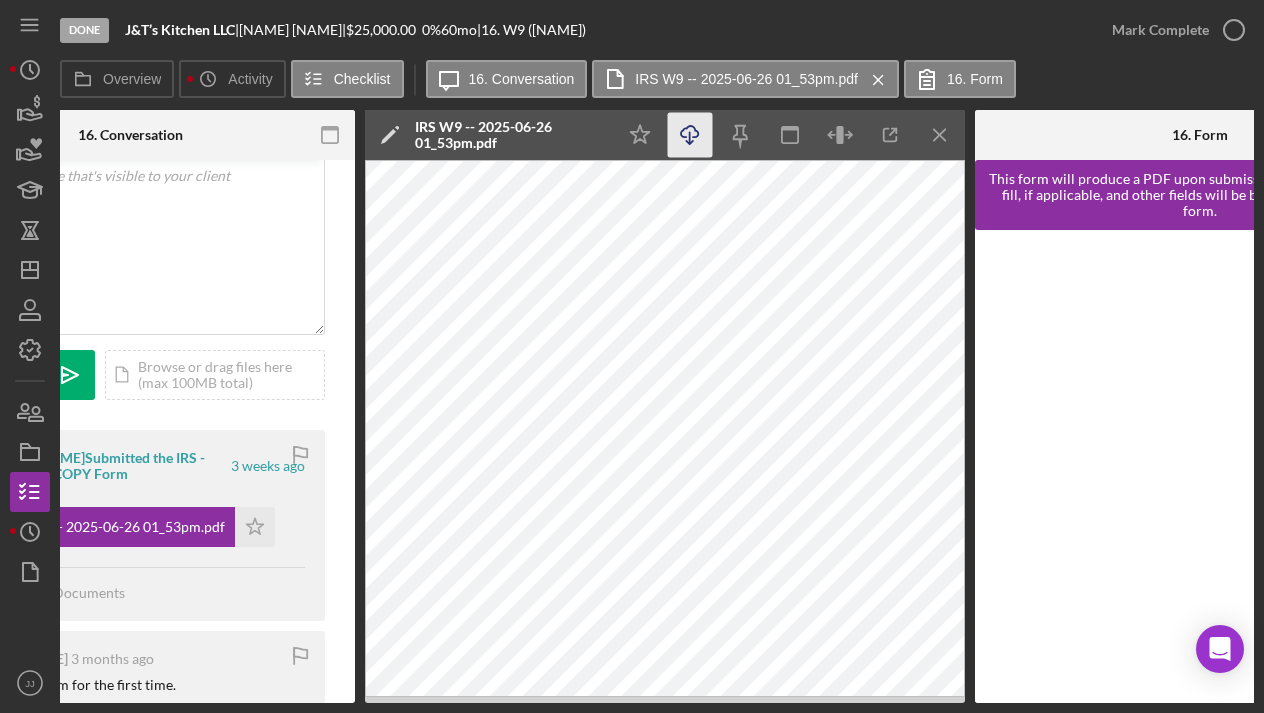 click on "Icon/Download" 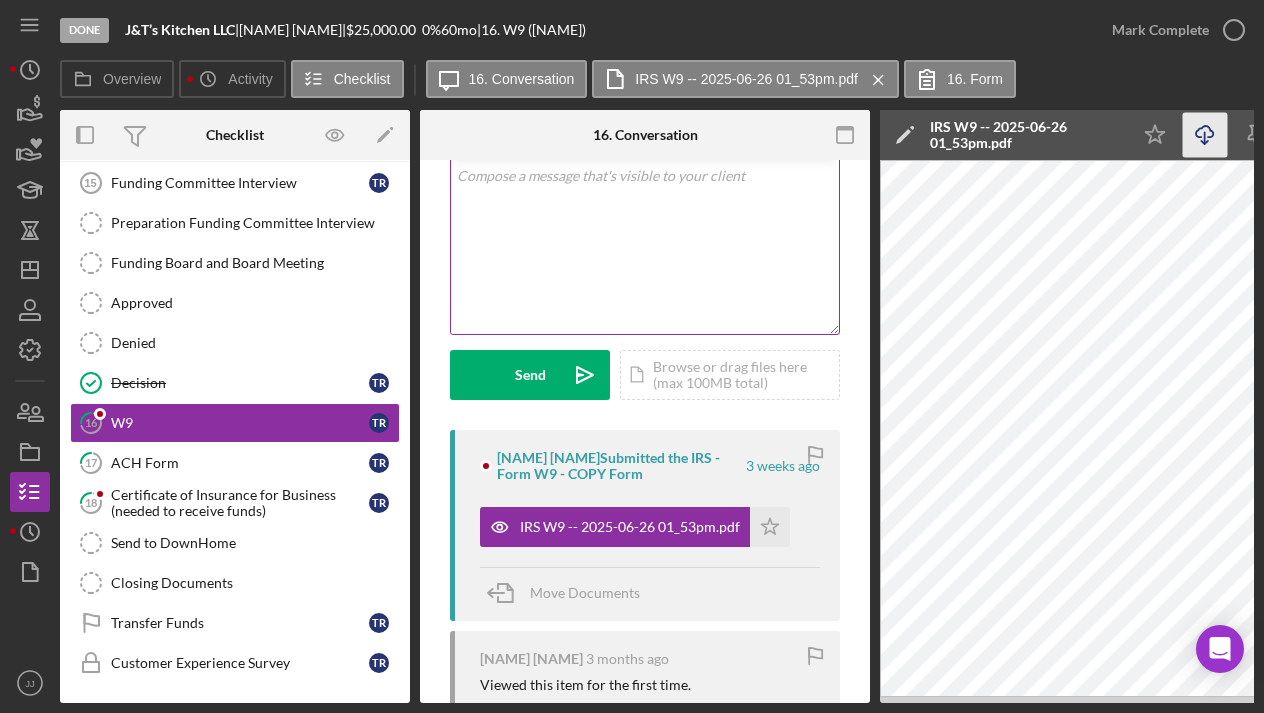 scroll, scrollTop: 0, scrollLeft: 0, axis: both 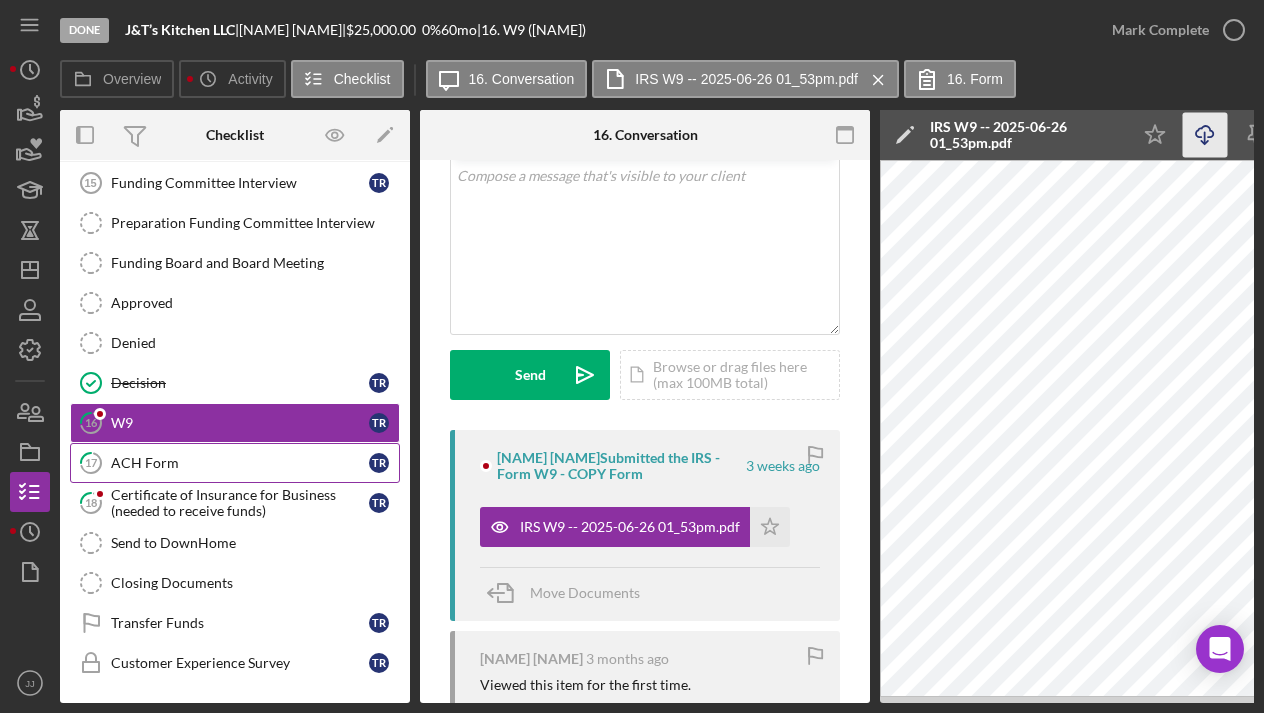 click on "ACH Form" at bounding box center [240, 463] 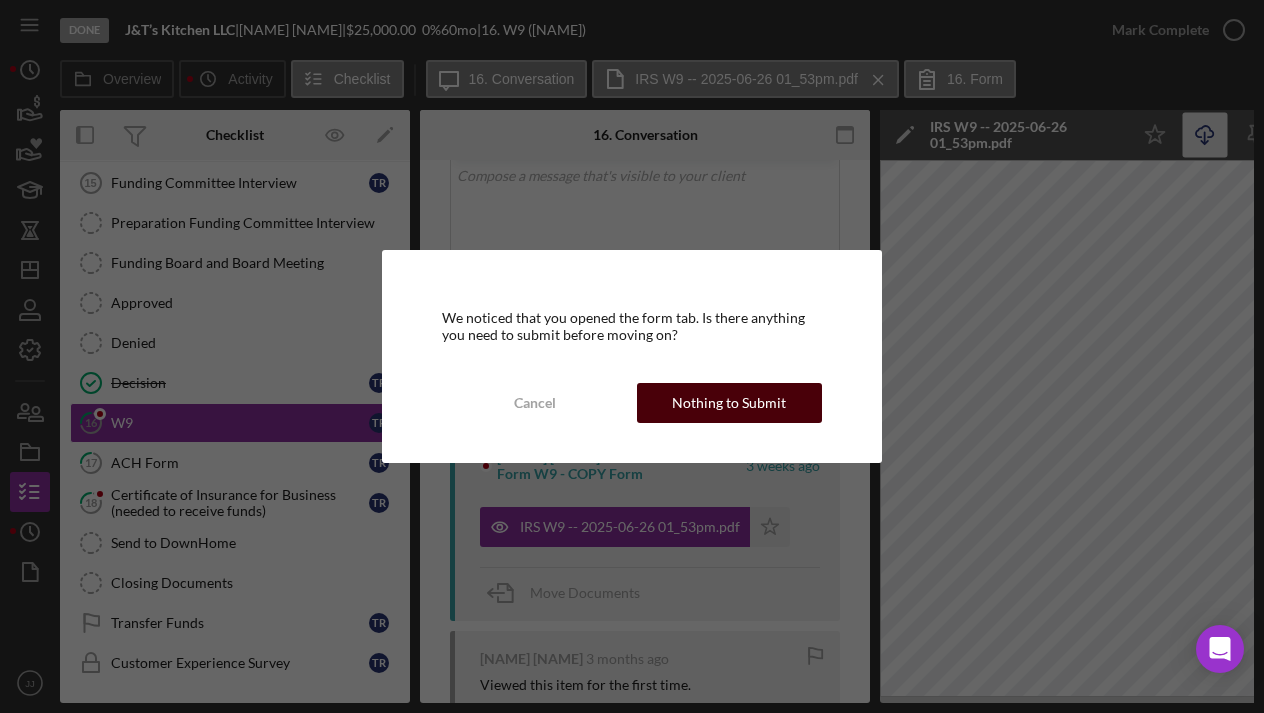 click on "Nothing to Submit" at bounding box center [729, 403] 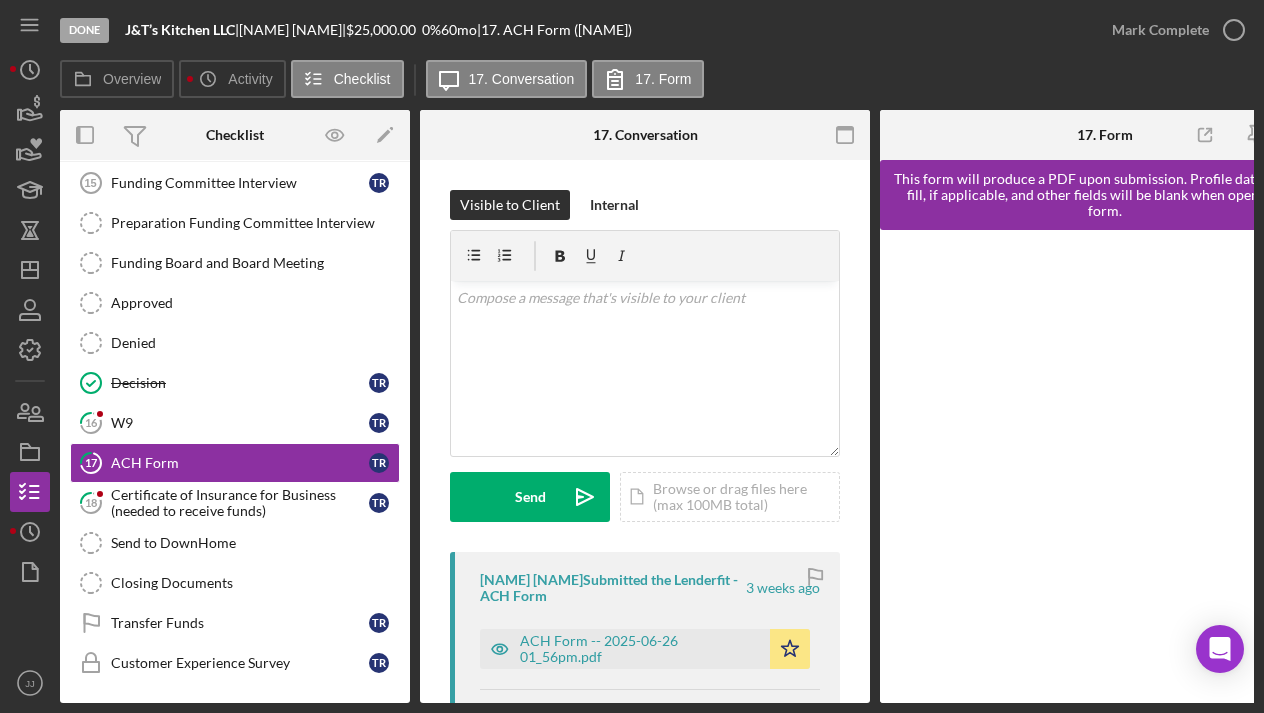 scroll, scrollTop: 0, scrollLeft: 3, axis: horizontal 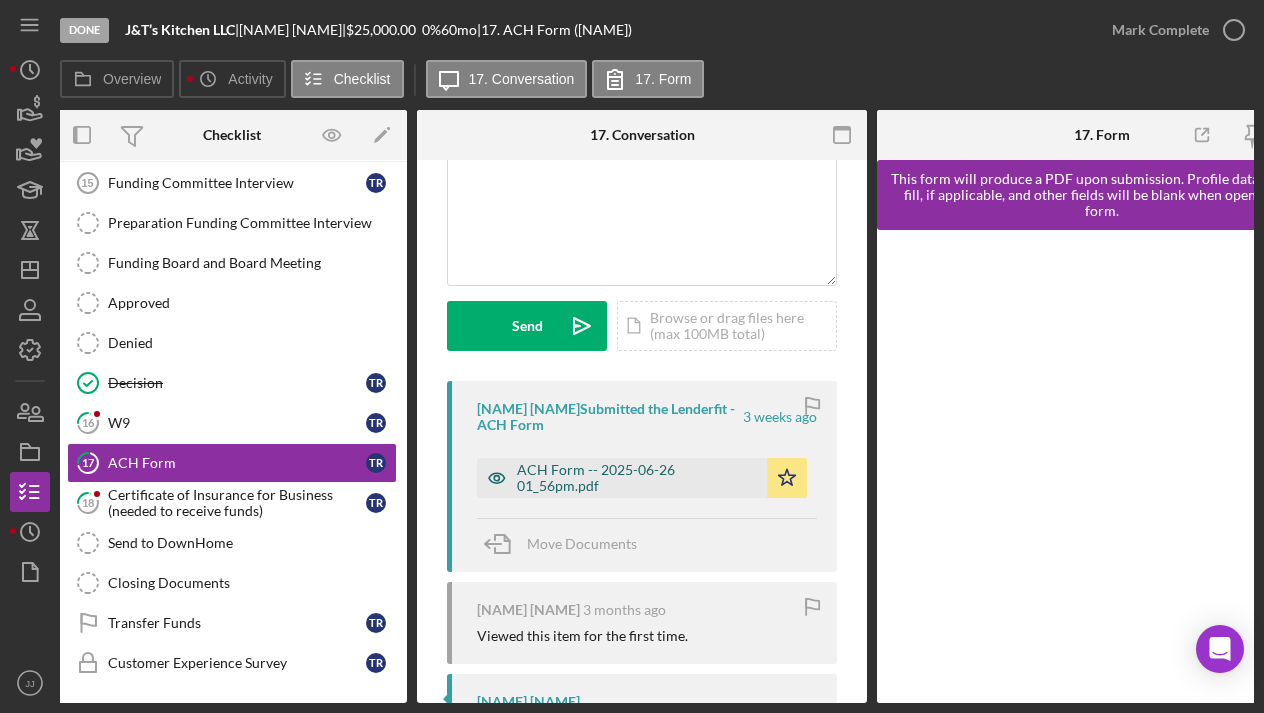 click on "ACH Form  -- 2025-06-26 01_56pm.pdf" at bounding box center [637, 478] 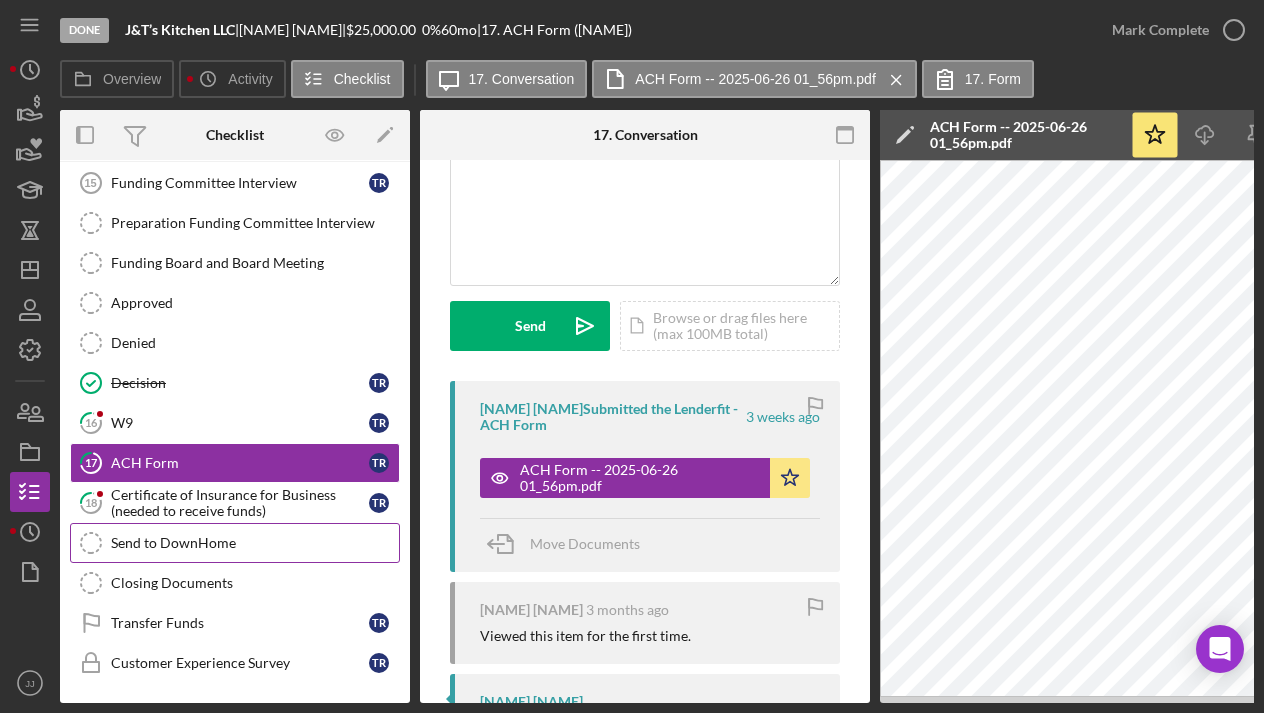 scroll, scrollTop: 0, scrollLeft: 0, axis: both 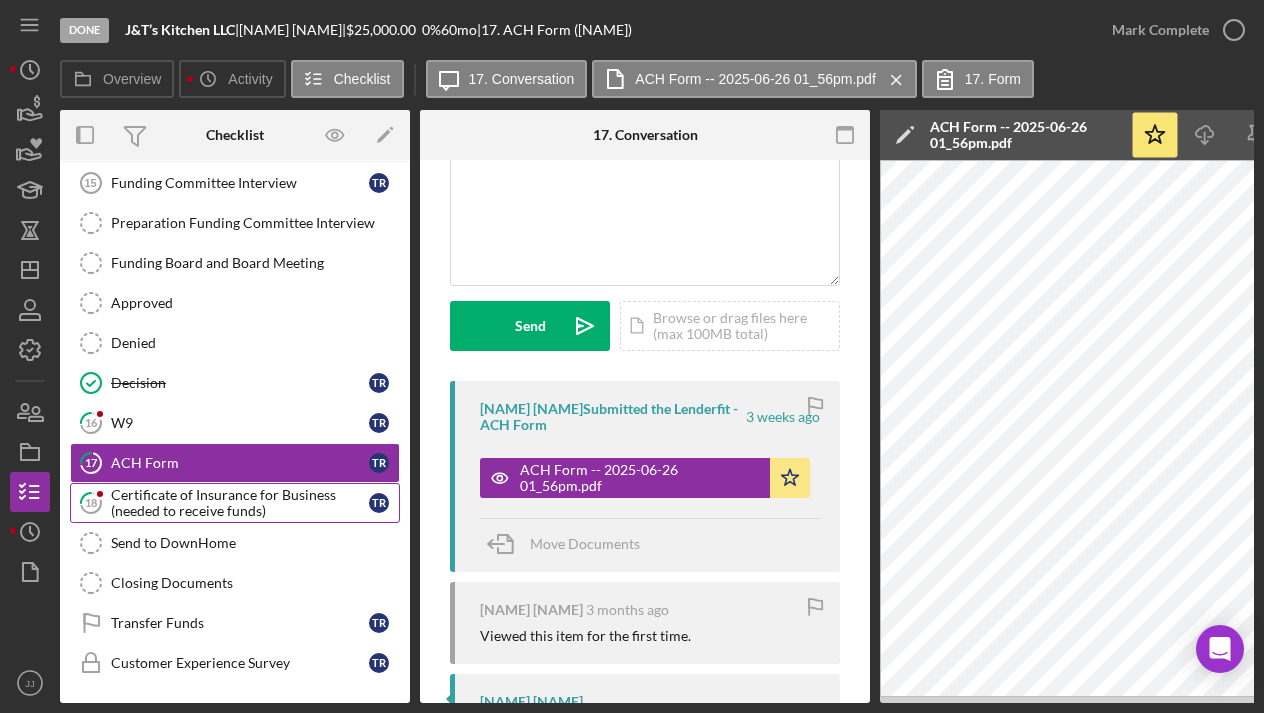 click on "Certificate of Insurance for Business (needed to receive funds)" at bounding box center (240, 503) 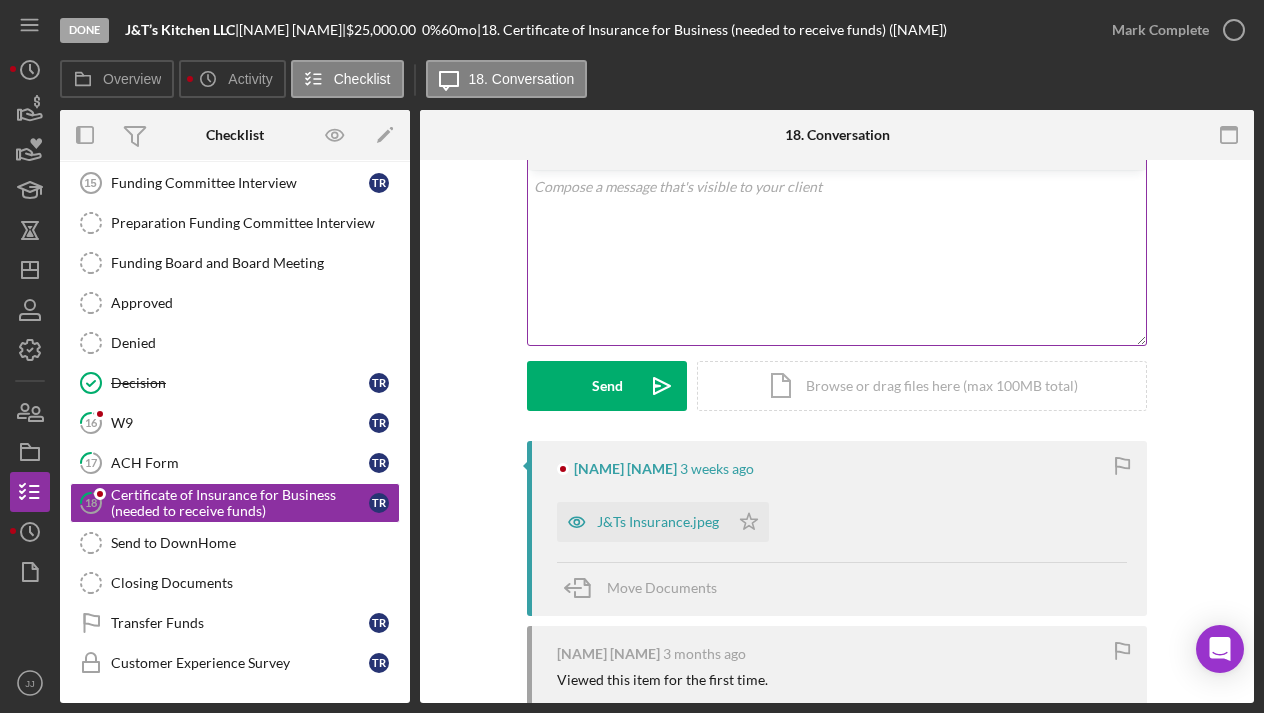 scroll, scrollTop: 113, scrollLeft: 0, axis: vertical 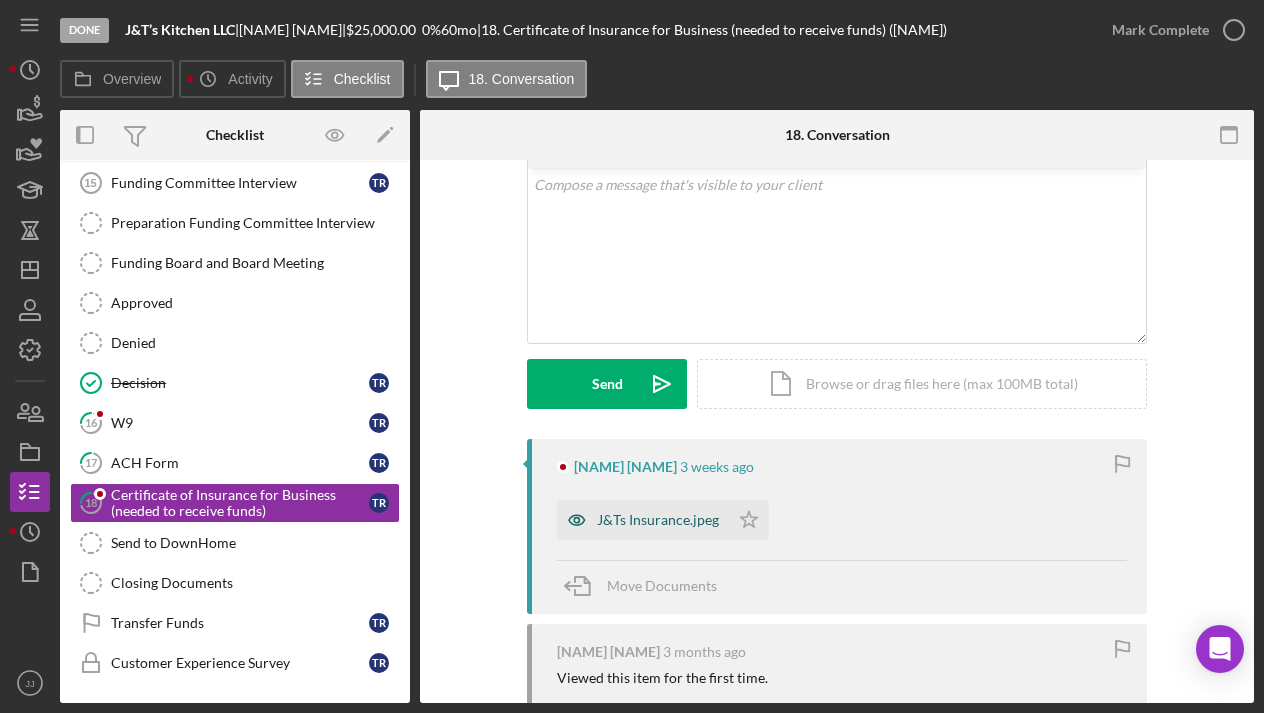 click on "J&Ts Insurance.jpeg" at bounding box center [658, 520] 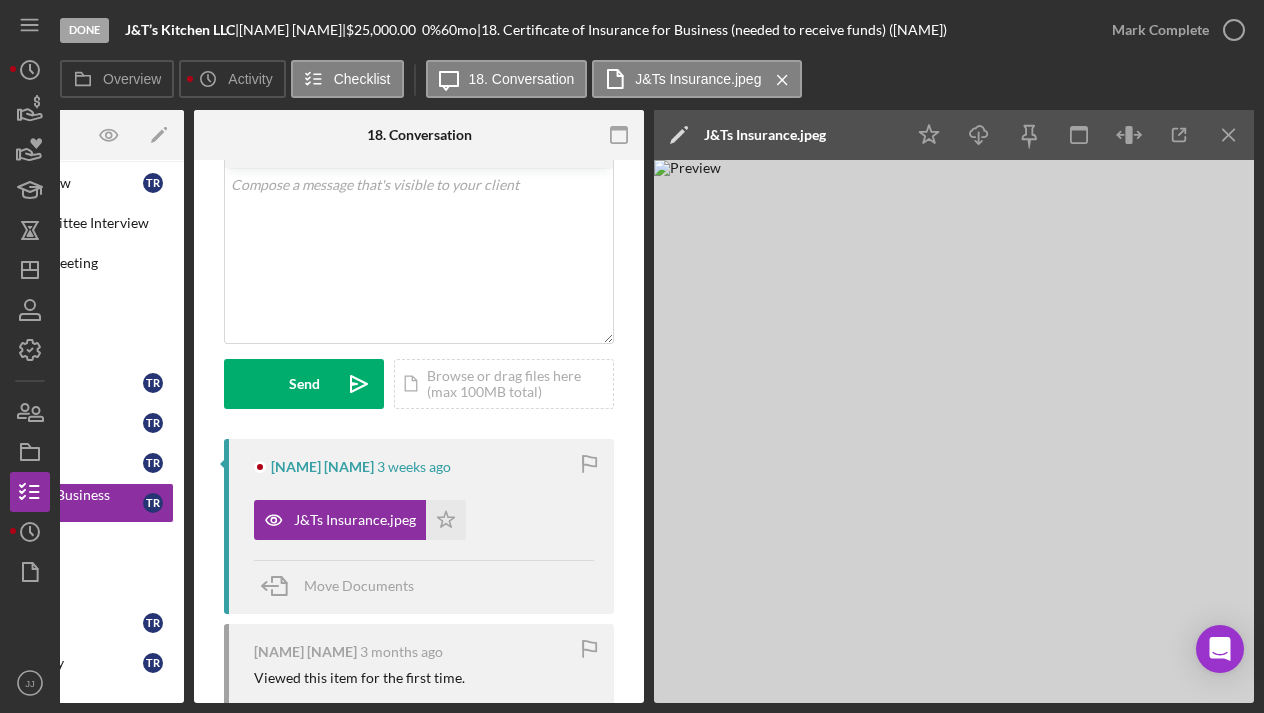 scroll, scrollTop: 0, scrollLeft: 226, axis: horizontal 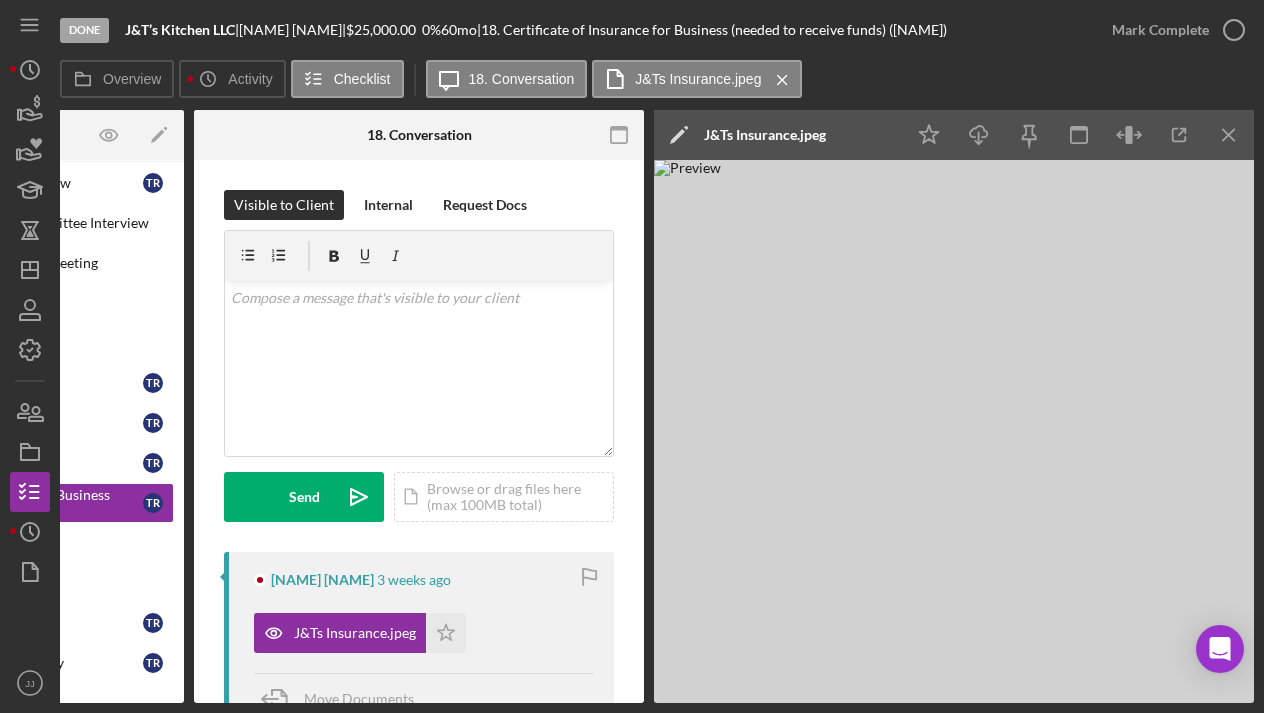 click at bounding box center [954, 431] 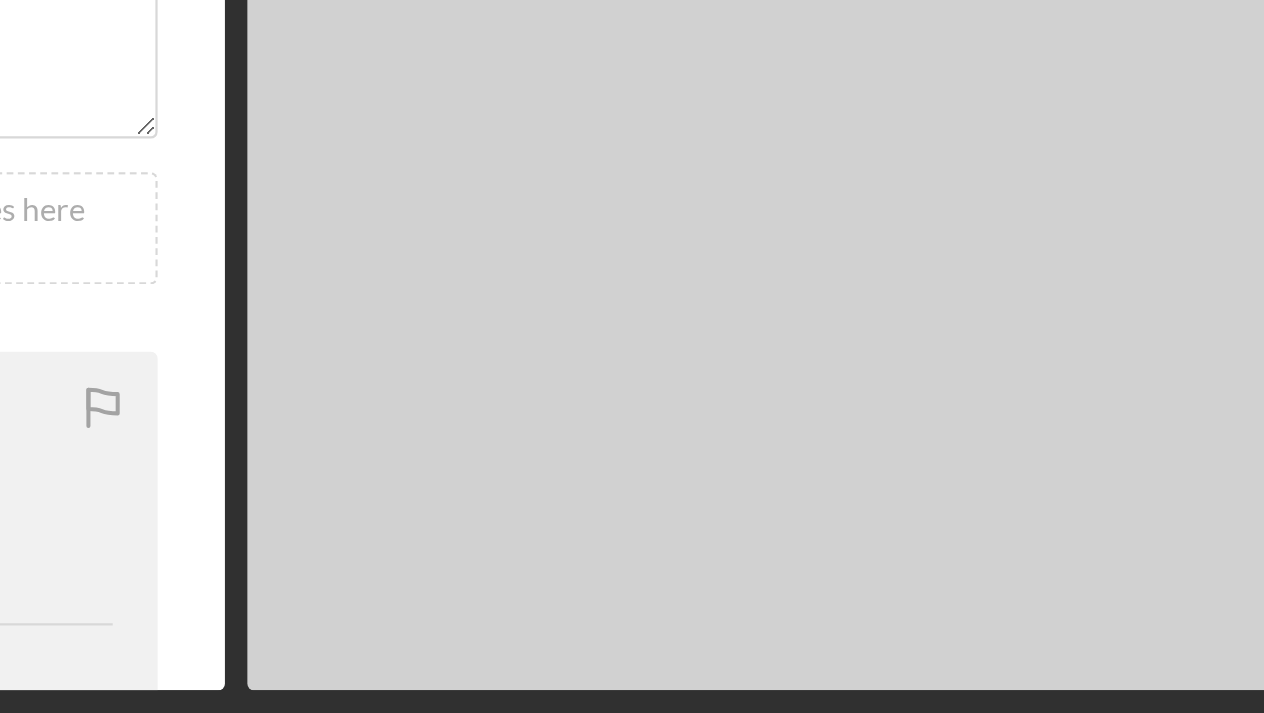 scroll, scrollTop: 0, scrollLeft: 0, axis: both 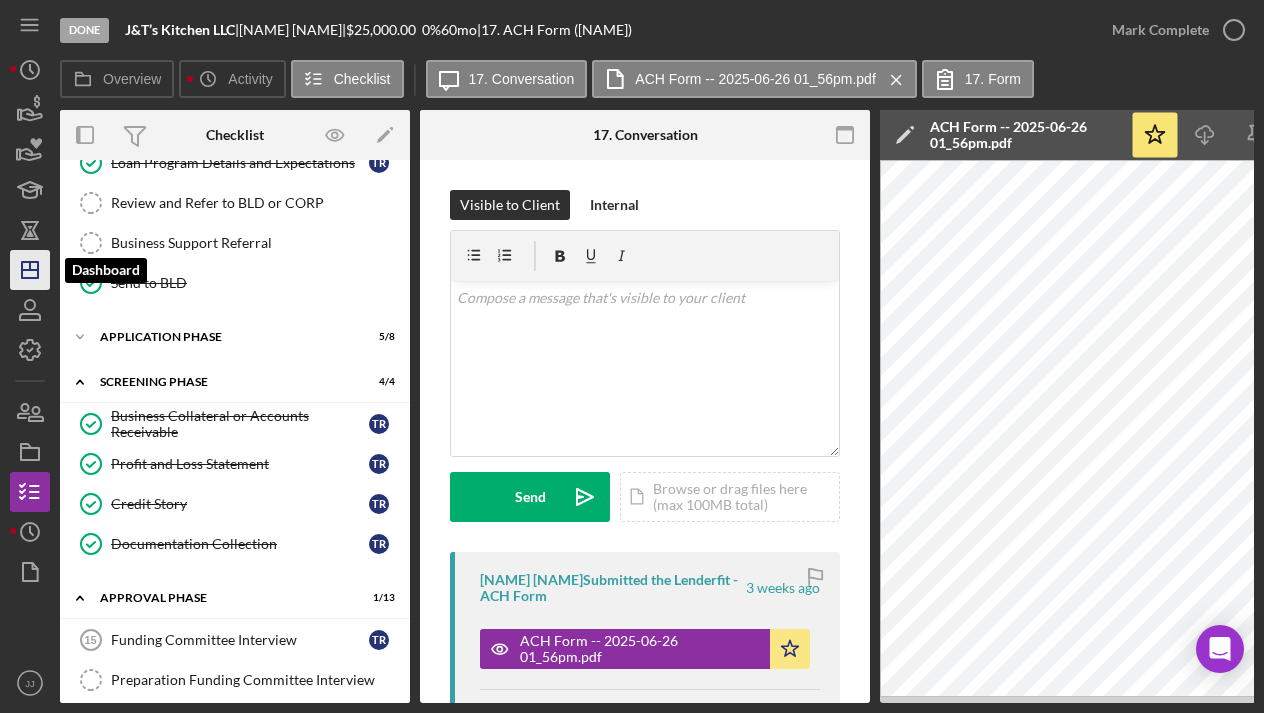 click on "Icon/Dashboard" 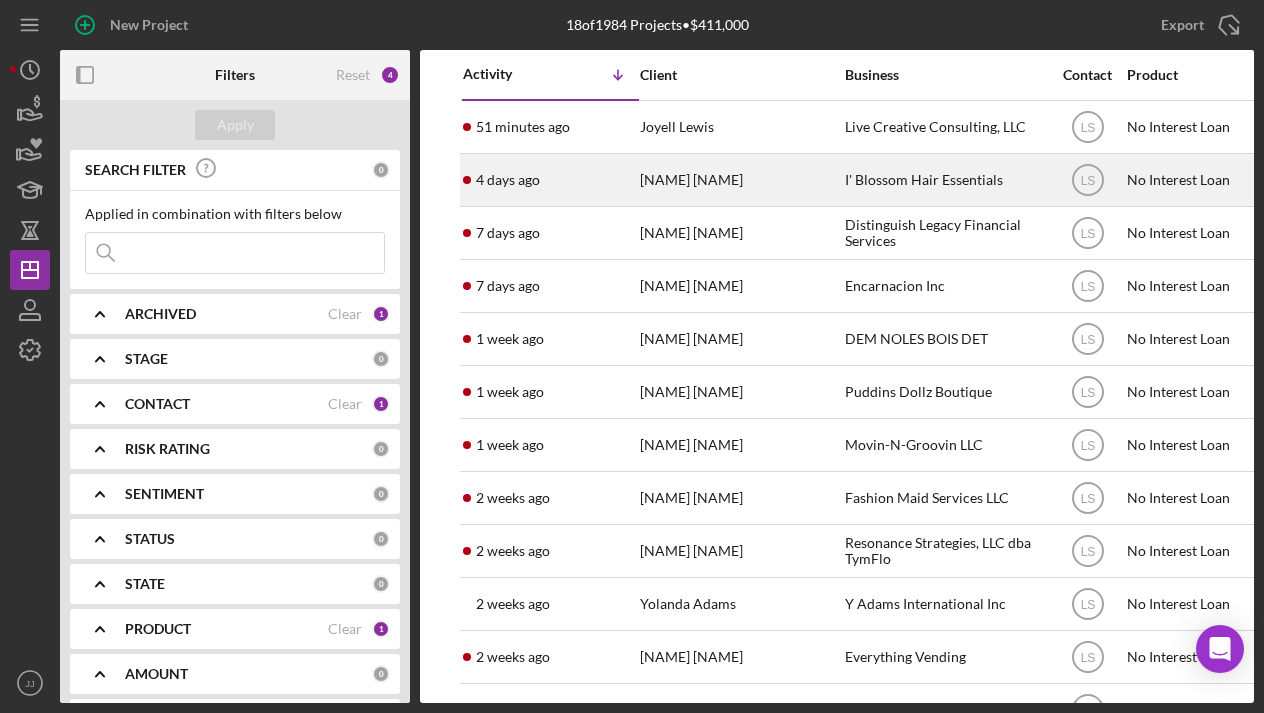 click on "I' Blossom Hair Essentials" at bounding box center [945, 180] 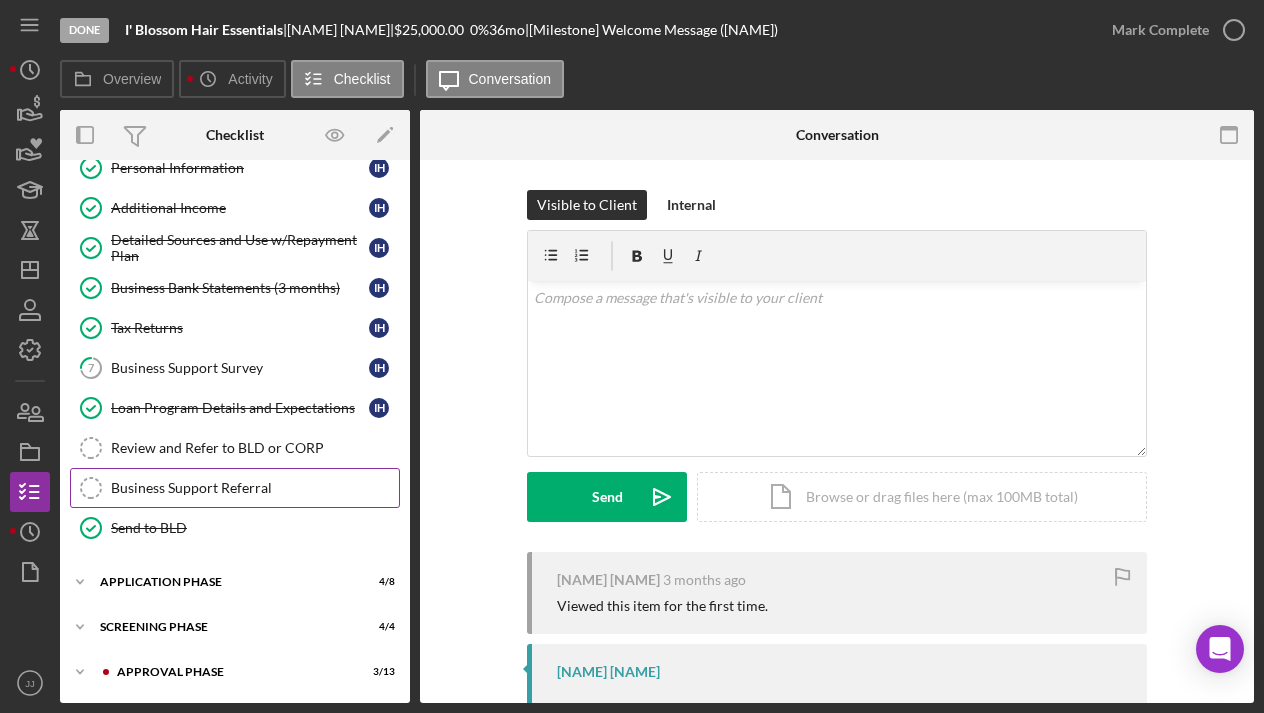 scroll, scrollTop: 143, scrollLeft: 0, axis: vertical 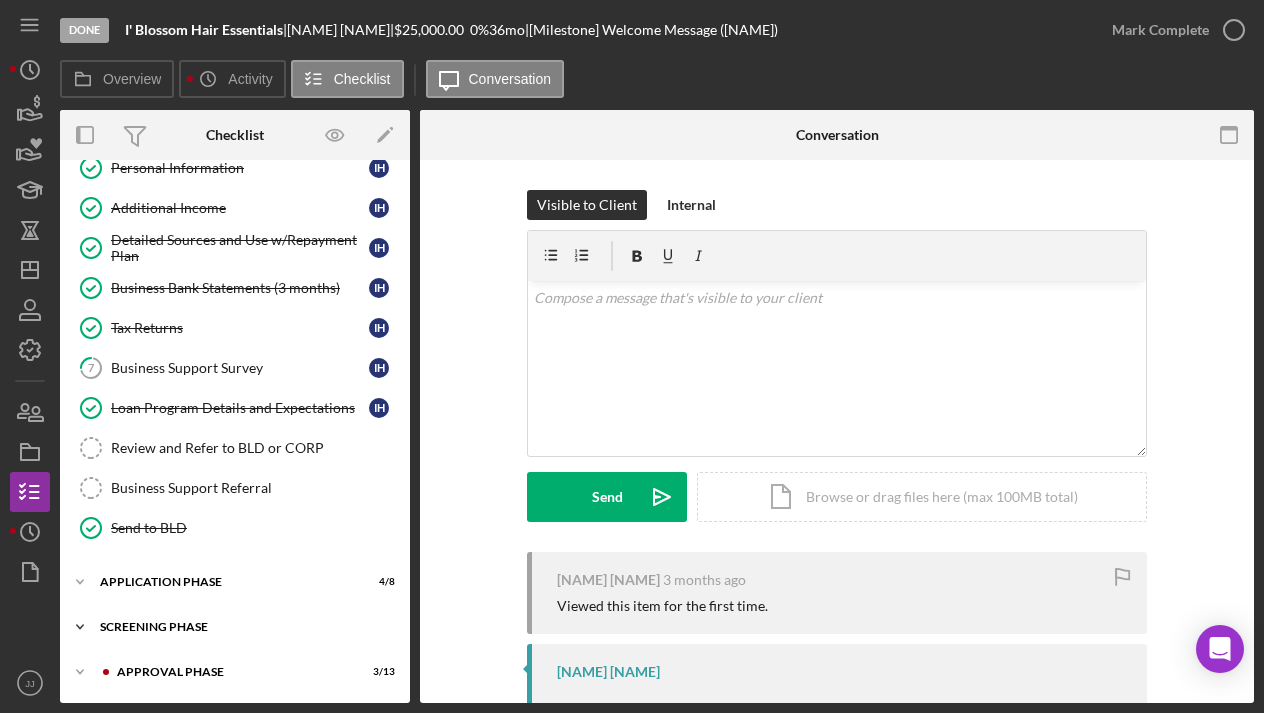 click on "Screening Phase" at bounding box center (242, 627) 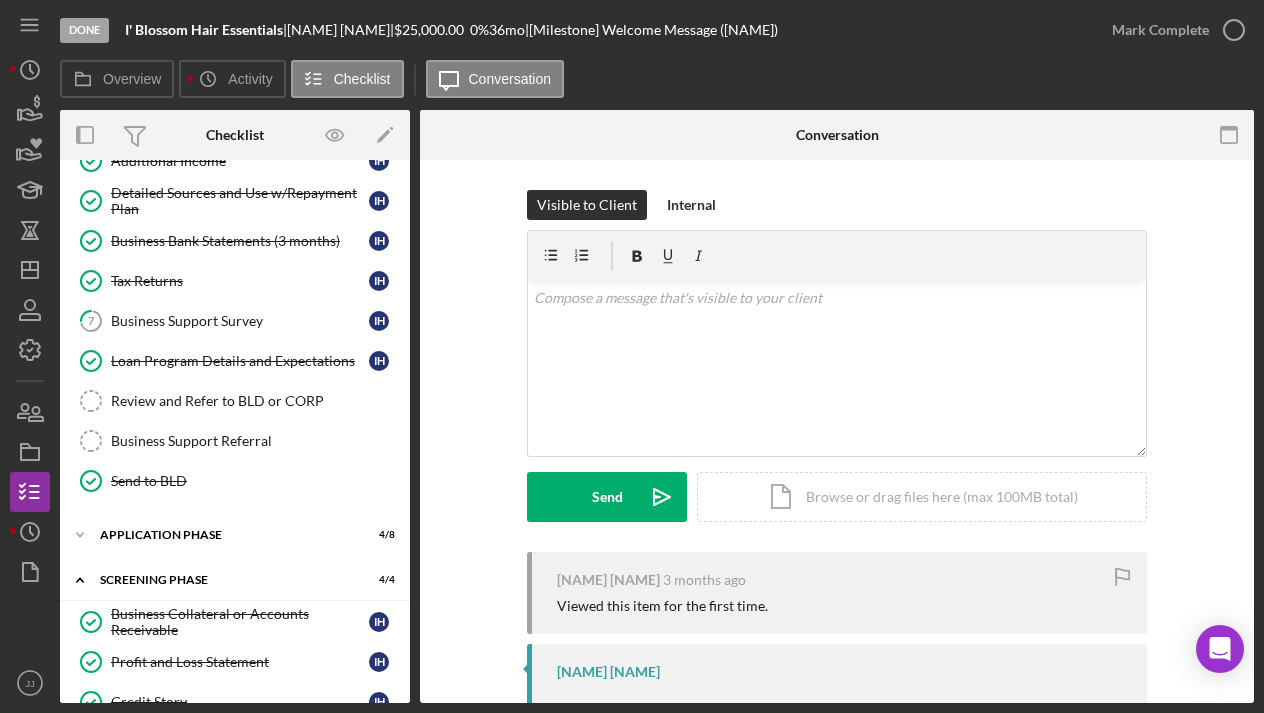 scroll, scrollTop: 192, scrollLeft: 0, axis: vertical 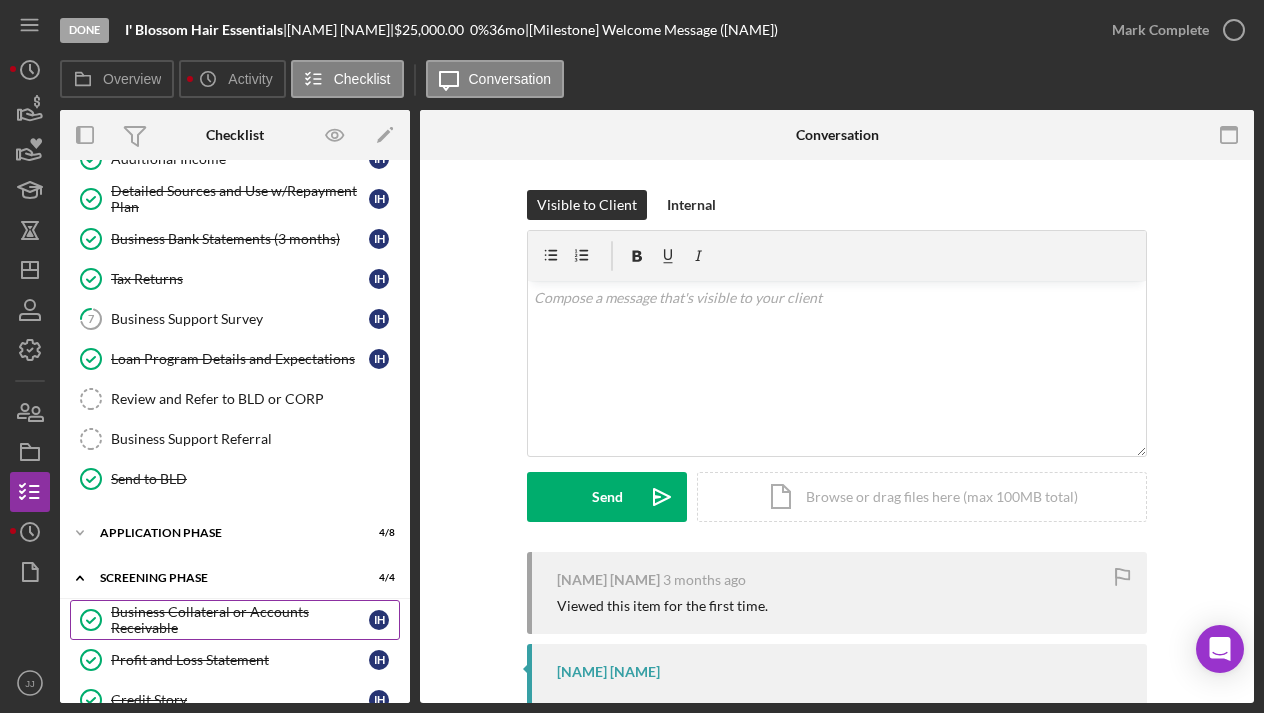 click on "Business Collateral or Accounts Receivable" at bounding box center (240, 620) 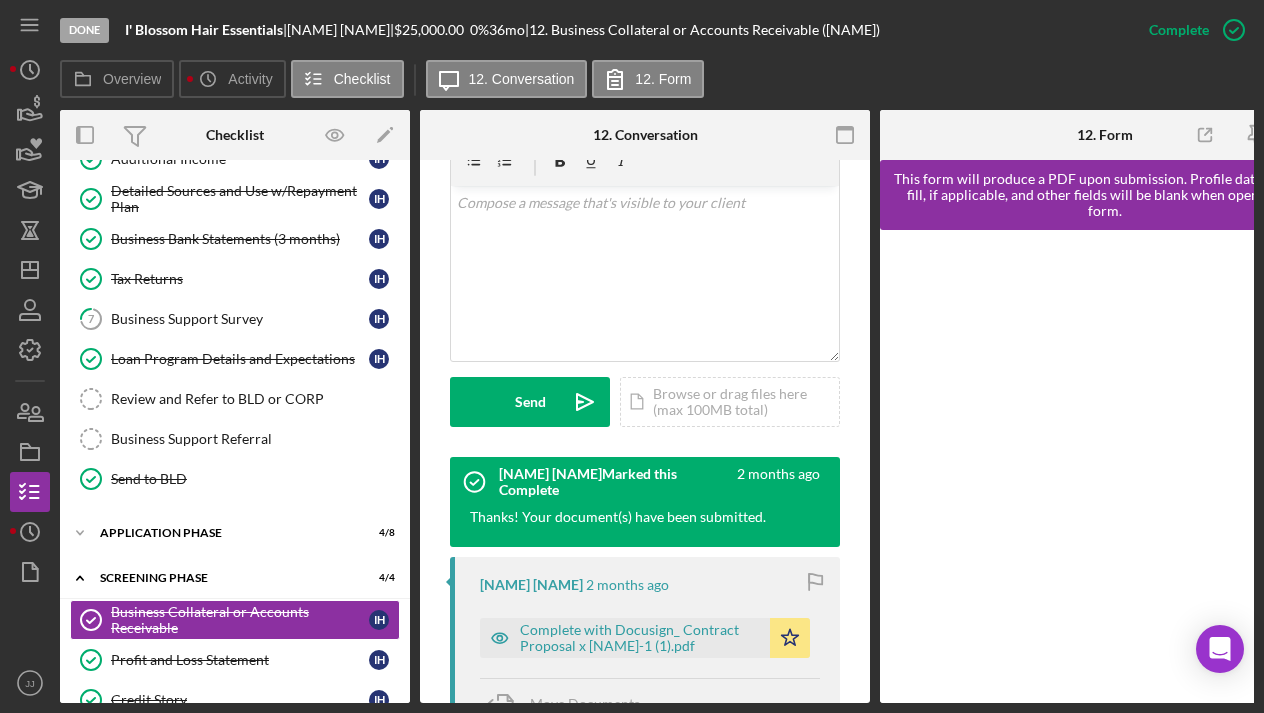 scroll, scrollTop: 454, scrollLeft: 0, axis: vertical 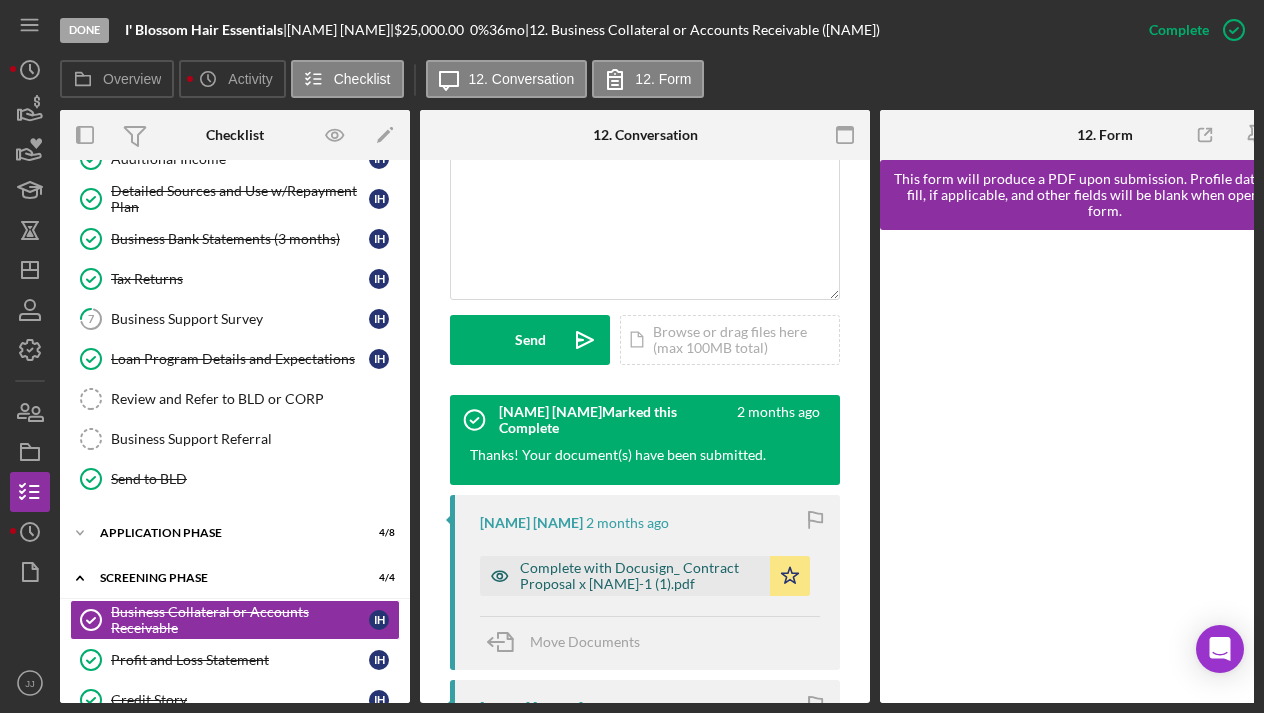 click on "Complete with Docusign_ Contract Proposal x Drew Sidora-1 (1).pdf" at bounding box center [640, 576] 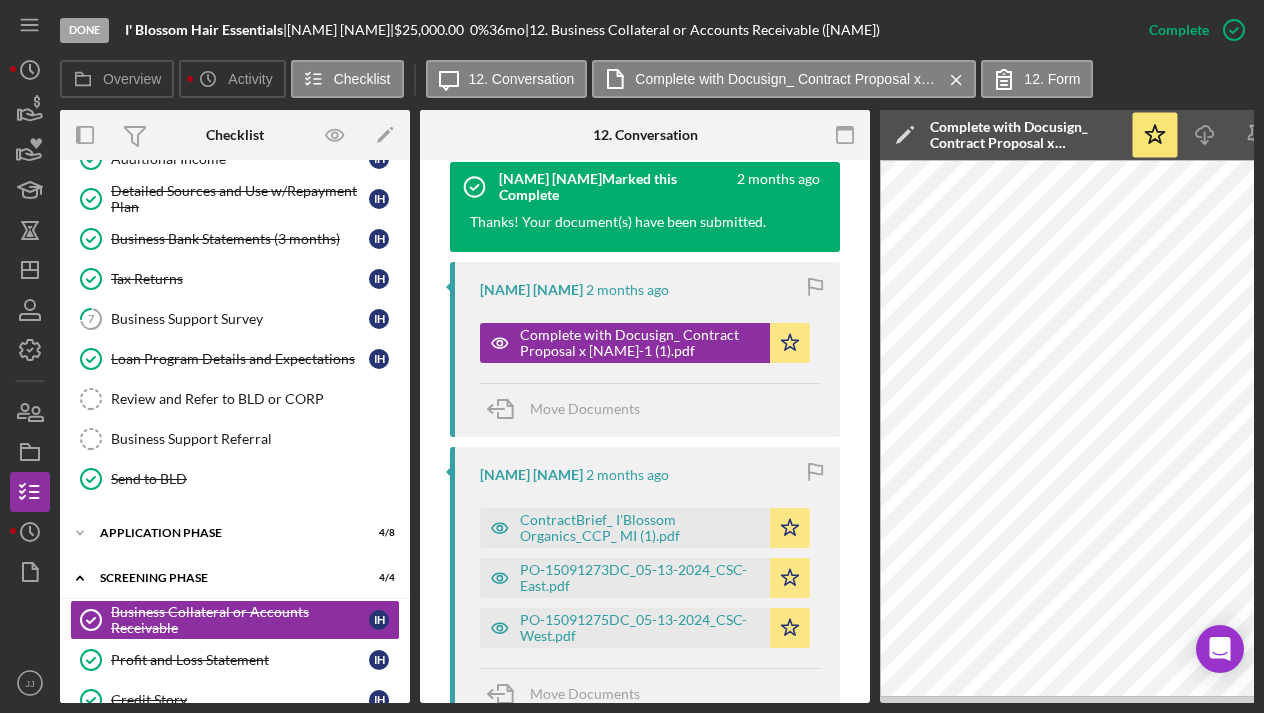 scroll, scrollTop: 694, scrollLeft: 0, axis: vertical 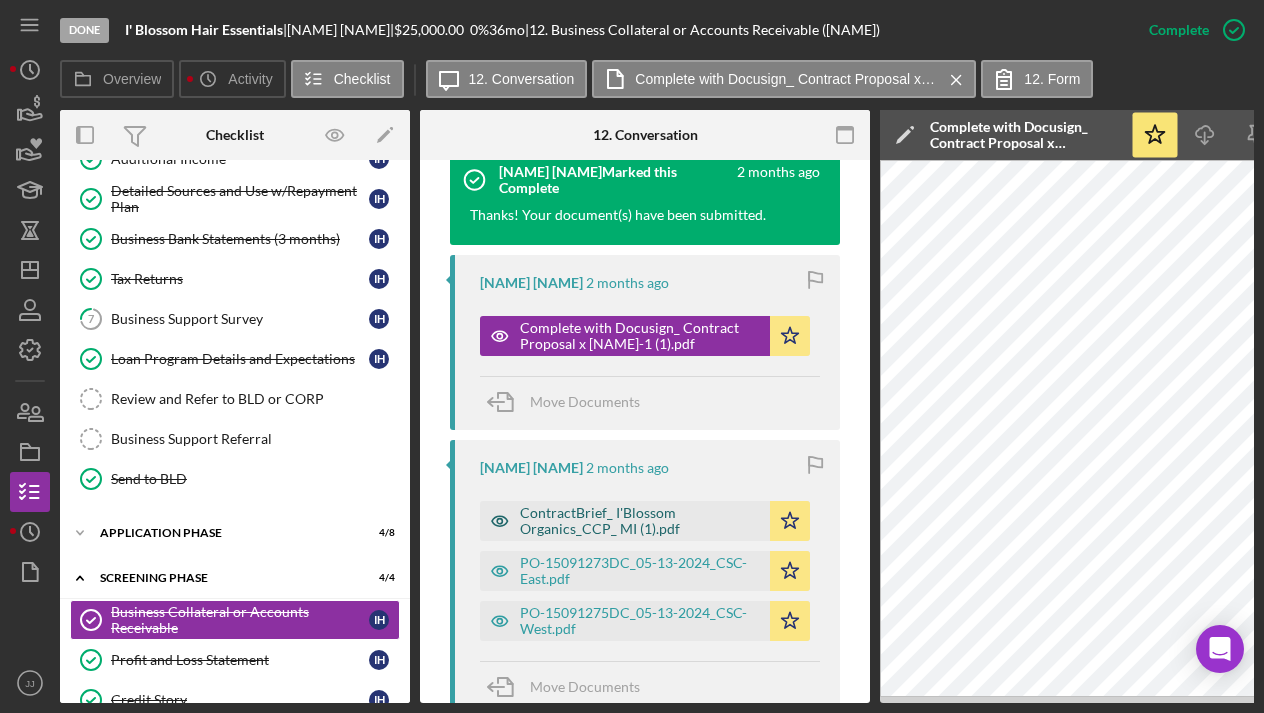 click on "ContractBrief_ I'Blossom Organics_CCP_ MI (1).pdf" at bounding box center (640, 521) 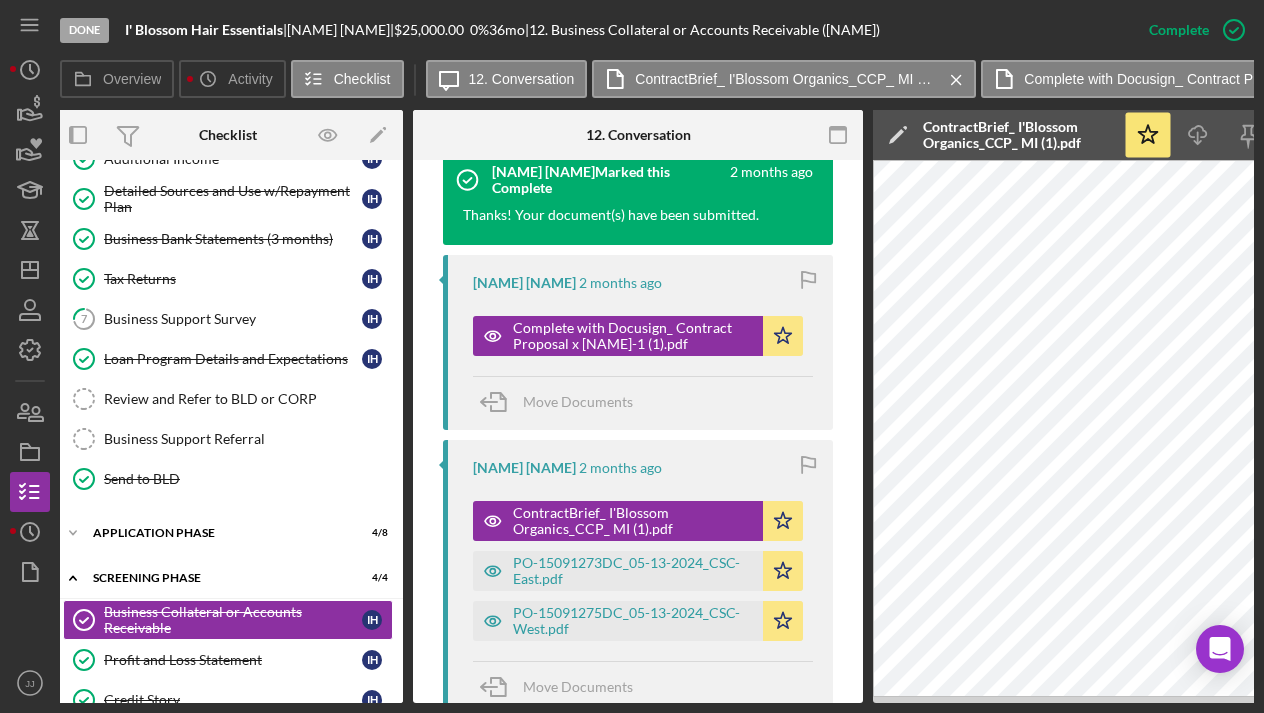 scroll, scrollTop: 0, scrollLeft: 0, axis: both 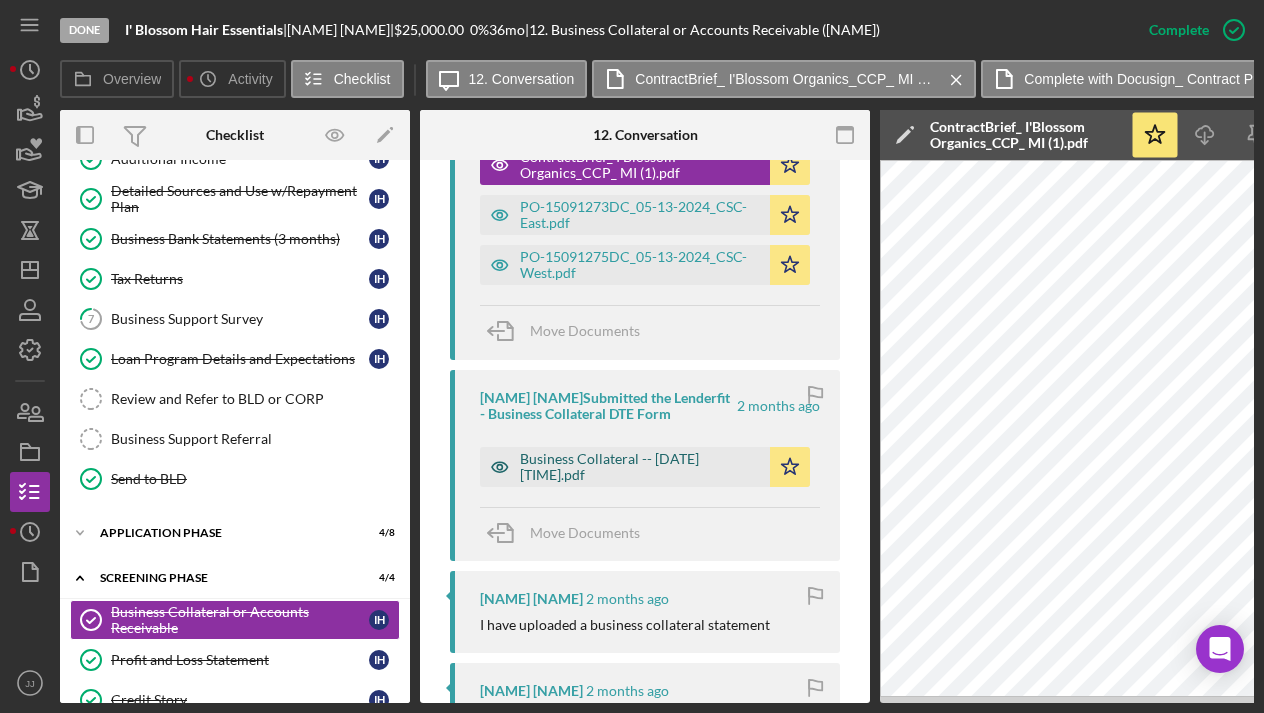 click on "Business Collateral -- 2025-04-30 02_54pm.pdf" at bounding box center (640, 467) 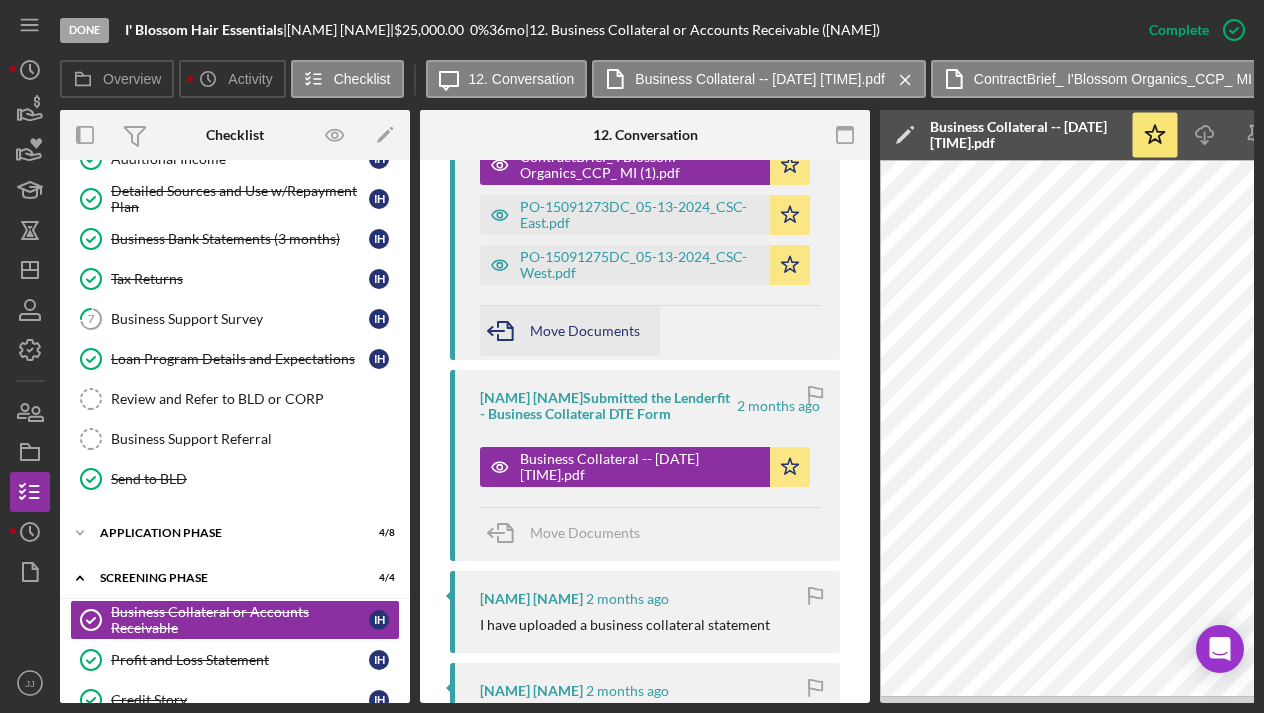 scroll, scrollTop: 0, scrollLeft: 0, axis: both 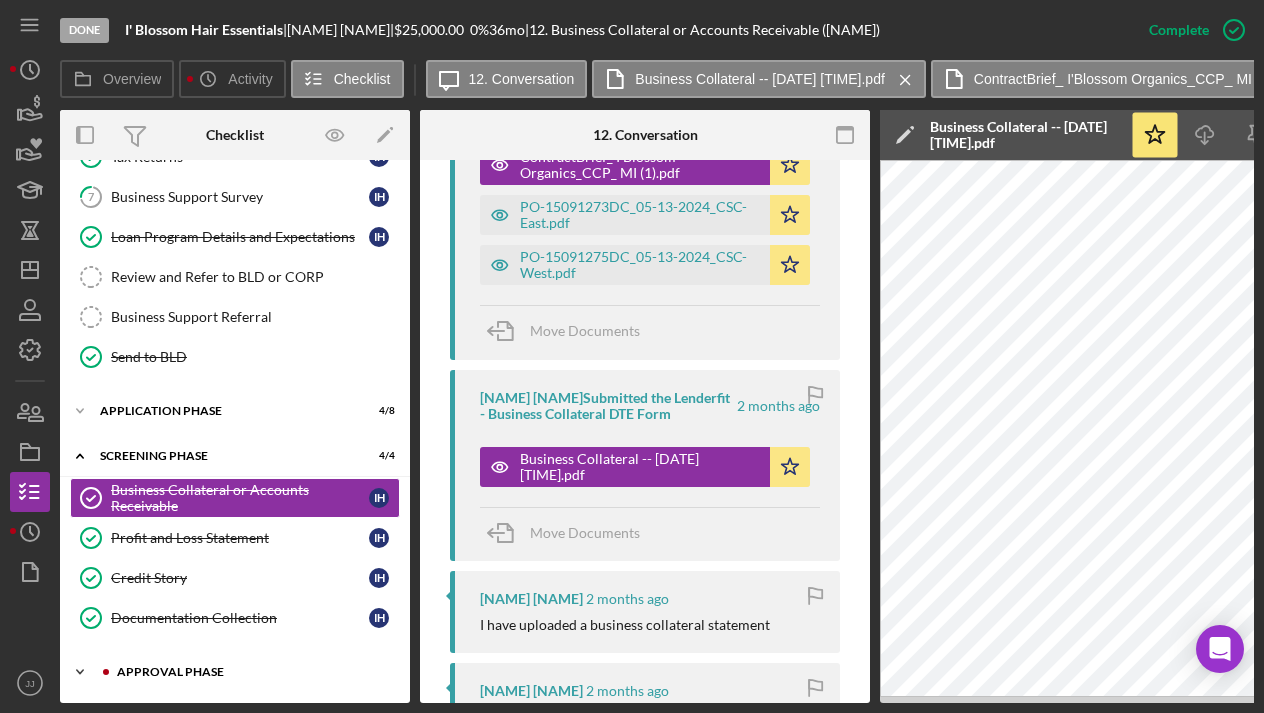 click on "Approval Phase" at bounding box center [251, 672] 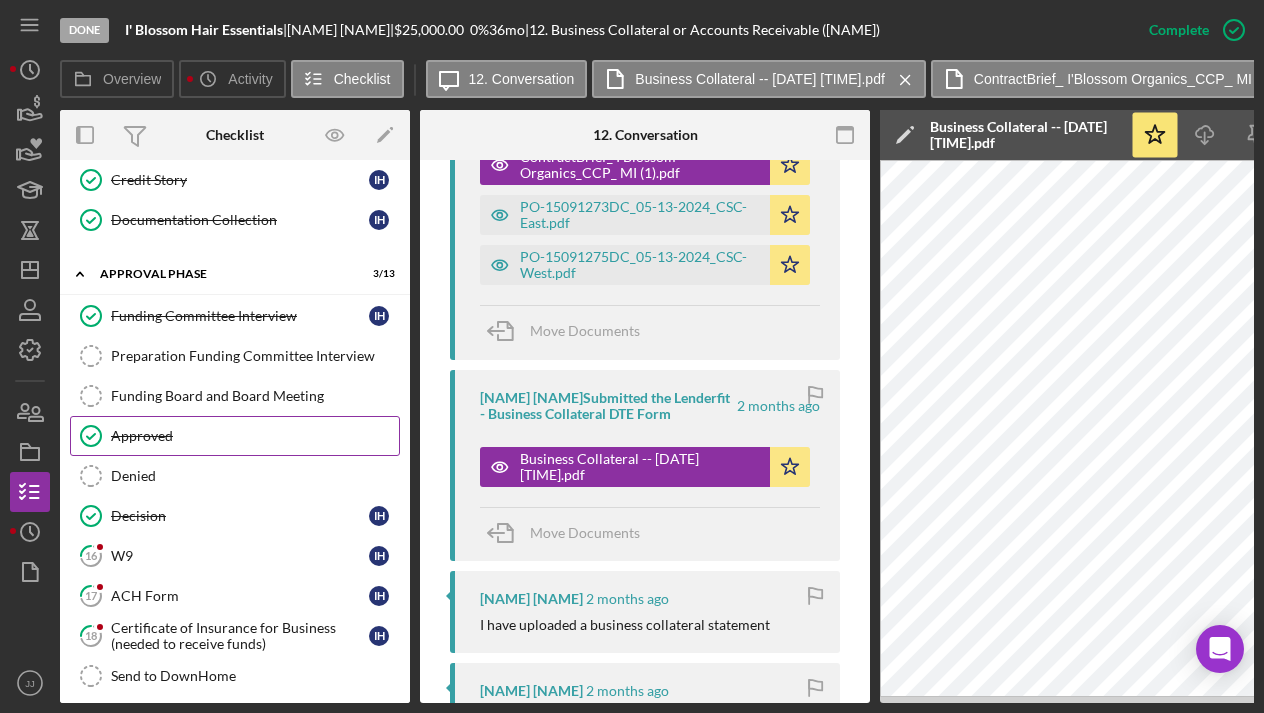 scroll, scrollTop: 713, scrollLeft: 0, axis: vertical 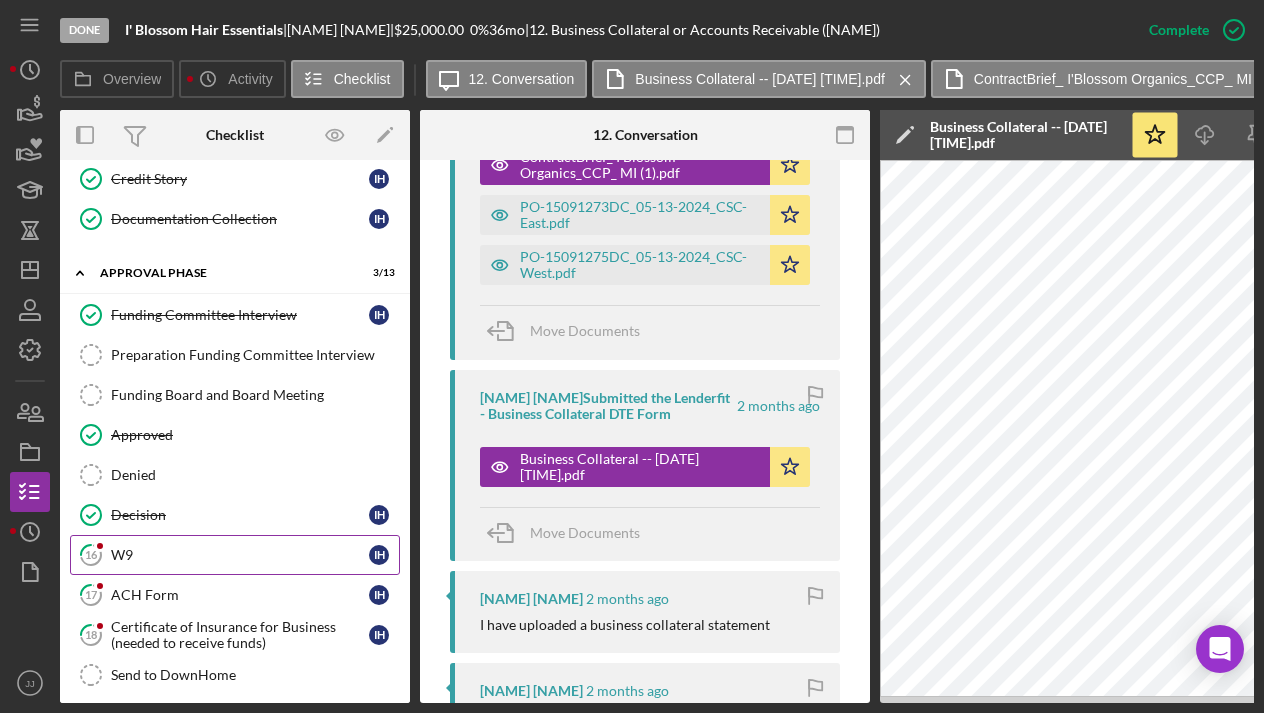 click on "W9" at bounding box center (240, 555) 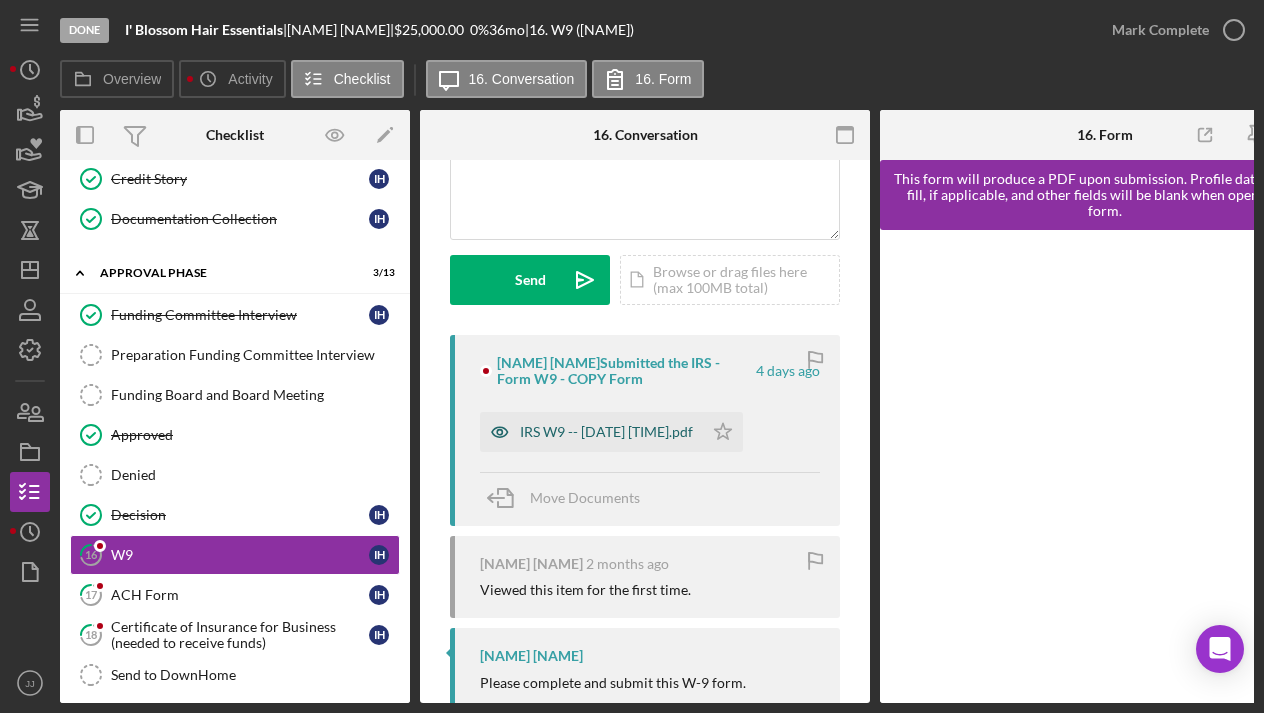 scroll, scrollTop: 219, scrollLeft: 0, axis: vertical 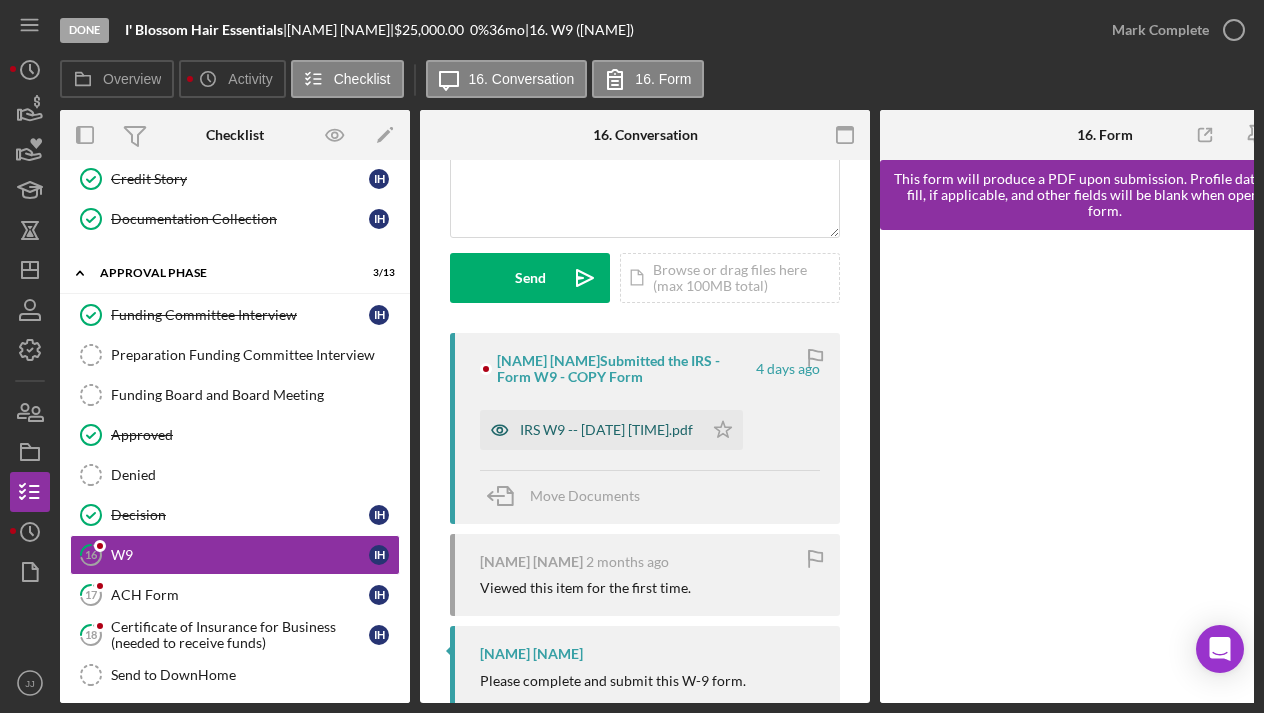 click on "IRS W9 -- 2025-07-10 08_56am.pdf" at bounding box center (606, 430) 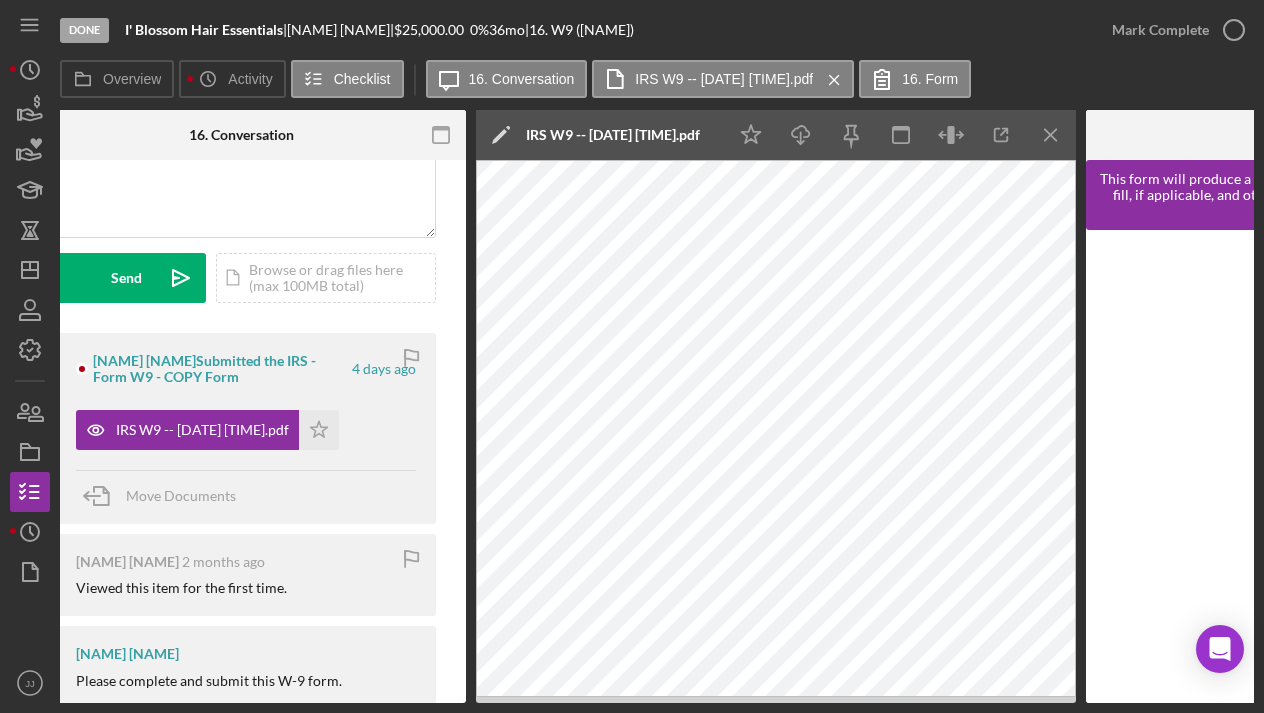 scroll, scrollTop: 0, scrollLeft: 405, axis: horizontal 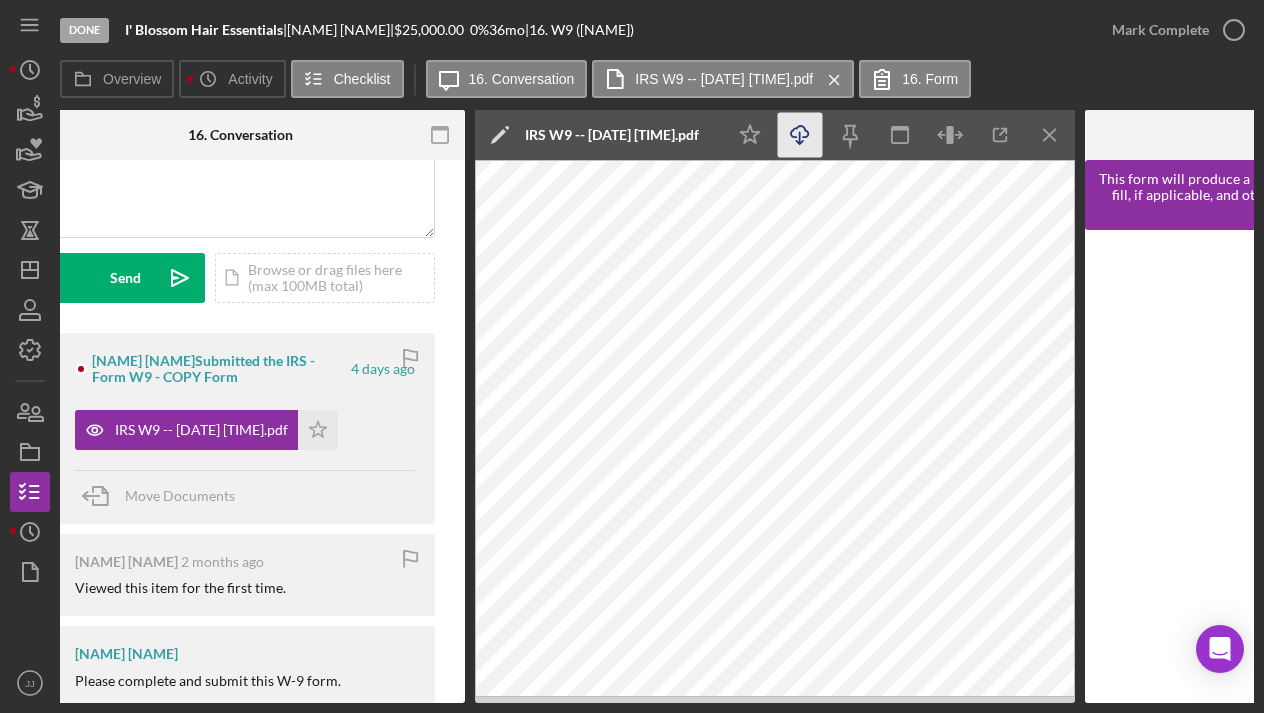 click on "Icon/Download" 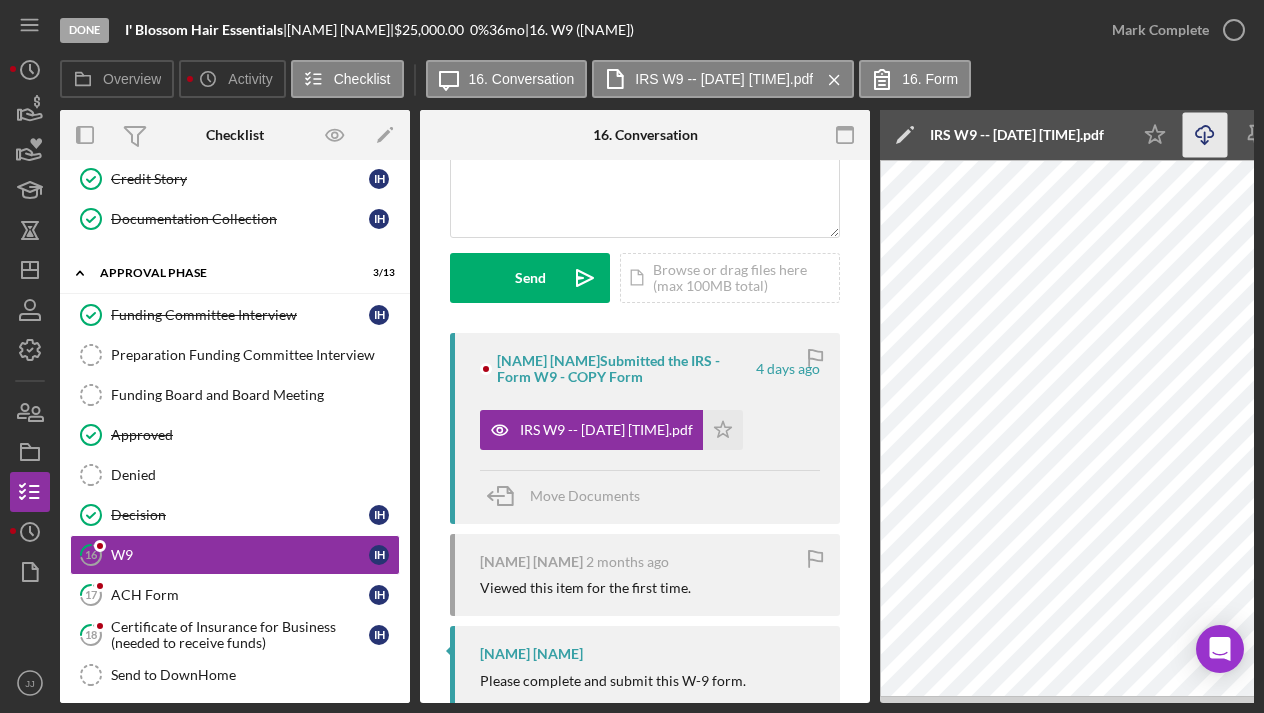 scroll, scrollTop: 0, scrollLeft: 0, axis: both 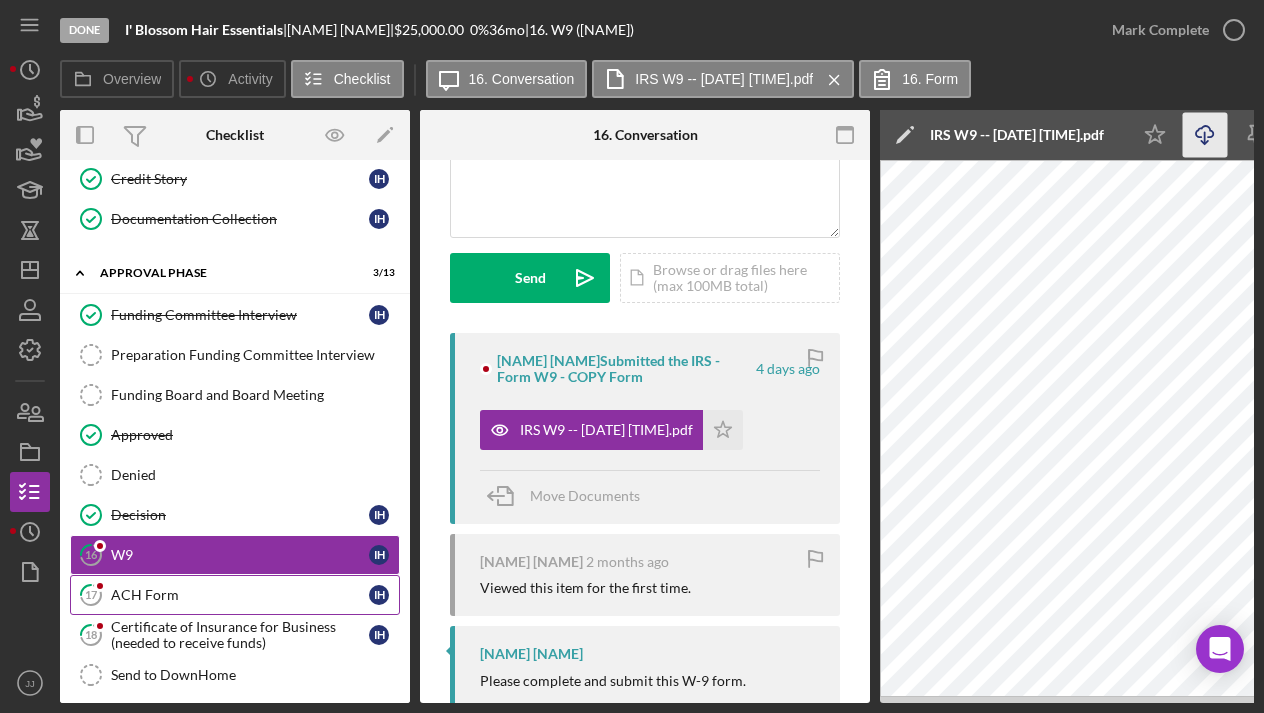 click on "17 ACH Form I H" at bounding box center (235, 595) 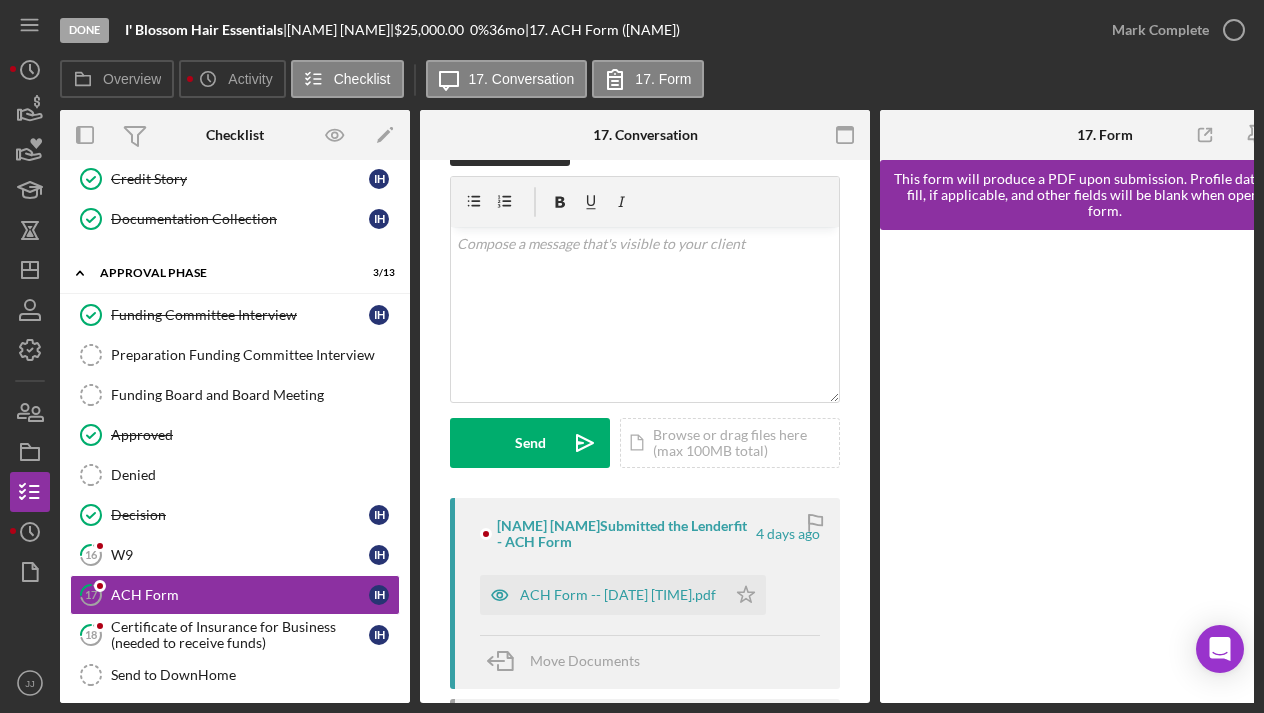 scroll, scrollTop: 69, scrollLeft: 0, axis: vertical 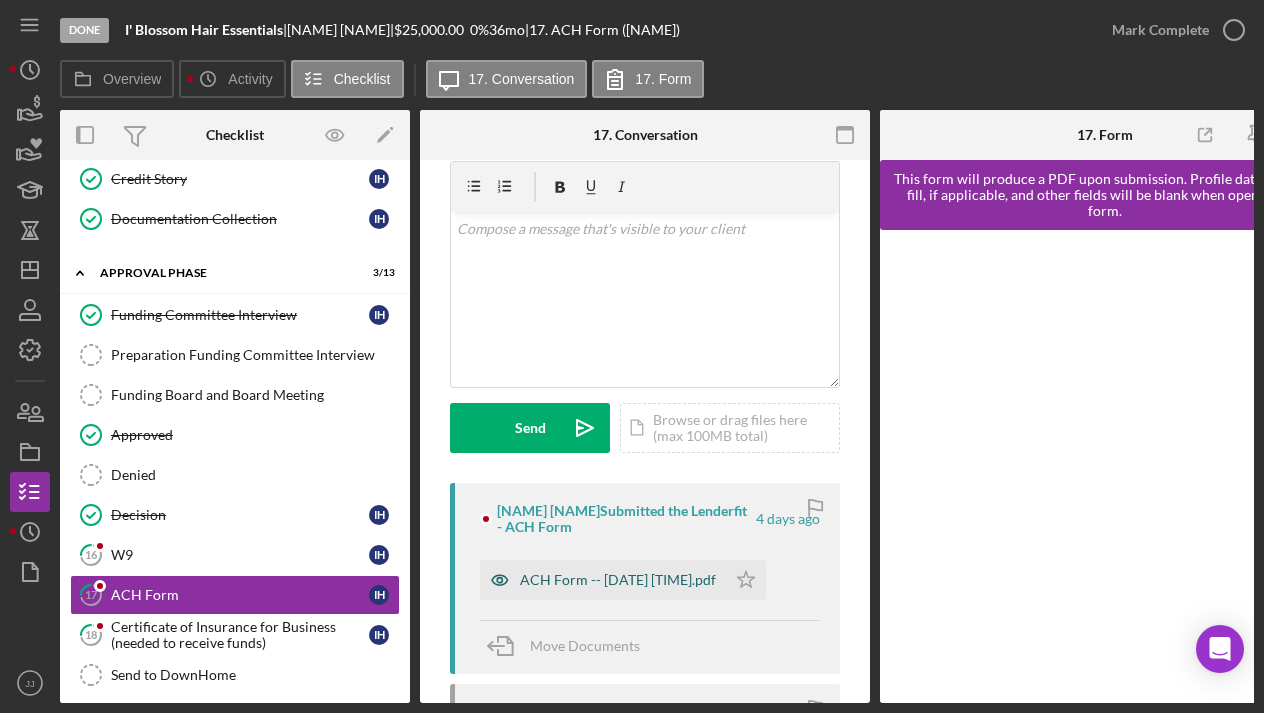 click on "ACH Form  -- 2025-07-10 09_01am.pdf" at bounding box center [618, 580] 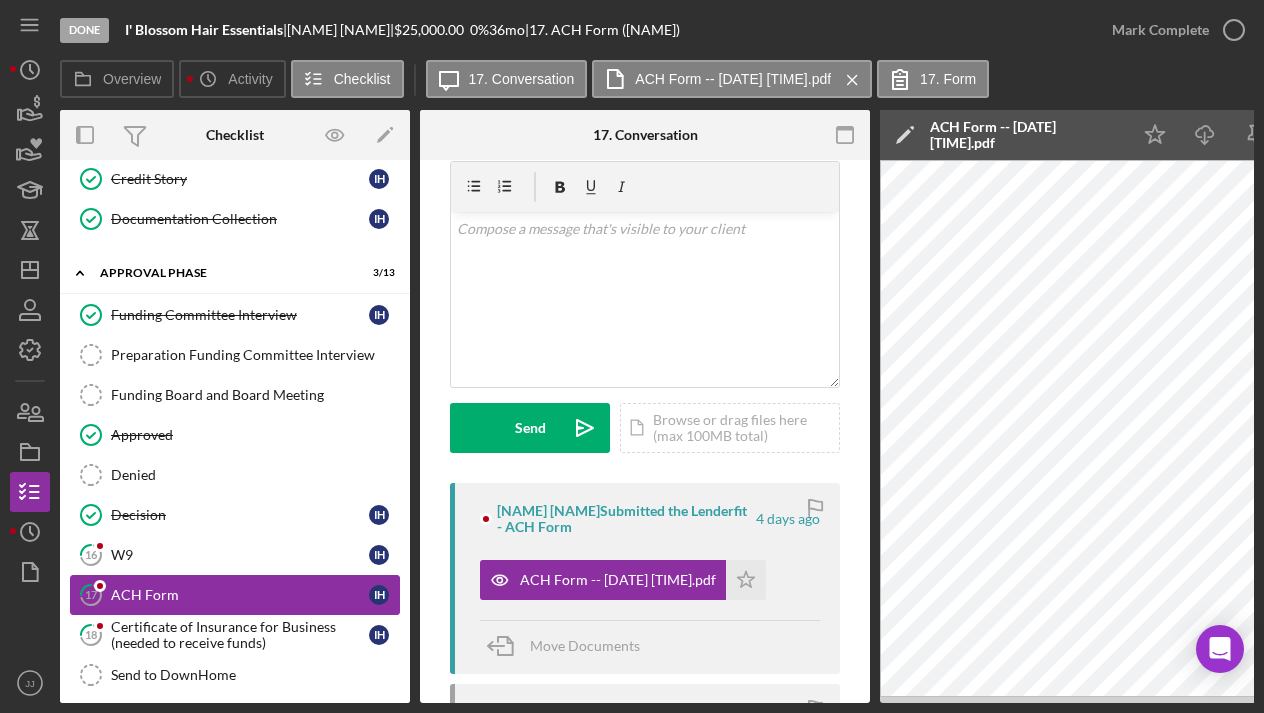 scroll, scrollTop: 0, scrollLeft: 0, axis: both 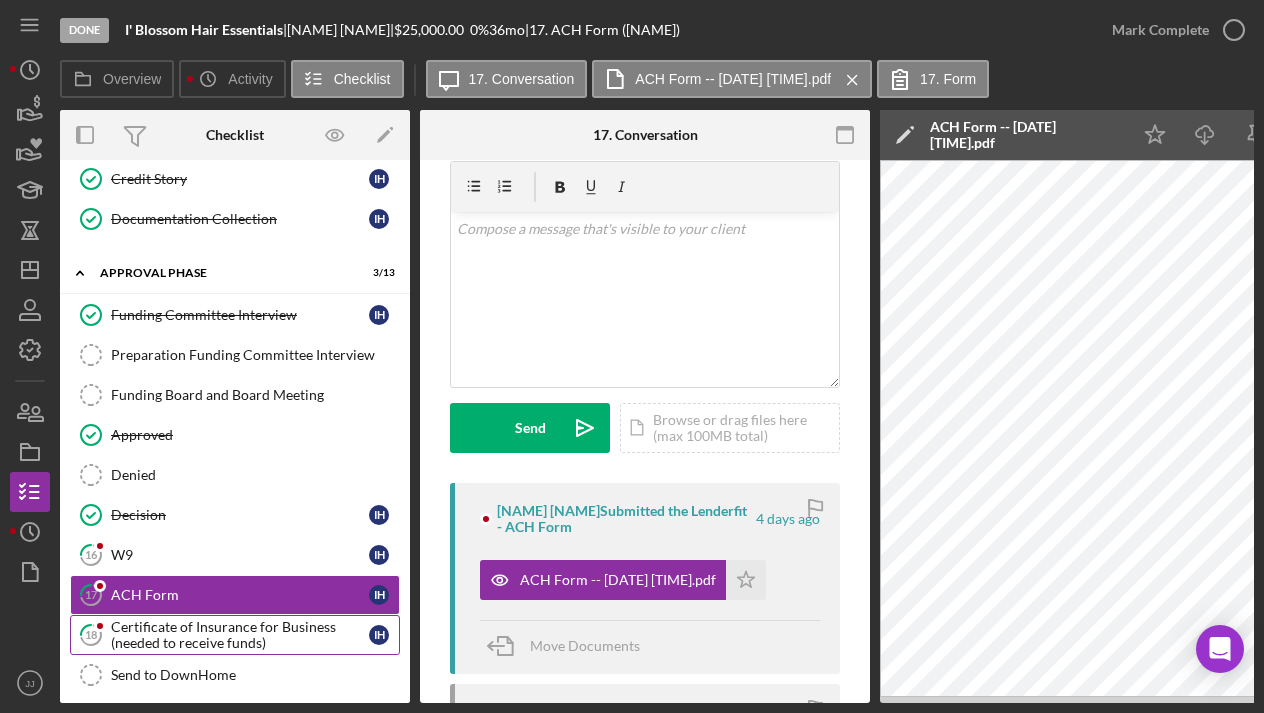 click on "Certificate of Insurance for Business (needed to receive funds)" at bounding box center [240, 635] 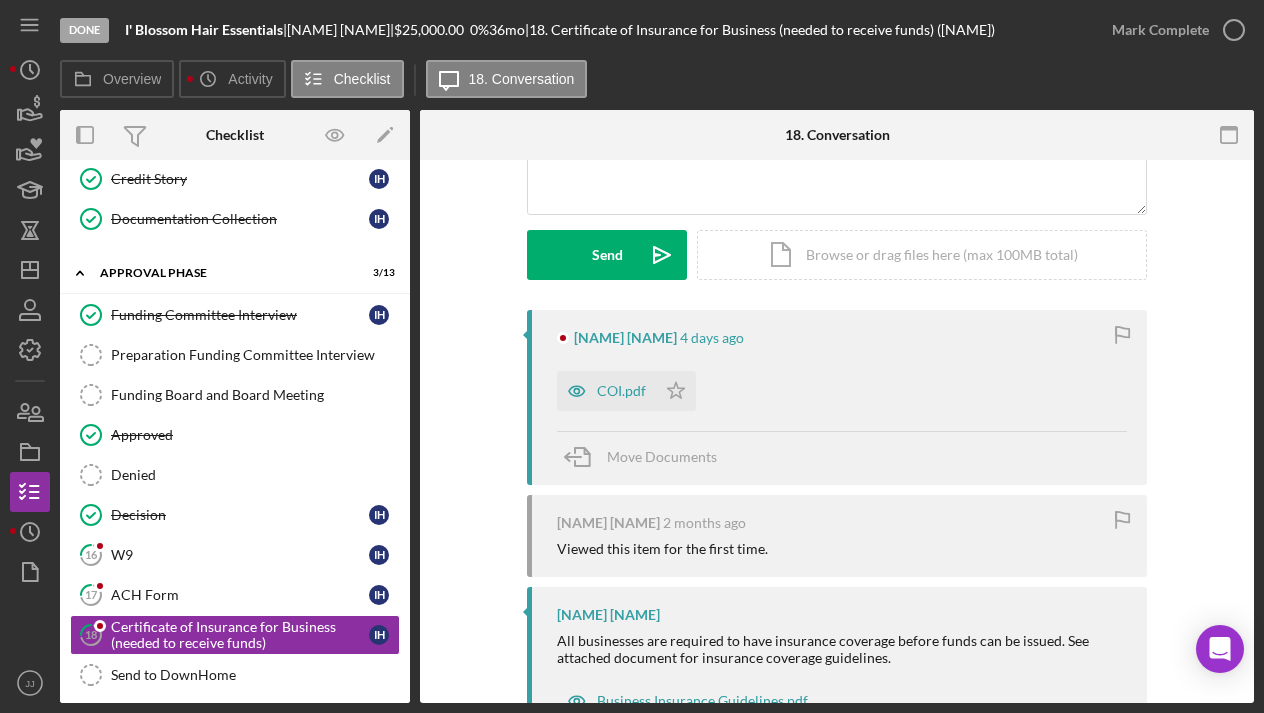scroll, scrollTop: 235, scrollLeft: 0, axis: vertical 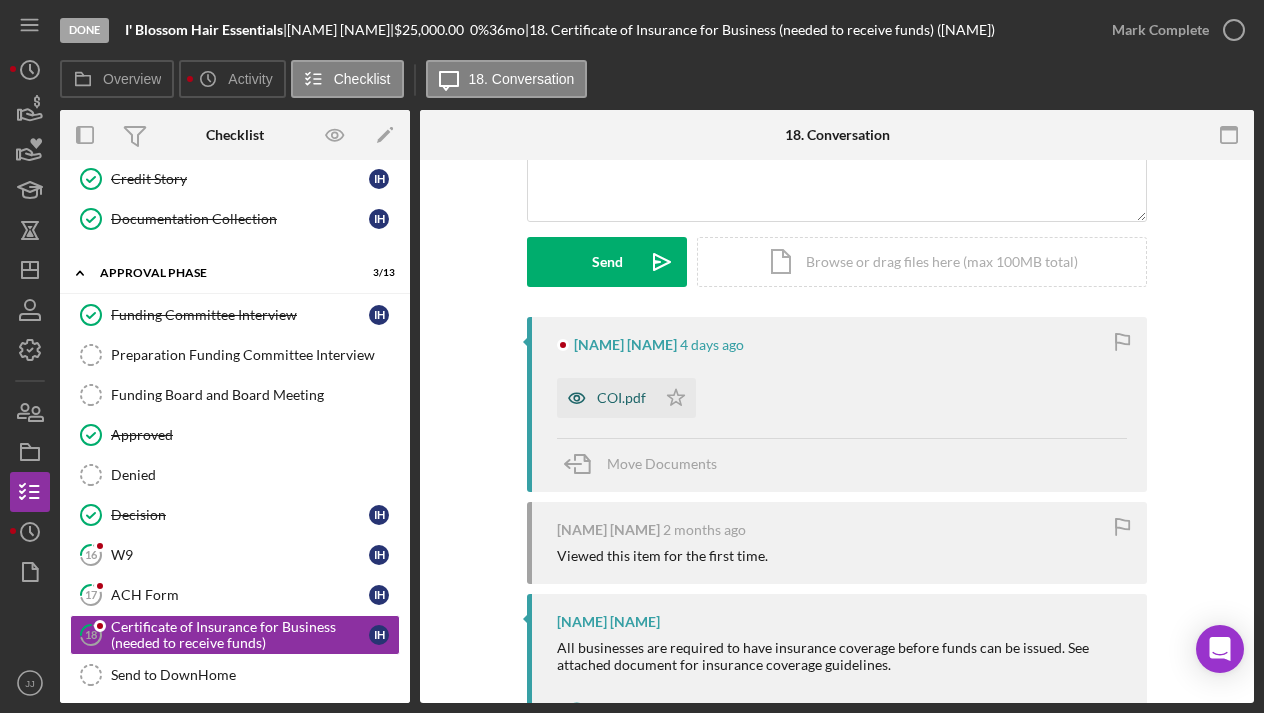 click on "COI.pdf" at bounding box center [621, 398] 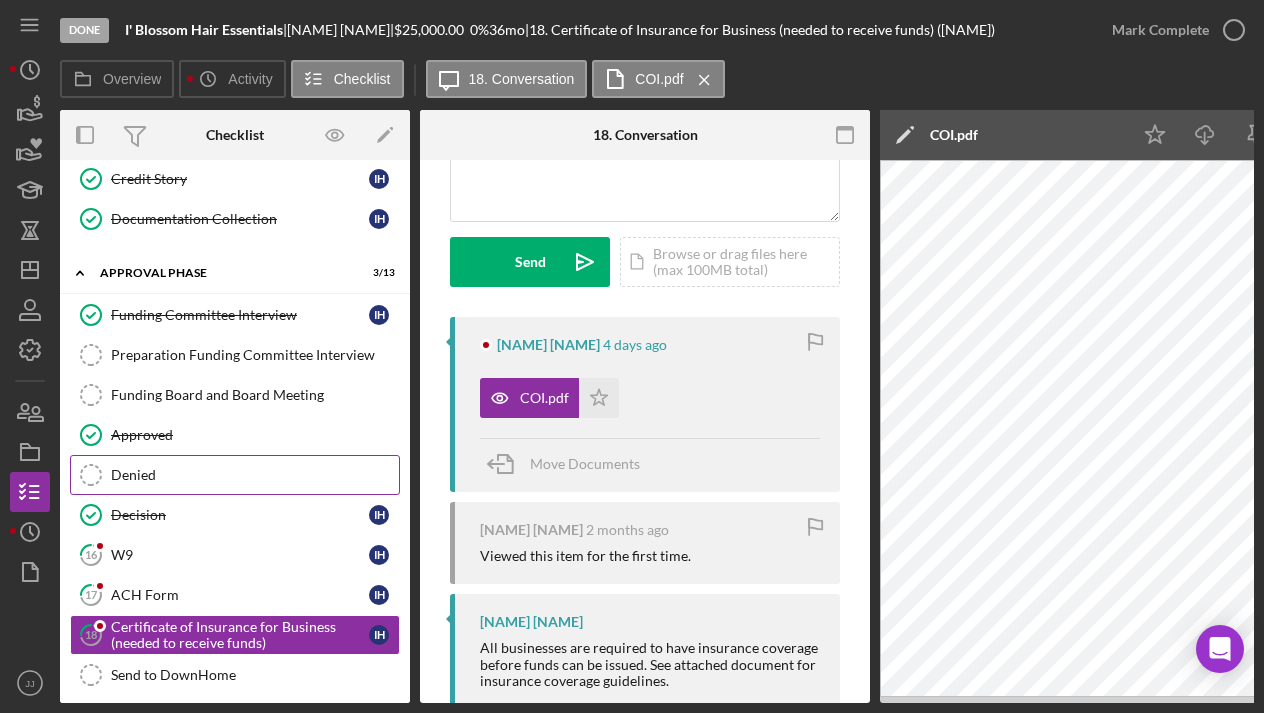 scroll, scrollTop: 0, scrollLeft: 0, axis: both 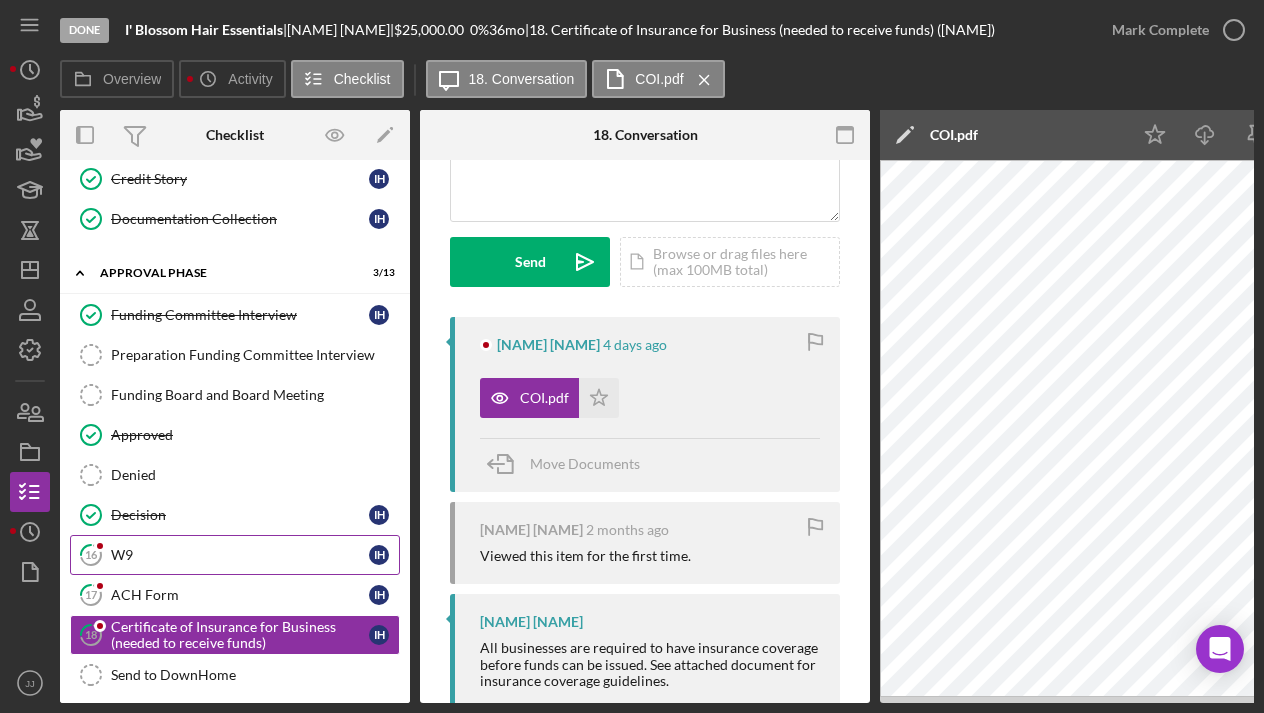 click on "W9" at bounding box center [240, 555] 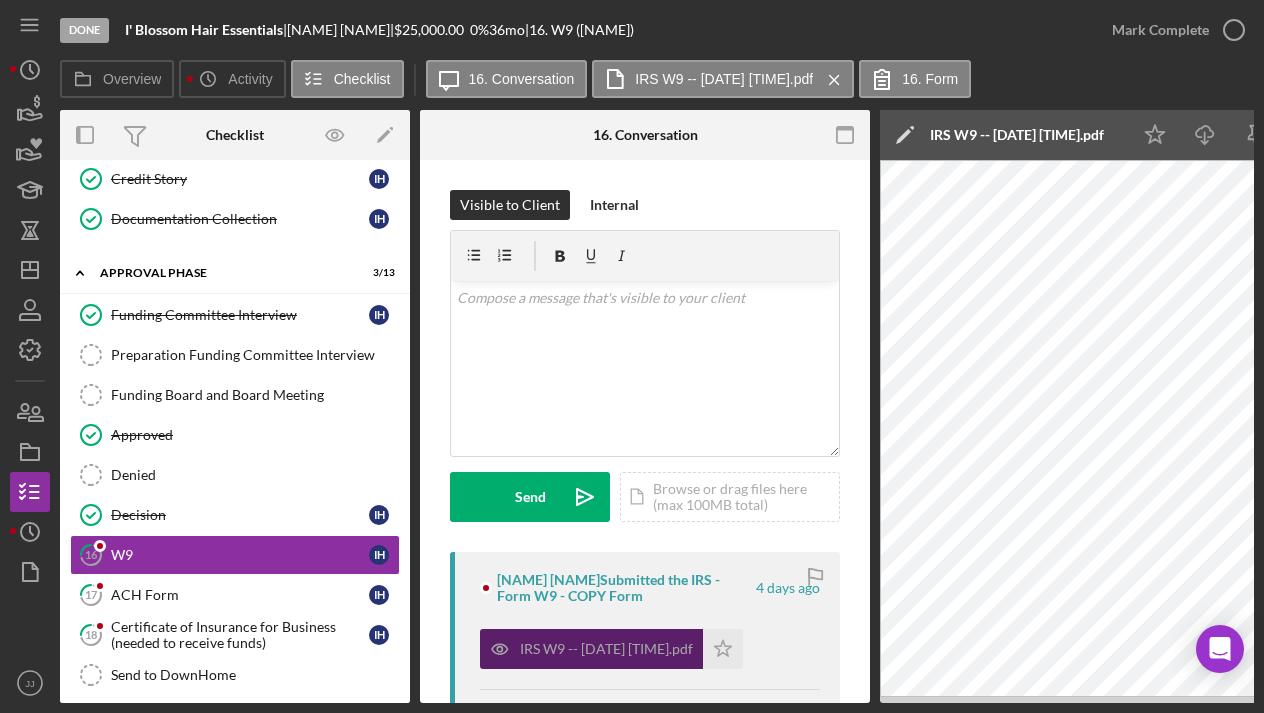 click on "IRS W9 -- 2025-07-10 08_56am.pdf" at bounding box center (591, 649) 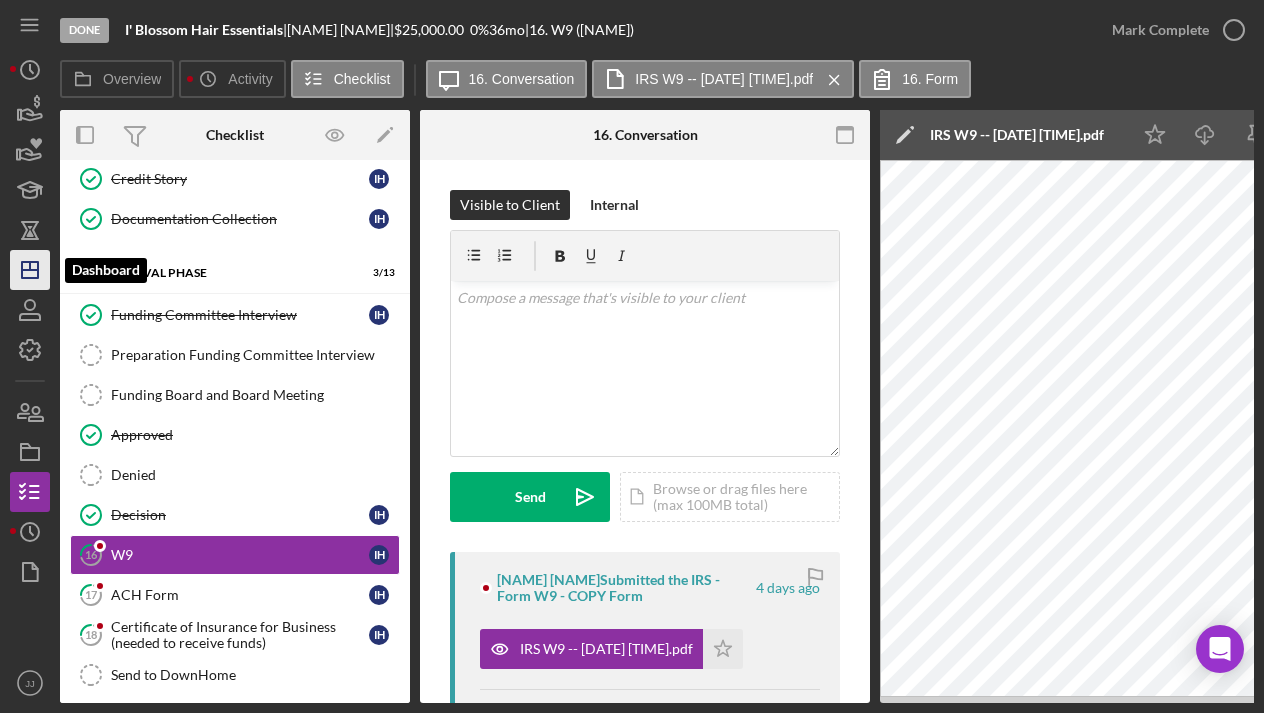 click on "Icon/Dashboard" 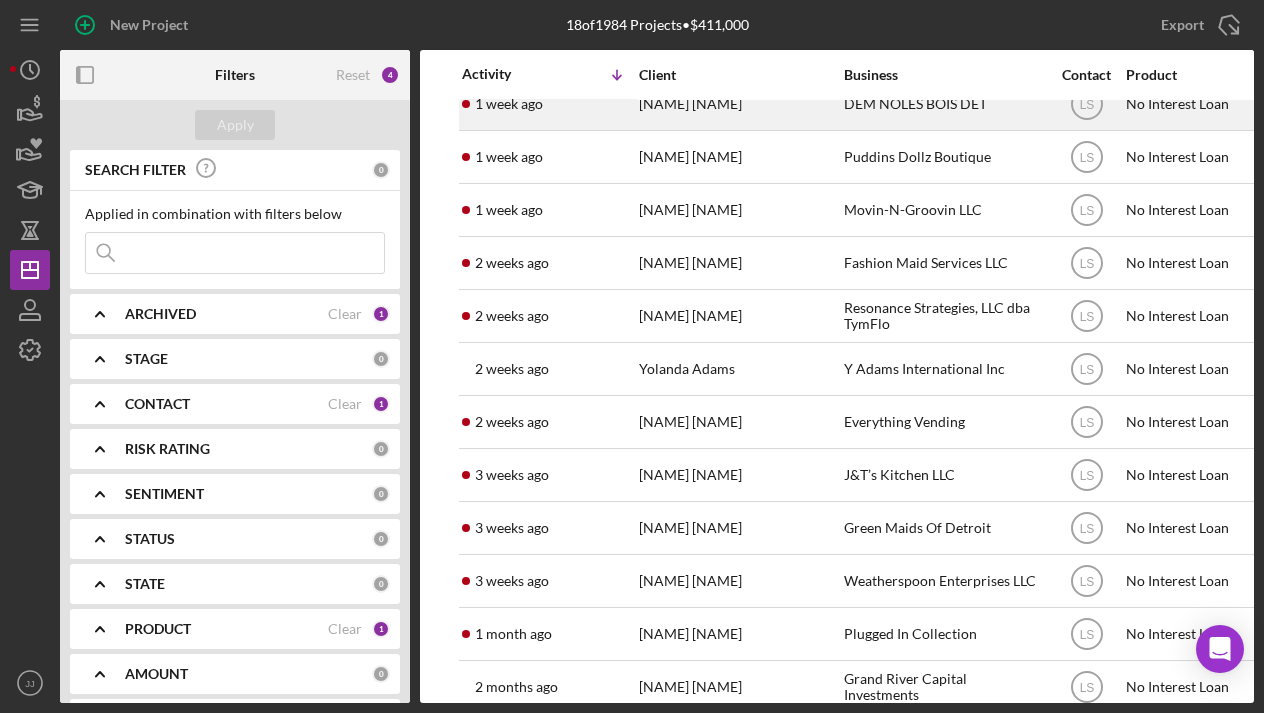 scroll, scrollTop: 235, scrollLeft: 3, axis: both 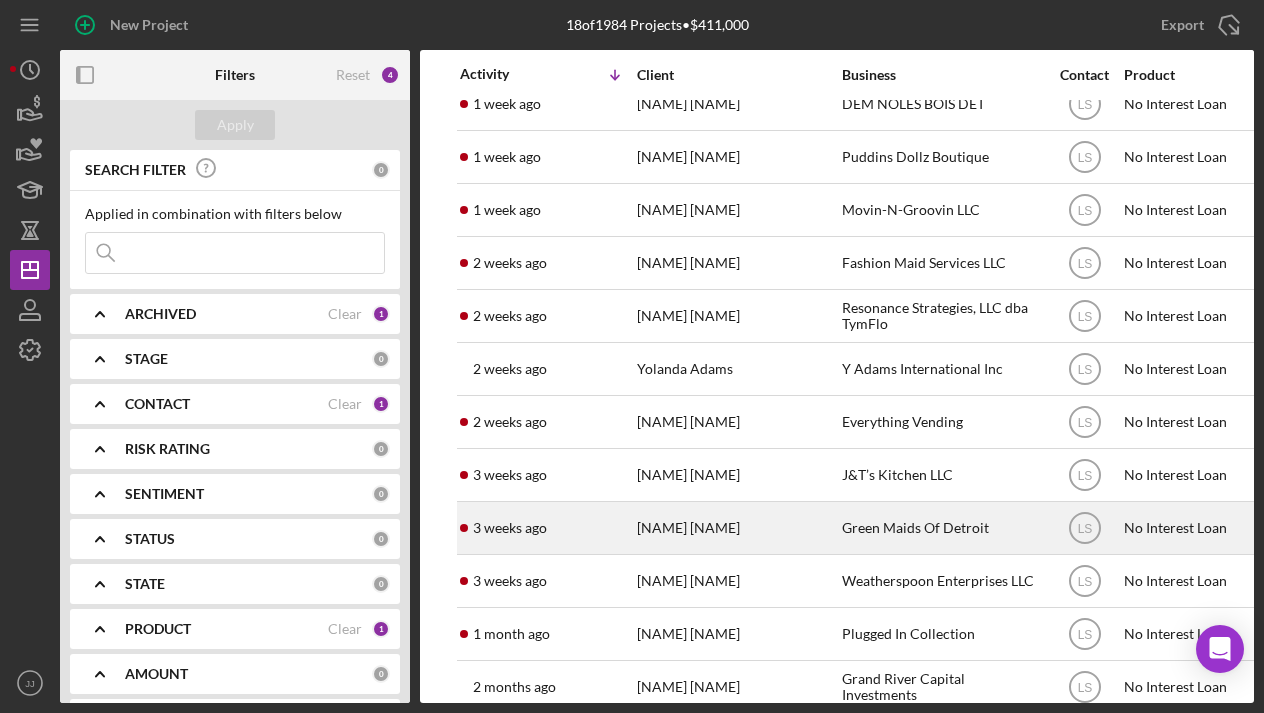 click on "Green Maids Of Detroit" at bounding box center (942, 528) 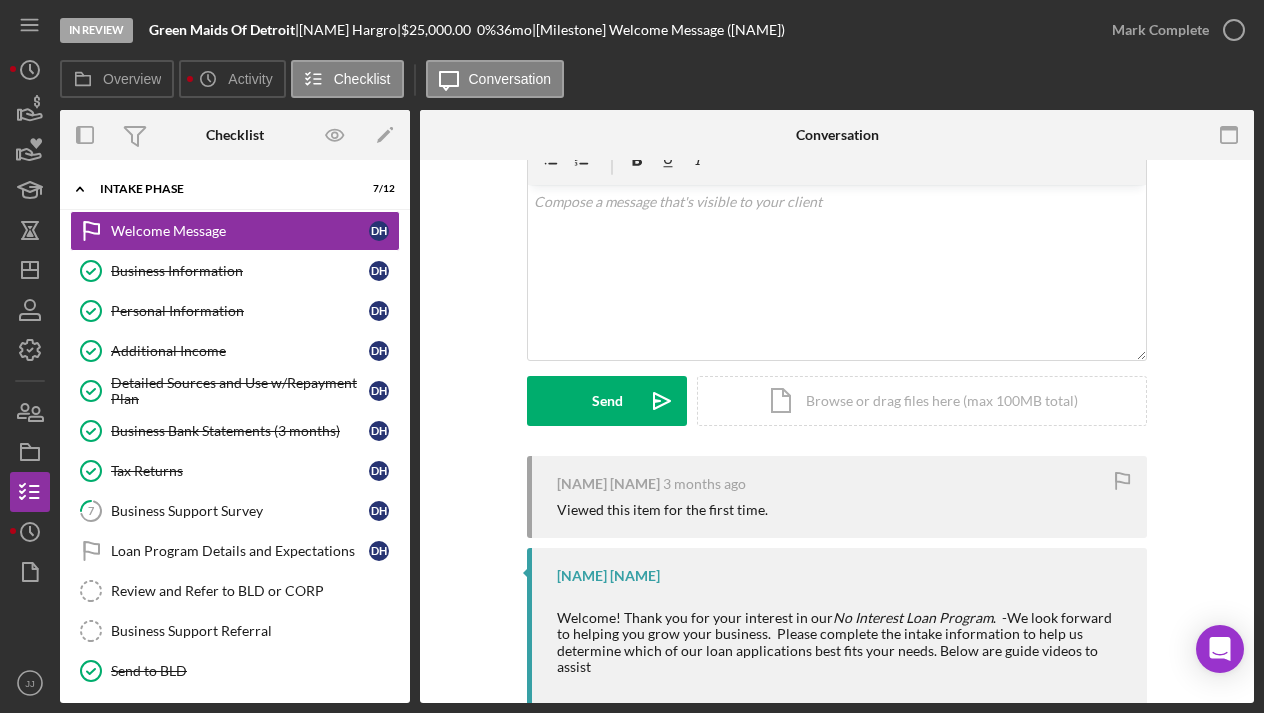 scroll, scrollTop: 104, scrollLeft: 0, axis: vertical 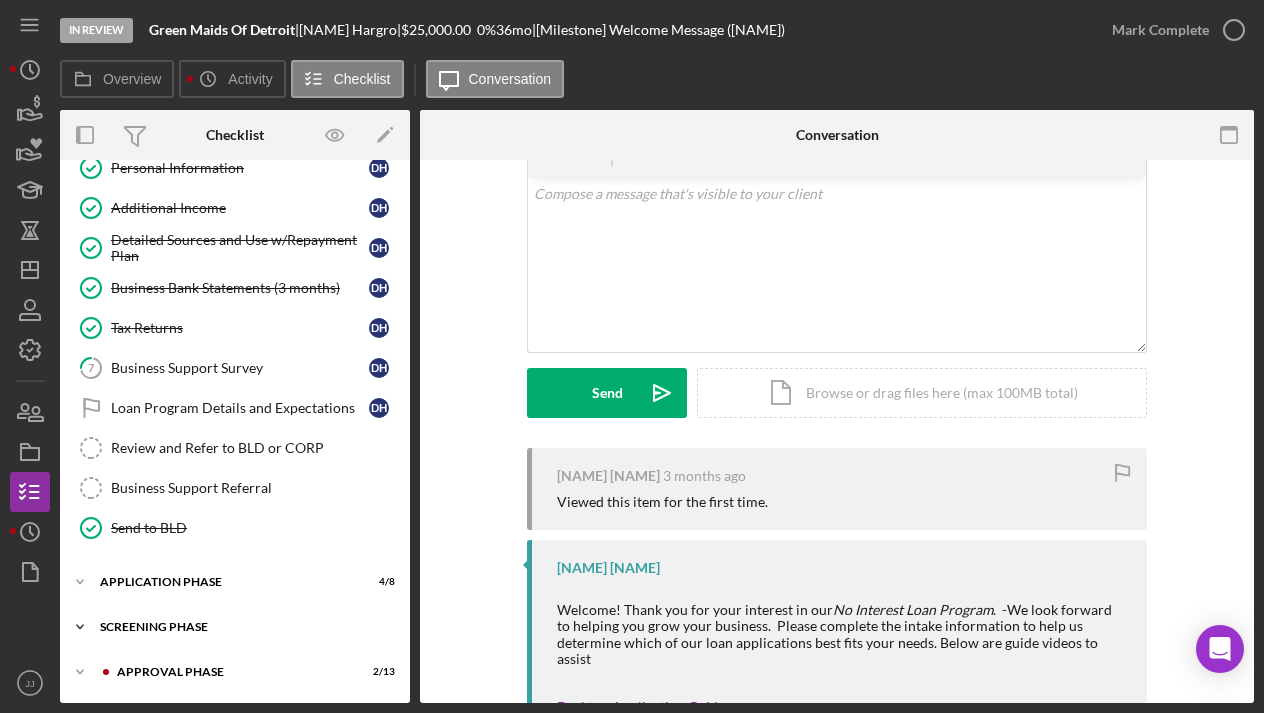 click on "Screening Phase" at bounding box center [242, 627] 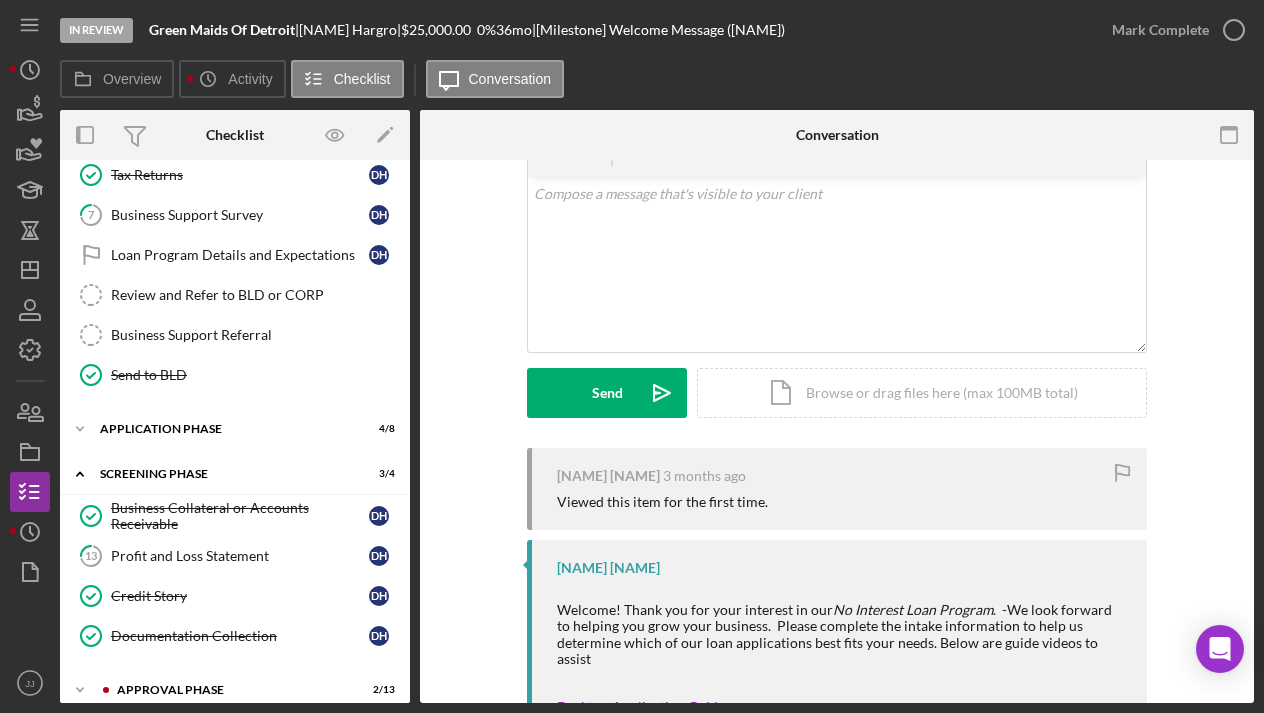 scroll, scrollTop: 304, scrollLeft: 0, axis: vertical 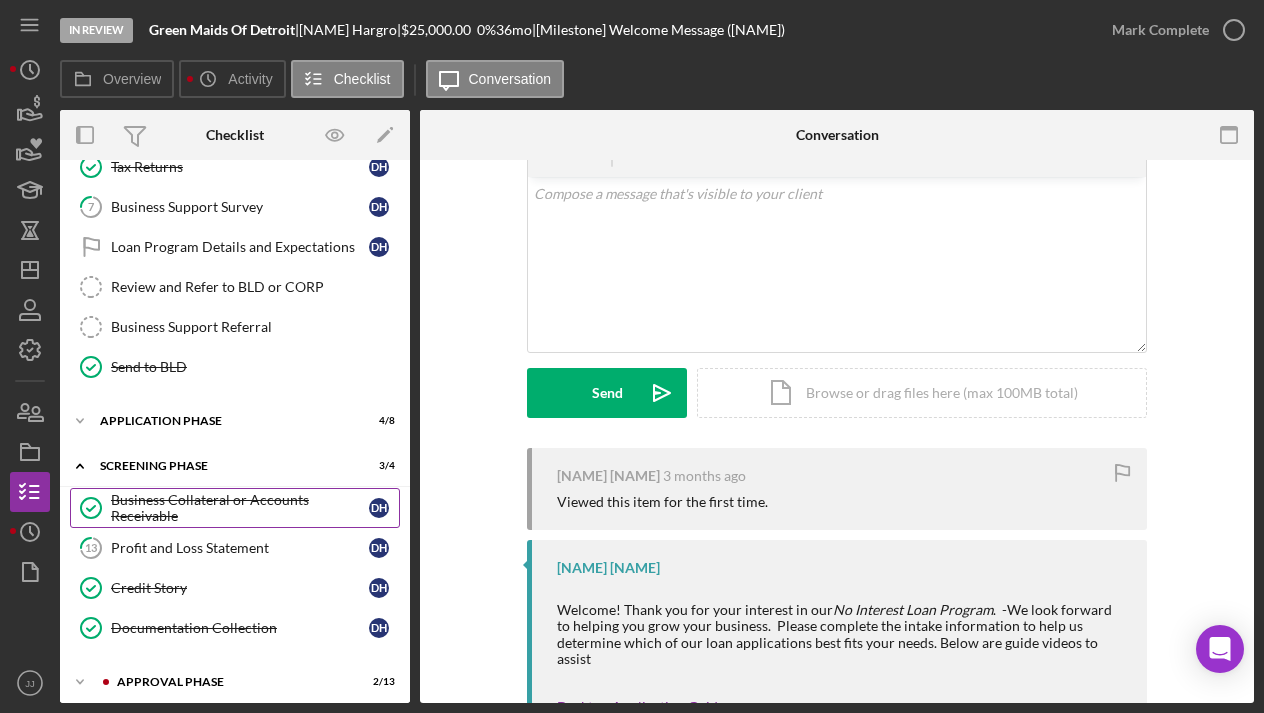 click on "Business Collateral or Accounts Receivable" at bounding box center (240, 508) 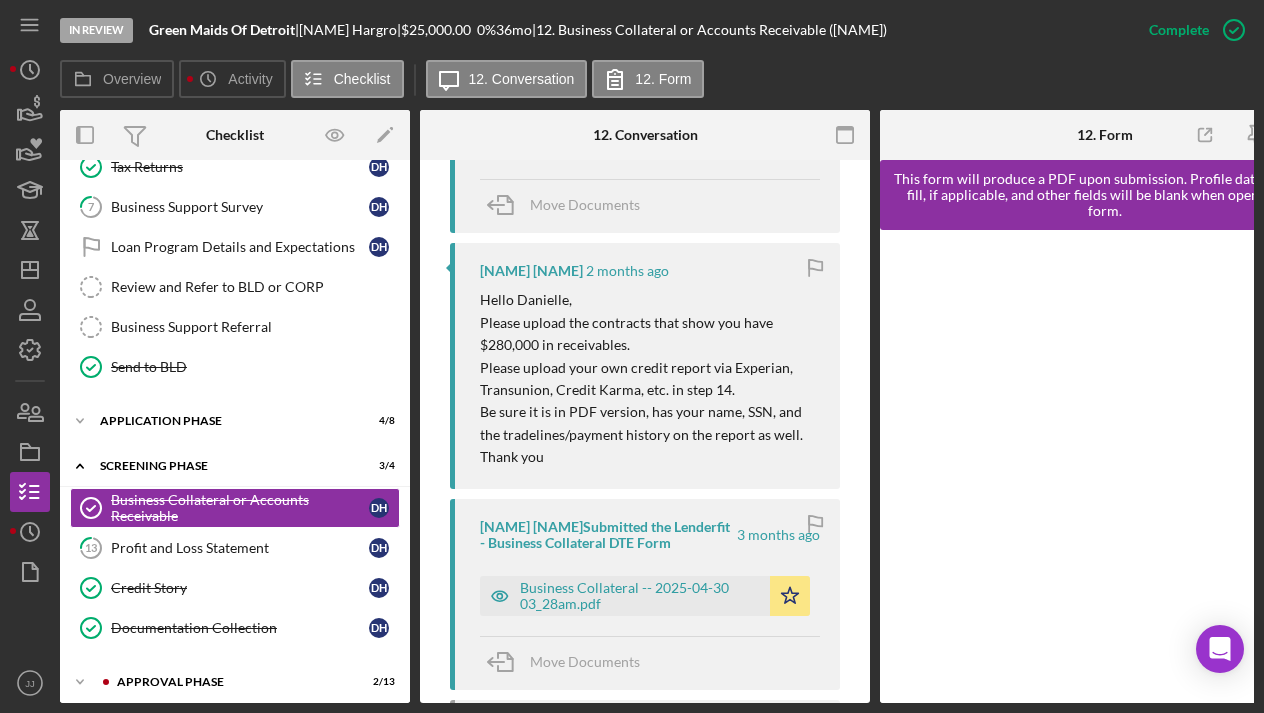 scroll, scrollTop: 1047, scrollLeft: 0, axis: vertical 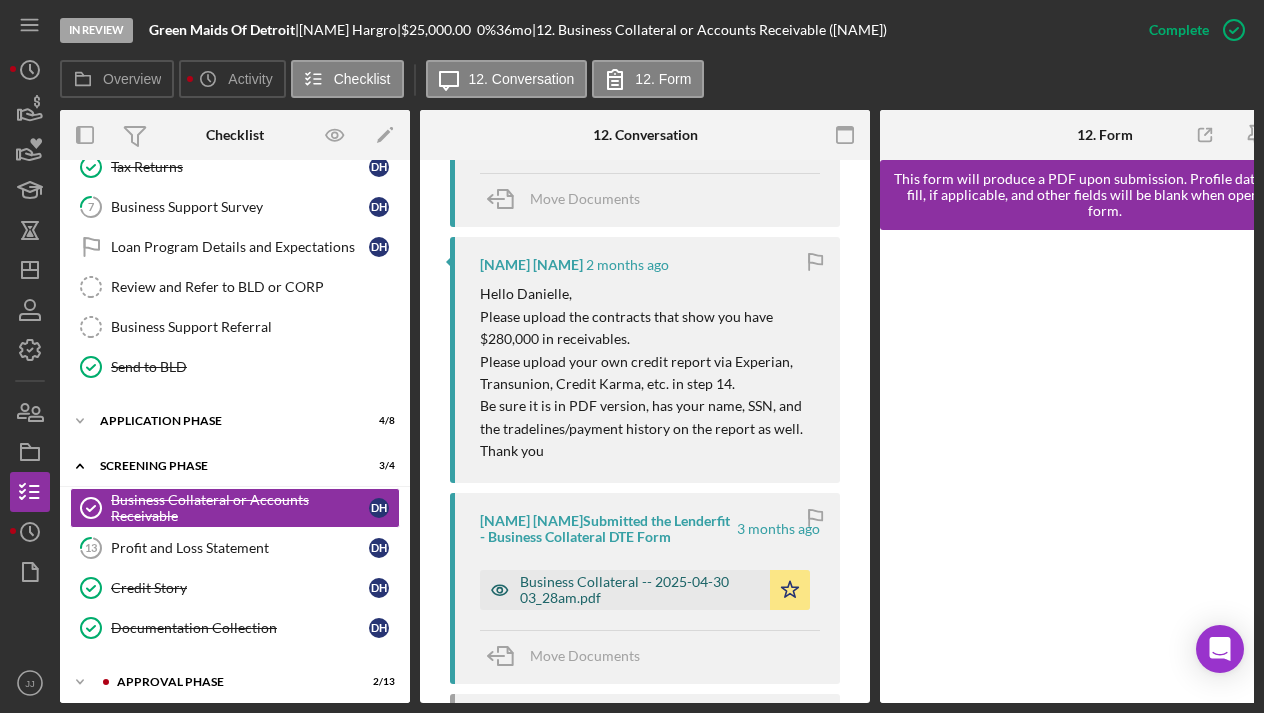 click on "Business Collateral -- 2025-04-30 03_28am.pdf" at bounding box center [640, 590] 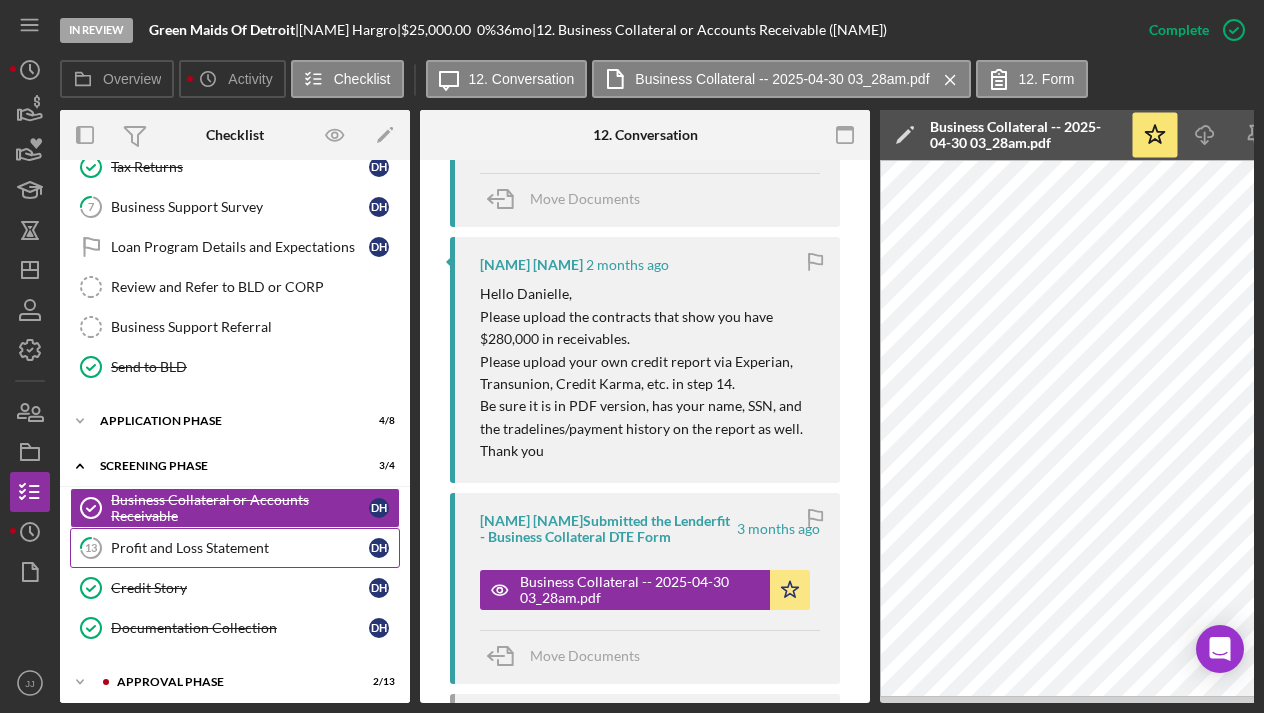scroll, scrollTop: 0, scrollLeft: 0, axis: both 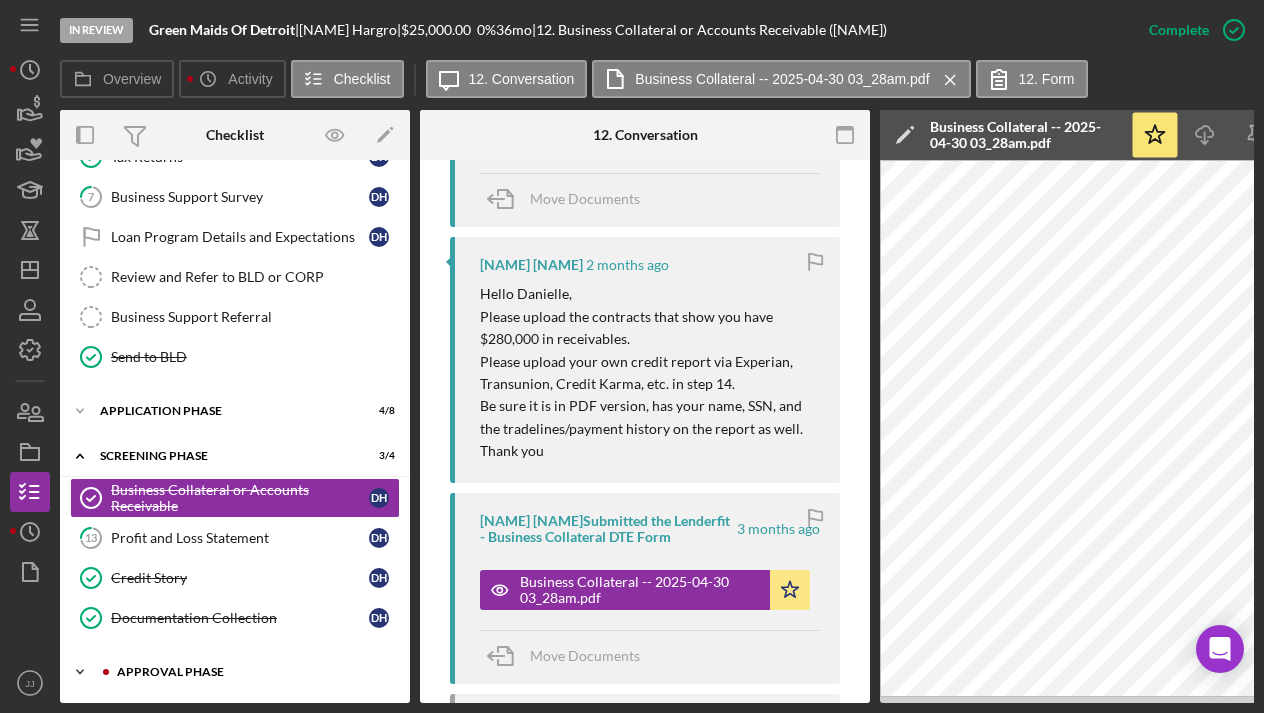 click on "Approval Phase" at bounding box center [251, 672] 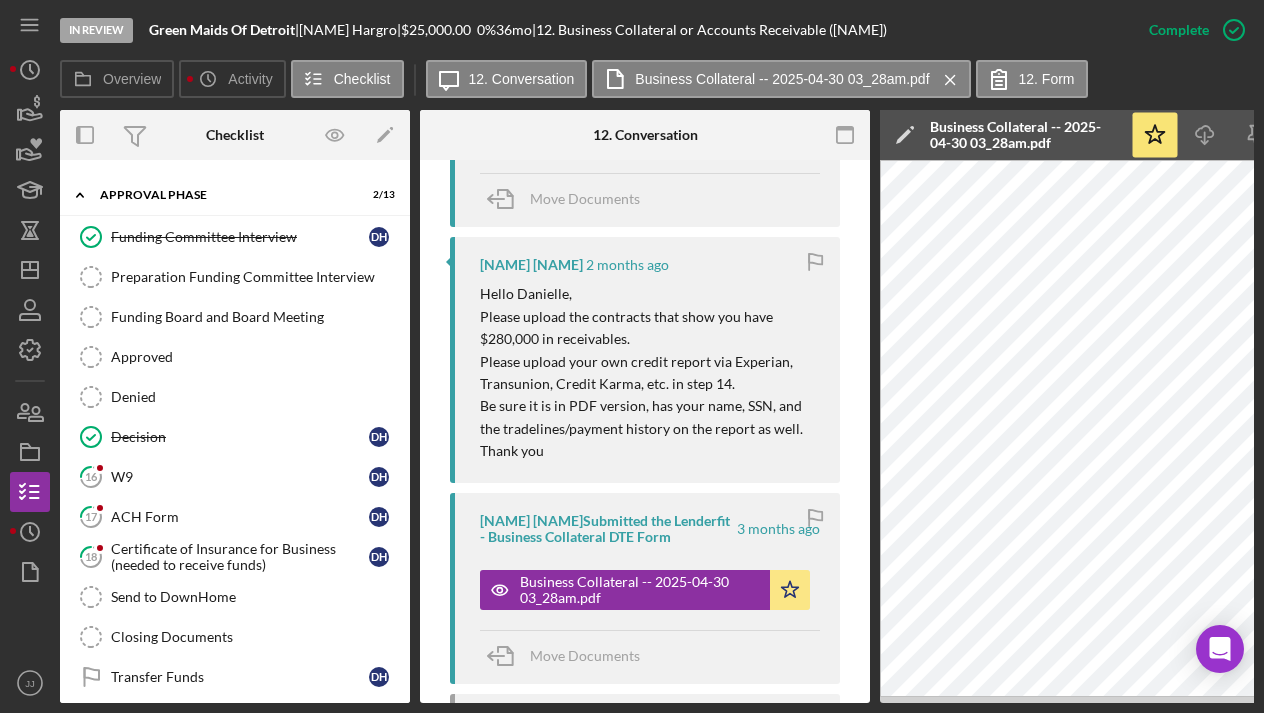 scroll, scrollTop: 804, scrollLeft: 0, axis: vertical 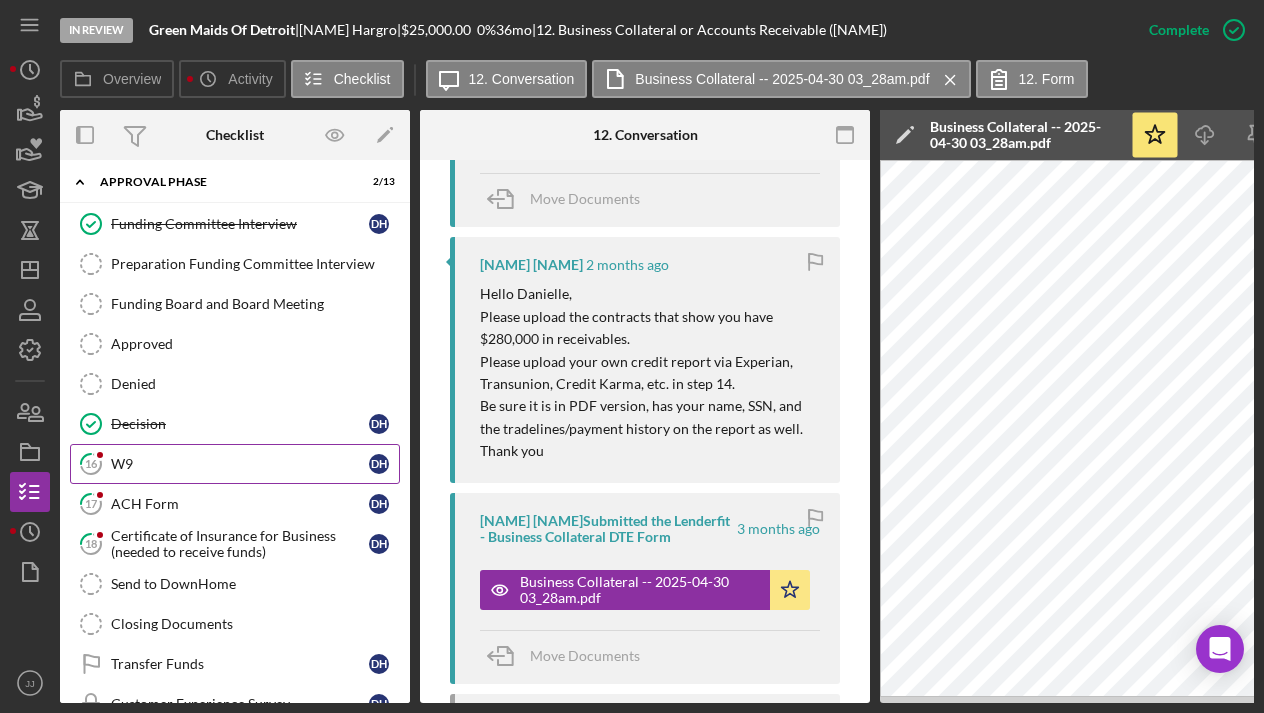 click on "W9" at bounding box center (240, 464) 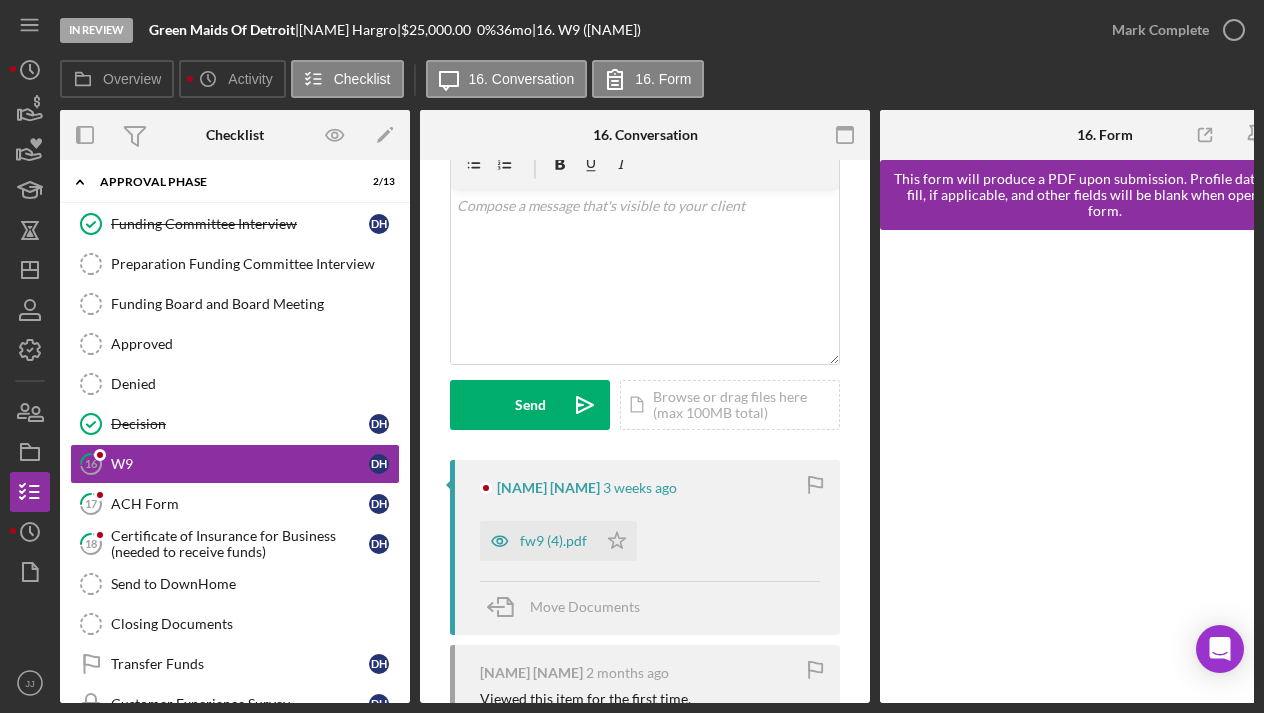 scroll, scrollTop: 93, scrollLeft: 0, axis: vertical 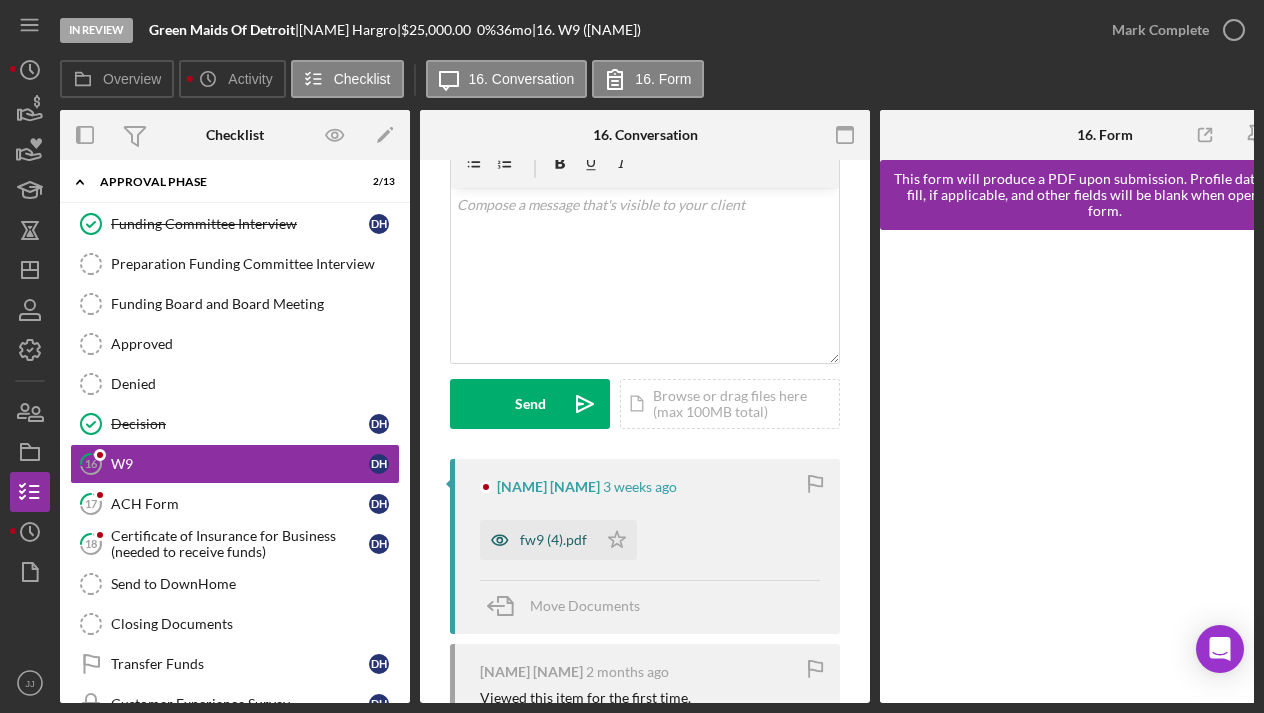 click on "fw9 (4).pdf" at bounding box center (553, 540) 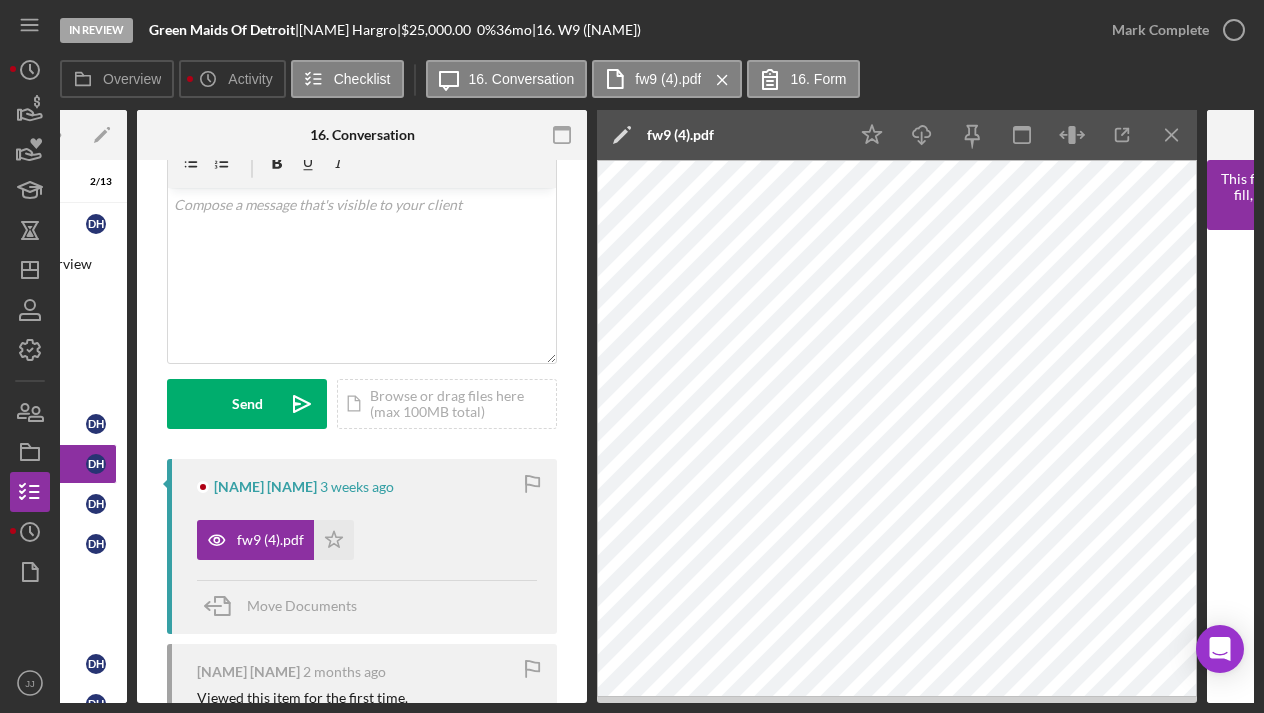scroll, scrollTop: 0, scrollLeft: 290, axis: horizontal 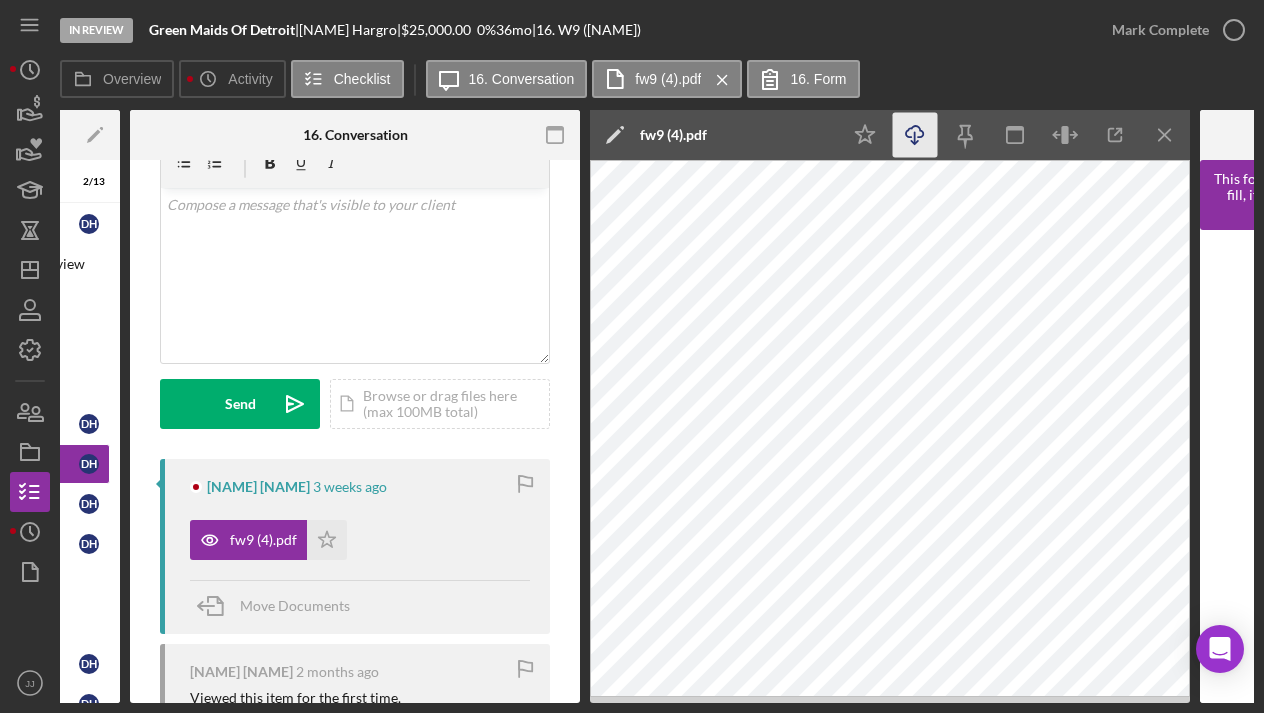 click 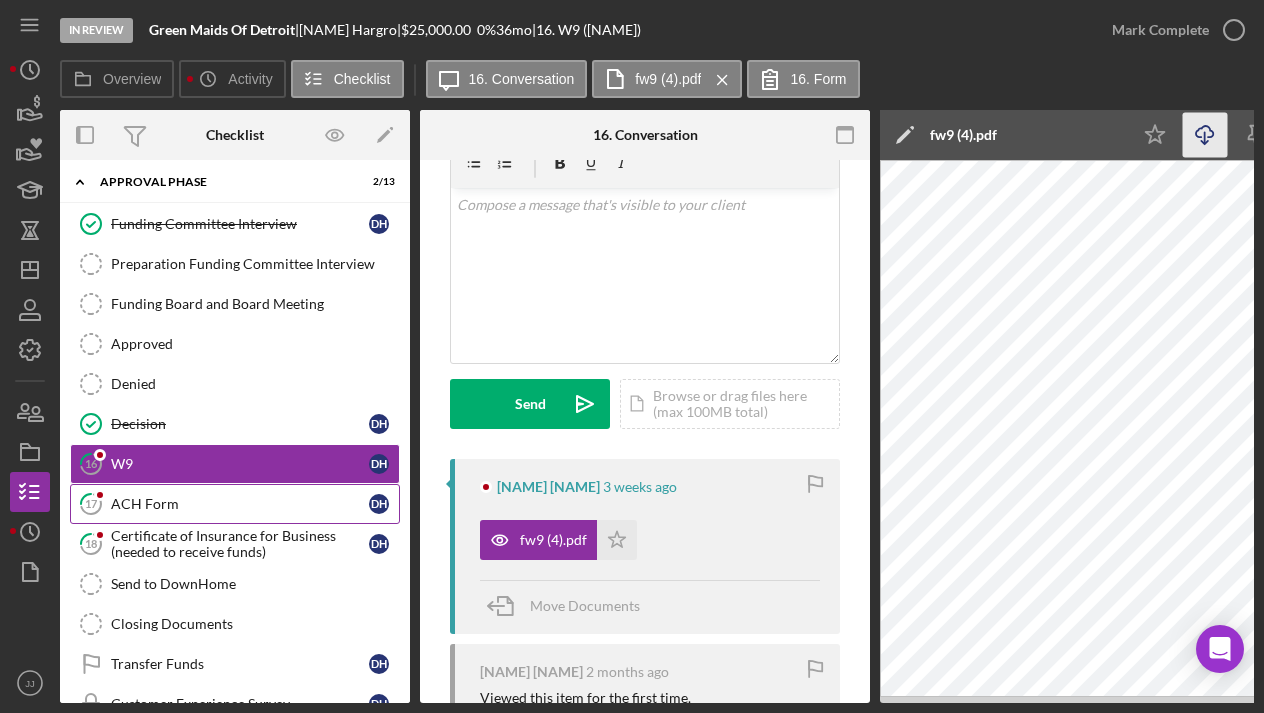 scroll, scrollTop: 0, scrollLeft: 0, axis: both 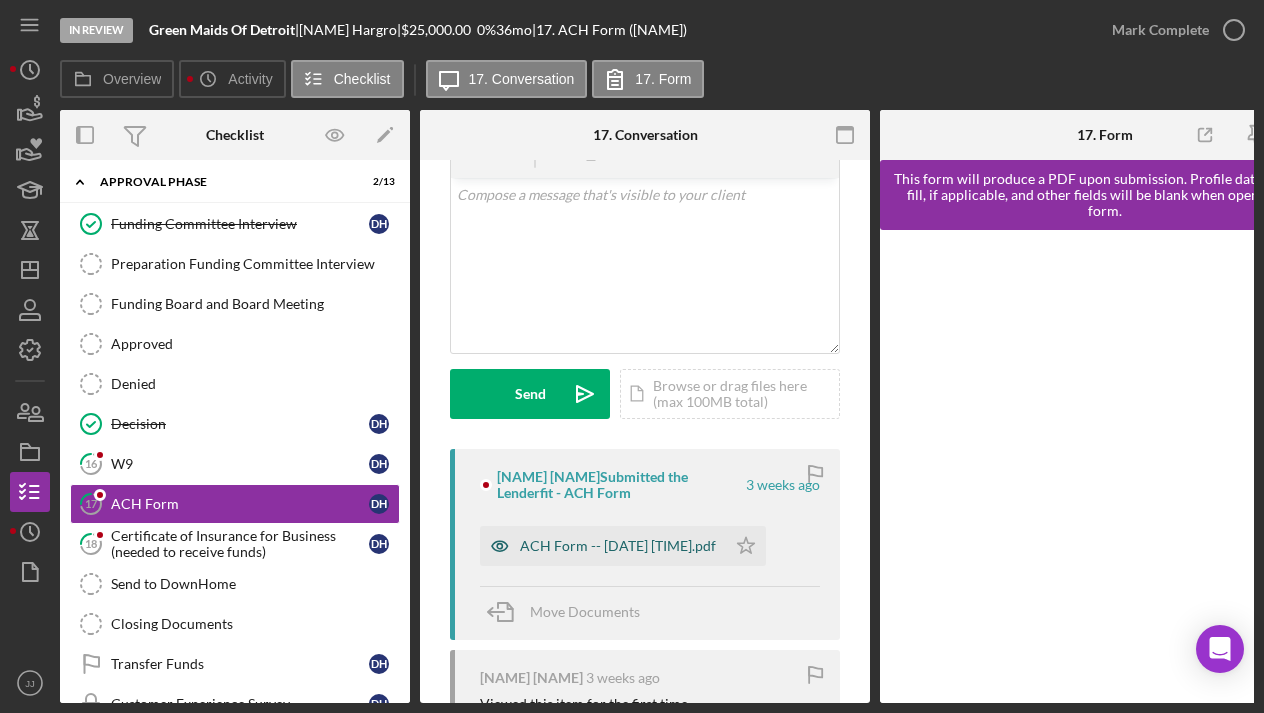 click on "ACH Form  -- 2025-06-25 09_53am.pdf" at bounding box center [618, 546] 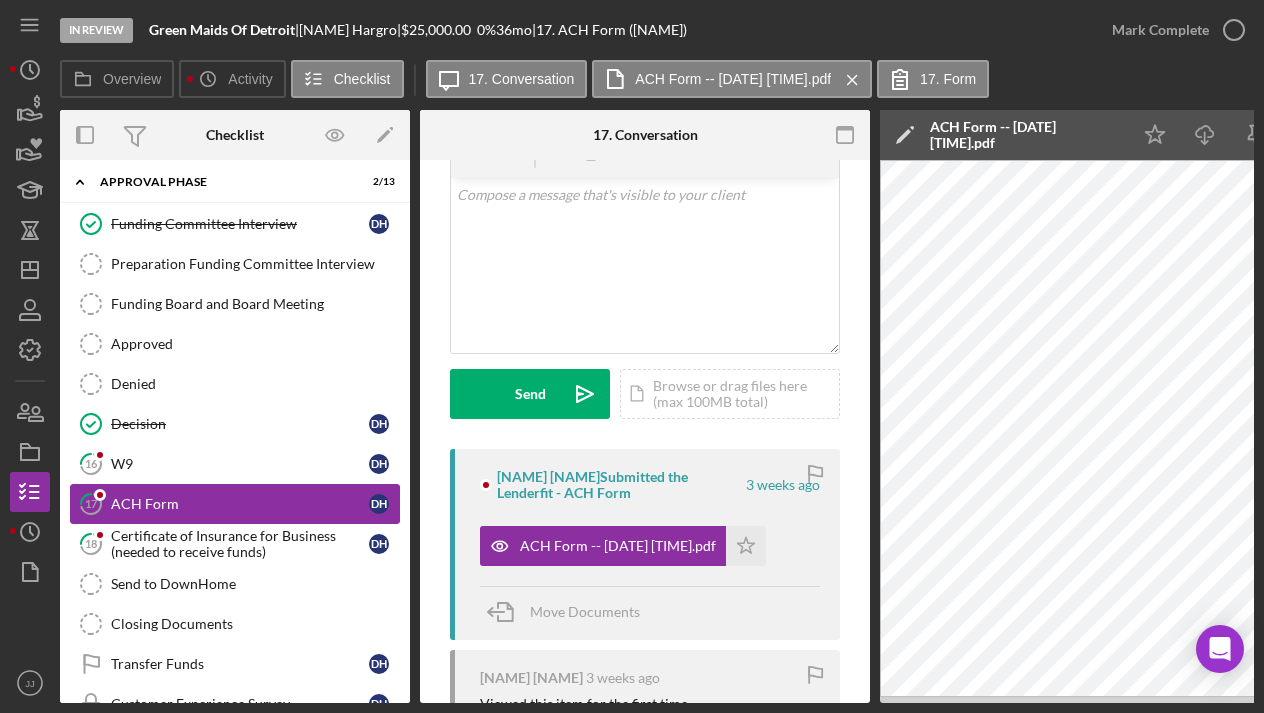 scroll, scrollTop: 0, scrollLeft: 0, axis: both 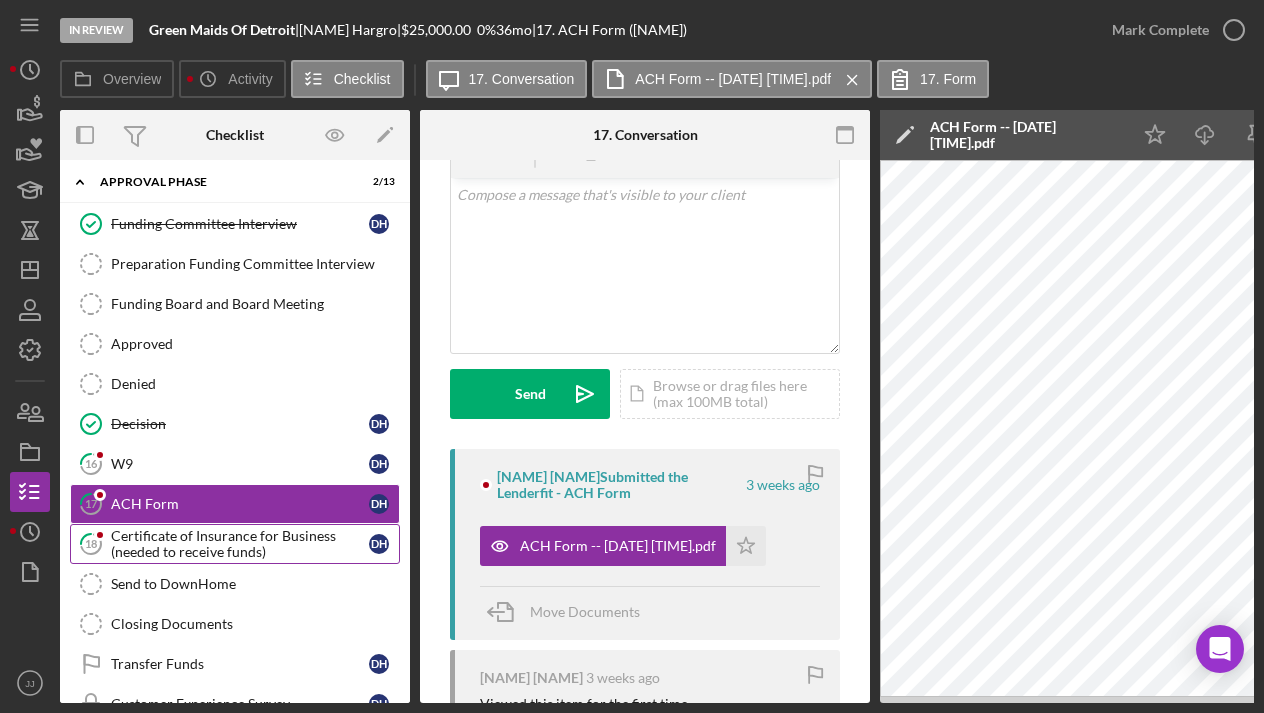 click on "Certificate of Insurance for Business (needed to receive funds)" at bounding box center (240, 544) 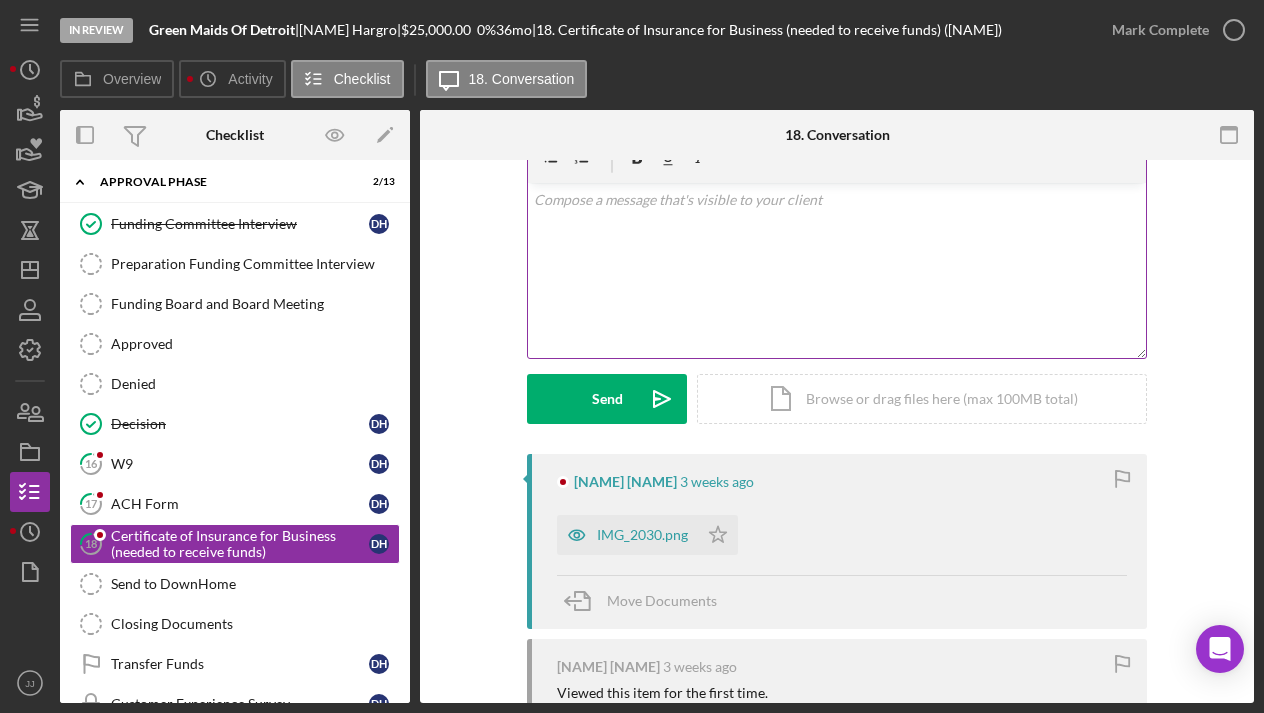 scroll, scrollTop: 102, scrollLeft: 0, axis: vertical 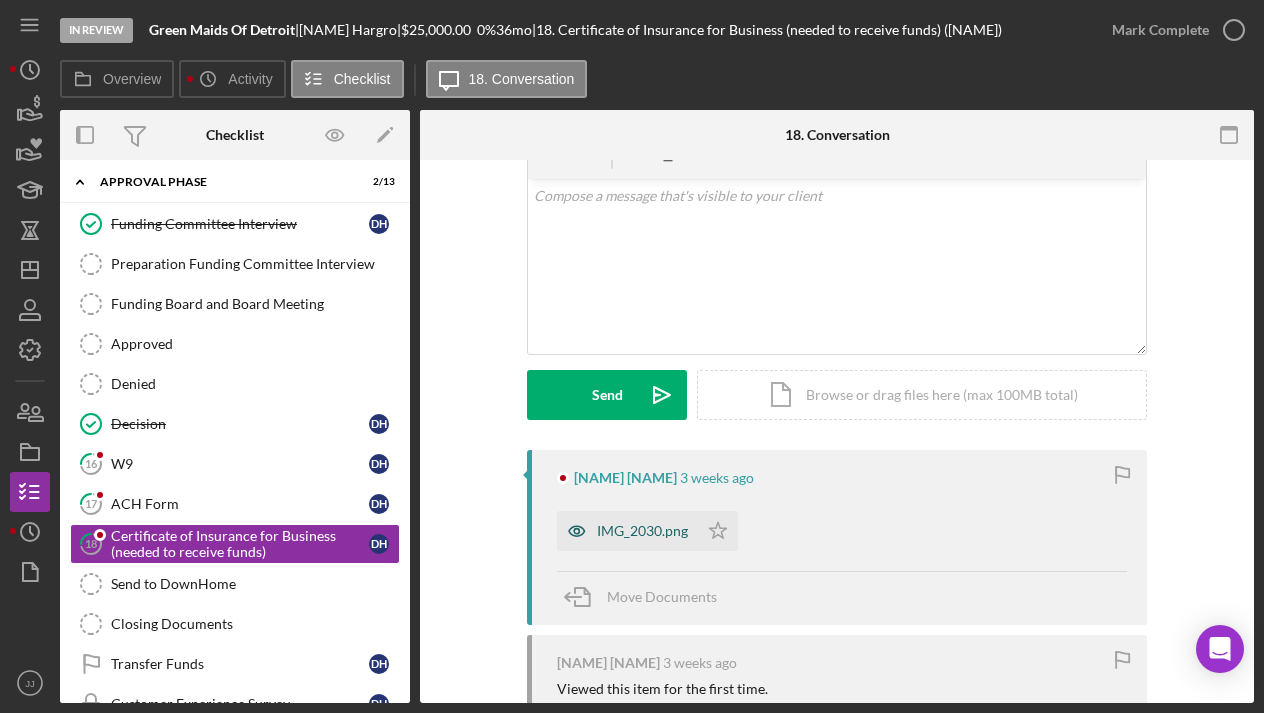 click on "IMG_2030.png" at bounding box center (642, 531) 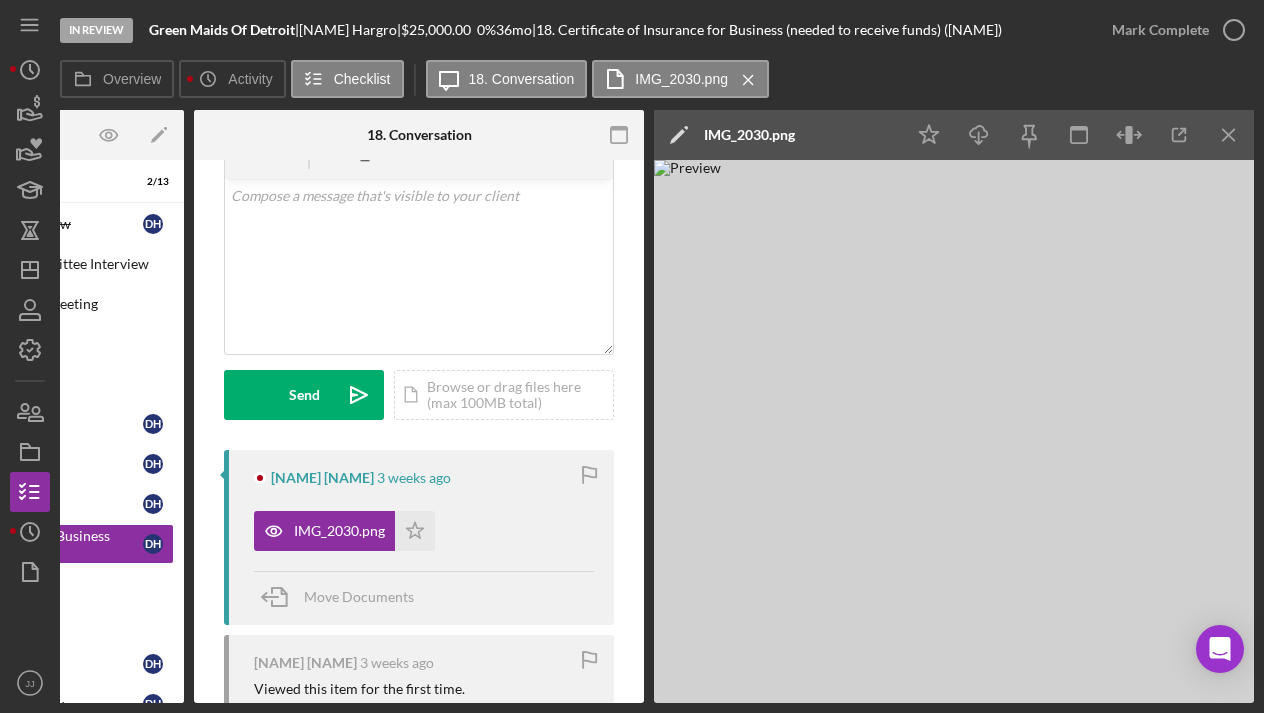 scroll, scrollTop: 0, scrollLeft: 226, axis: horizontal 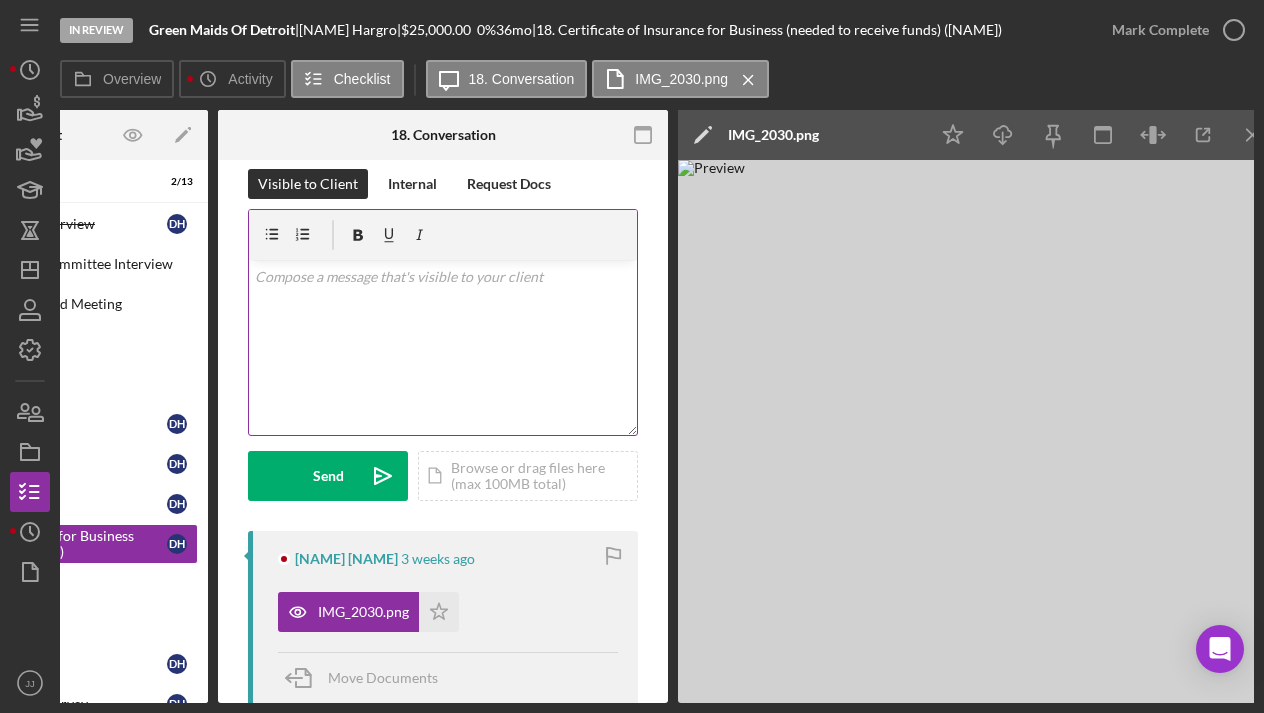 click on "v Color teal Color pink Remove color Add row above Add row below Add column before Add column after Merge cells Split cells Remove column Remove row Remove table" at bounding box center [443, 347] 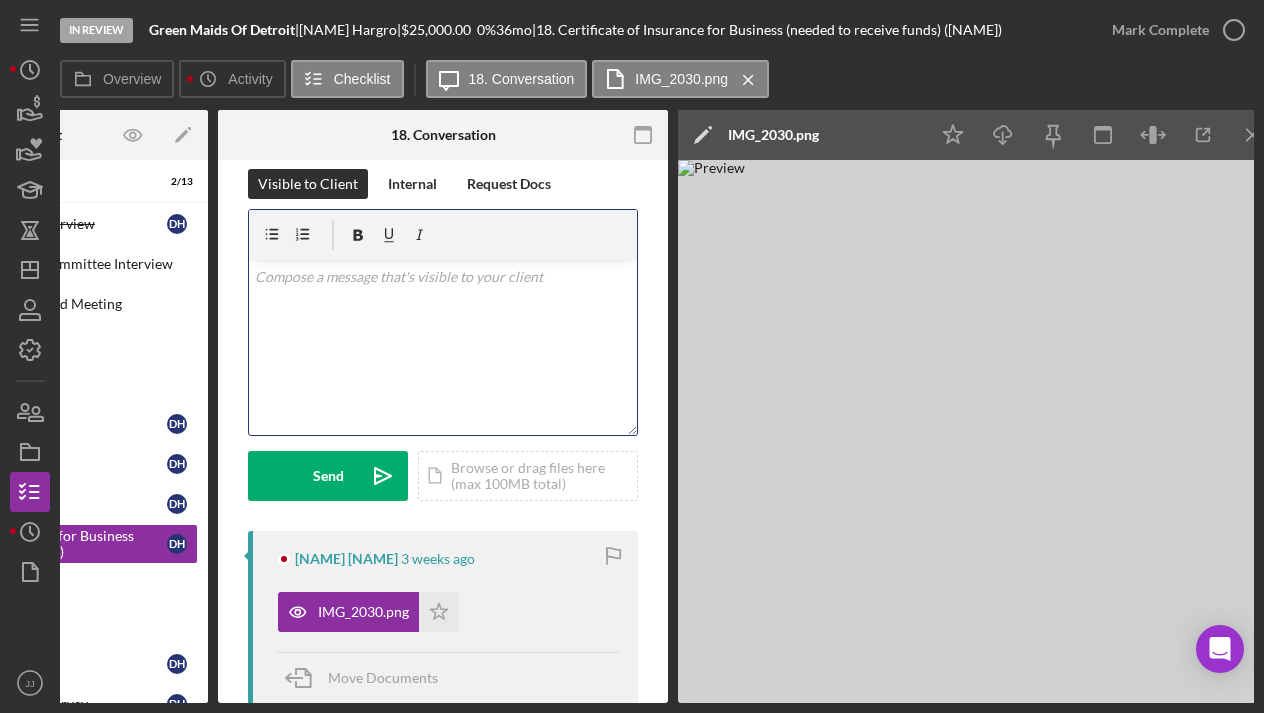 type 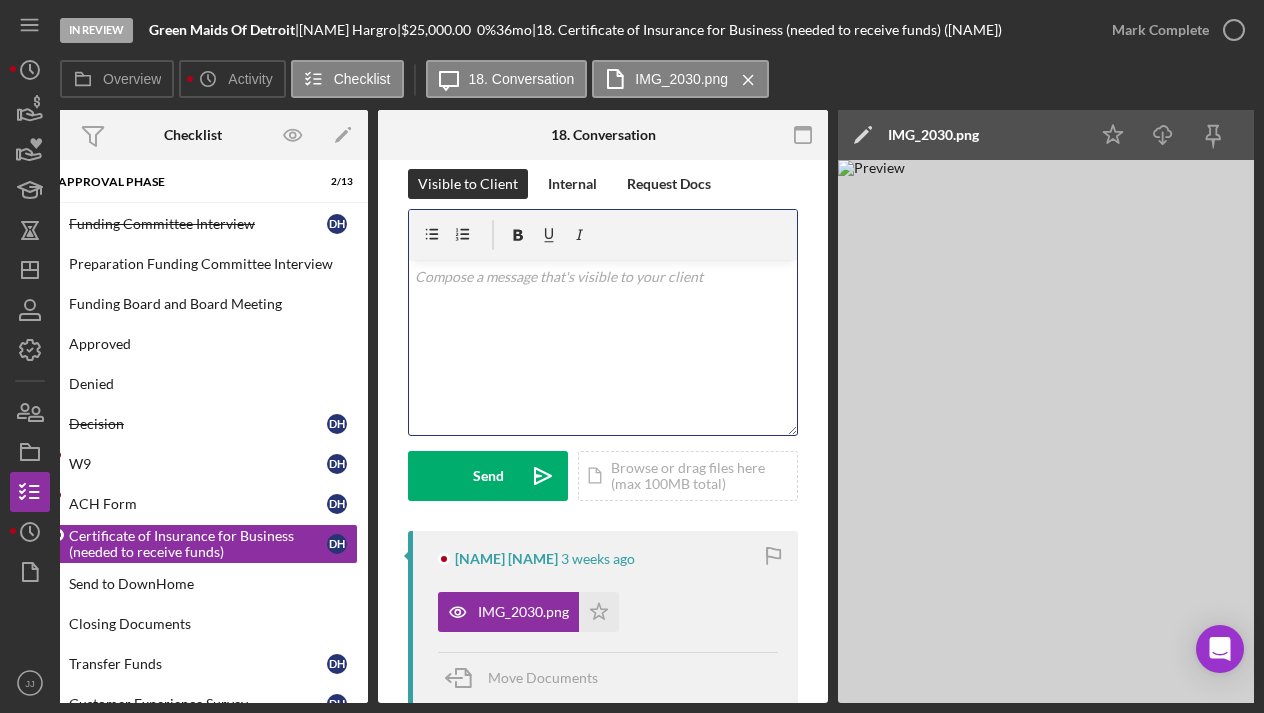 scroll, scrollTop: 0, scrollLeft: 0, axis: both 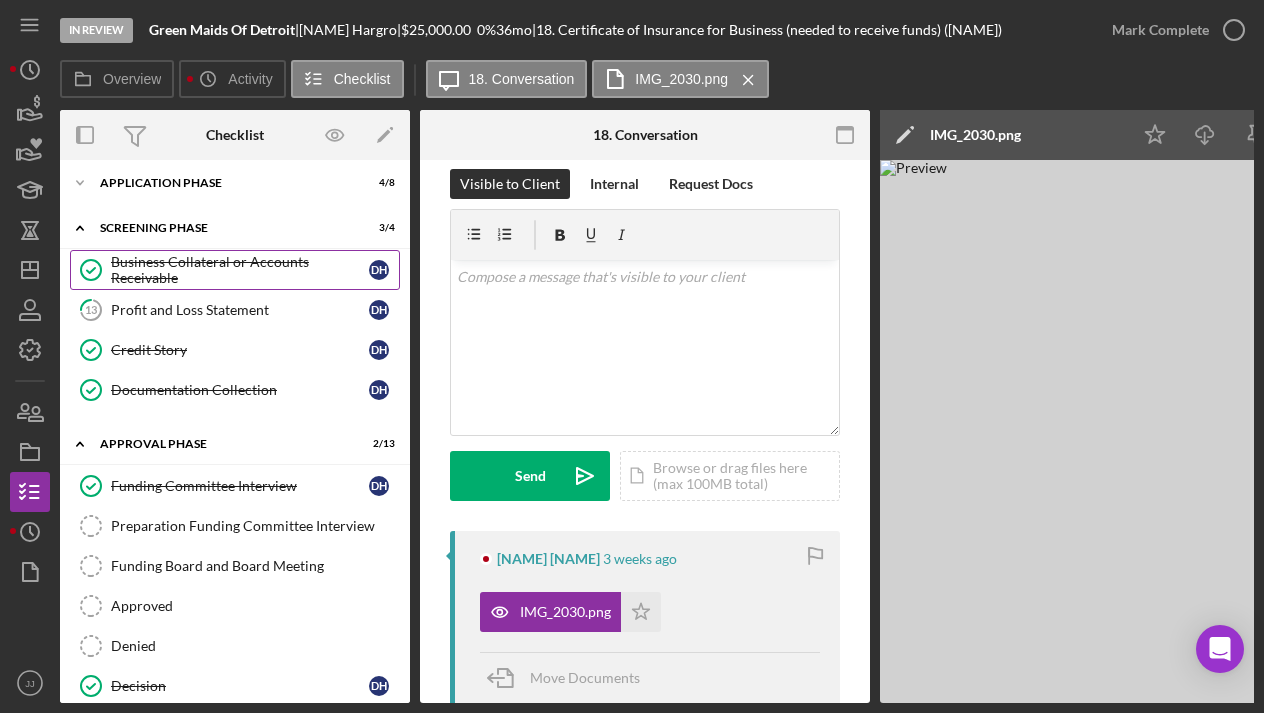 click on "Business Collateral or Accounts Receivable" at bounding box center (240, 270) 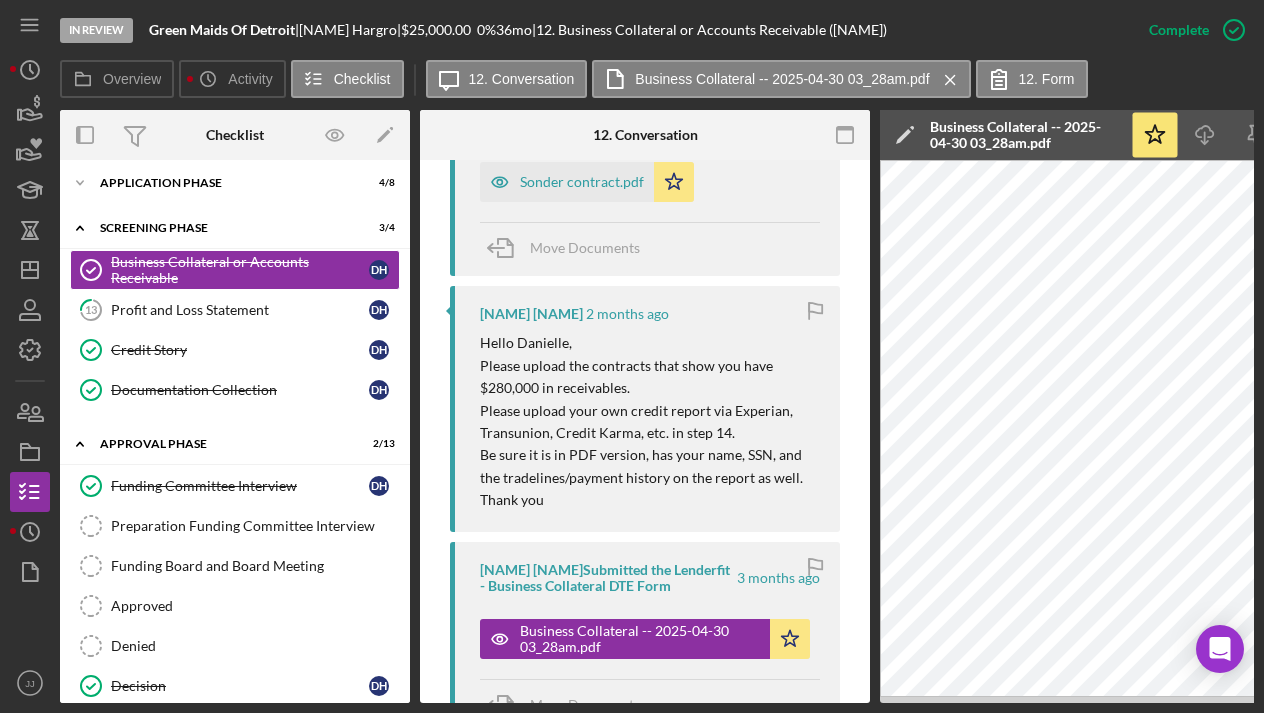 scroll, scrollTop: 999, scrollLeft: 0, axis: vertical 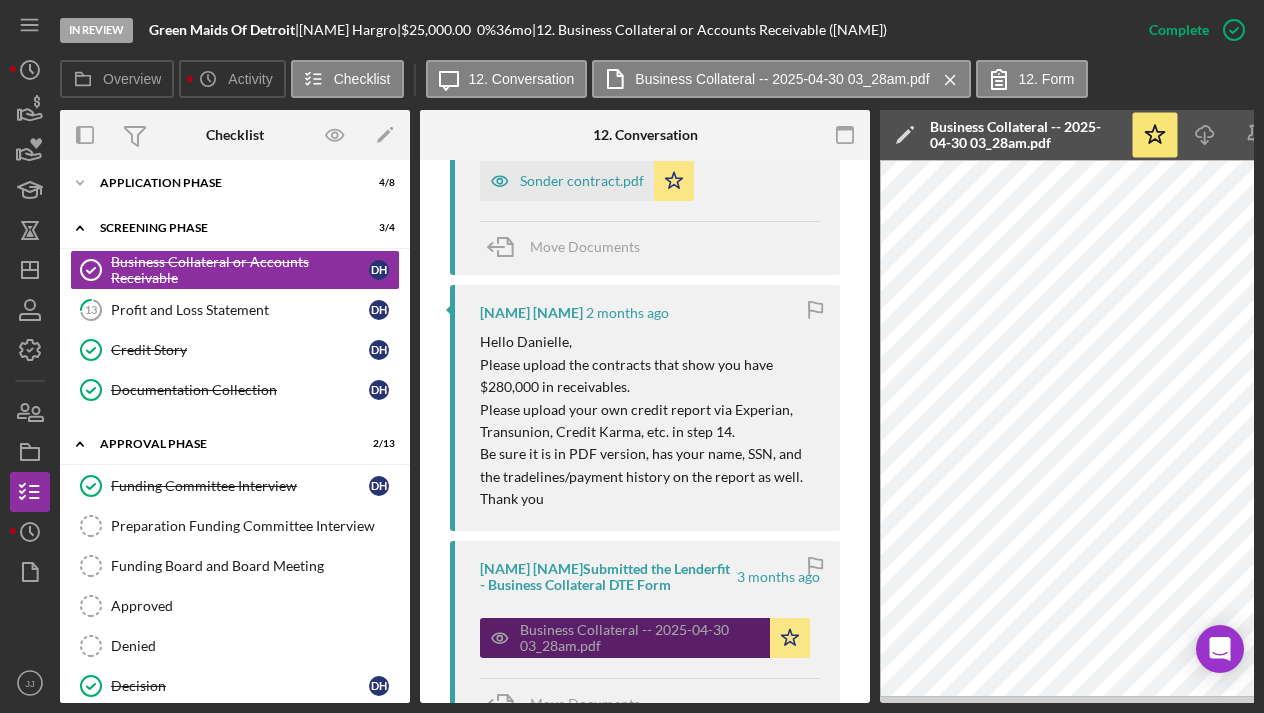 click on "Business Collateral -- 2025-04-30 03_28am.pdf" at bounding box center (640, 638) 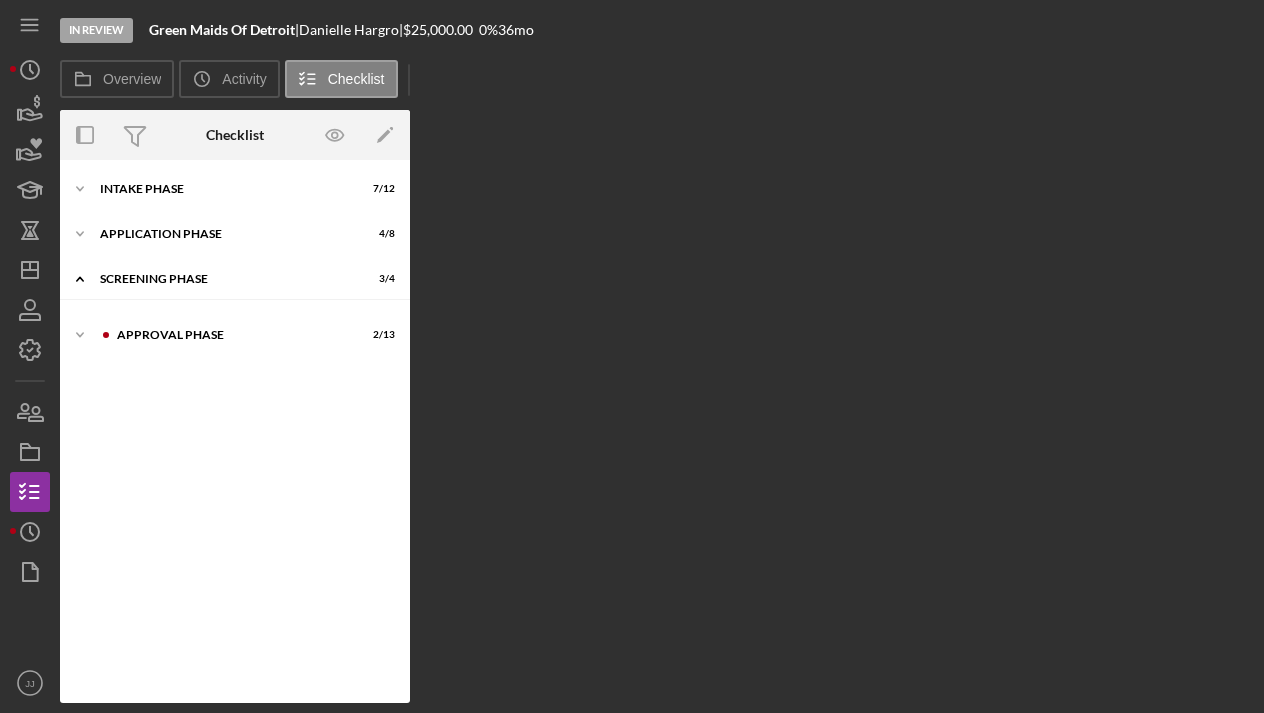 scroll, scrollTop: 0, scrollLeft: 0, axis: both 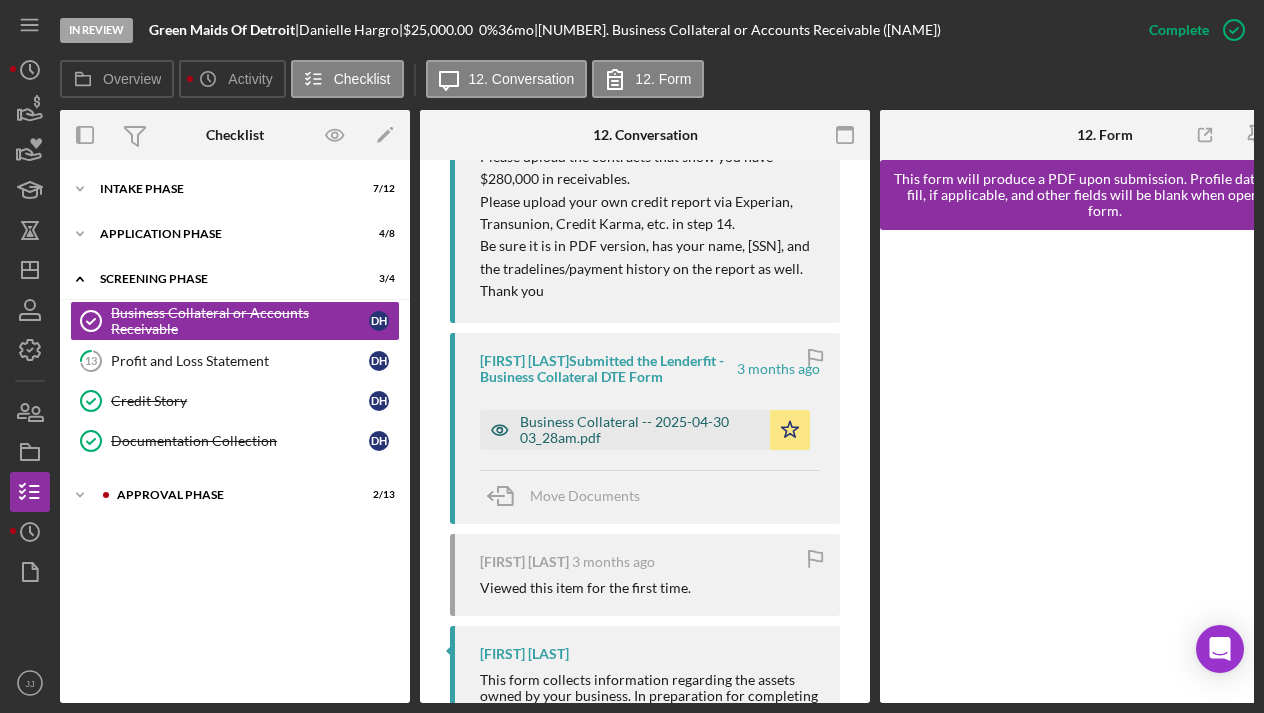 click on "Business Collateral -- 2025-04-30 03_28am.pdf" at bounding box center [640, 430] 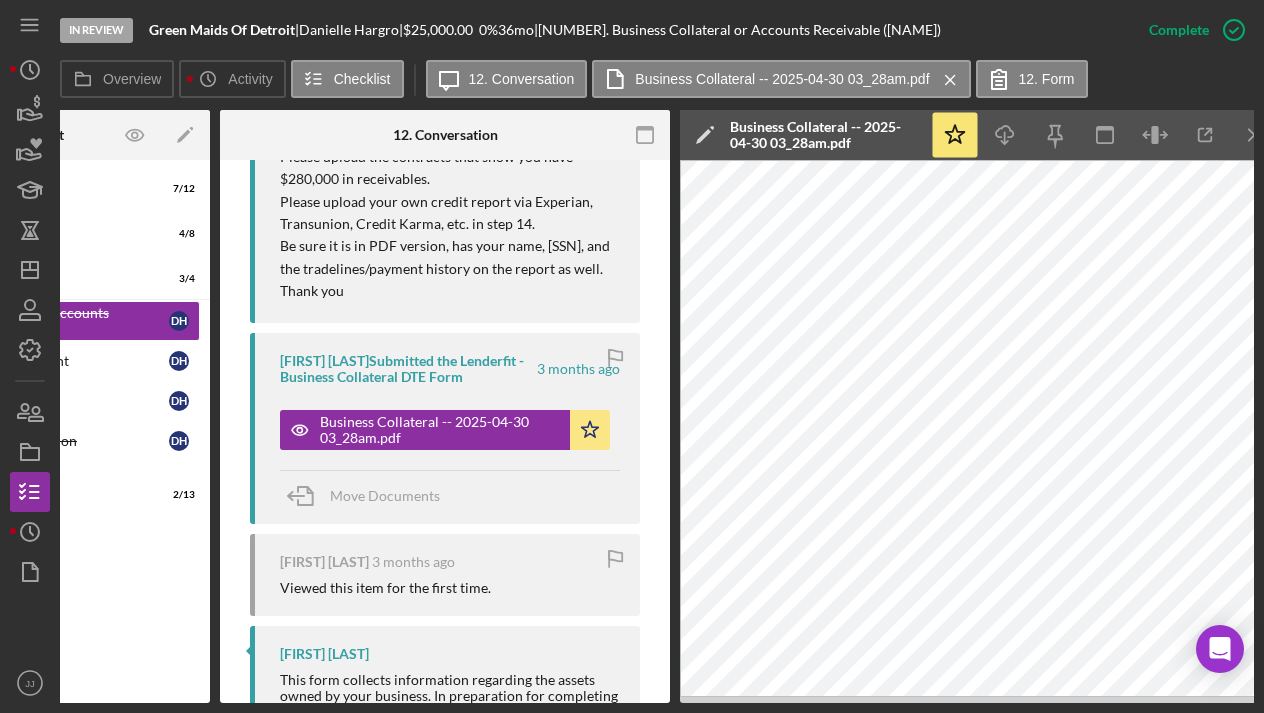 scroll, scrollTop: 0, scrollLeft: 204, axis: horizontal 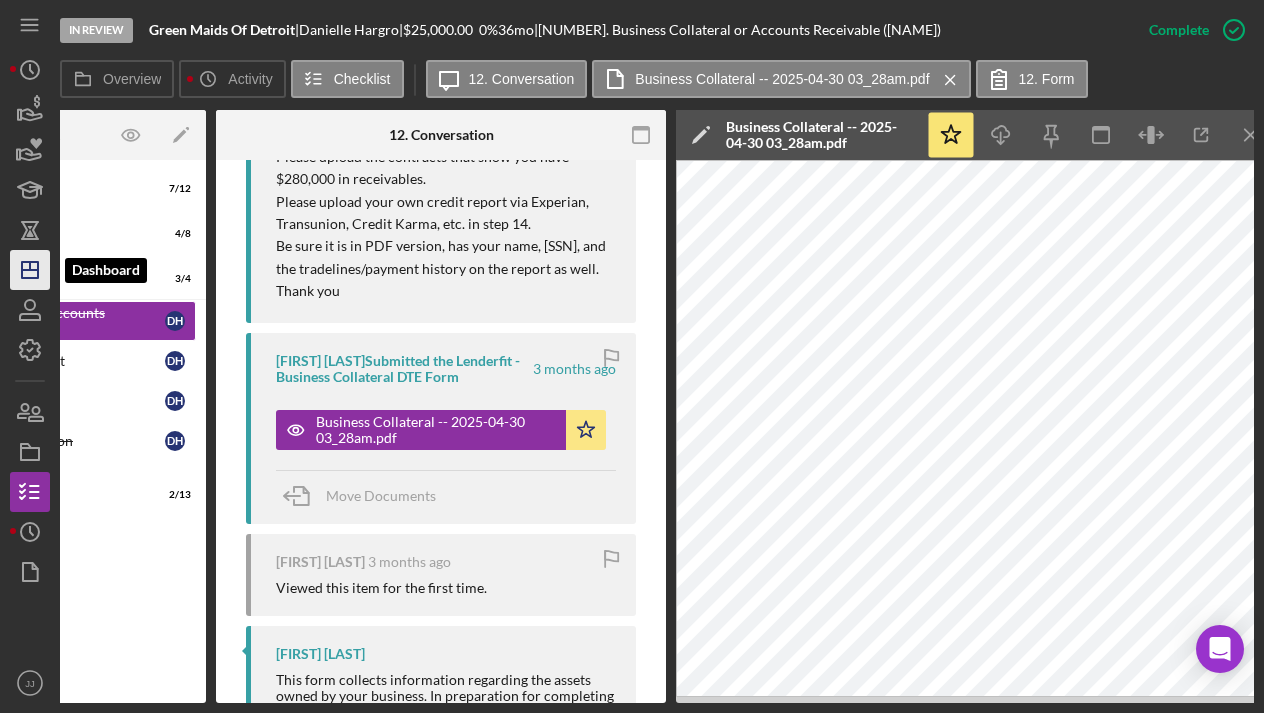 click on "Icon/Dashboard" 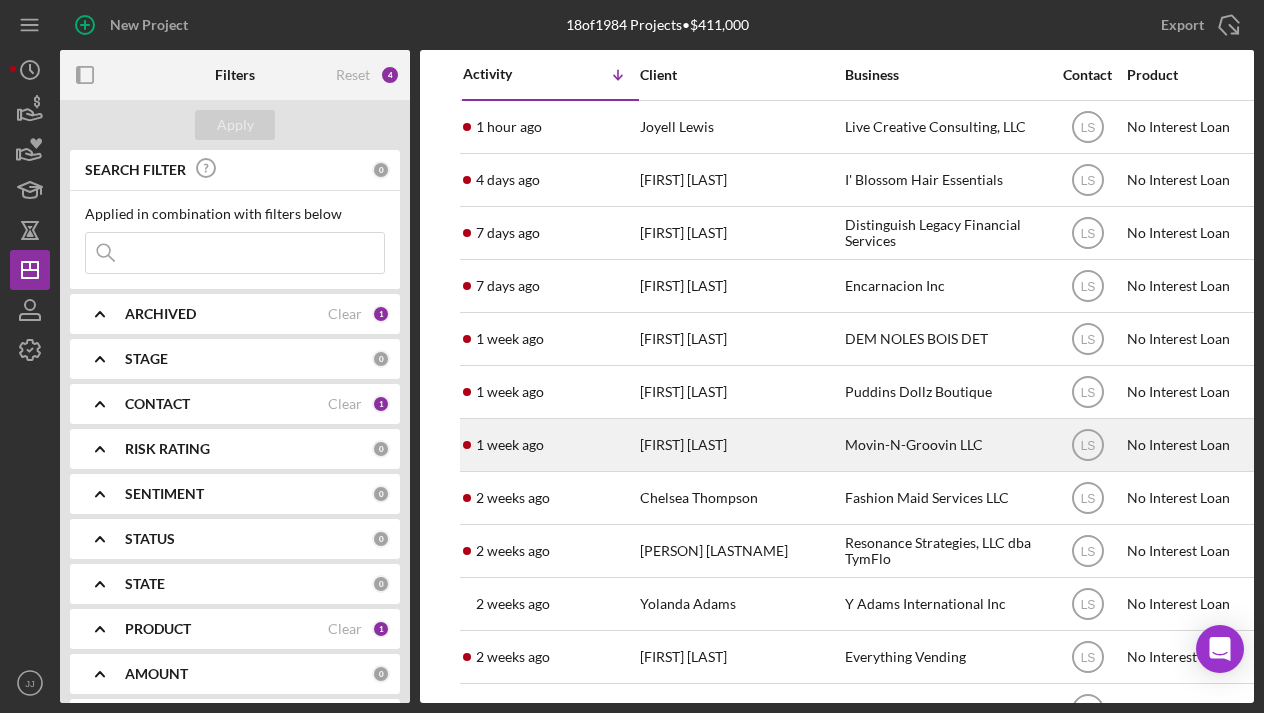 click on "Movin-N-Groovin LLC" at bounding box center [945, 445] 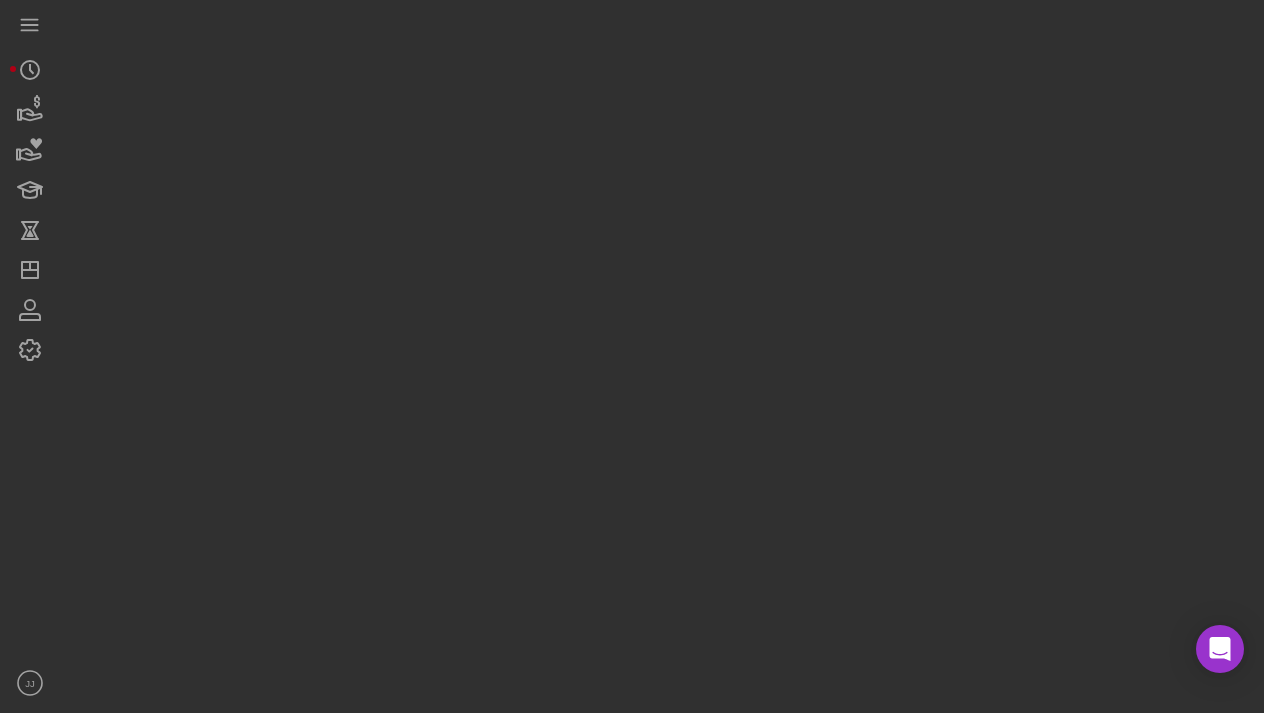 click at bounding box center [657, 351] 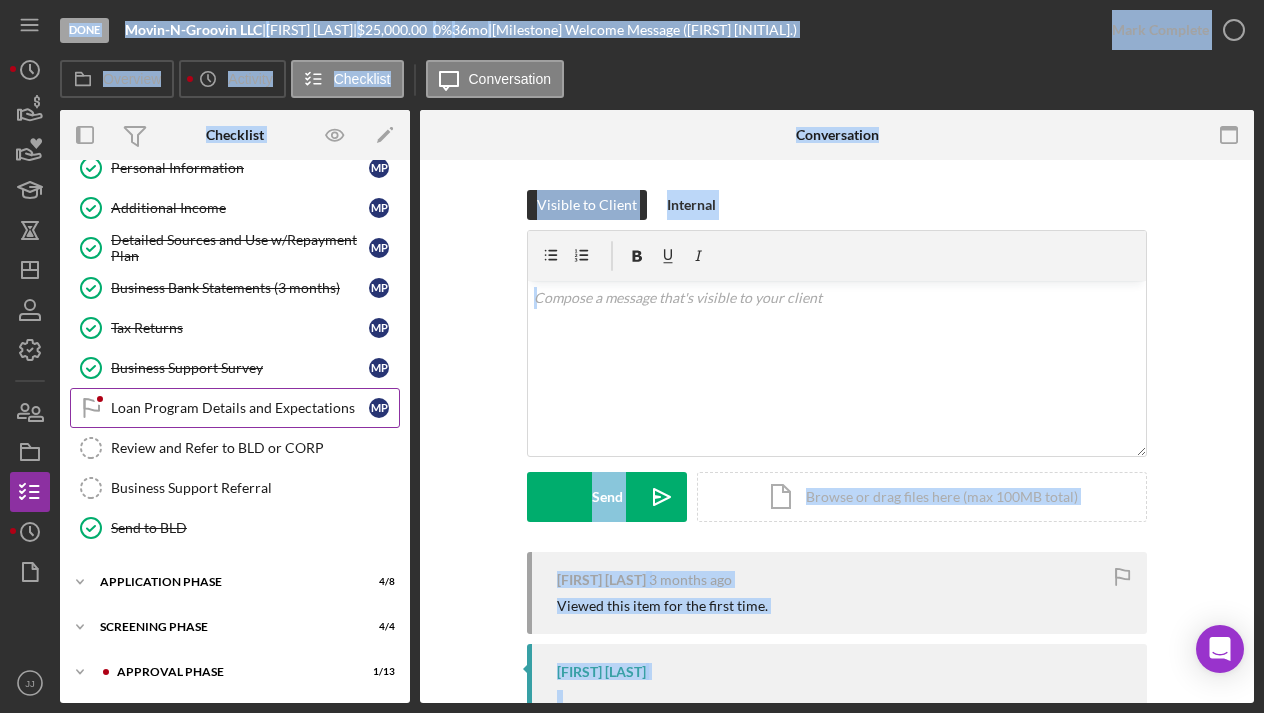 scroll, scrollTop: 143, scrollLeft: 0, axis: vertical 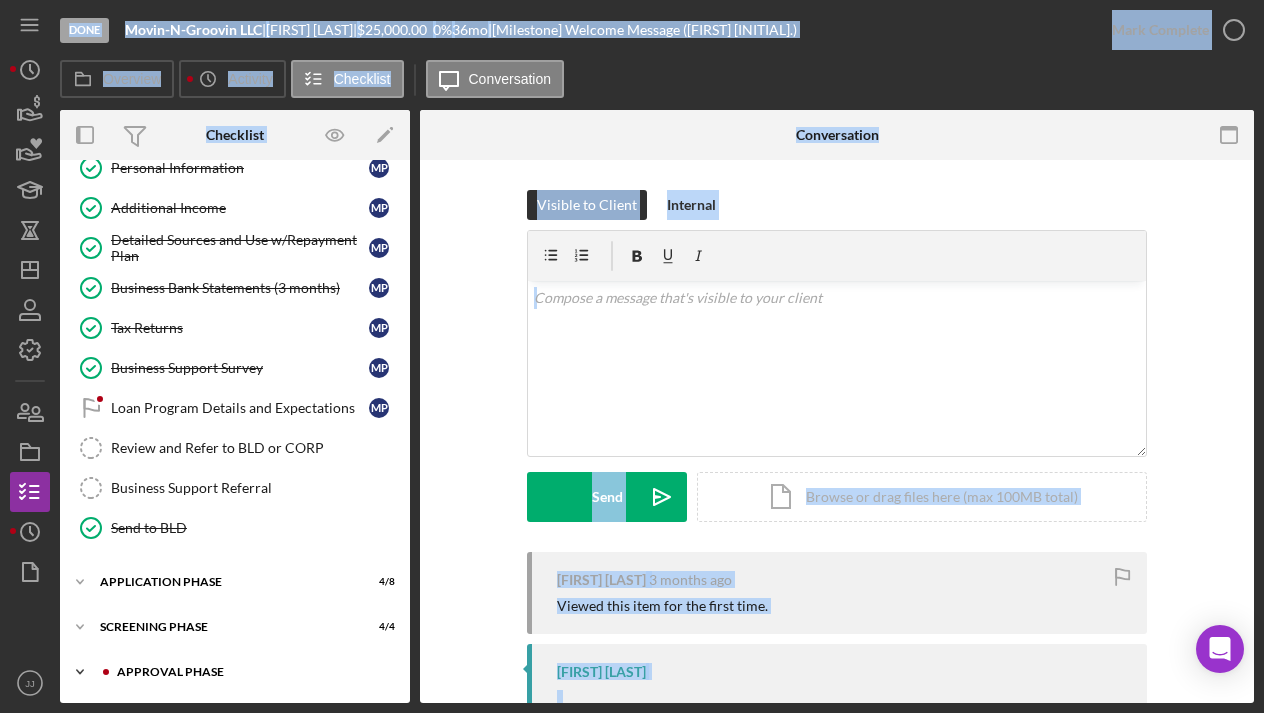 click on "Approval Phase" at bounding box center [251, 672] 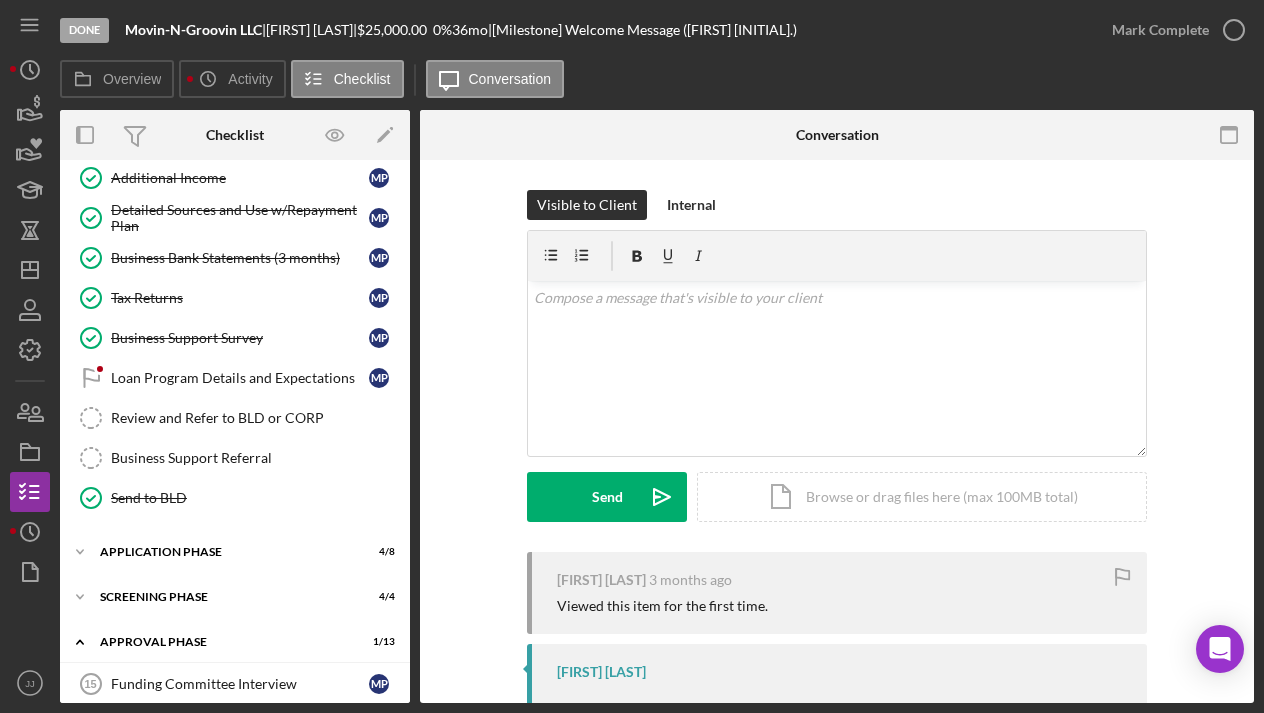 scroll, scrollTop: 169, scrollLeft: 0, axis: vertical 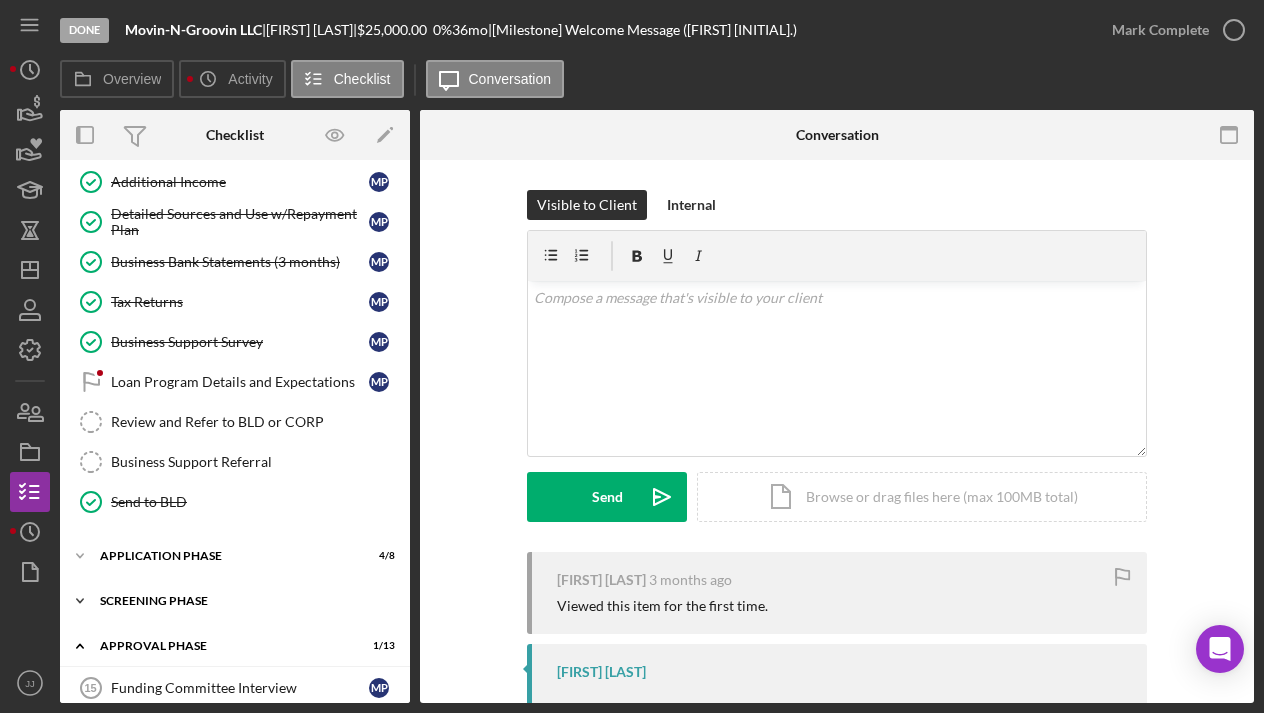 click on "Icon/Expander Screening Phase 4 / 4" at bounding box center (235, 601) 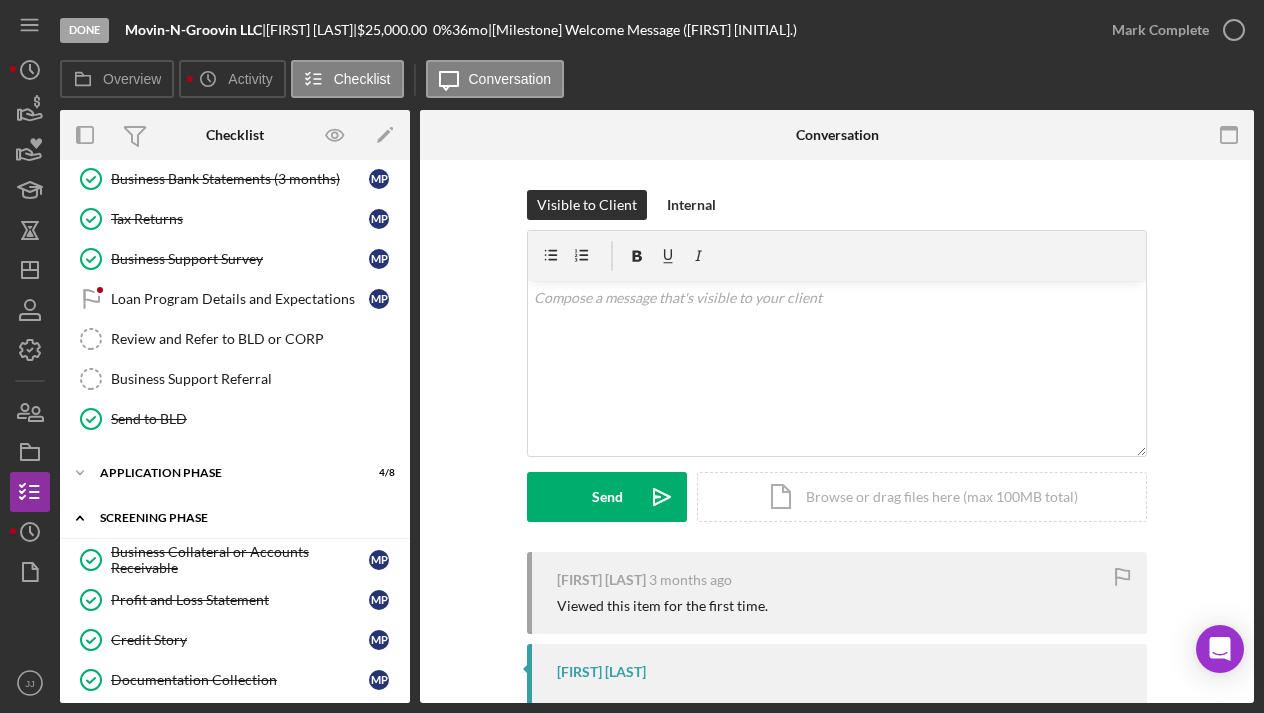 scroll, scrollTop: 272, scrollLeft: 0, axis: vertical 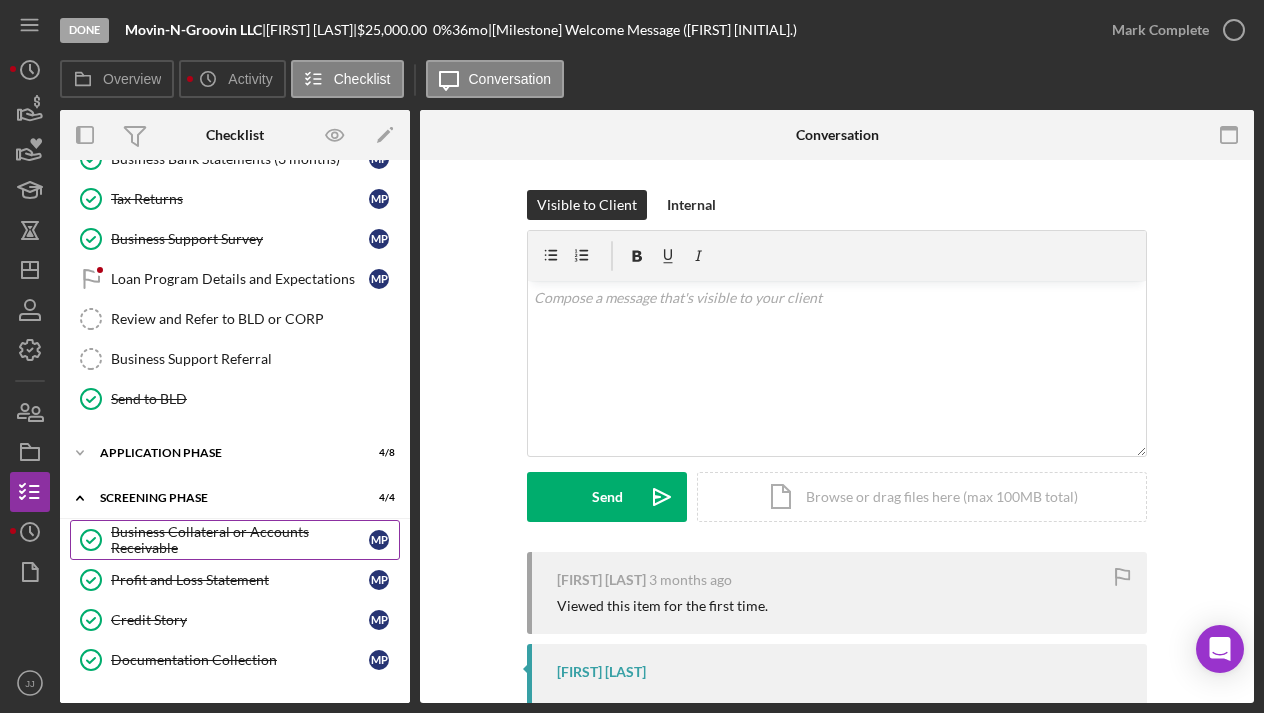 click on "Business Collateral or Accounts Receivable" at bounding box center (240, 540) 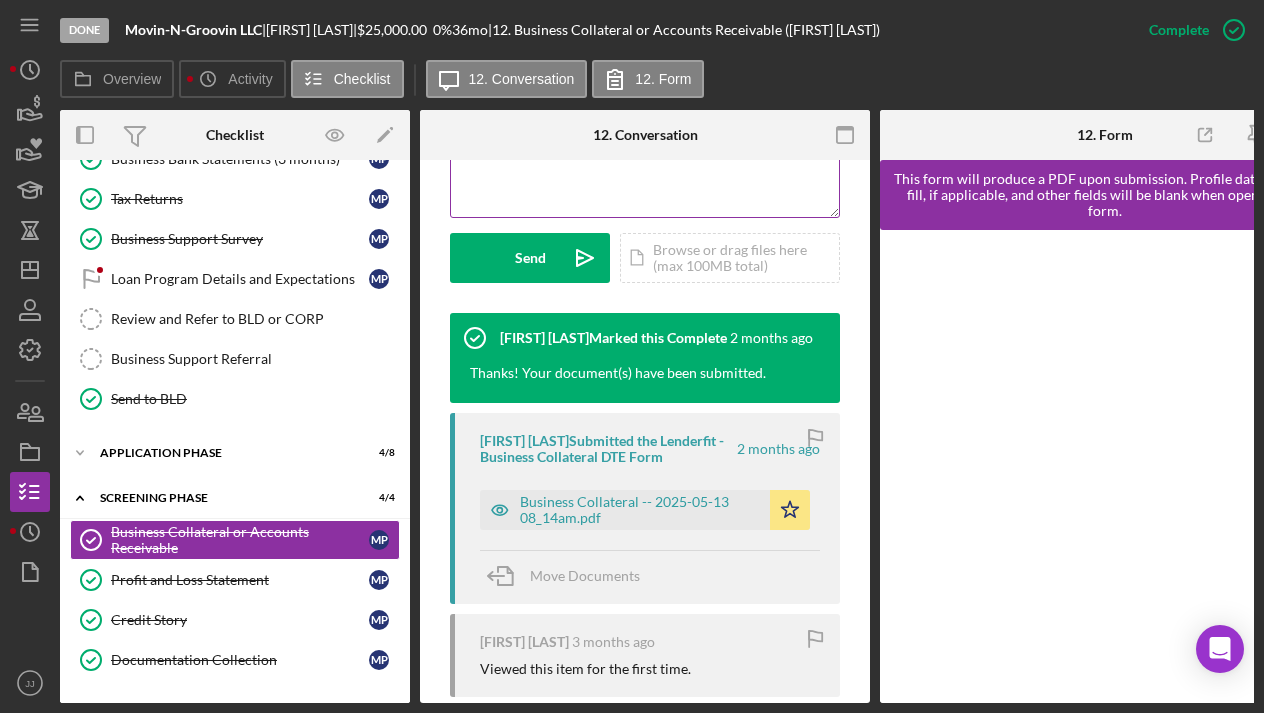 scroll, scrollTop: 538, scrollLeft: 0, axis: vertical 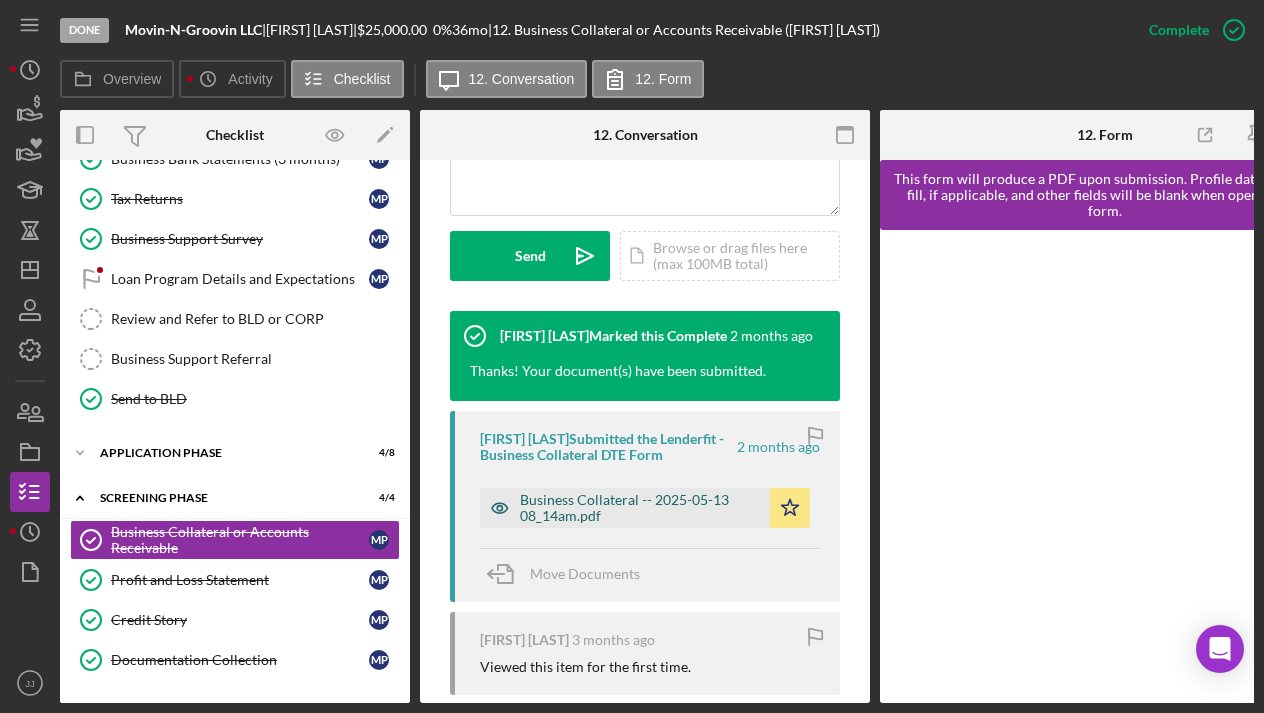 click on "Business Collateral -- 2025-05-13 08_14am.pdf" at bounding box center (640, 508) 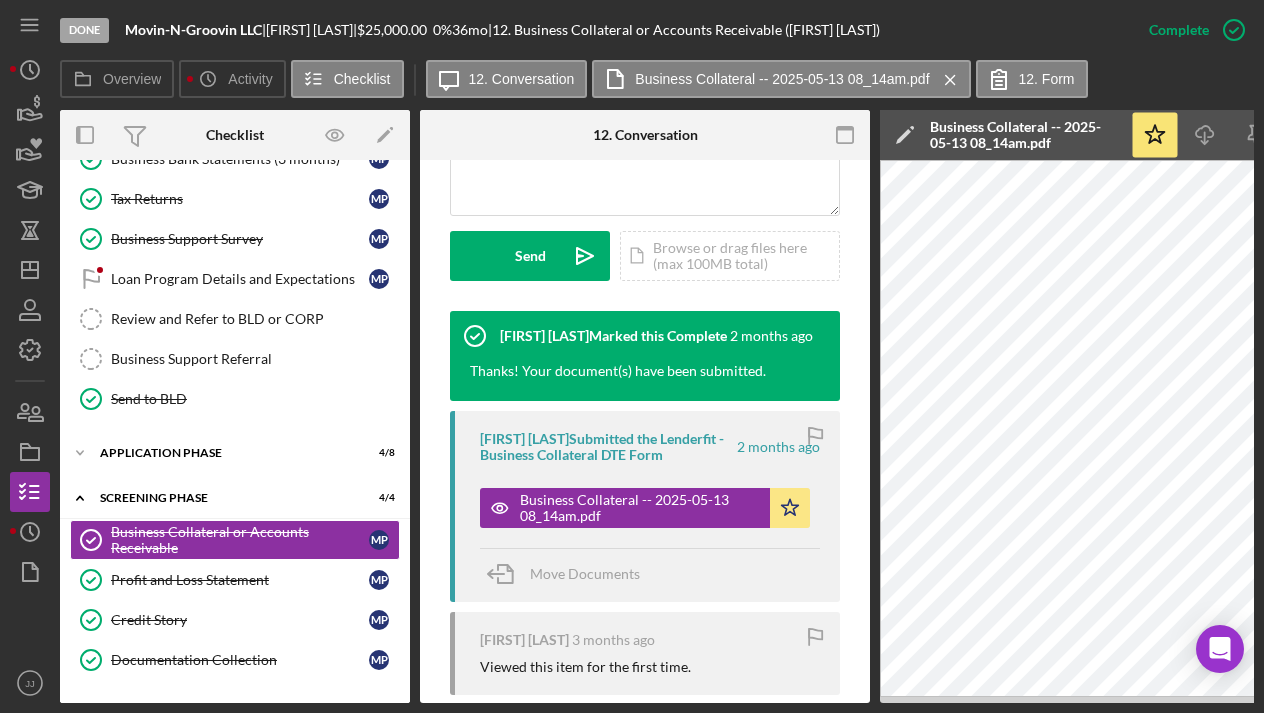 scroll, scrollTop: 0, scrollLeft: 0, axis: both 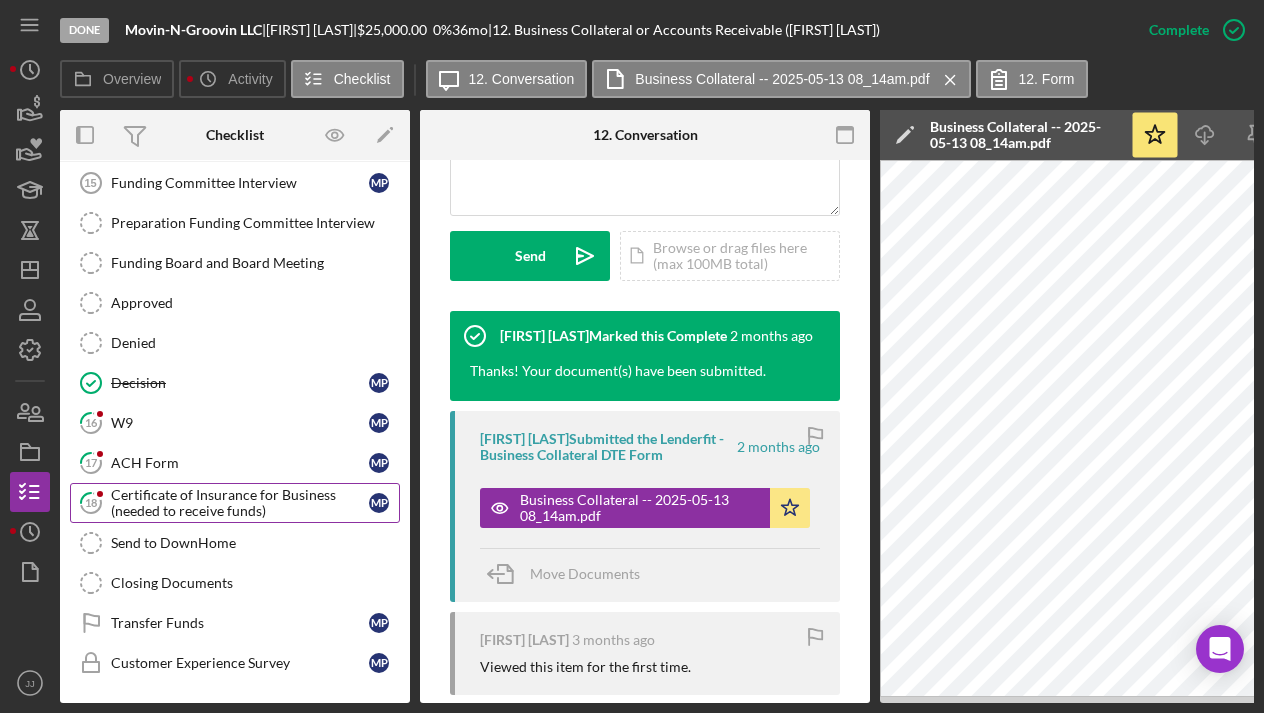 click on "Certificate of Insurance for Business (needed to receive funds)" at bounding box center (240, 503) 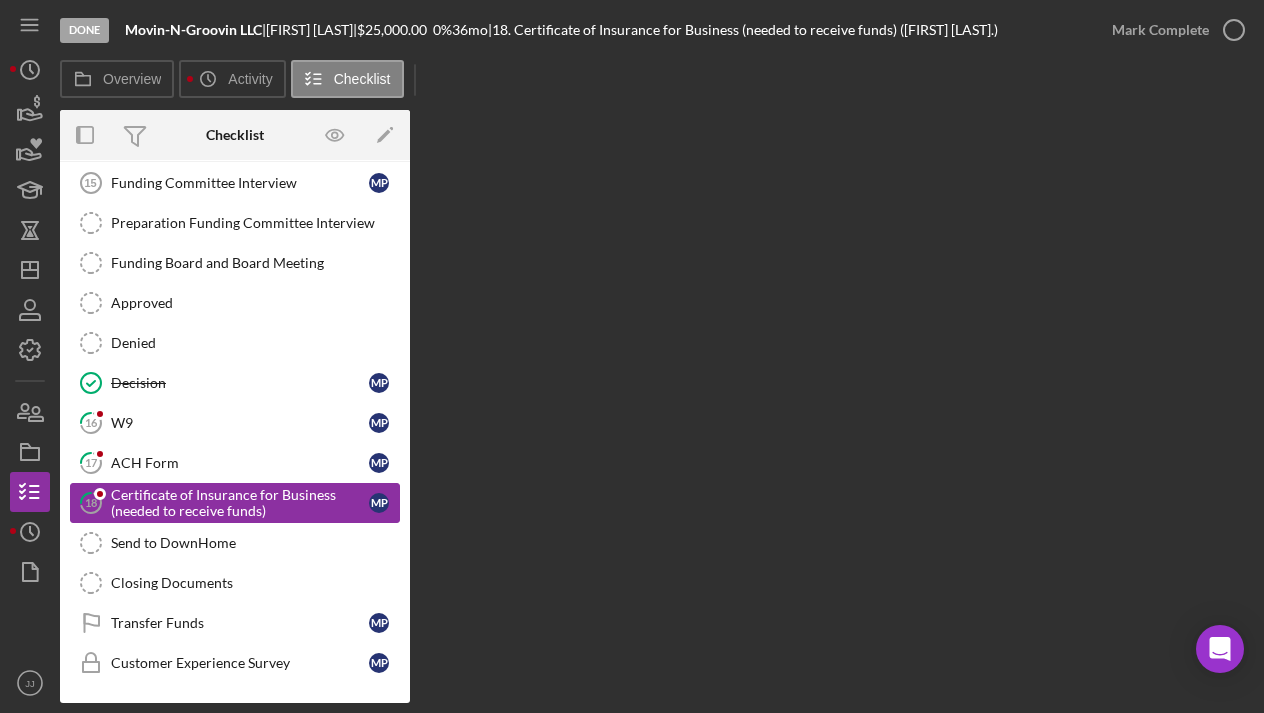 scroll, scrollTop: 845, scrollLeft: 0, axis: vertical 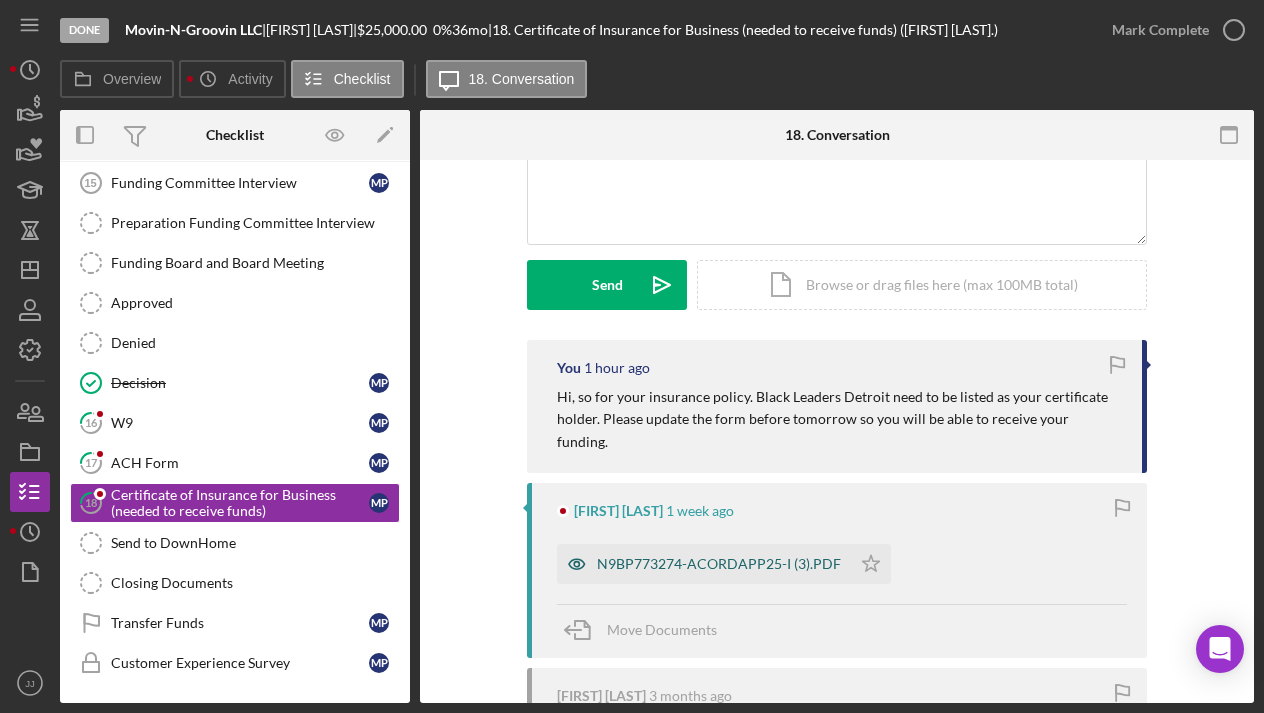 click on "N9BP773274-ACORDAPP25-I (3).PDF" at bounding box center (719, 564) 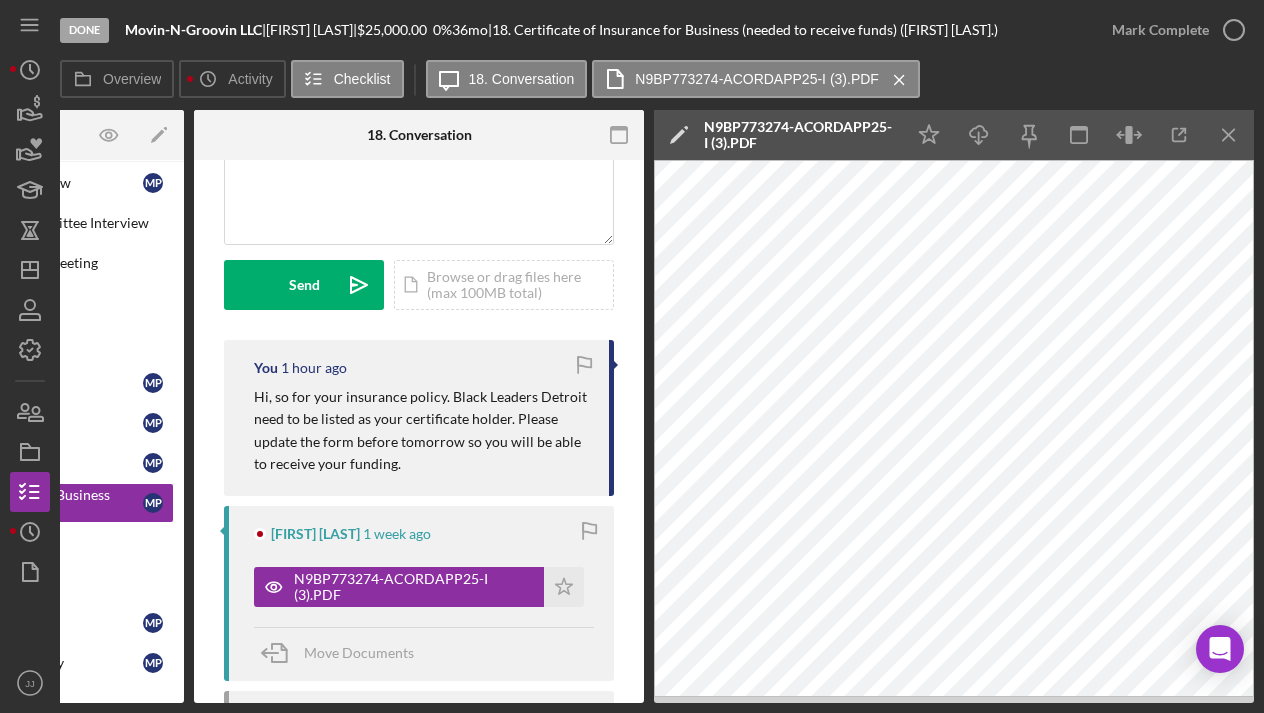 scroll, scrollTop: 0, scrollLeft: 226, axis: horizontal 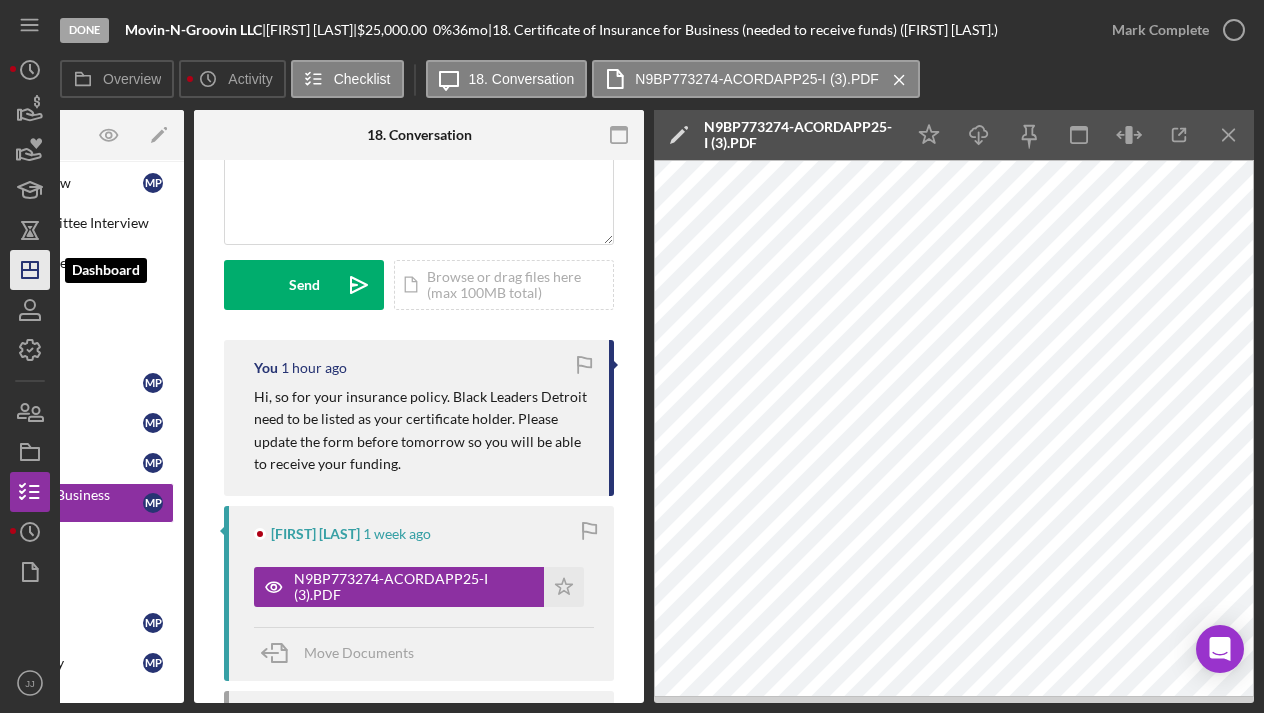click on "Icon/Dashboard" 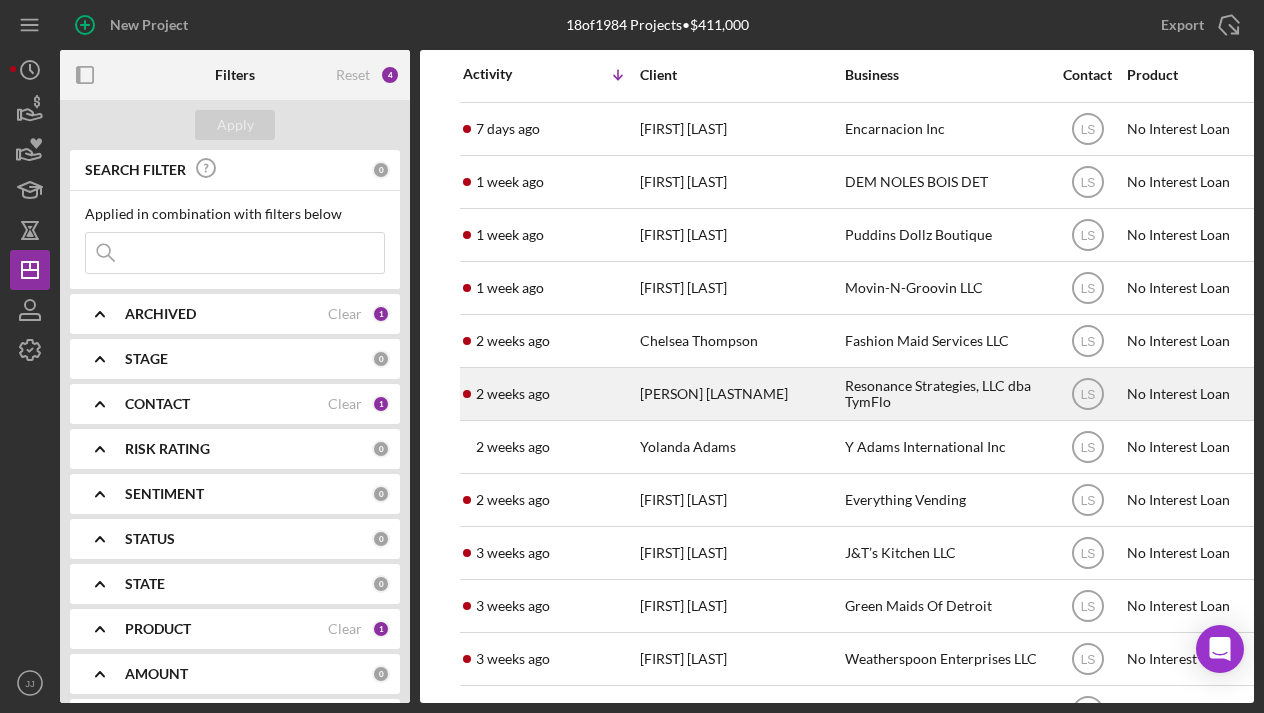 scroll, scrollTop: 196, scrollLeft: 0, axis: vertical 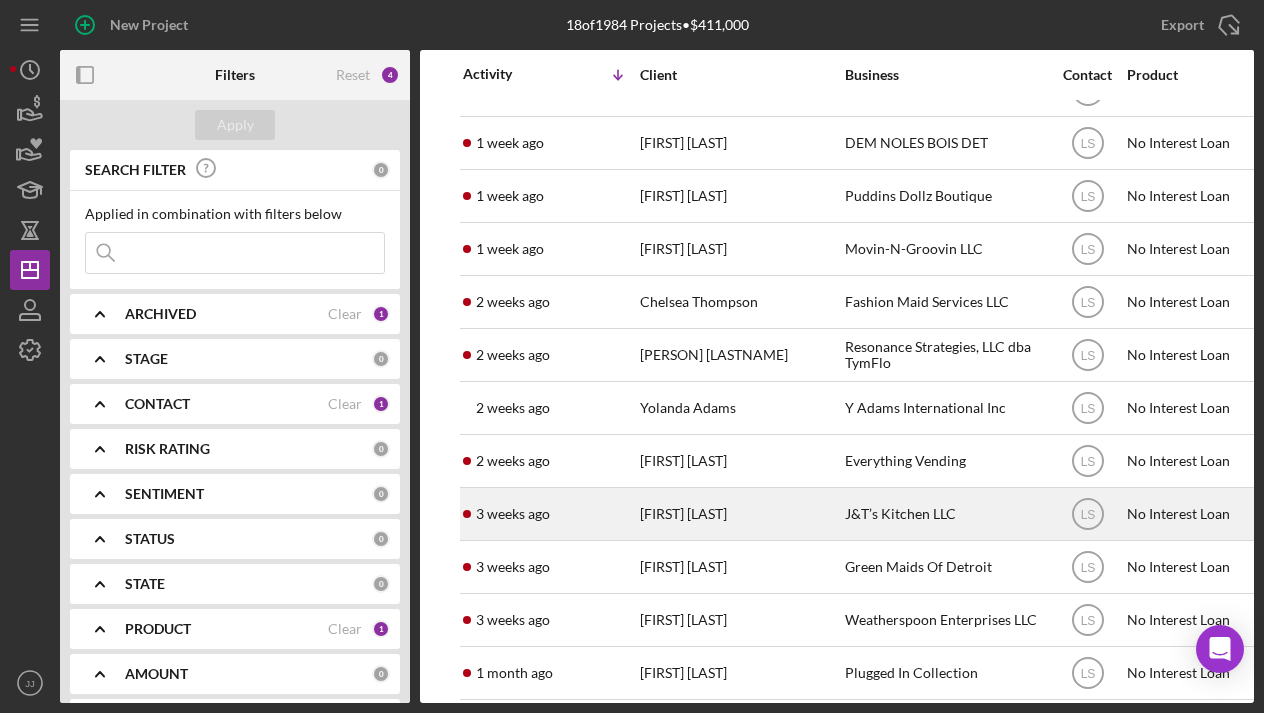 click on "J&T’s Kitchen LLC" at bounding box center [945, 514] 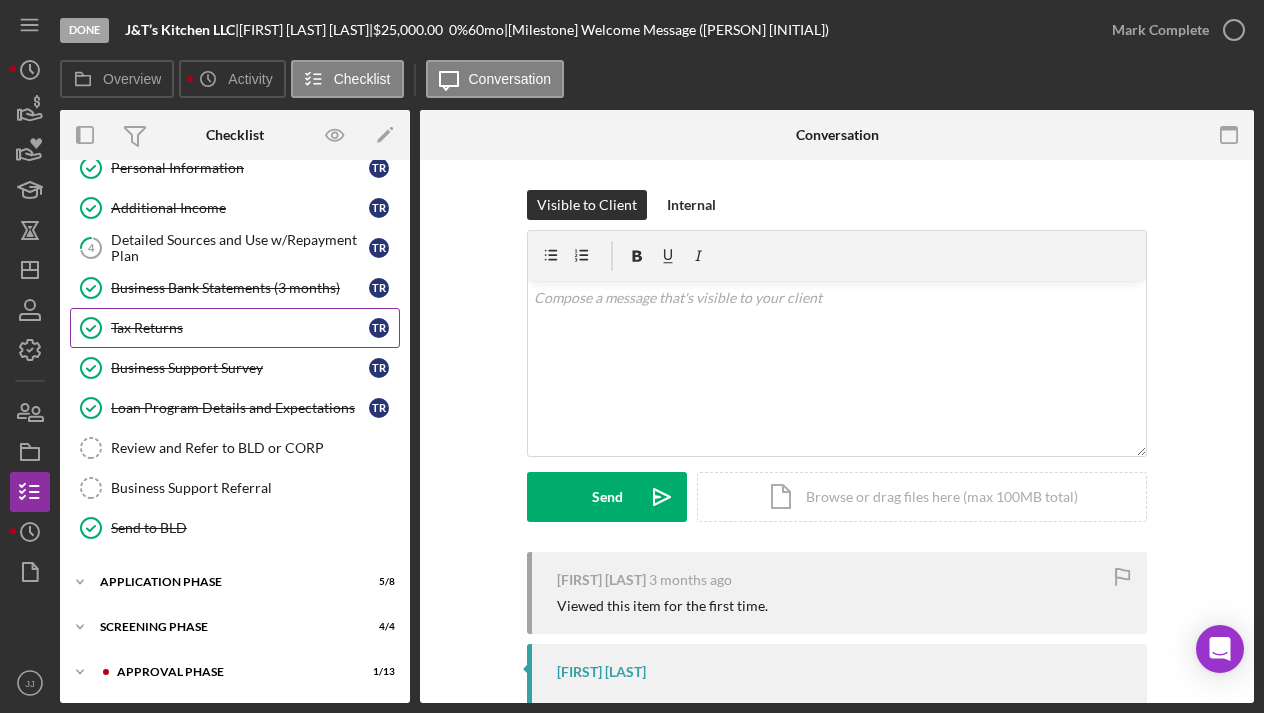 scroll, scrollTop: 143, scrollLeft: 0, axis: vertical 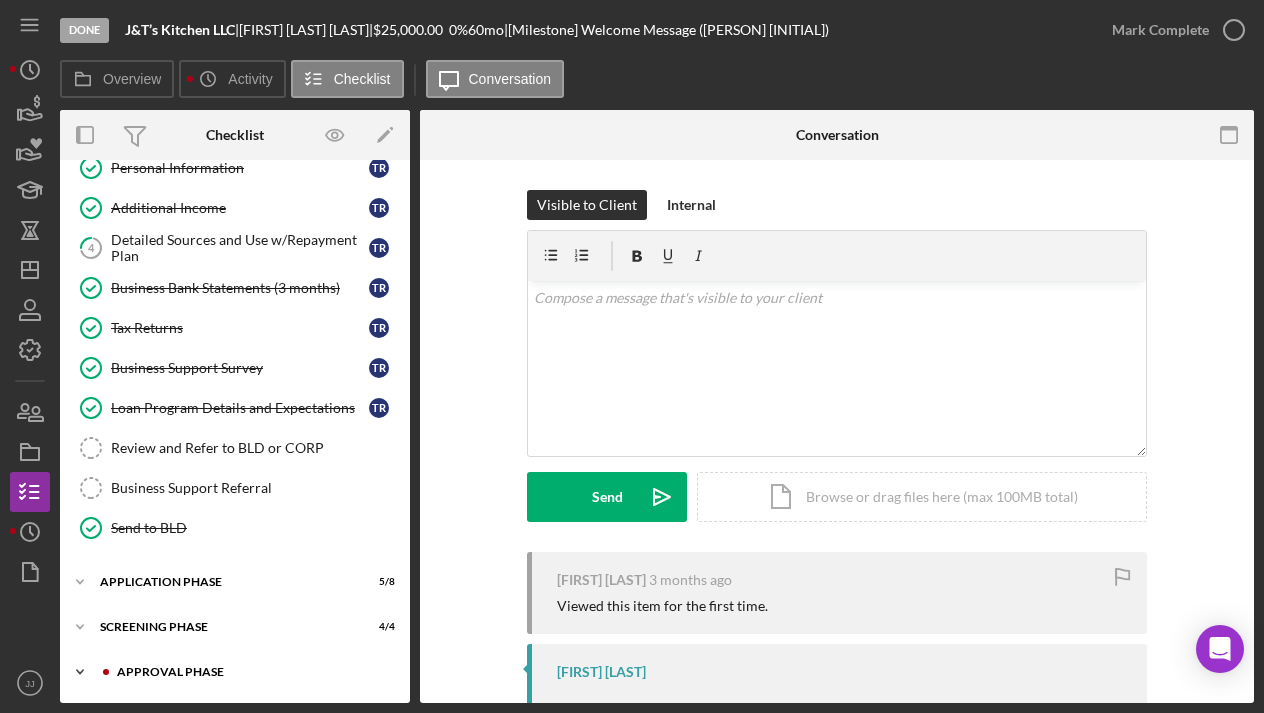 click on "Approval Phase" at bounding box center [251, 672] 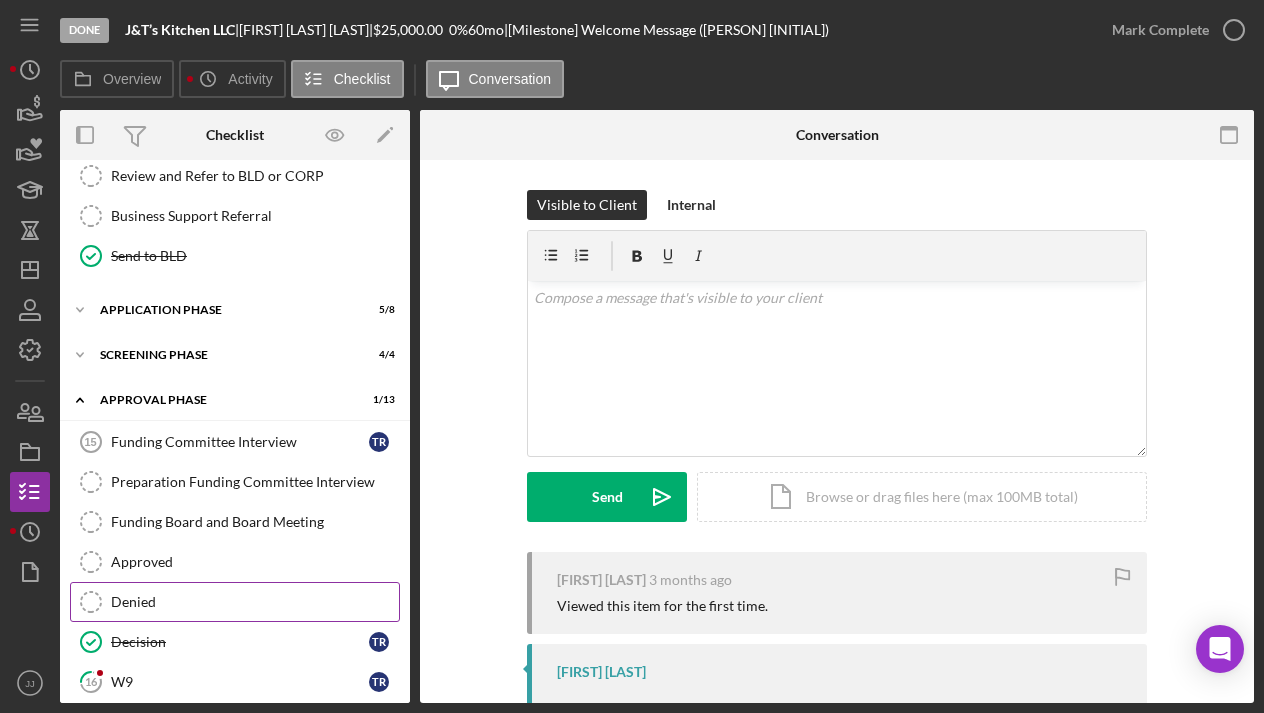 scroll, scrollTop: 426, scrollLeft: 0, axis: vertical 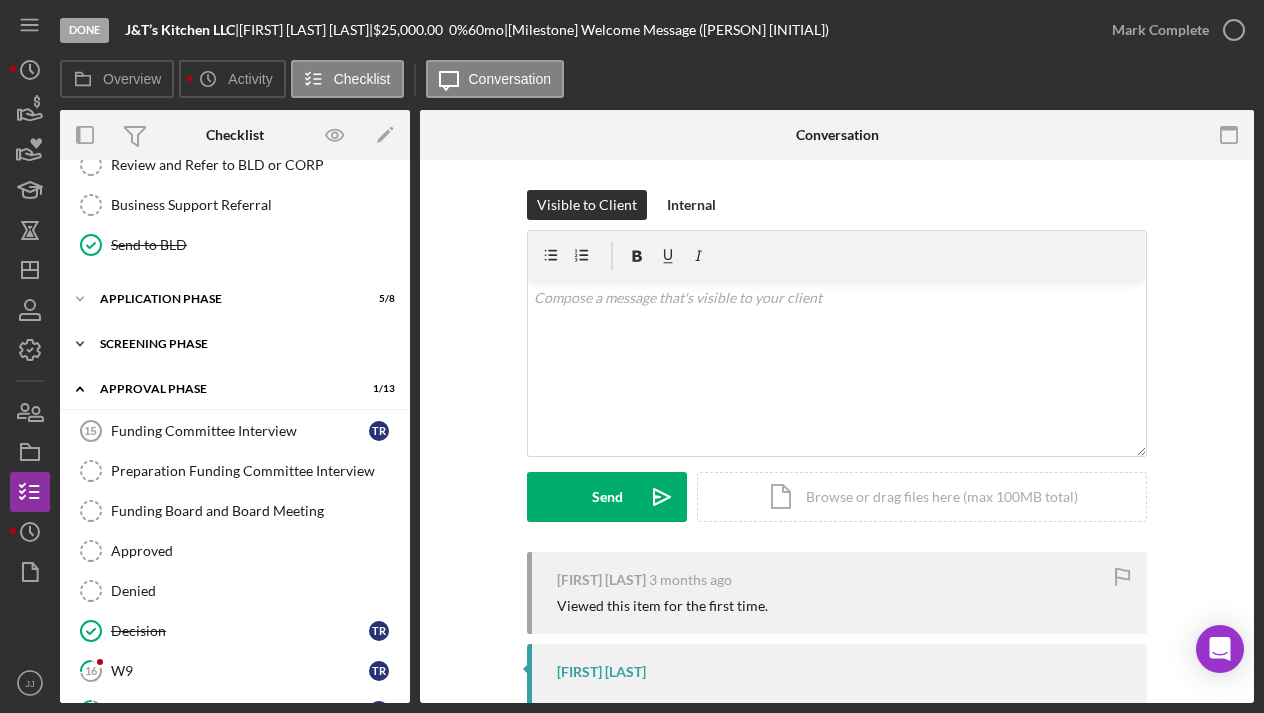 click on "Screening Phase" at bounding box center [242, 344] 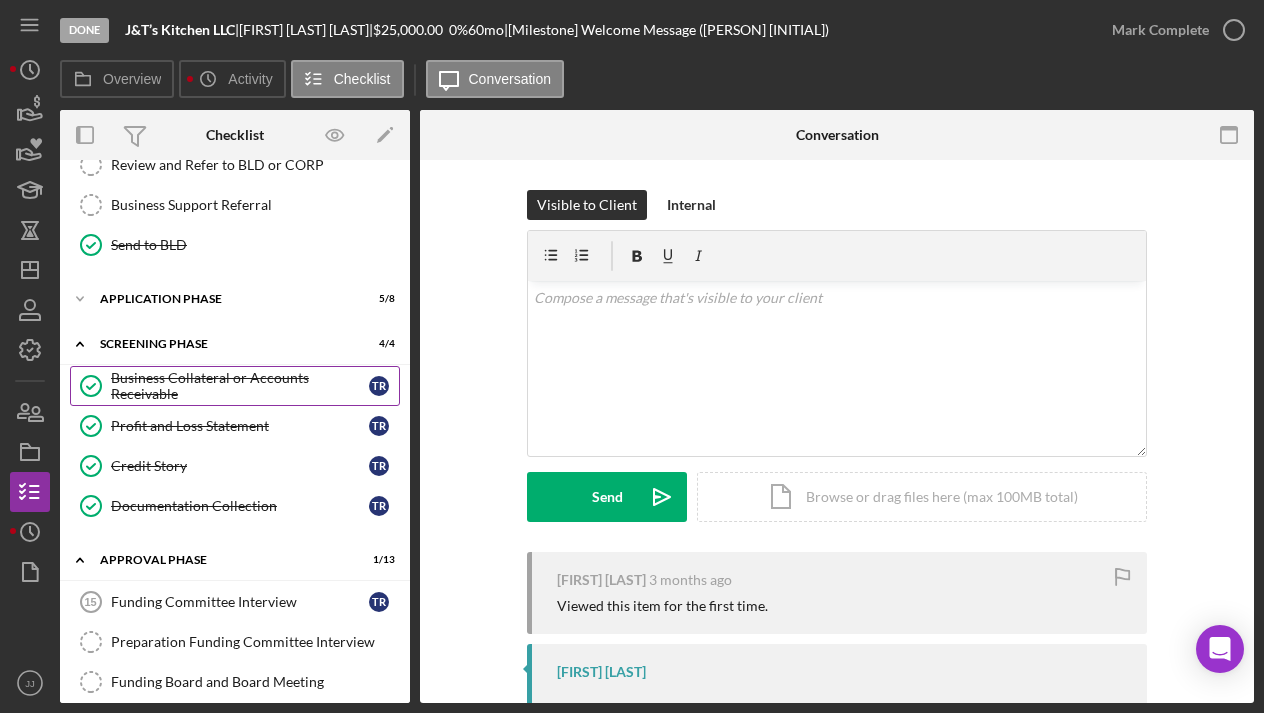 click on "Business Collateral or Accounts Receivable" at bounding box center [240, 386] 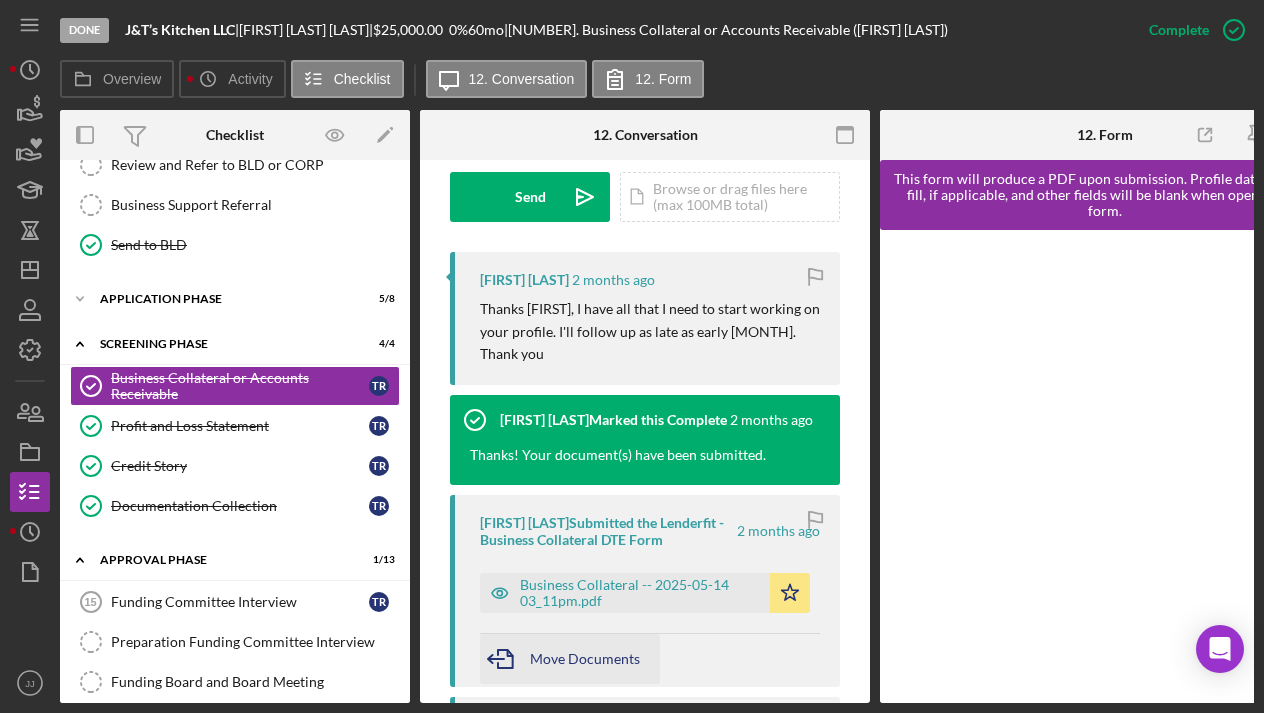 scroll, scrollTop: 610, scrollLeft: 0, axis: vertical 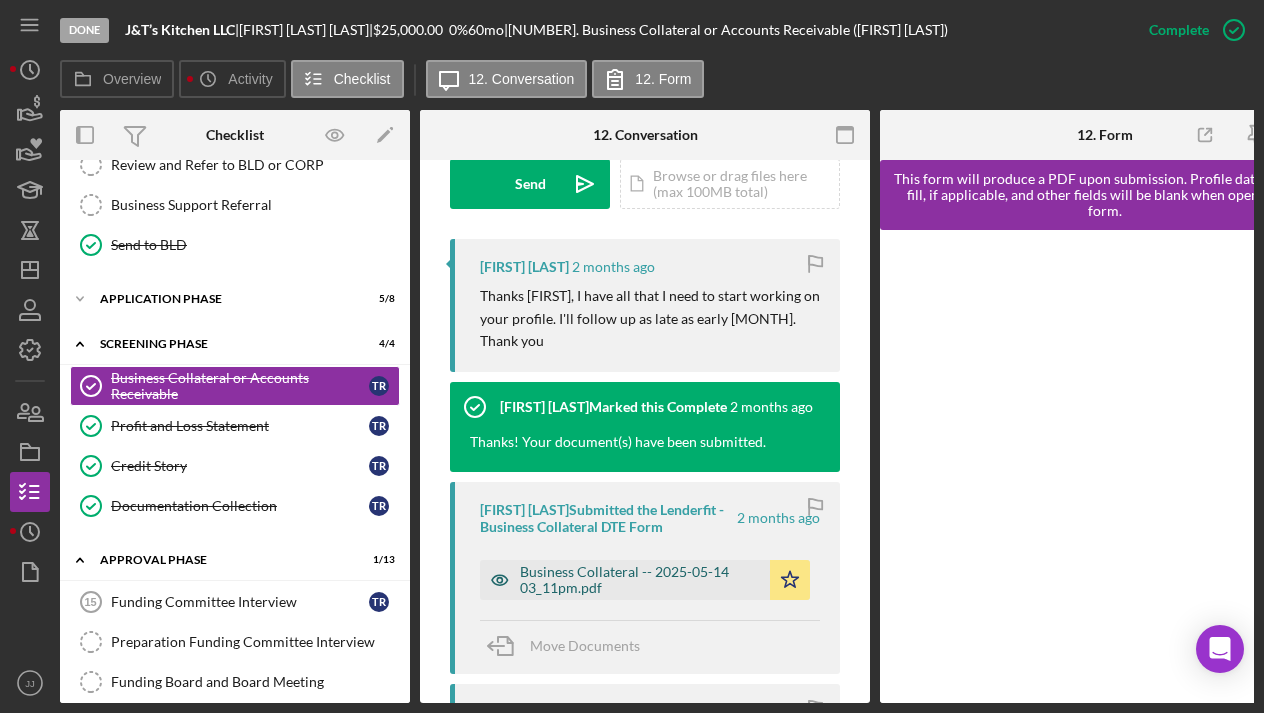 click on "Business Collateral -- 2025-05-14 03_11pm.pdf" at bounding box center [640, 580] 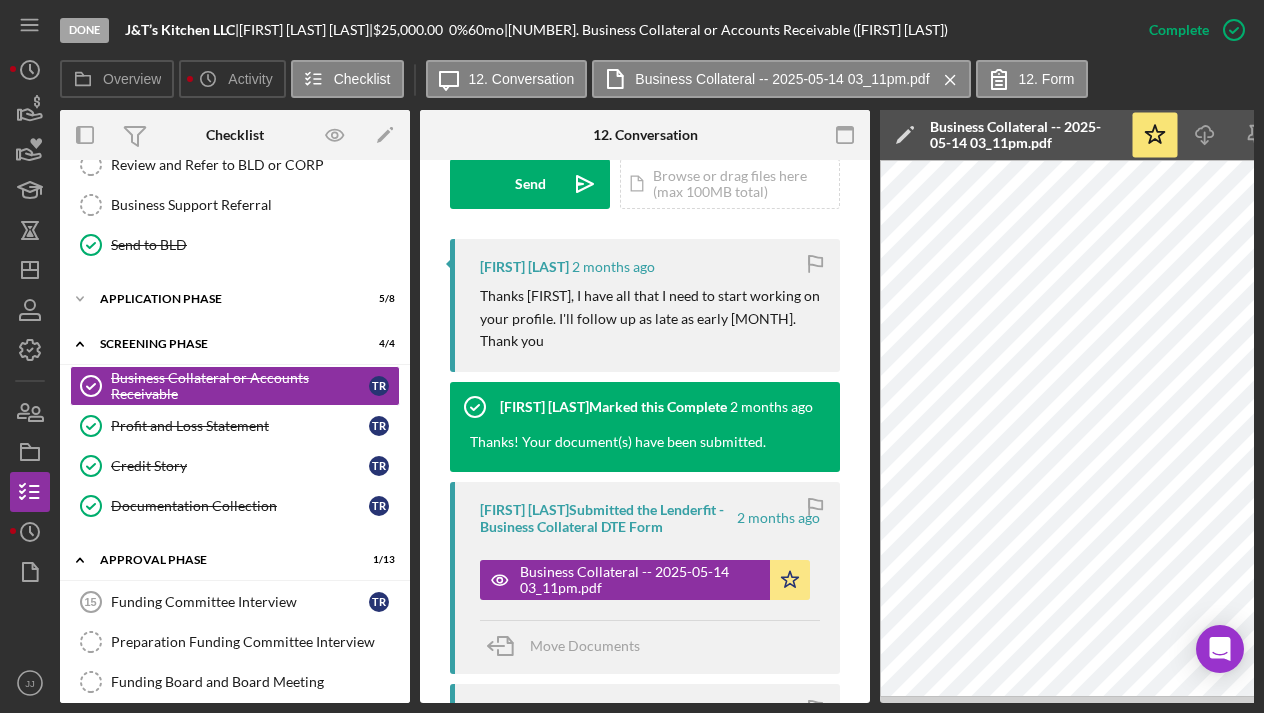 scroll, scrollTop: 0, scrollLeft: 0, axis: both 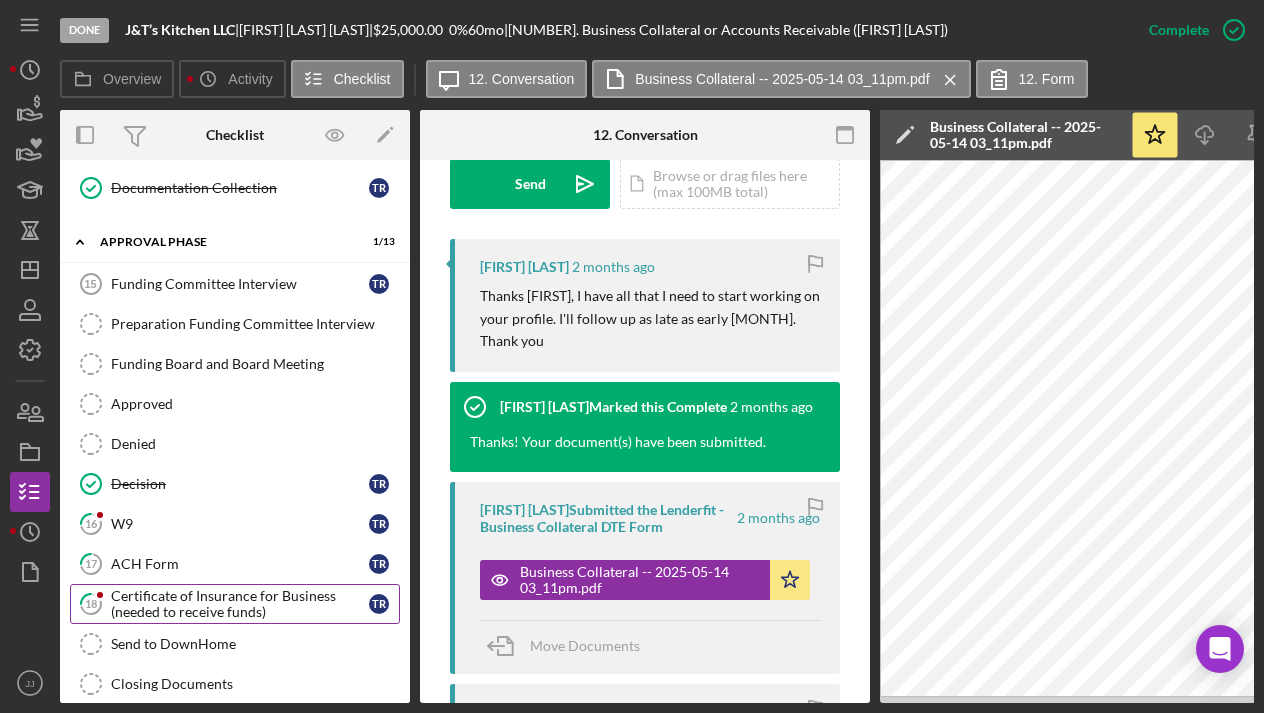 click on "Certificate of Insurance for Business (needed to receive funds)" at bounding box center [240, 604] 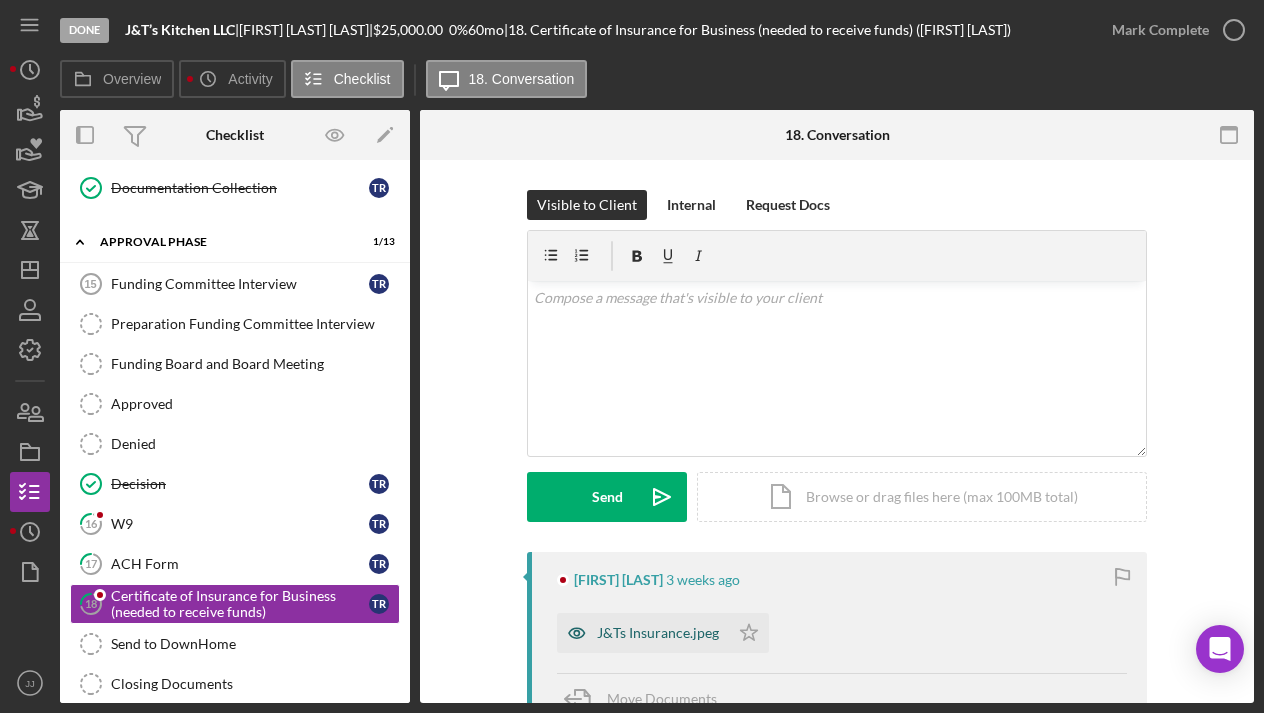 click on "J&Ts Insurance.jpeg" at bounding box center (658, 633) 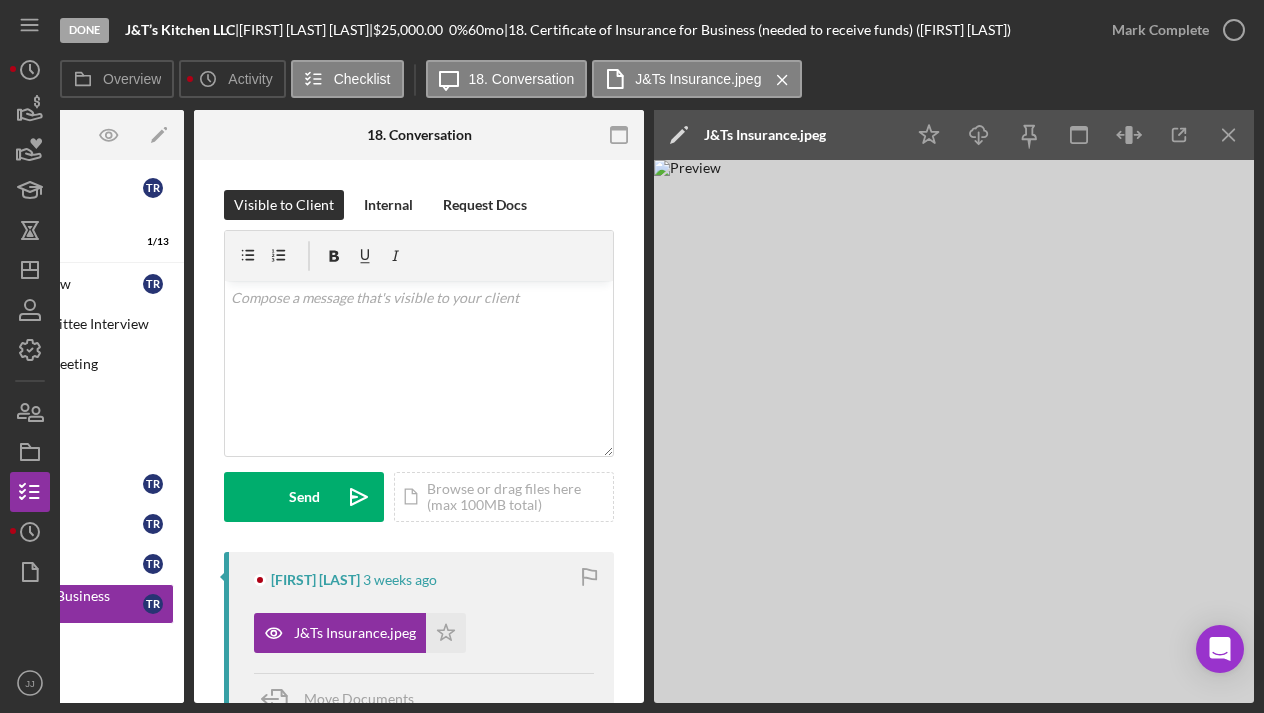 scroll, scrollTop: 0, scrollLeft: 226, axis: horizontal 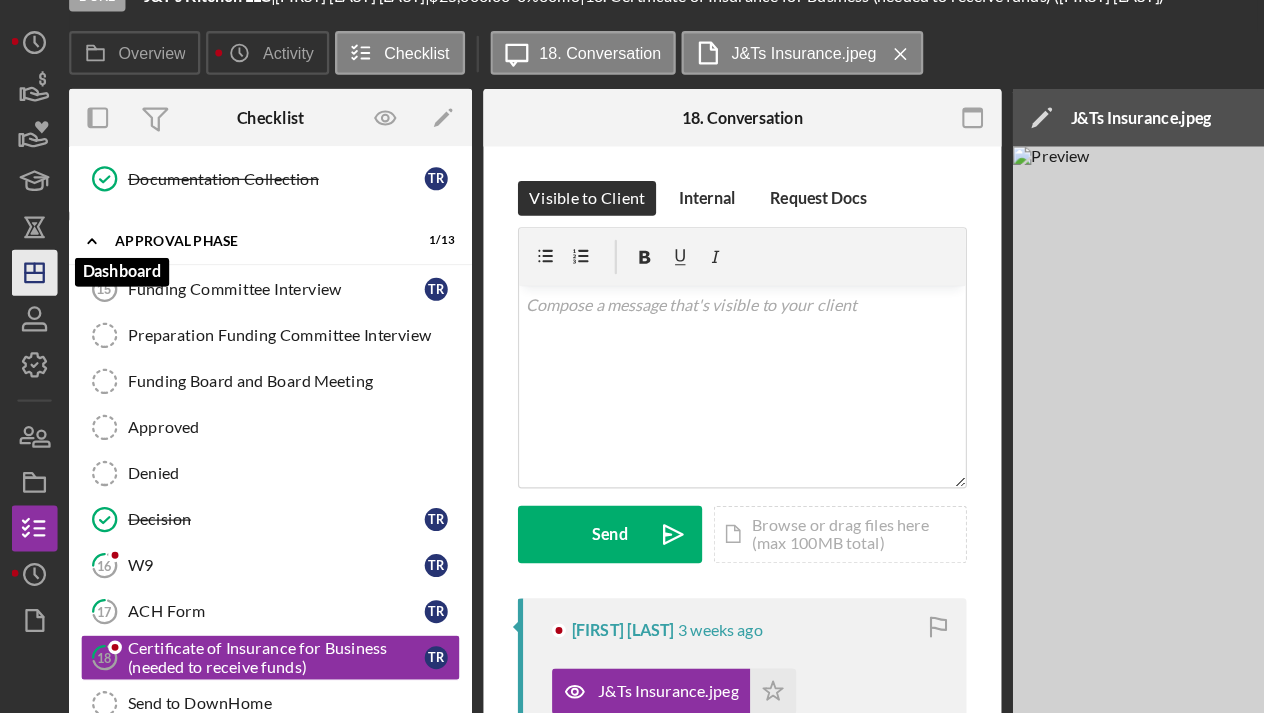 click on "Icon/Dashboard" 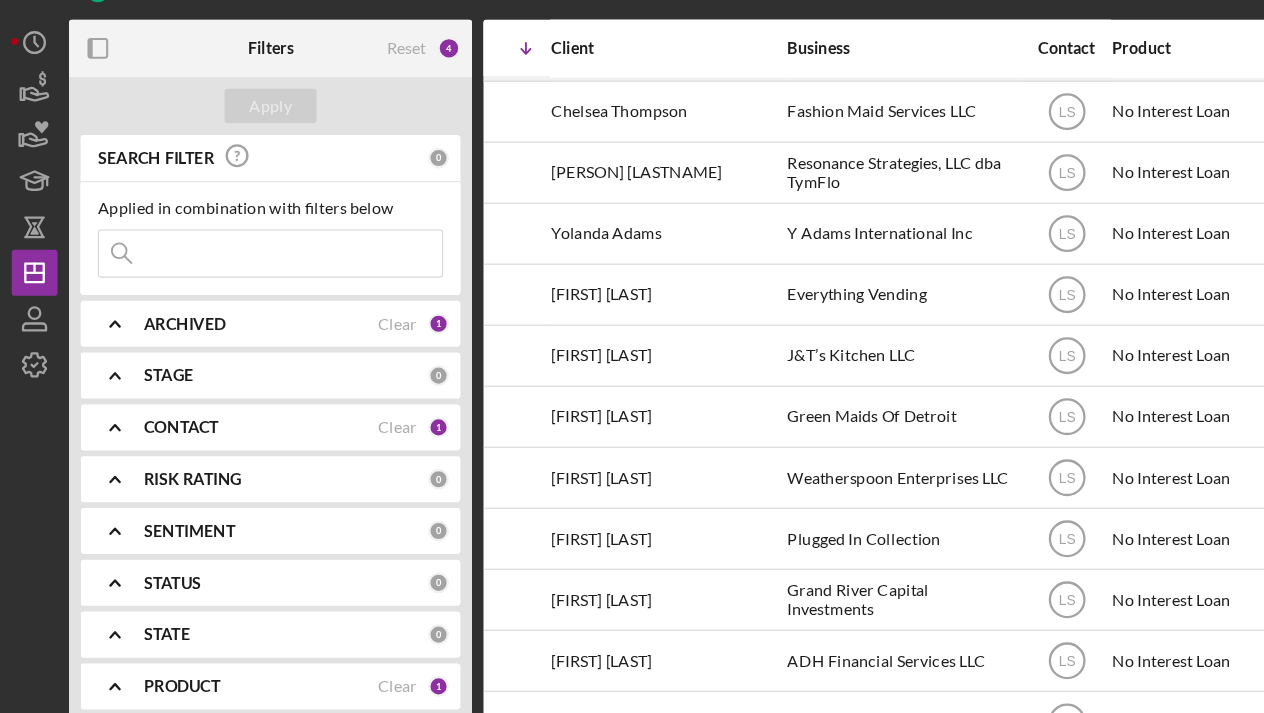 scroll, scrollTop: 372, scrollLeft: 161, axis: both 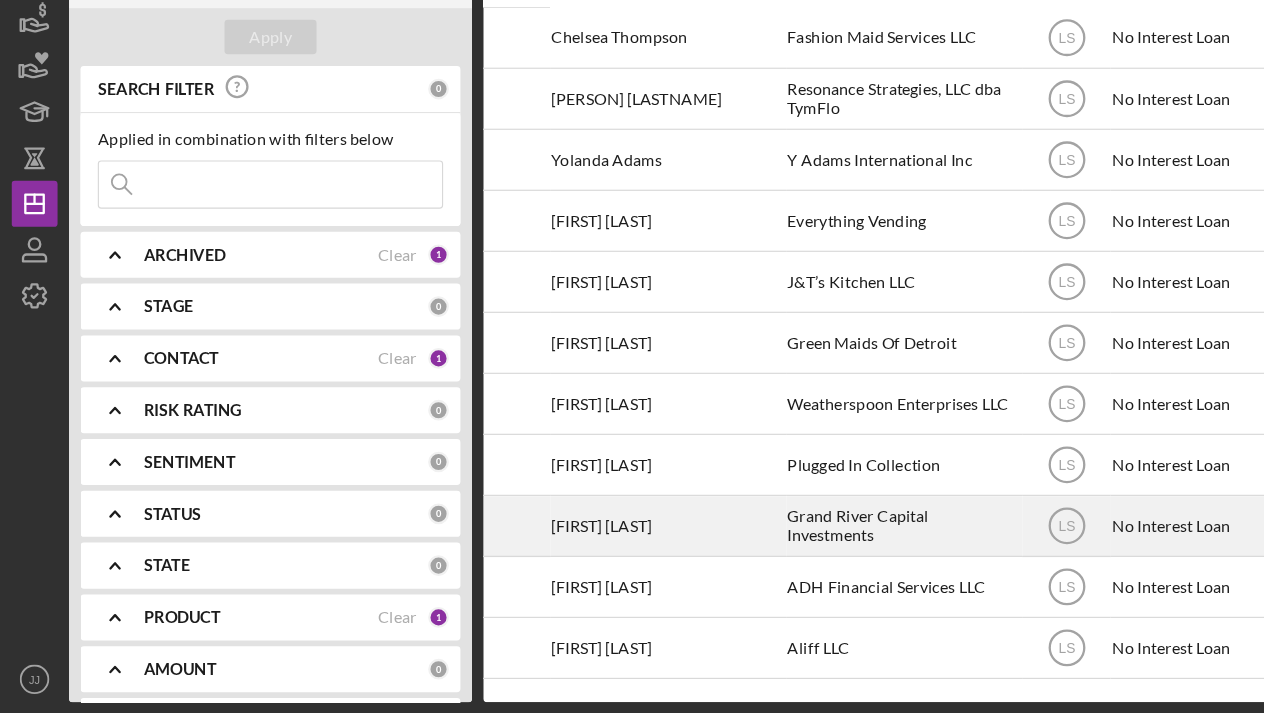 click on "Grand River Capital Investments" at bounding box center [784, 550] 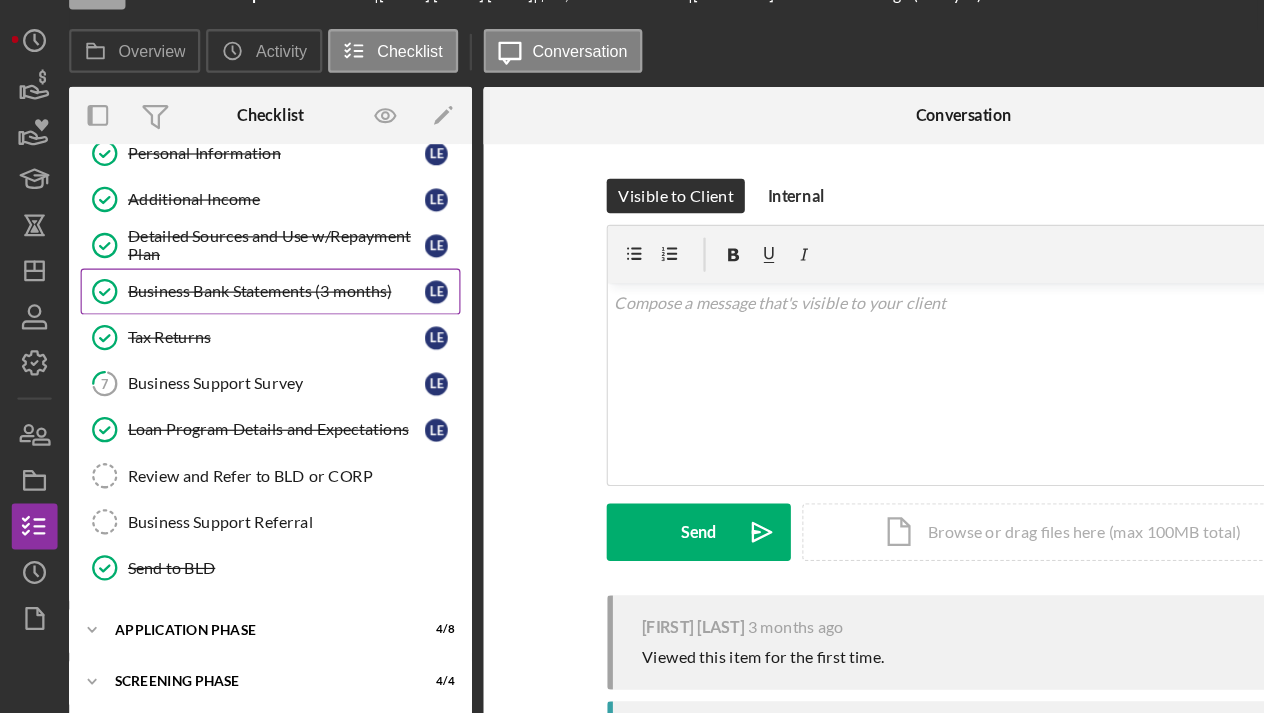 scroll, scrollTop: 143, scrollLeft: 0, axis: vertical 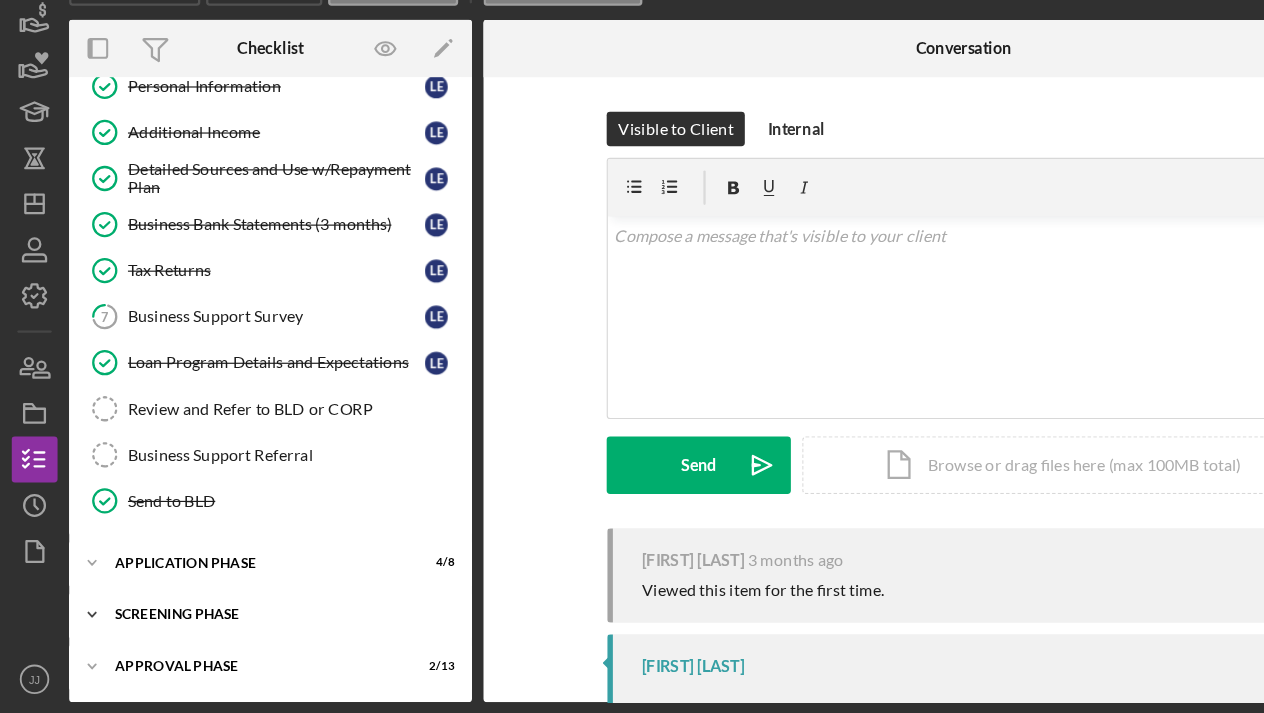 click on "Screening Phase" at bounding box center (242, 627) 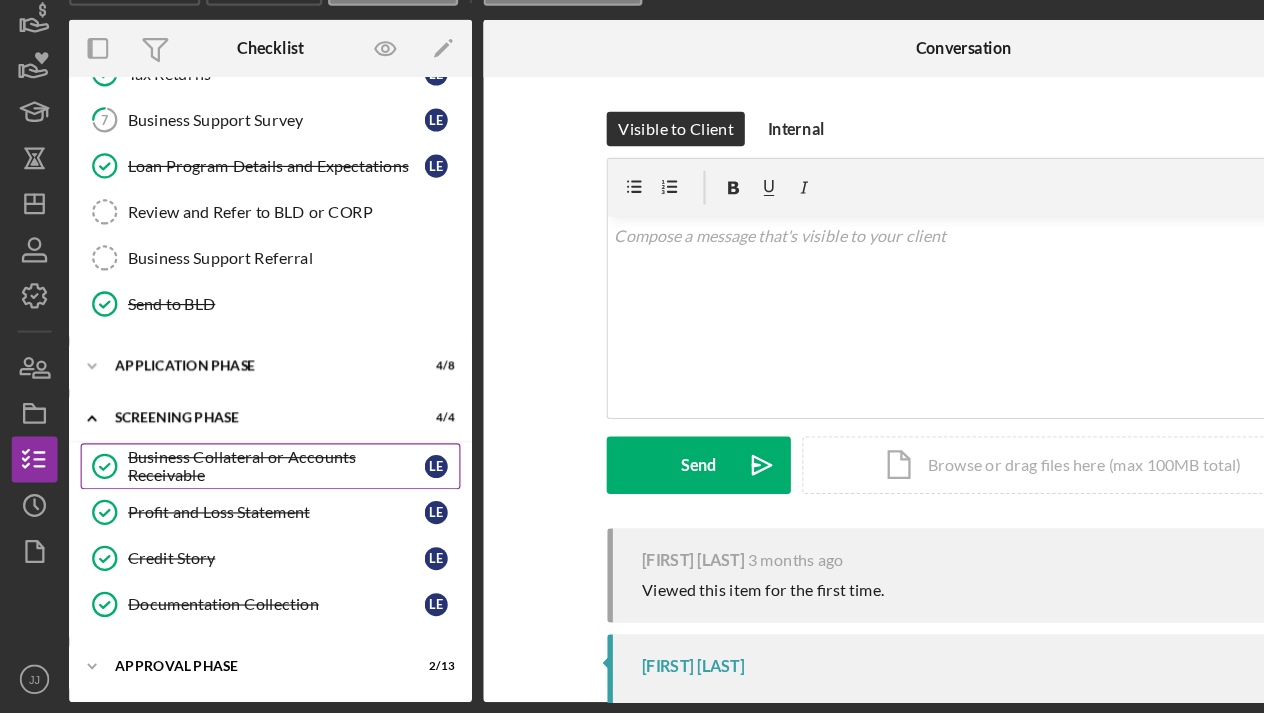 click on "Business Collateral or Accounts Receivable" at bounding box center (240, 498) 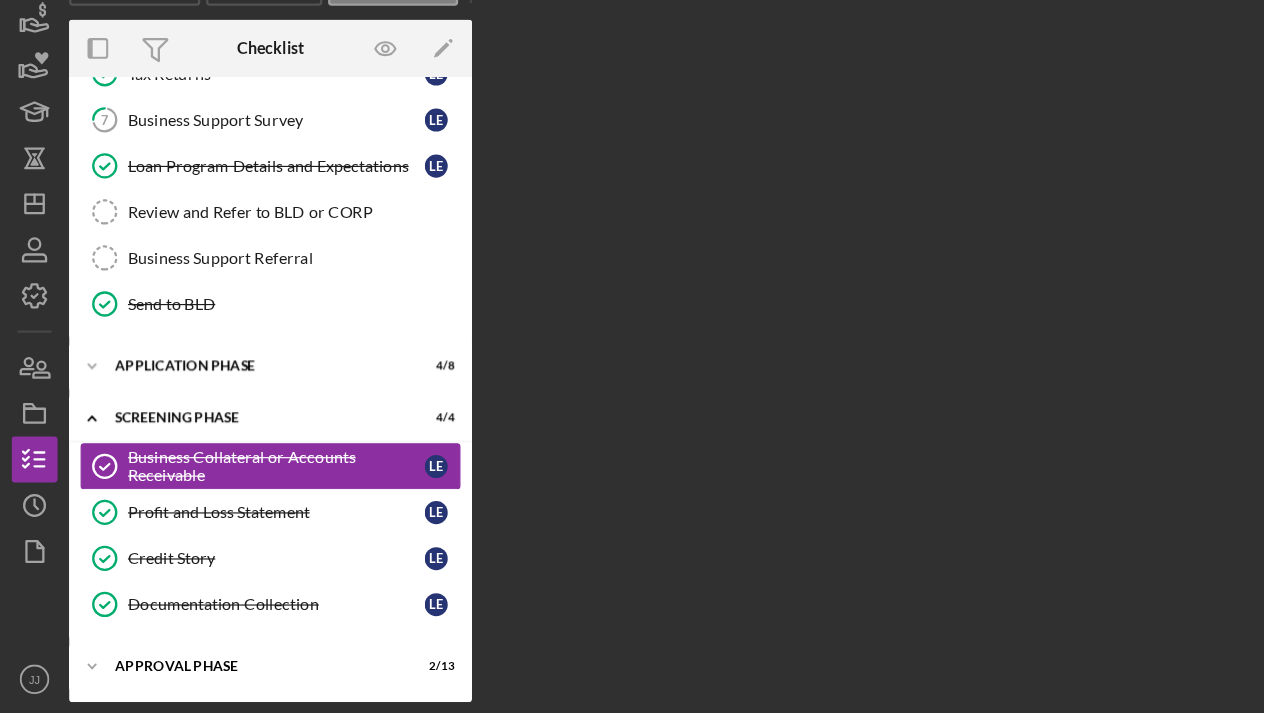scroll, scrollTop: 312, scrollLeft: 0, axis: vertical 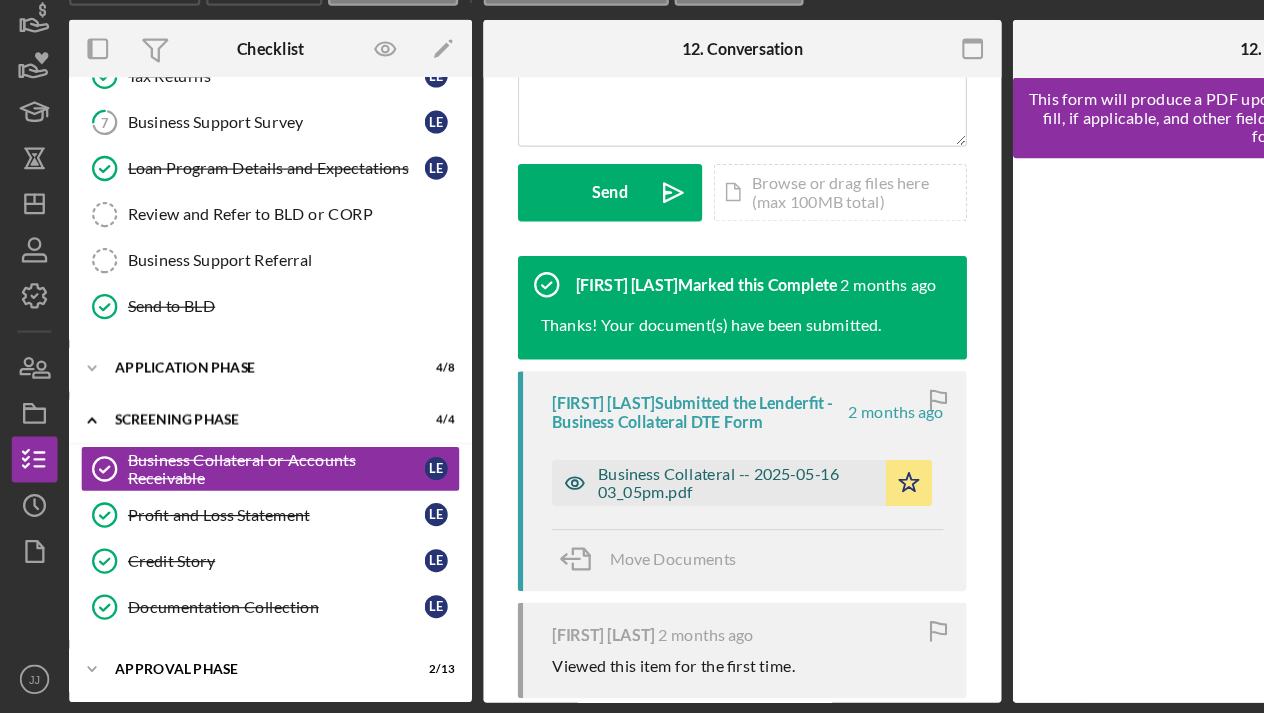 click on "Business Collateral -- 2025-05-16 03_05pm.pdf" at bounding box center (640, 512) 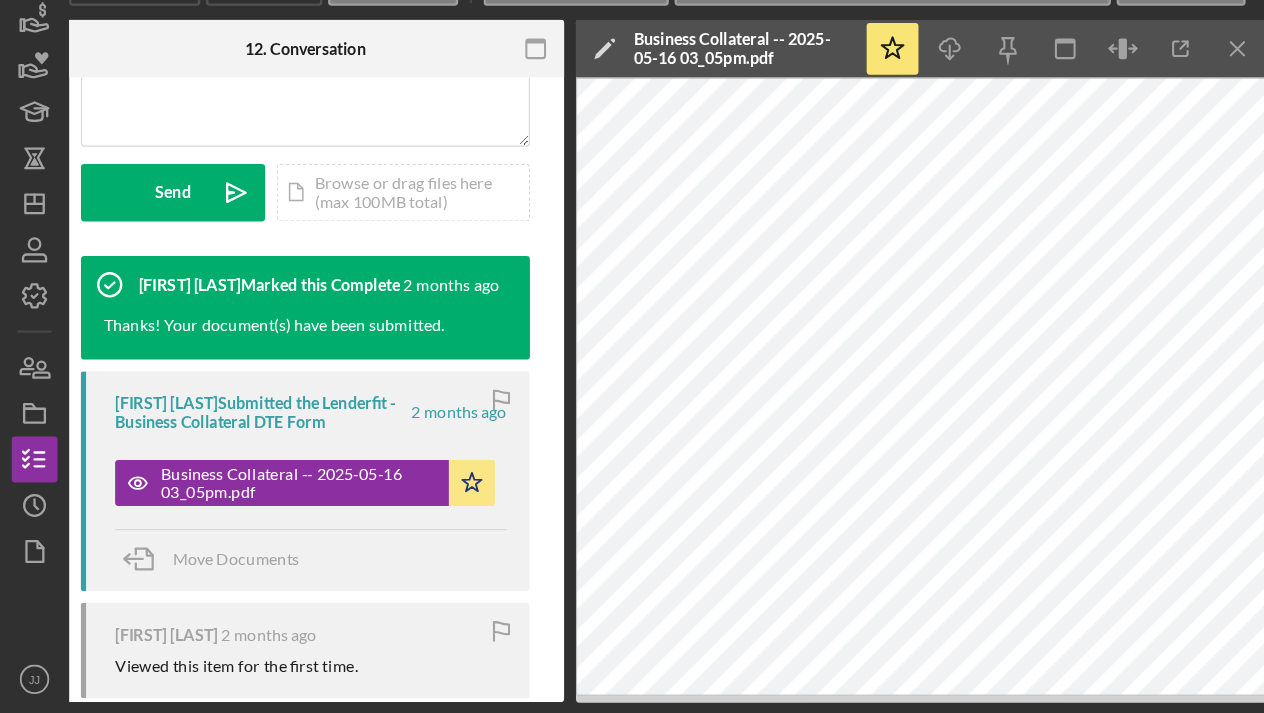 scroll, scrollTop: 0, scrollLeft: 375, axis: horizontal 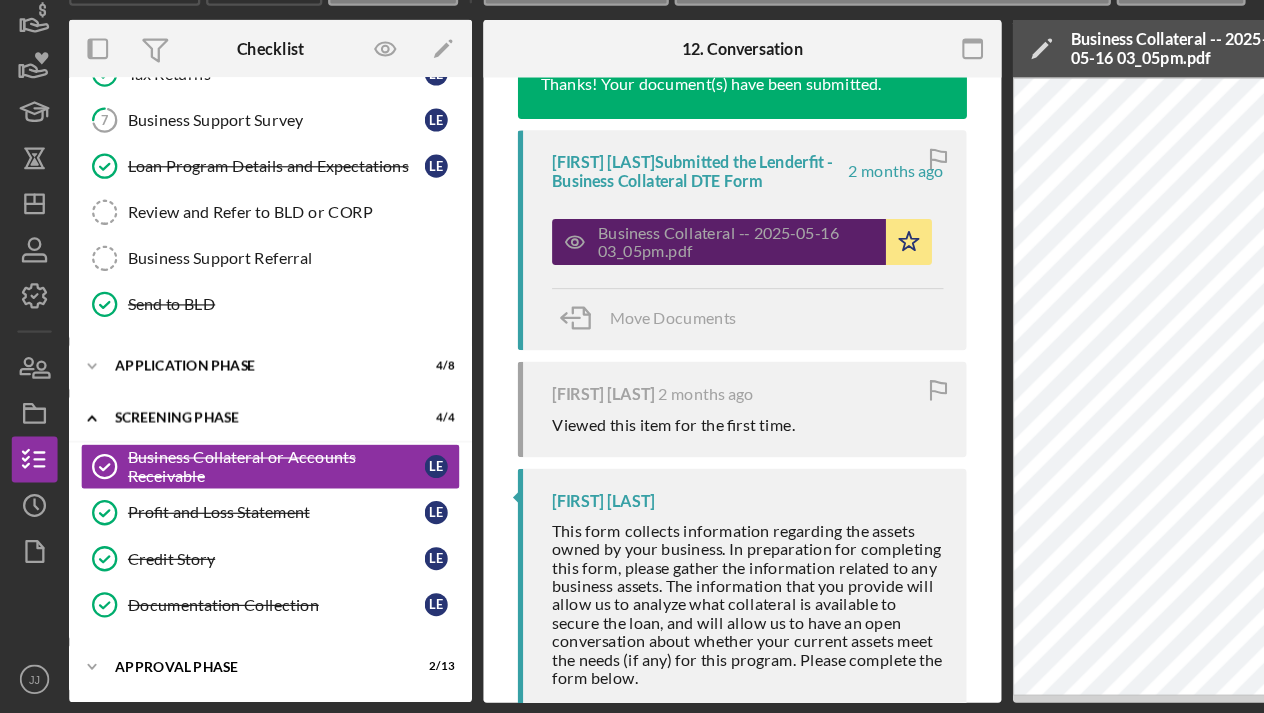 click on "Business Collateral -- 2025-05-16 03_05pm.pdf" at bounding box center (640, 303) 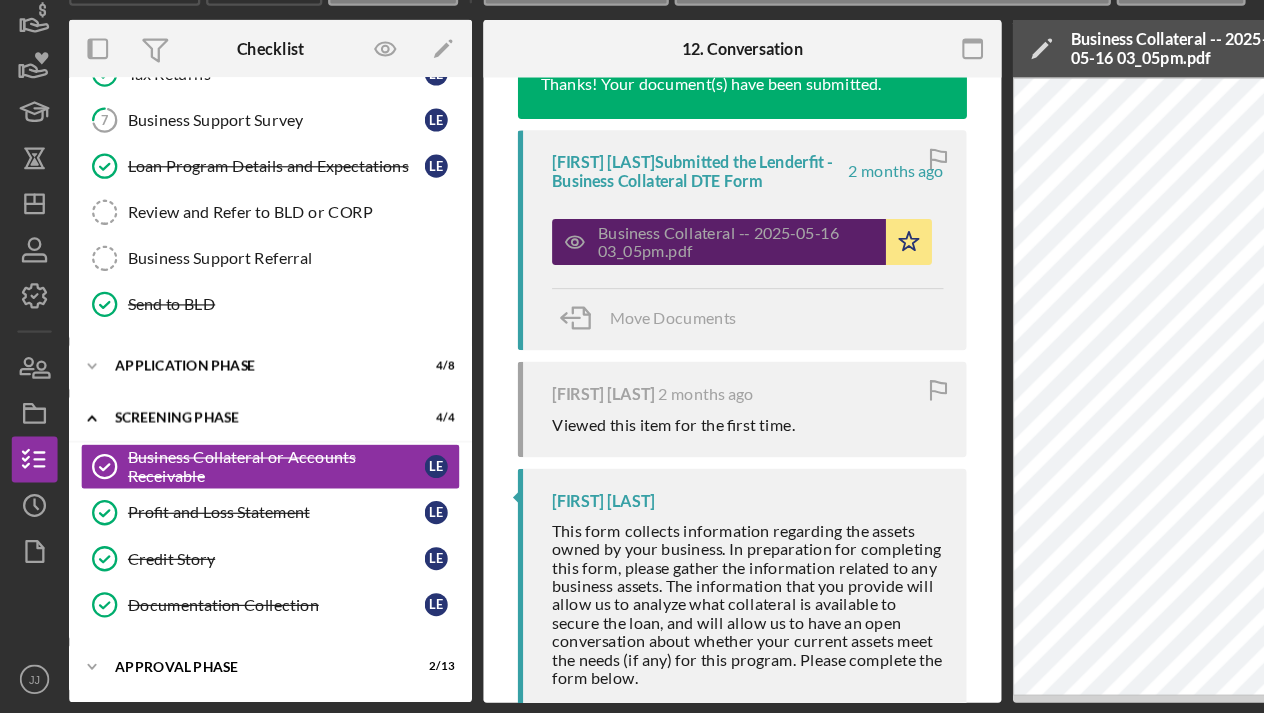 click on "Business Collateral -- 2025-05-16 03_05pm.pdf" at bounding box center [640, 303] 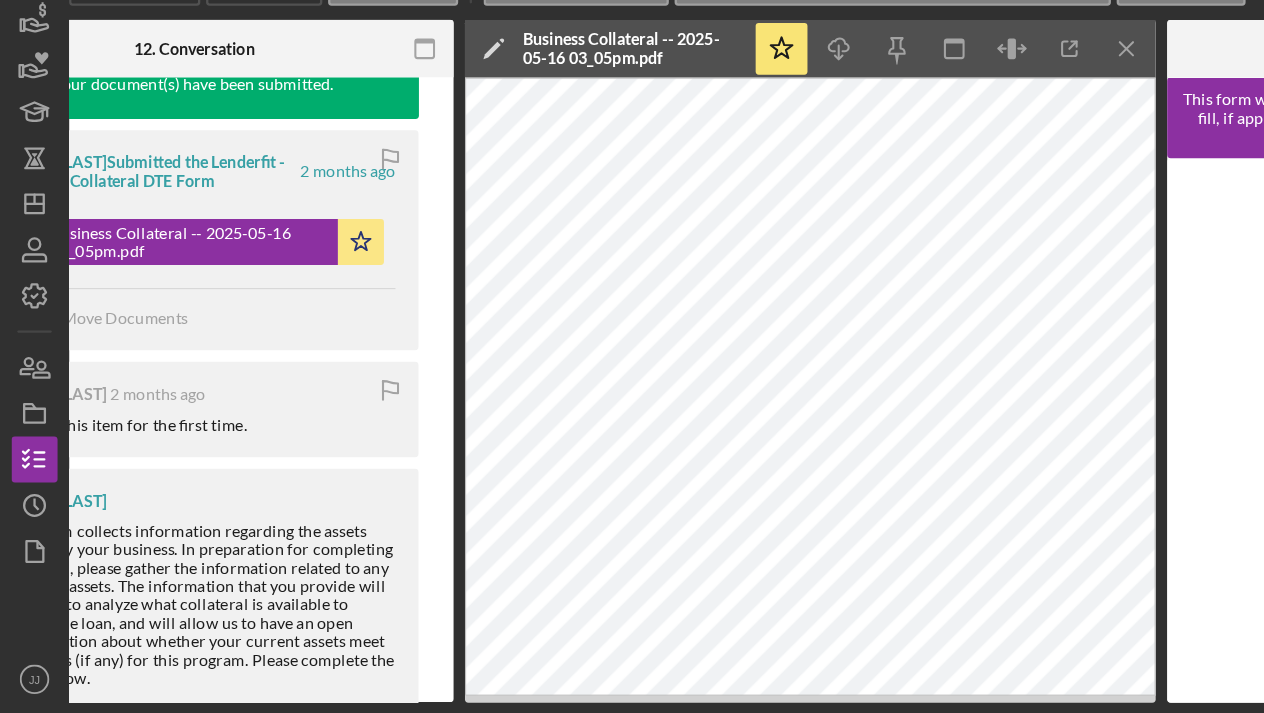 scroll, scrollTop: 0, scrollLeft: 477, axis: horizontal 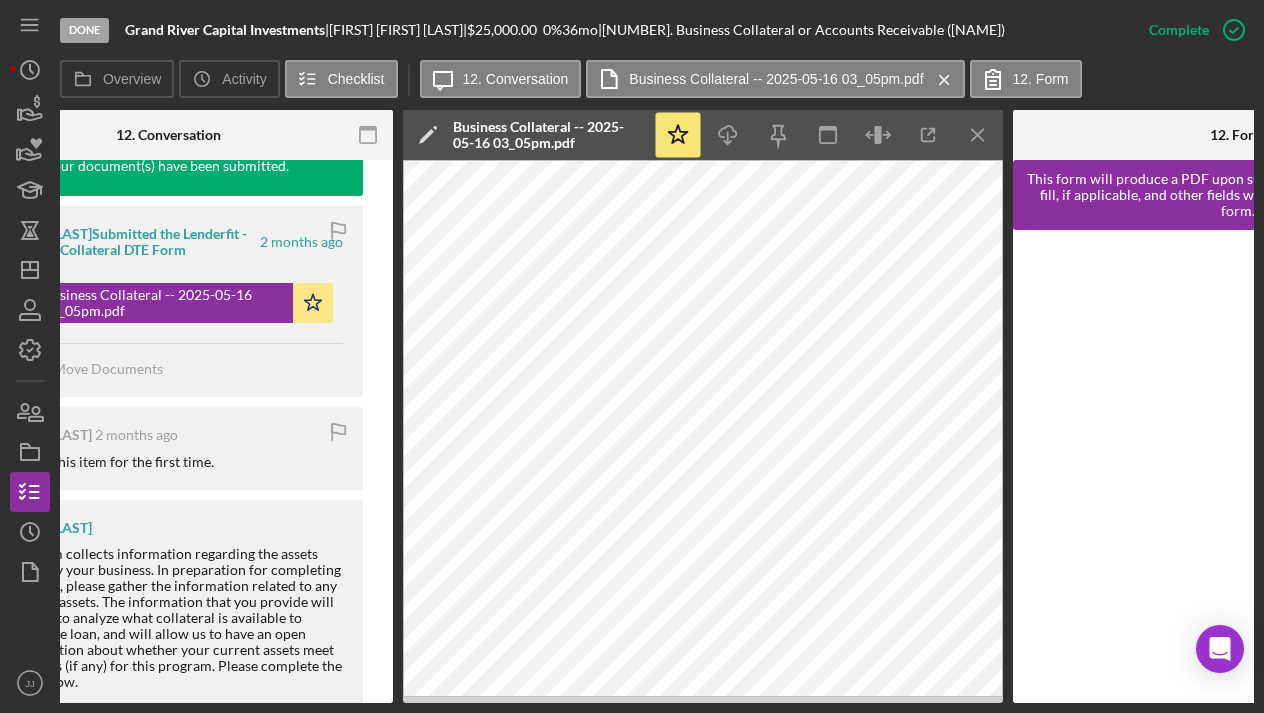 click on "Done Grand River Capital Investments   |   Lesley   Esters Redwine   |   $25,000.00    0 %   36  mo   |   12. Business Collateral or Accounts Receivable (Lesley E.) Complete Mark Incomplete Overview Icon/History Activity Checklist Icon/Message 12. Conversation Business Collateral -- 2025-05-16 03_05pm.pdf Icon/Menu Close 12. Form Overview Overview Edit Icon/Edit Status Ongoing Risk Rating Sentiment Rating 5 Product No Interest Loan Created Date 4/22/2025 Started Date 4/22/2025 Closing Goal Amount $25,000.00 Rate 0.000% Term 36 months Contact Icon/User Photo LS Larenz   Studavent Account Executive Stage Done Weekly Status Update Yes Inactivity Alerts No Key Ratios Edit Icon/Edit DSCR Collateral Coverage DTI LTV Global DSCR Global Collateral Coverage Global DTI NOI Recommendation Edit Icon/Edit Payment Type Rate Term Amount Down Payment Closing Fee Include closing fee in amount financed? No Origination Fee Include origination fee in amount financed? No Amount Financed Closing Date Maturity Date" at bounding box center (632, 356) 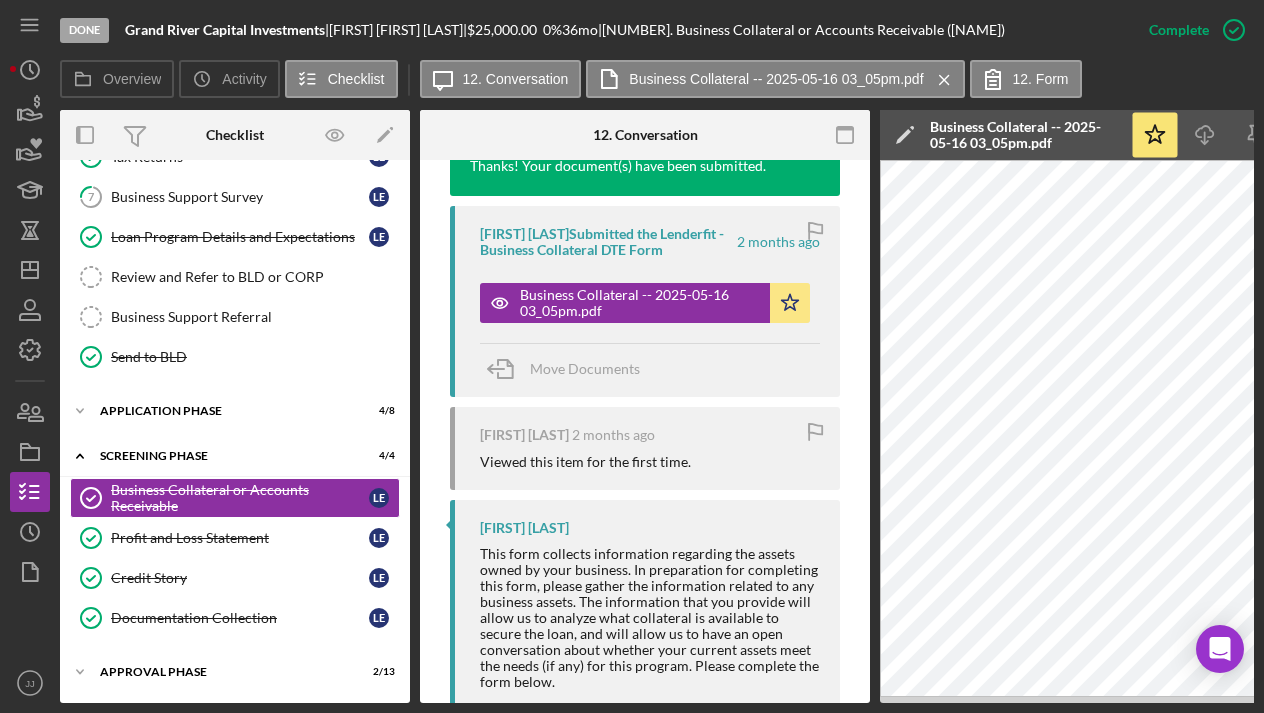 scroll, scrollTop: 0, scrollLeft: 0, axis: both 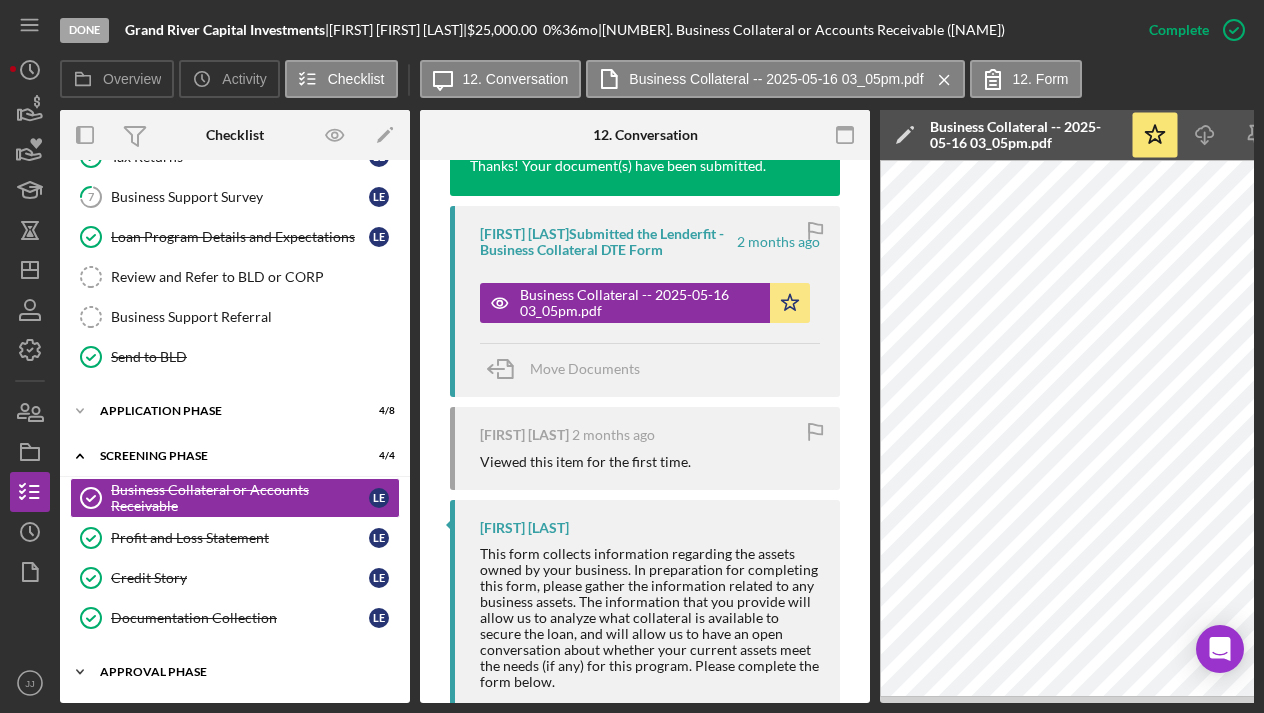 click on "Approval Phase" at bounding box center (242, 672) 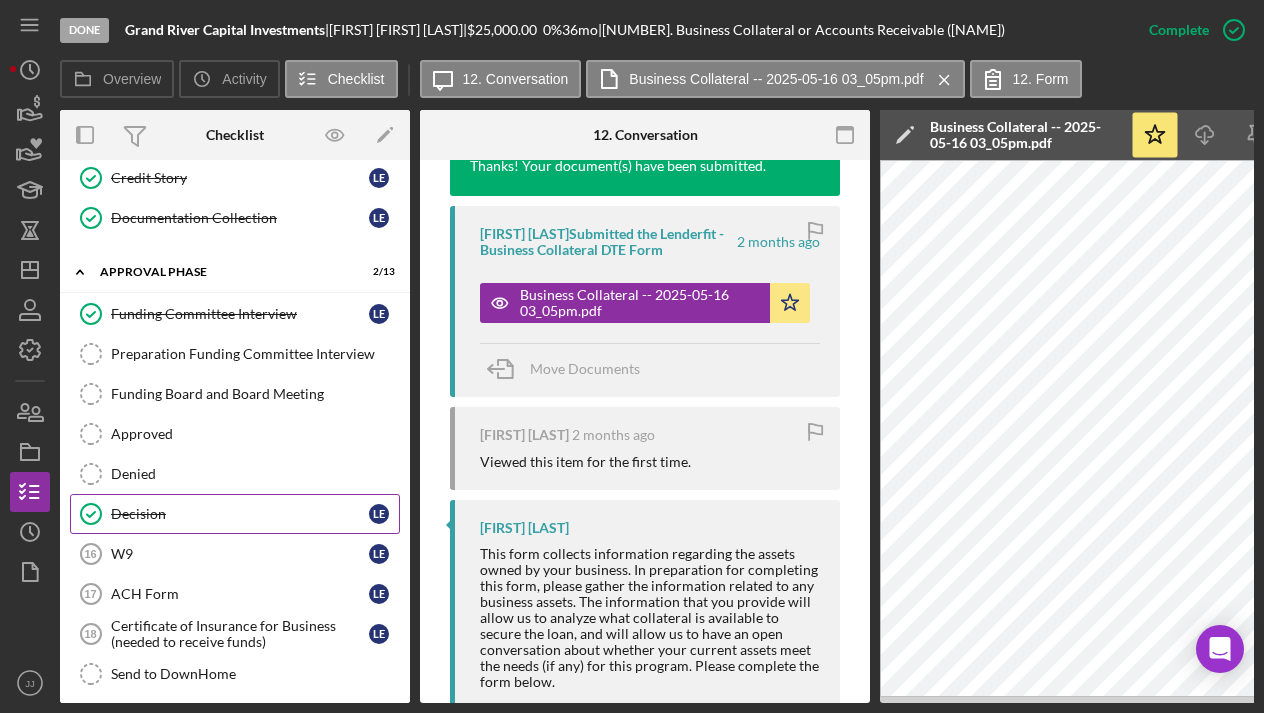 scroll, scrollTop: 729, scrollLeft: 0, axis: vertical 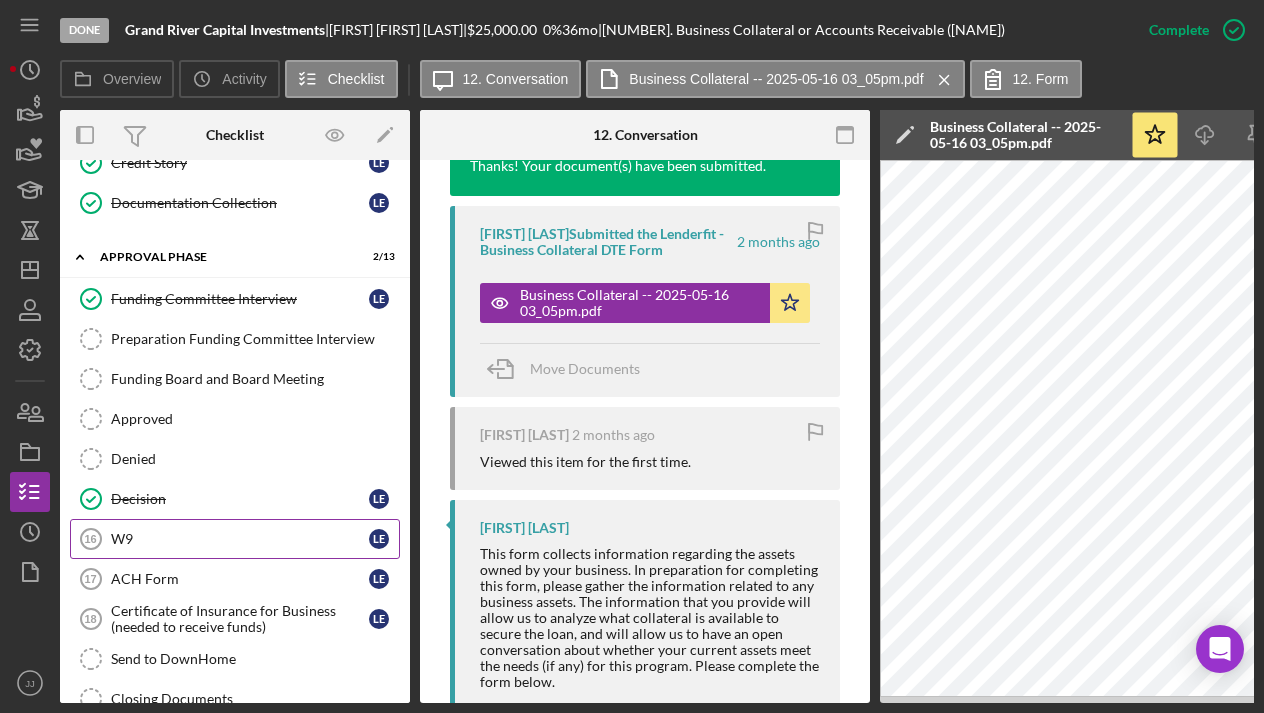 click on "W9" at bounding box center (240, 539) 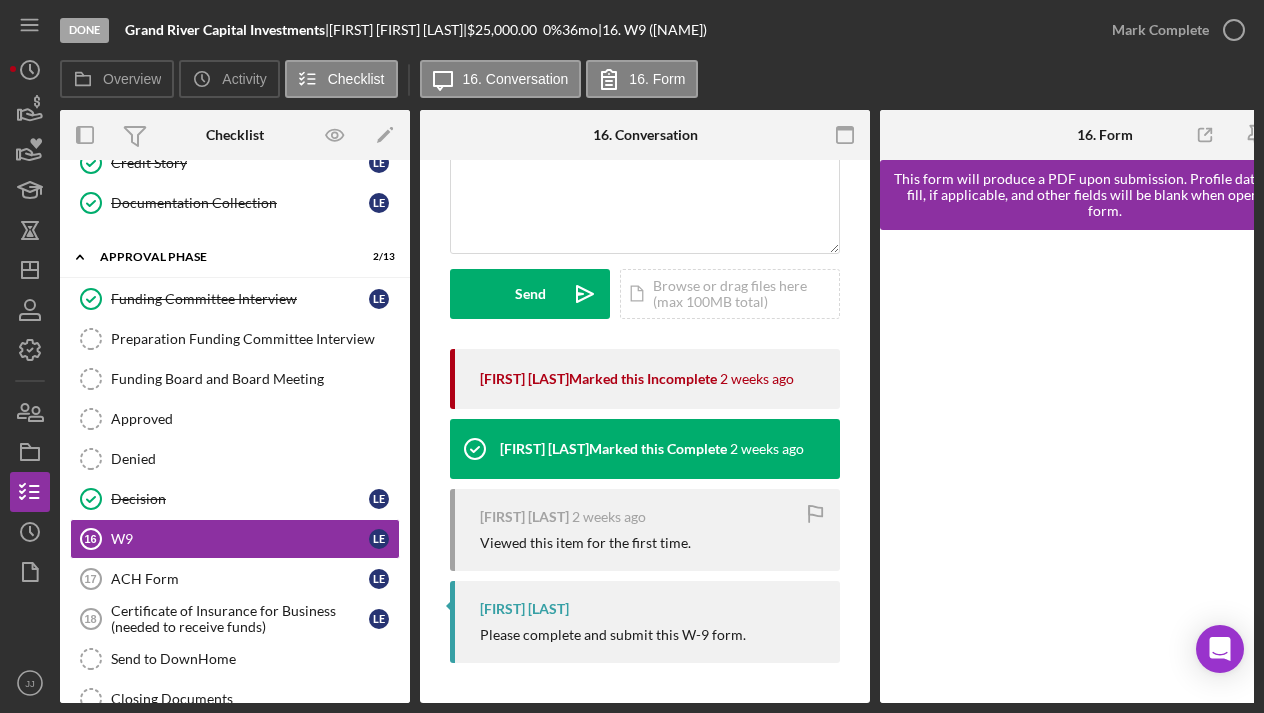 scroll, scrollTop: 209, scrollLeft: 0, axis: vertical 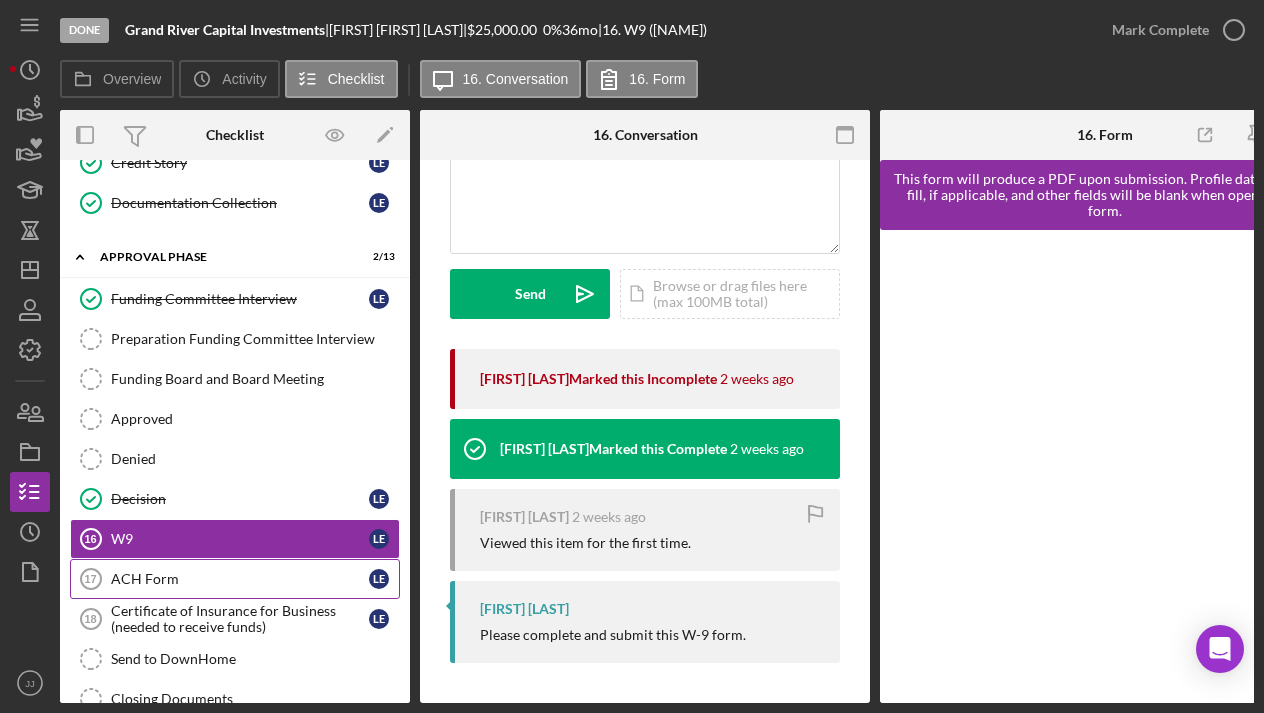 click on "ACH Form" at bounding box center (240, 579) 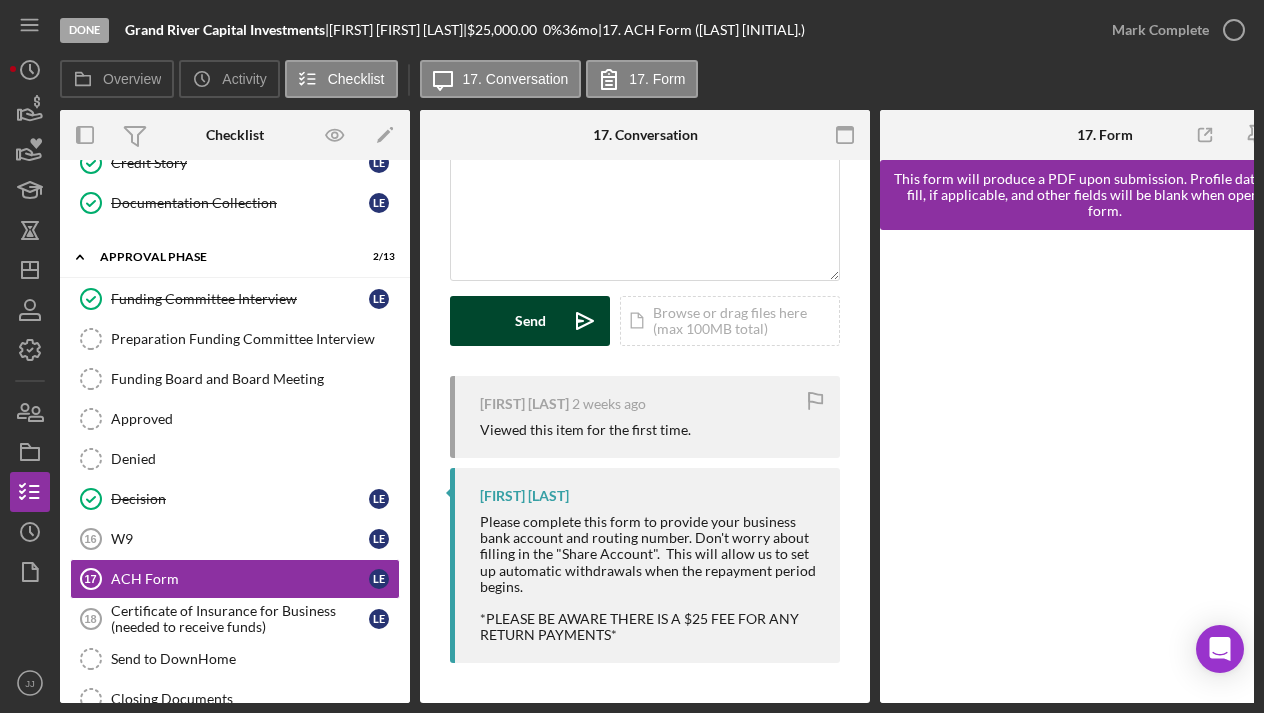 scroll, scrollTop: 181, scrollLeft: 0, axis: vertical 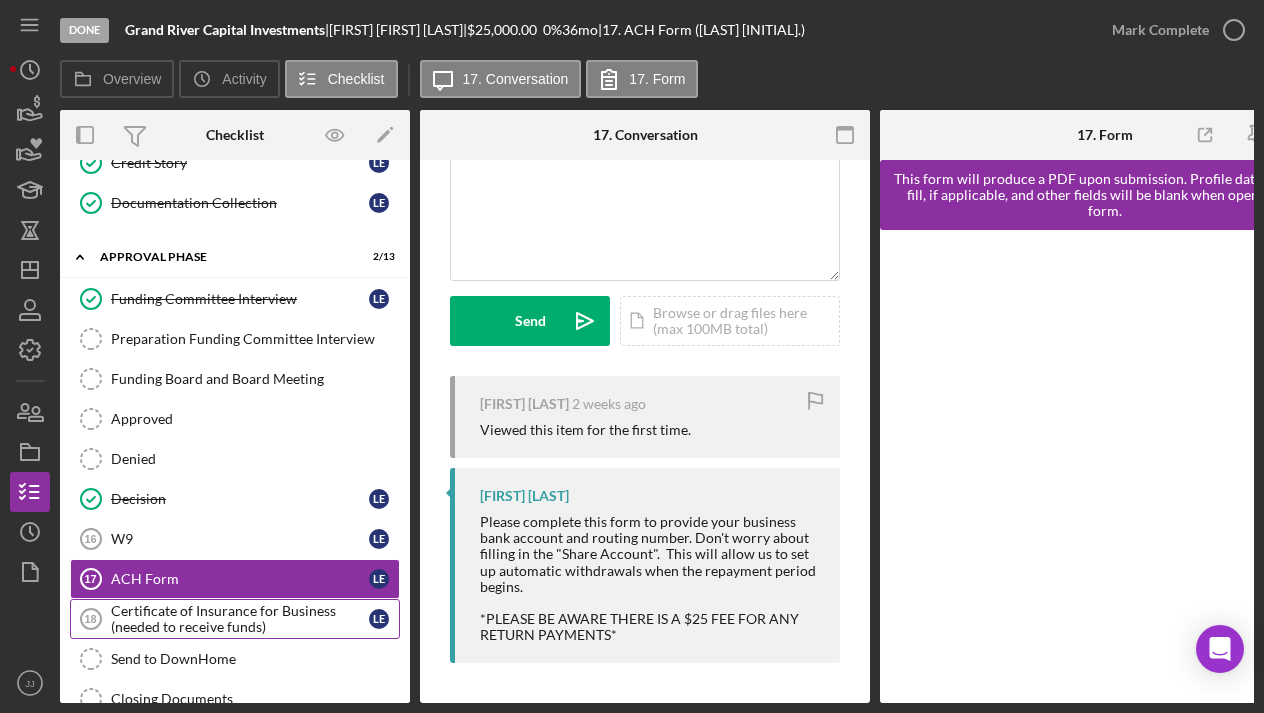 click on "Certificate of Insurance for Business (needed to receive funds)" at bounding box center (240, 619) 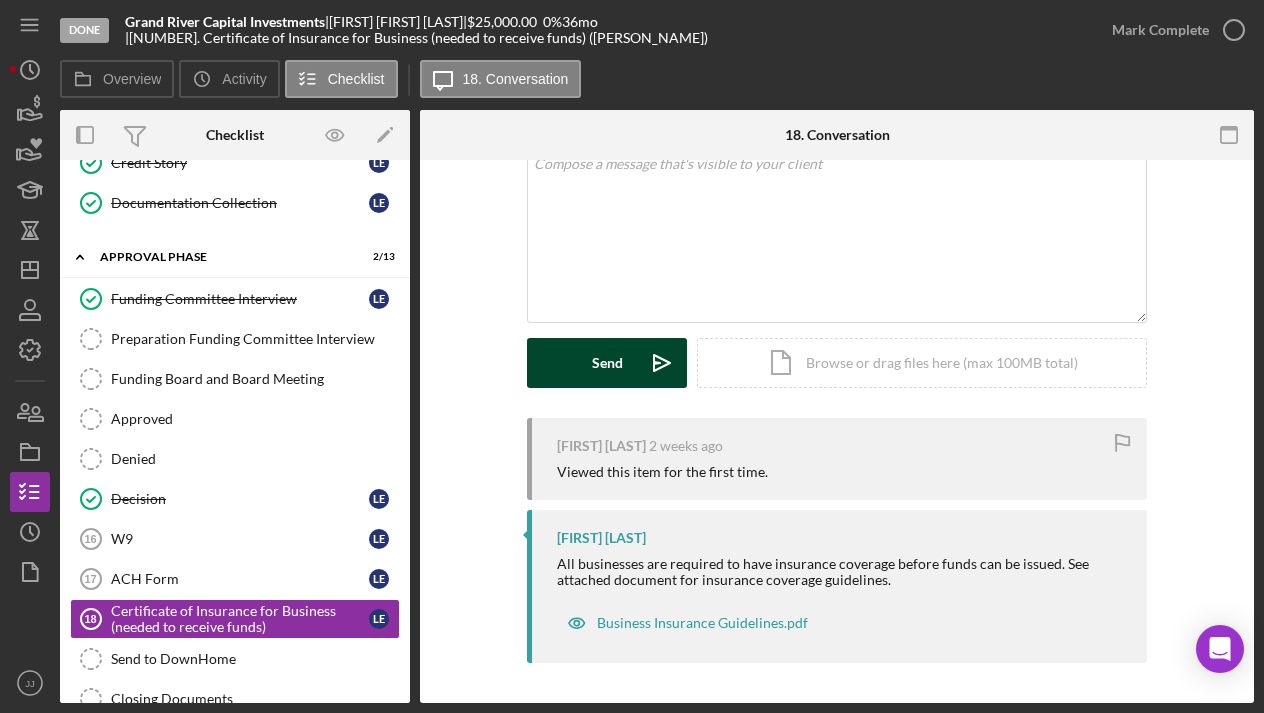 scroll, scrollTop: 134, scrollLeft: 0, axis: vertical 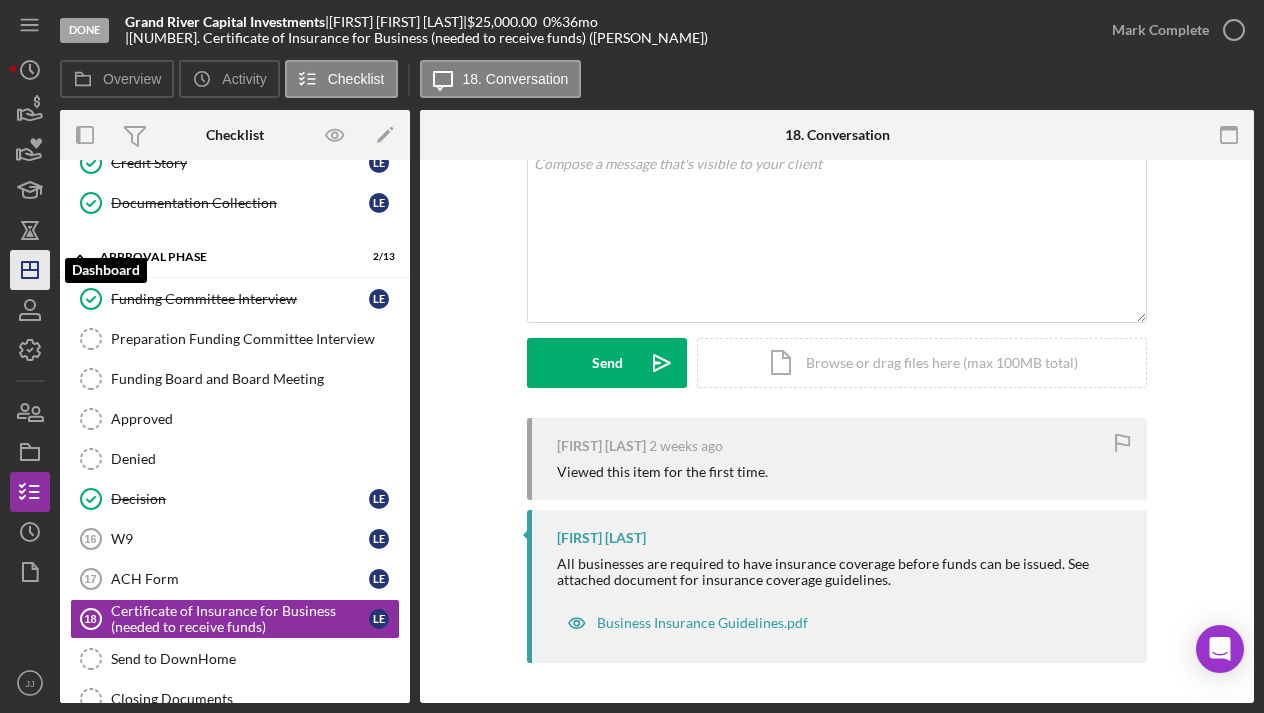 click on "Icon/Dashboard" 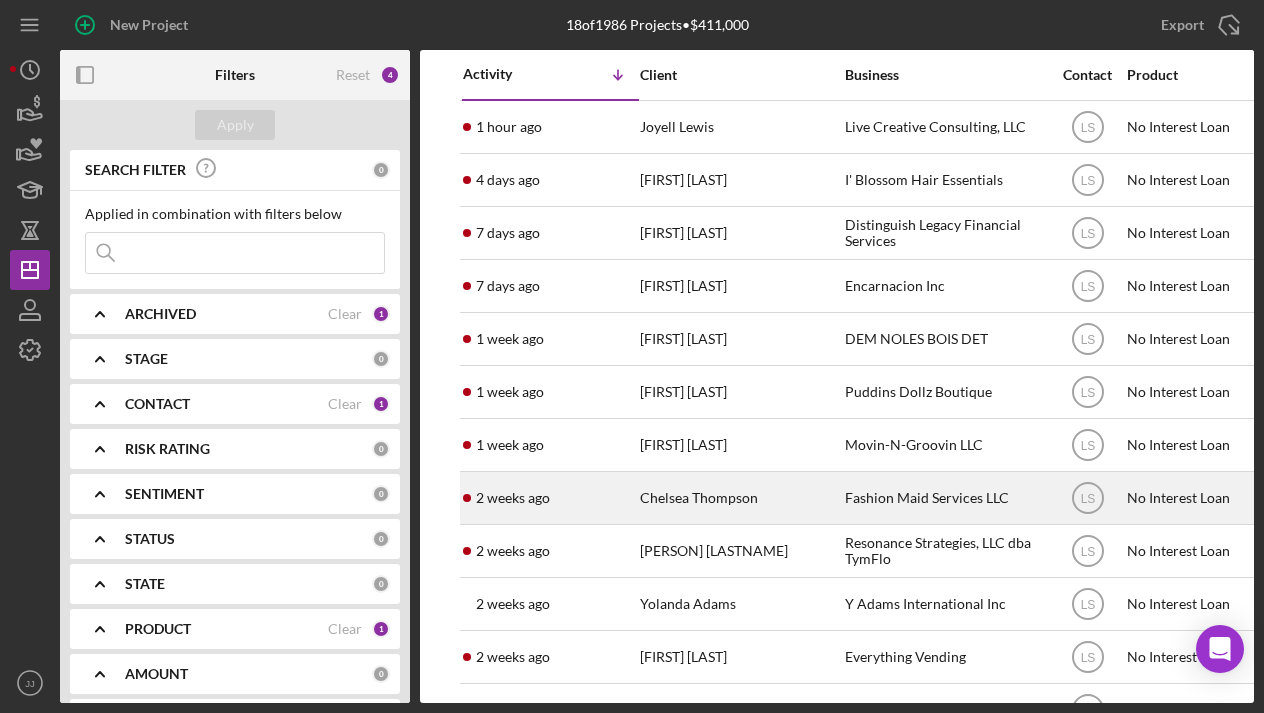 click on "Chelsea Thompson" at bounding box center [740, 498] 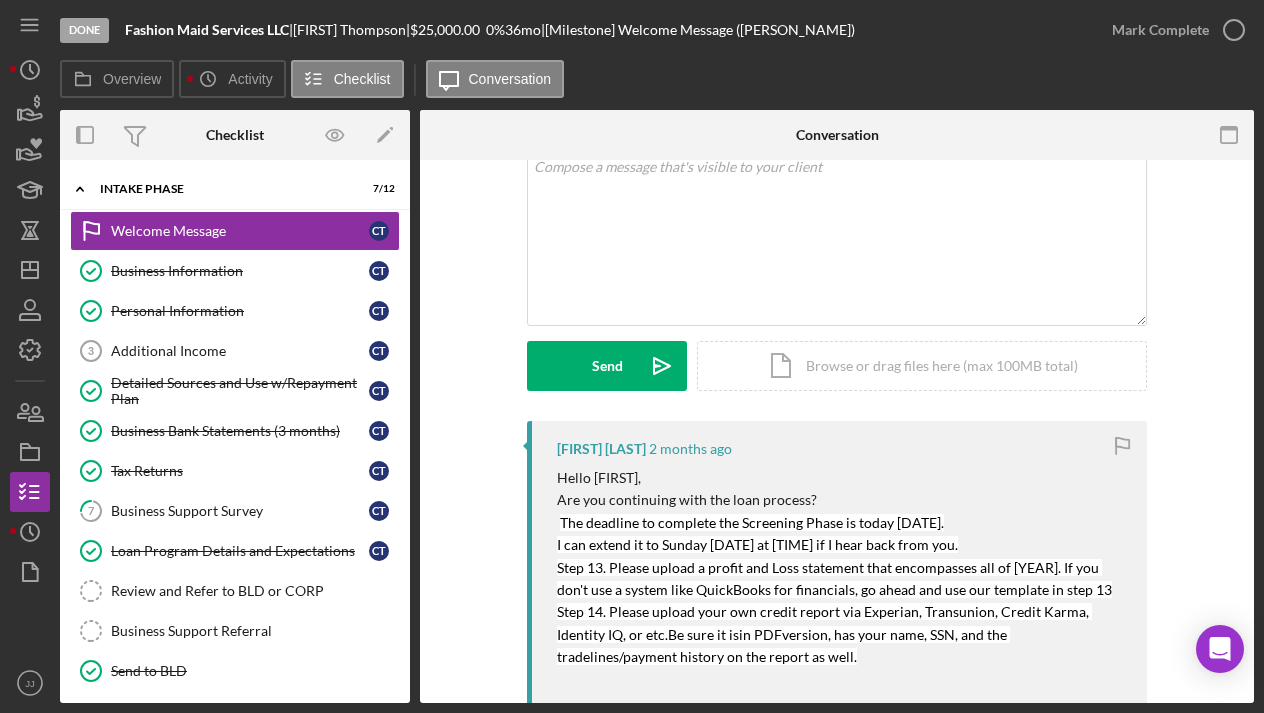 scroll, scrollTop: 137, scrollLeft: 0, axis: vertical 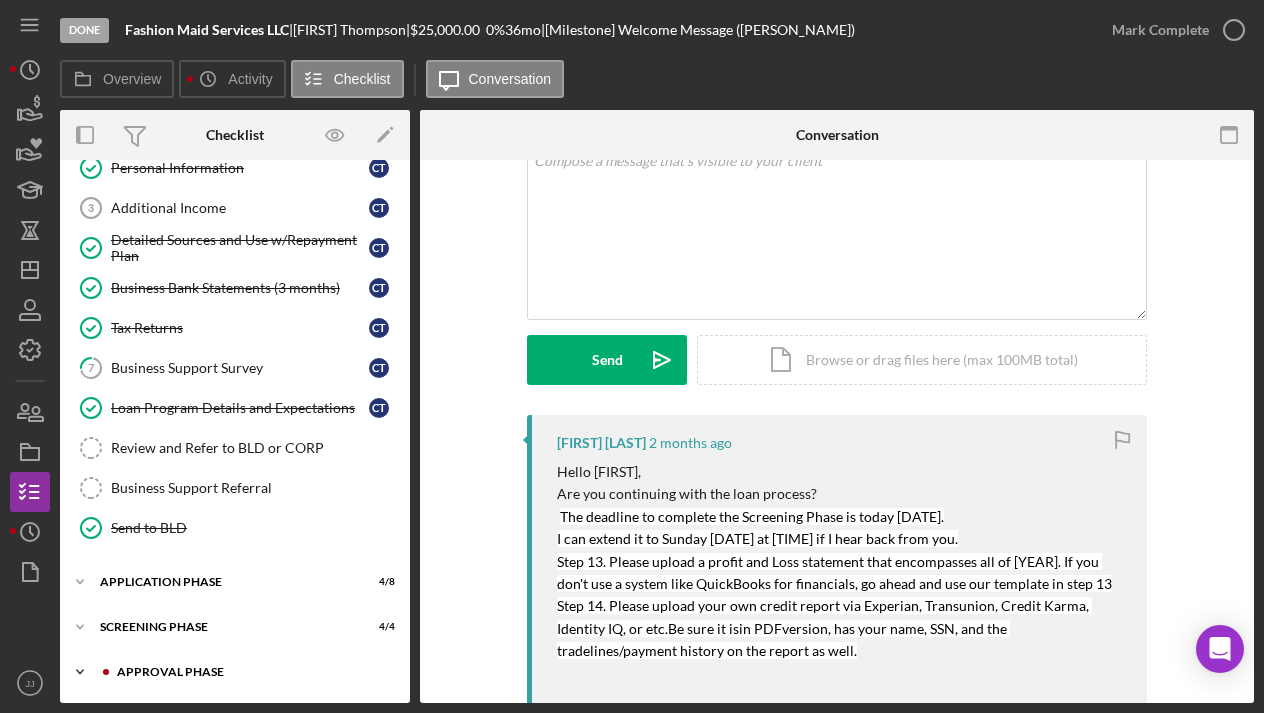click on "Approval Phase" at bounding box center (251, 672) 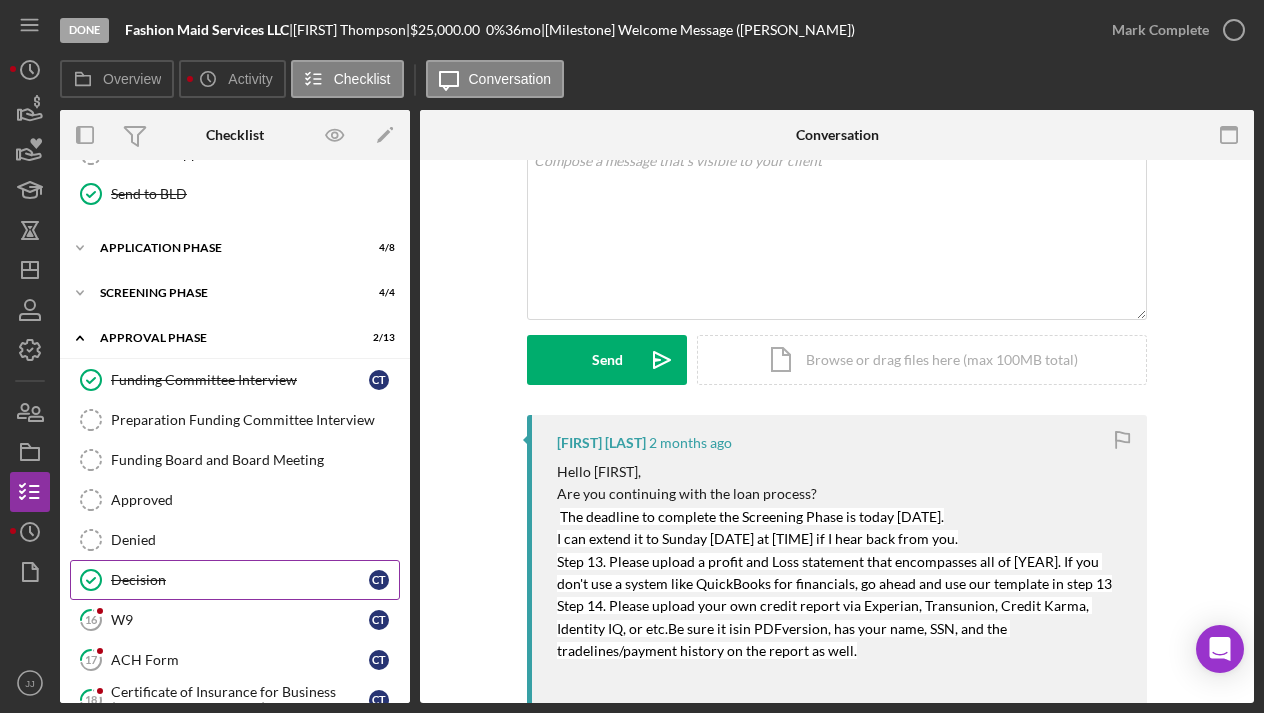 scroll, scrollTop: 508, scrollLeft: 0, axis: vertical 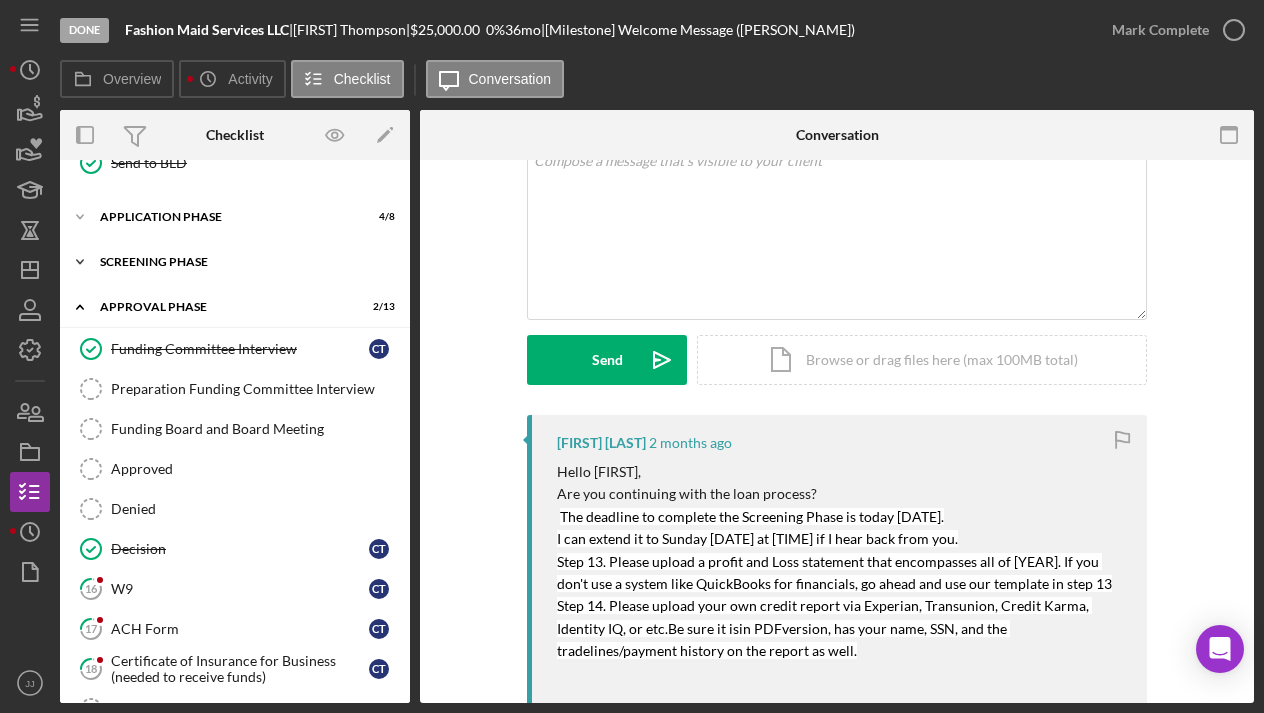 click on "Screening Phase" at bounding box center (242, 262) 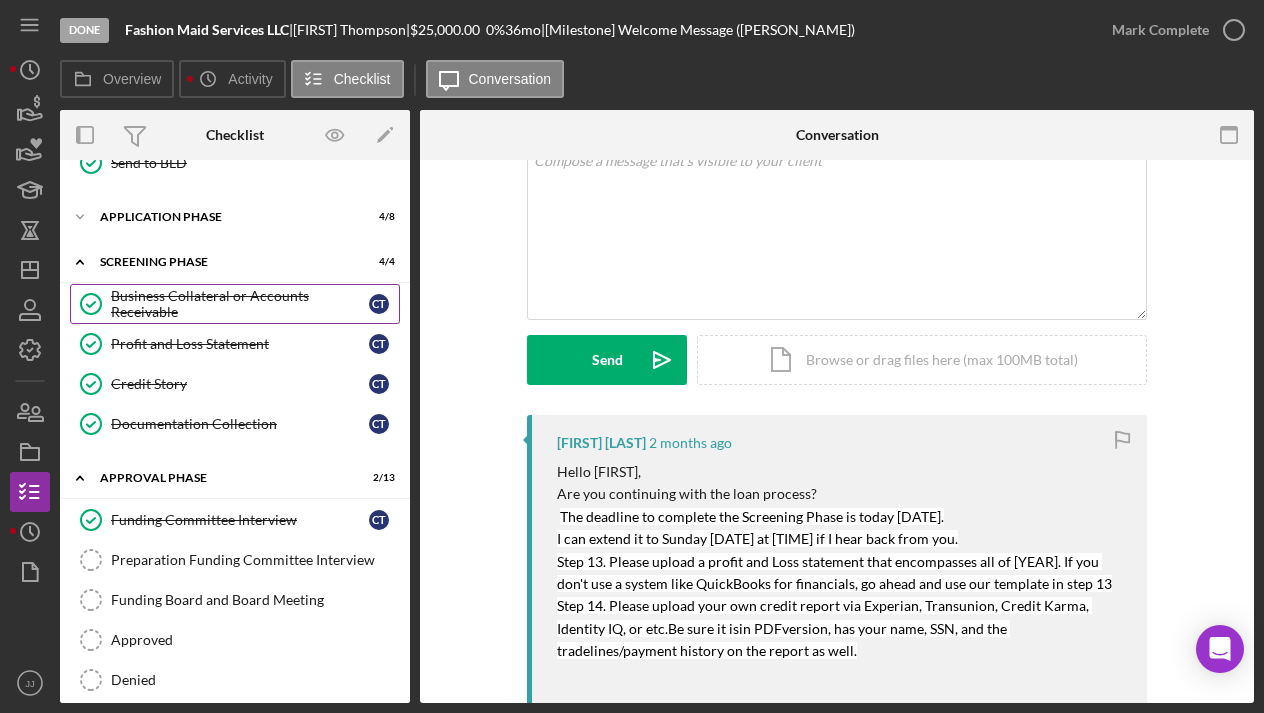 click on "Business Collateral or Accounts Receivable" at bounding box center (240, 304) 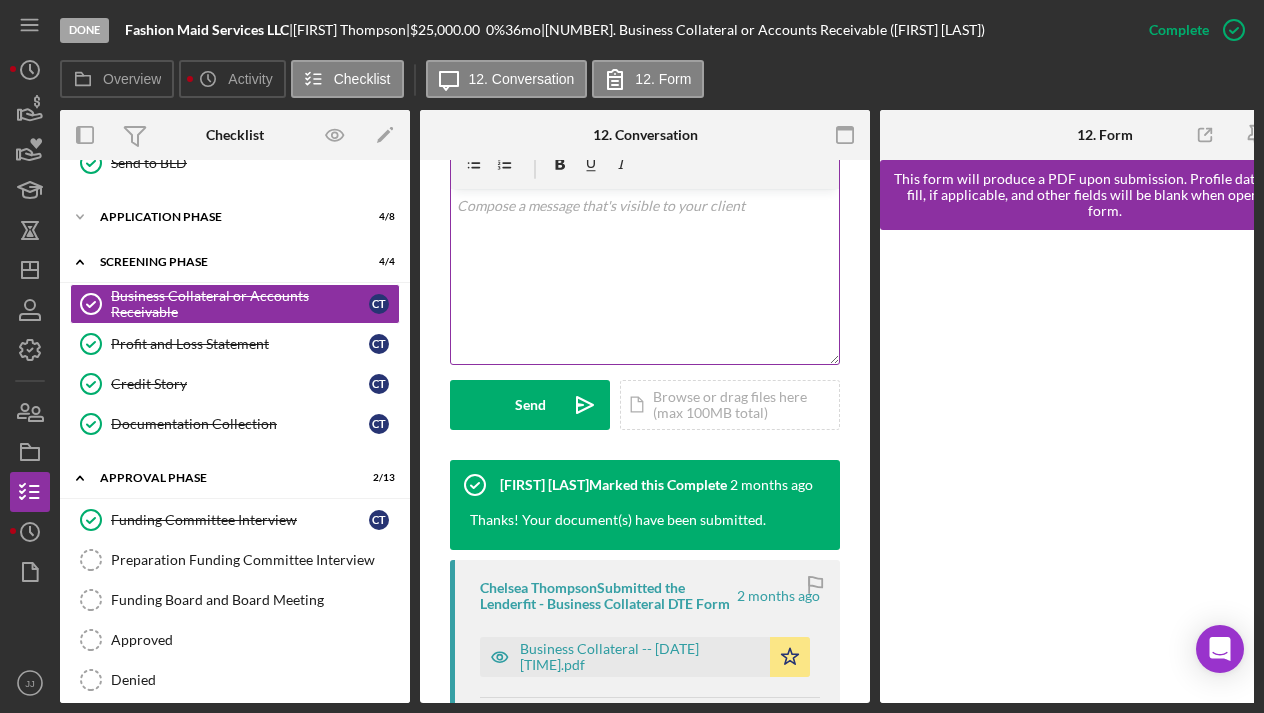 scroll, scrollTop: 438, scrollLeft: 0, axis: vertical 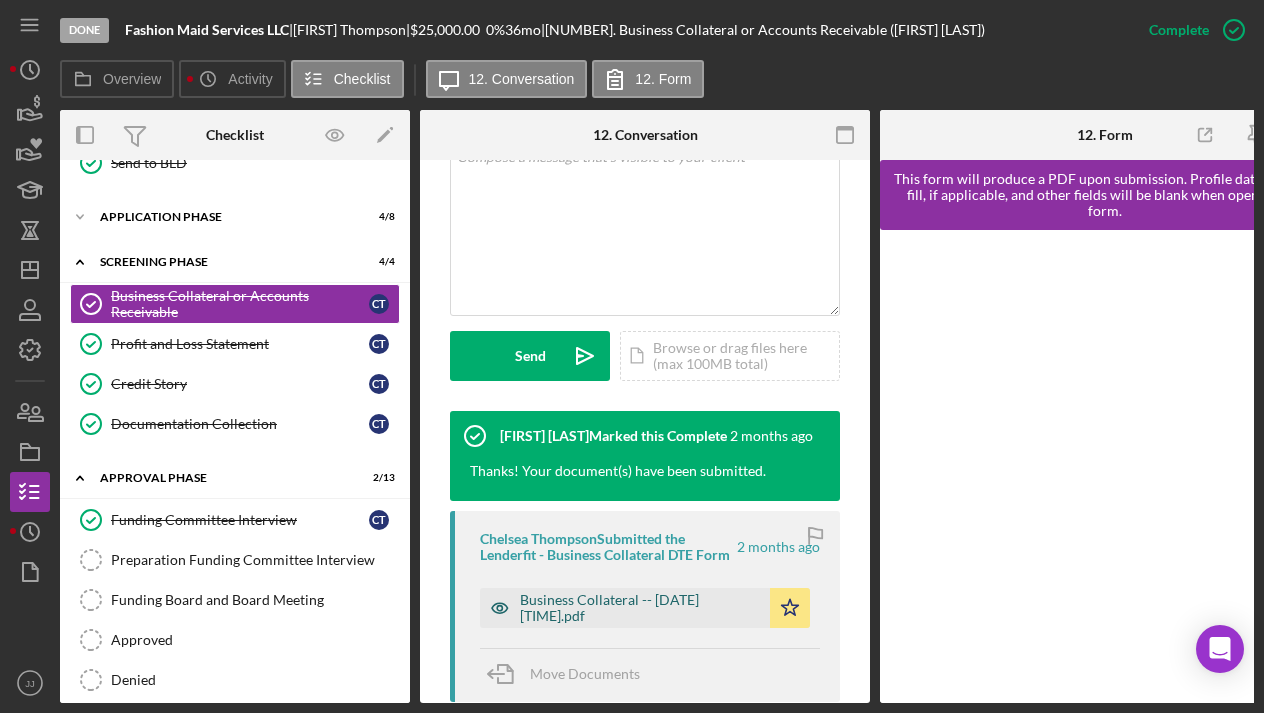 click on "Business Collateral -- [DATE] [TIME].pdf" at bounding box center [640, 608] 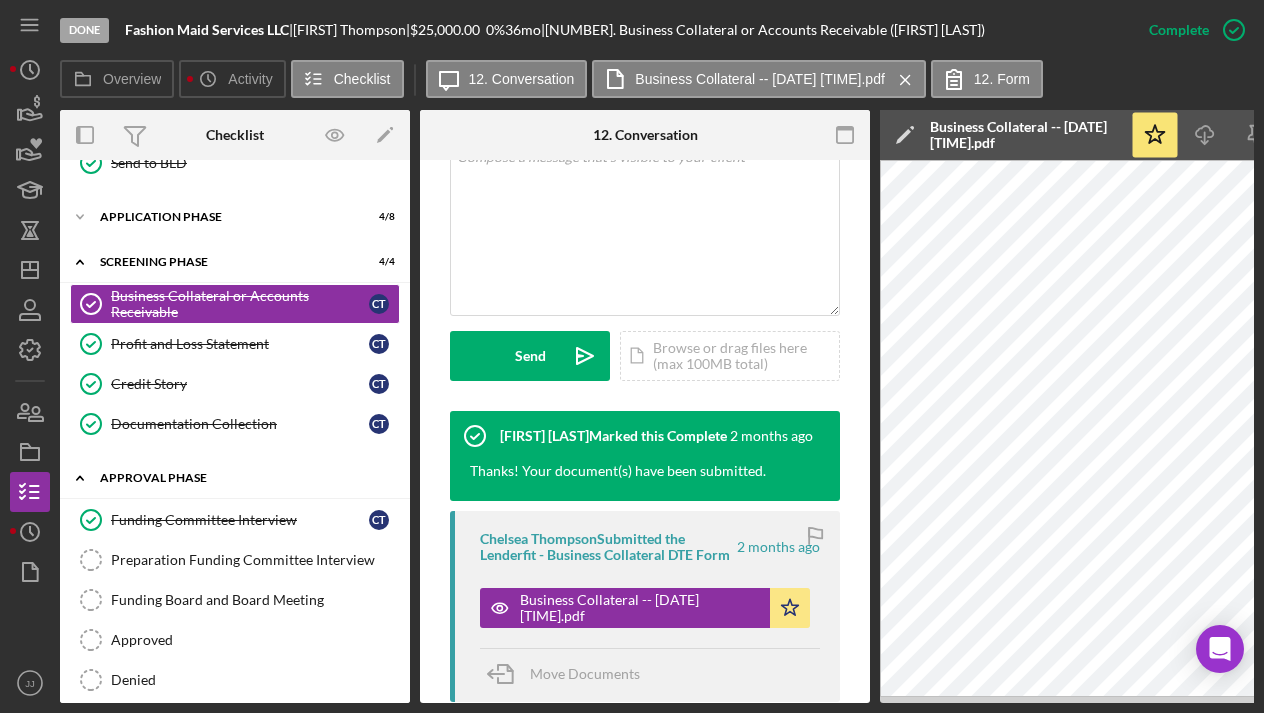 scroll, scrollTop: 0, scrollLeft: 0, axis: both 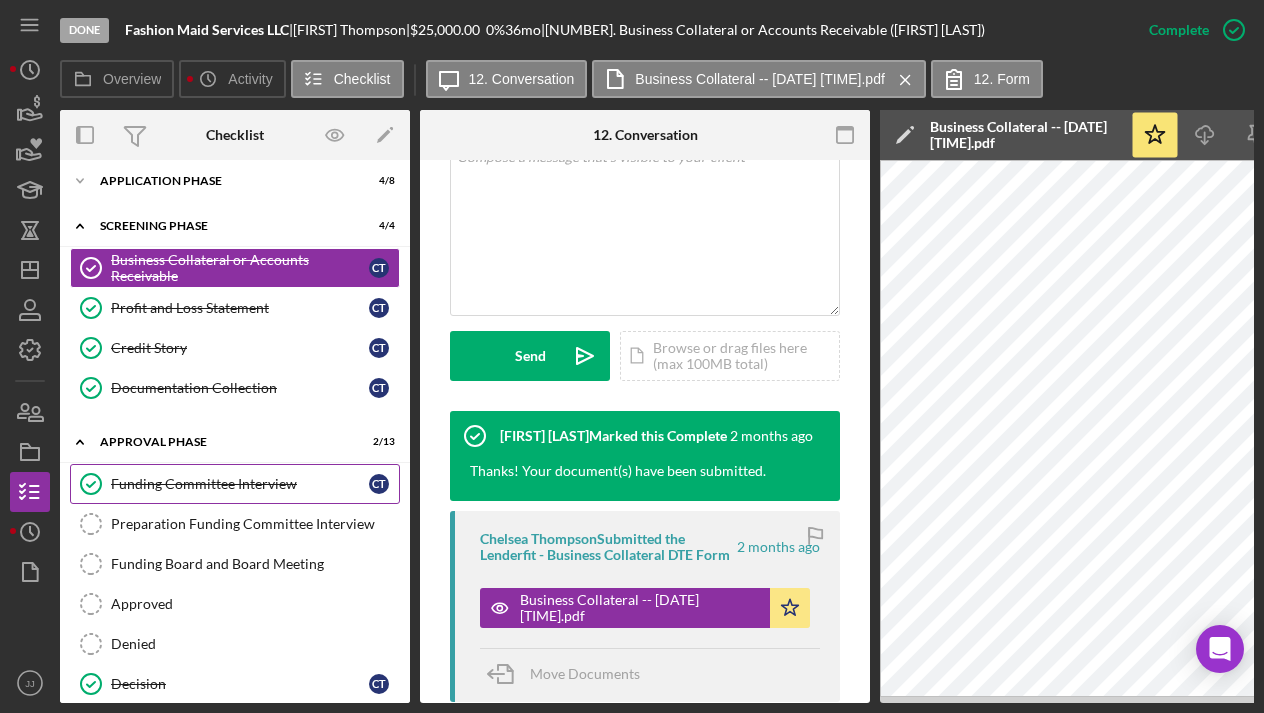 click on "Funding Committee Interview" at bounding box center [240, 484] 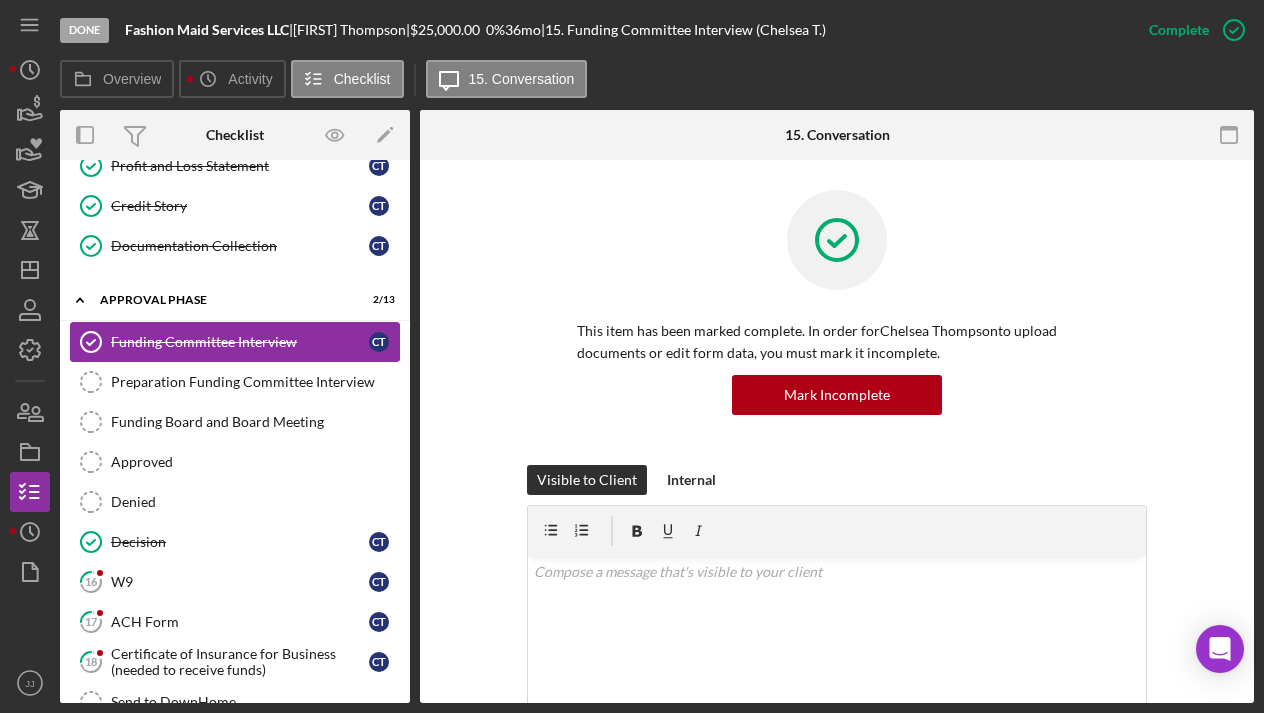 scroll, scrollTop: 714, scrollLeft: 0, axis: vertical 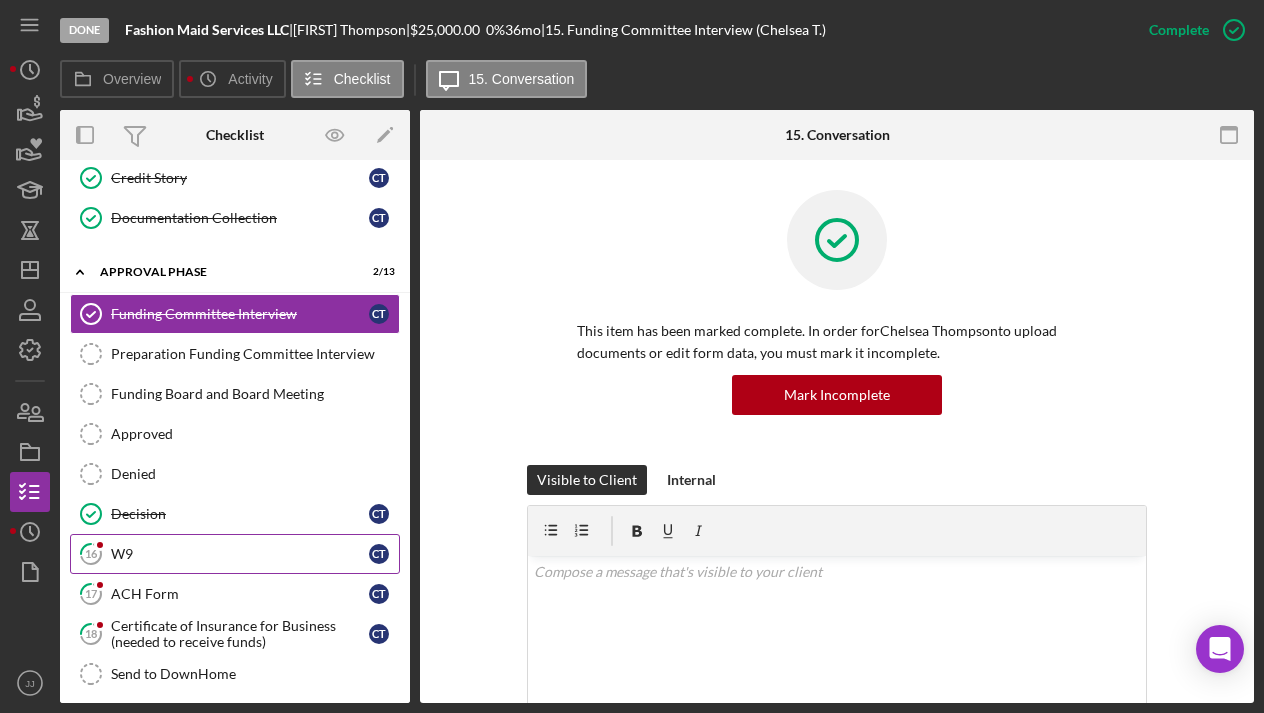 click on "[NUMBER] W9 C T" at bounding box center (235, 554) 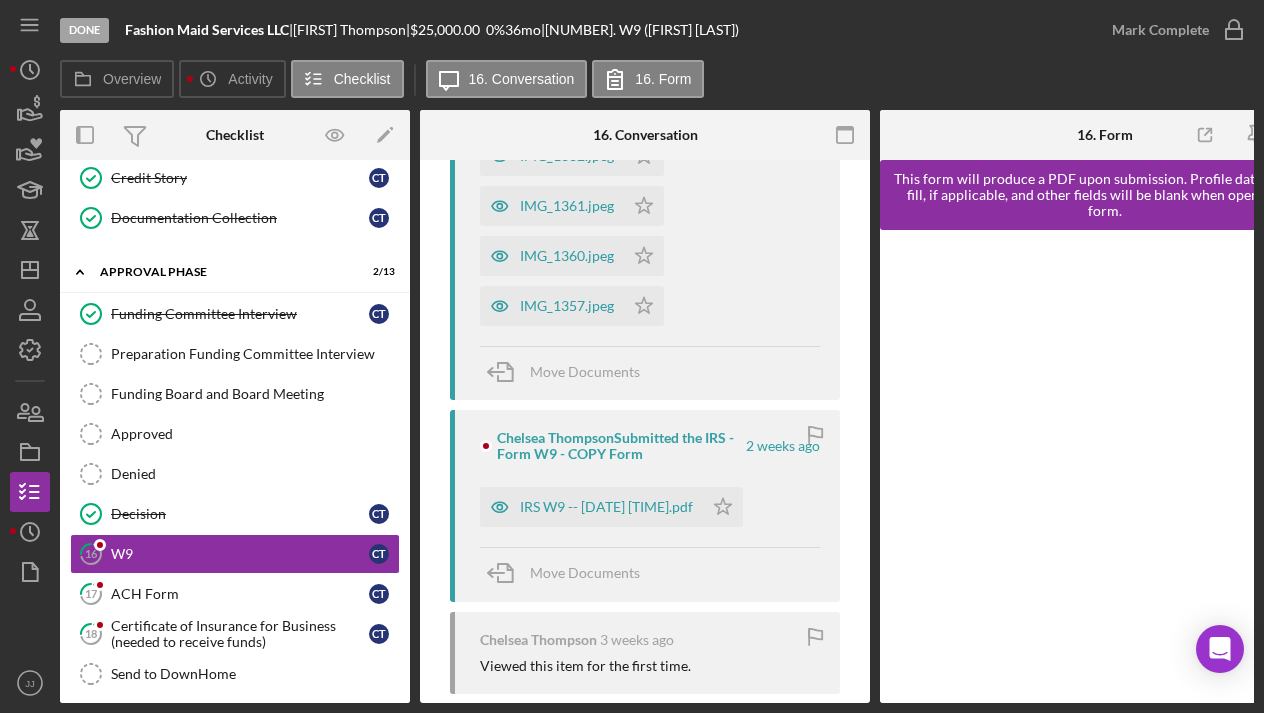 scroll, scrollTop: 528, scrollLeft: 0, axis: vertical 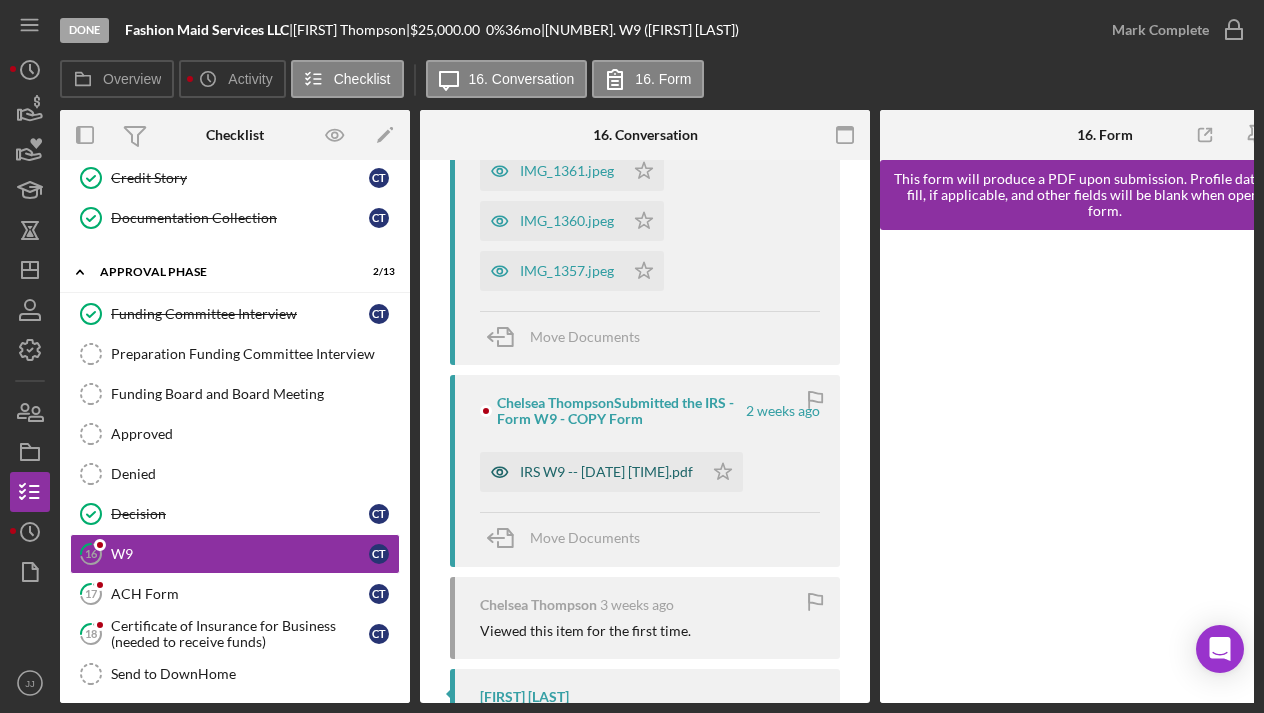 click on "IRS W9 -- [DATE] [TIME].pdf" at bounding box center (606, 472) 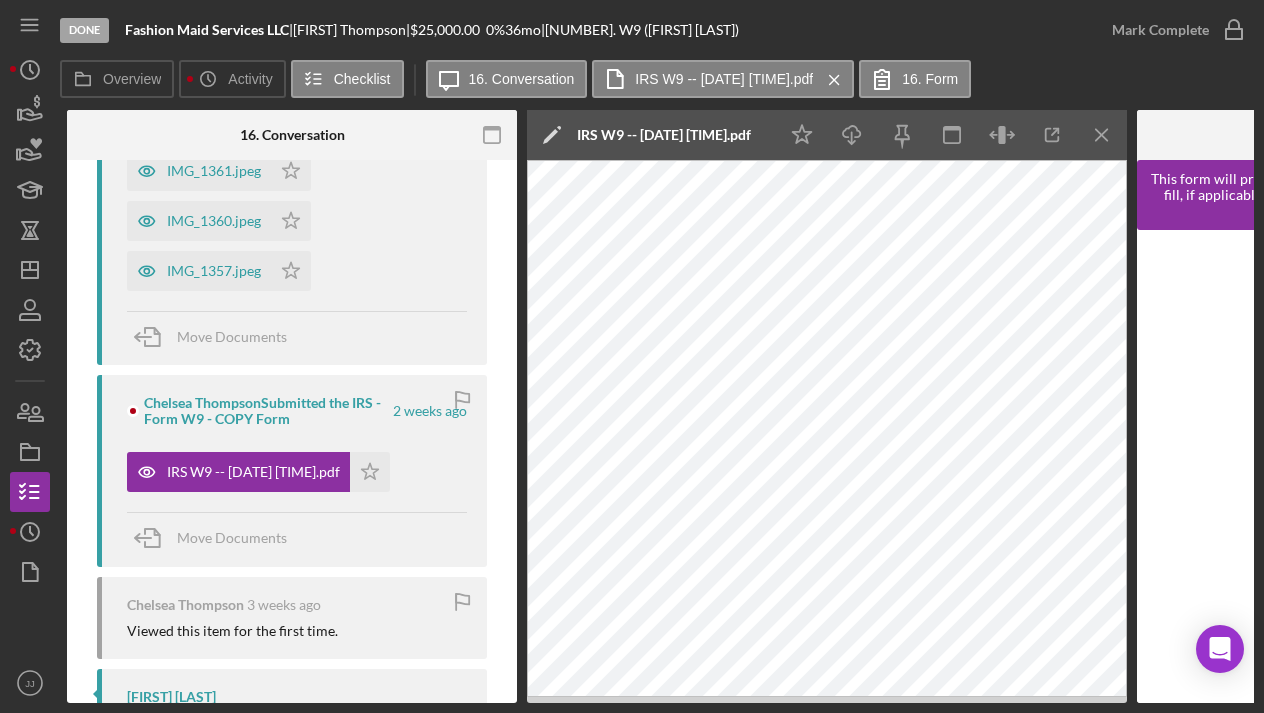 scroll, scrollTop: 0, scrollLeft: 369, axis: horizontal 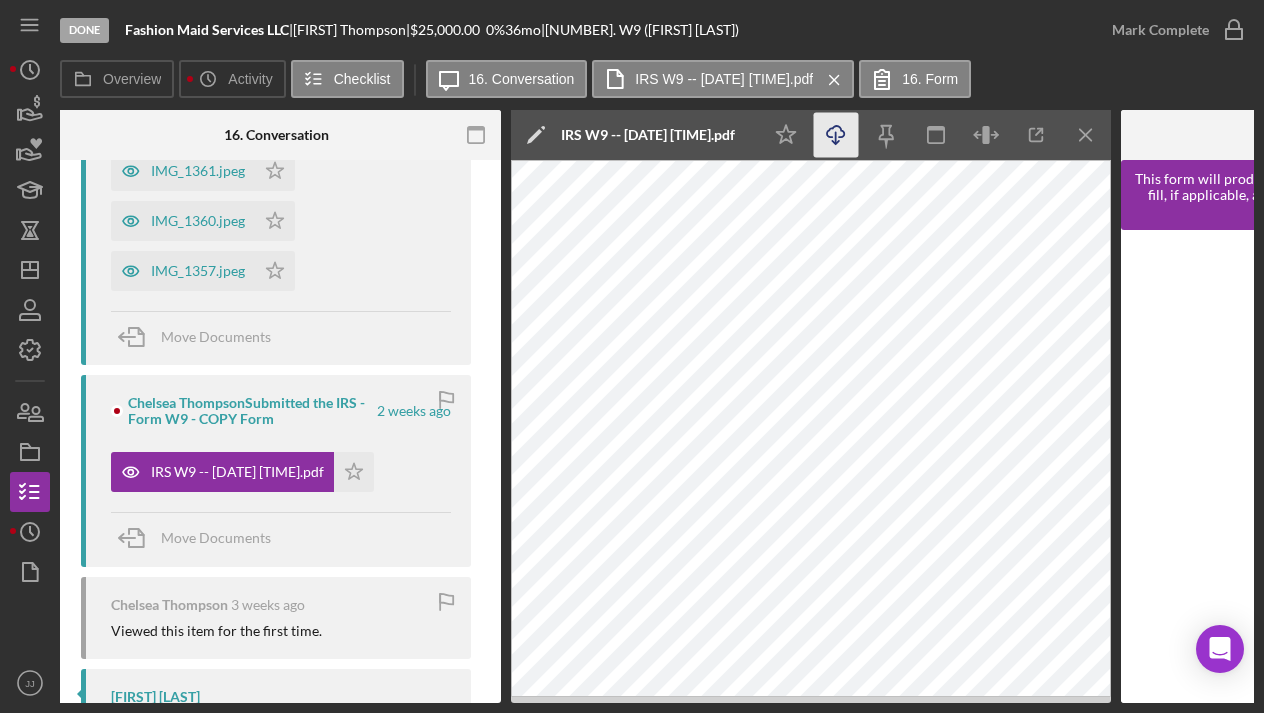click on "Icon/Download" 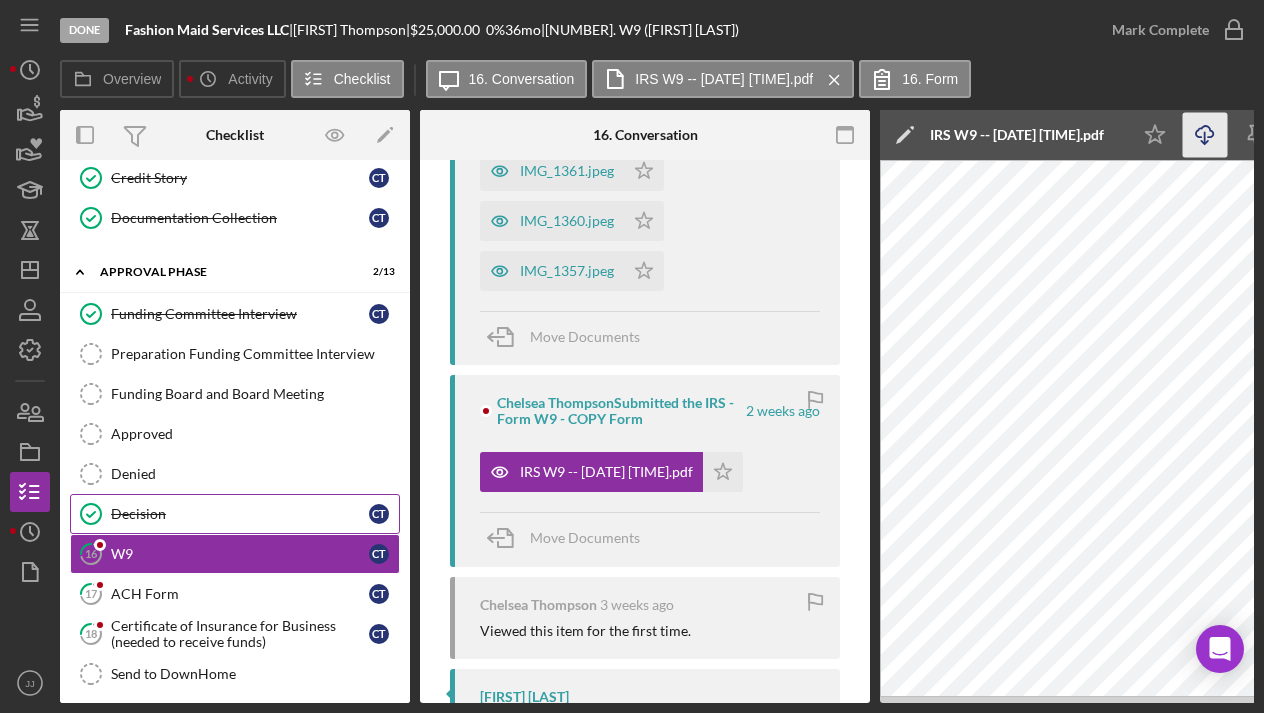 scroll, scrollTop: 0, scrollLeft: 0, axis: both 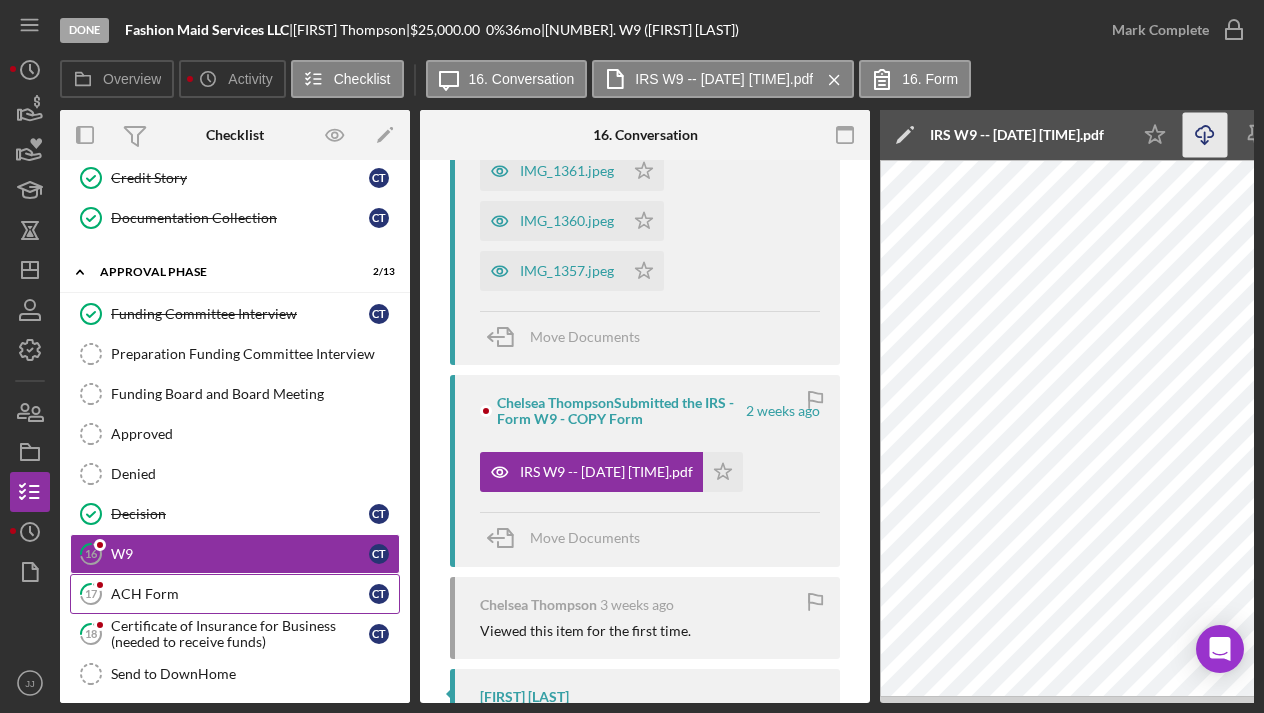 click on "ACH Form" at bounding box center (240, 594) 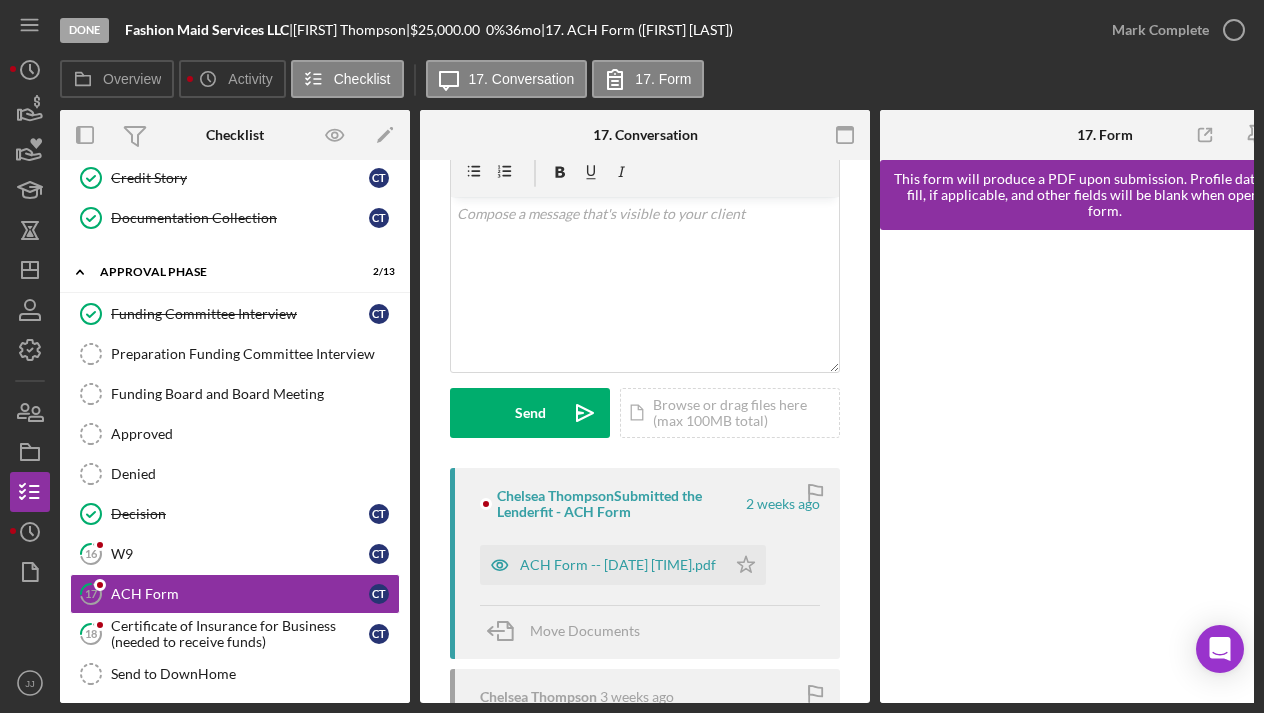 scroll, scrollTop: 95, scrollLeft: 0, axis: vertical 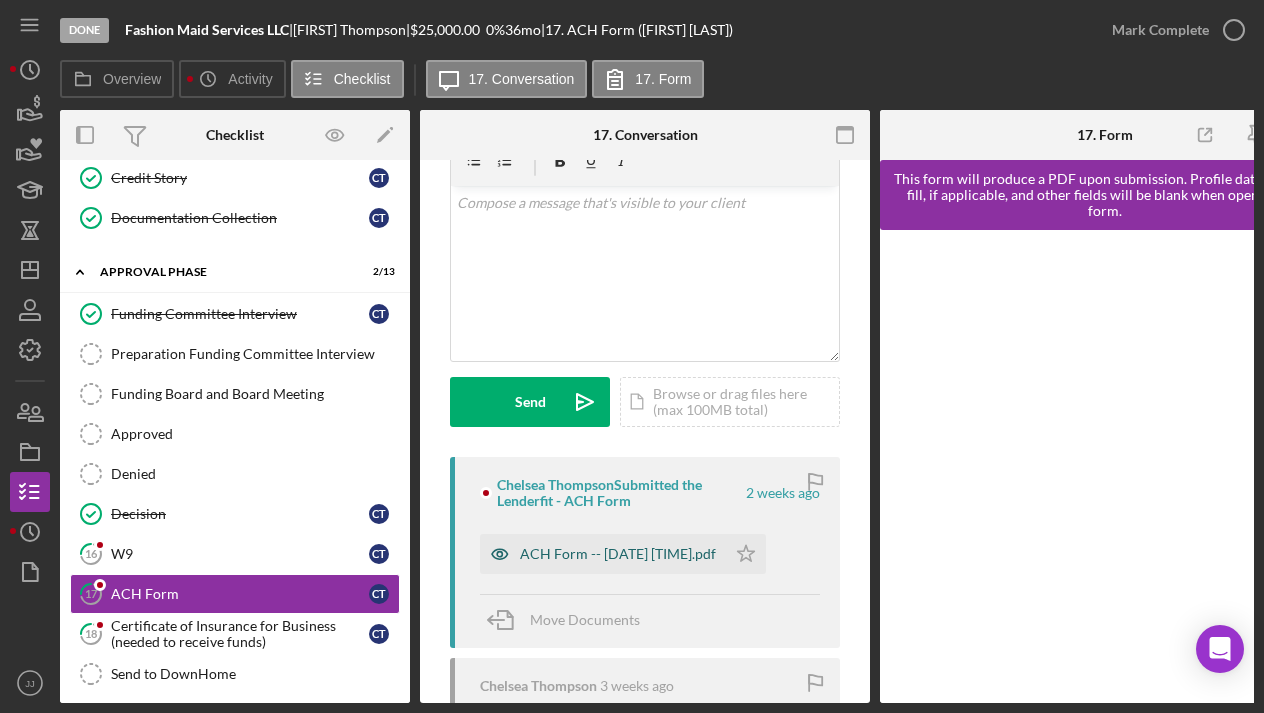 click on "ACH Form -- [DATE] [TIME].pdf" at bounding box center (603, 554) 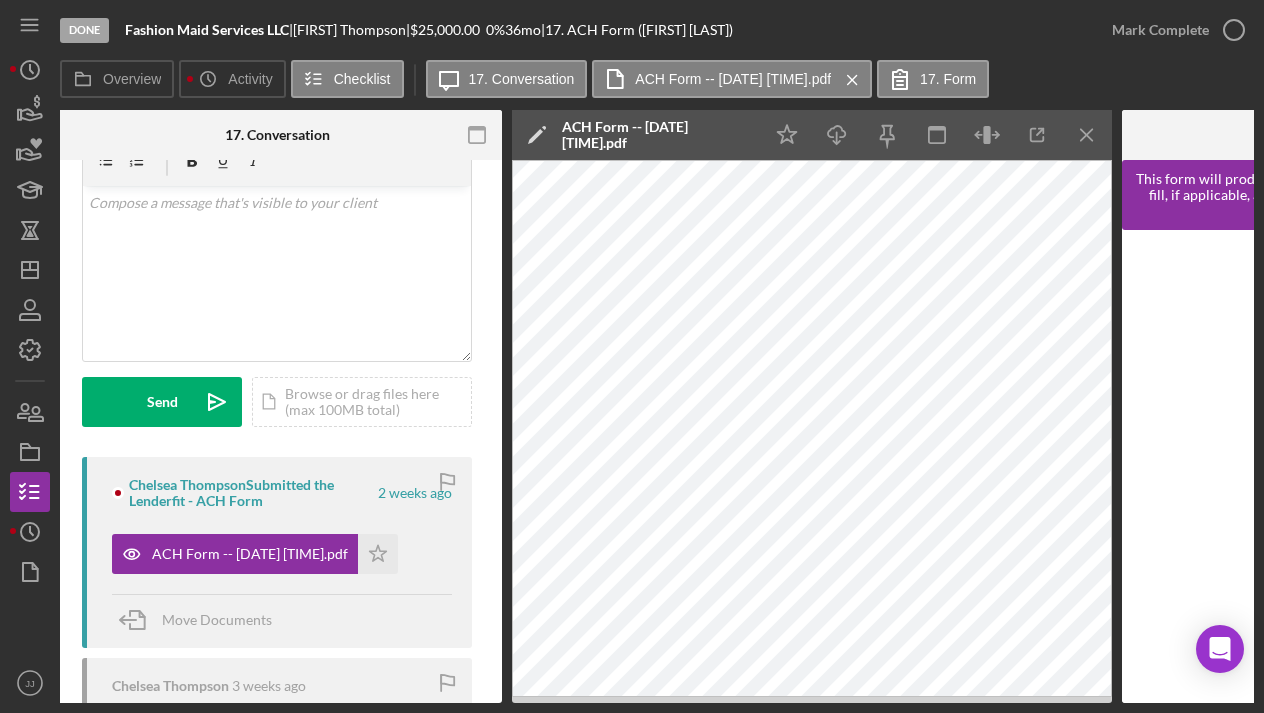 scroll, scrollTop: 0, scrollLeft: 369, axis: horizontal 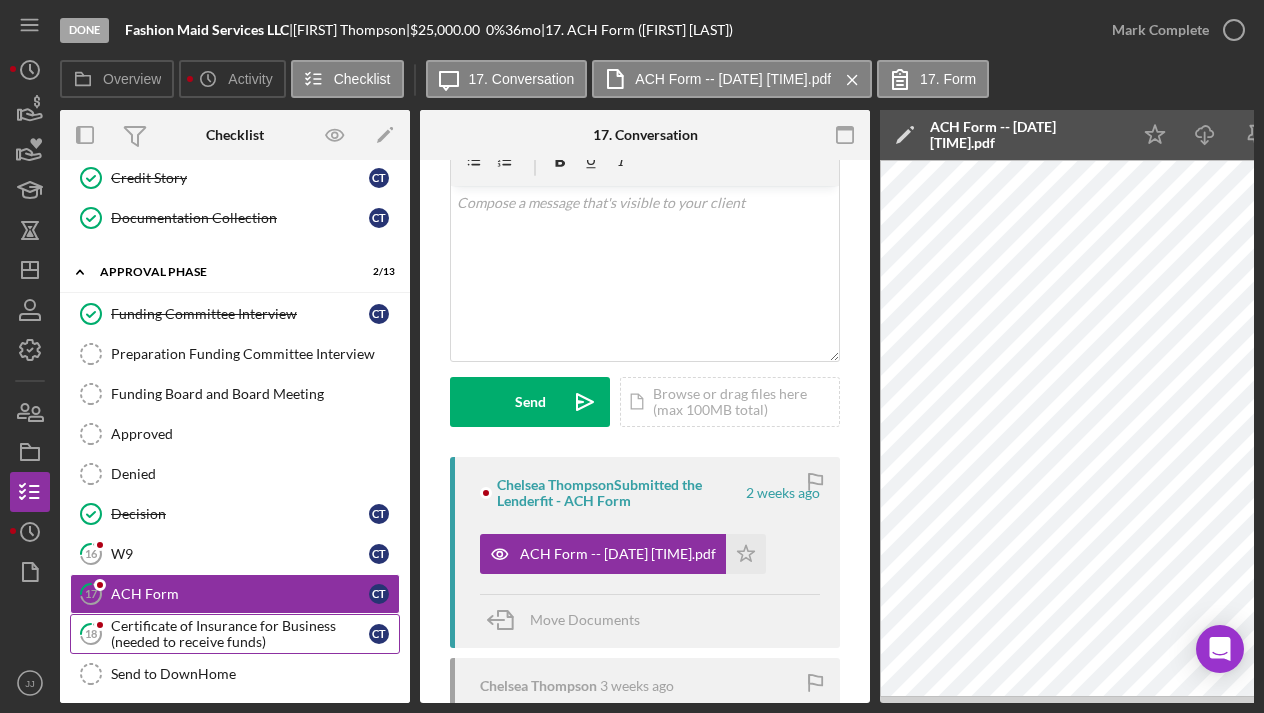 click on "Certificate of Insurance for Business (needed to receive funds)" at bounding box center [240, 634] 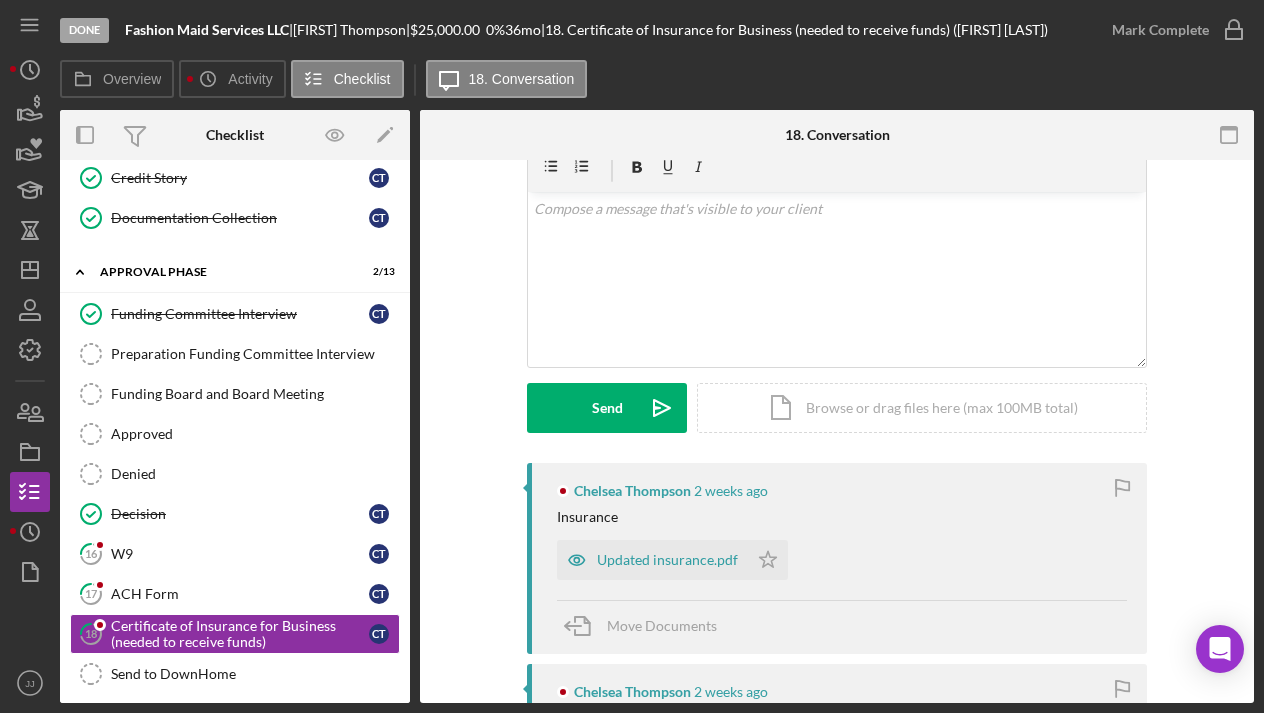 scroll, scrollTop: 105, scrollLeft: 0, axis: vertical 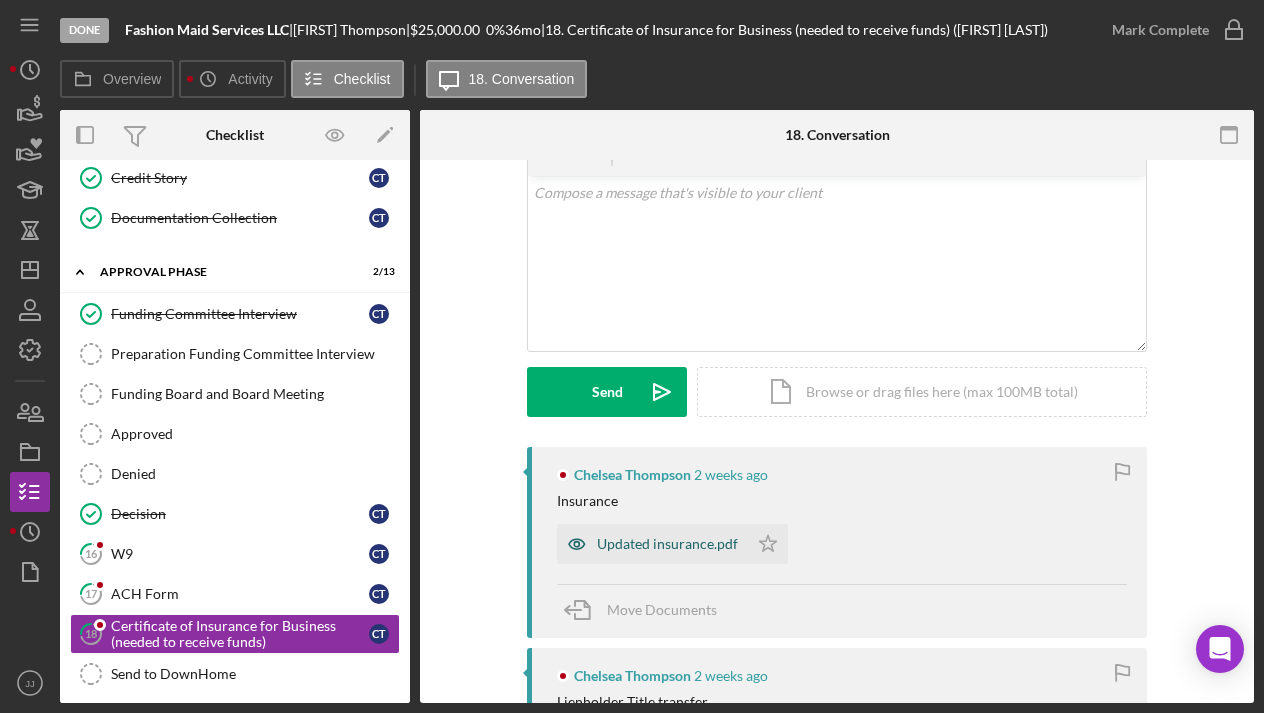 click on "Updated insurance.pdf" at bounding box center [667, 544] 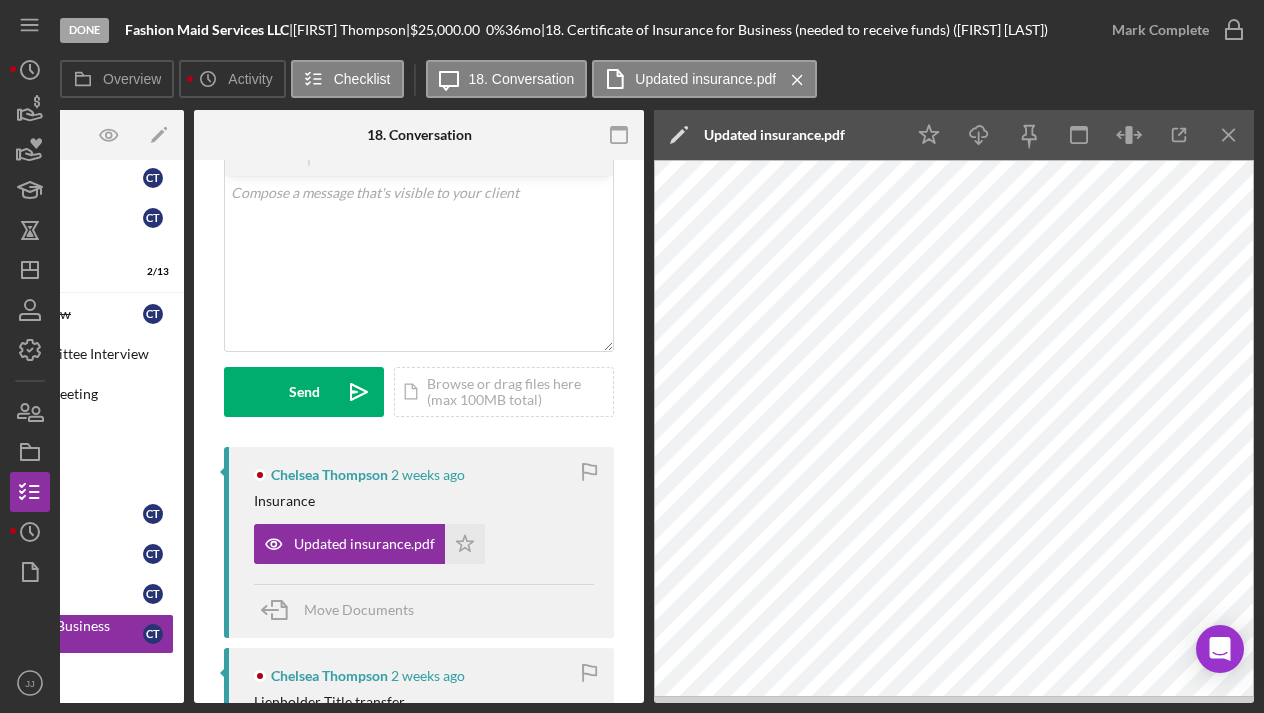 scroll, scrollTop: 0, scrollLeft: 226, axis: horizontal 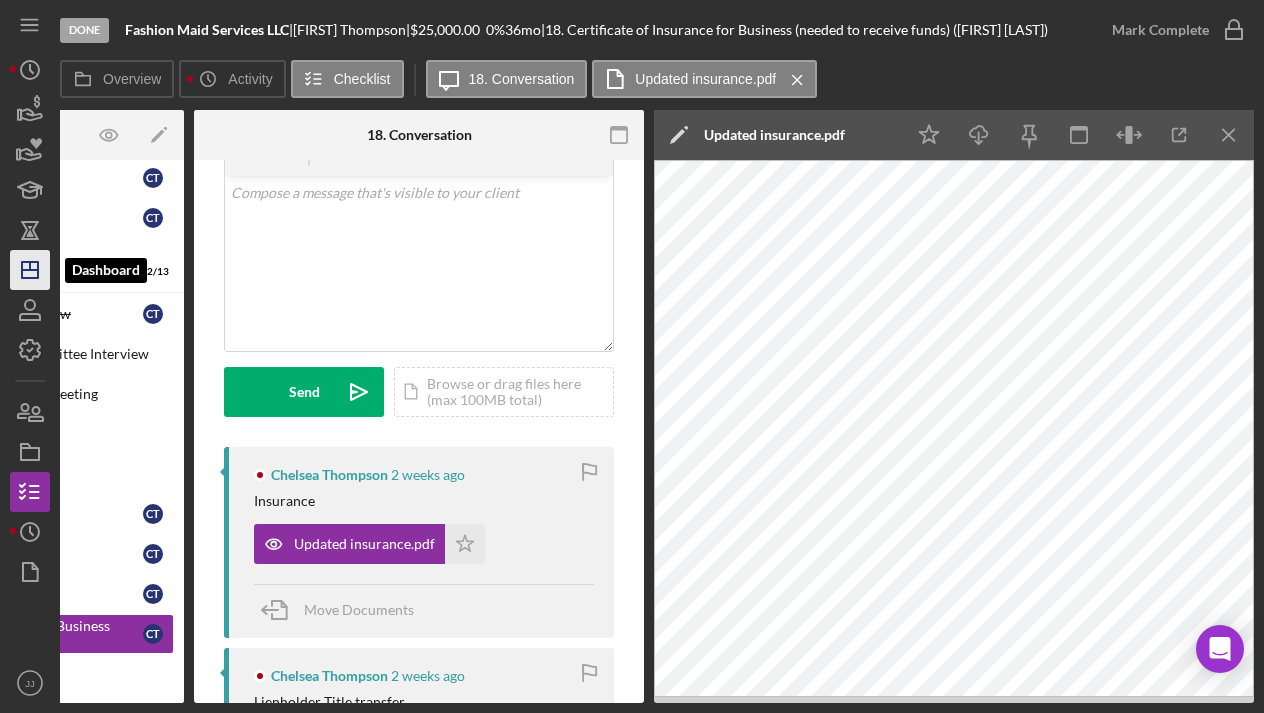 click on "Icon/Dashboard" 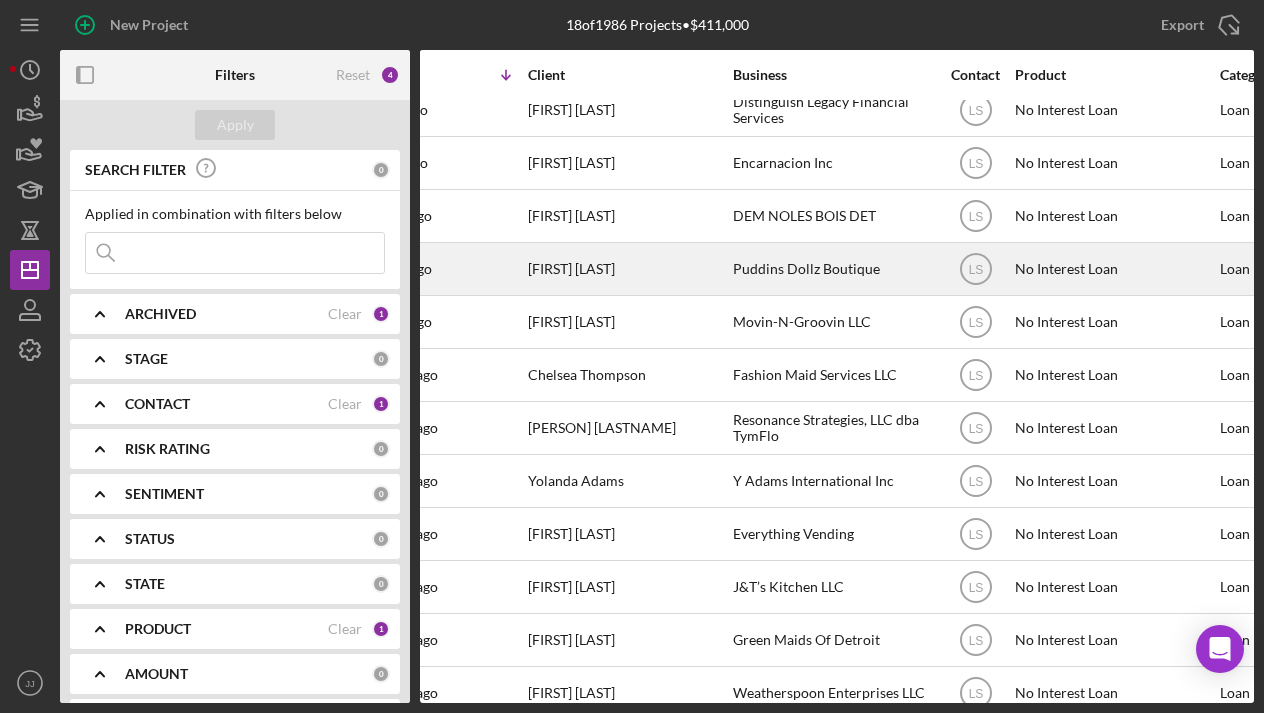 scroll, scrollTop: 124, scrollLeft: 113, axis: both 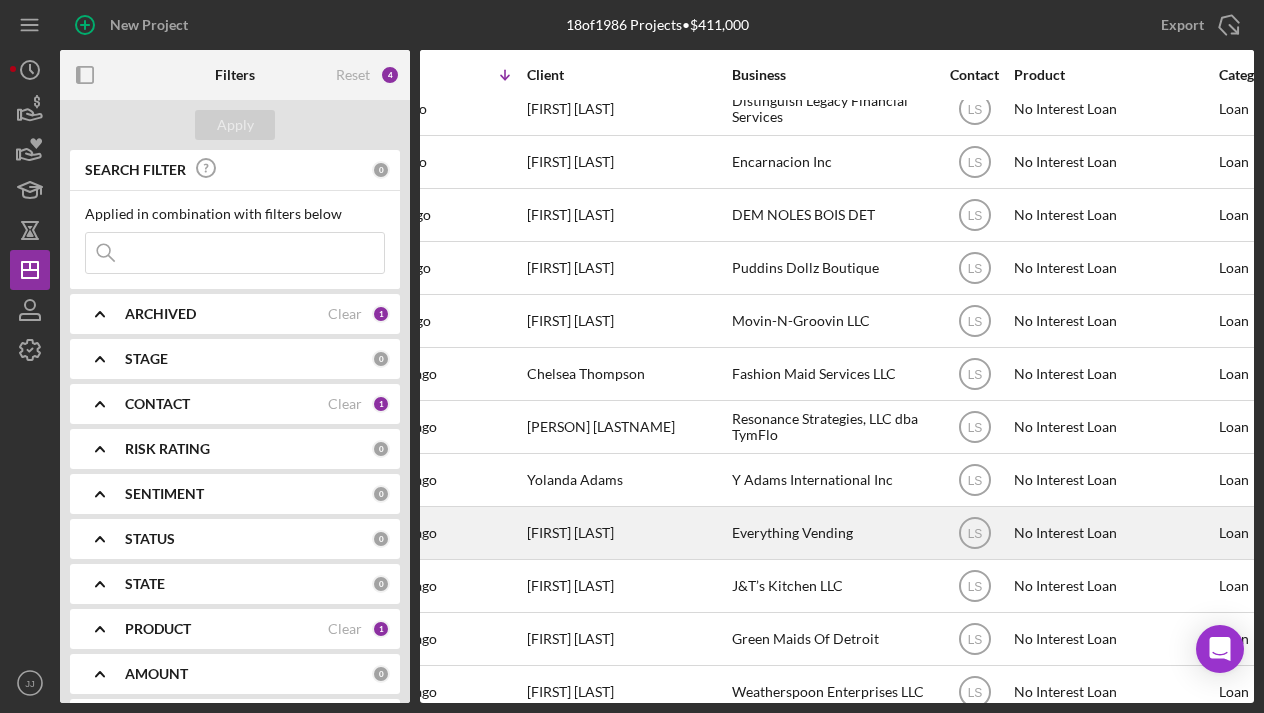 click on "Everything Vending" at bounding box center [832, 533] 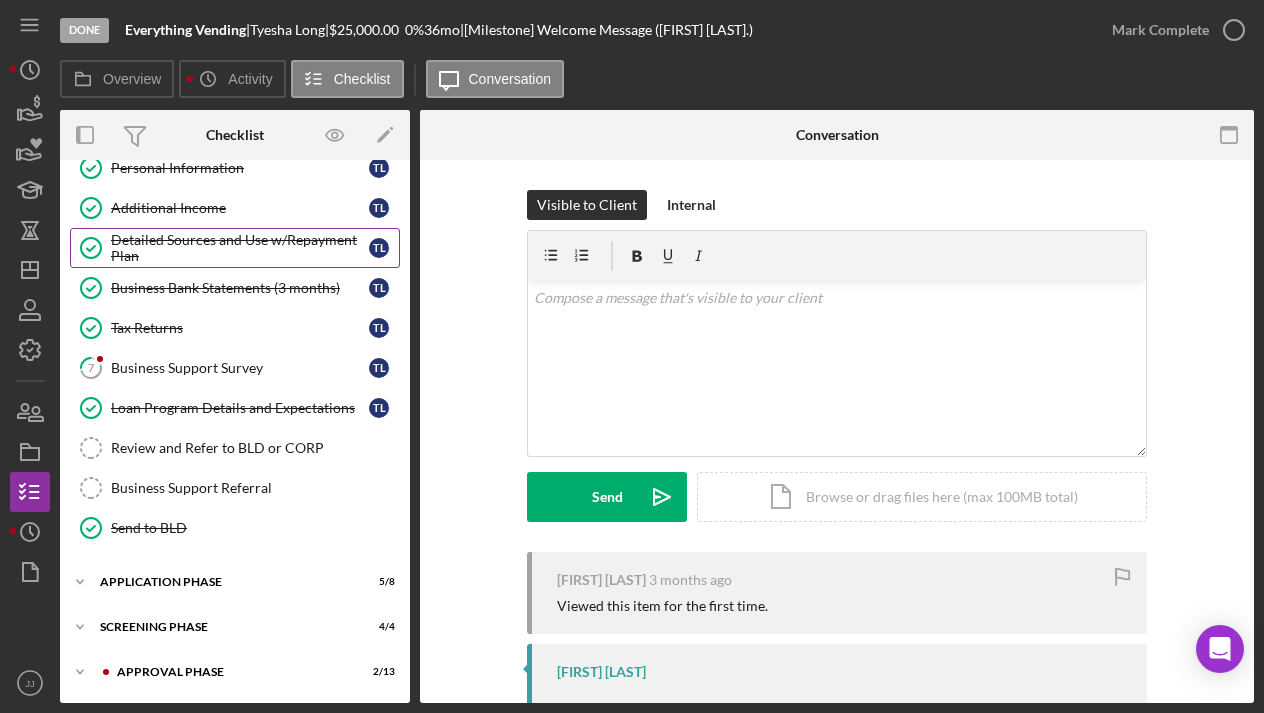 scroll, scrollTop: 143, scrollLeft: 0, axis: vertical 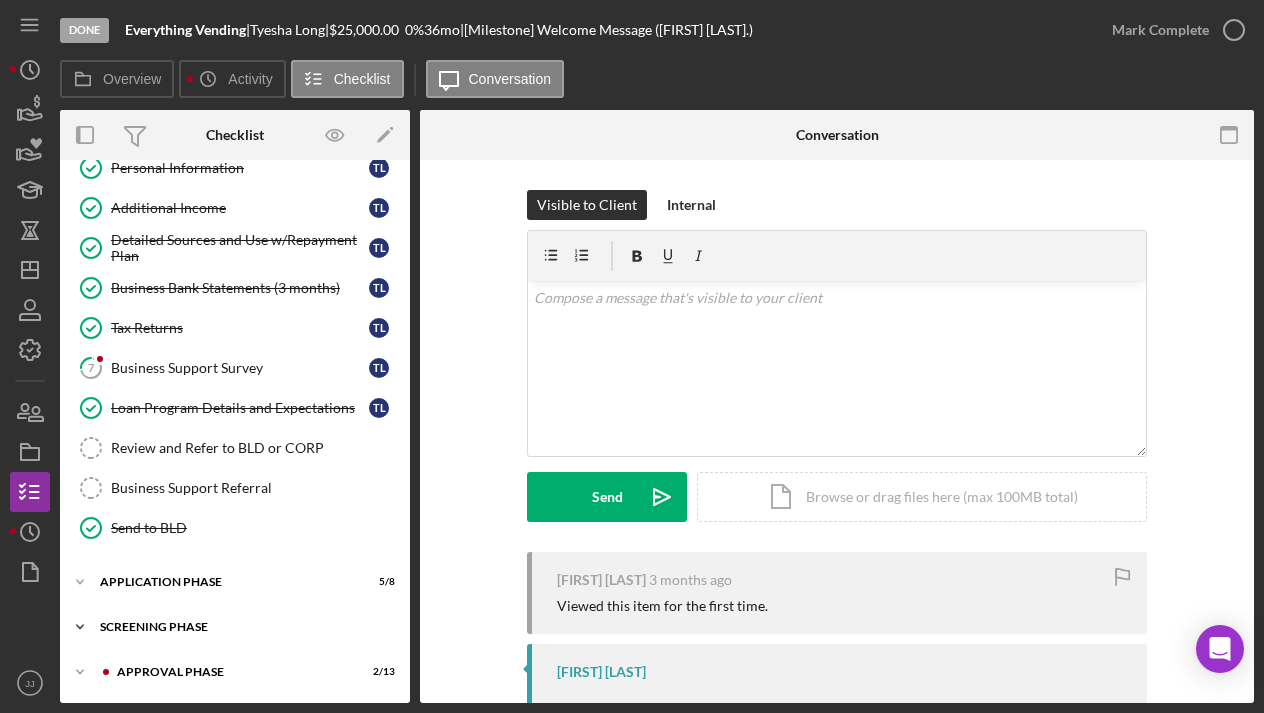 click on "Icon/Expander Screening Phase 4 / 4" at bounding box center [235, 627] 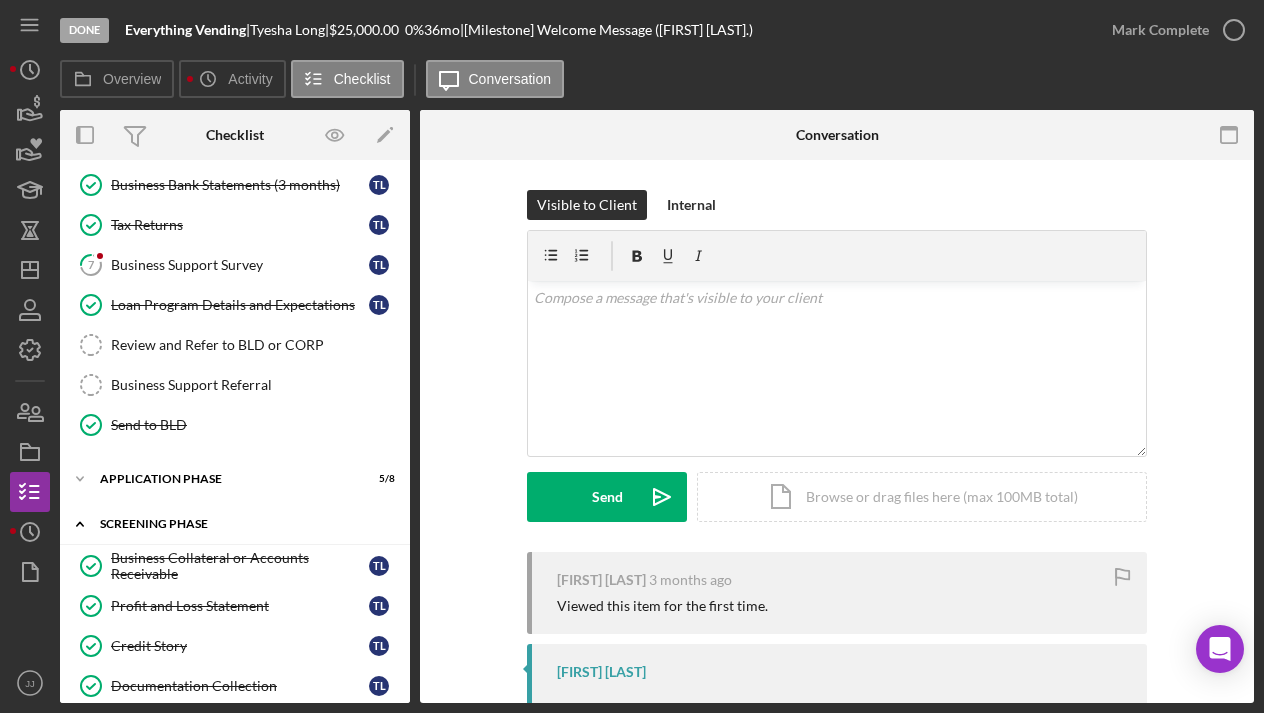 scroll, scrollTop: 248, scrollLeft: 0, axis: vertical 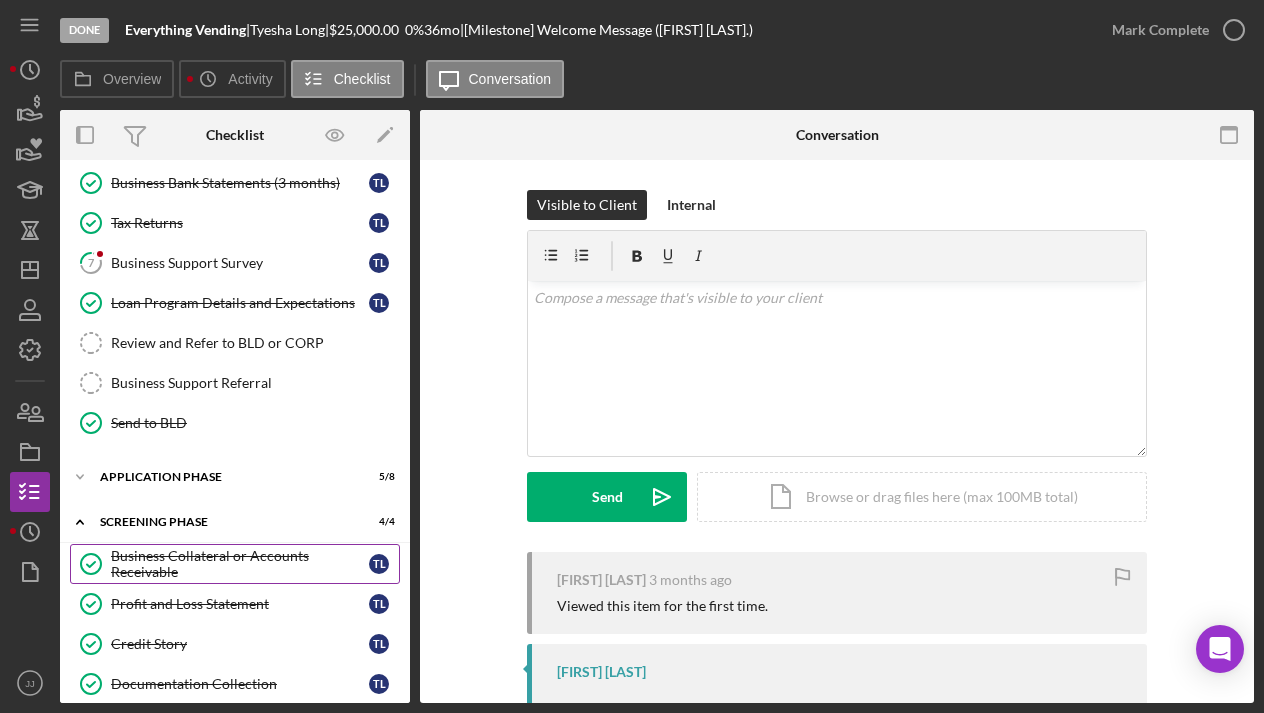 click on "Business Collateral or Accounts Receivable" at bounding box center (240, 564) 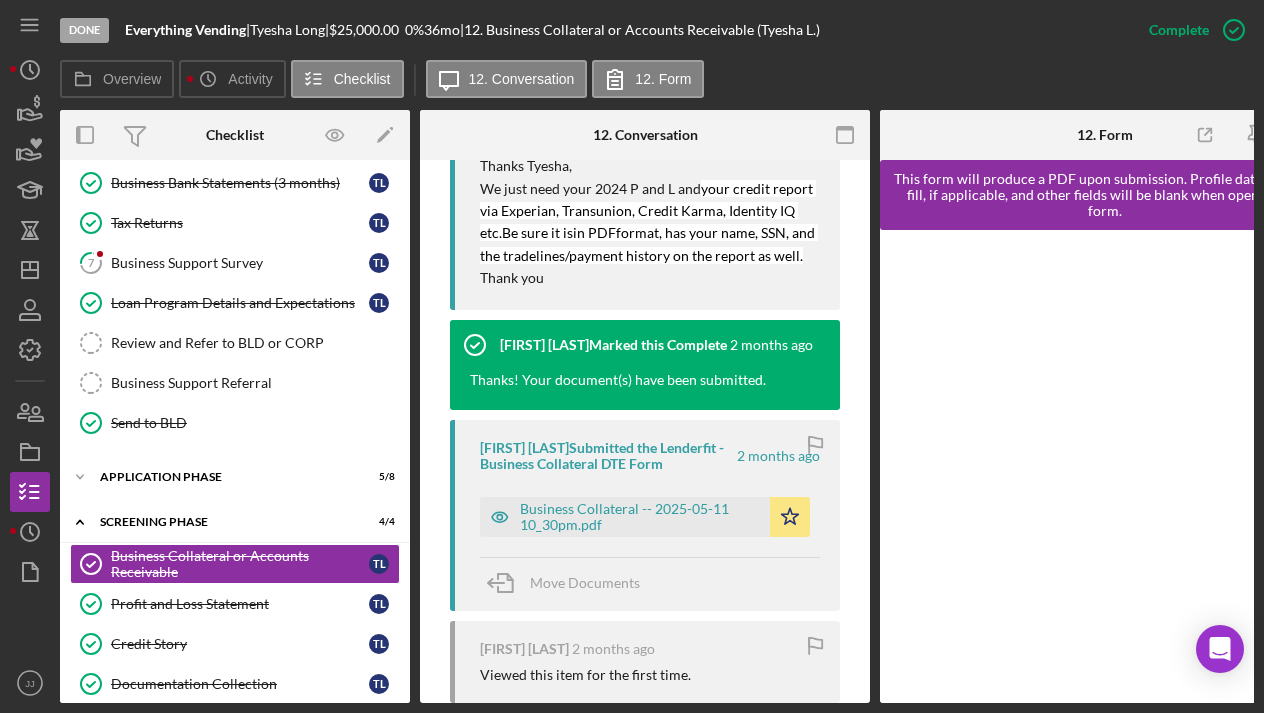 scroll, scrollTop: 1287, scrollLeft: 0, axis: vertical 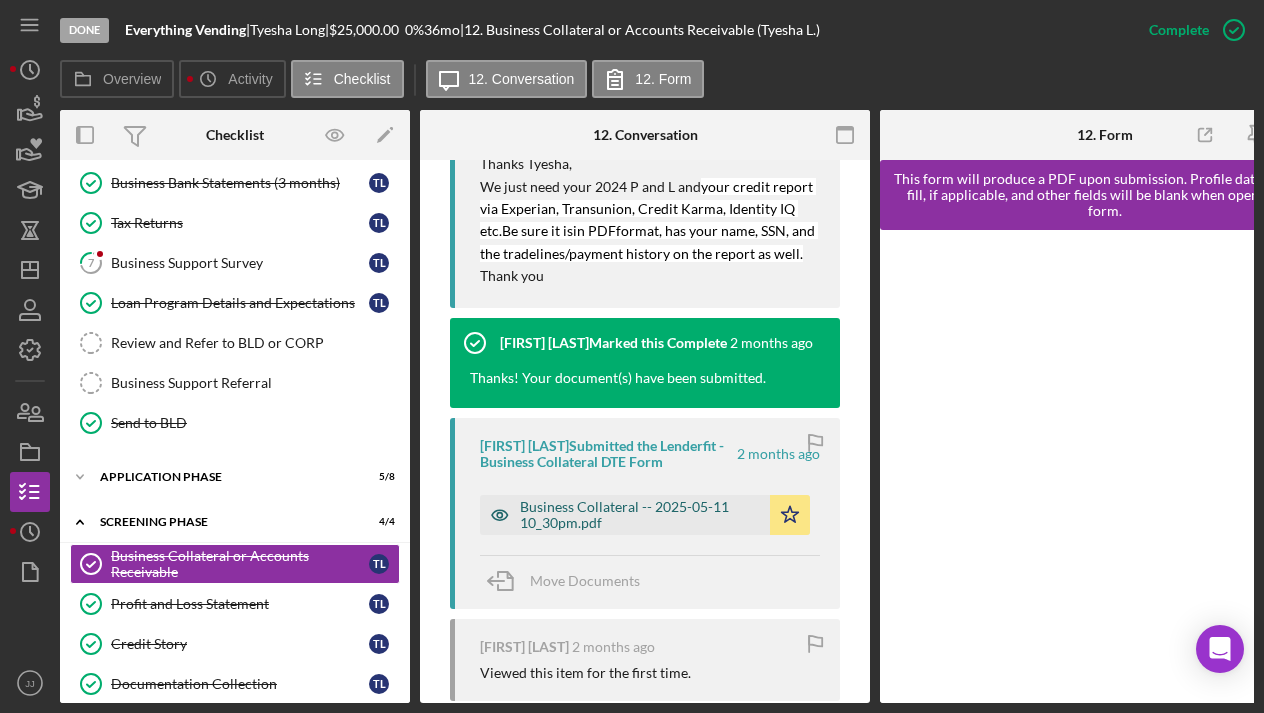 click on "Business Collateral -- 2025-05-11 10_30pm.pdf" at bounding box center [640, 515] 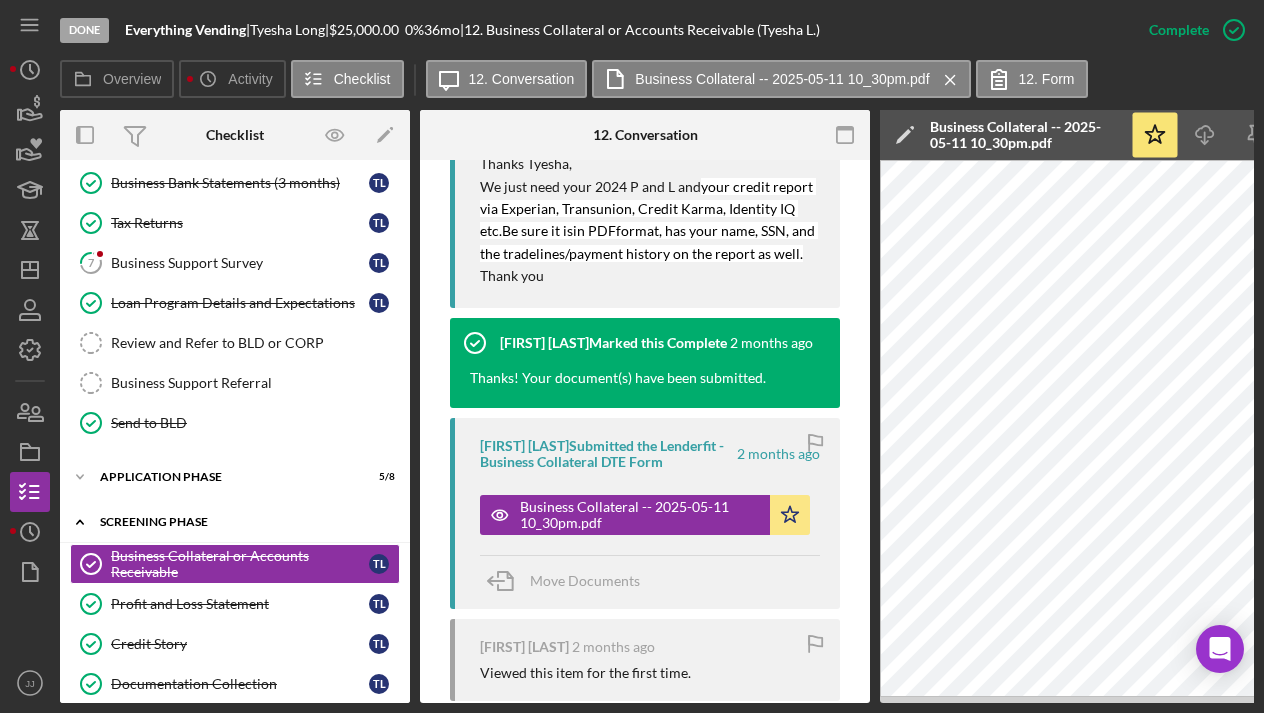 scroll, scrollTop: 0, scrollLeft: 0, axis: both 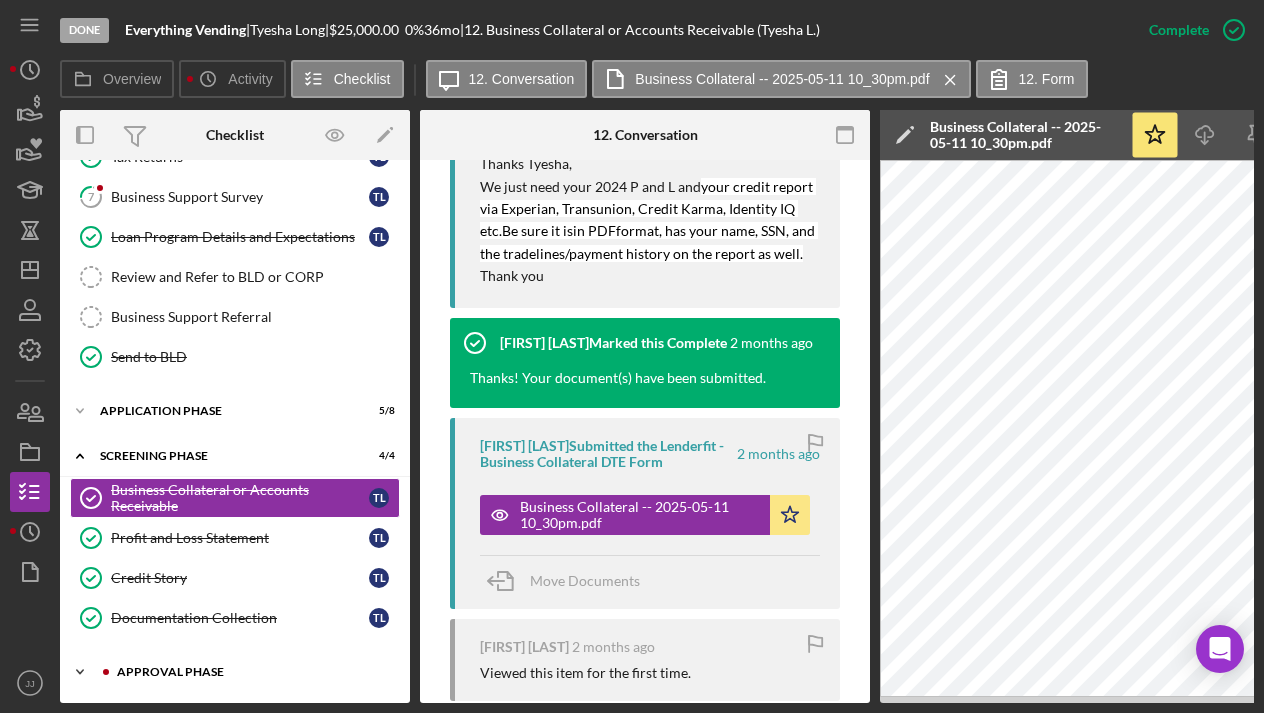 click on "Approval Phase" at bounding box center [251, 672] 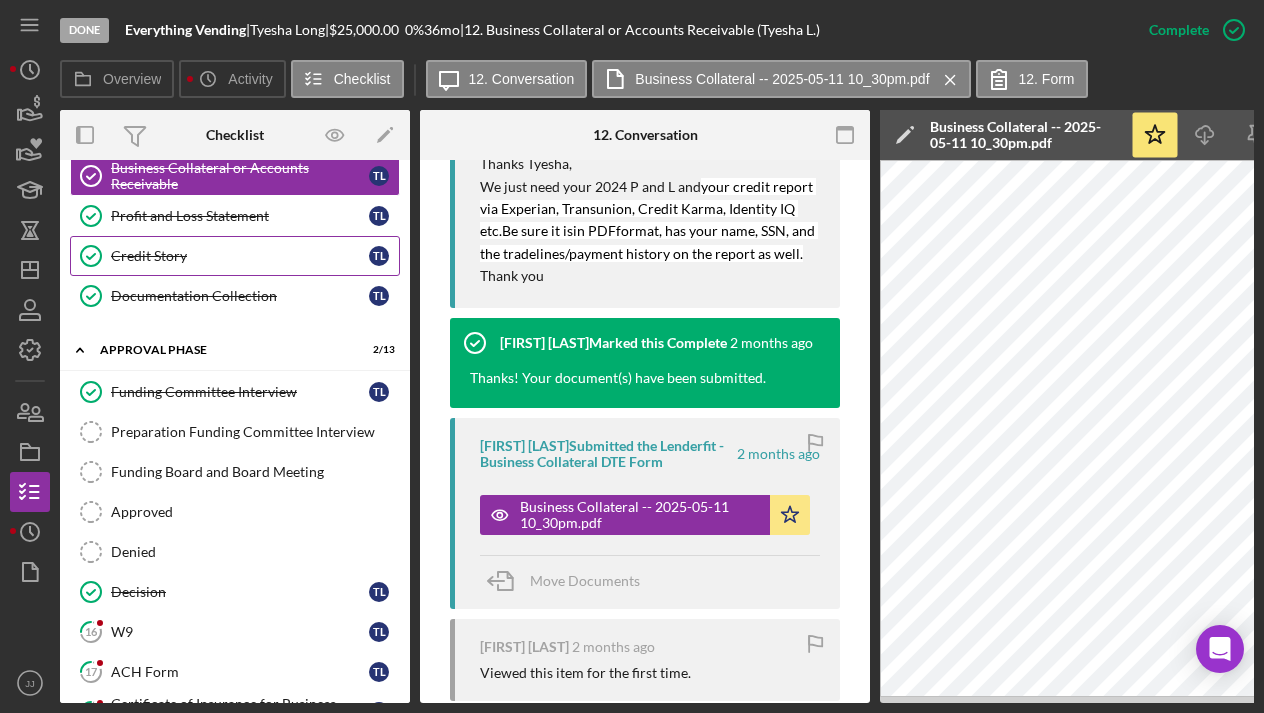 scroll, scrollTop: 659, scrollLeft: 0, axis: vertical 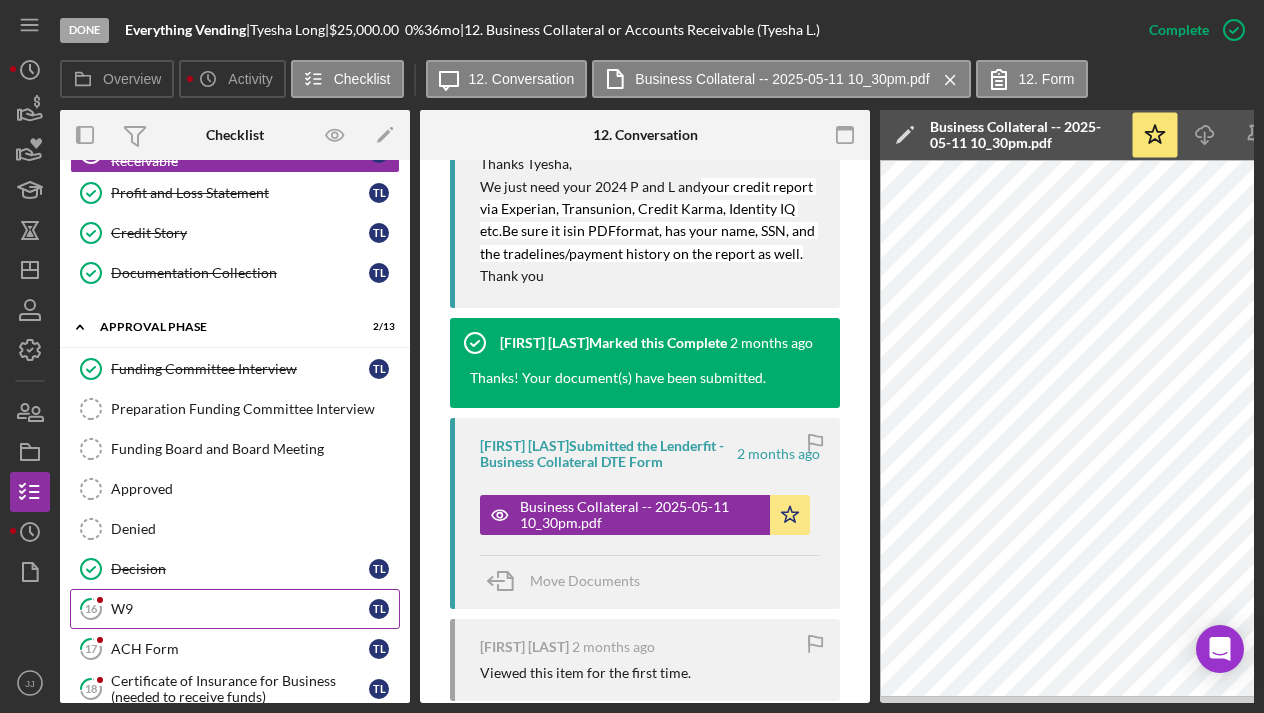 click on "W9" at bounding box center (240, 609) 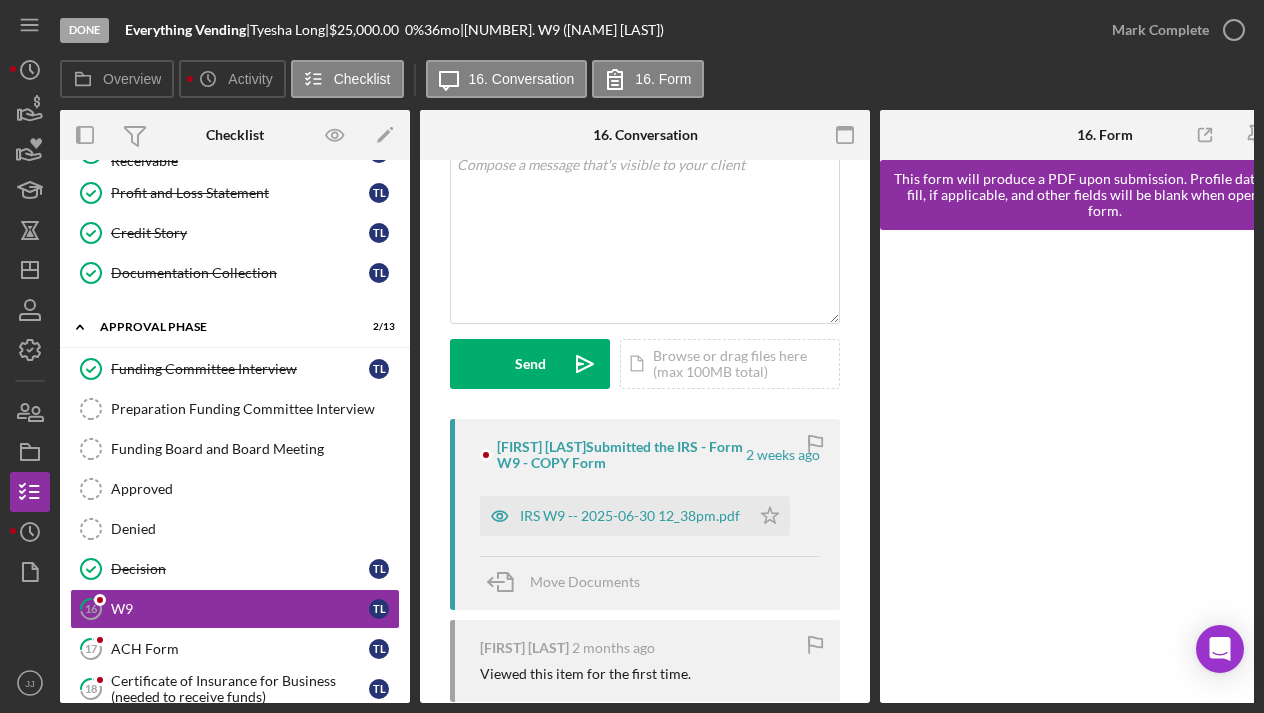 scroll, scrollTop: 138, scrollLeft: 0, axis: vertical 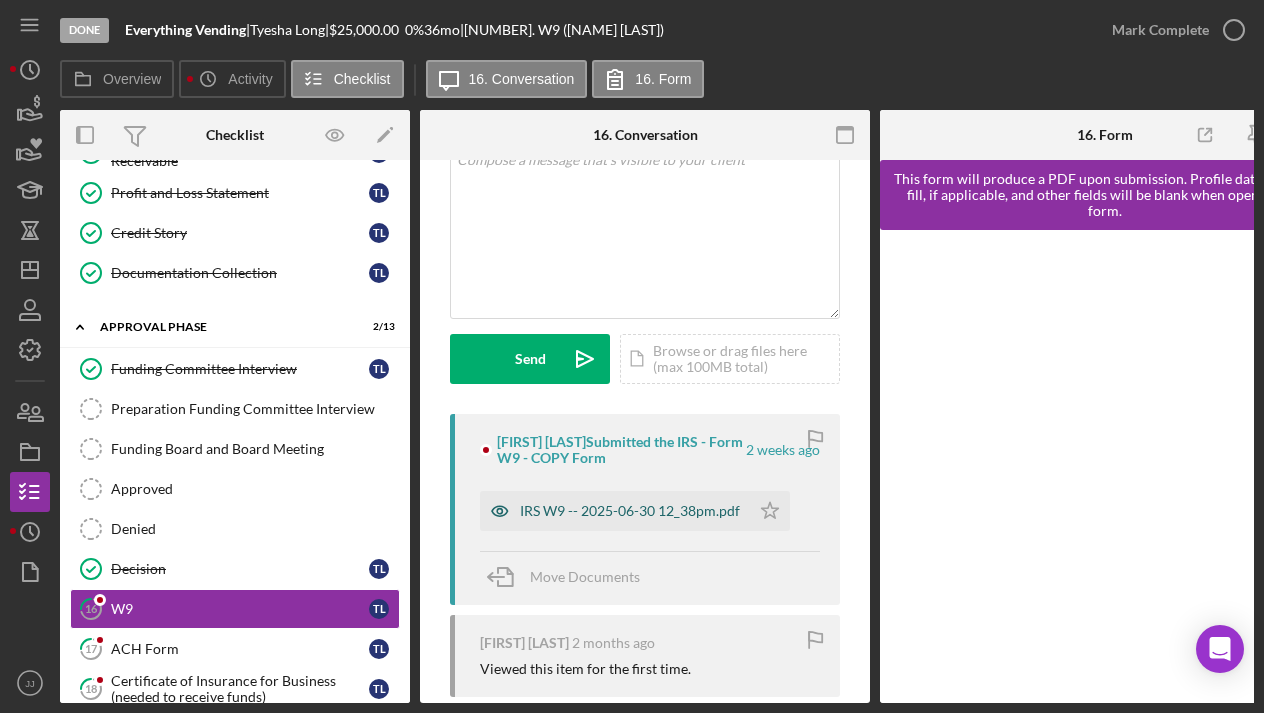 click on "IRS W9 -- 2025-06-30 12_38pm.pdf" at bounding box center [630, 511] 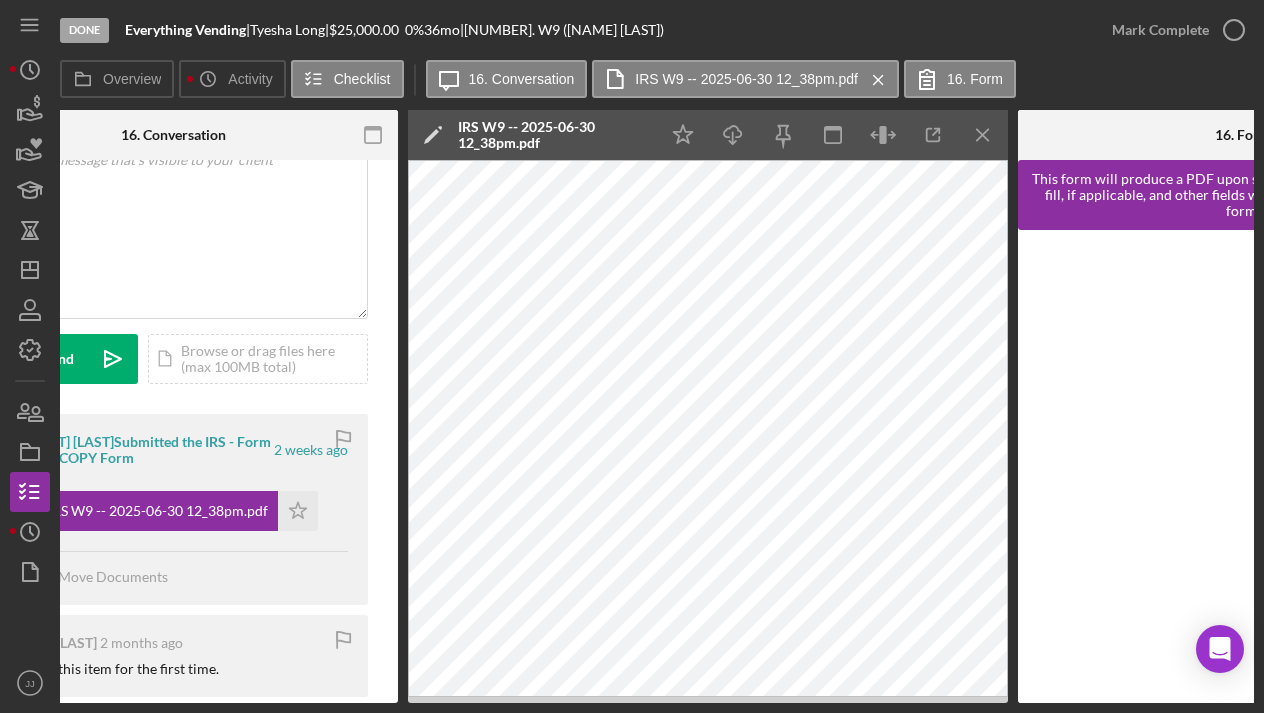 scroll, scrollTop: 0, scrollLeft: 476, axis: horizontal 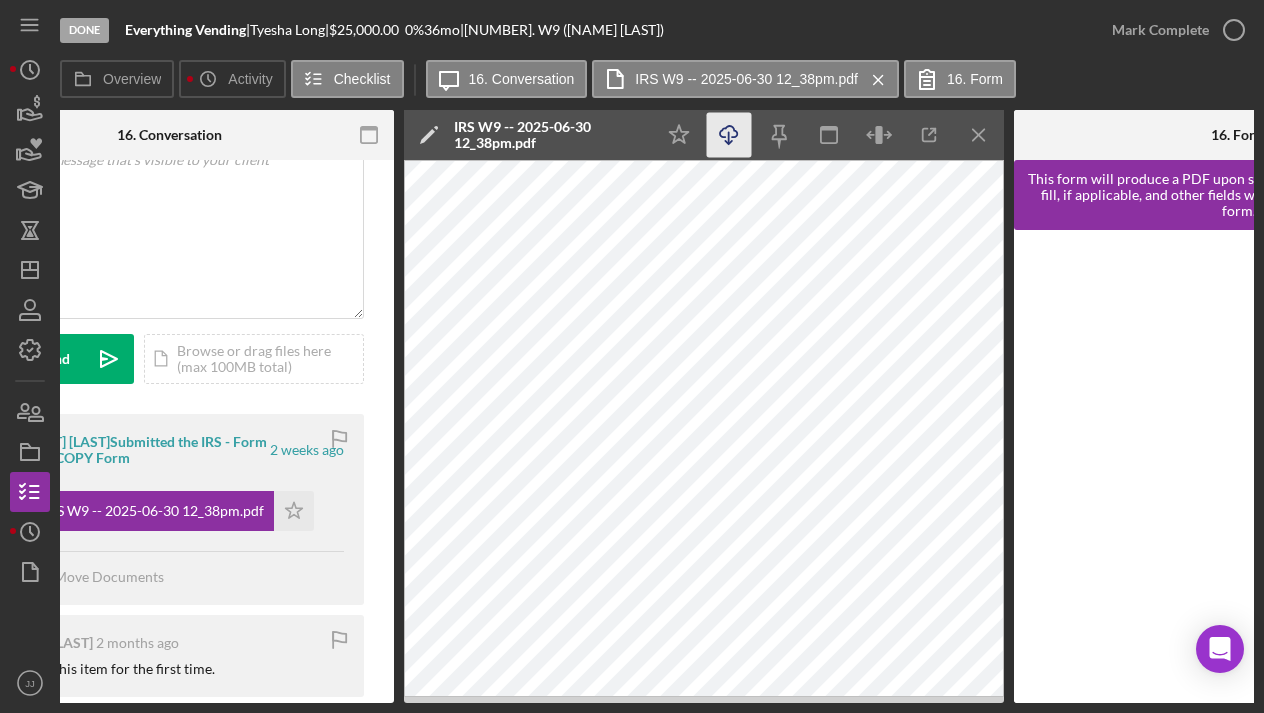 click on "Icon/Download" 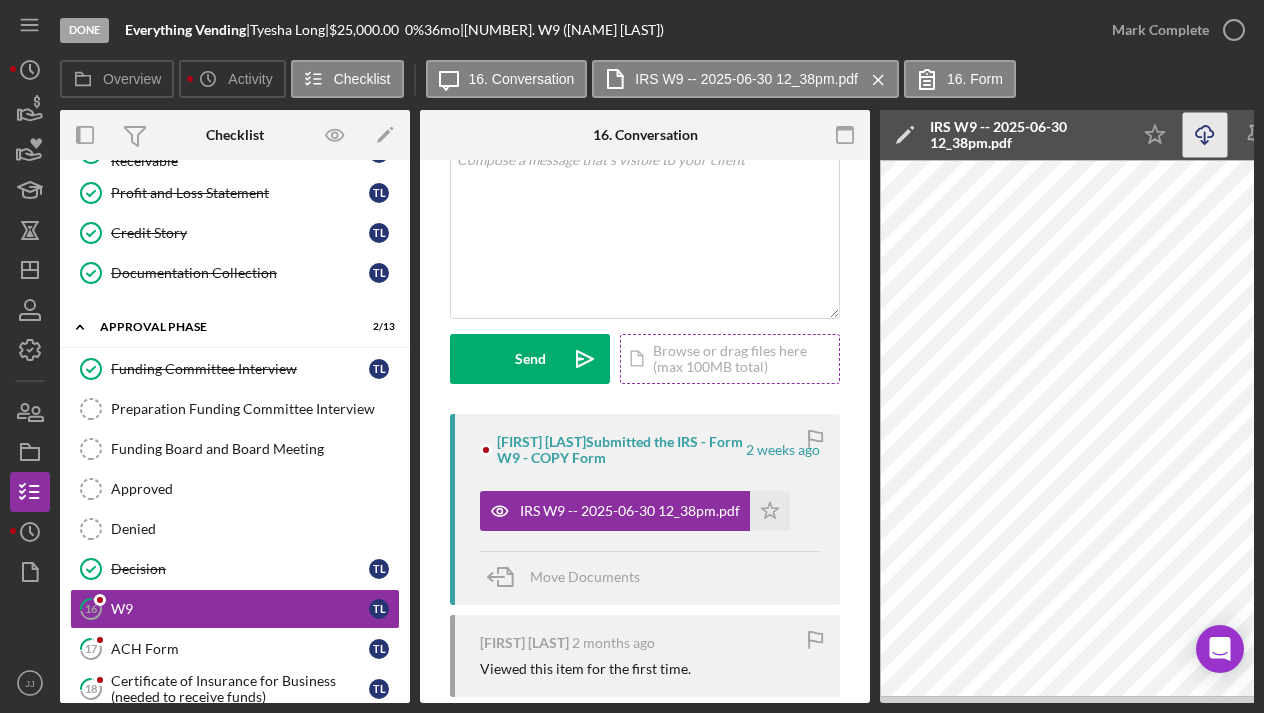 scroll, scrollTop: 0, scrollLeft: 0, axis: both 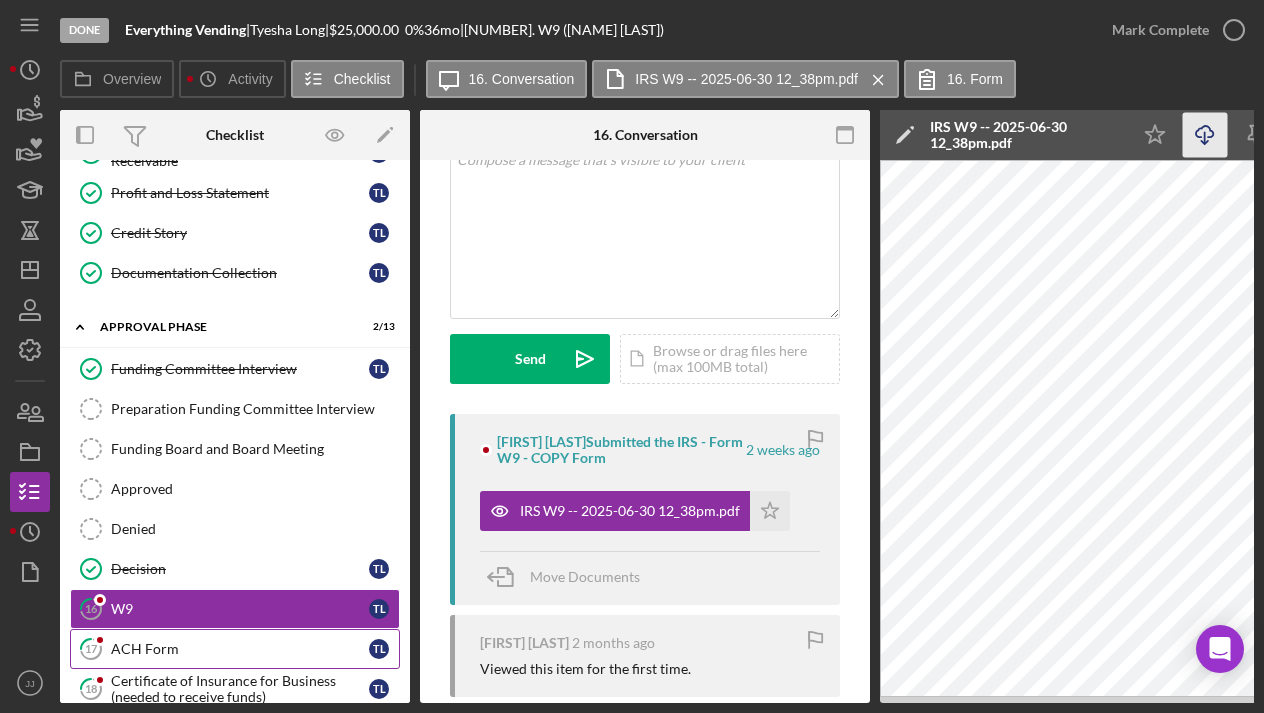 click on "17 ACH Form T L" at bounding box center (235, 649) 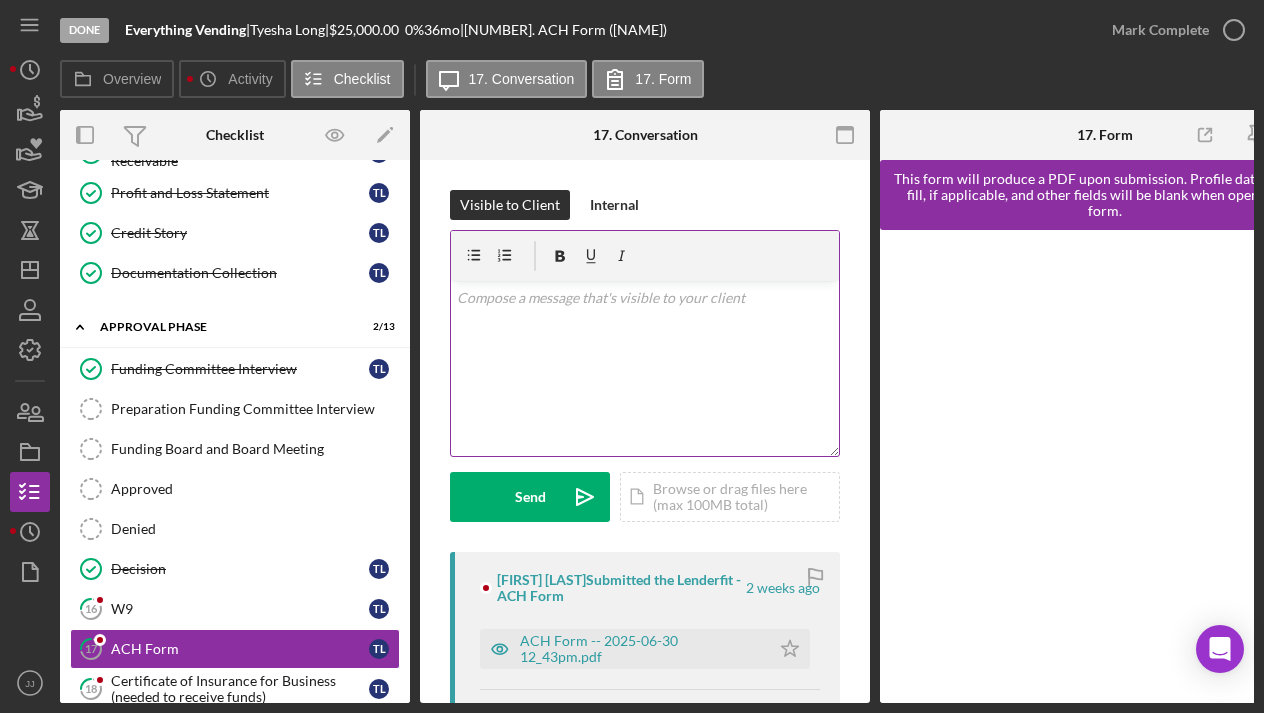 scroll, scrollTop: 0, scrollLeft: 76, axis: horizontal 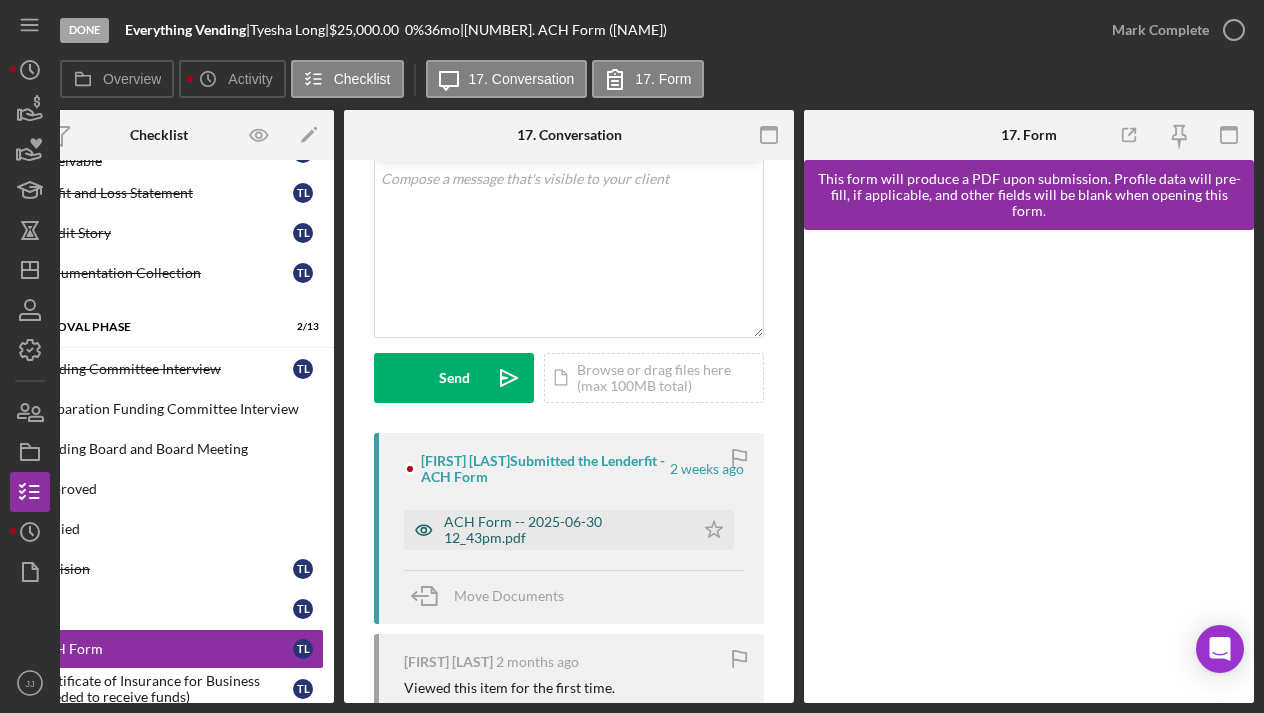 click on "ACH Form  -- 2025-06-30 12_43pm.pdf" at bounding box center [564, 530] 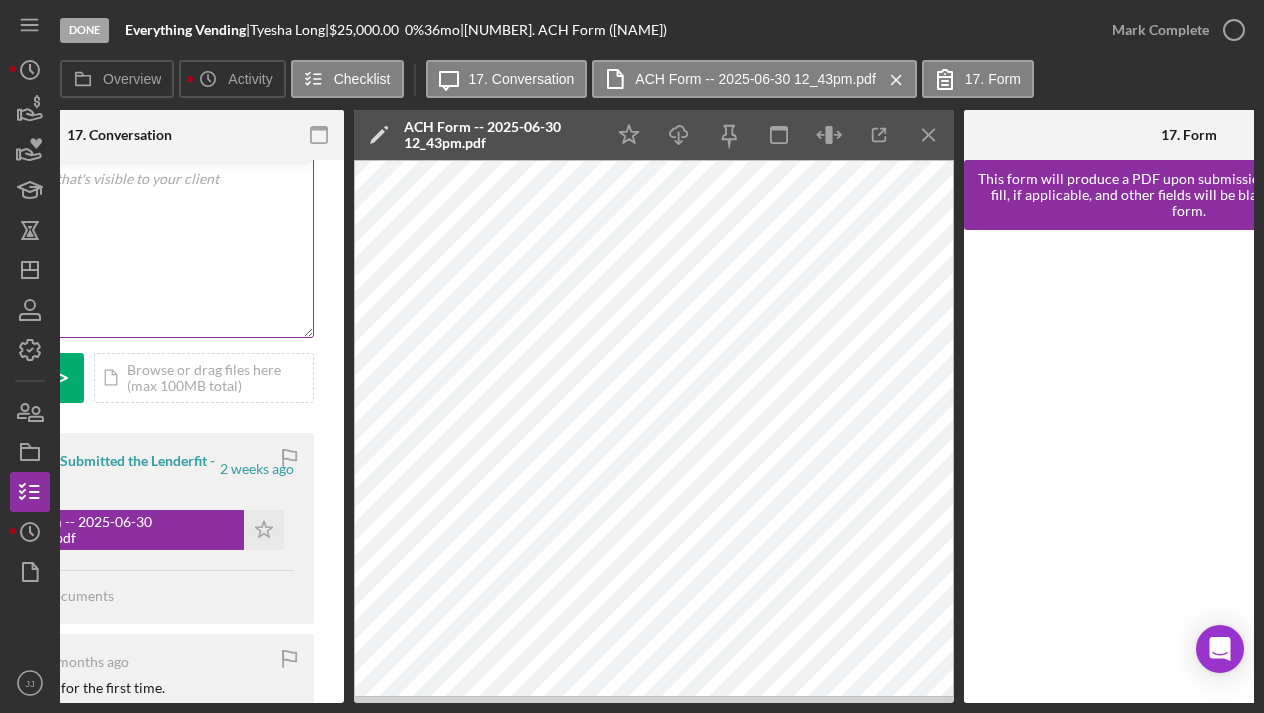 scroll, scrollTop: 0, scrollLeft: 528, axis: horizontal 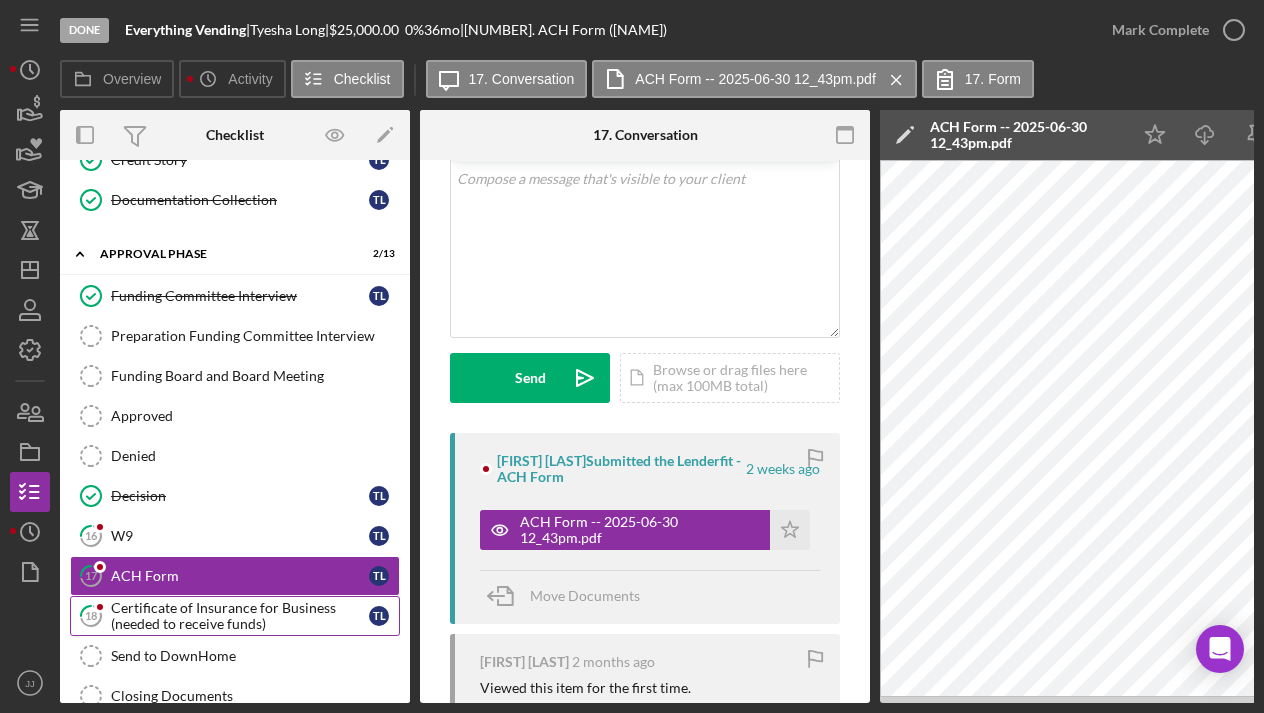 click on "Certificate of Insurance for Business (needed to receive funds)" at bounding box center (240, 616) 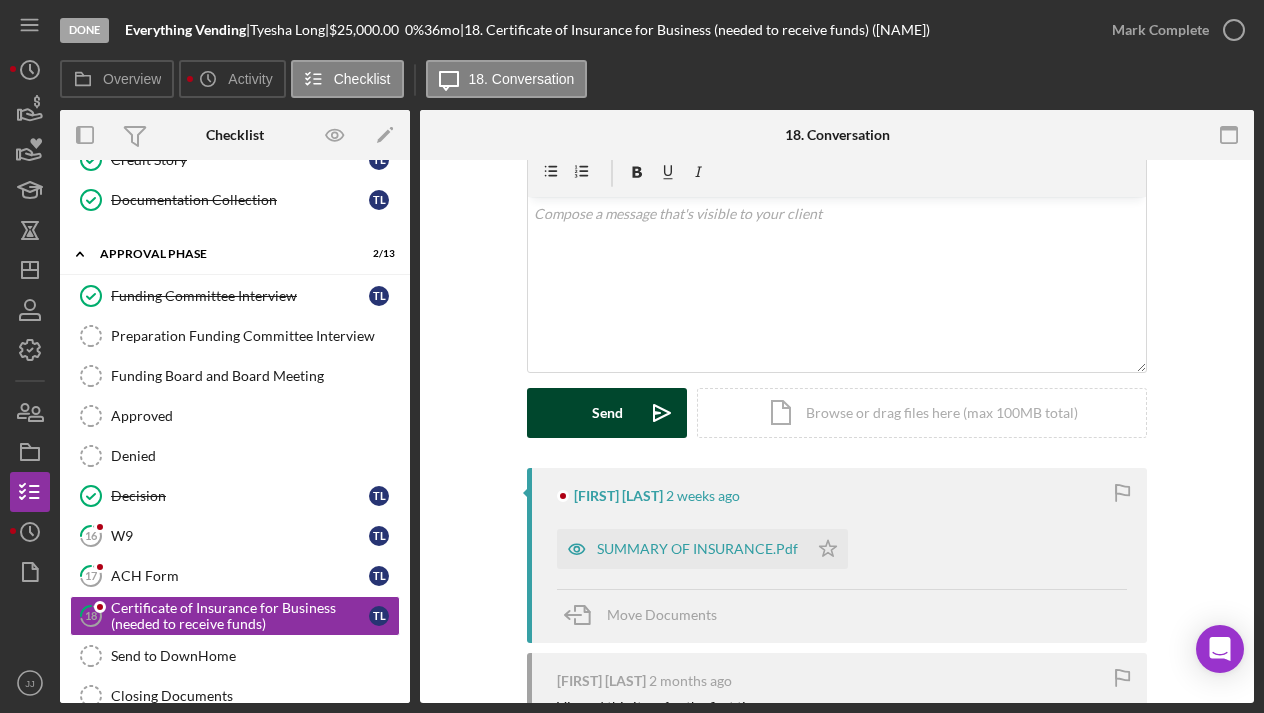 scroll, scrollTop: 99, scrollLeft: 0, axis: vertical 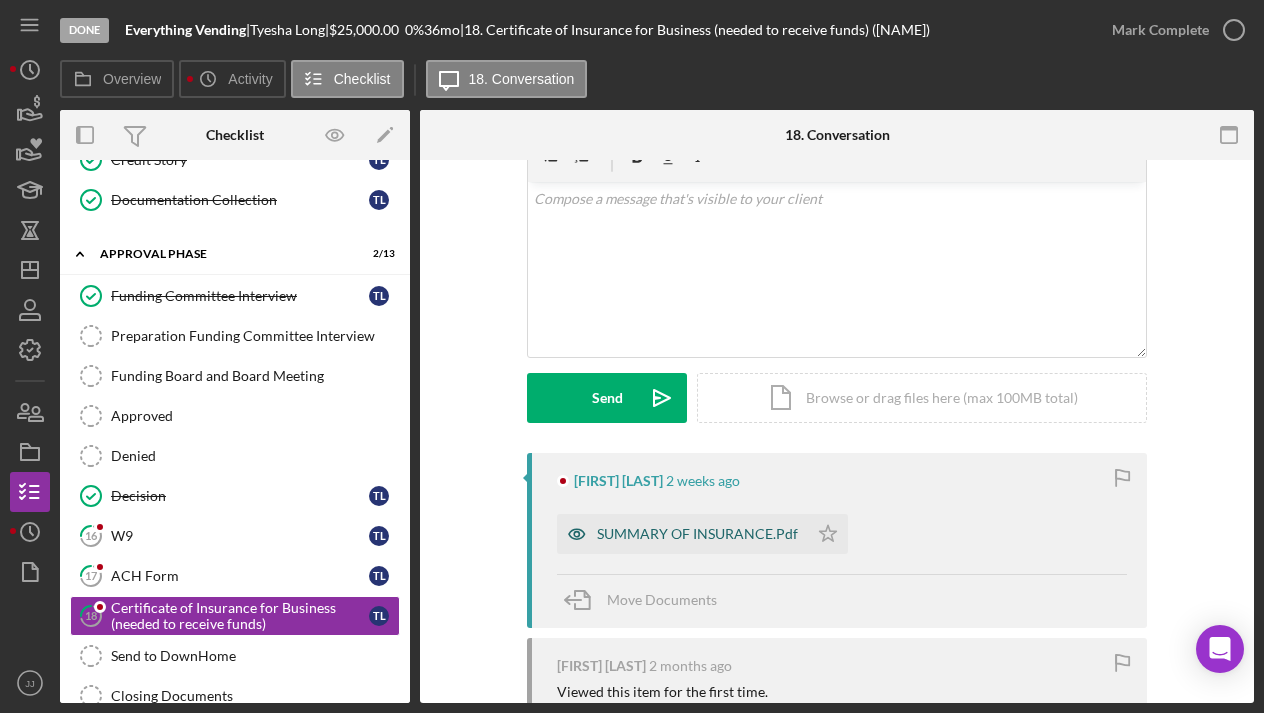 click on "SUMMARY OF INSURANCE.Pdf" at bounding box center (697, 534) 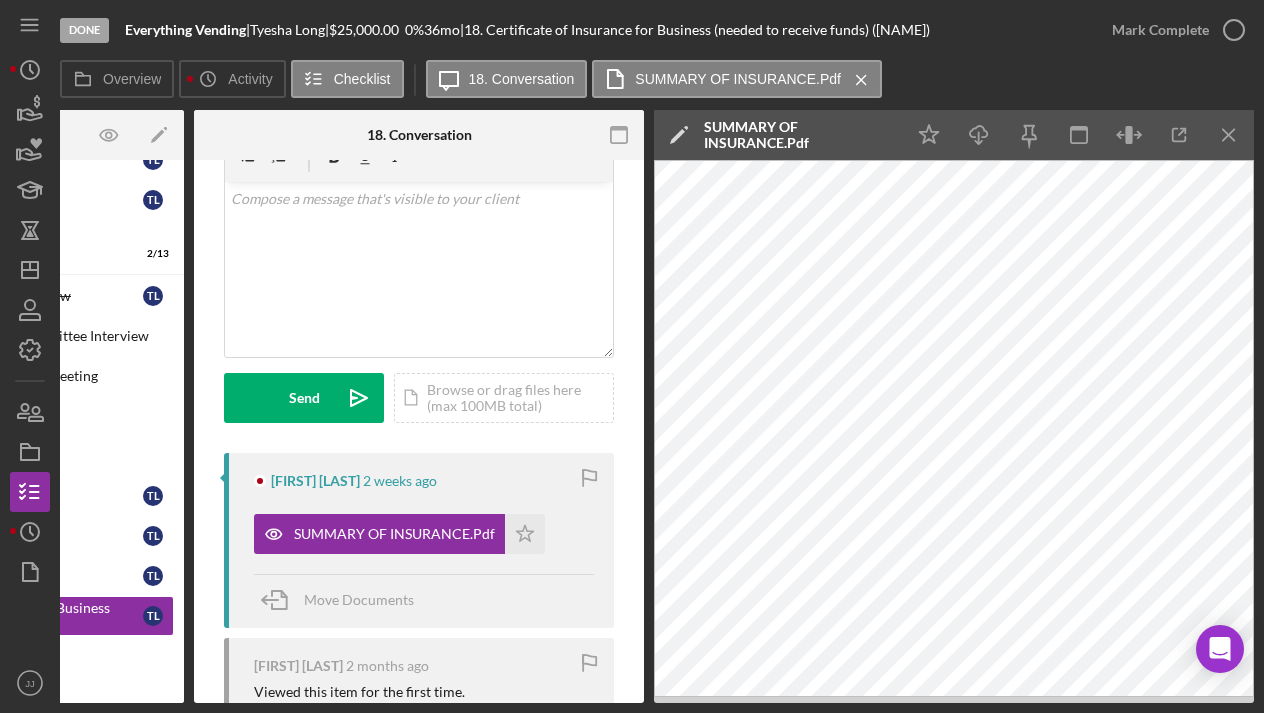 scroll, scrollTop: 0, scrollLeft: 226, axis: horizontal 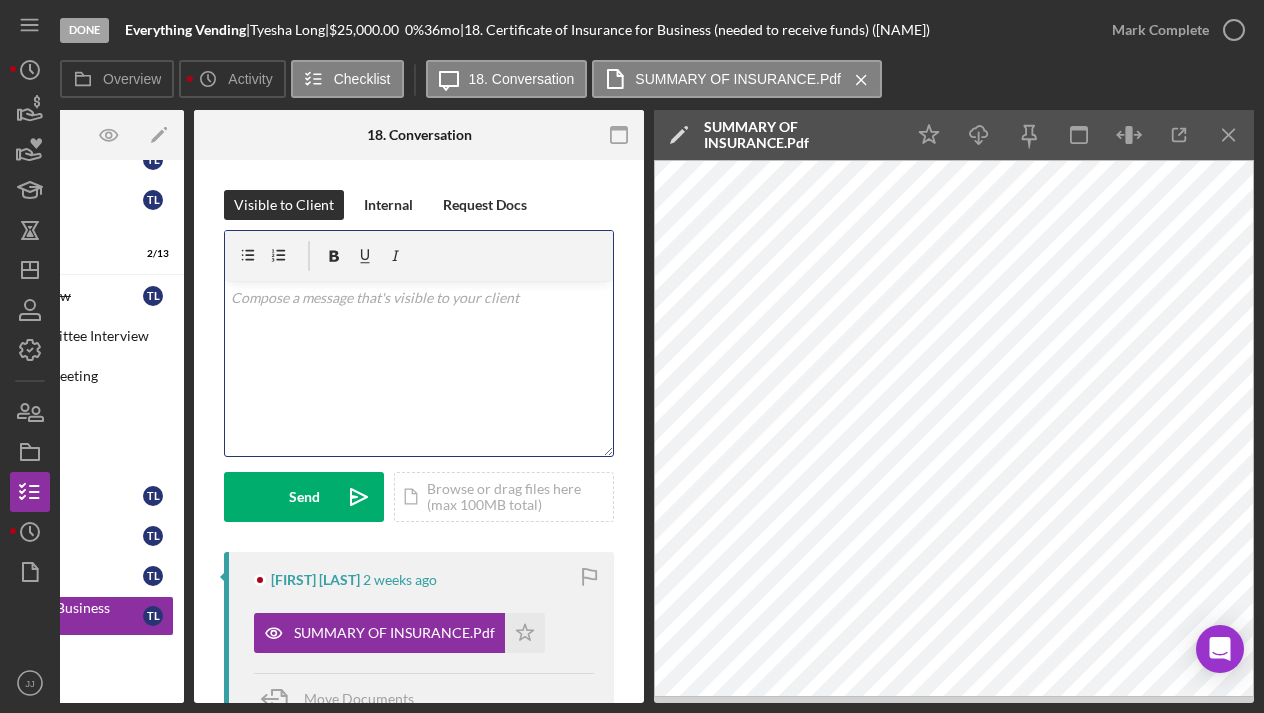 click on "v Color teal Color pink Remove color Add row above Add row below Add column before Add column after Merge cells Split cells Remove column Remove row Remove table" at bounding box center [419, 368] 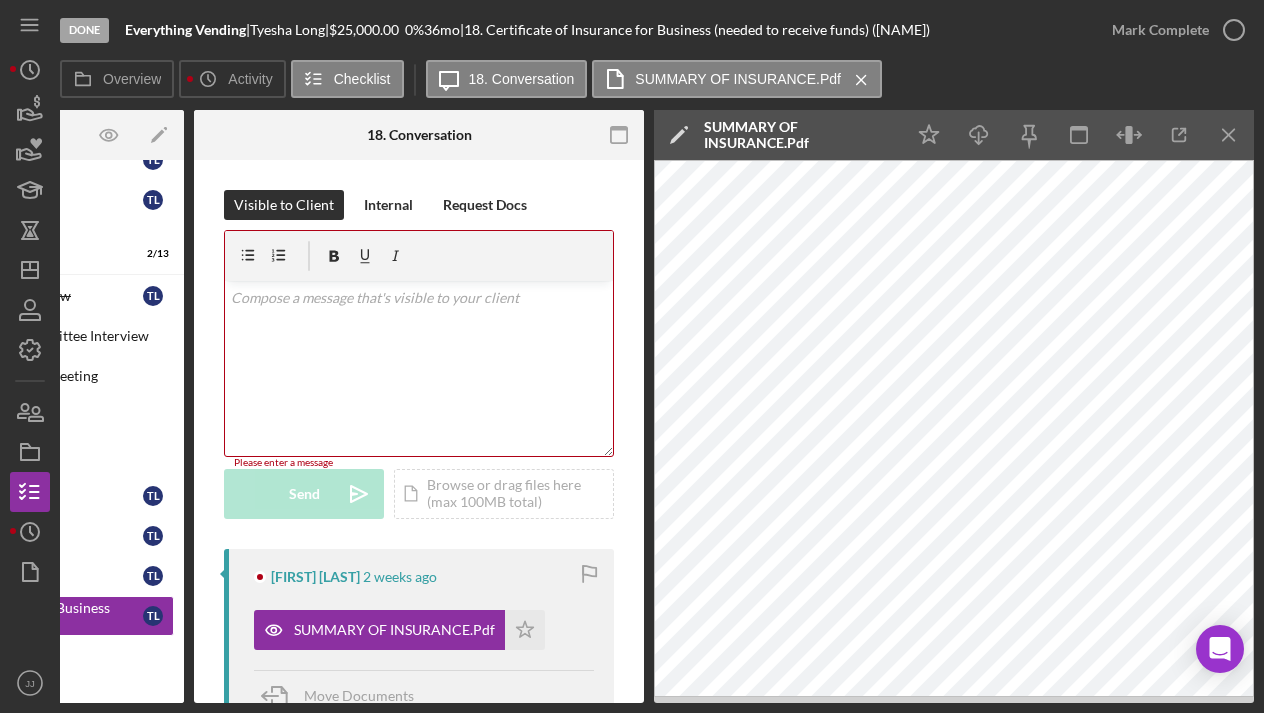 type 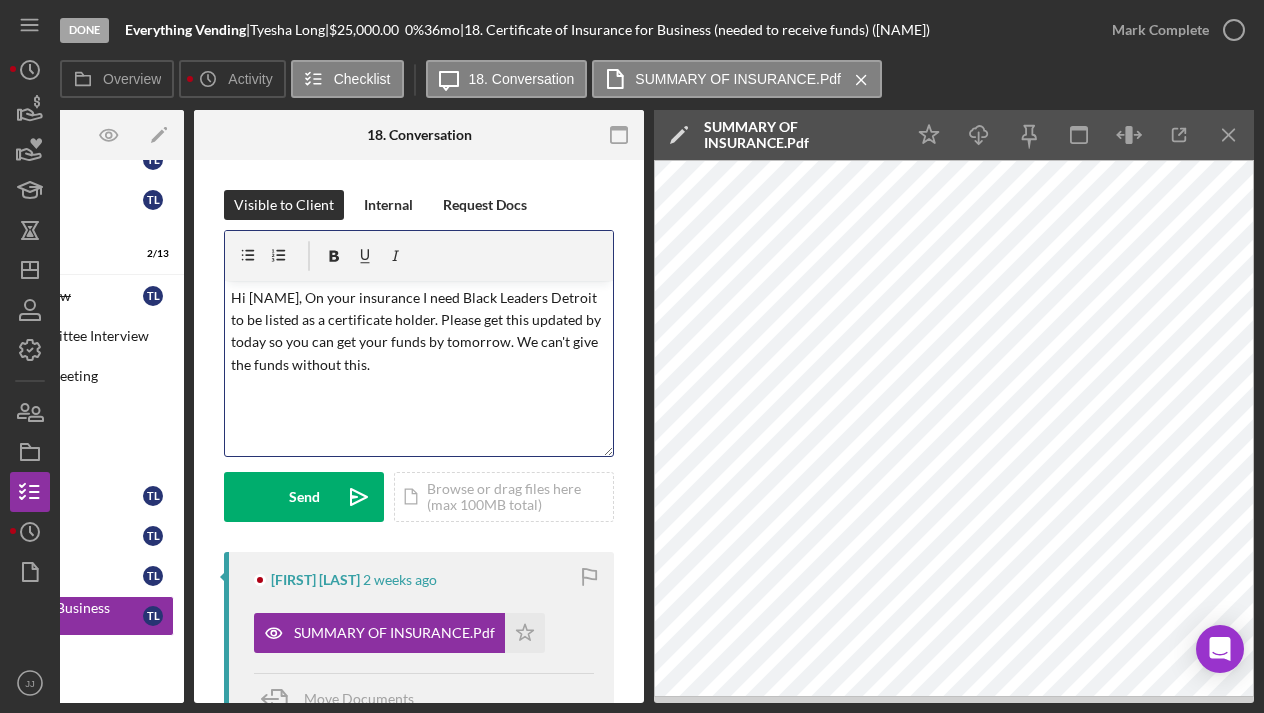 drag, startPoint x: 403, startPoint y: 367, endPoint x: 224, endPoint y: 304, distance: 189.76302 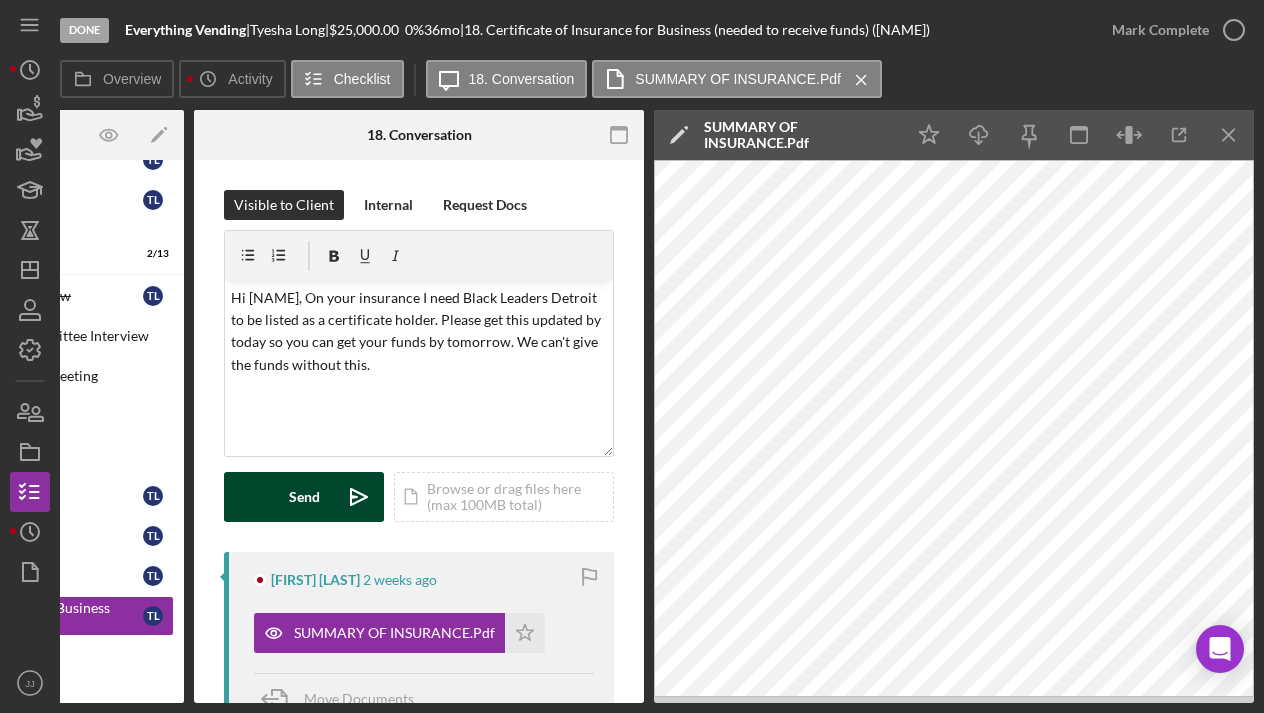 click on "Send" at bounding box center [304, 497] 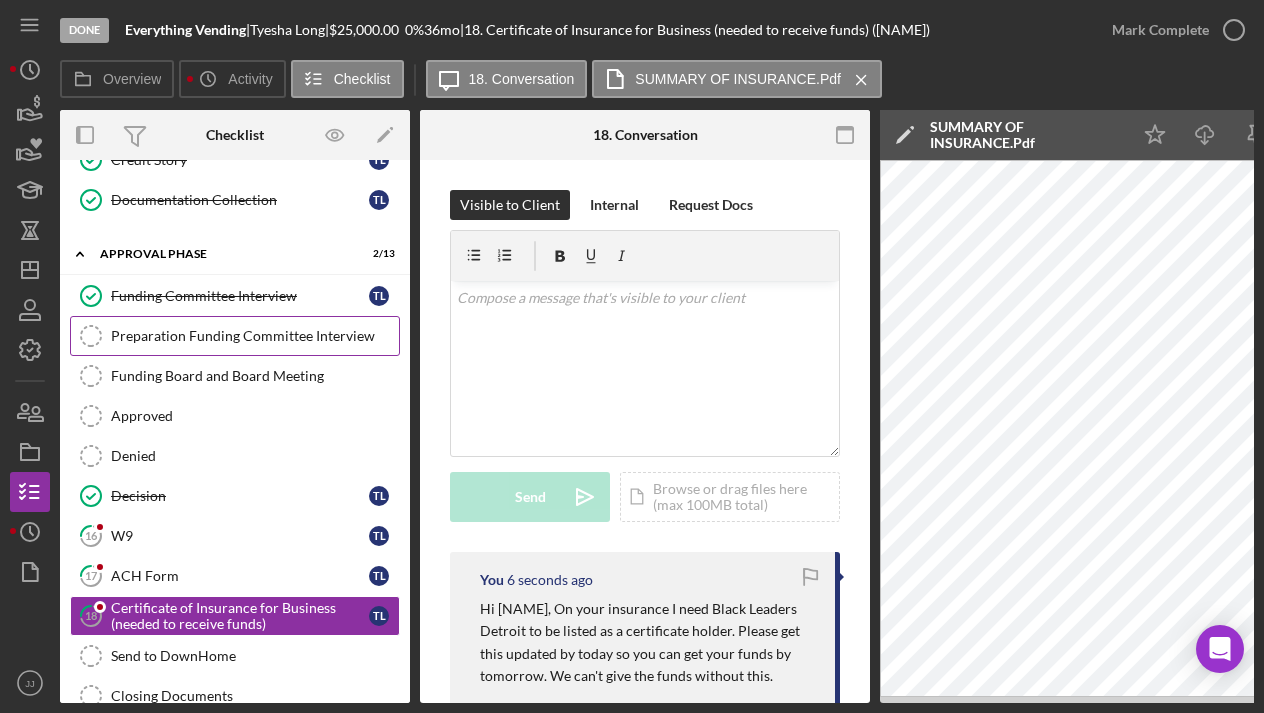 scroll, scrollTop: 0, scrollLeft: 0, axis: both 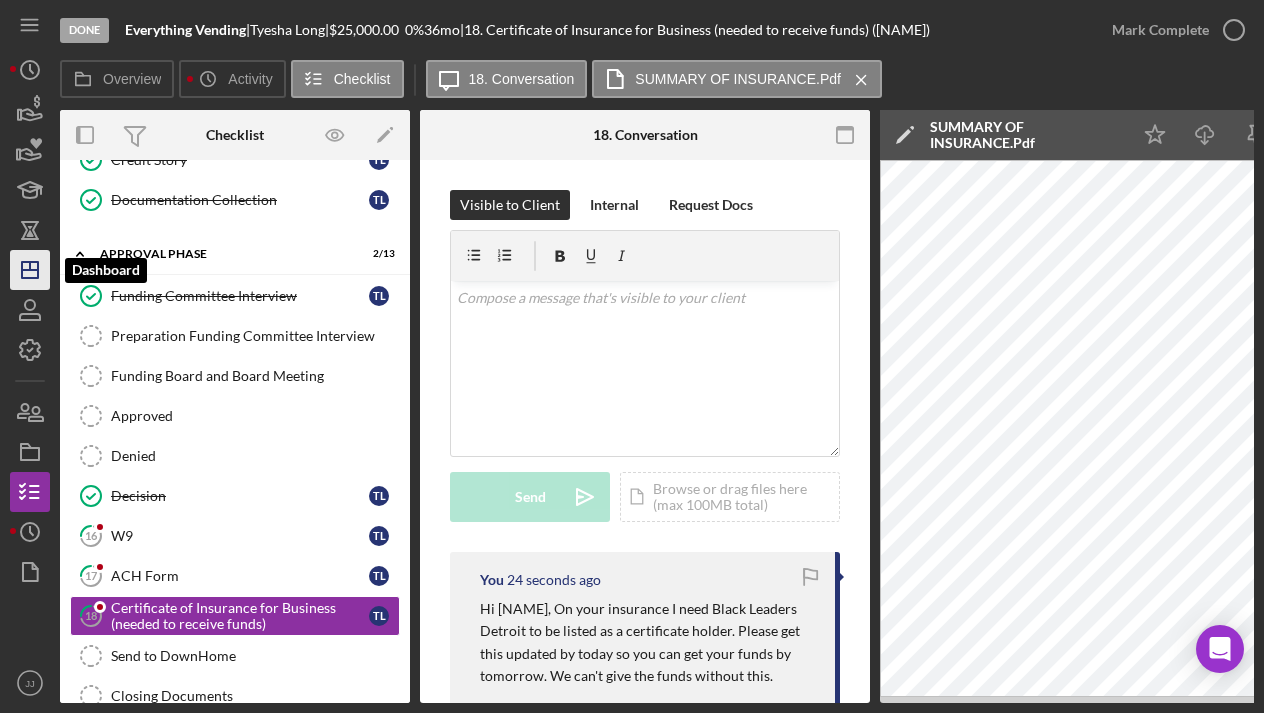 click on "Icon/Dashboard" 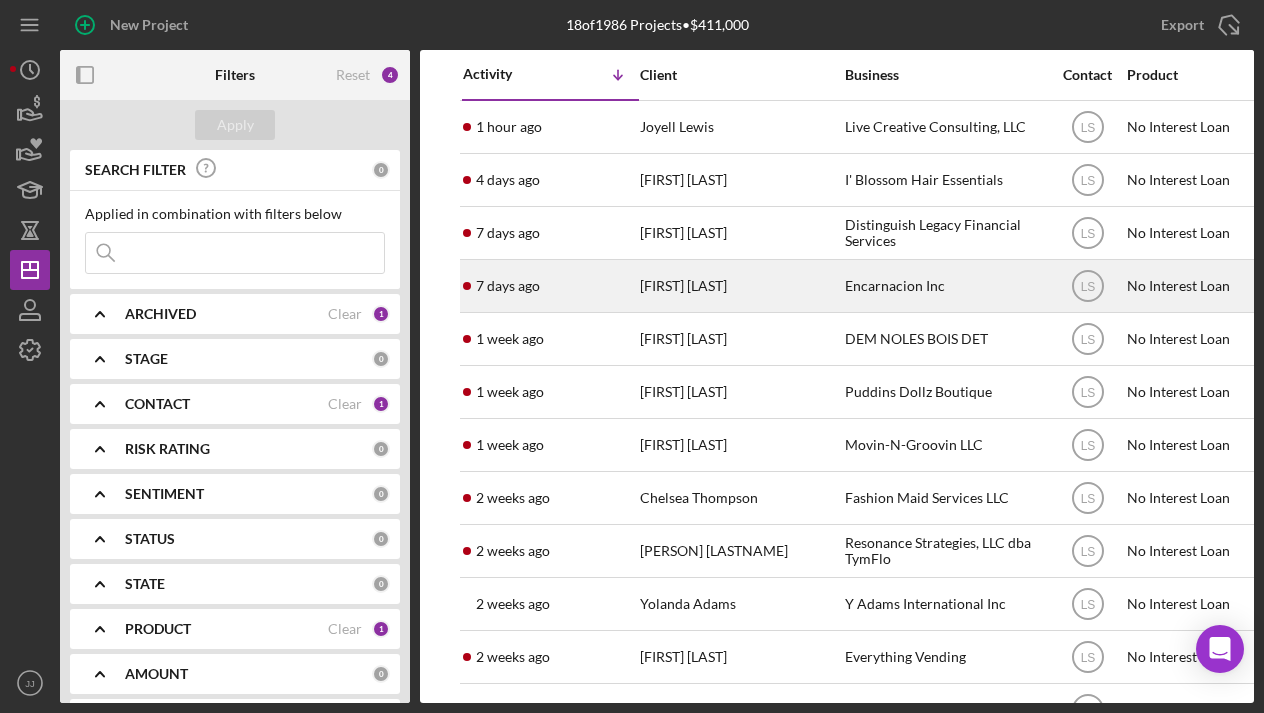 click on "Encarnacion Inc" at bounding box center [945, 286] 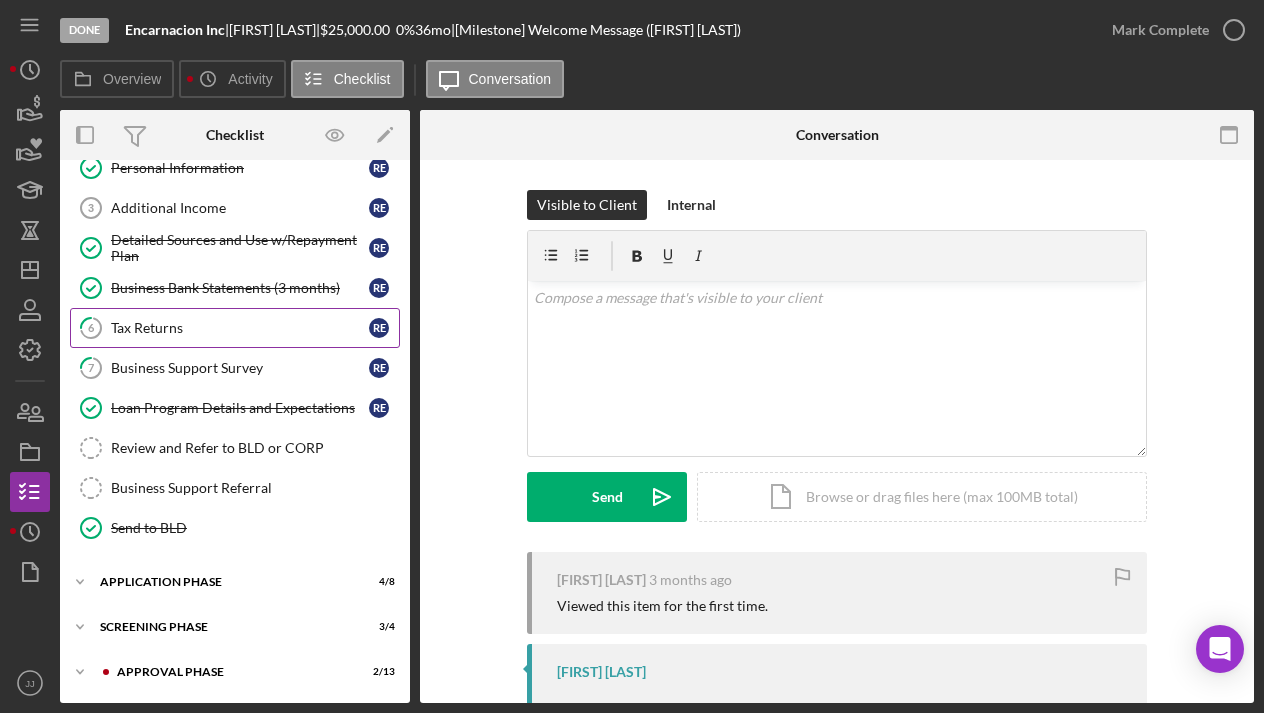 scroll, scrollTop: 143, scrollLeft: 0, axis: vertical 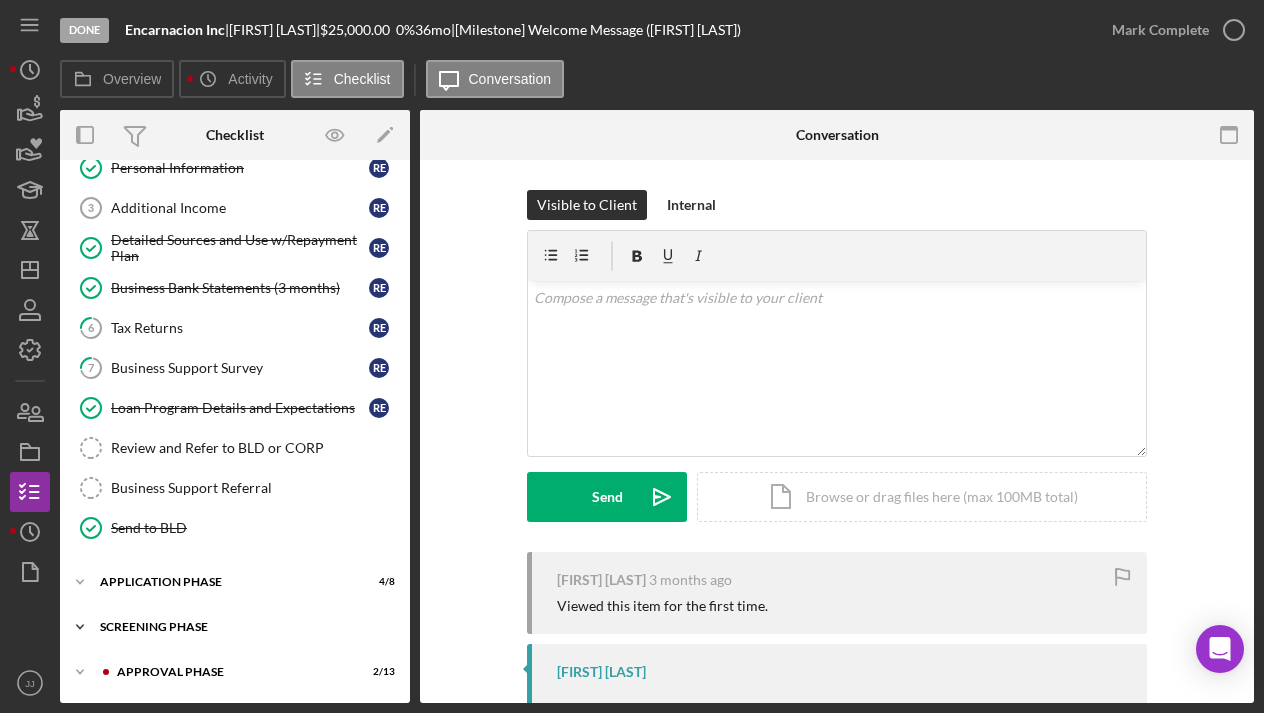 click on "Icon/Expander Screening Phase 3 / 4" at bounding box center [235, 627] 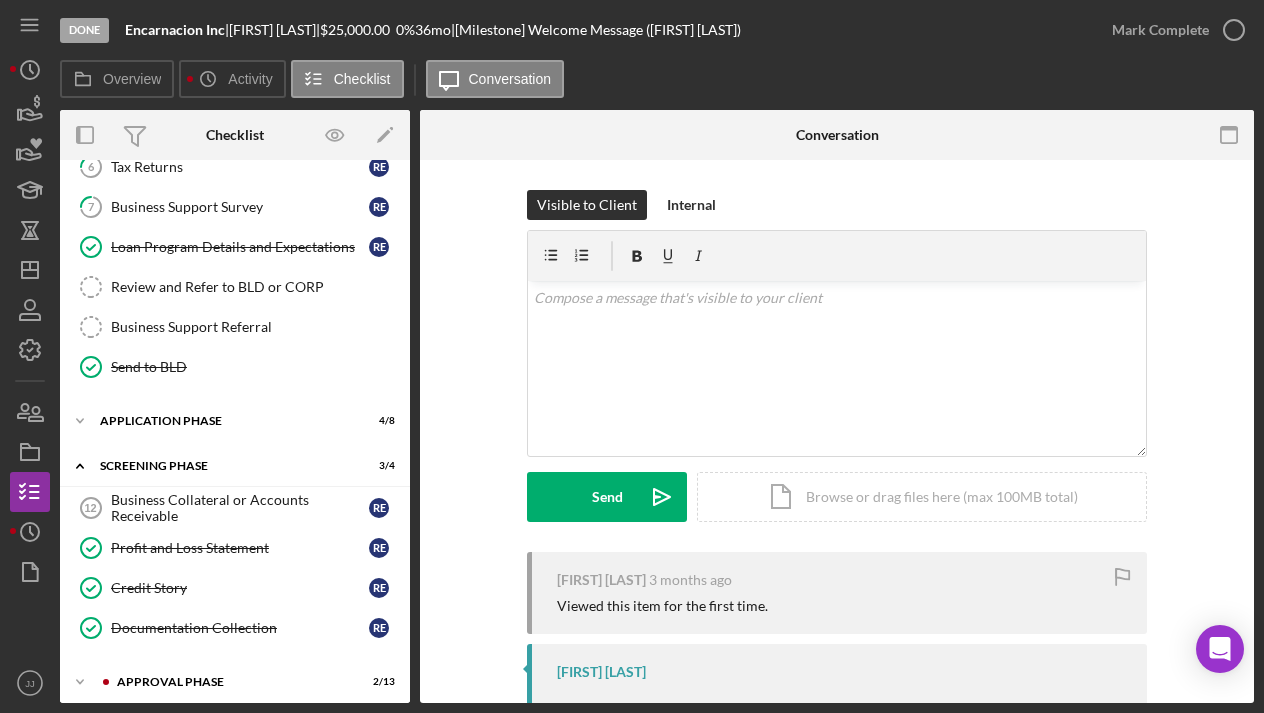 scroll, scrollTop: 306, scrollLeft: 0, axis: vertical 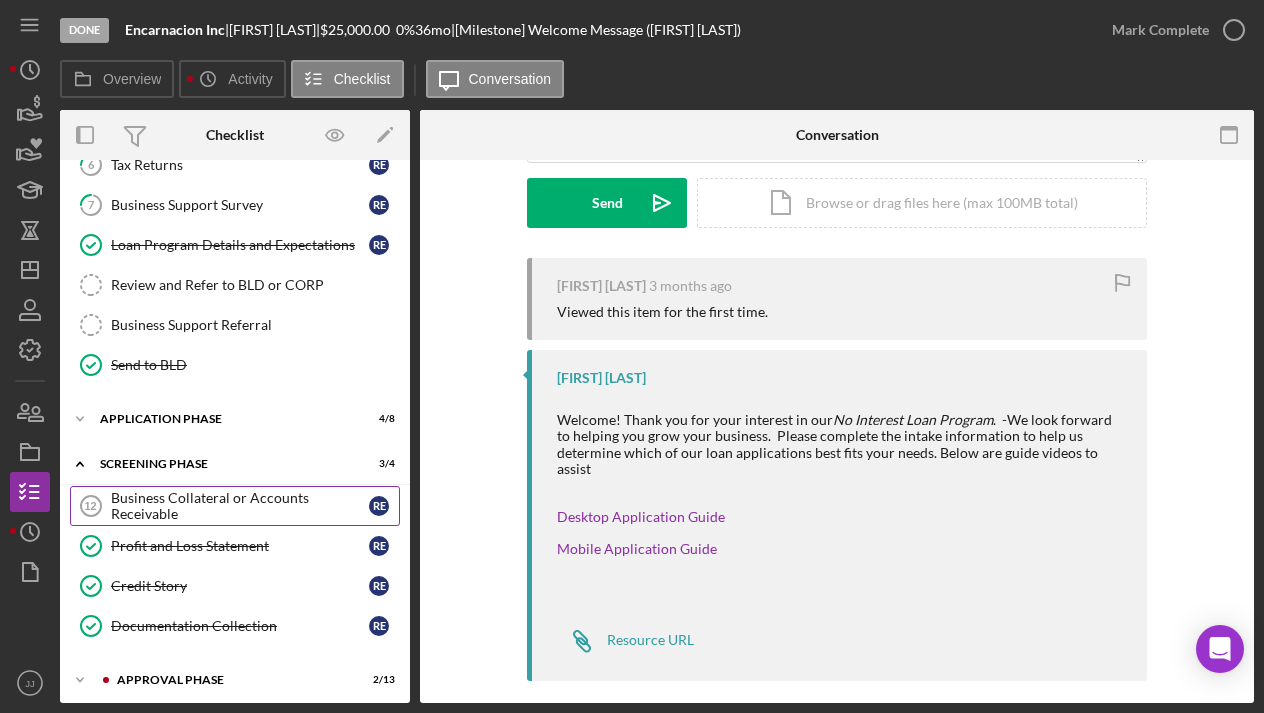 click on "Business Collateral or Accounts Receivable" at bounding box center [240, 506] 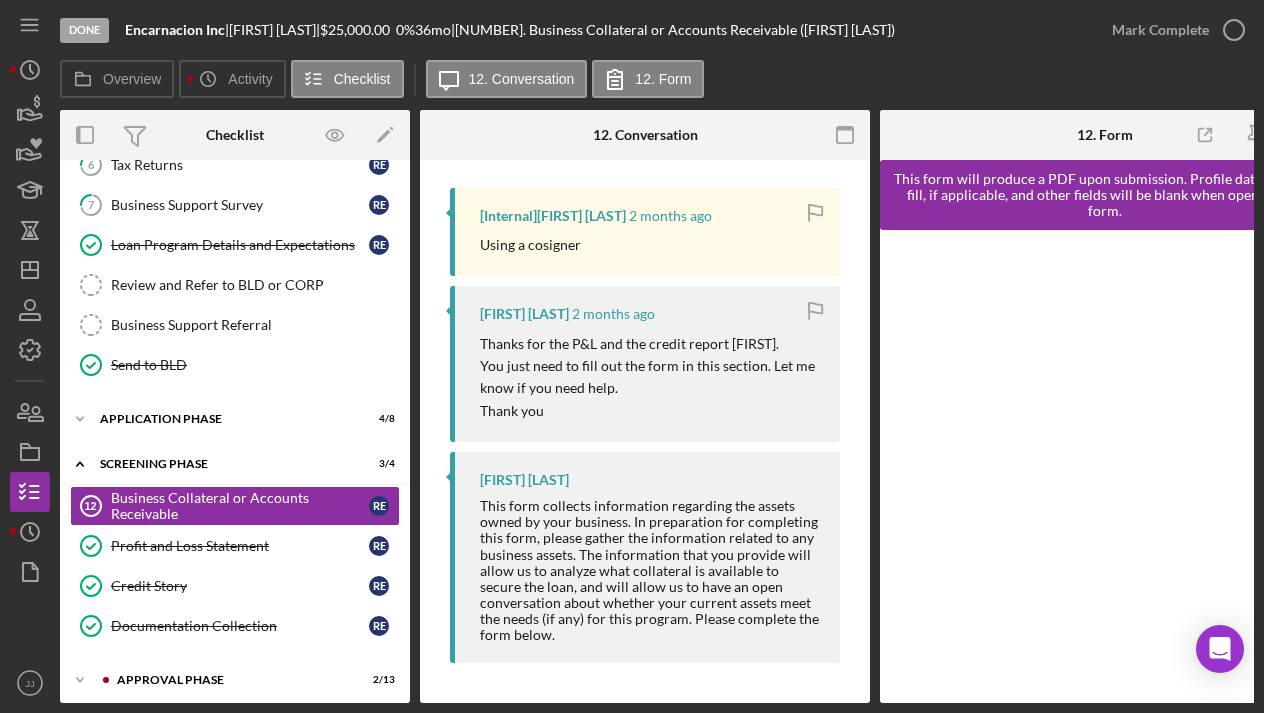 scroll, scrollTop: 367, scrollLeft: 0, axis: vertical 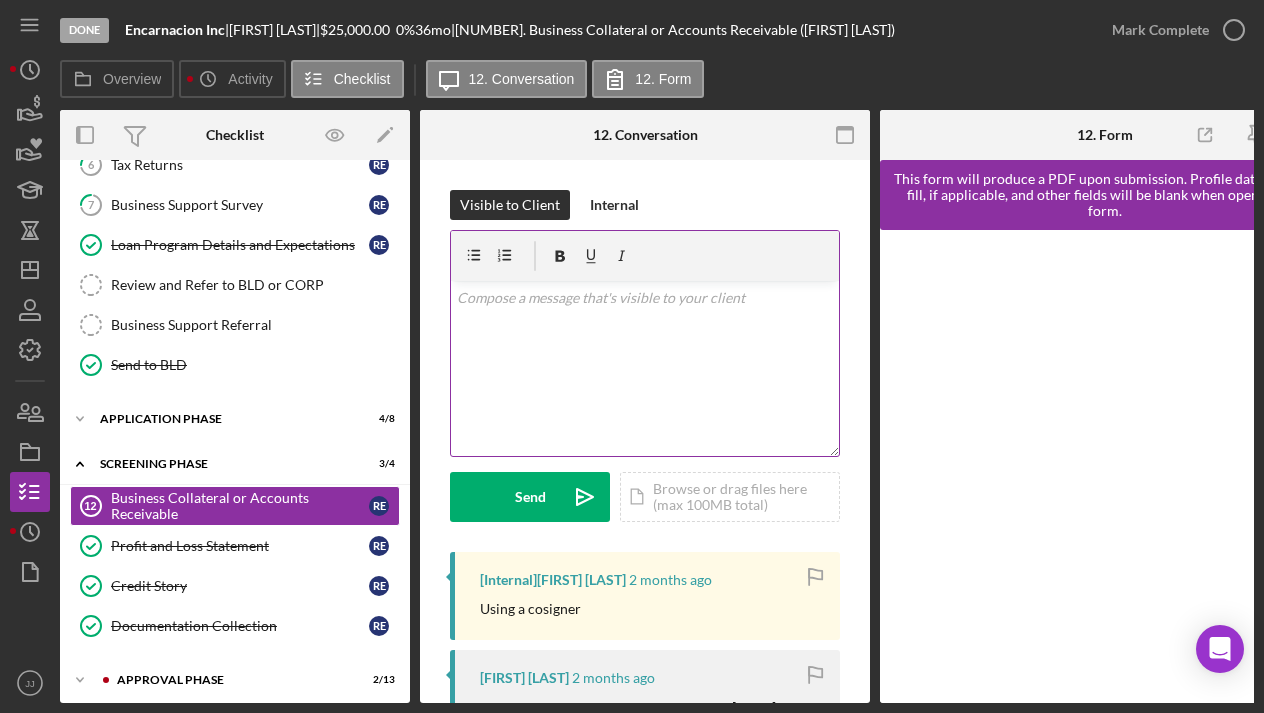 click at bounding box center [645, 298] 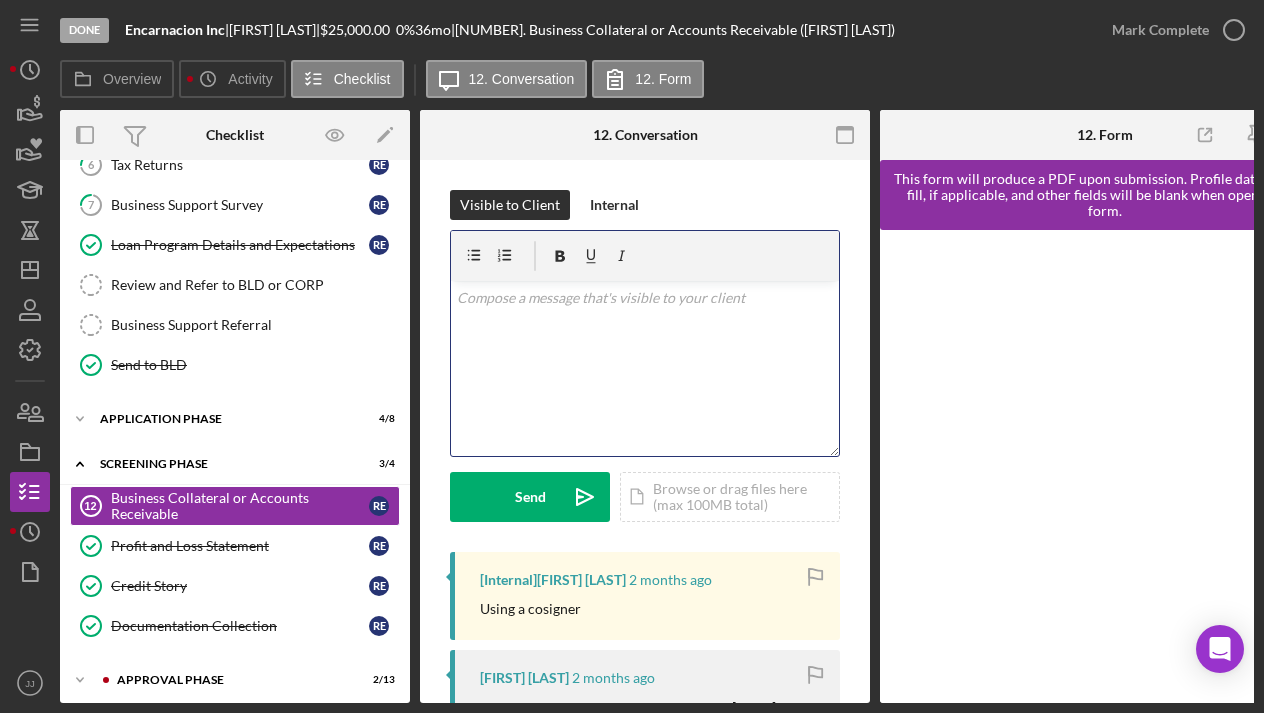 type 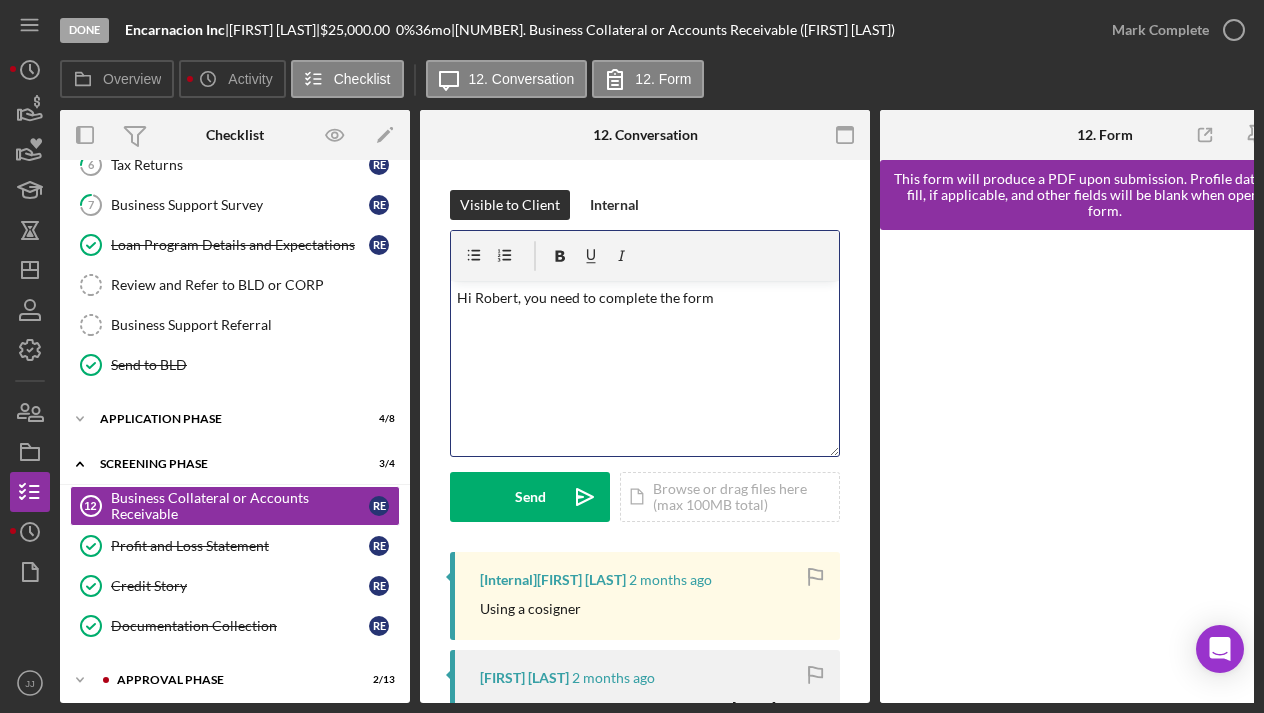 click on "Hi Robert, you need to complete the form" at bounding box center [645, 298] 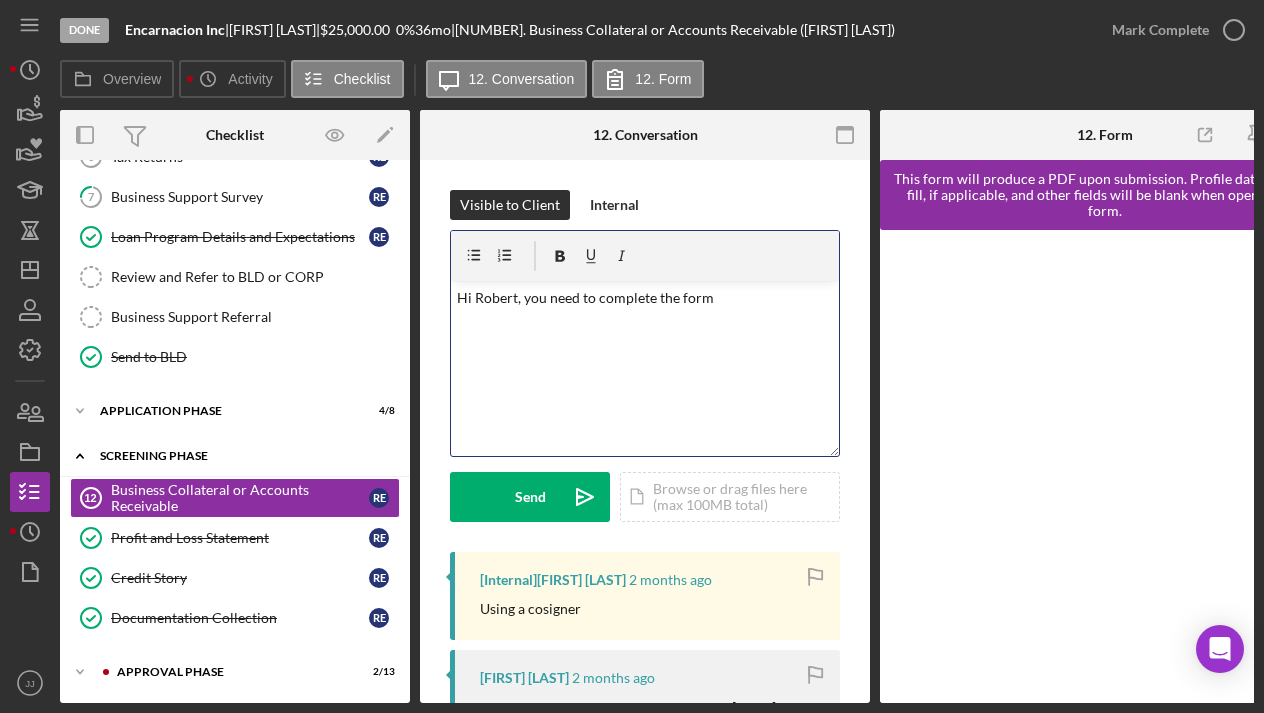scroll, scrollTop: 320, scrollLeft: 0, axis: vertical 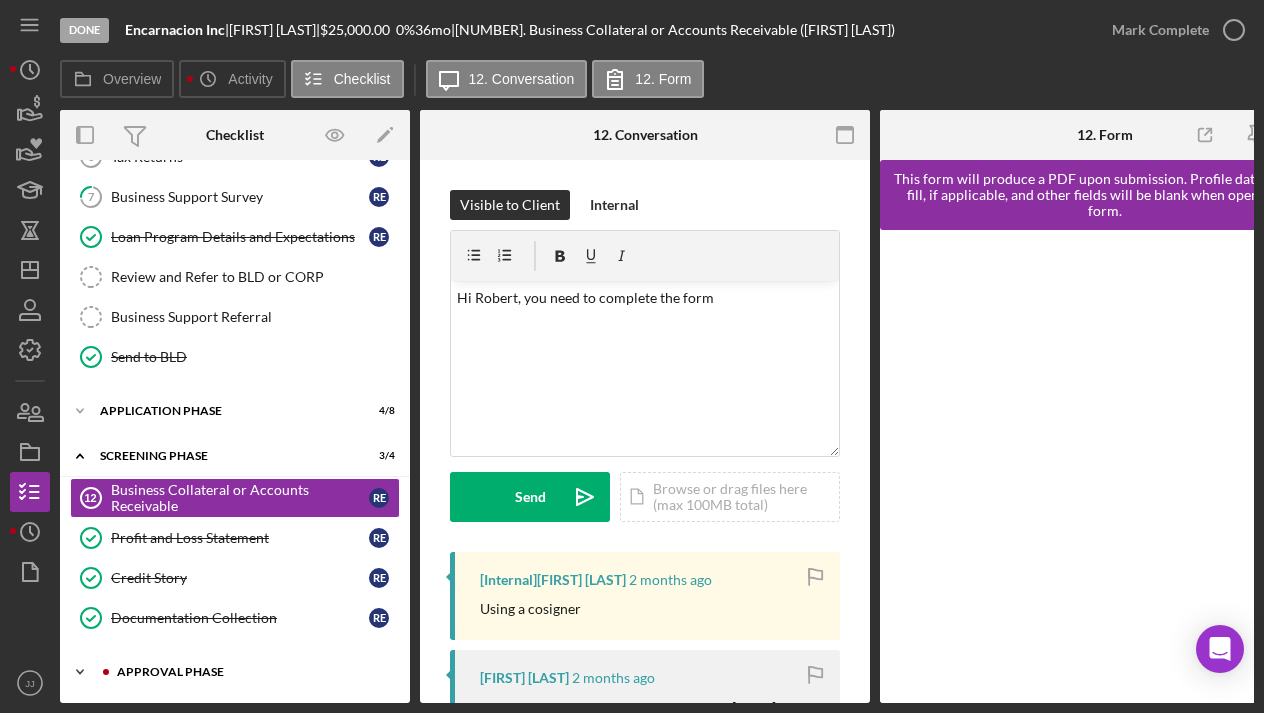 click on "Approval Phase" at bounding box center [251, 672] 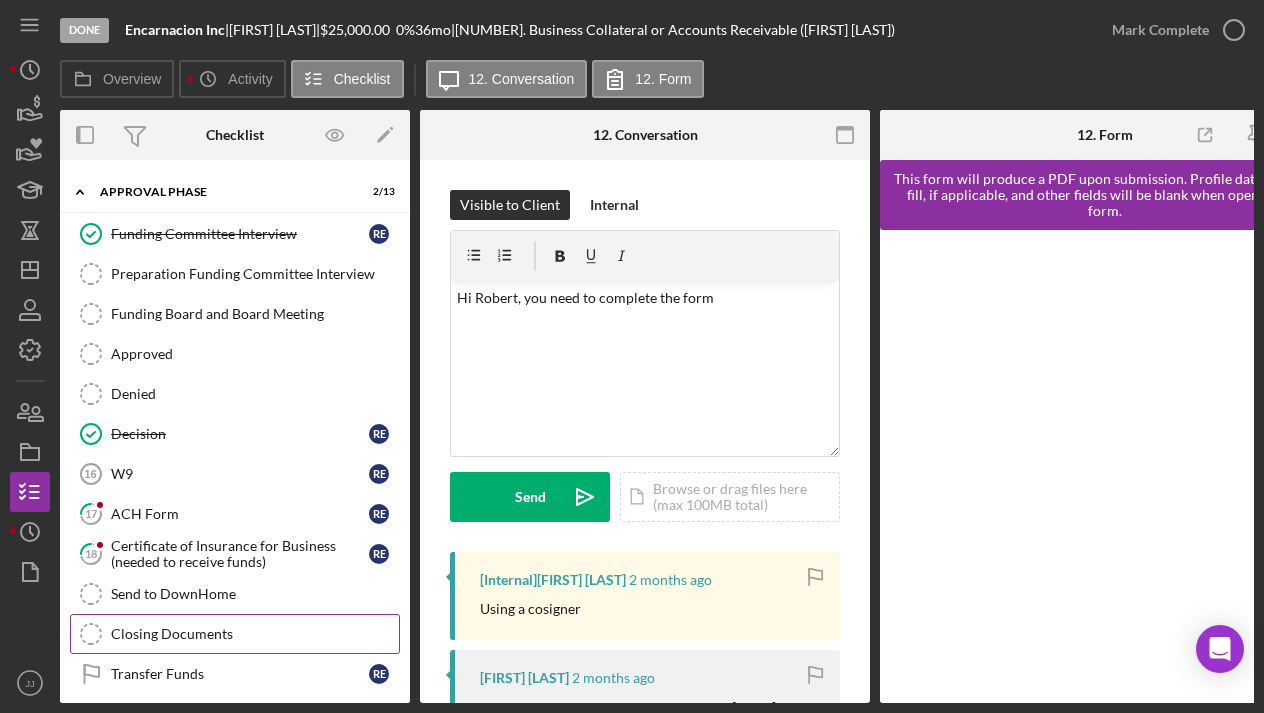 scroll, scrollTop: 801, scrollLeft: 0, axis: vertical 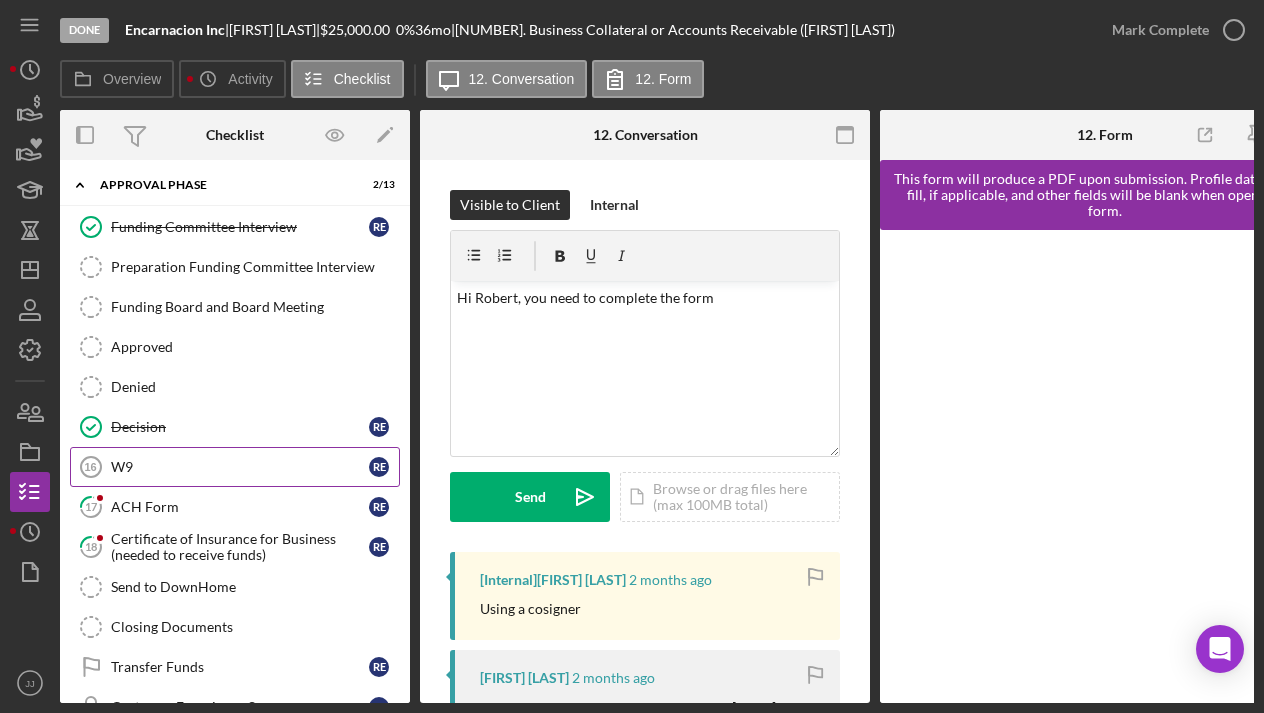click on "W9 16 W9 R E" at bounding box center [235, 467] 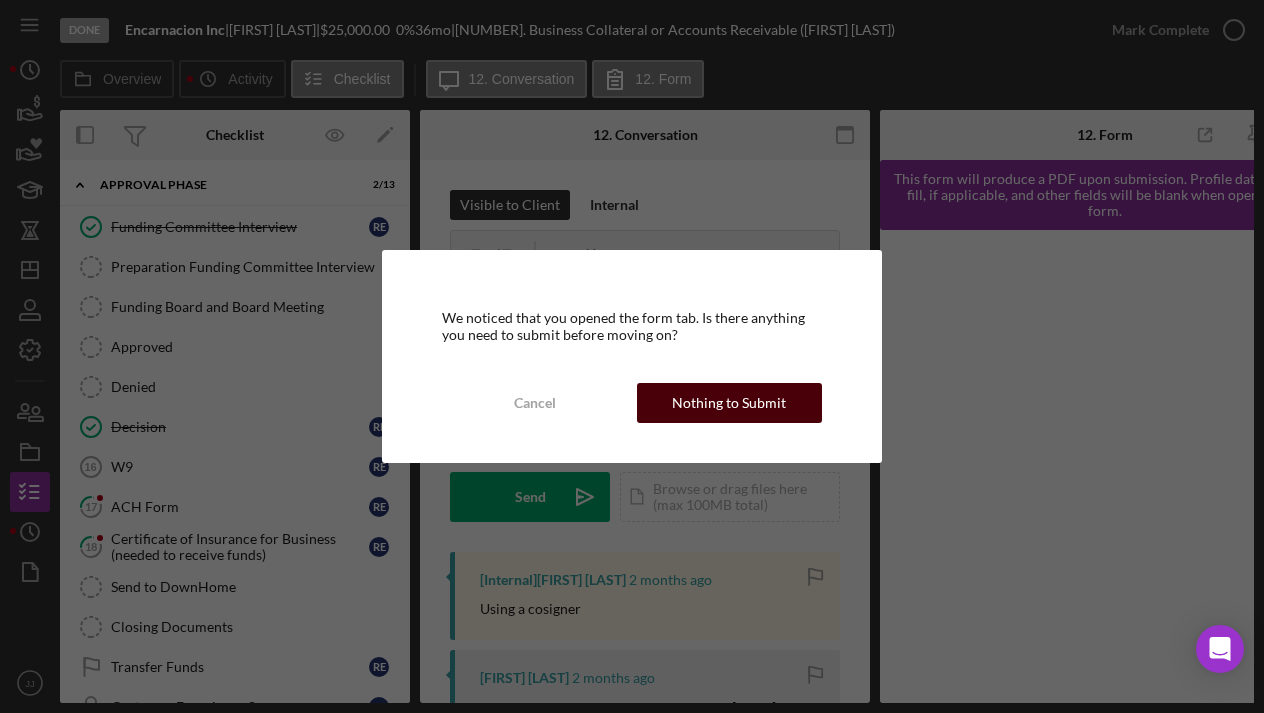 click on "Nothing to Submit" at bounding box center [729, 403] 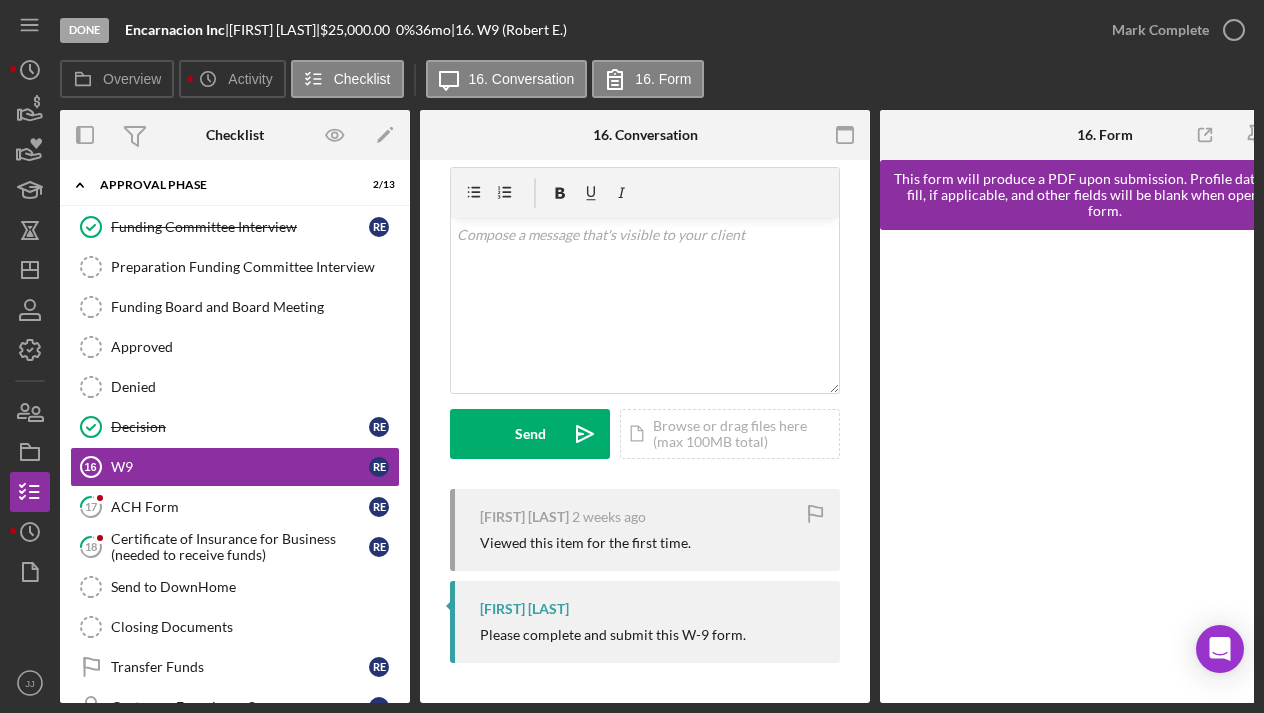 scroll, scrollTop: 69, scrollLeft: 0, axis: vertical 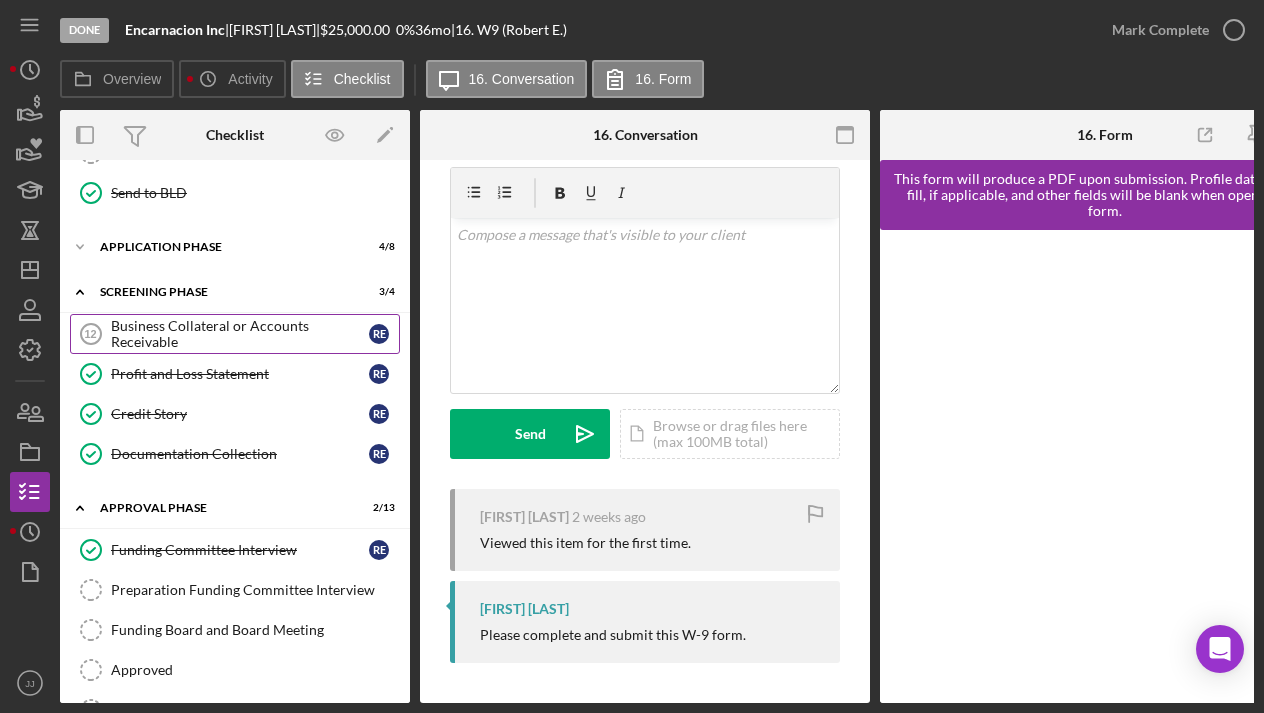 click on "Business Collateral or Accounts Receivable" at bounding box center (240, 334) 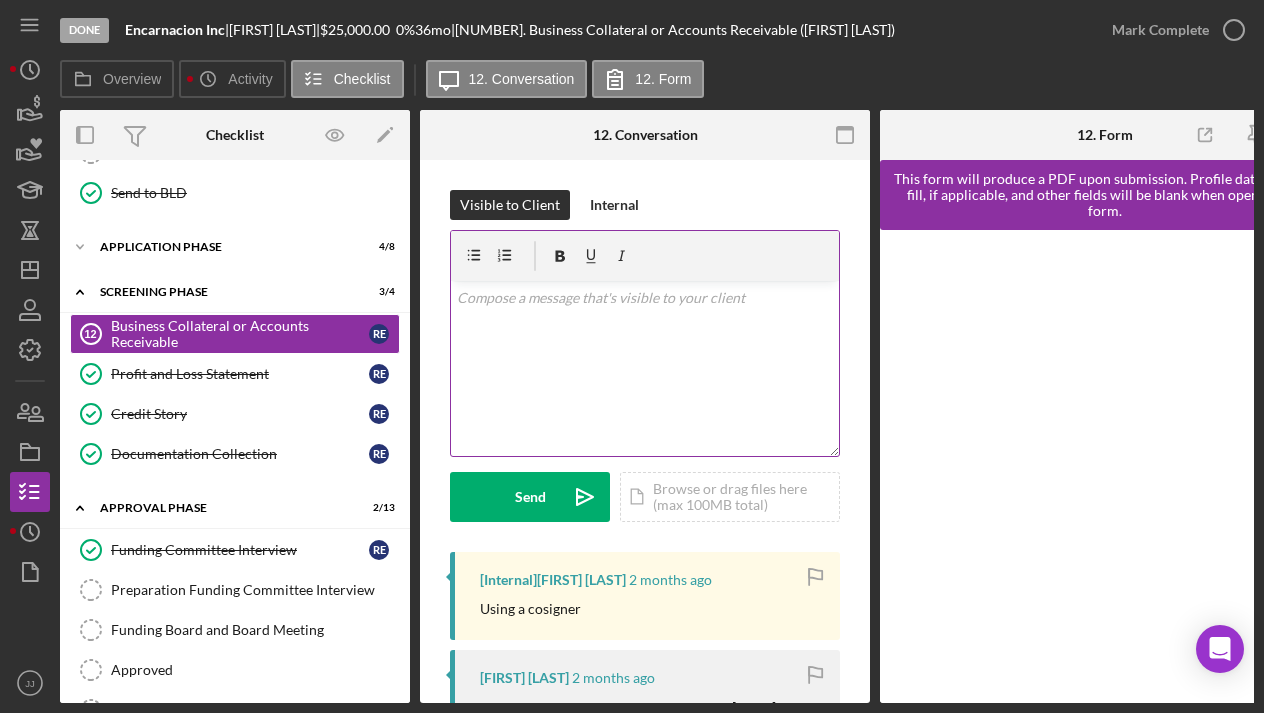 click on "v Color teal Color pink Remove color Add row above Add row below Add column before Add column after Merge cells Split cells Remove column Remove row Remove table" at bounding box center (645, 368) 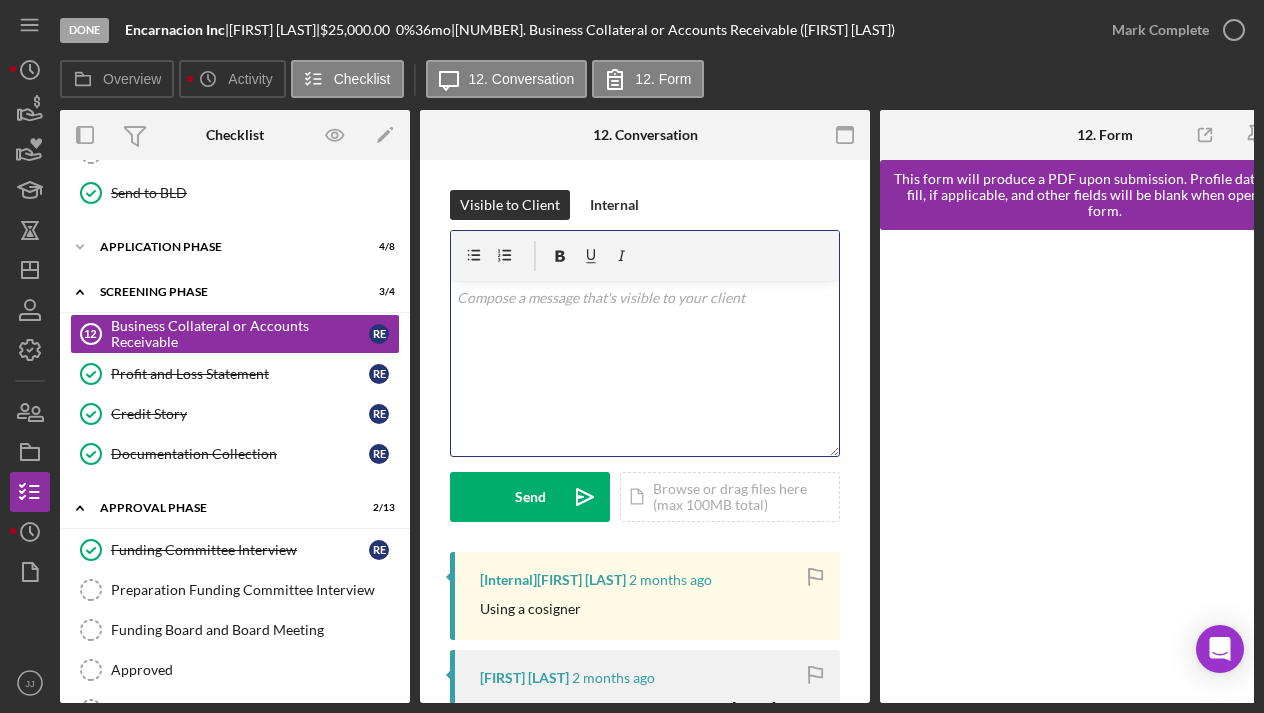 type 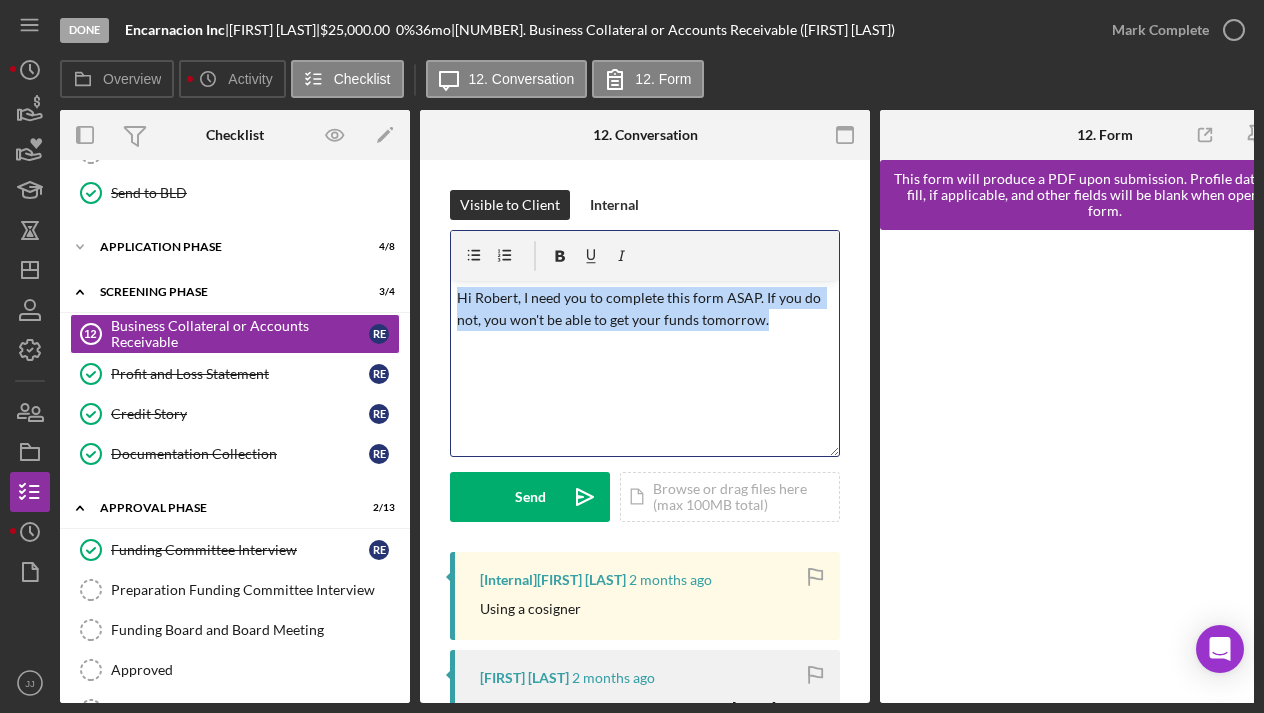 drag, startPoint x: 786, startPoint y: 319, endPoint x: 447, endPoint y: 296, distance: 339.77933 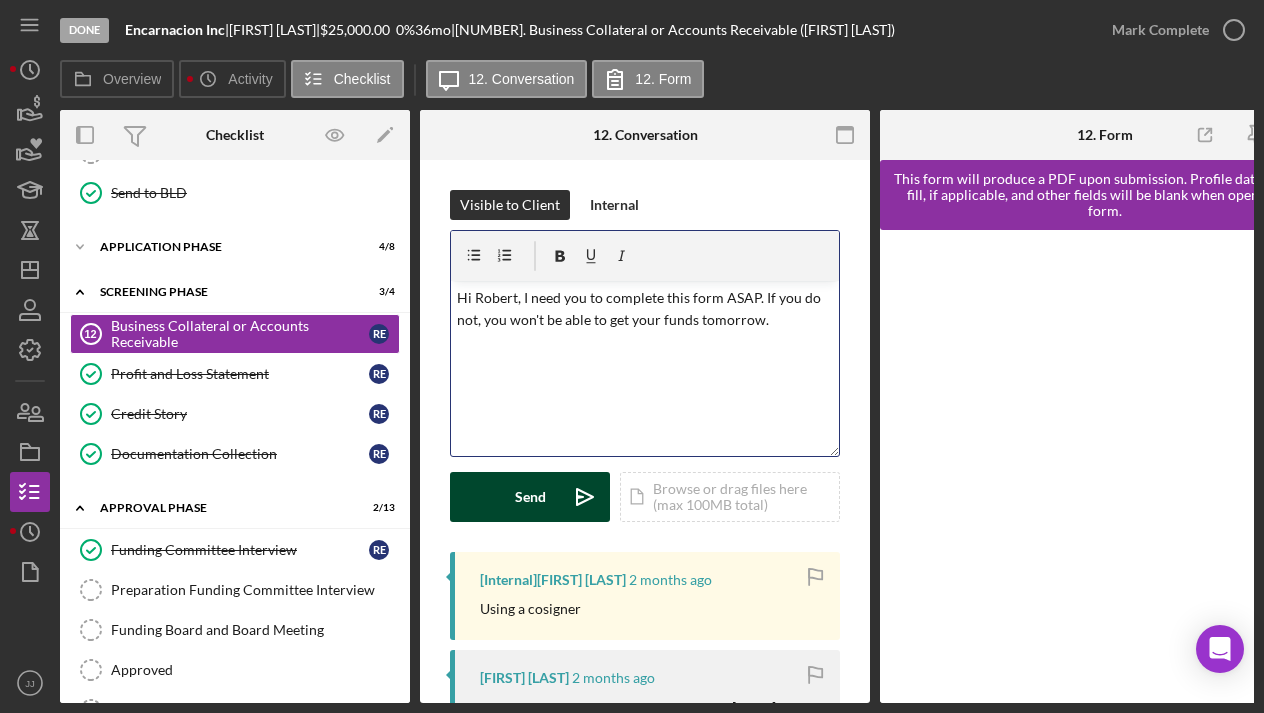 click on "Send Icon/icon-invite-send" at bounding box center (530, 497) 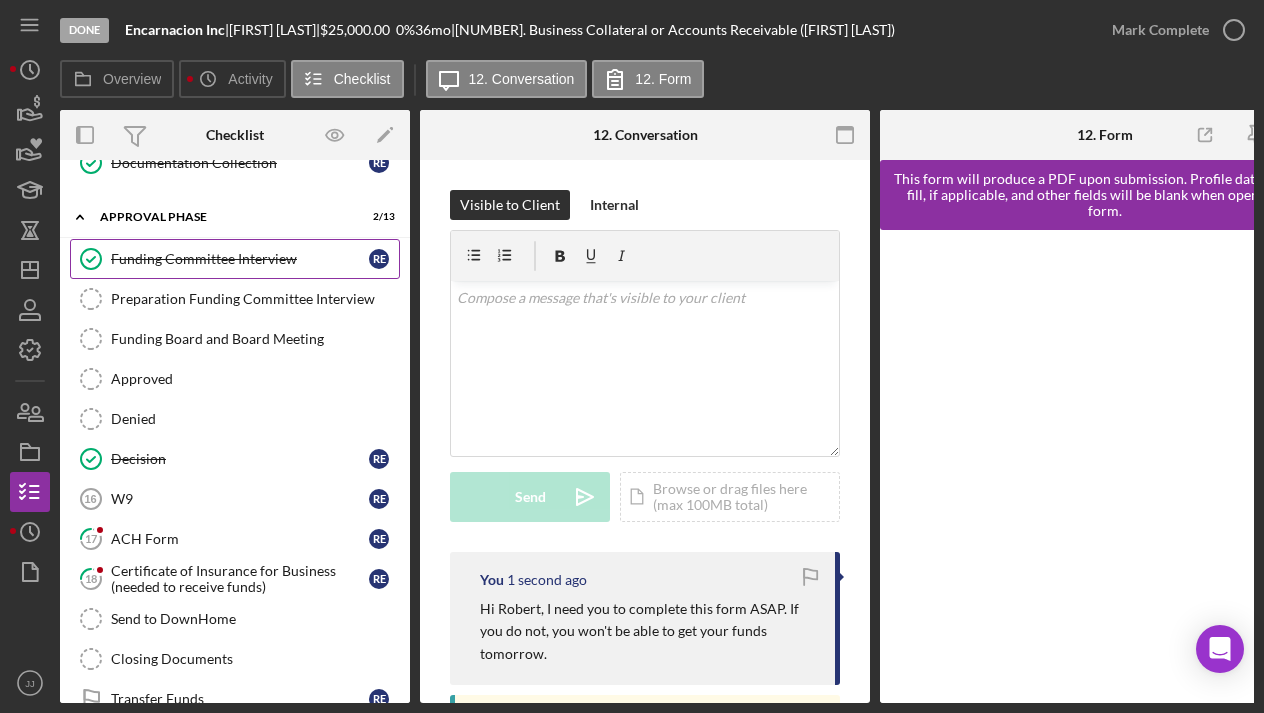 scroll, scrollTop: 776, scrollLeft: 0, axis: vertical 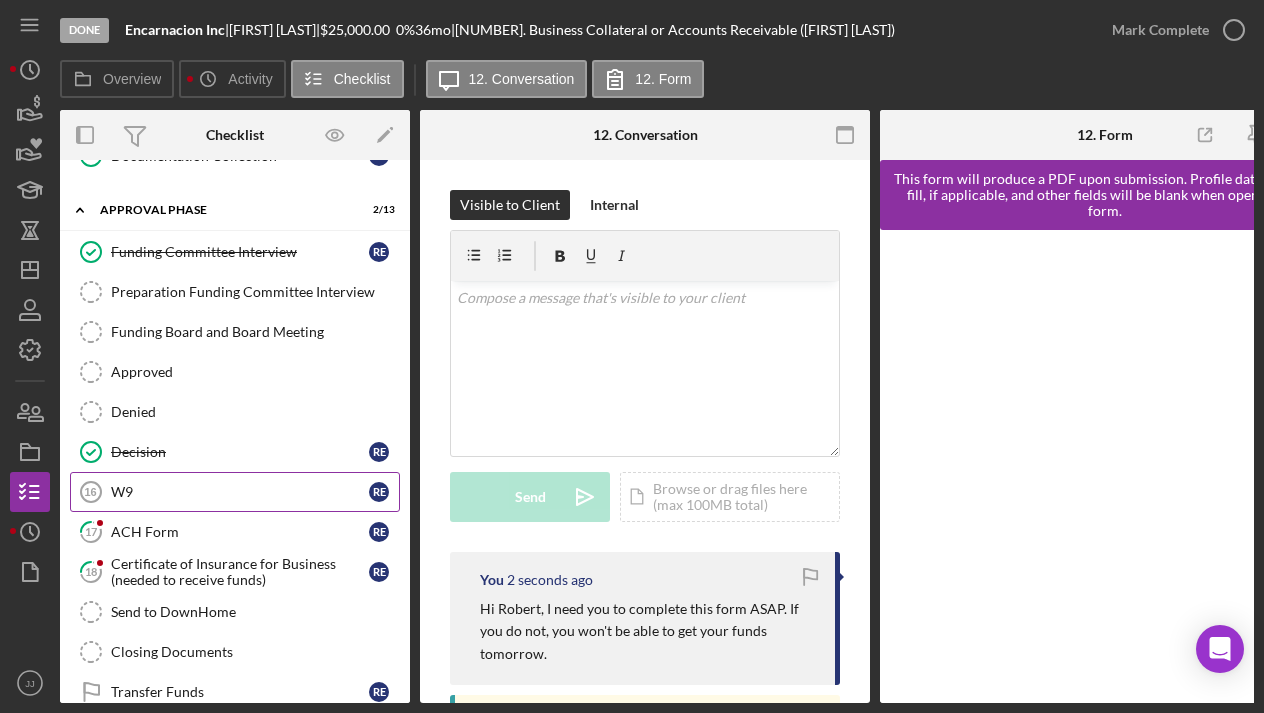 click on "W9" at bounding box center [240, 492] 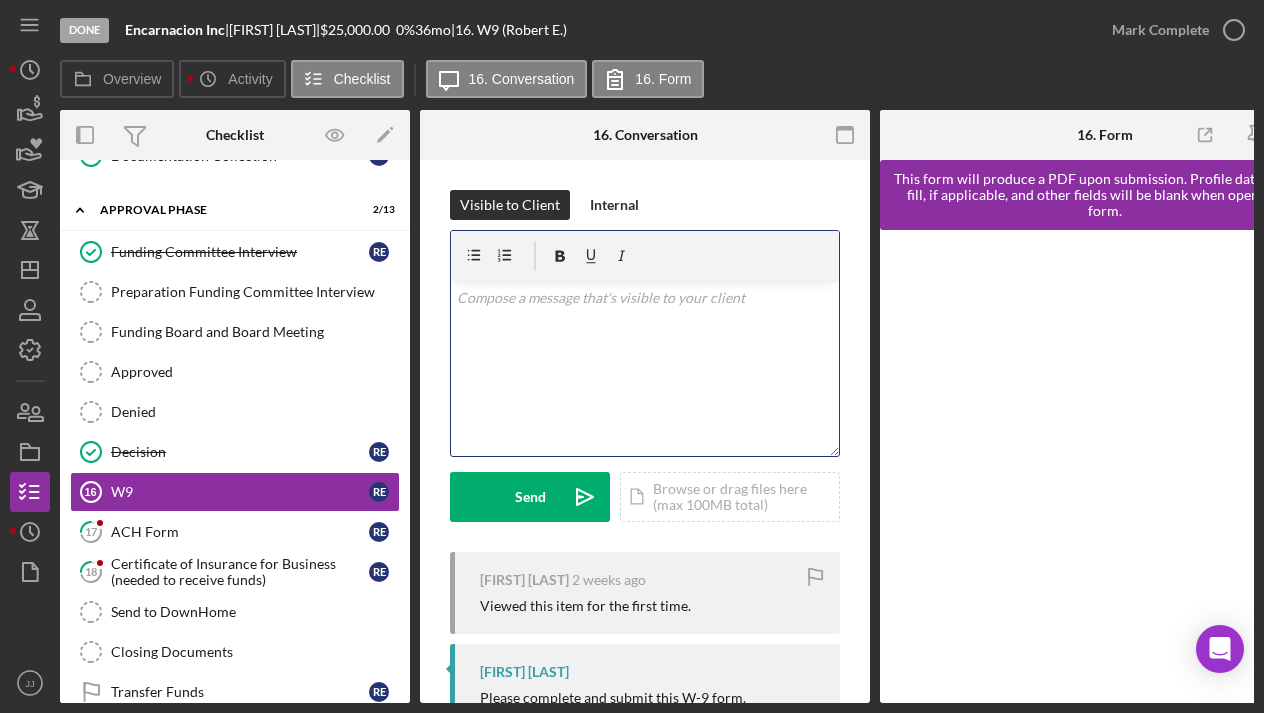 click on "v Color teal Color pink Remove color Add row above Add row below Add column before Add column after Merge cells Split cells Remove column Remove row Remove table" at bounding box center [645, 368] 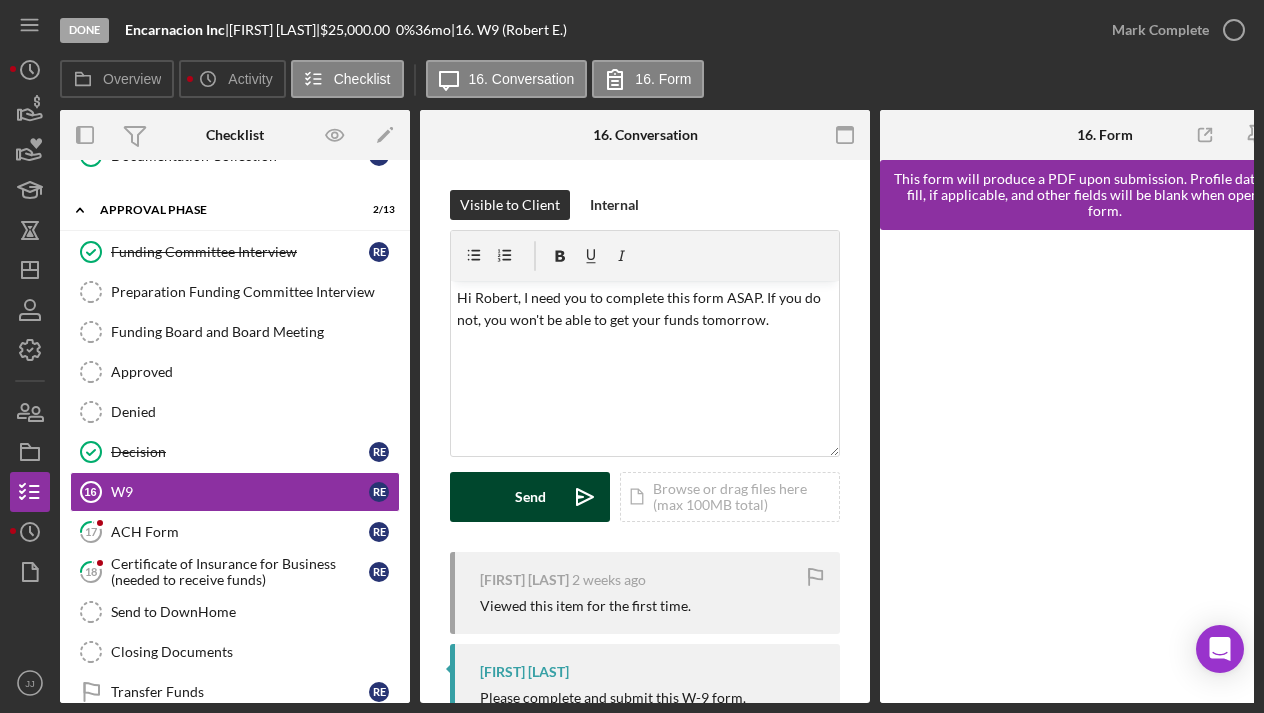 click on "Send" at bounding box center (530, 497) 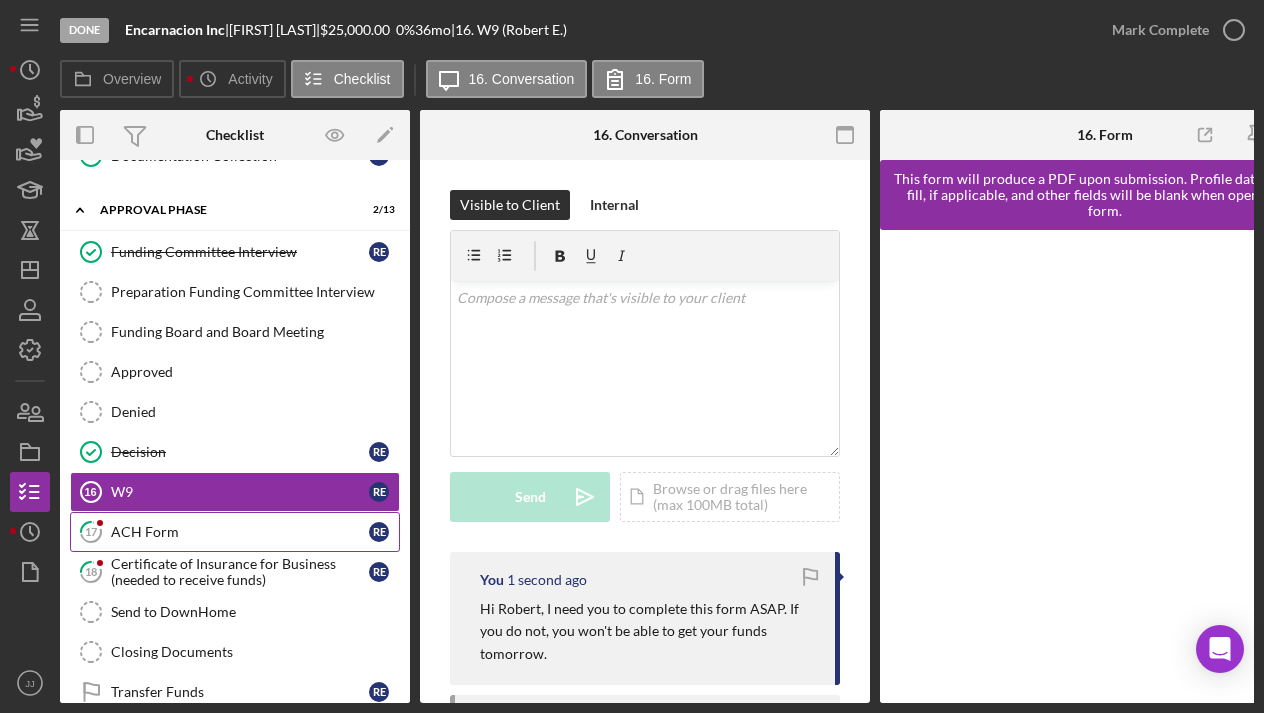click on "ACH Form" at bounding box center [240, 532] 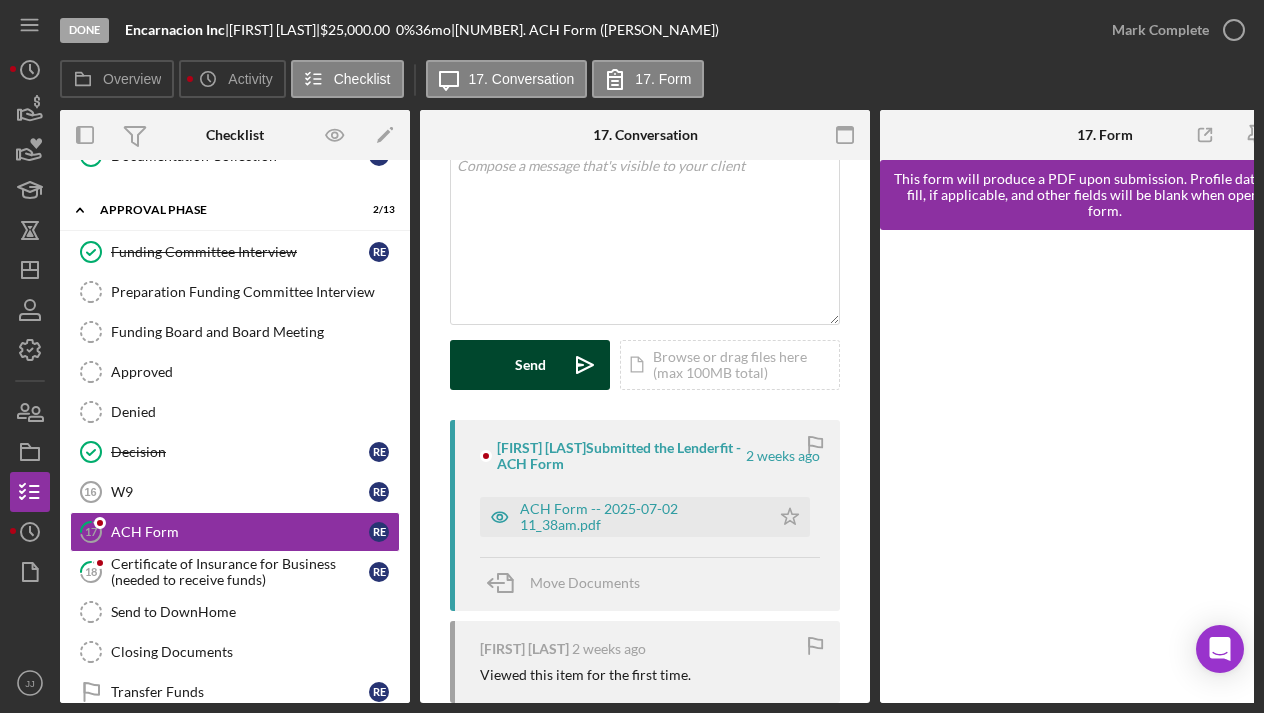 scroll, scrollTop: 134, scrollLeft: 0, axis: vertical 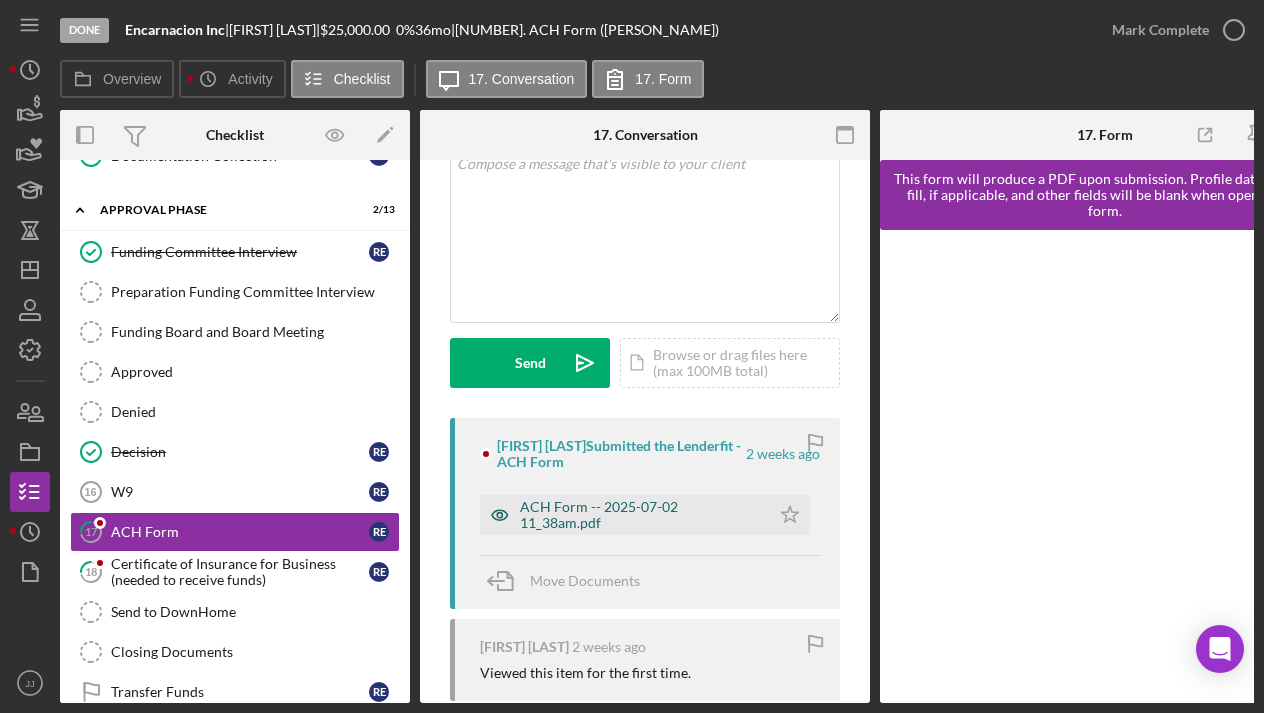 click on "ACH Form  -- 2025-07-02 11_38am.pdf" at bounding box center (640, 515) 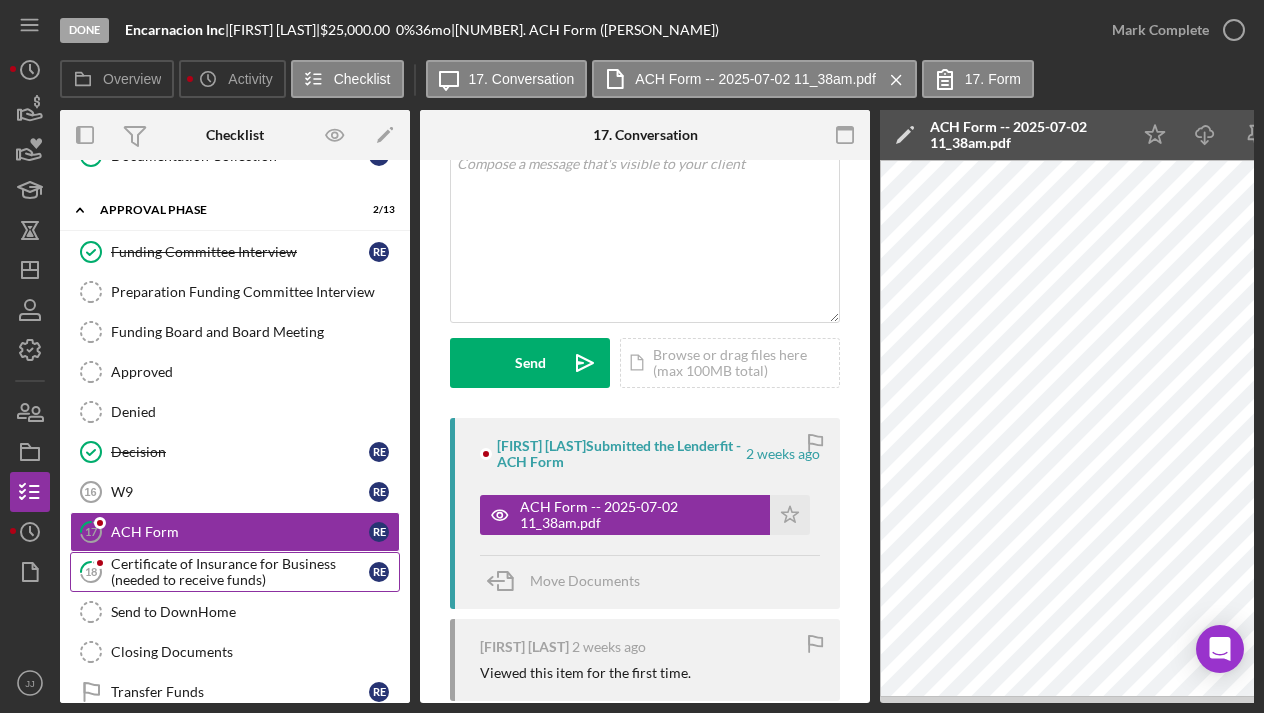scroll, scrollTop: 0, scrollLeft: 0, axis: both 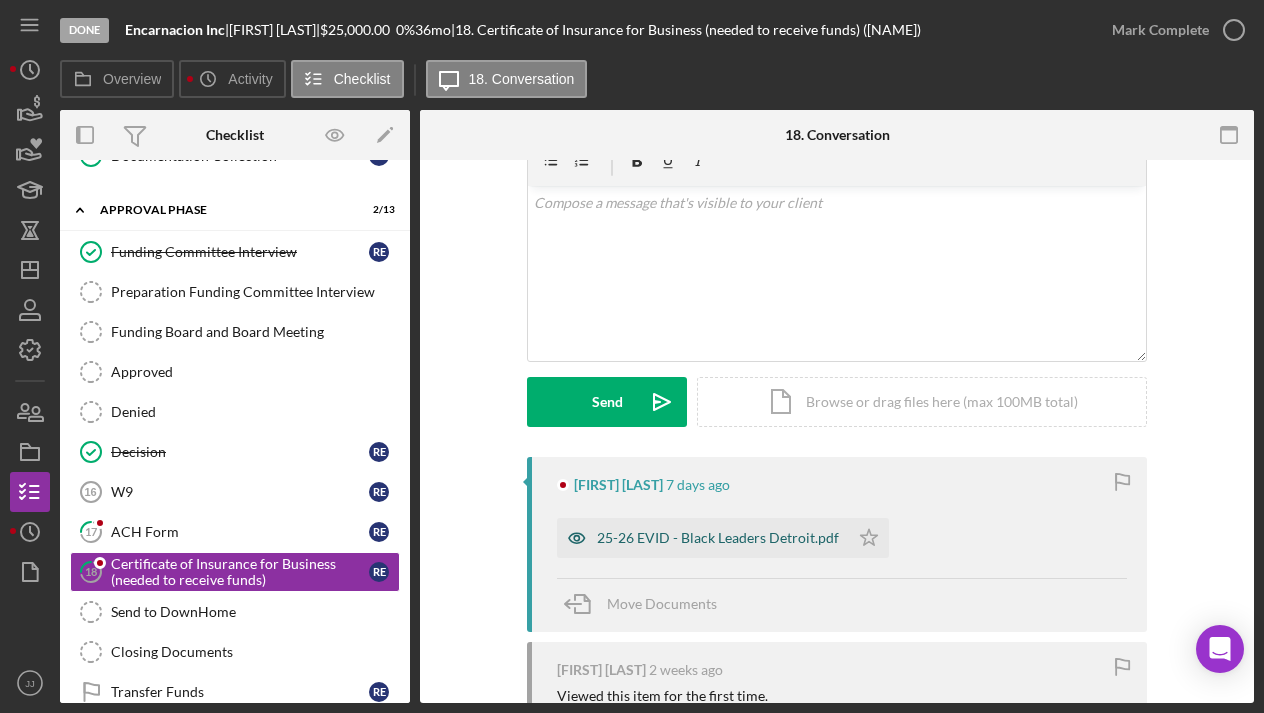 click on "25-26 EVID - Black Leaders Detroit.pdf" at bounding box center (718, 538) 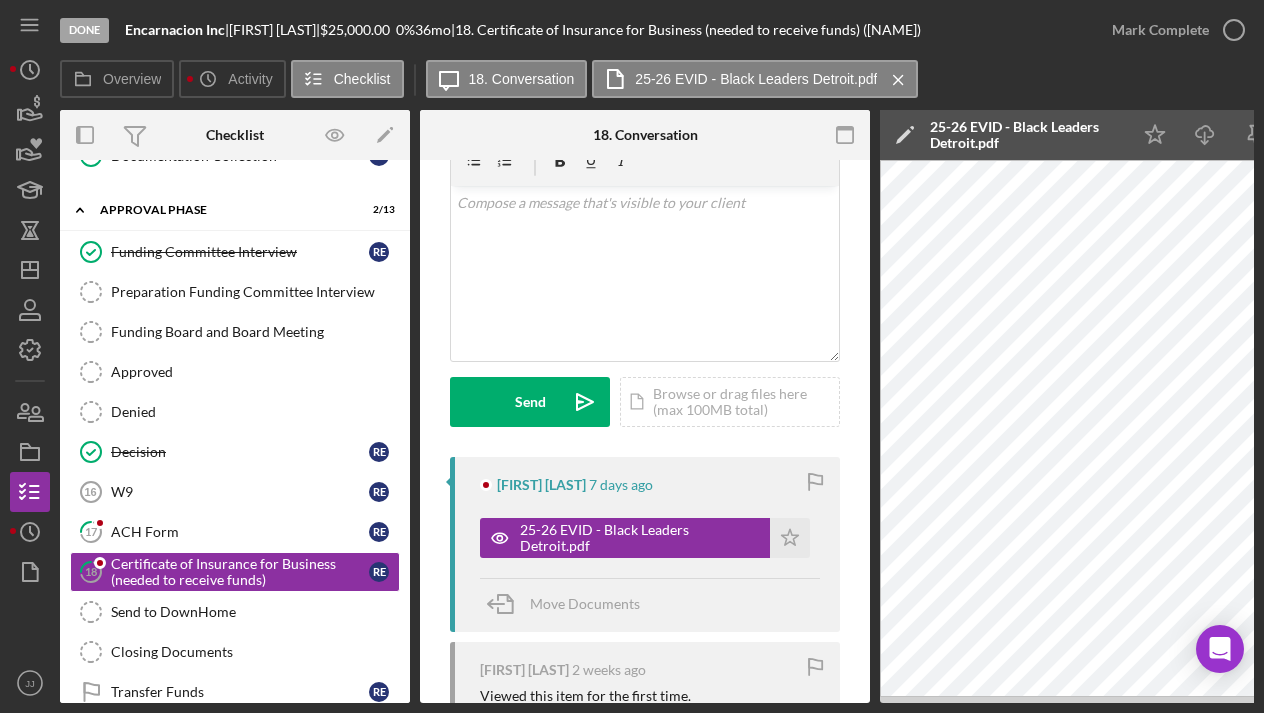 scroll, scrollTop: 0, scrollLeft: 0, axis: both 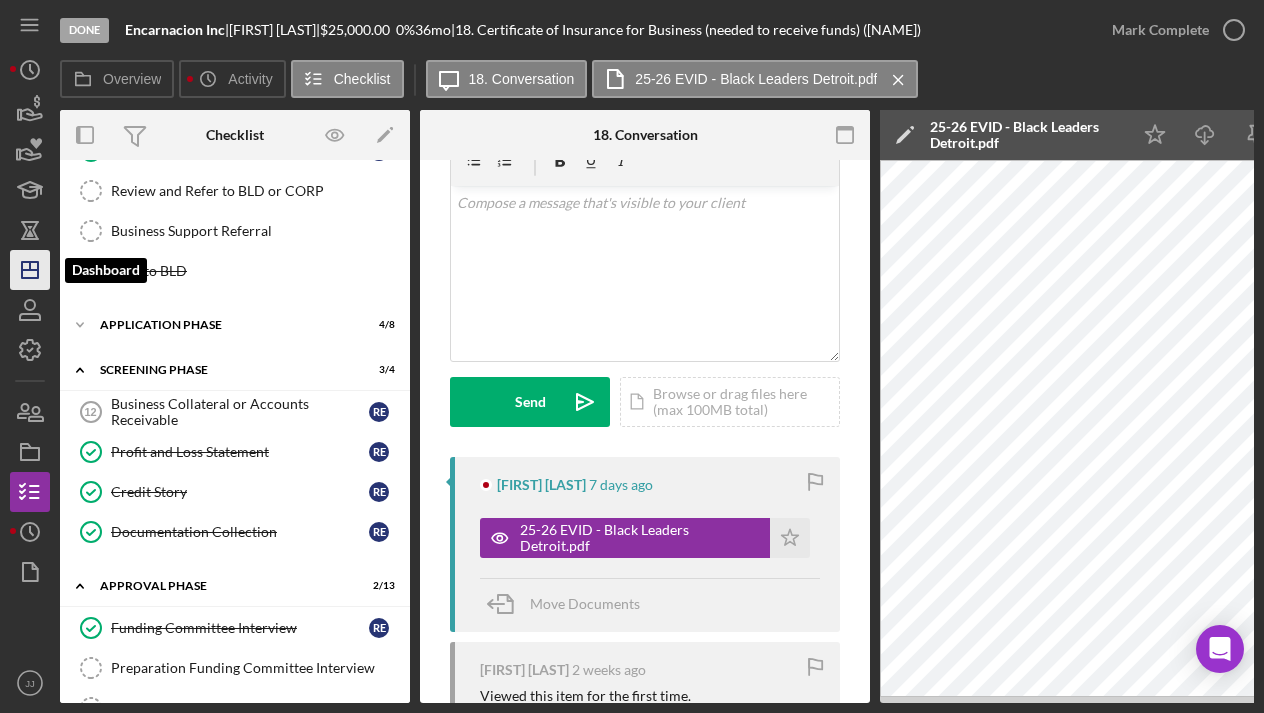 click 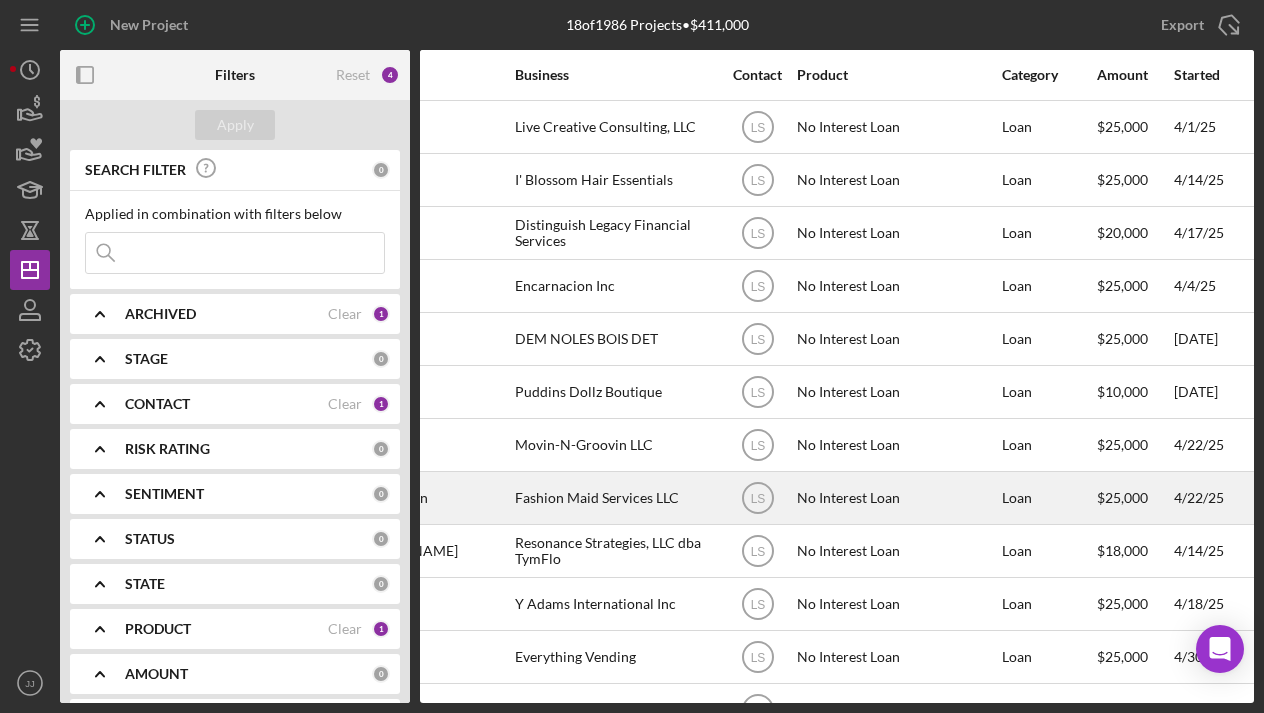 scroll, scrollTop: 0, scrollLeft: 330, axis: horizontal 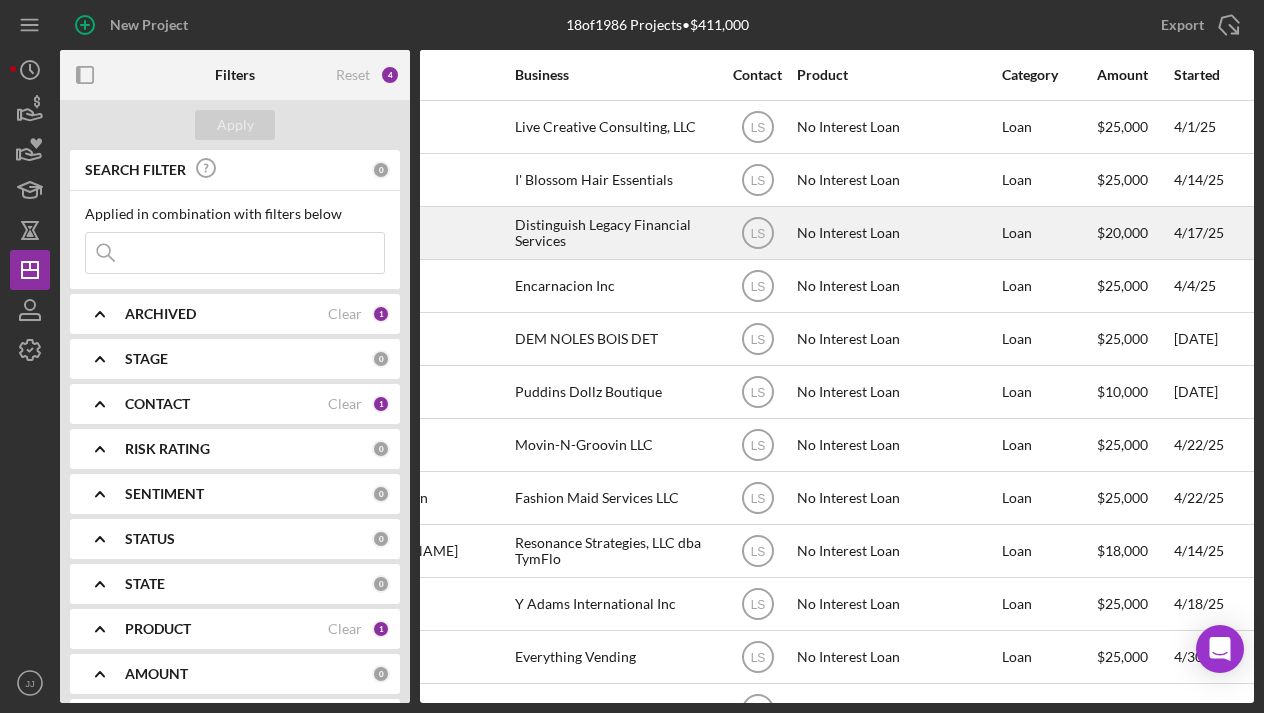click on "Distinguish Legacy Financial Services" at bounding box center (615, 233) 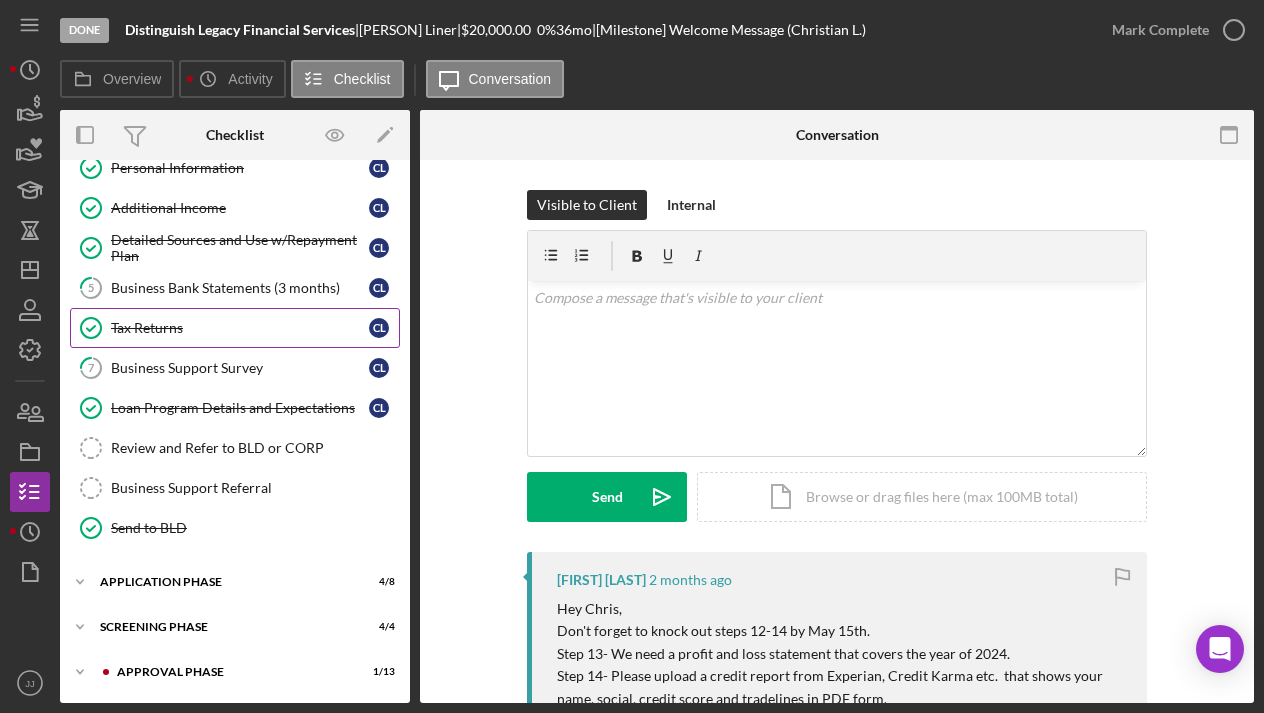 scroll, scrollTop: 143, scrollLeft: 0, axis: vertical 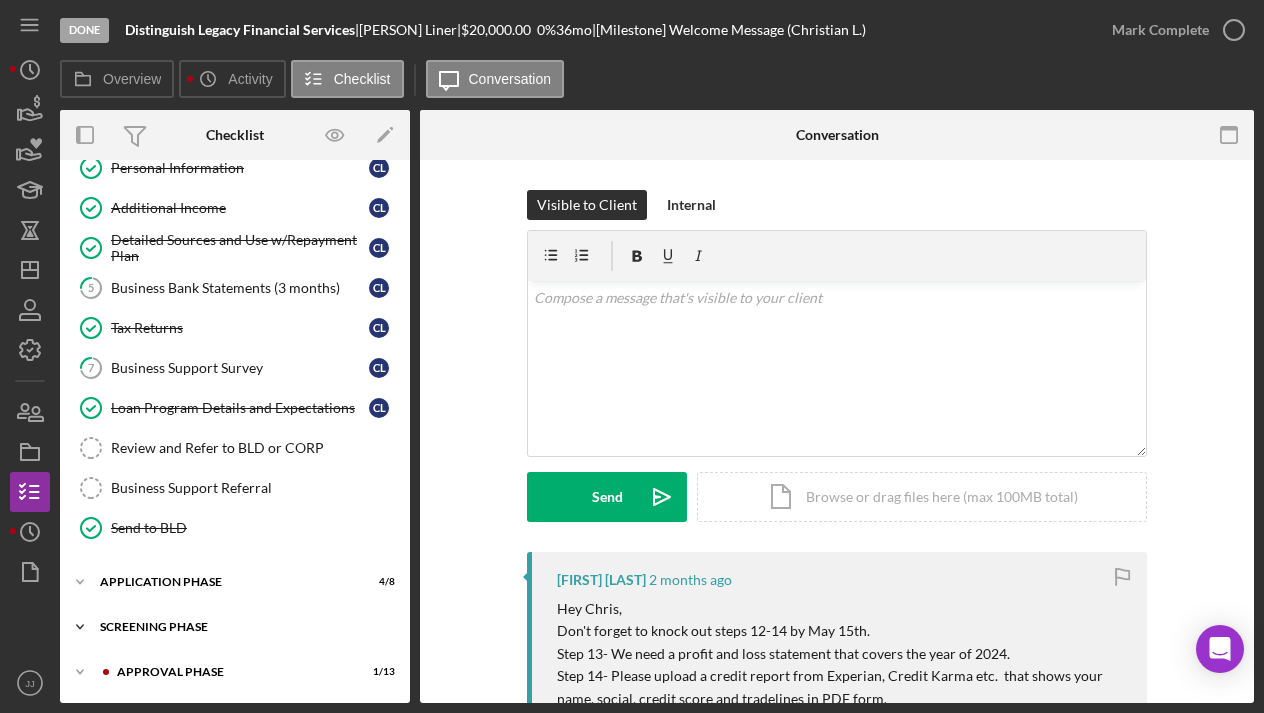 click on "Icon/Expander Screening Phase 4 / 4" at bounding box center [235, 627] 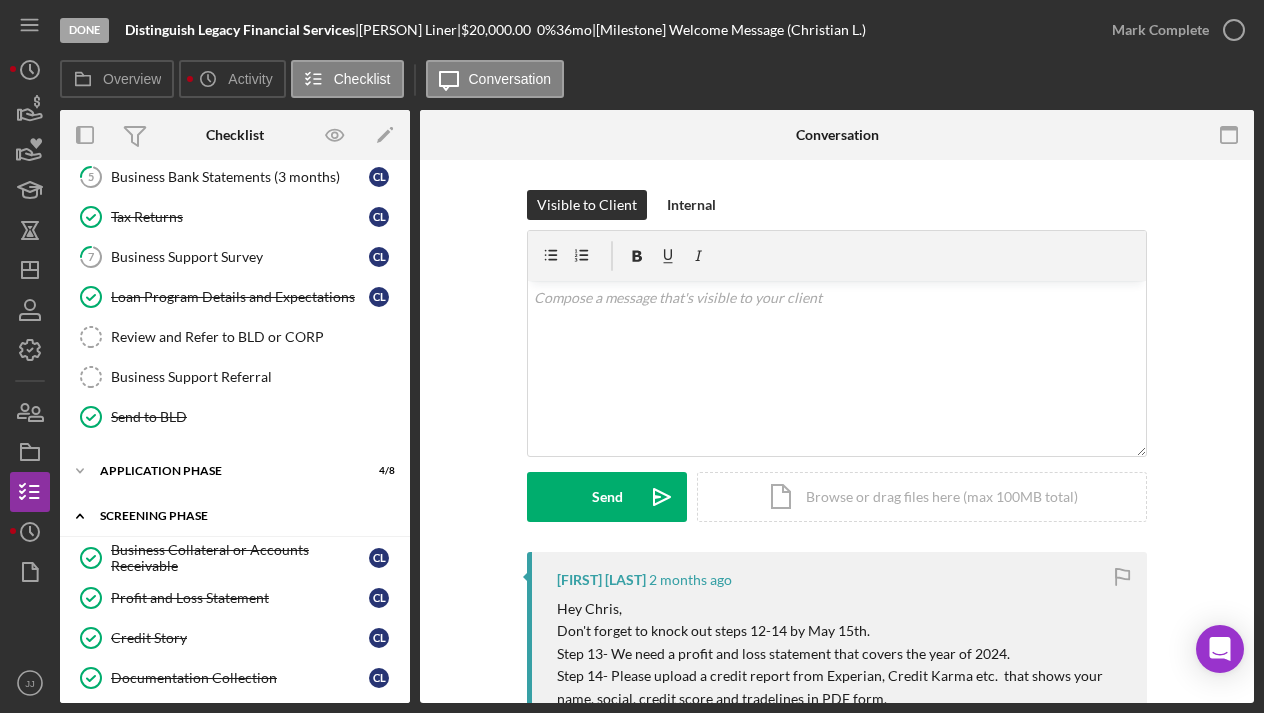 scroll, scrollTop: 255, scrollLeft: 0, axis: vertical 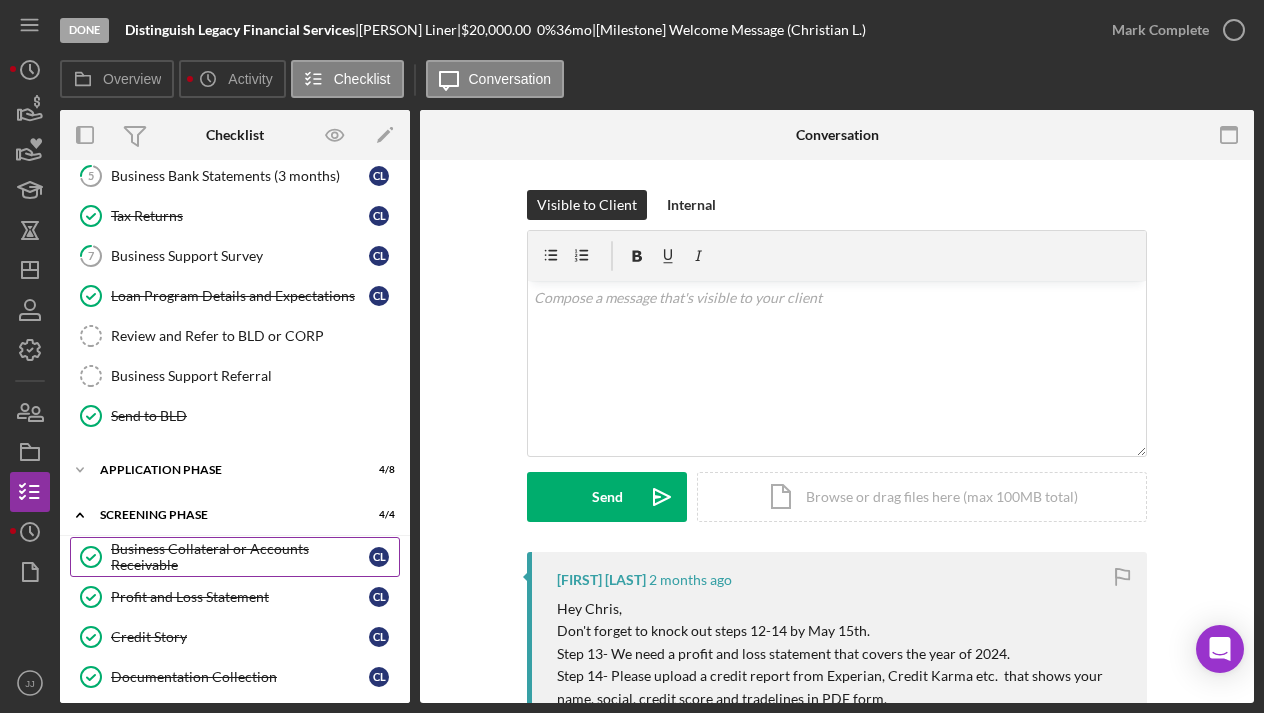 click on "Business Collateral or Accounts Receivable" at bounding box center [240, 557] 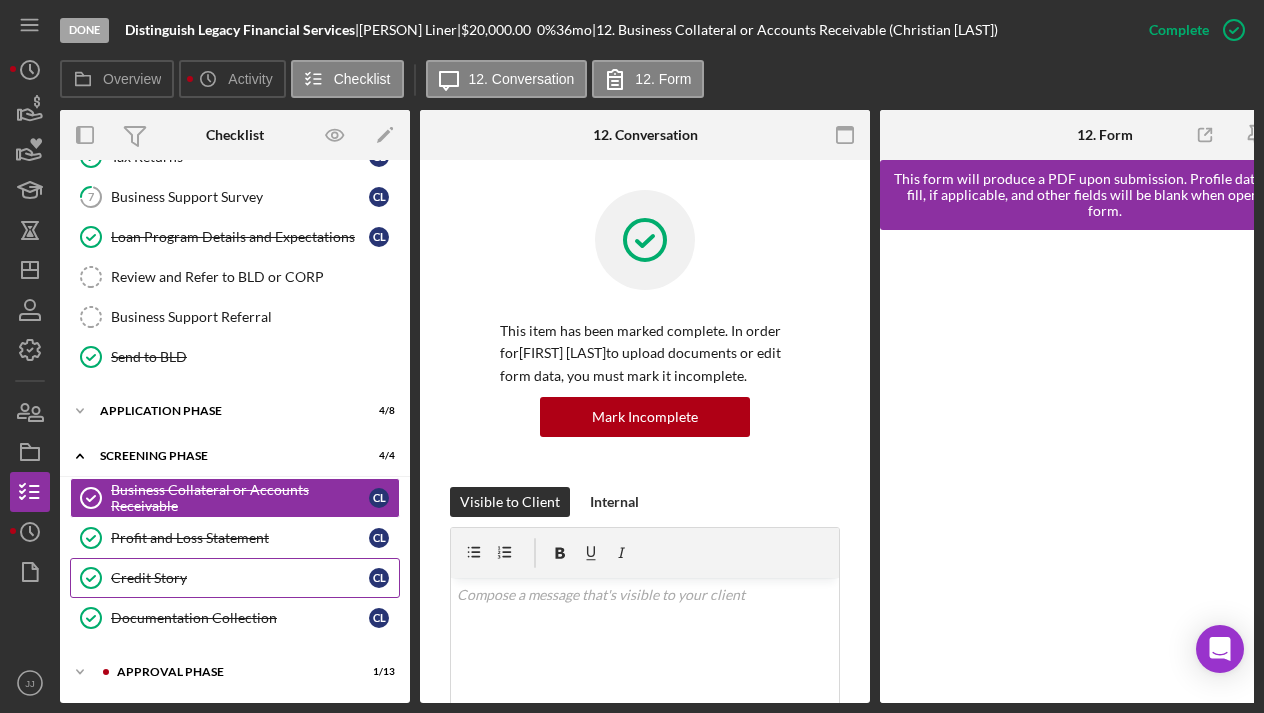 scroll, scrollTop: 320, scrollLeft: 0, axis: vertical 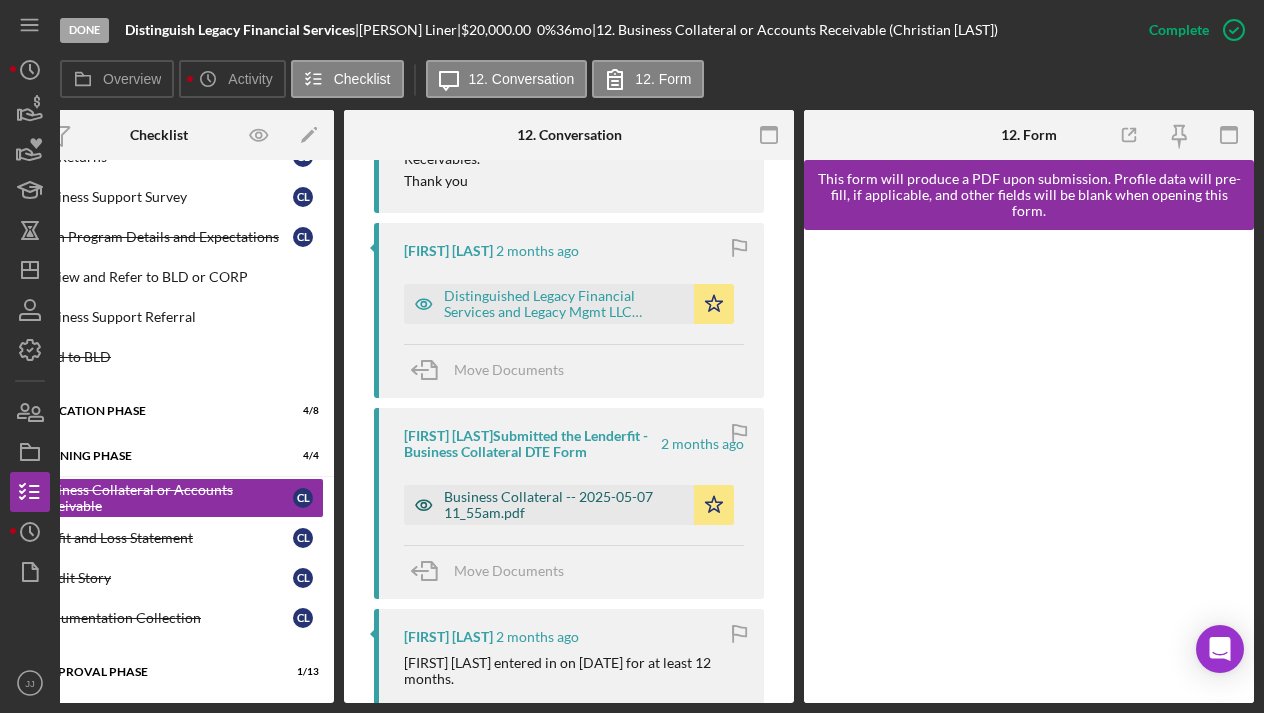 click on "Business Collateral -- 2025-05-07 11_55am.pdf" at bounding box center (564, 505) 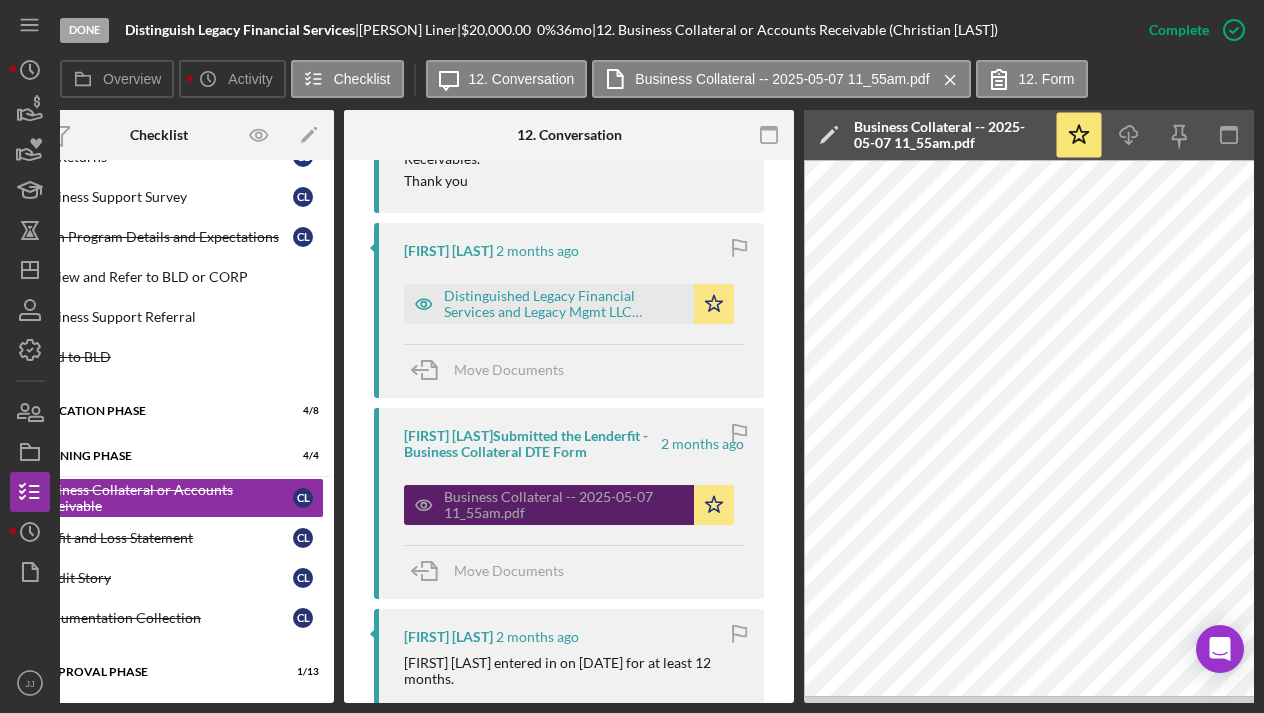 click on "Business Collateral -- 2025-05-07 11_55am.pdf" at bounding box center (564, 505) 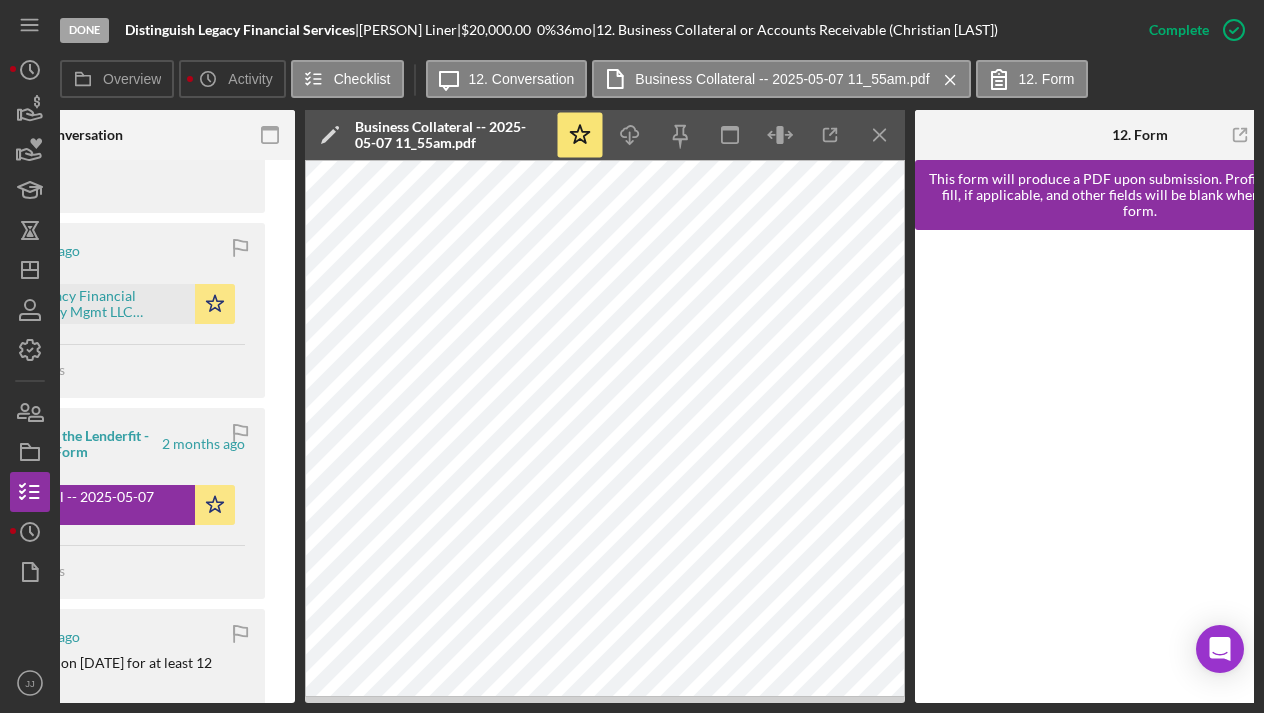 scroll, scrollTop: 0, scrollLeft: 578, axis: horizontal 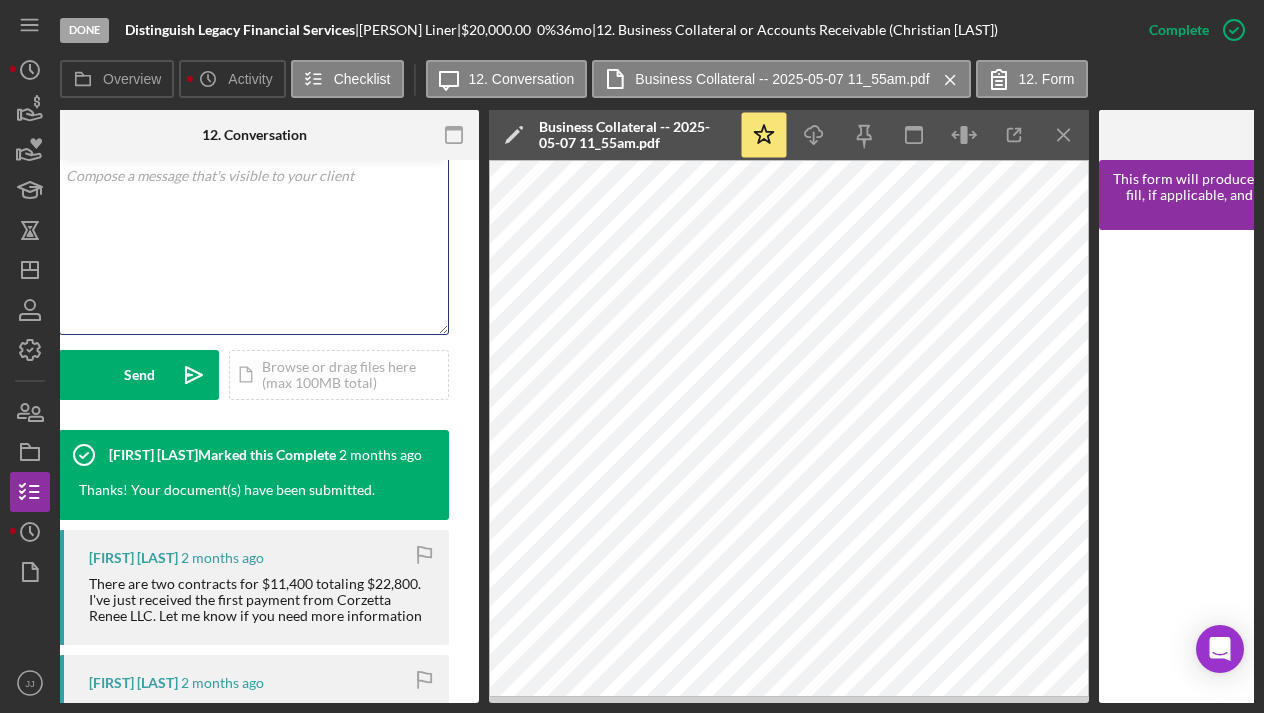 drag, startPoint x: 449, startPoint y: 705, endPoint x: 343, endPoint y: 712, distance: 106.23088 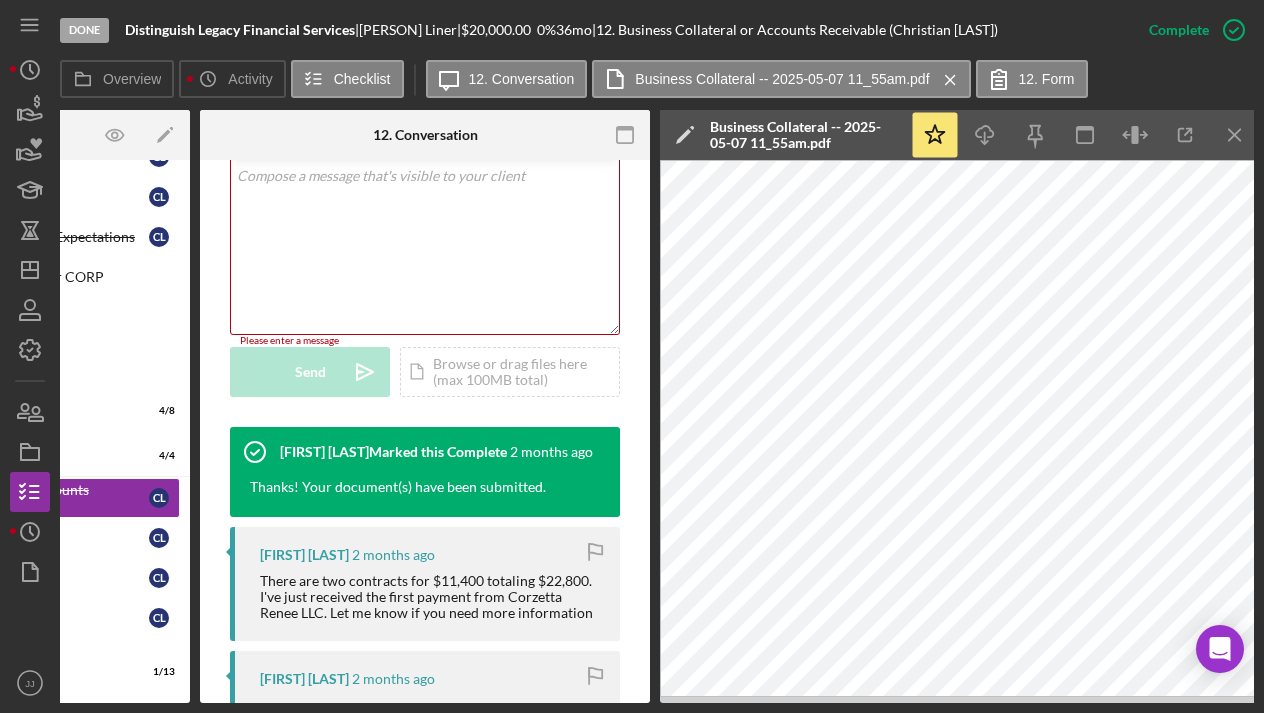 scroll, scrollTop: 0, scrollLeft: 217, axis: horizontal 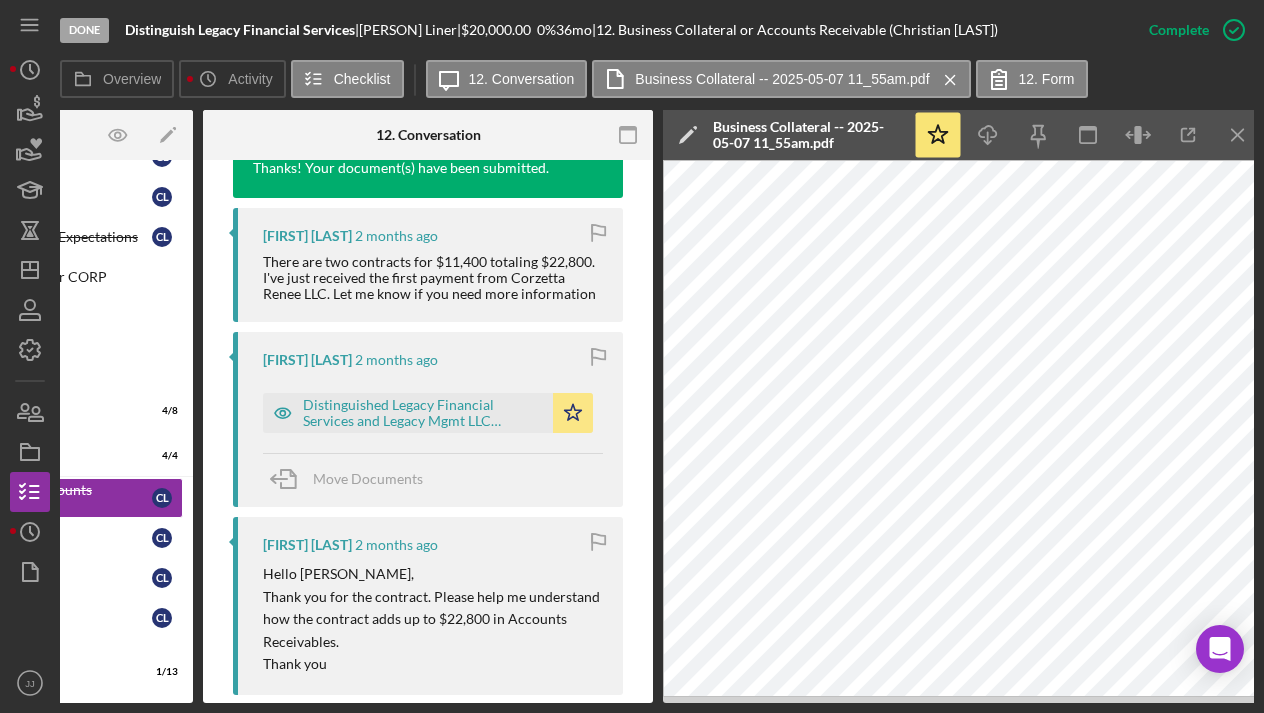 drag, startPoint x: 263, startPoint y: 704, endPoint x: 143, endPoint y: 713, distance: 120.33703 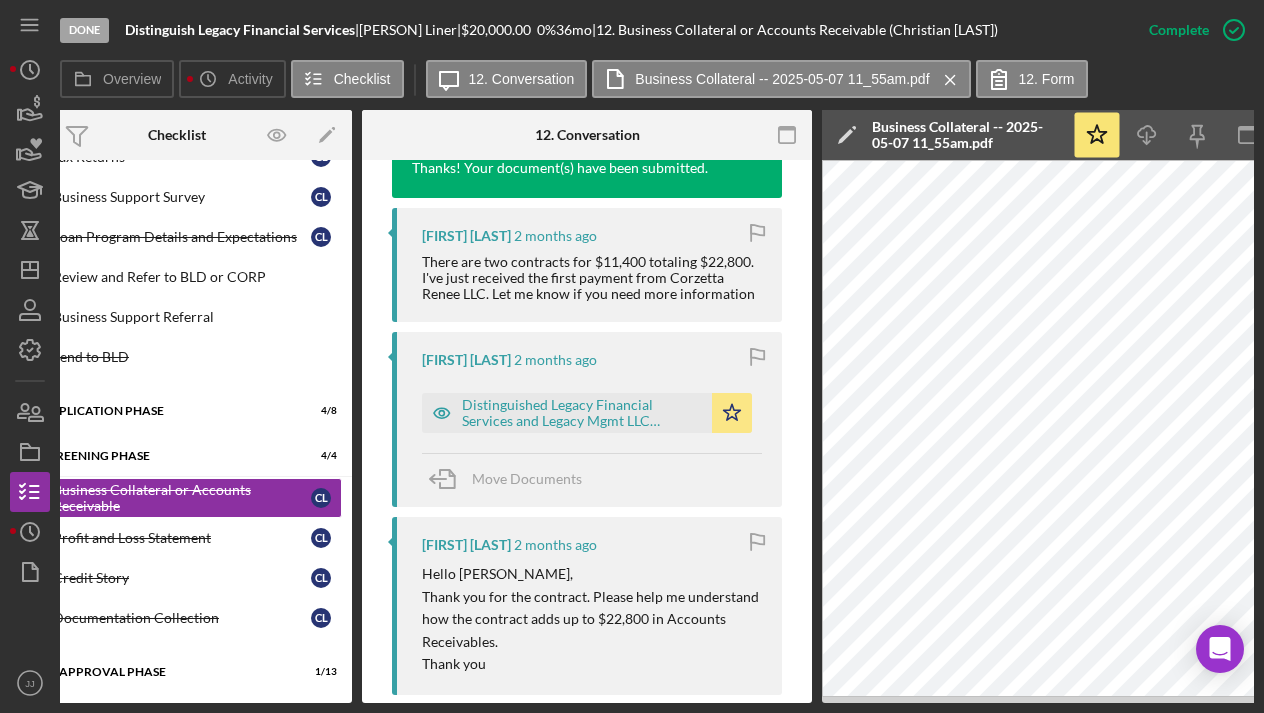 scroll, scrollTop: 0, scrollLeft: 0, axis: both 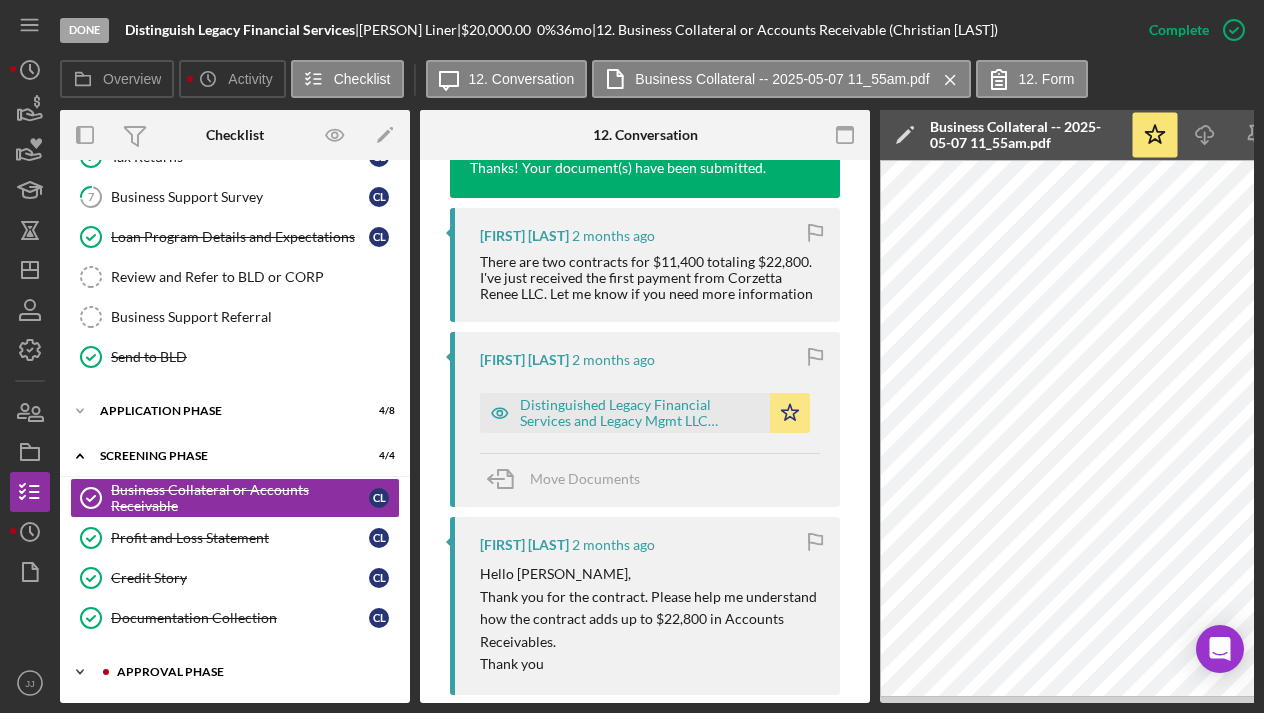 click on "Icon/Expander Approval Phase 1 / 13" at bounding box center [235, 672] 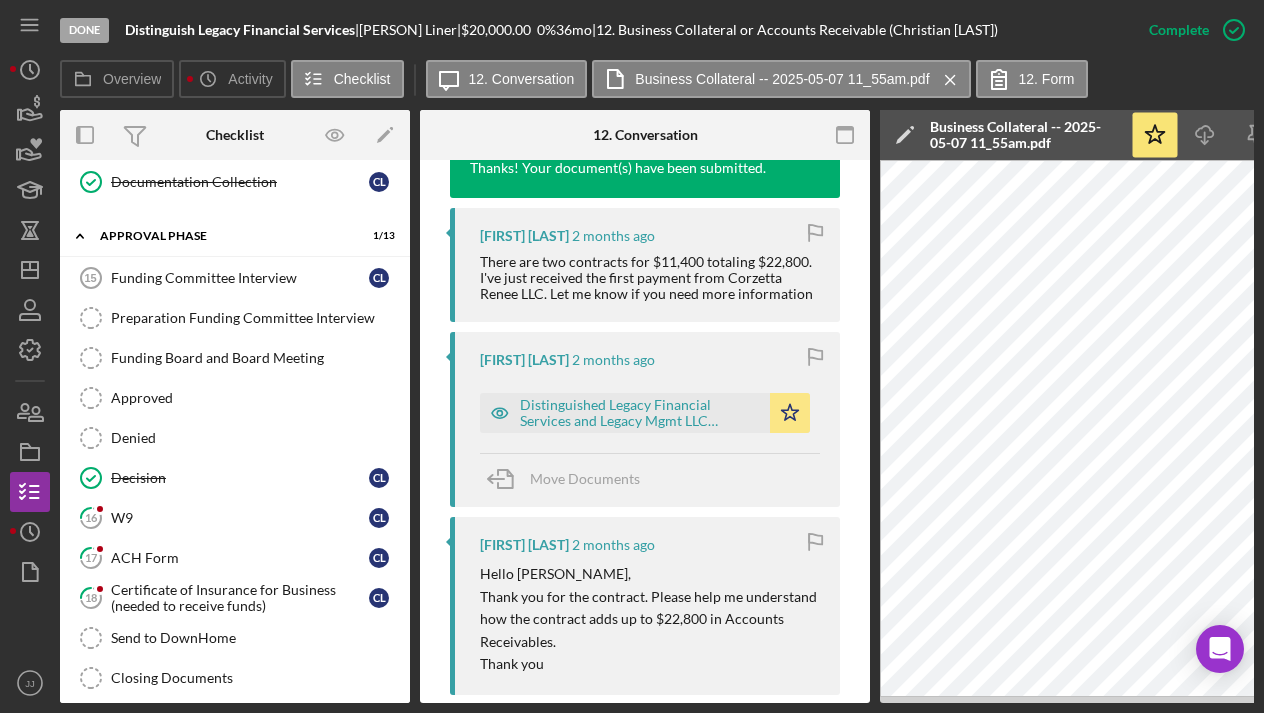 scroll, scrollTop: 755, scrollLeft: 0, axis: vertical 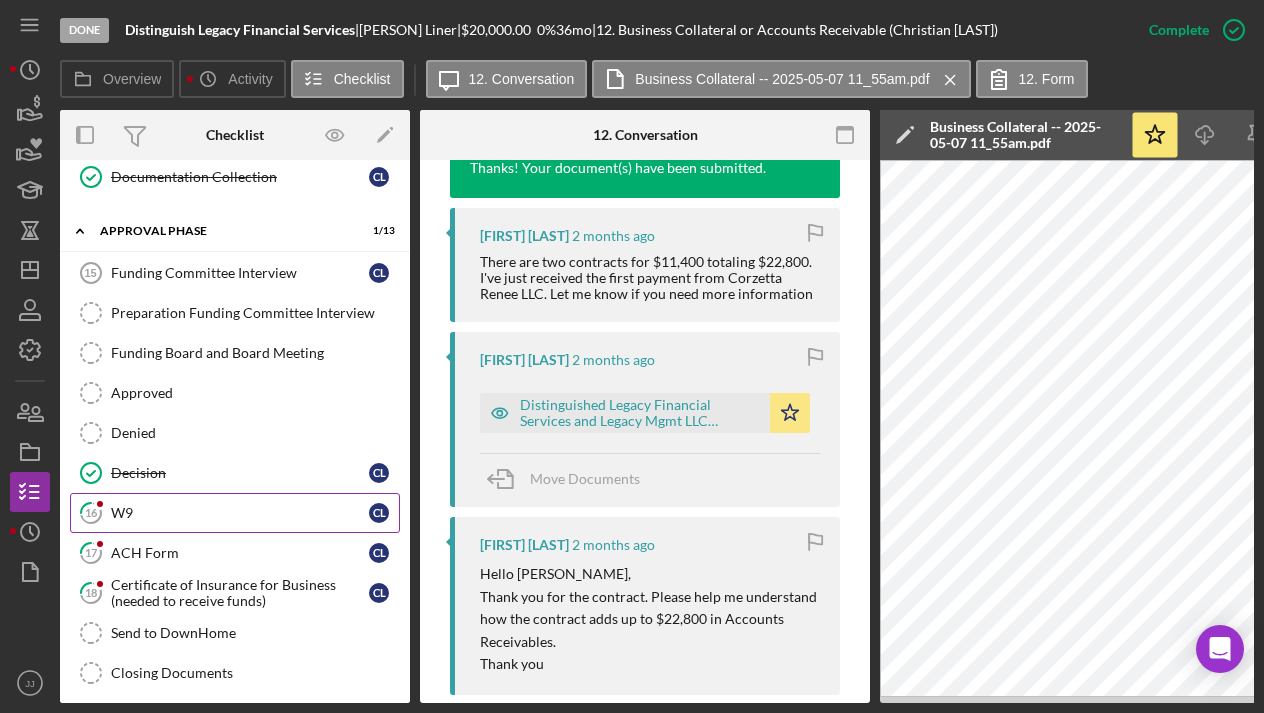 click on "W9" at bounding box center (240, 513) 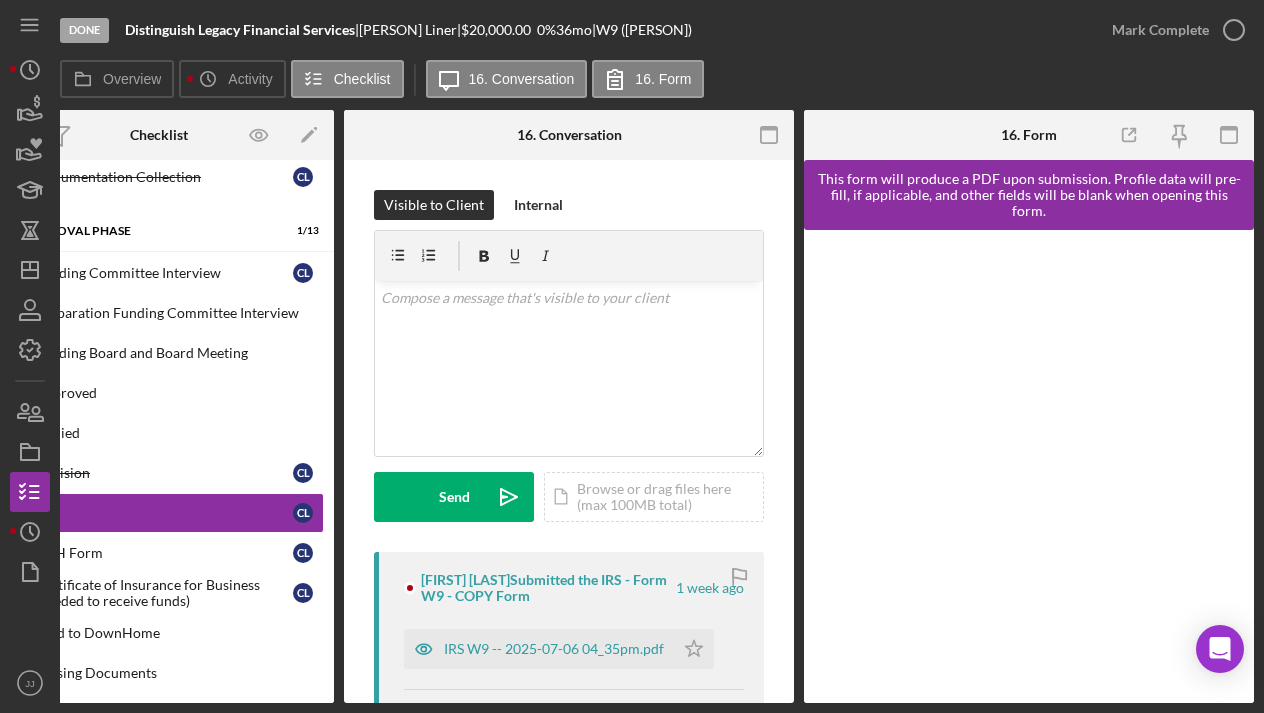 scroll, scrollTop: 0, scrollLeft: 76, axis: horizontal 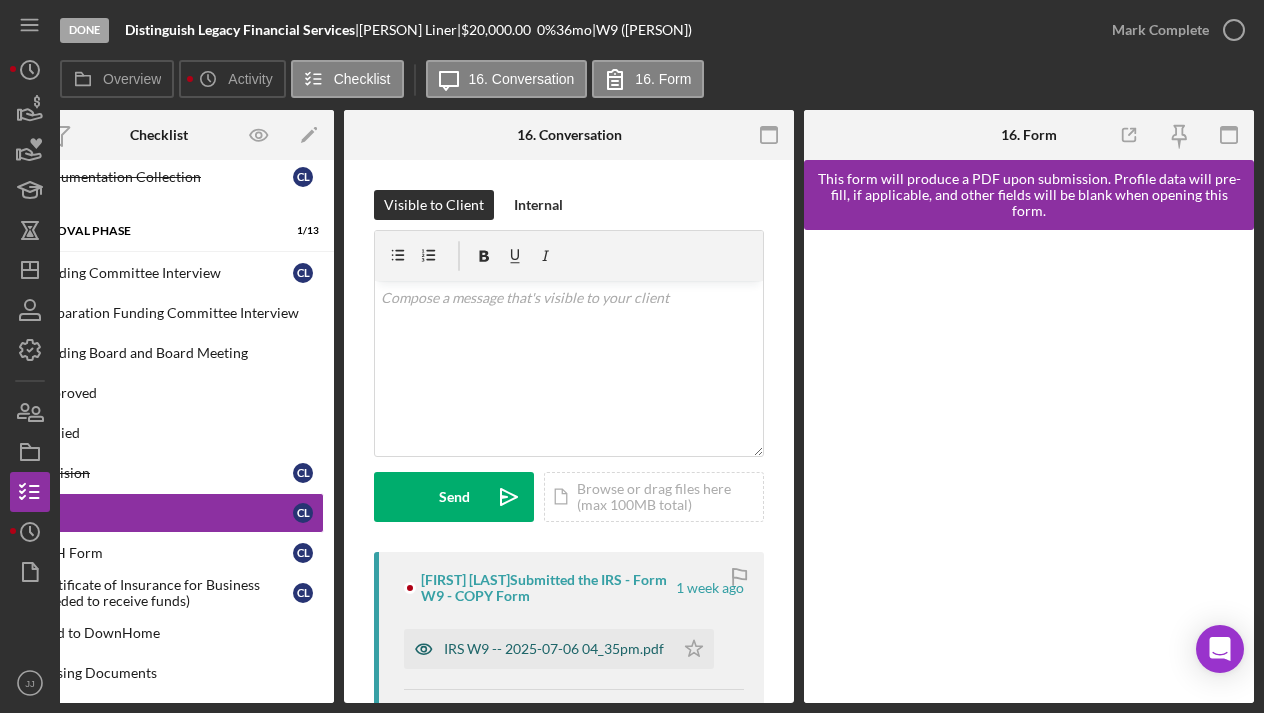 click on "IRS W9 -- 2025-07-06 04_35pm.pdf" at bounding box center [554, 649] 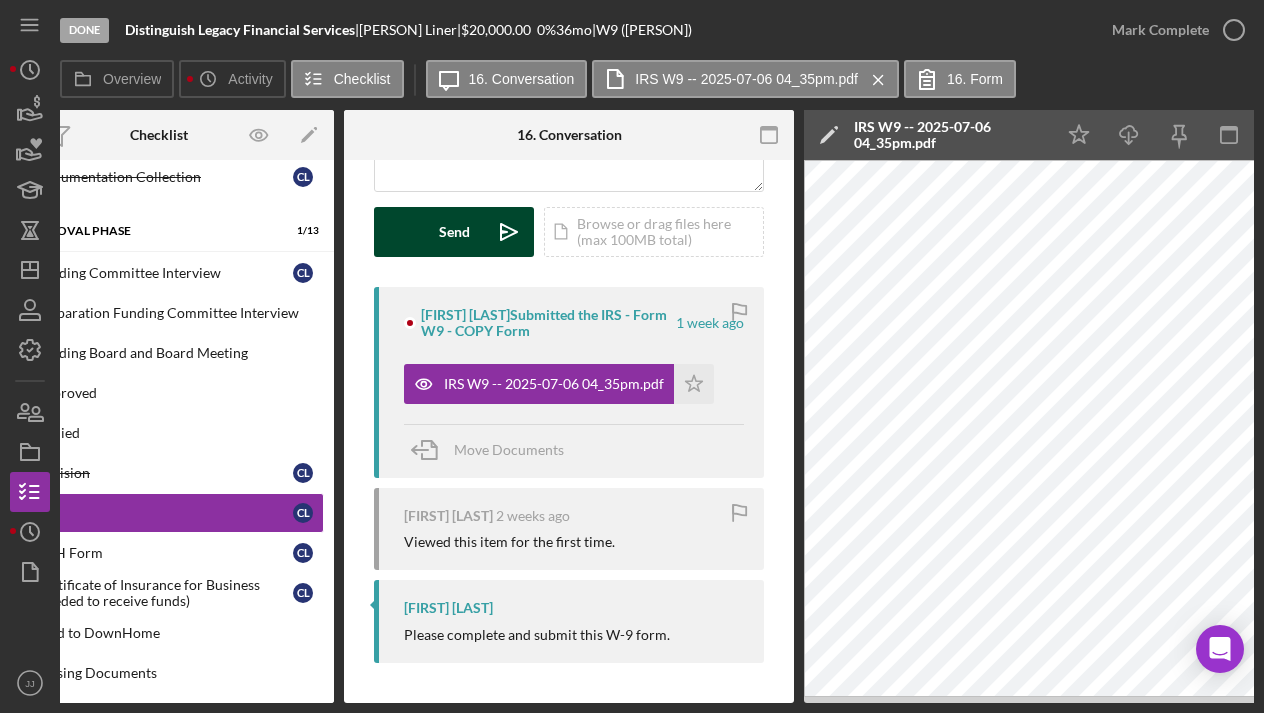 scroll, scrollTop: 270, scrollLeft: 0, axis: vertical 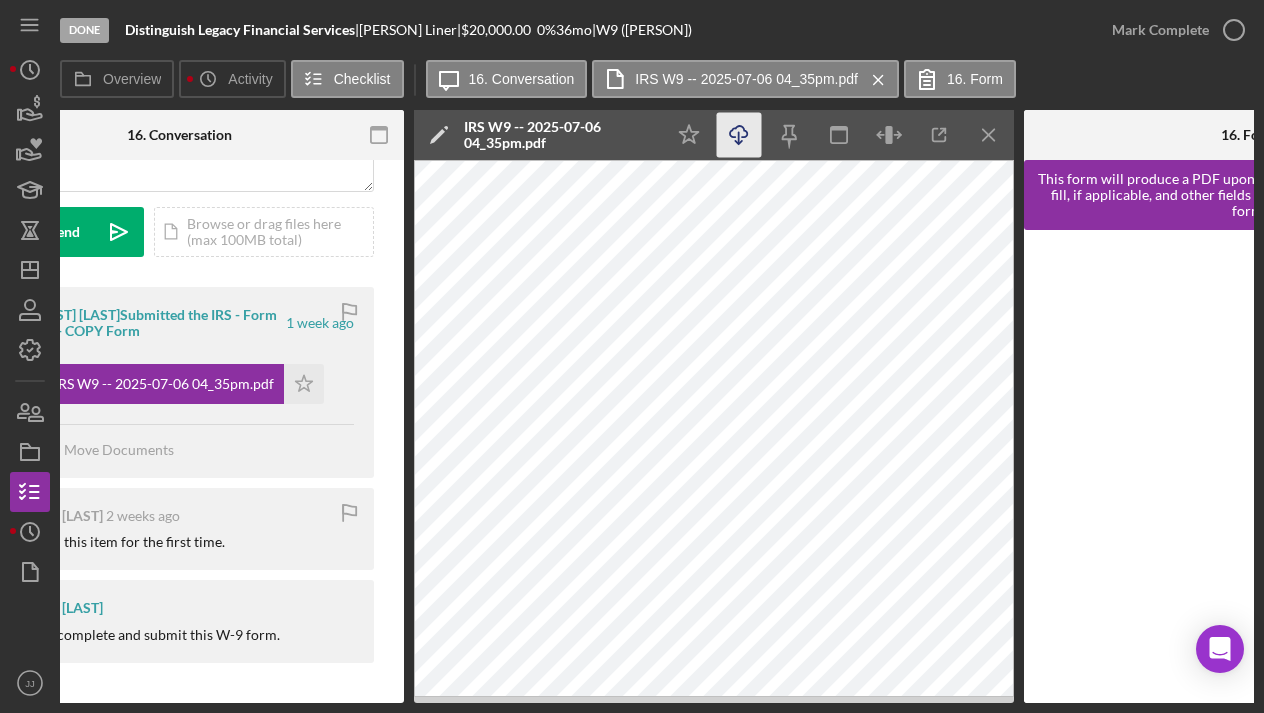 click on "Icon/Download" 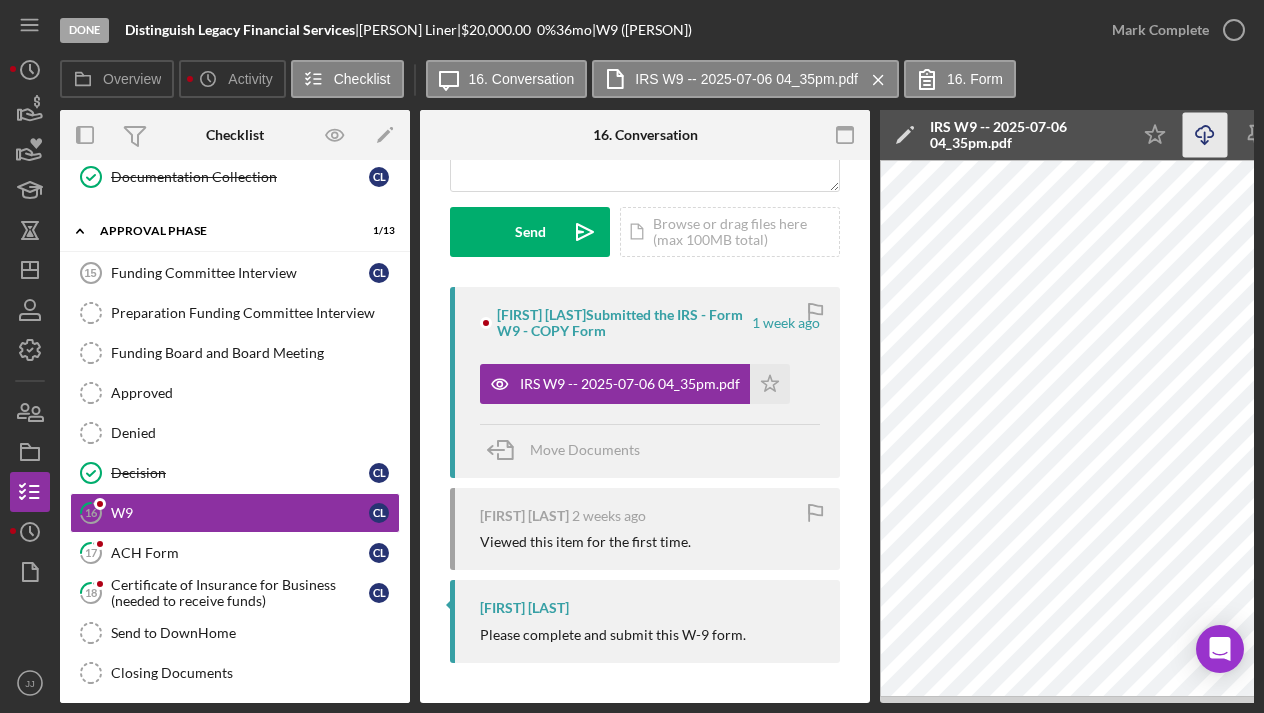 scroll, scrollTop: 0, scrollLeft: 0, axis: both 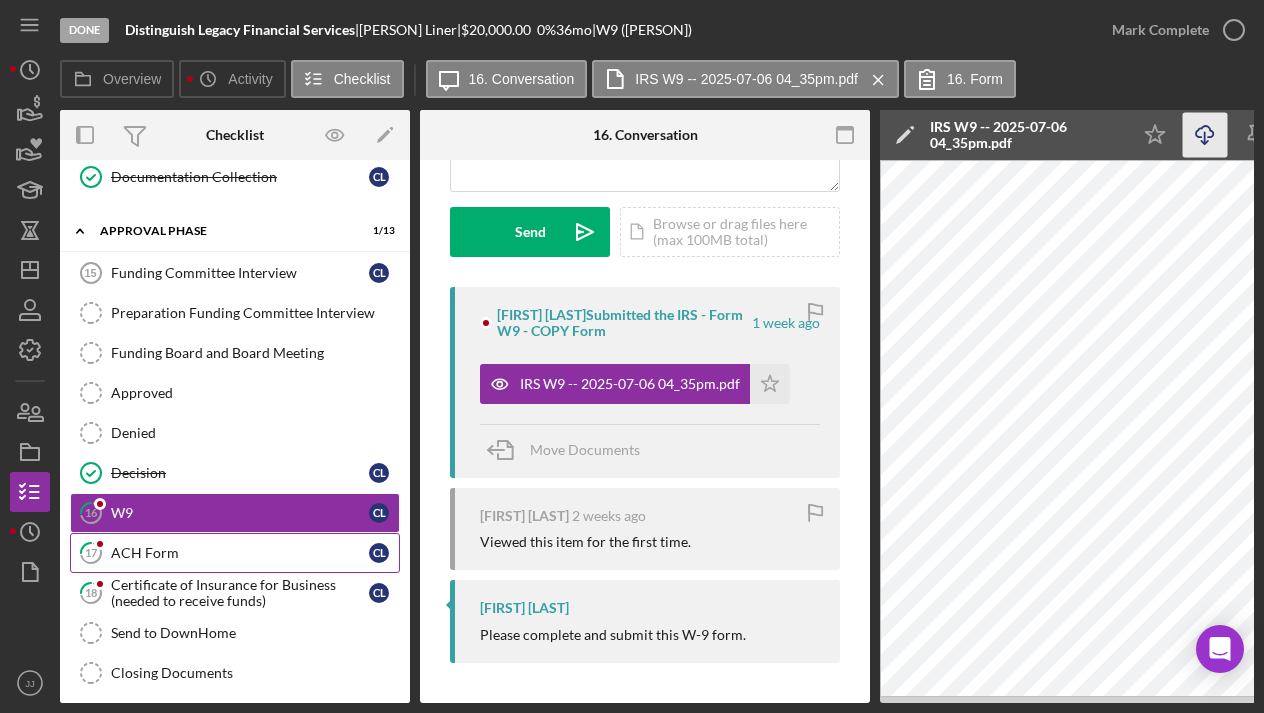 click on "17" 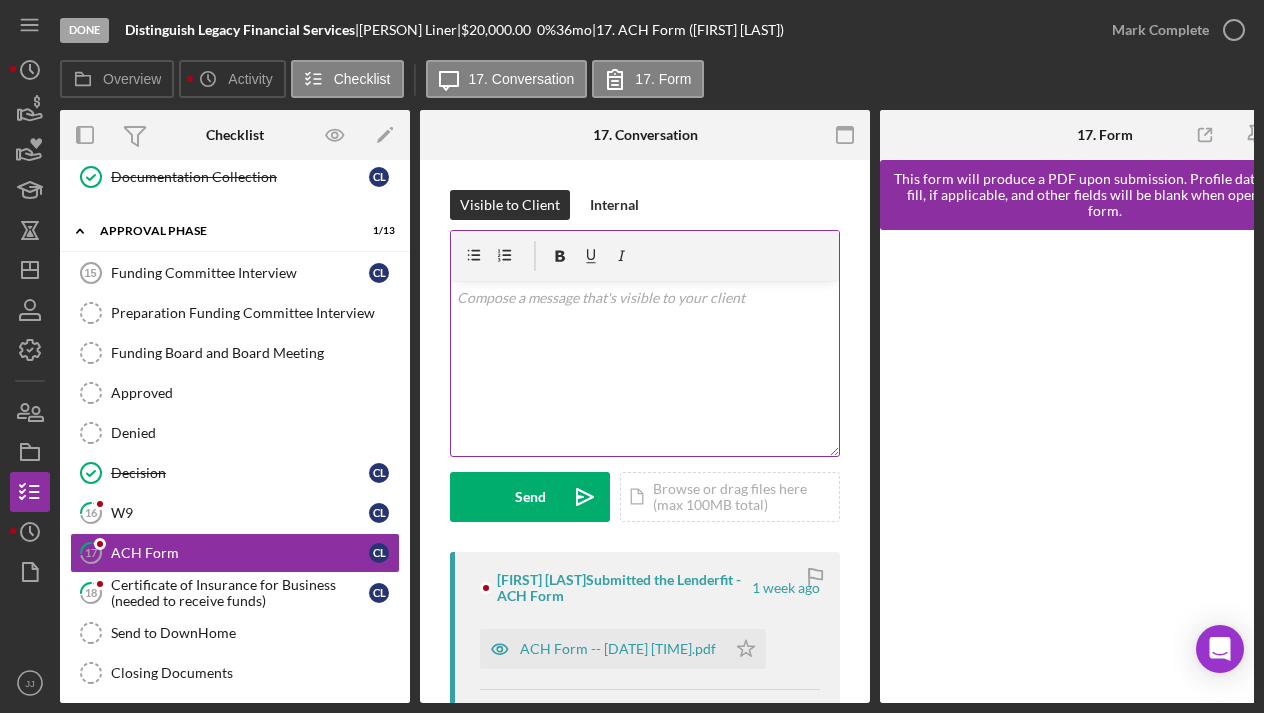 scroll, scrollTop: 0, scrollLeft: 76, axis: horizontal 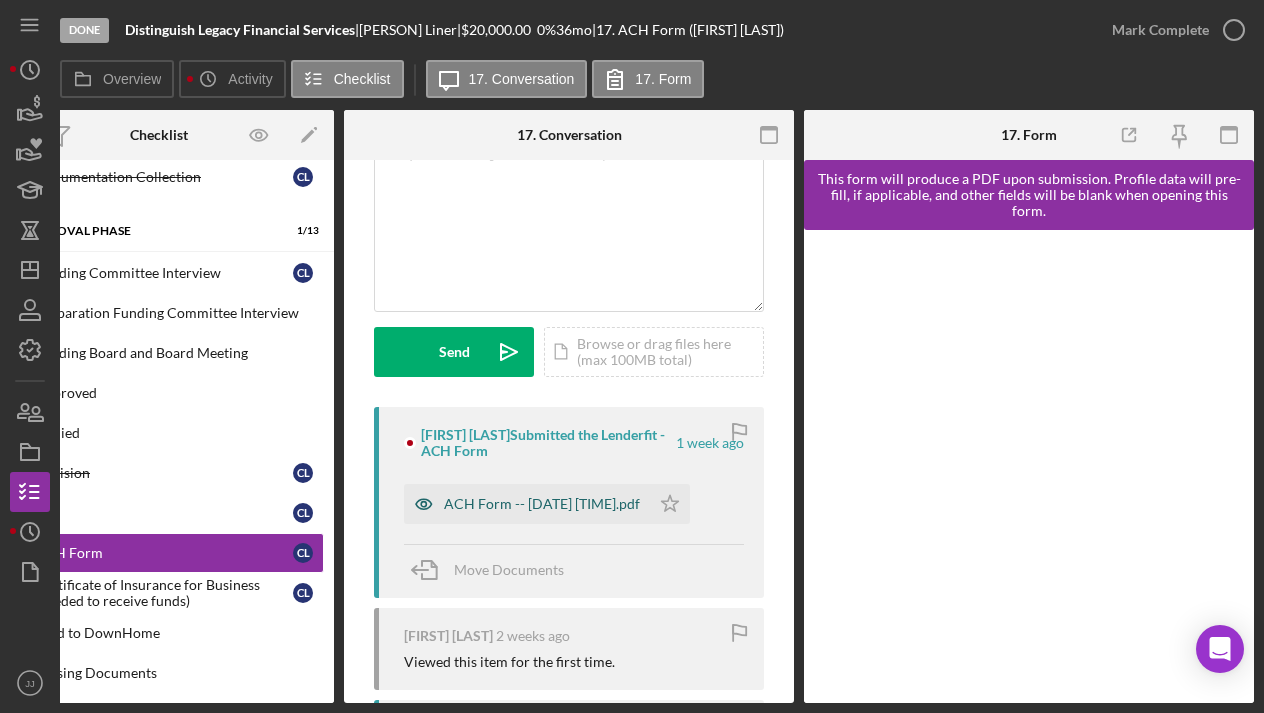 click on "ACH Form  -- [DATE] [TIME].pdf" at bounding box center (542, 504) 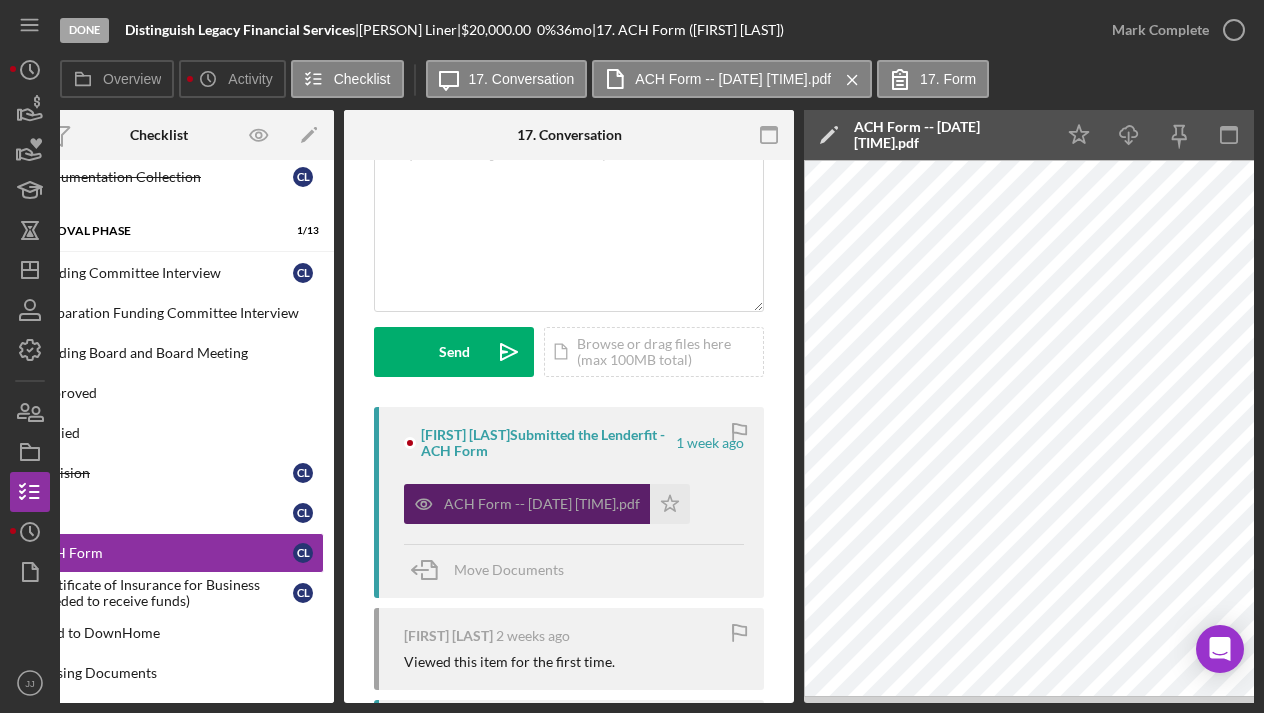 click on "ACH Form  -- [DATE] [TIME].pdf" at bounding box center (542, 504) 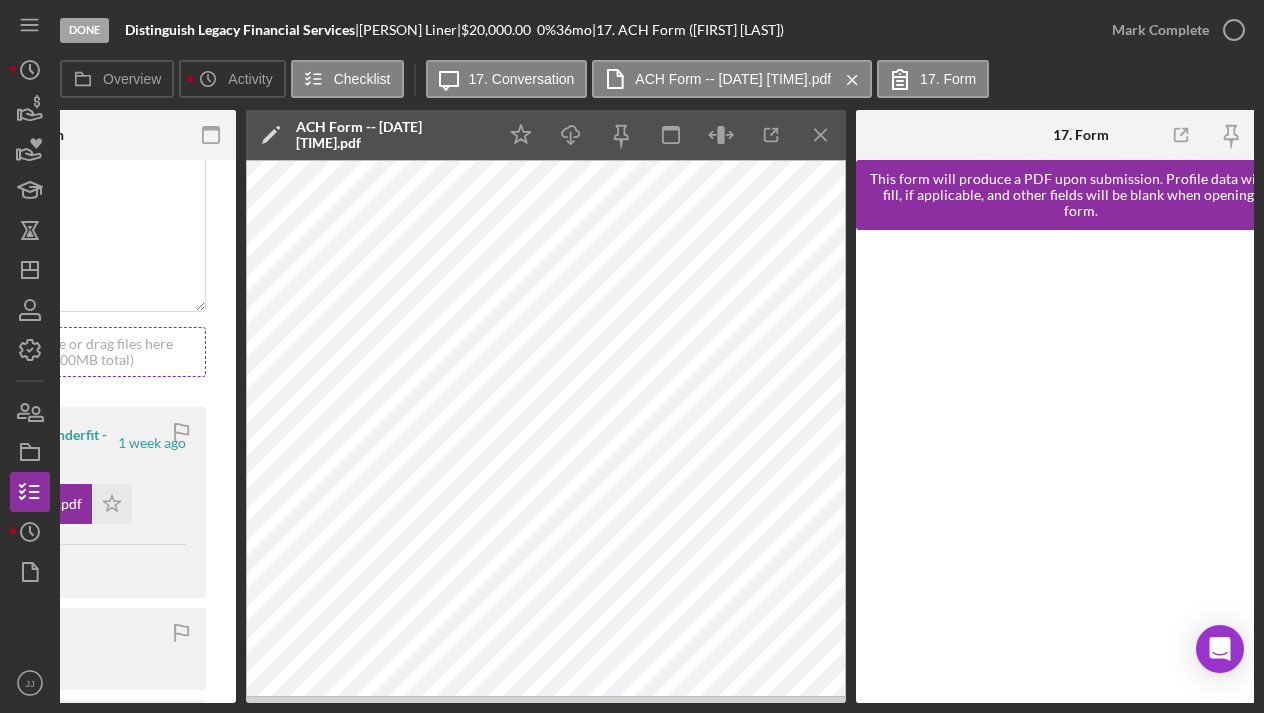 scroll, scrollTop: 0, scrollLeft: 635, axis: horizontal 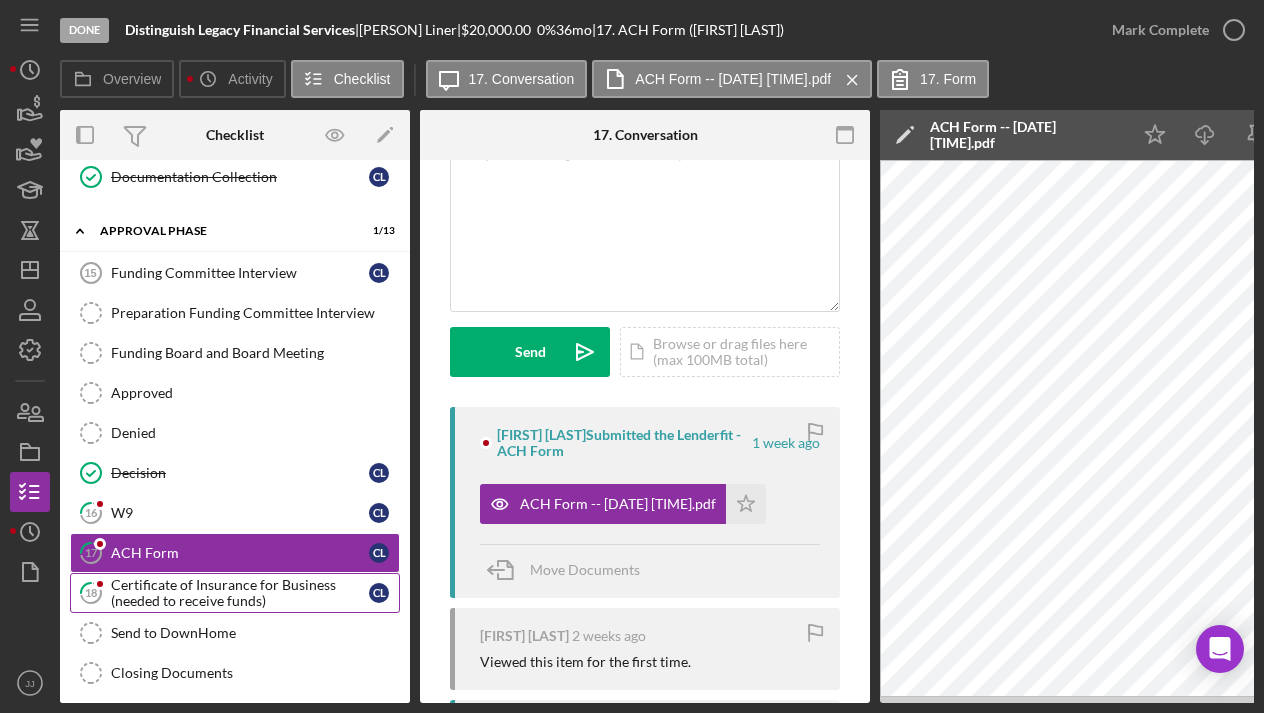 click on "Certificate of Insurance for Business (needed to receive funds)" at bounding box center [240, 593] 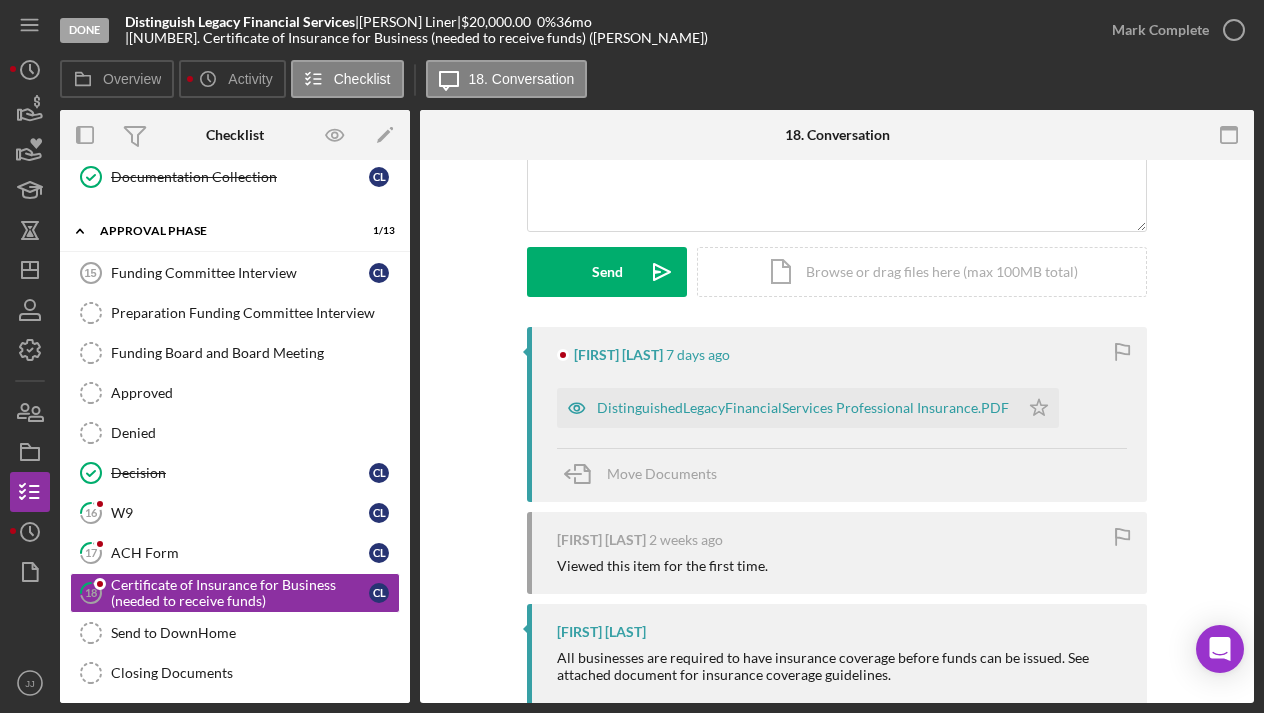 scroll, scrollTop: 229, scrollLeft: 0, axis: vertical 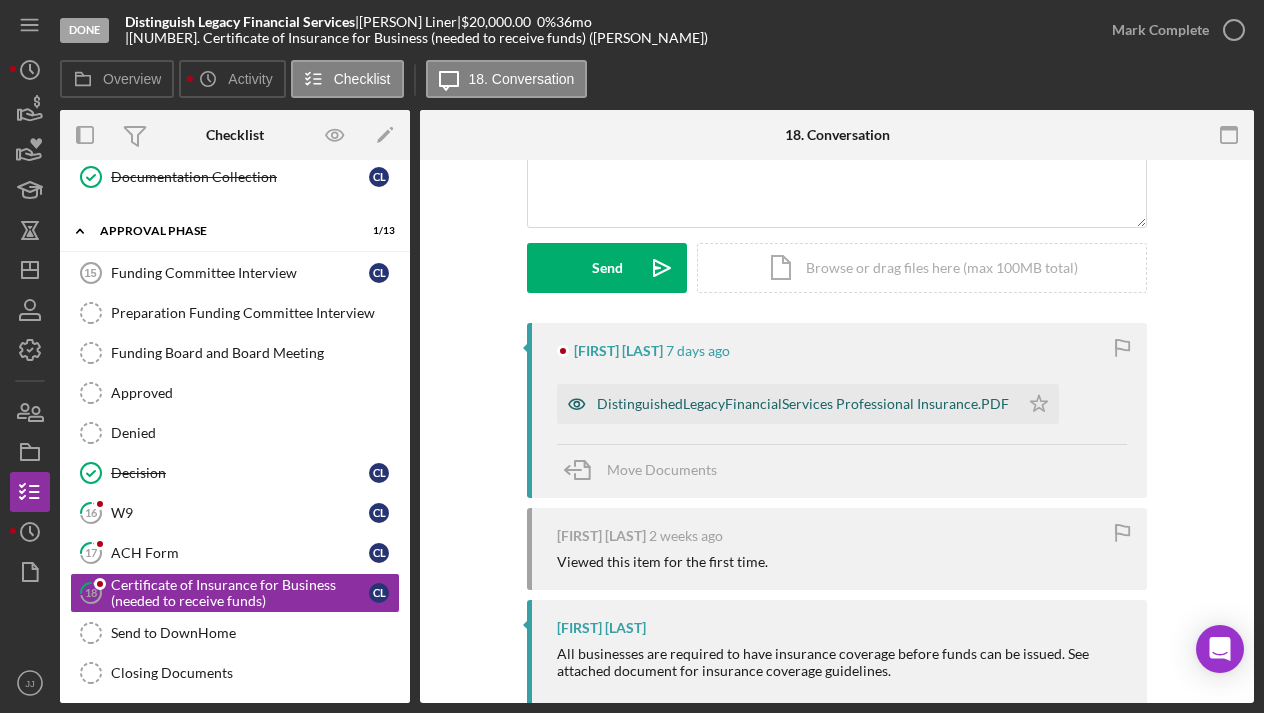 click on "DistinguishedLegacyFinancialServices Professional Insurance.PDF" at bounding box center [803, 404] 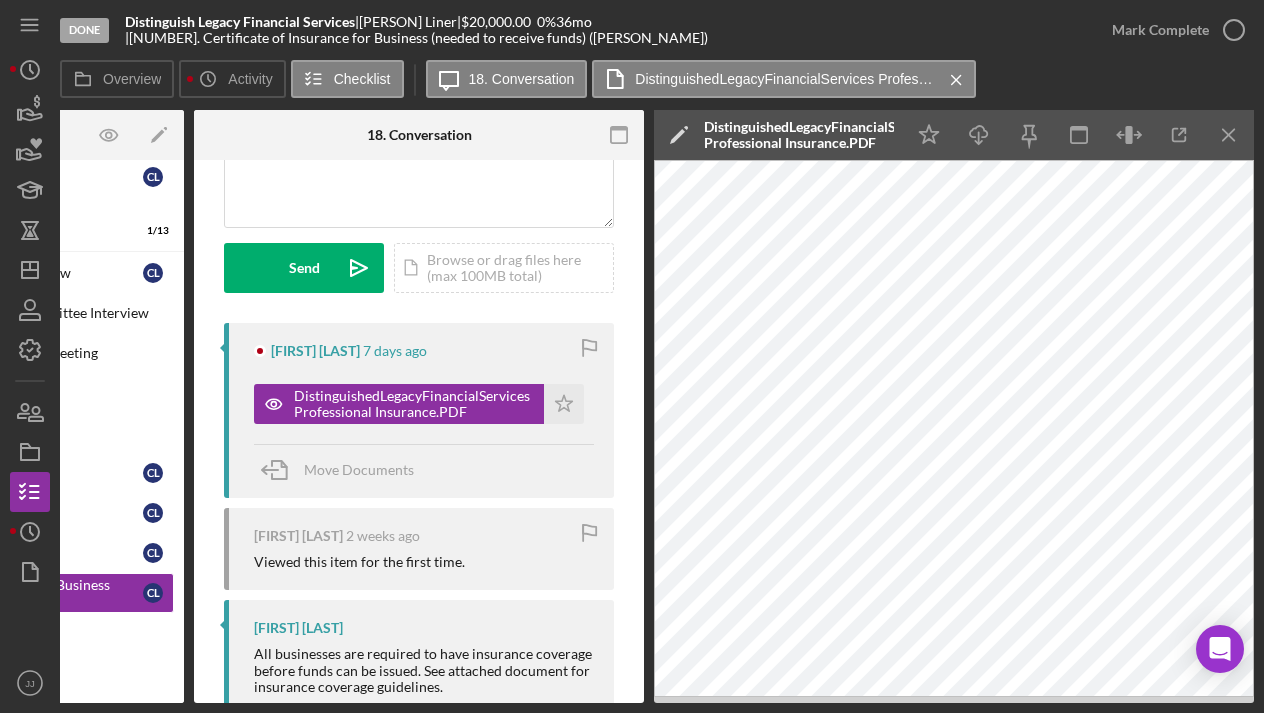 scroll, scrollTop: 0, scrollLeft: 226, axis: horizontal 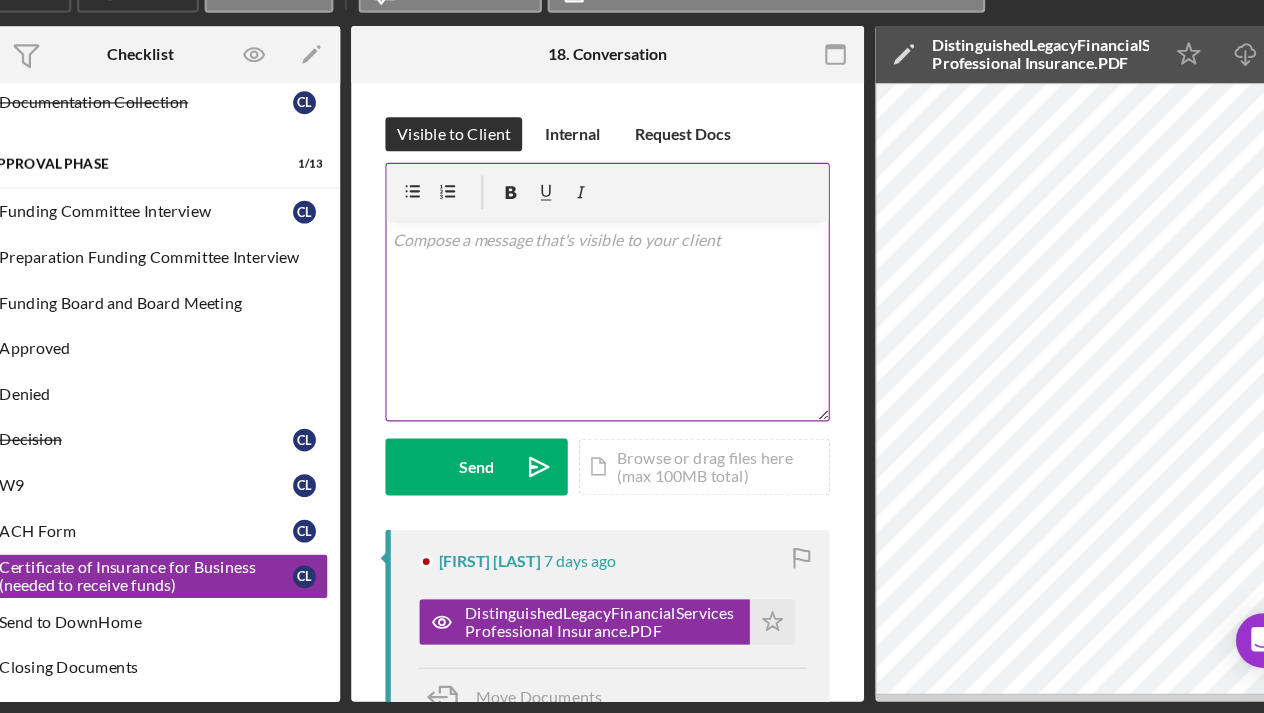 click on "v Color teal Color pink Remove color Add row above Add row below Add column before Add column after Merge cells Split cells Remove column Remove row Remove table" at bounding box center [645, 368] 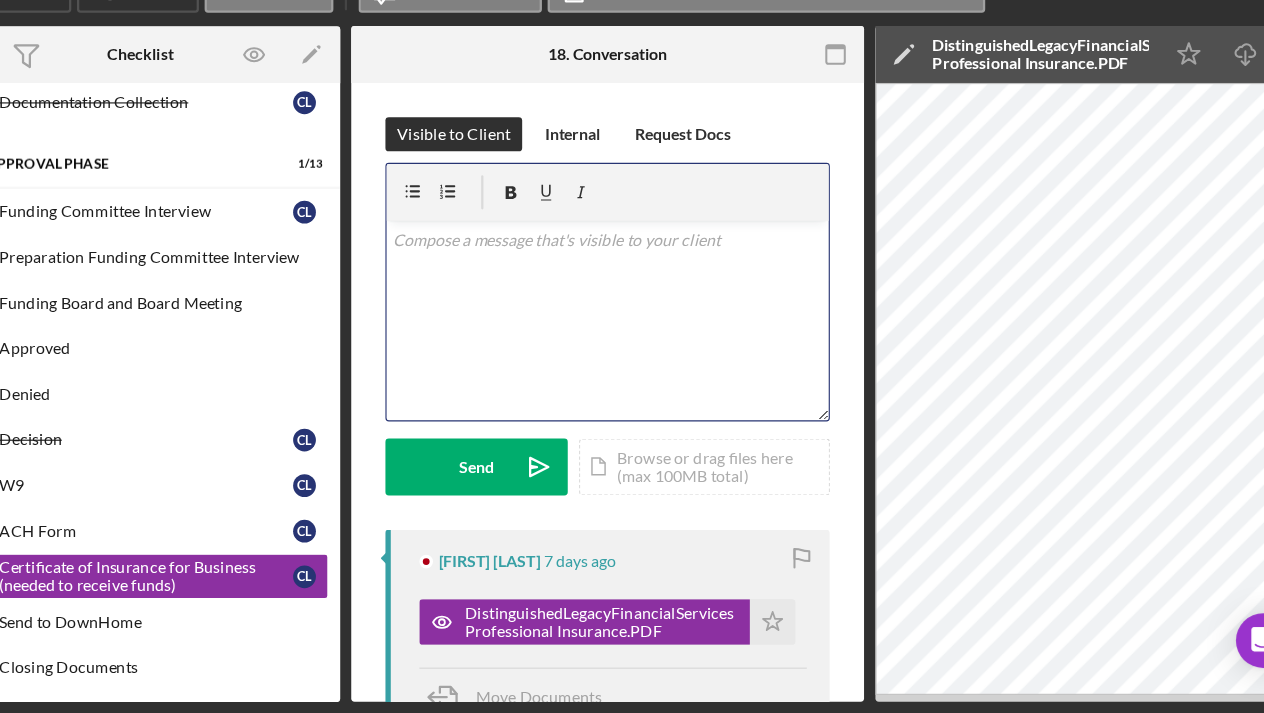 type 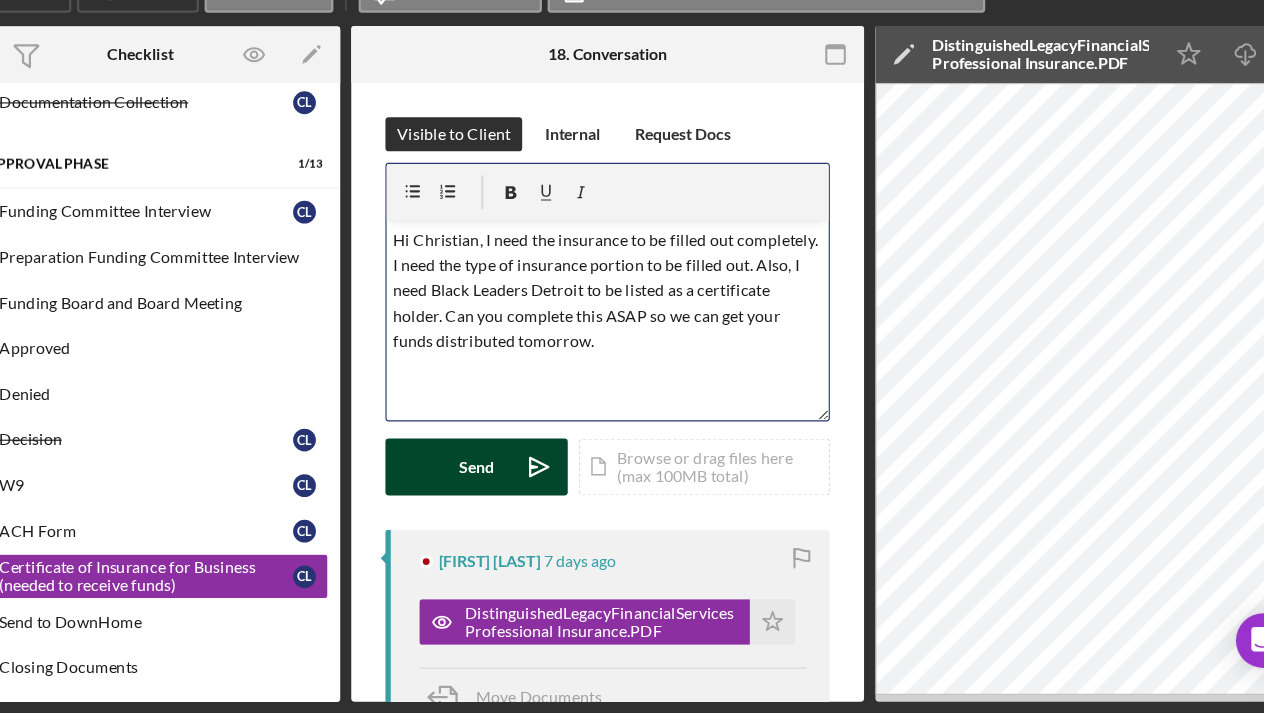 click on "Send" at bounding box center [530, 497] 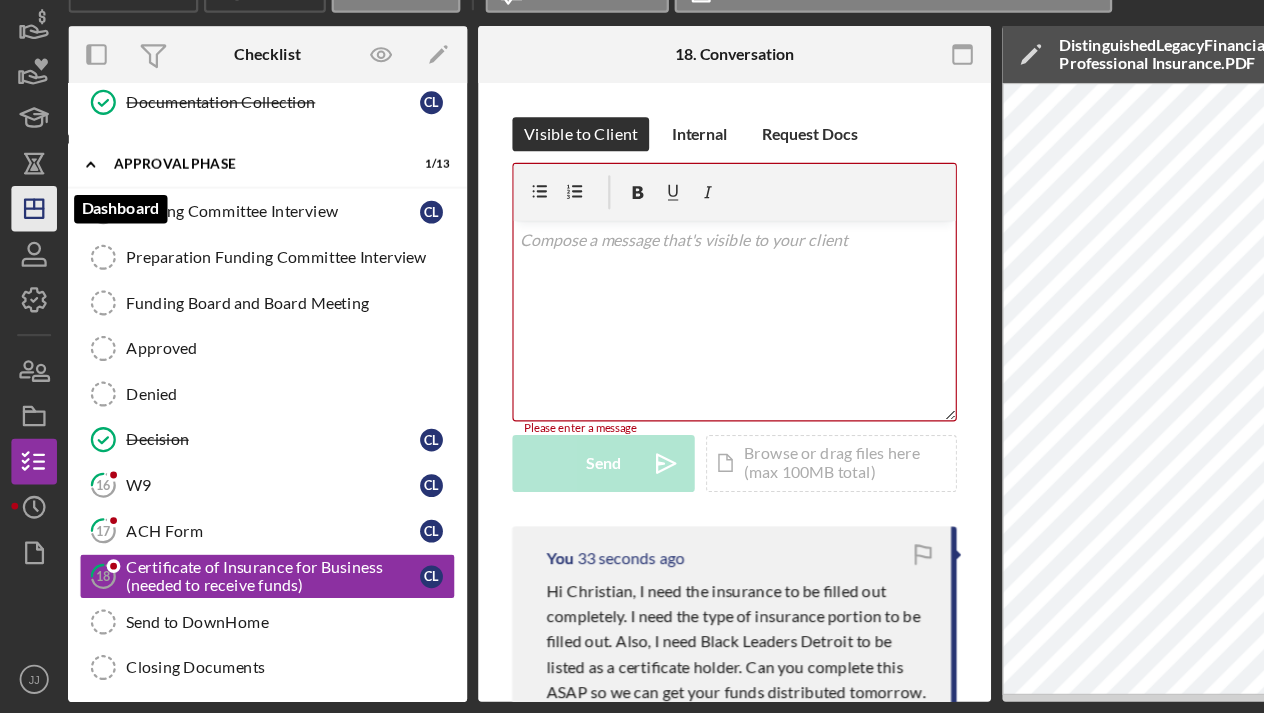 click on "Icon/Dashboard" 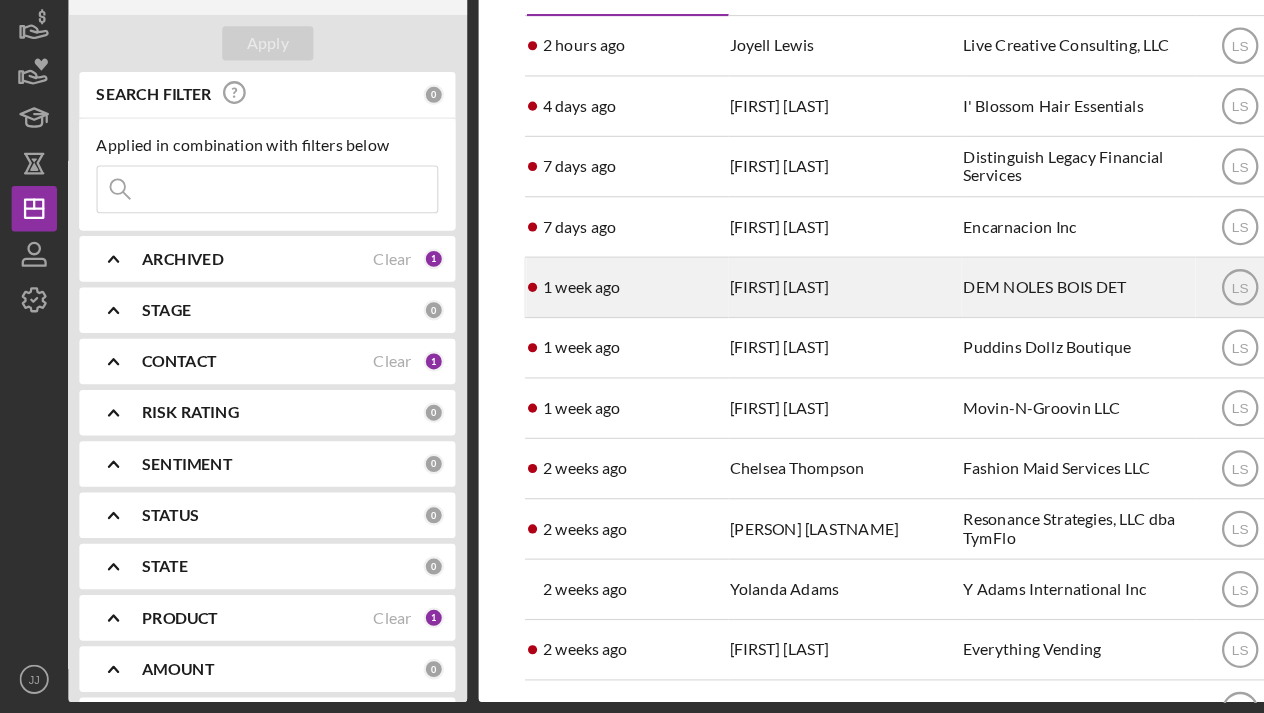 click on "DEM NOLES BOIS DET" at bounding box center [945, 339] 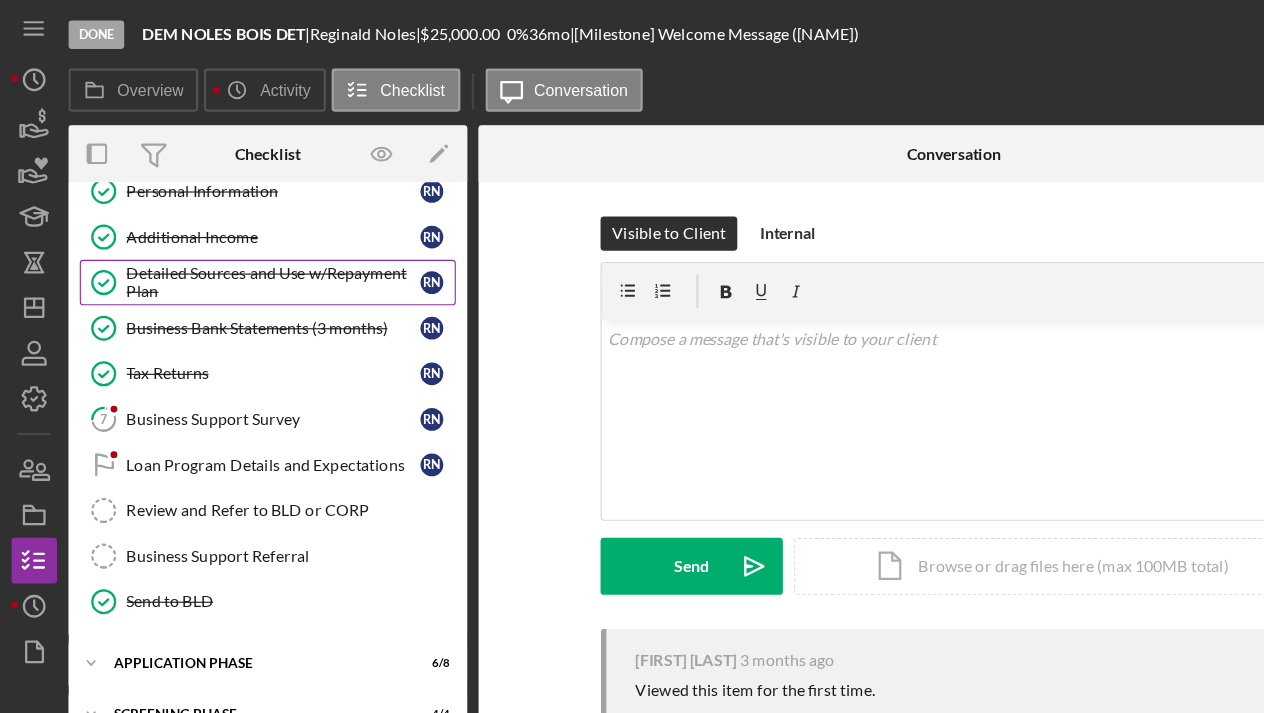scroll, scrollTop: 143, scrollLeft: 0, axis: vertical 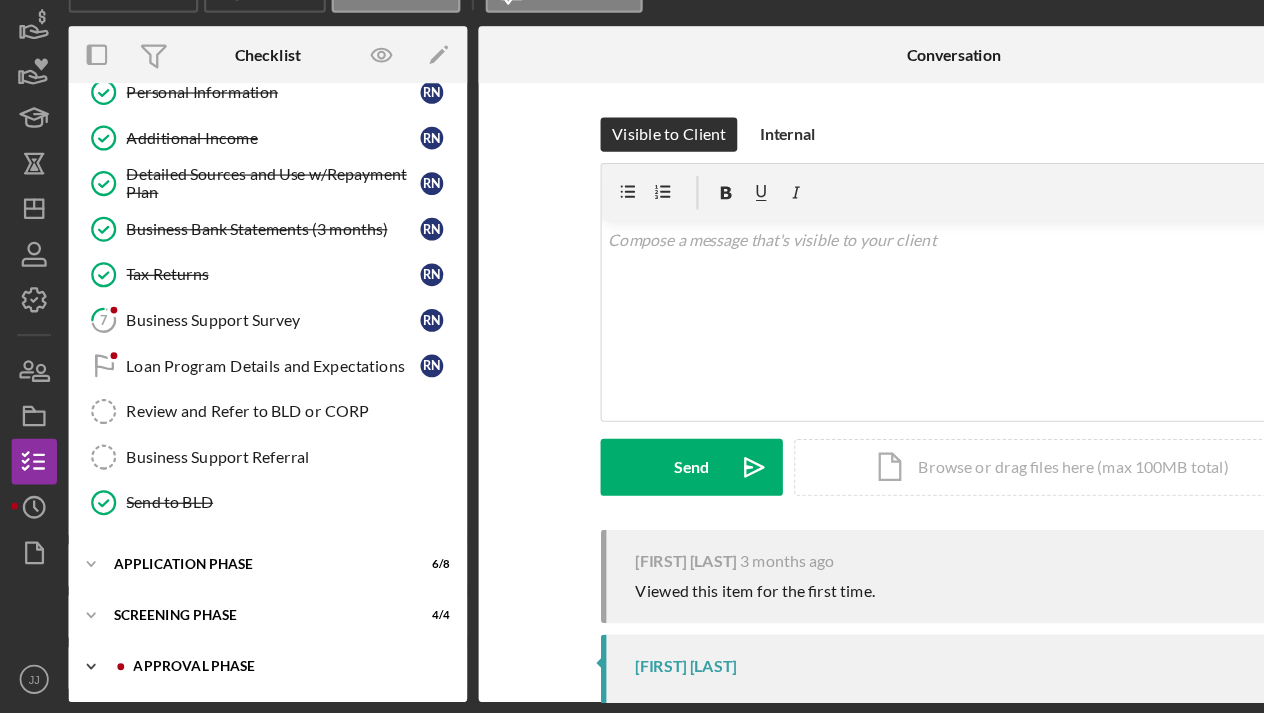 click on "Approval Phase" at bounding box center (251, 672) 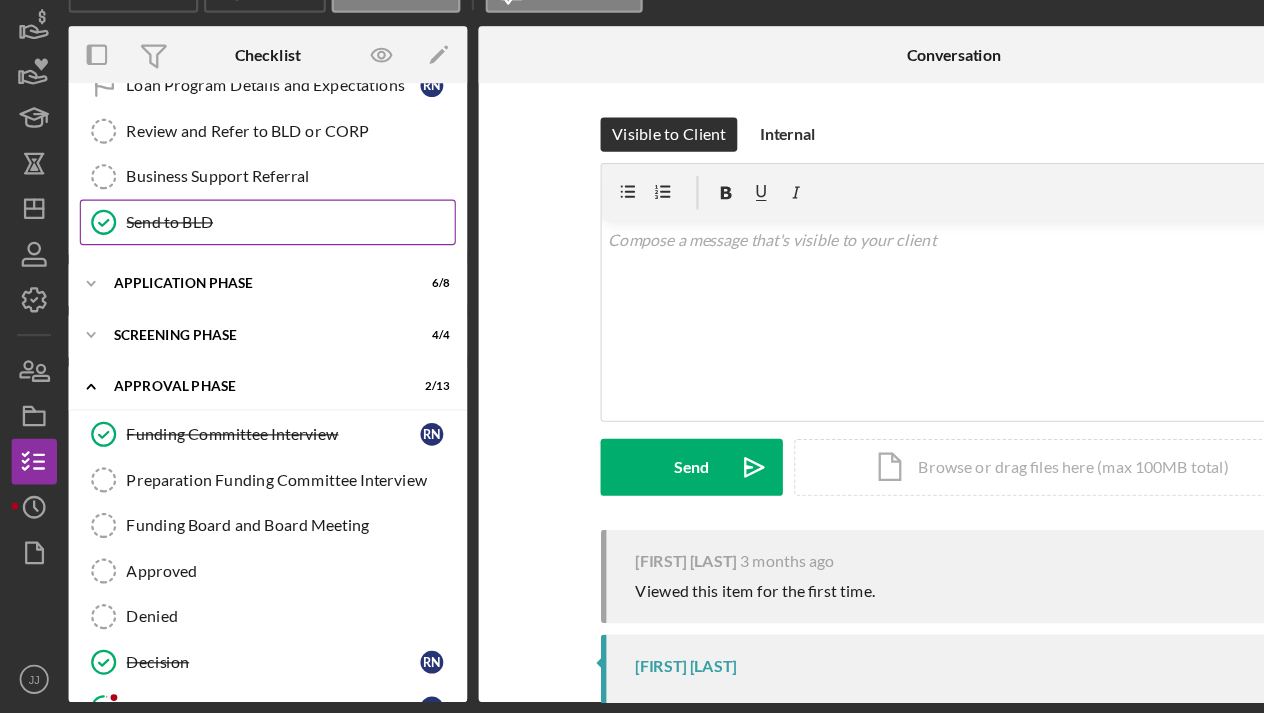 scroll, scrollTop: 403, scrollLeft: 0, axis: vertical 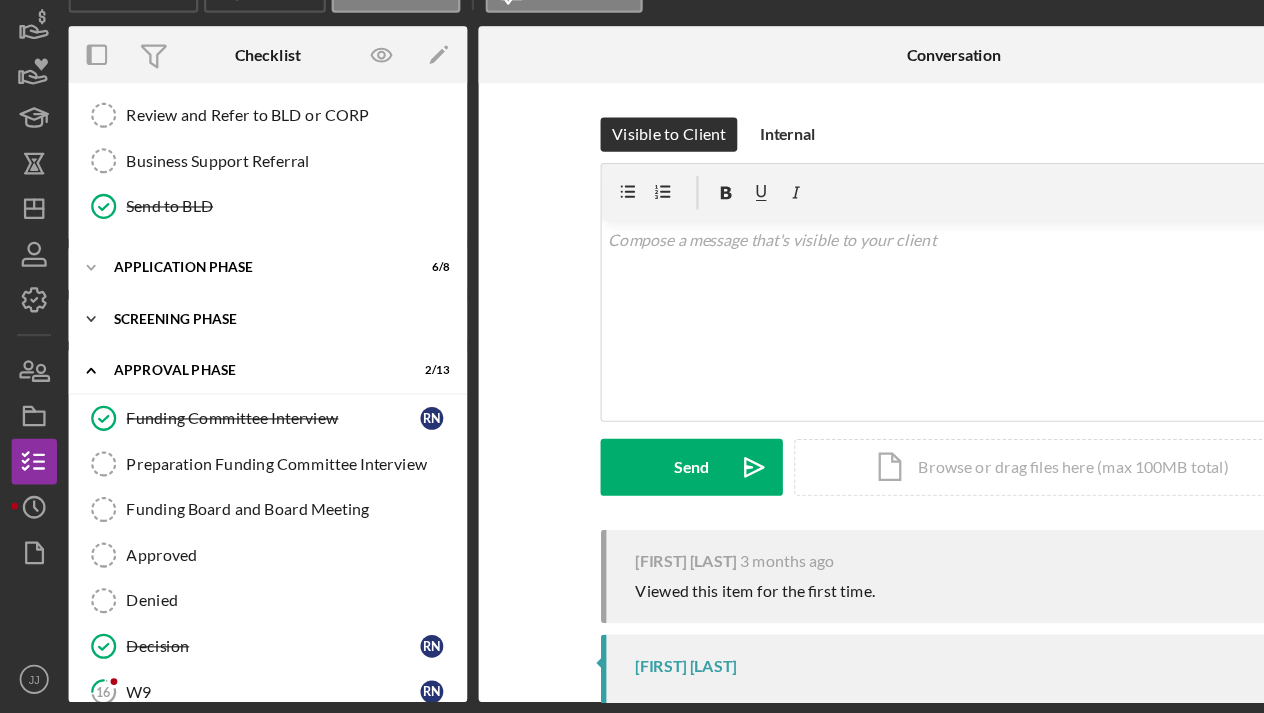 click on "Screening Phase" at bounding box center [242, 367] 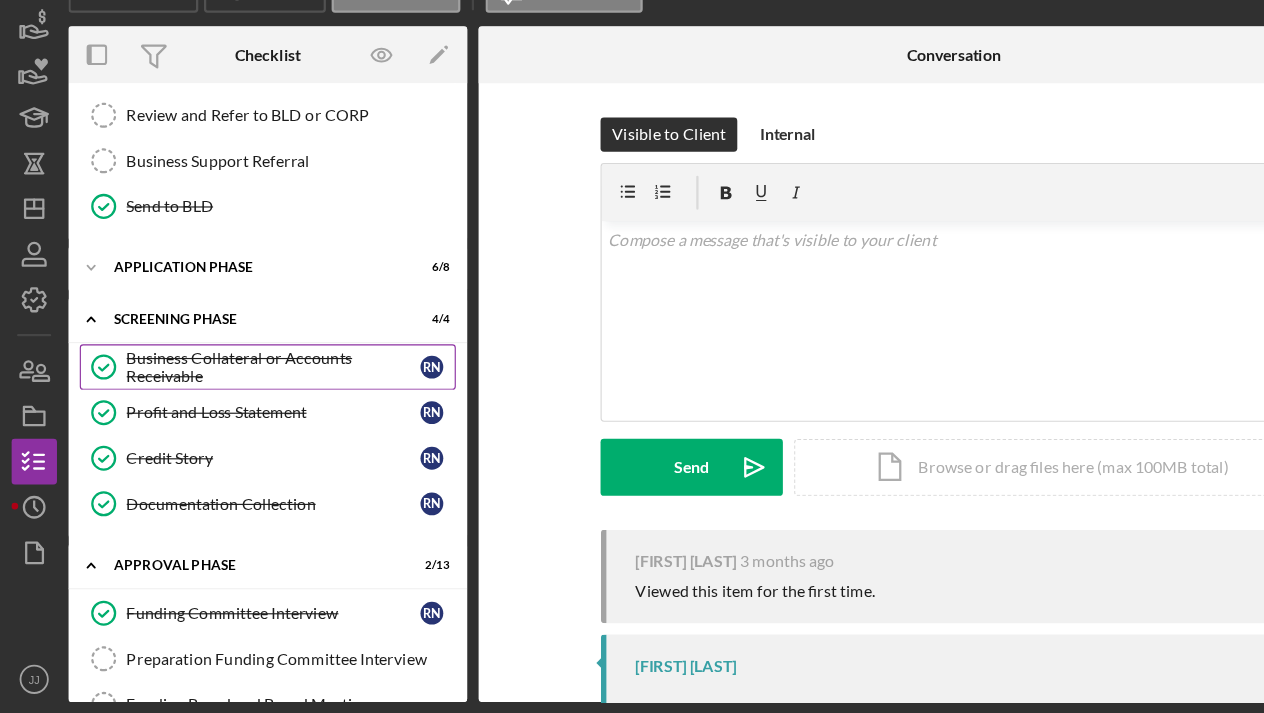 click on "Business Collateral or Accounts Receivable" at bounding box center (240, 409) 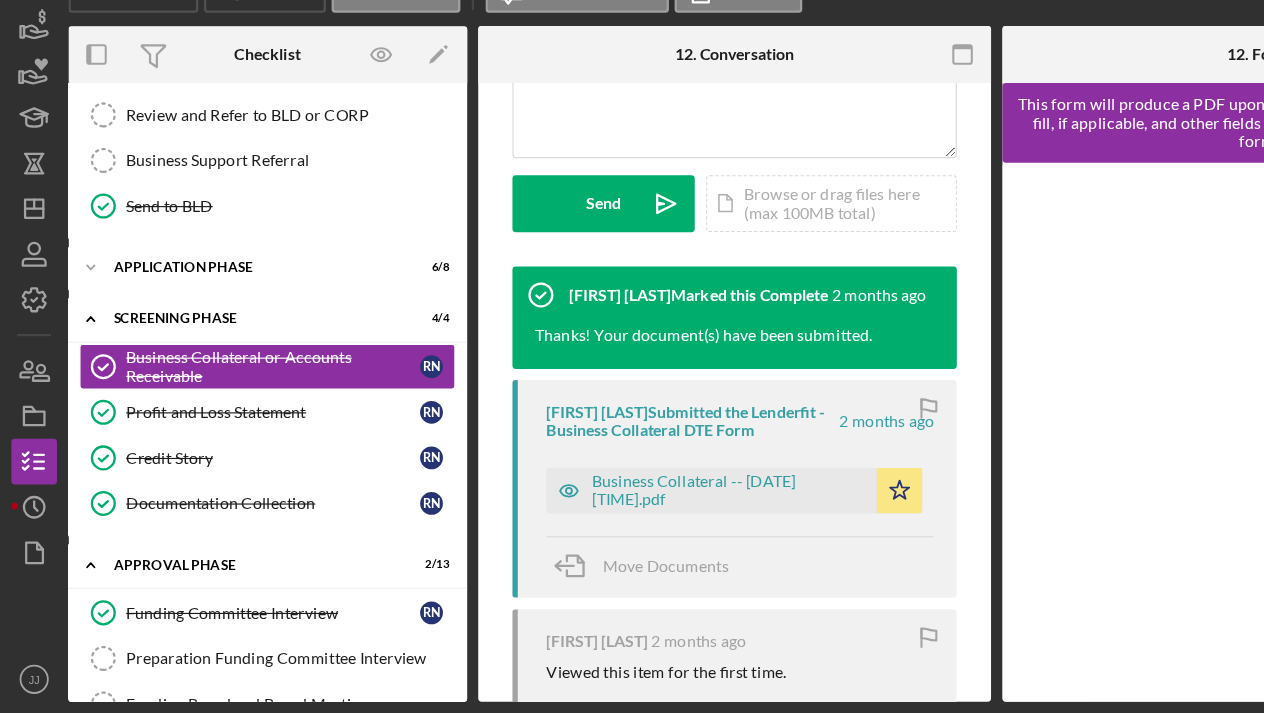 scroll, scrollTop: 533, scrollLeft: 0, axis: vertical 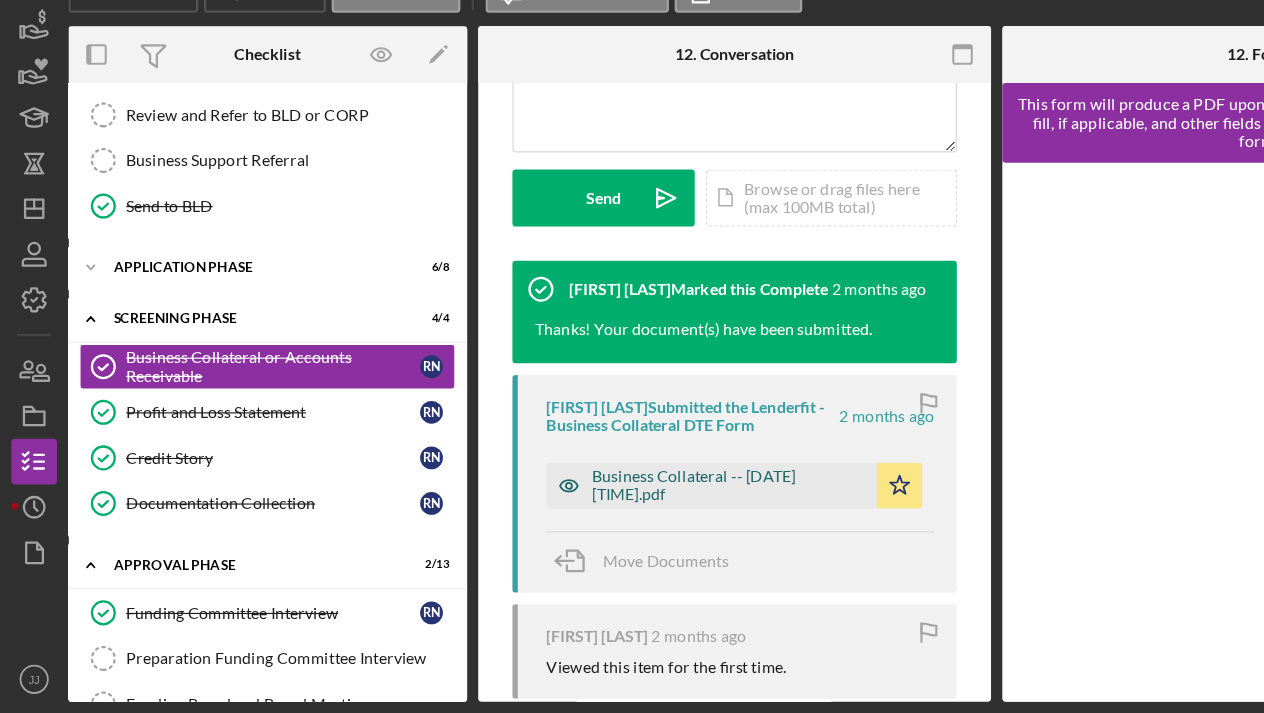 click on "Business Collateral -- [DATE] [TIME].pdf" at bounding box center [640, 513] 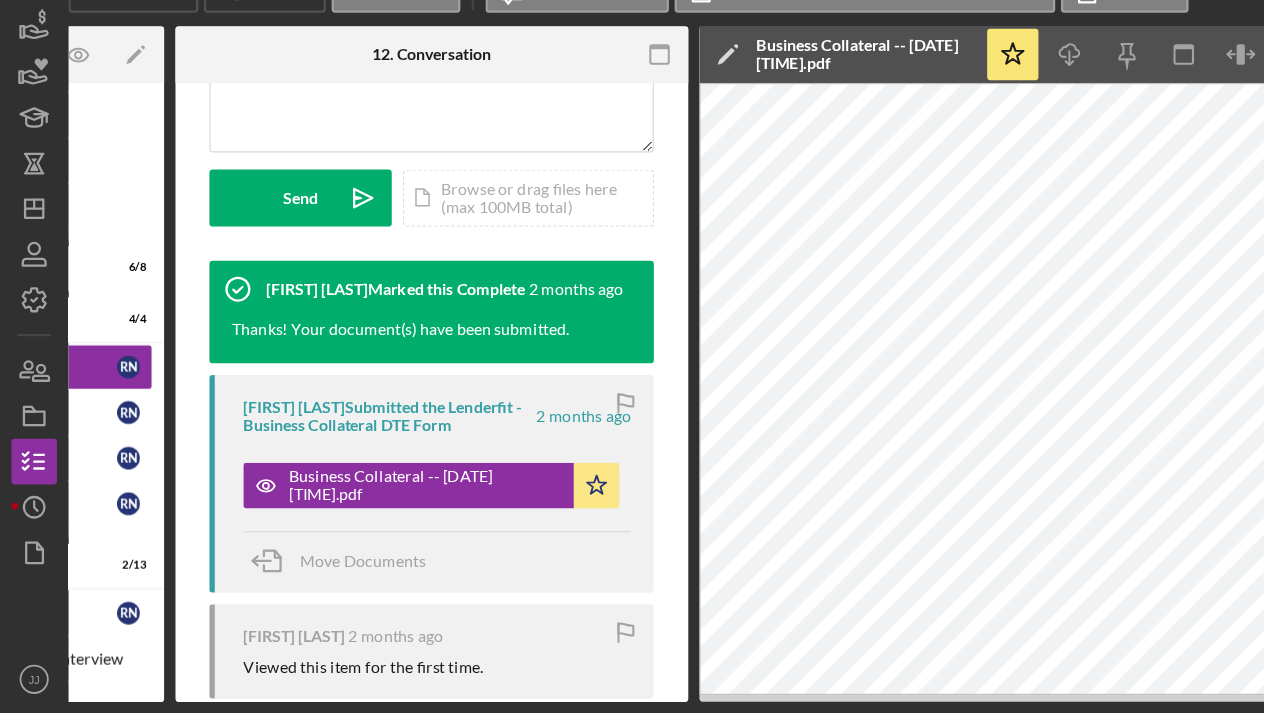 scroll, scrollTop: 0, scrollLeft: 267, axis: horizontal 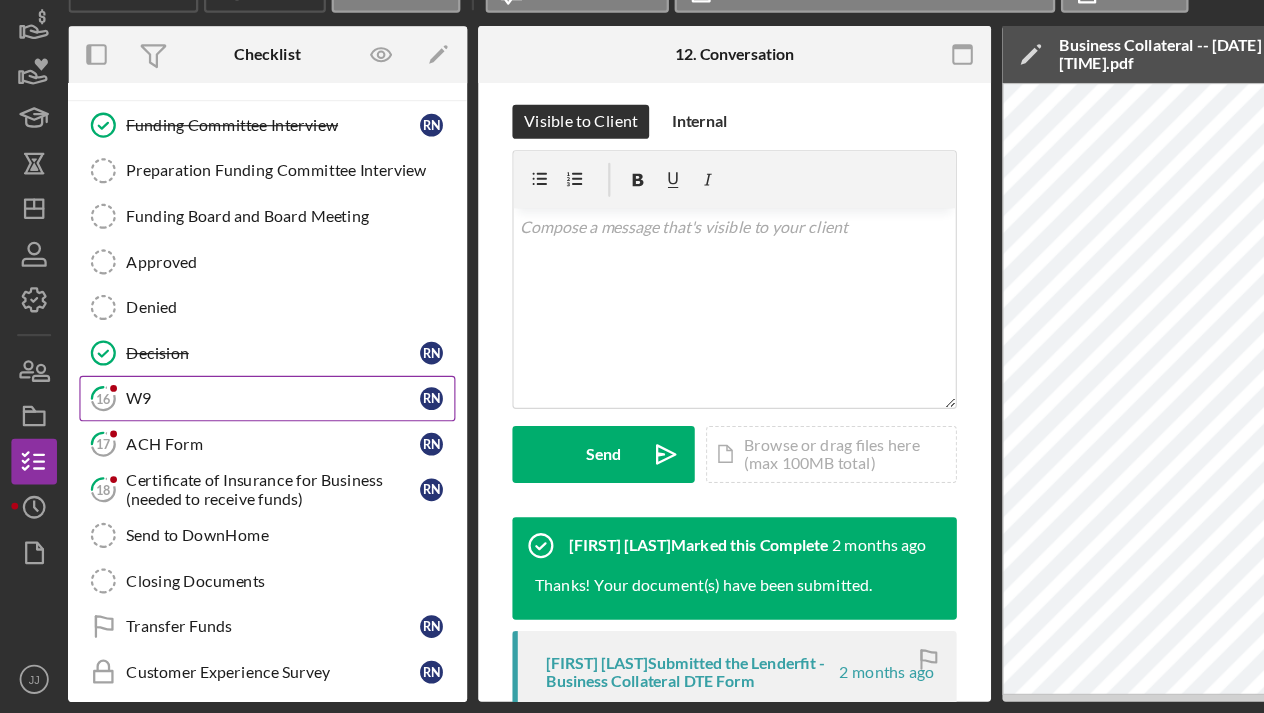 click on "W9" at bounding box center (240, 437) 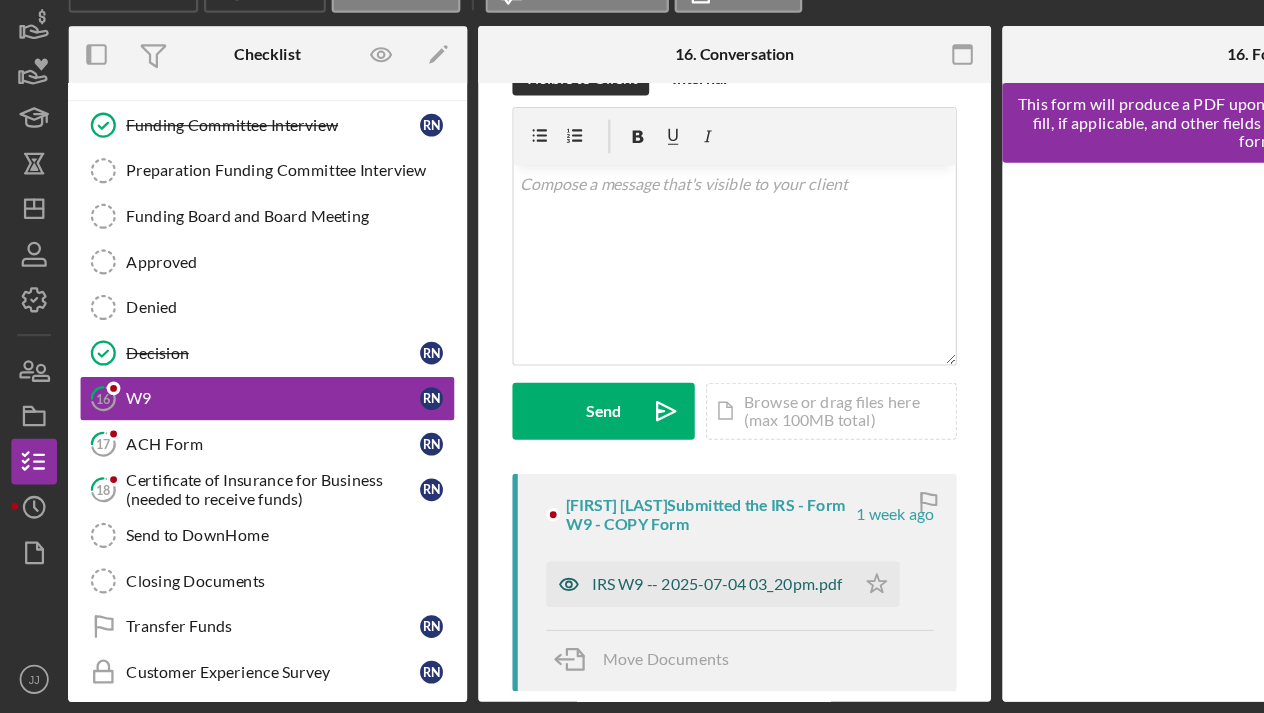 scroll, scrollTop: 51, scrollLeft: 0, axis: vertical 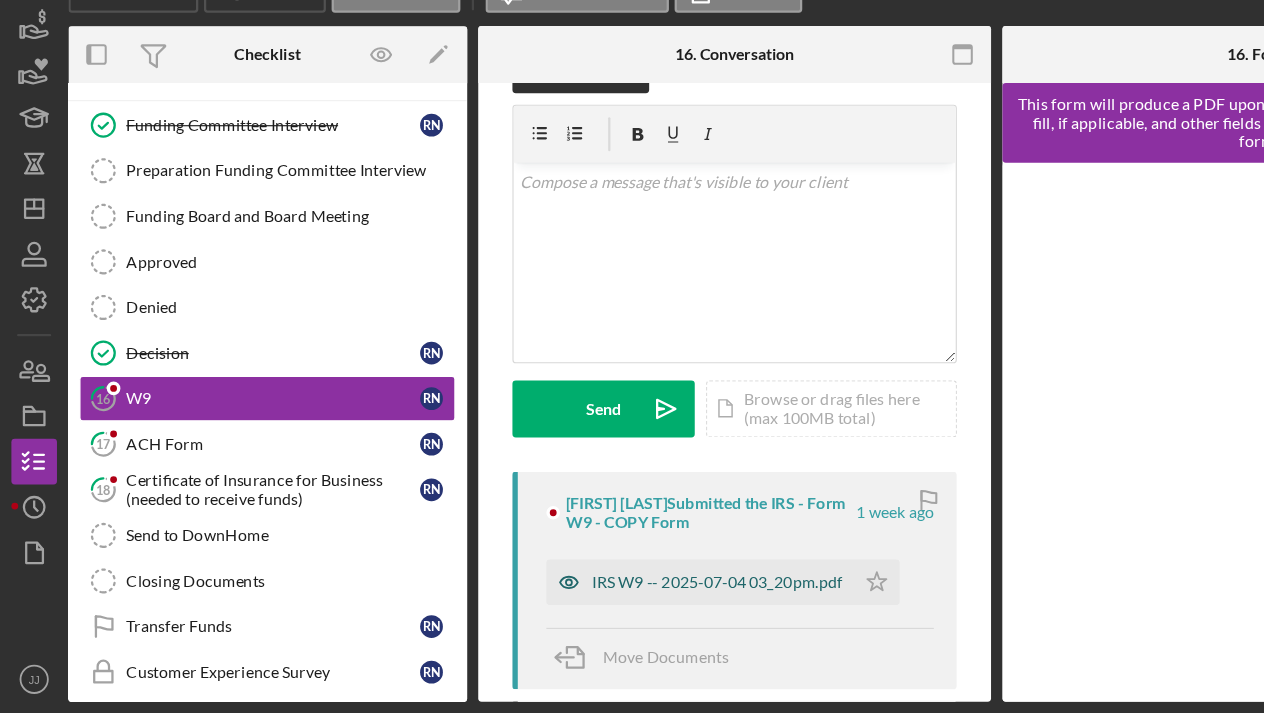 click on "IRS W9 -- 2025-07-04 03_20pm.pdf" at bounding box center [630, 598] 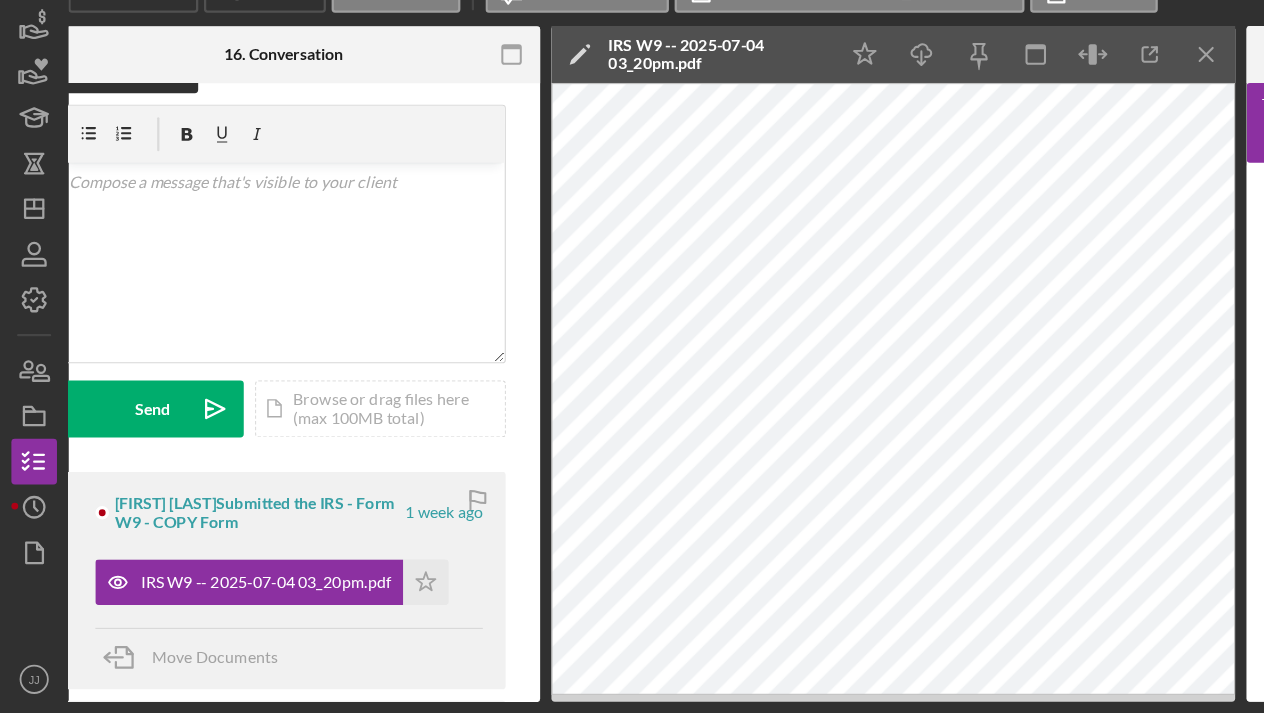 scroll, scrollTop: 0, scrollLeft: 406, axis: horizontal 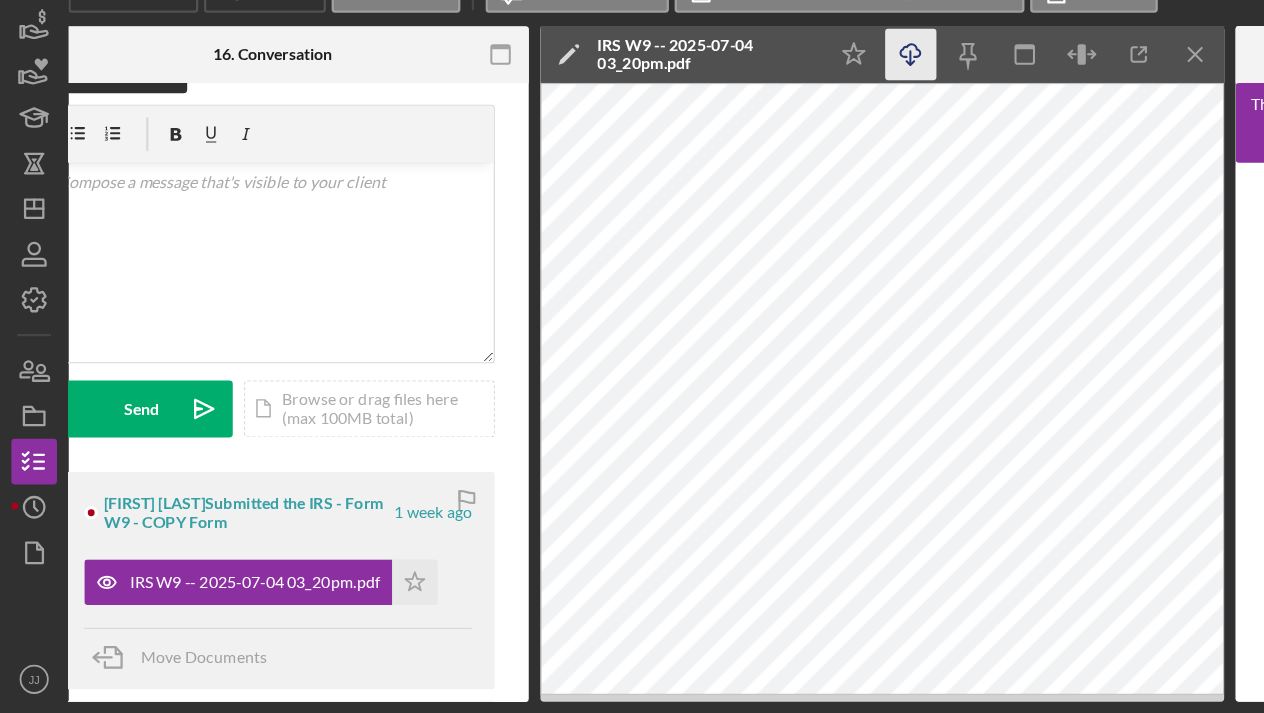 click 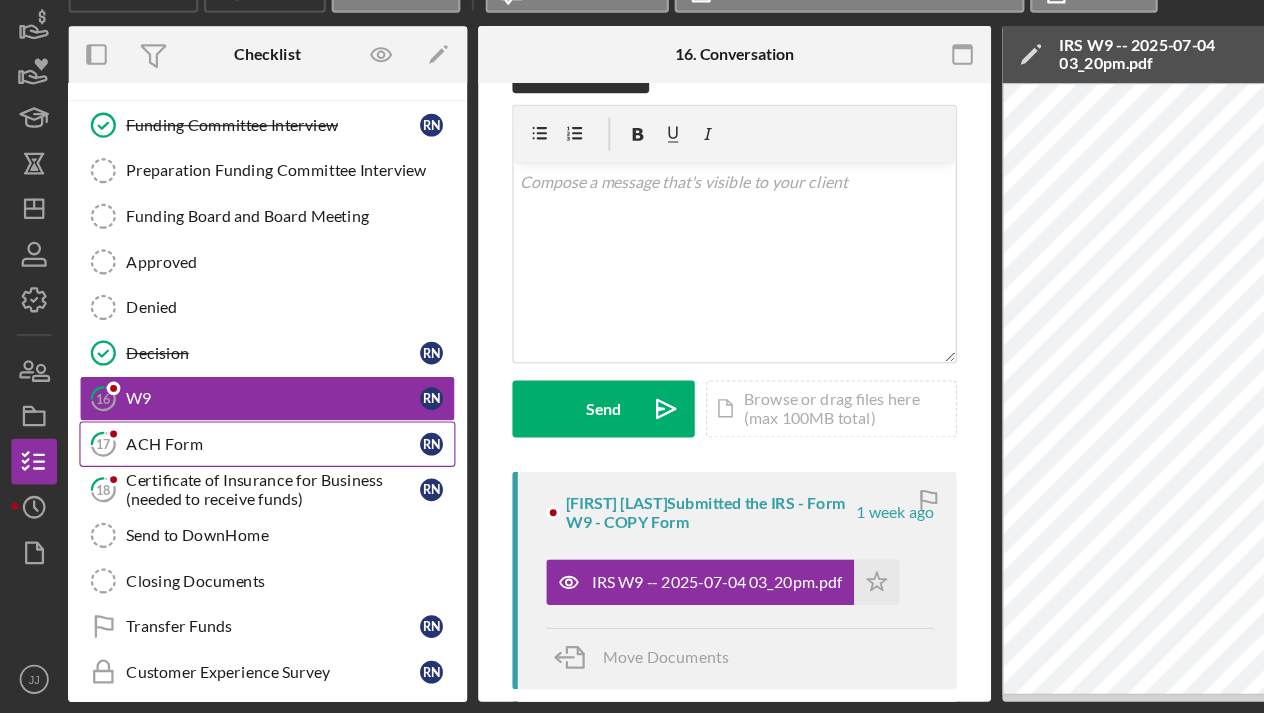 scroll, scrollTop: 0, scrollLeft: 0, axis: both 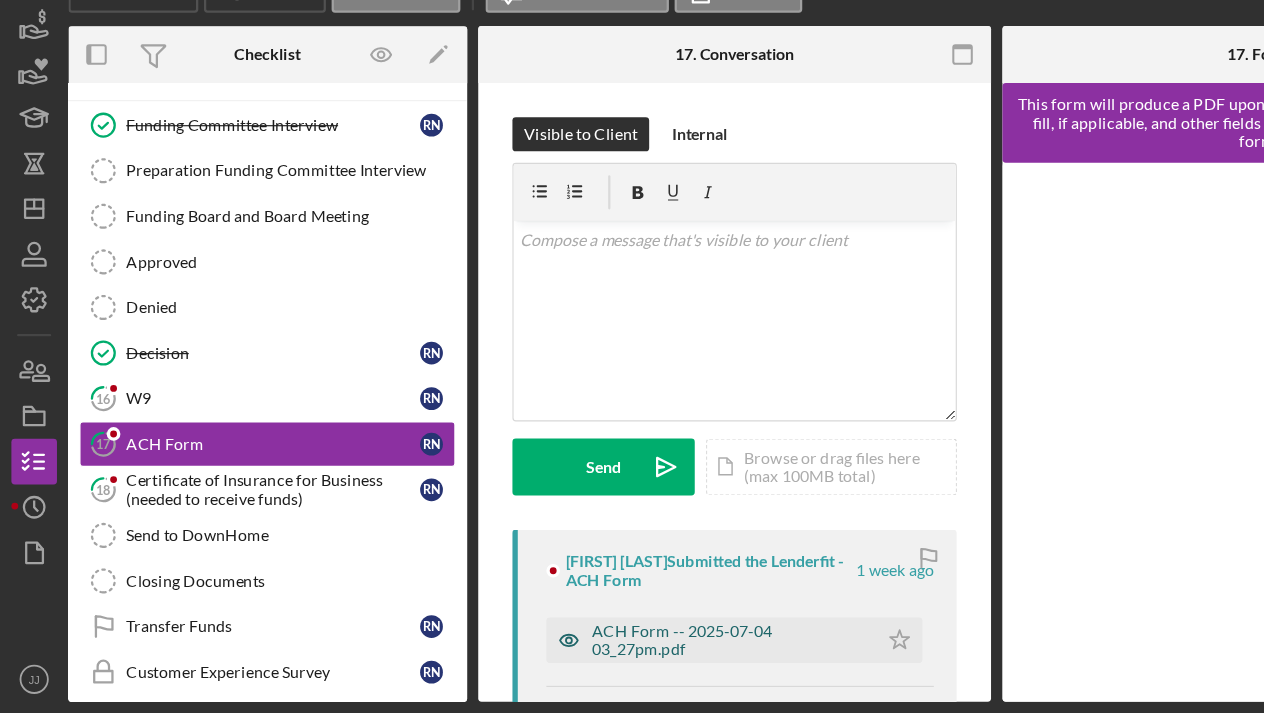 click on "ACH Form  -- 2025-07-04 03_27pm.pdf" at bounding box center [640, 649] 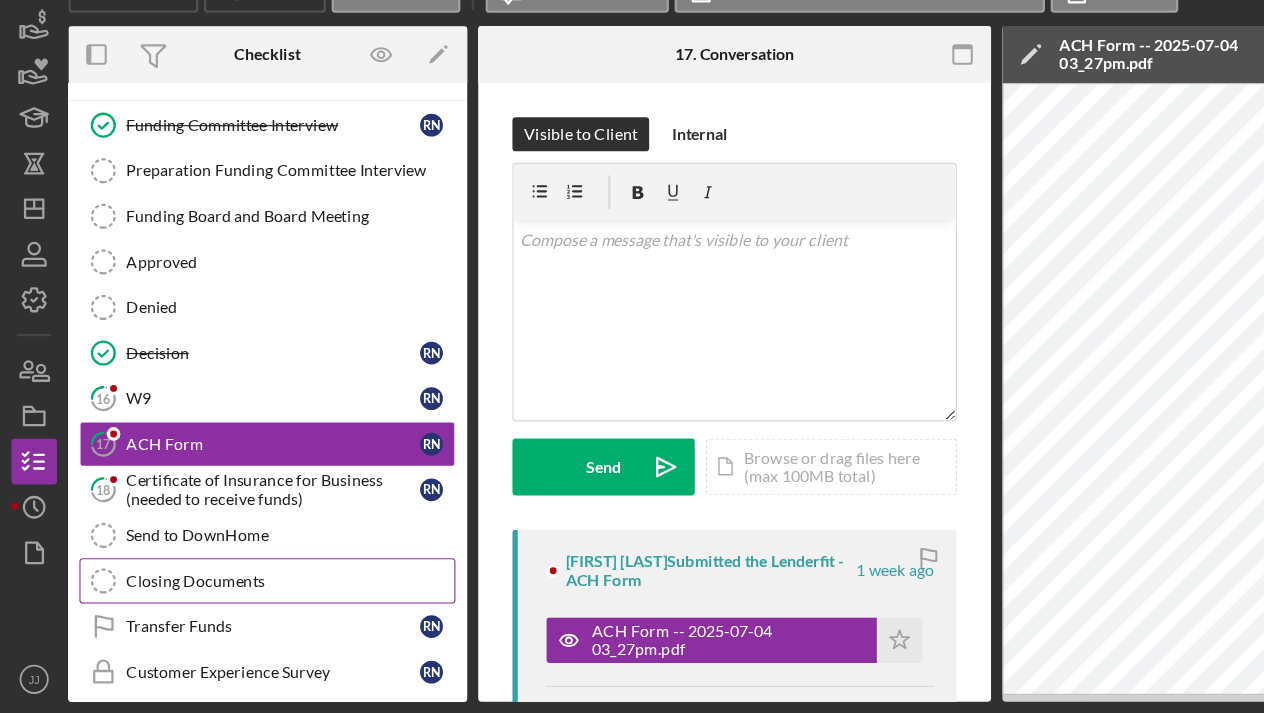 scroll, scrollTop: 0, scrollLeft: 0, axis: both 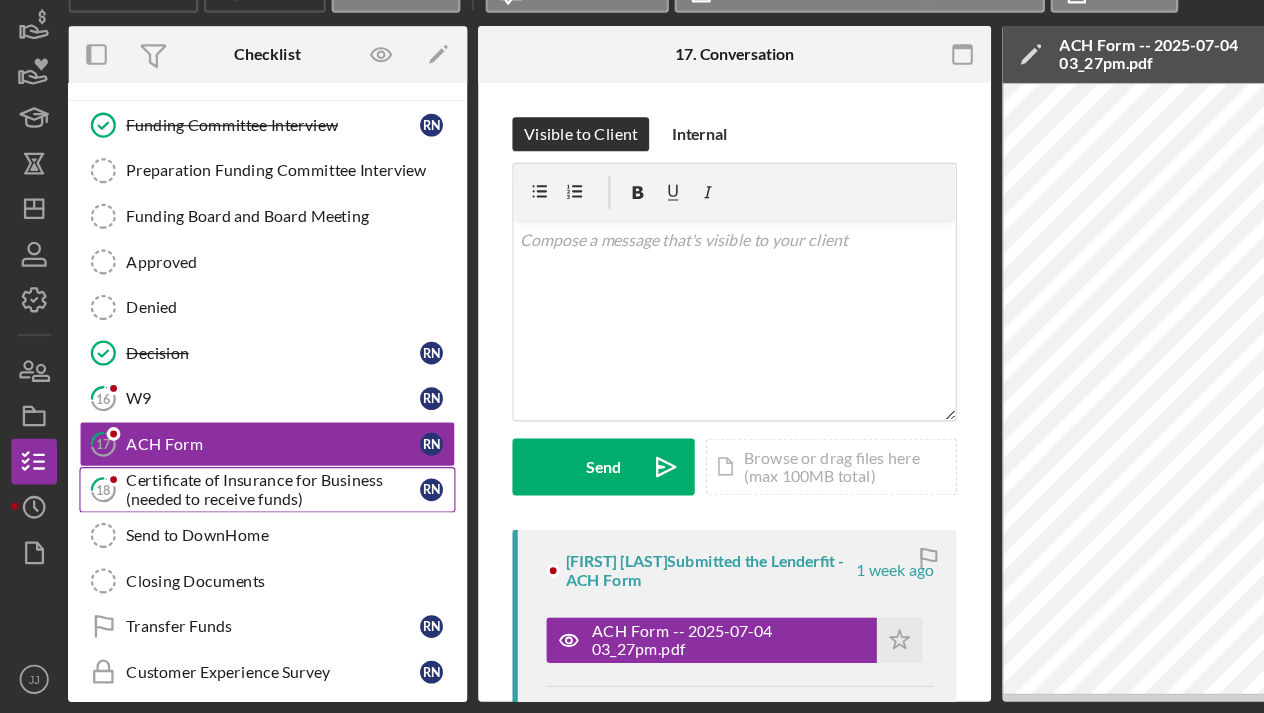 click on "18 Certificate of Insurance for Business (needed to receive funds) [FIRST] [LAST]" at bounding box center [235, 517] 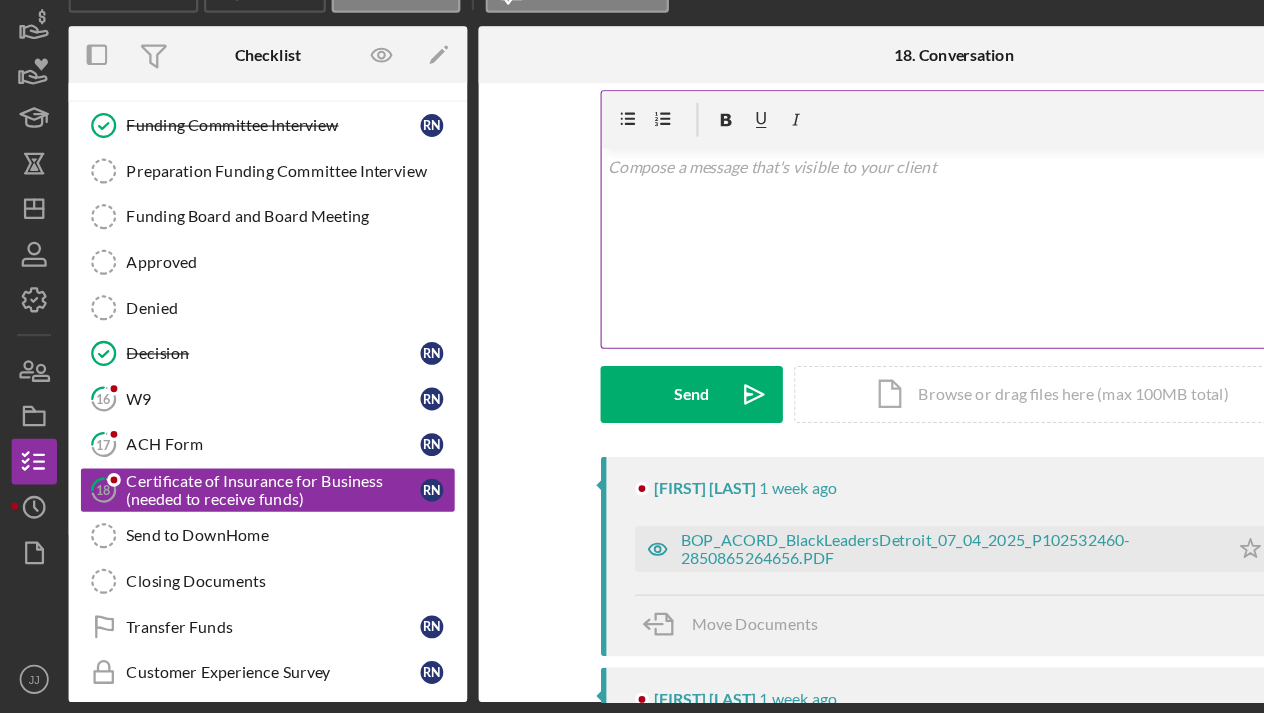 scroll, scrollTop: 69, scrollLeft: 0, axis: vertical 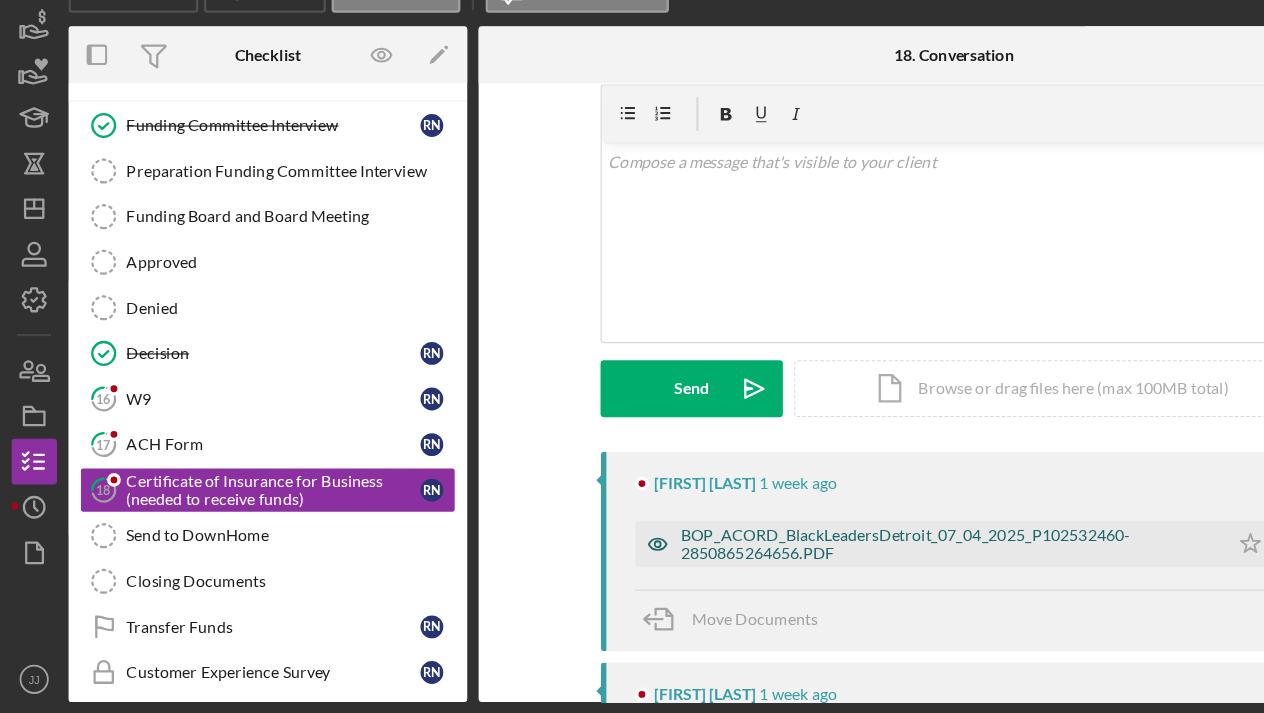 click on "BOP_ACORD_BlackLeadersDetroit_07_04_2025_P102532460-2850865264656.PDF" at bounding box center [832, 564] 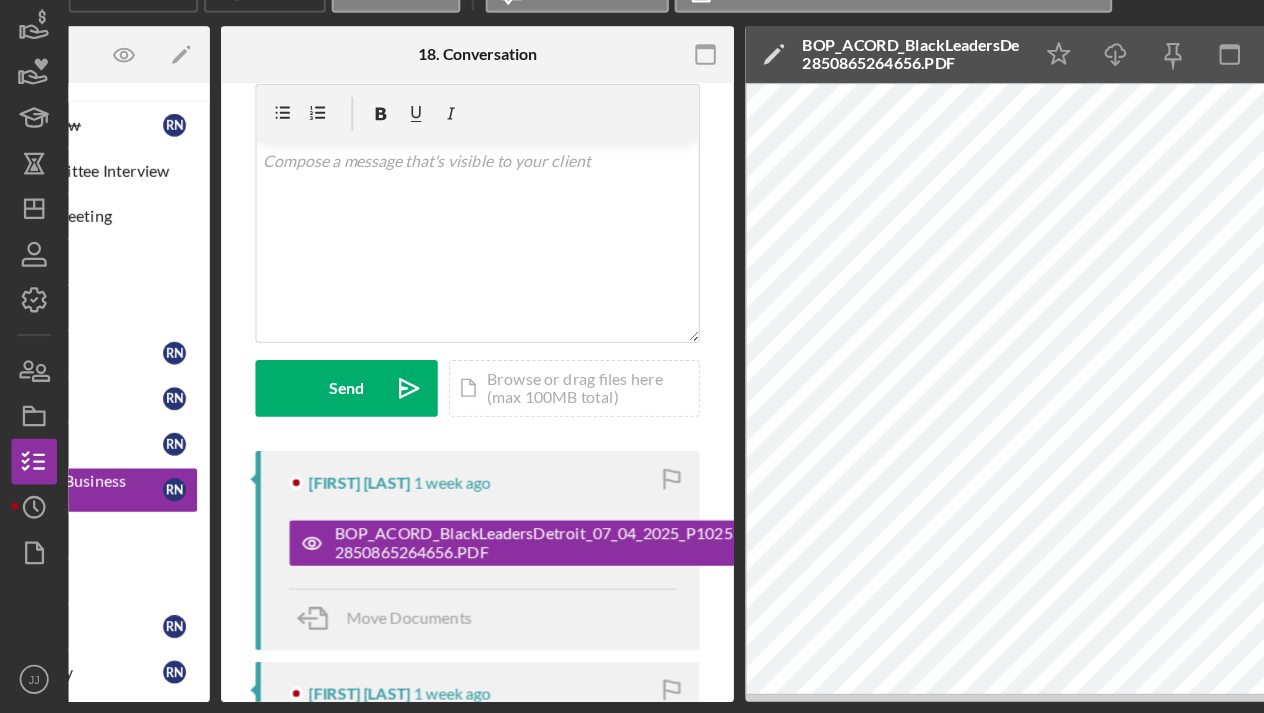 scroll, scrollTop: 0, scrollLeft: 226, axis: horizontal 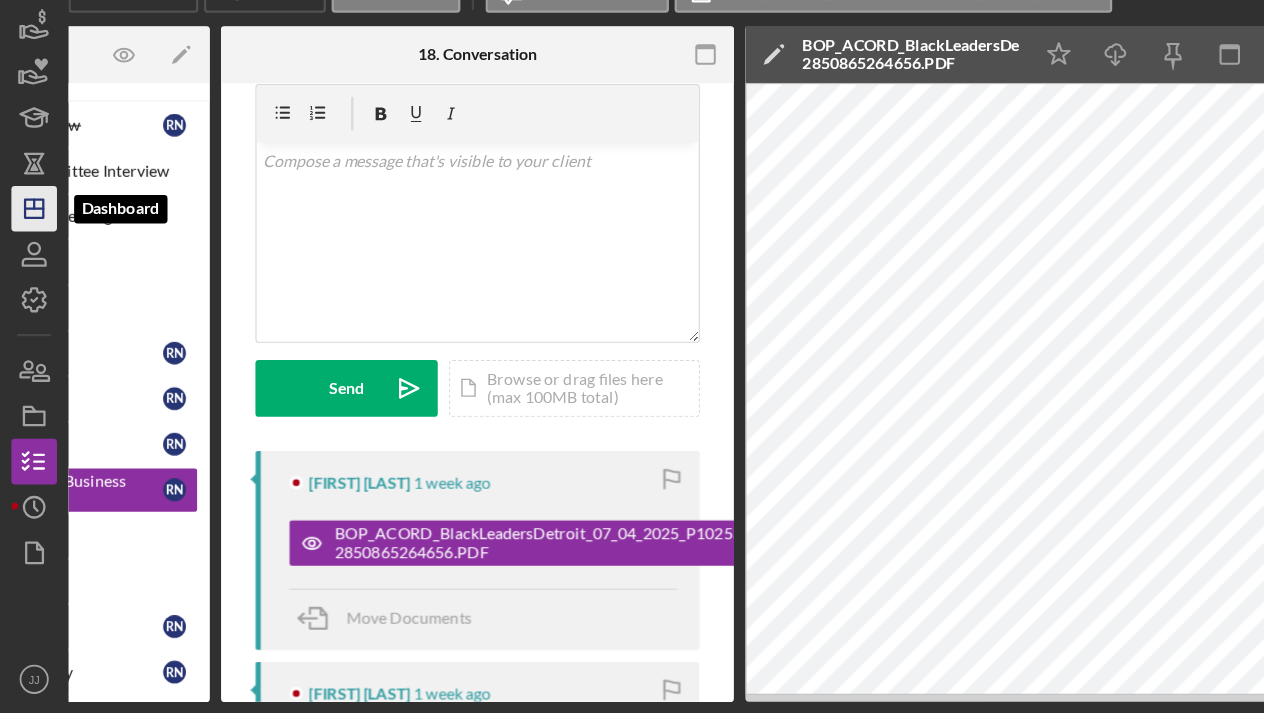 click on "Icon/Dashboard" 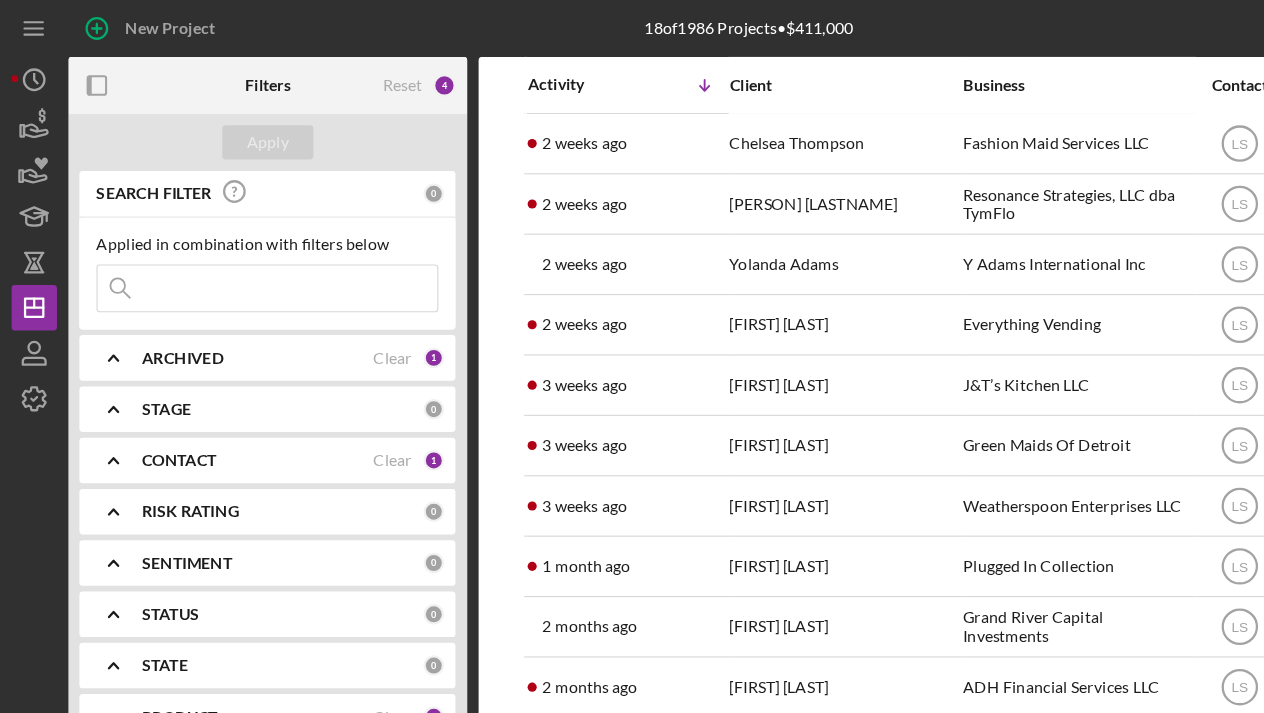 scroll, scrollTop: 372, scrollLeft: 0, axis: vertical 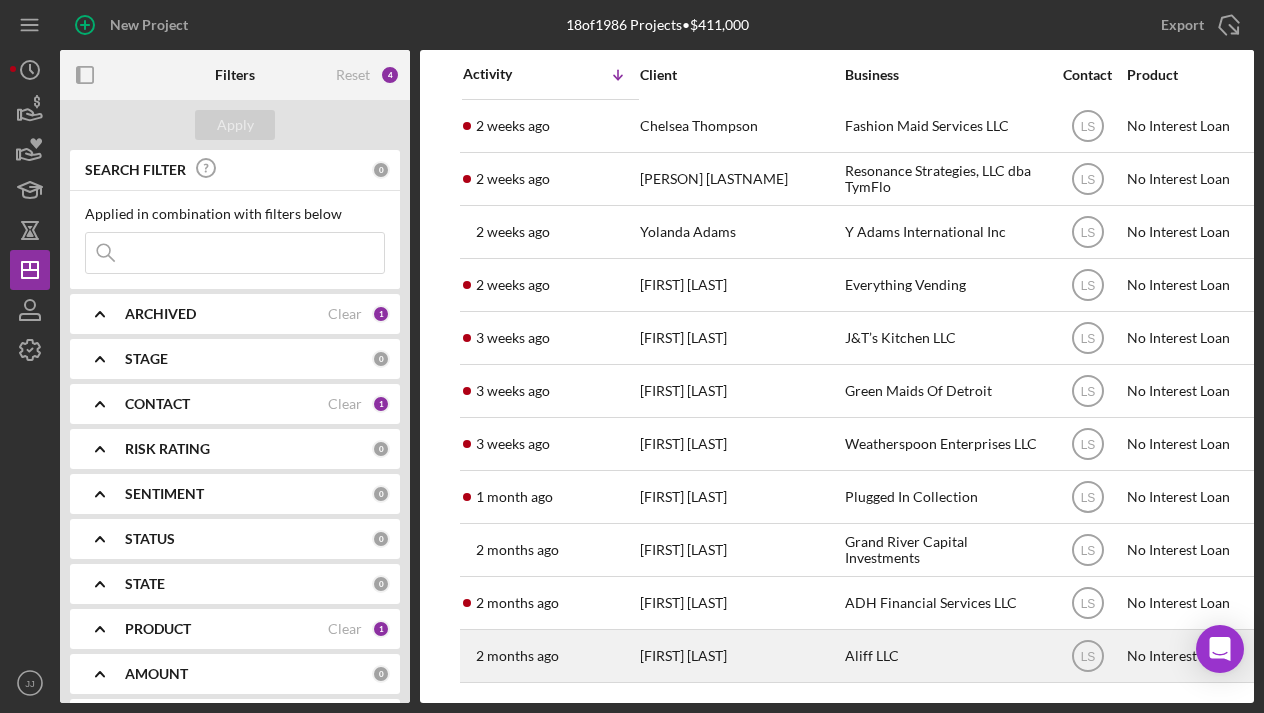 click on "[FIRST] [LAST]" at bounding box center [740, 656] 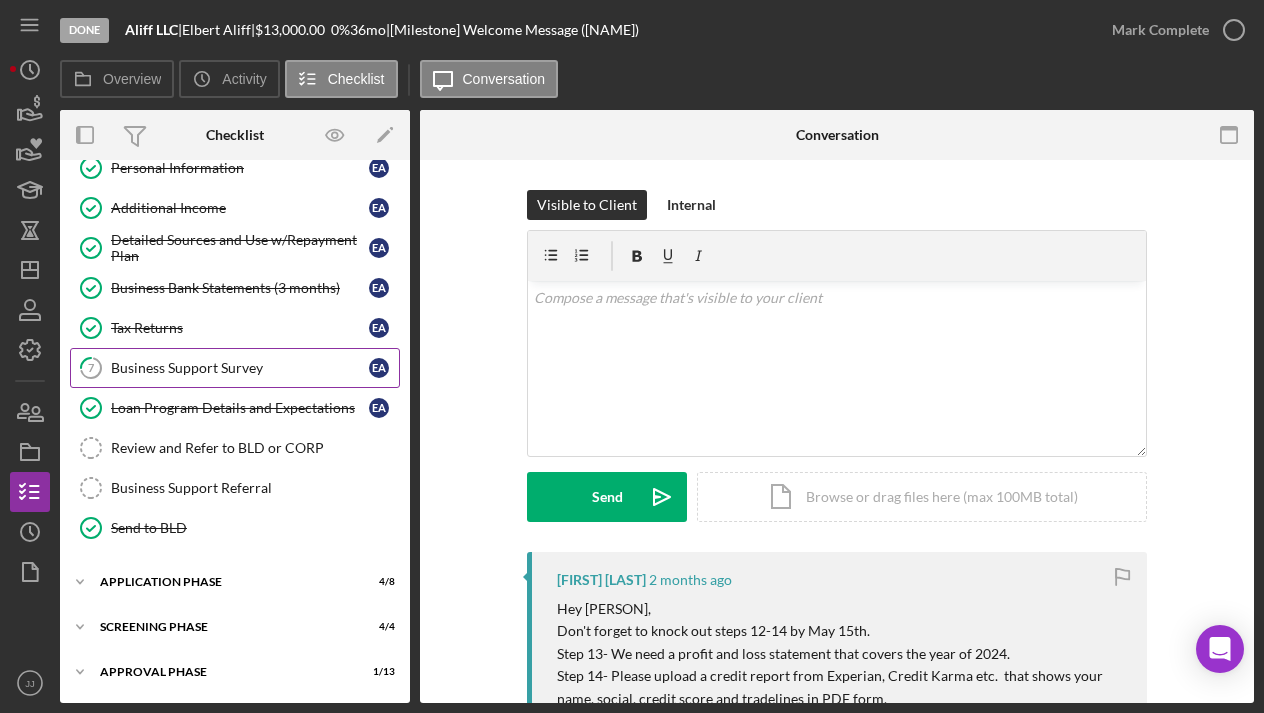 scroll, scrollTop: 143, scrollLeft: 0, axis: vertical 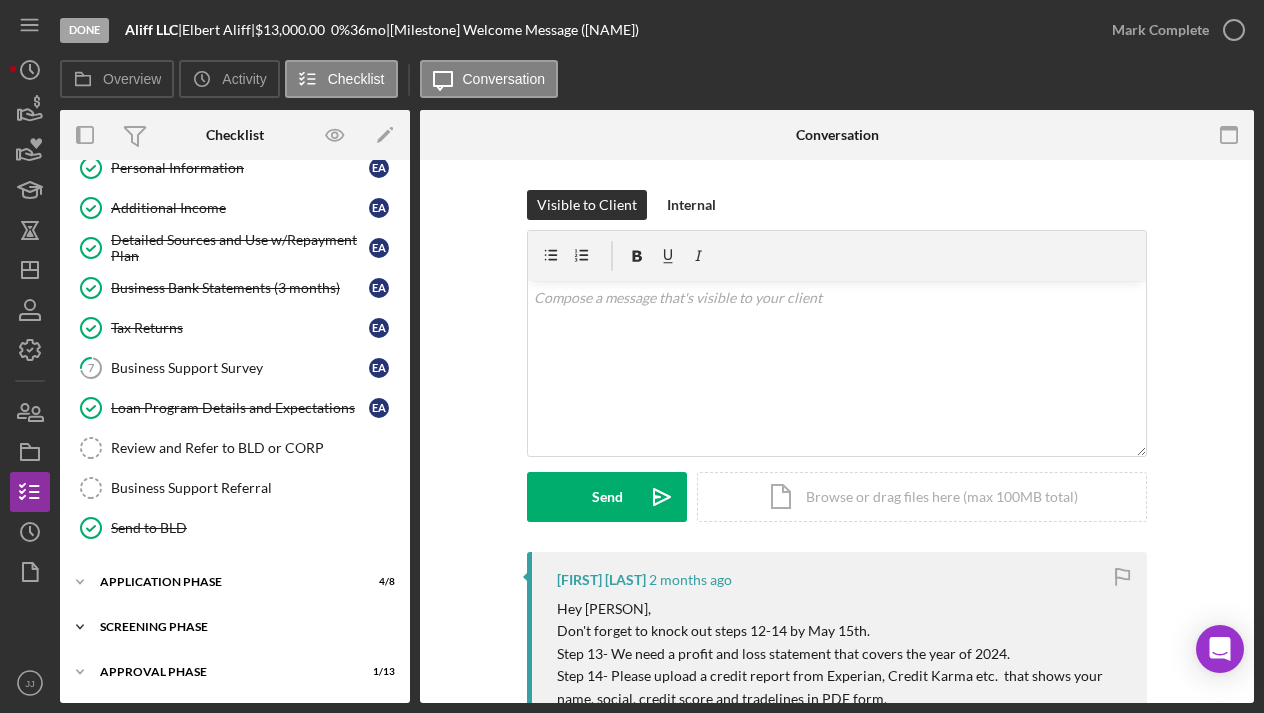 click on "Screening Phase" at bounding box center [242, 627] 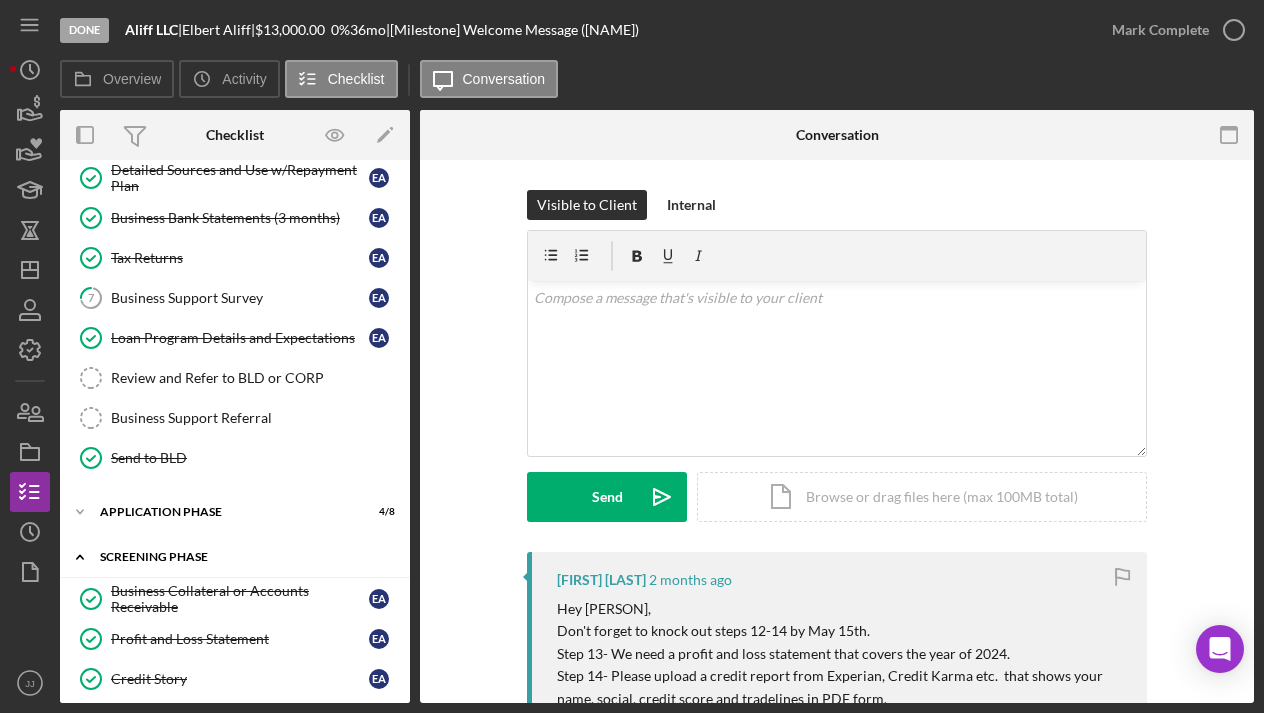 scroll, scrollTop: 227, scrollLeft: 0, axis: vertical 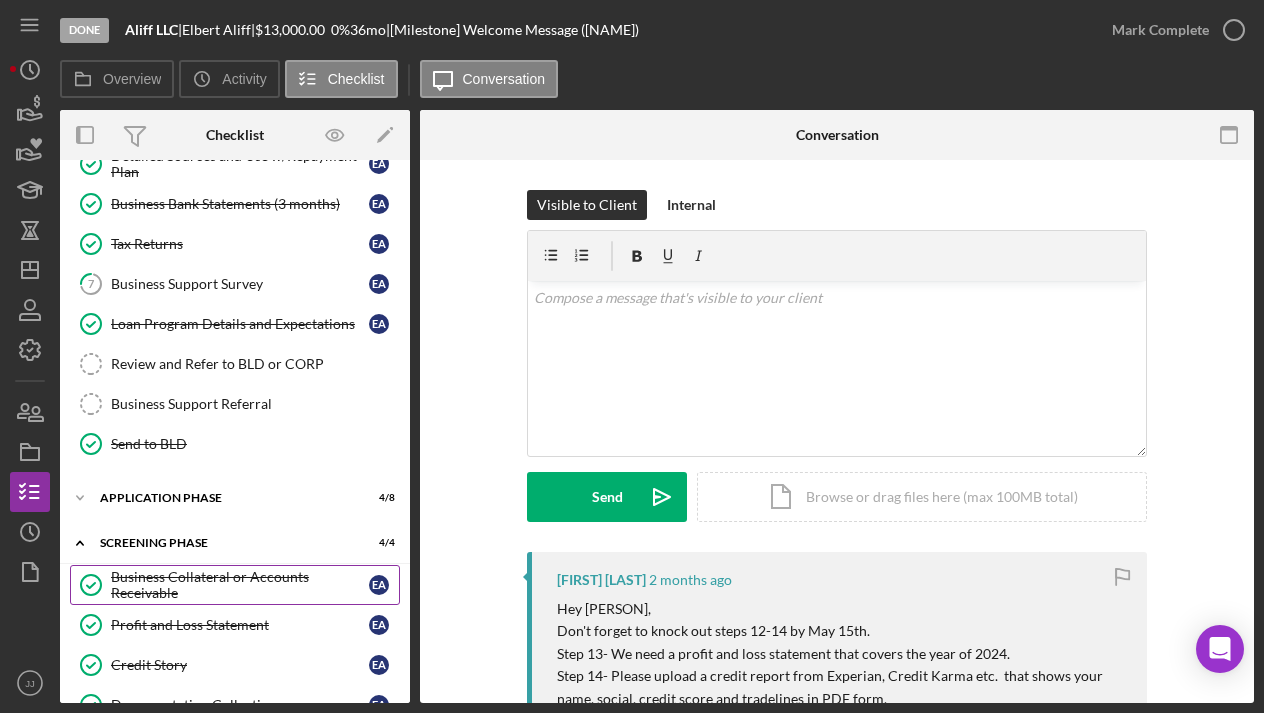 click on "Business Collateral or Accounts Receivable" at bounding box center [240, 585] 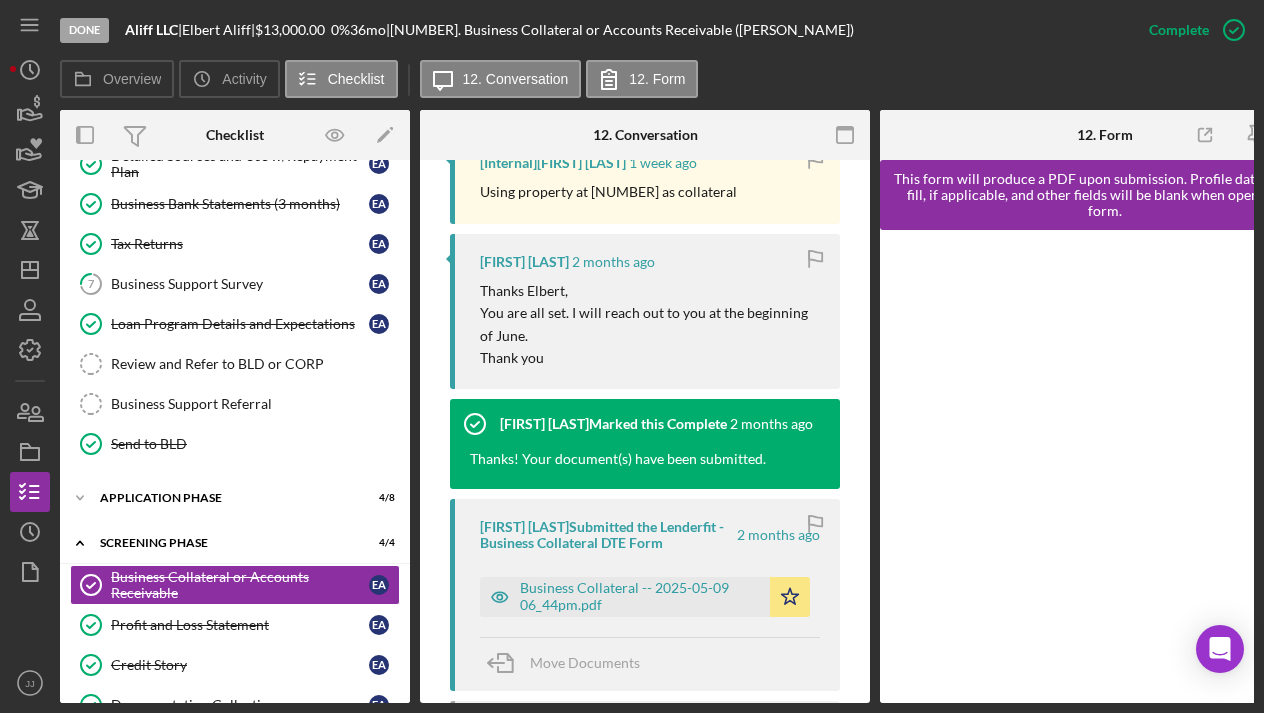 scroll, scrollTop: 718, scrollLeft: 0, axis: vertical 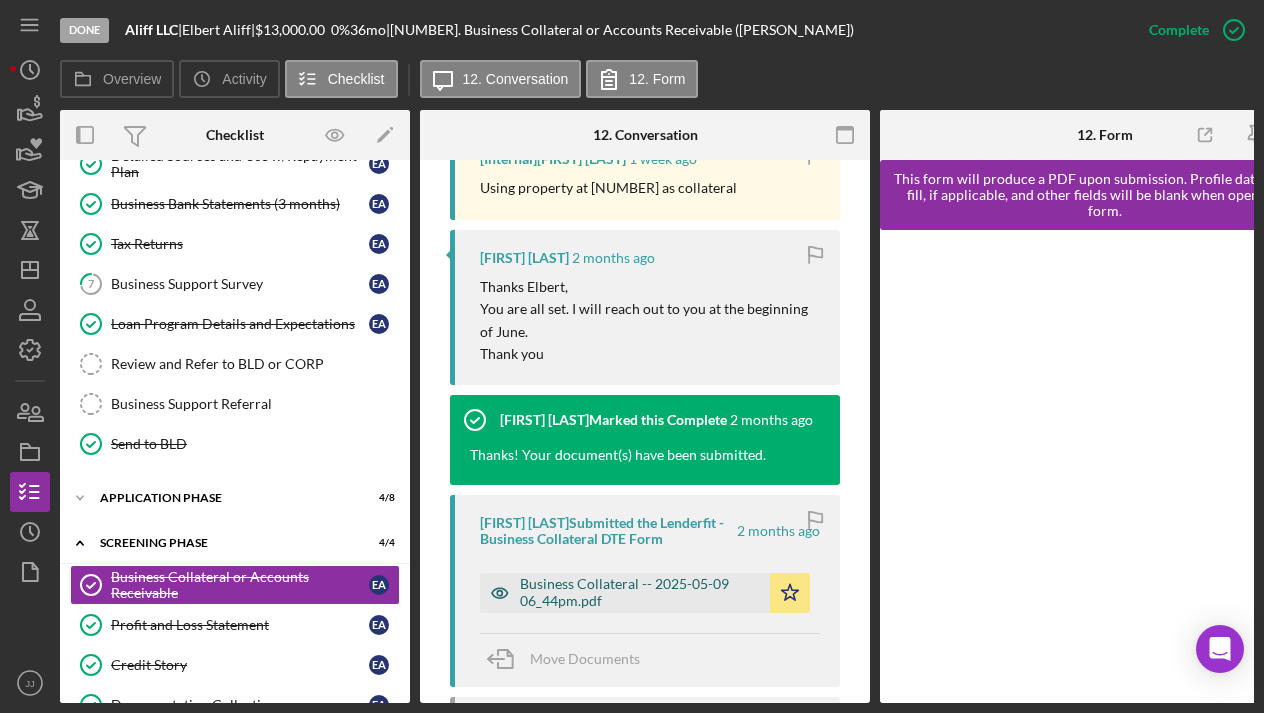 click on "Business Collateral -- 2025-05-09 06_44pm.pdf" at bounding box center (640, 592) 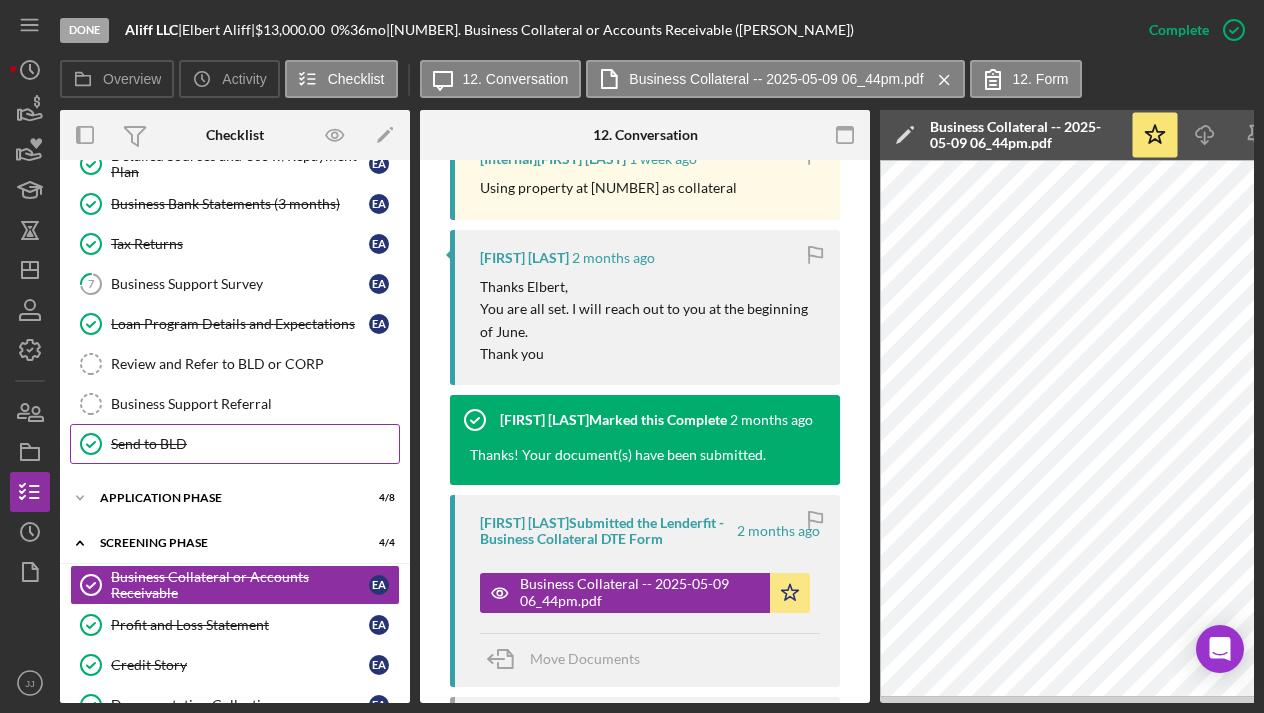 scroll, scrollTop: 0, scrollLeft: 0, axis: both 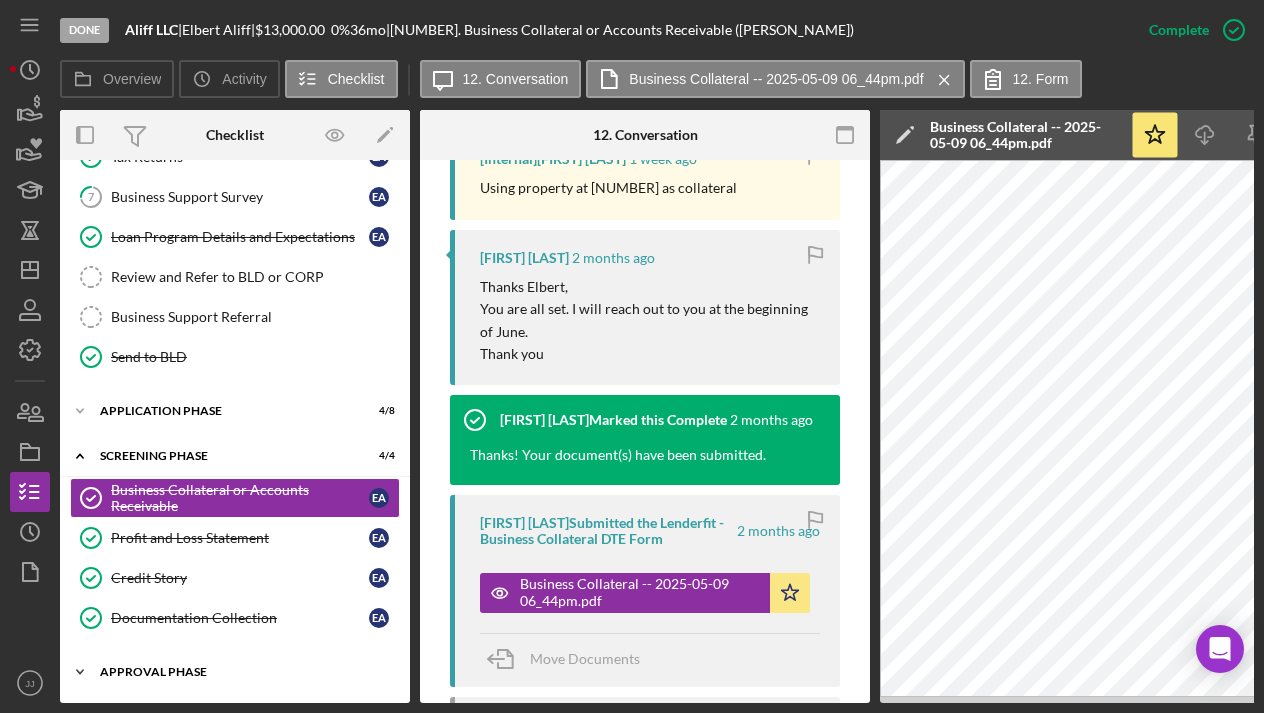 click on "Approval Phase" at bounding box center [242, 672] 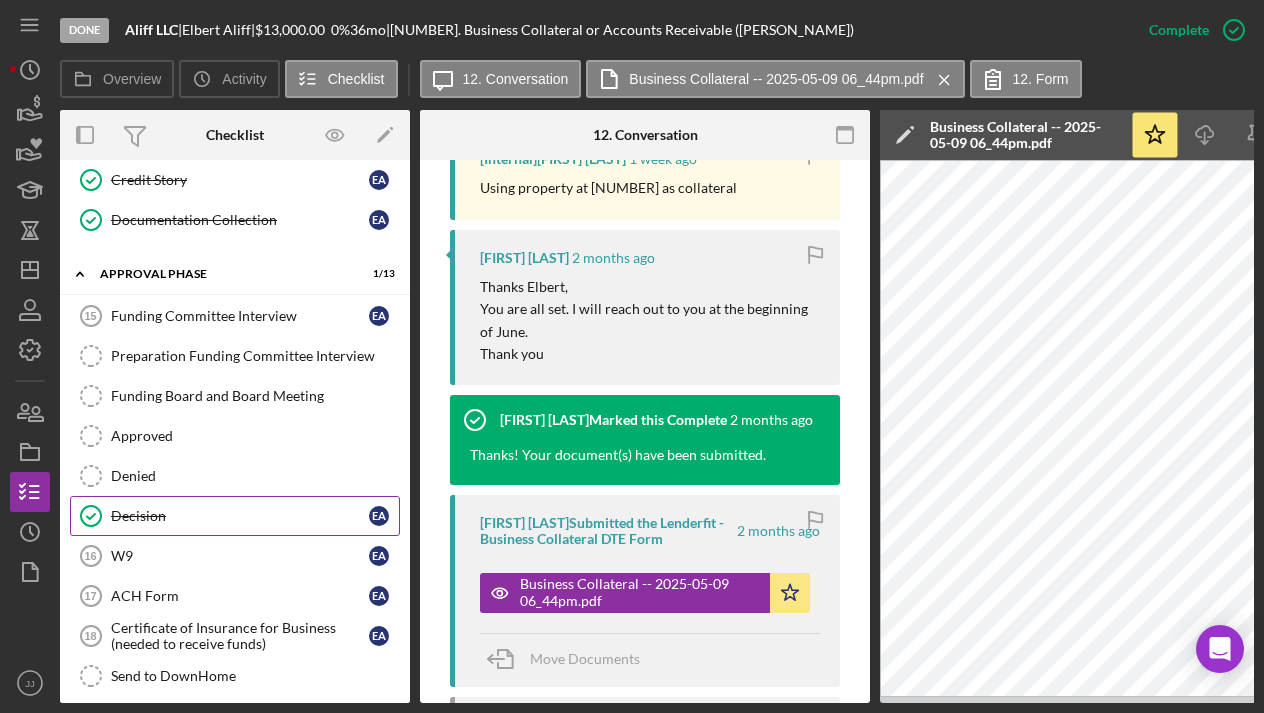 scroll, scrollTop: 714, scrollLeft: 0, axis: vertical 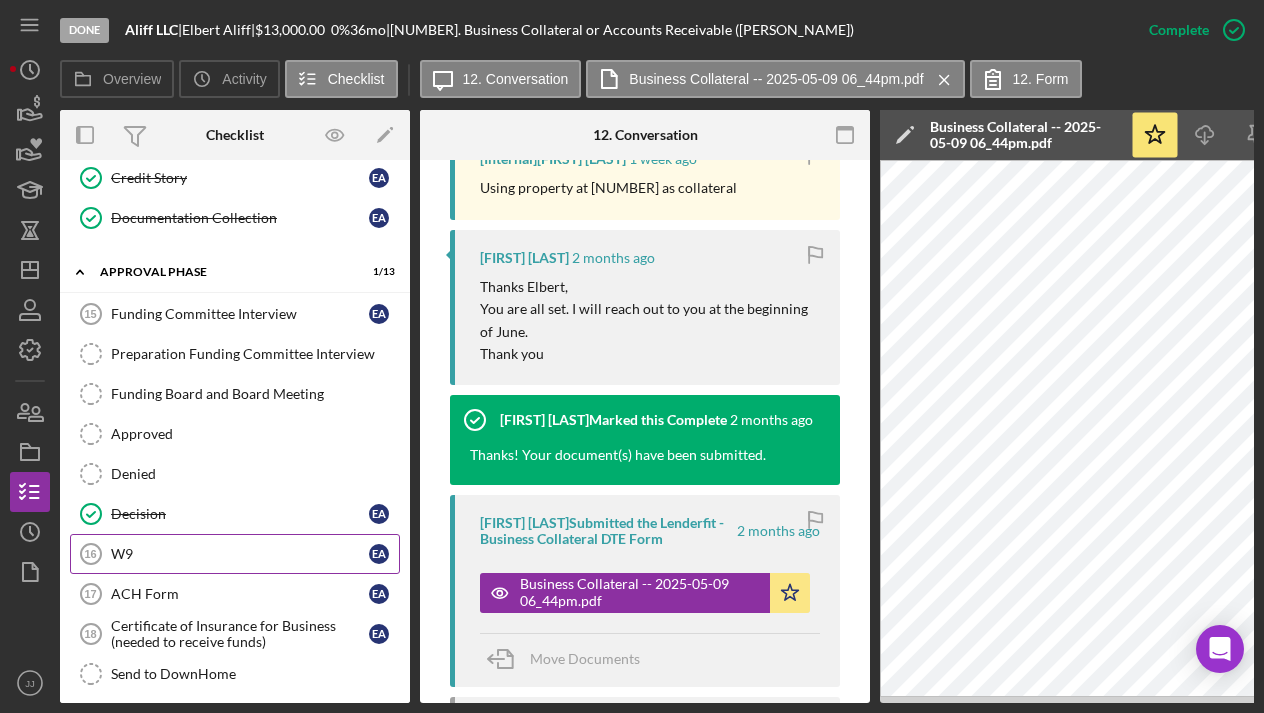 click on "W9 16 W9 E A" at bounding box center [235, 554] 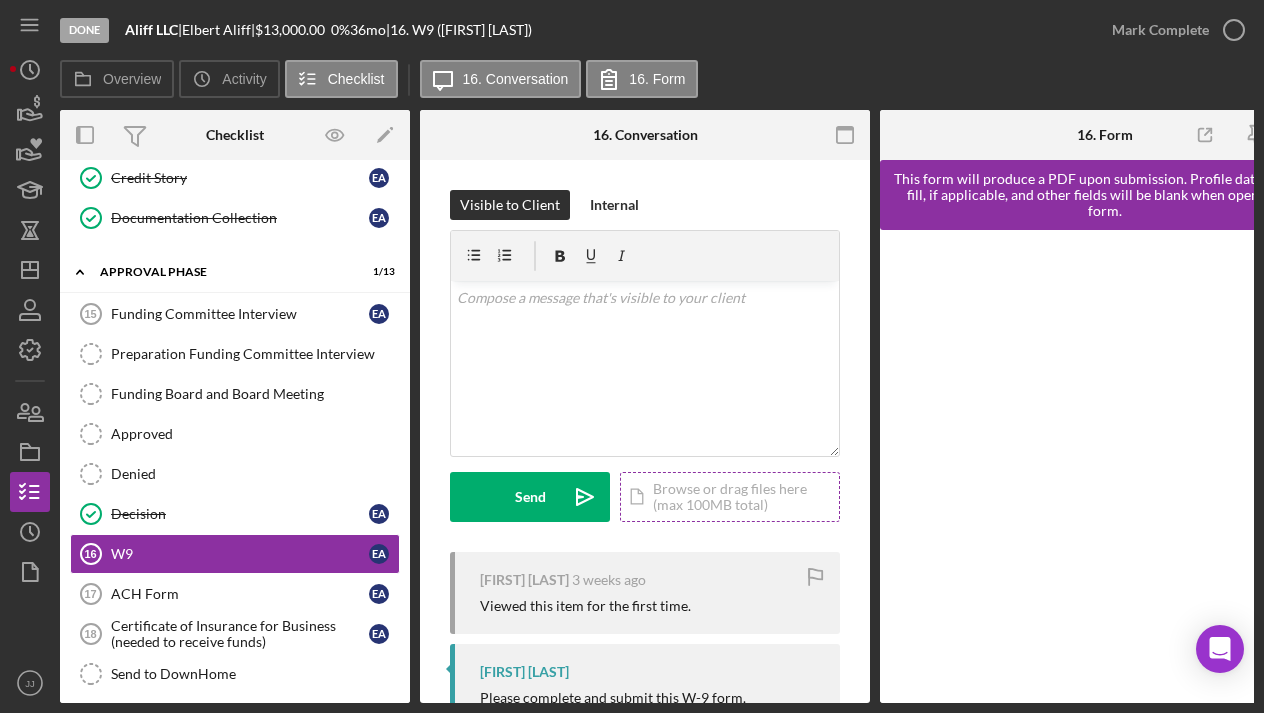 scroll, scrollTop: 0, scrollLeft: 0, axis: both 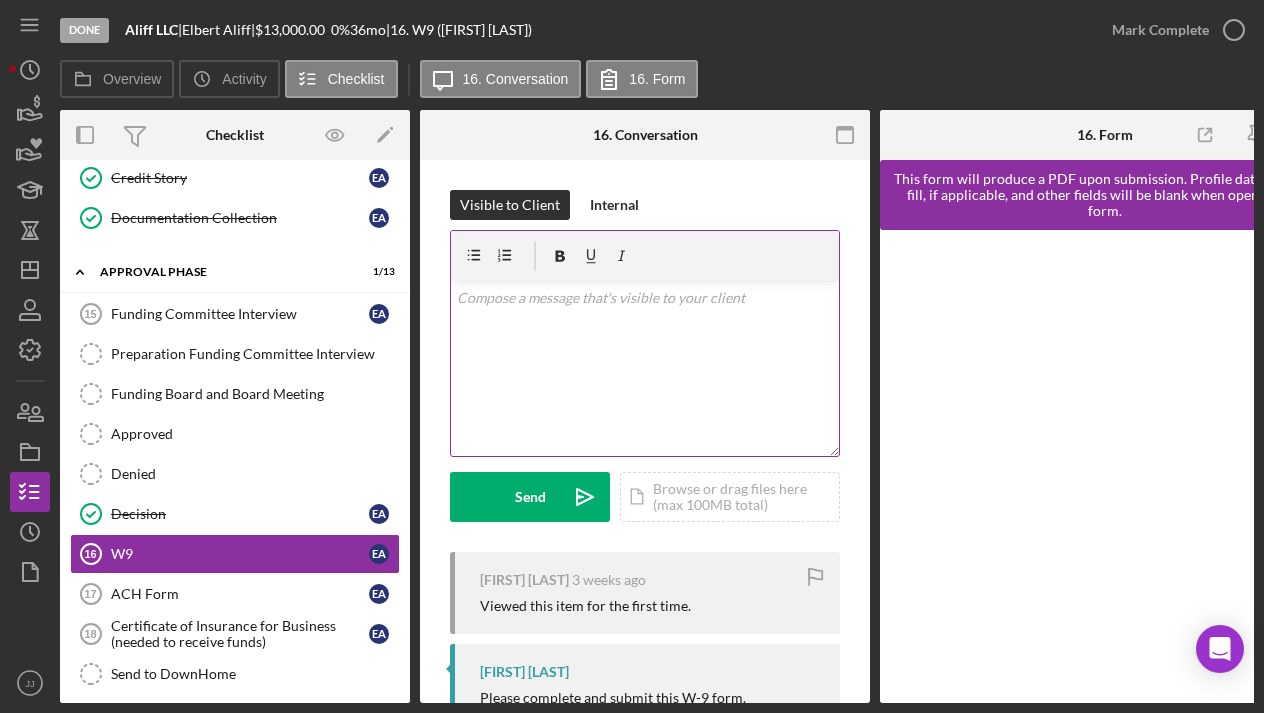 click on "v Color teal Color pink Remove color Add row above Add row below Add column before Add column after Merge cells Split cells Remove column Remove row Remove table" at bounding box center (645, 368) 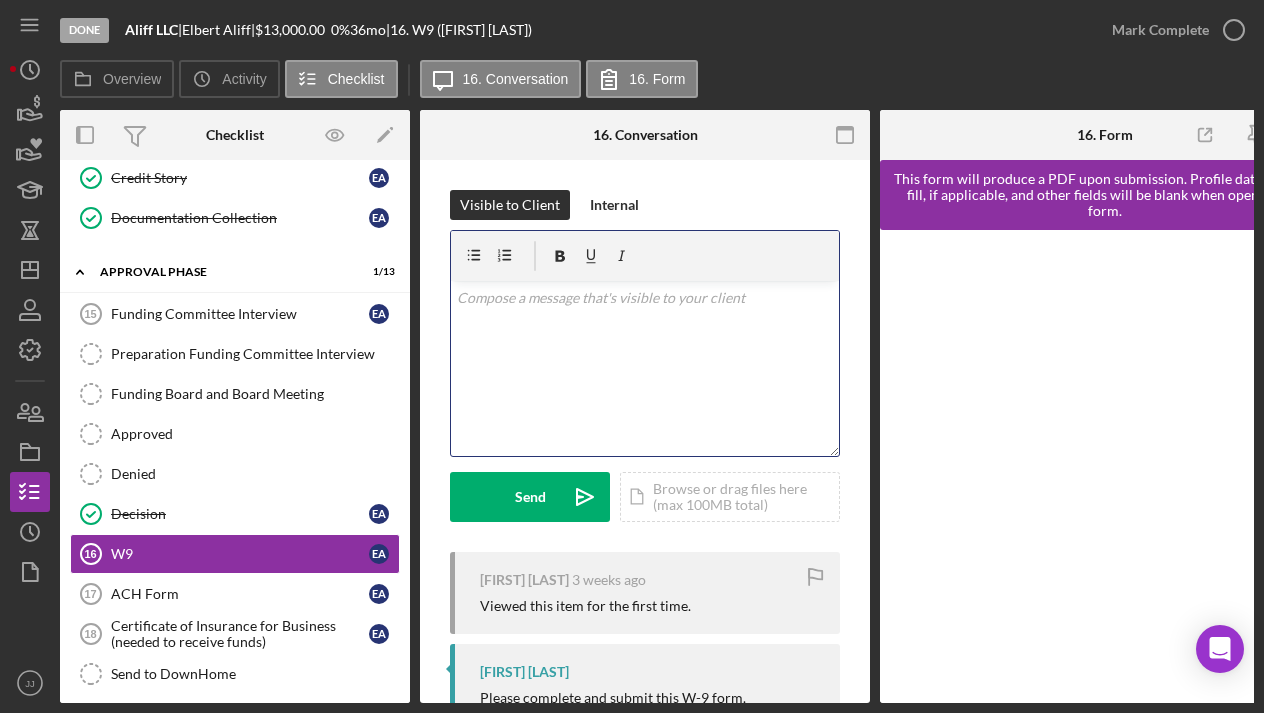 type 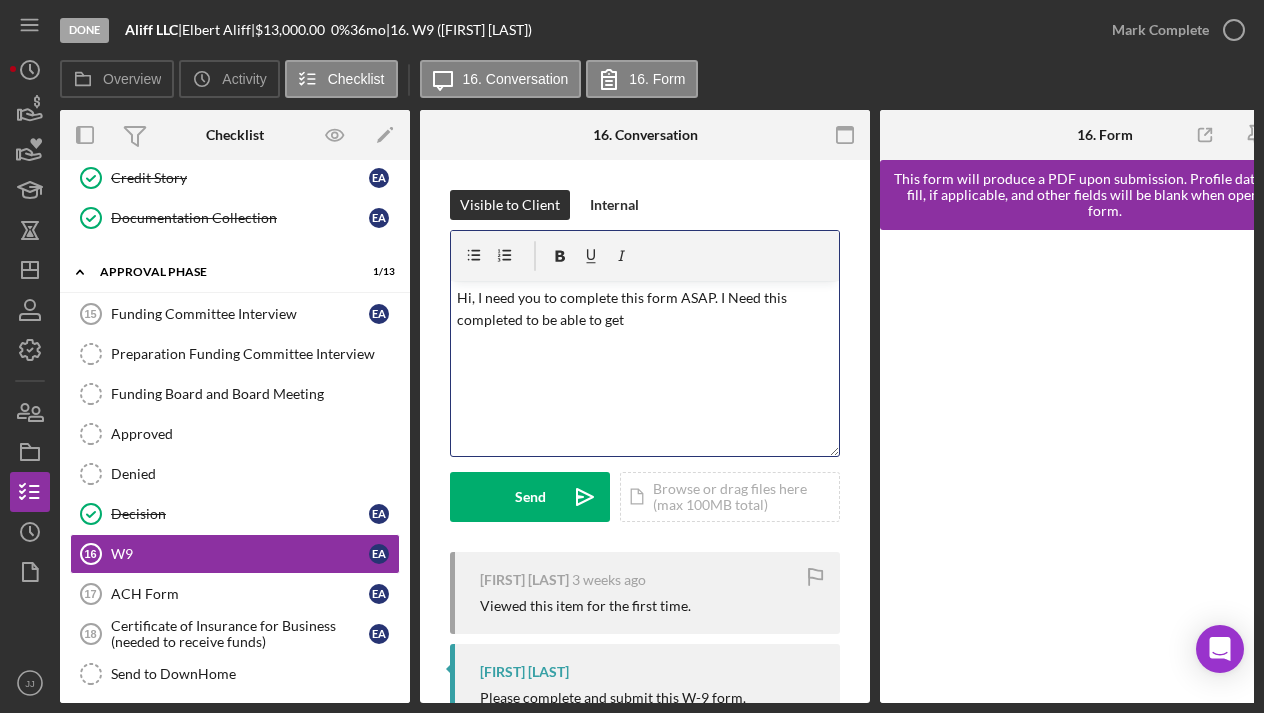 click on "Hi, I need you to complete this form ASAP. I Need this completed to be able to get" at bounding box center (645, 309) 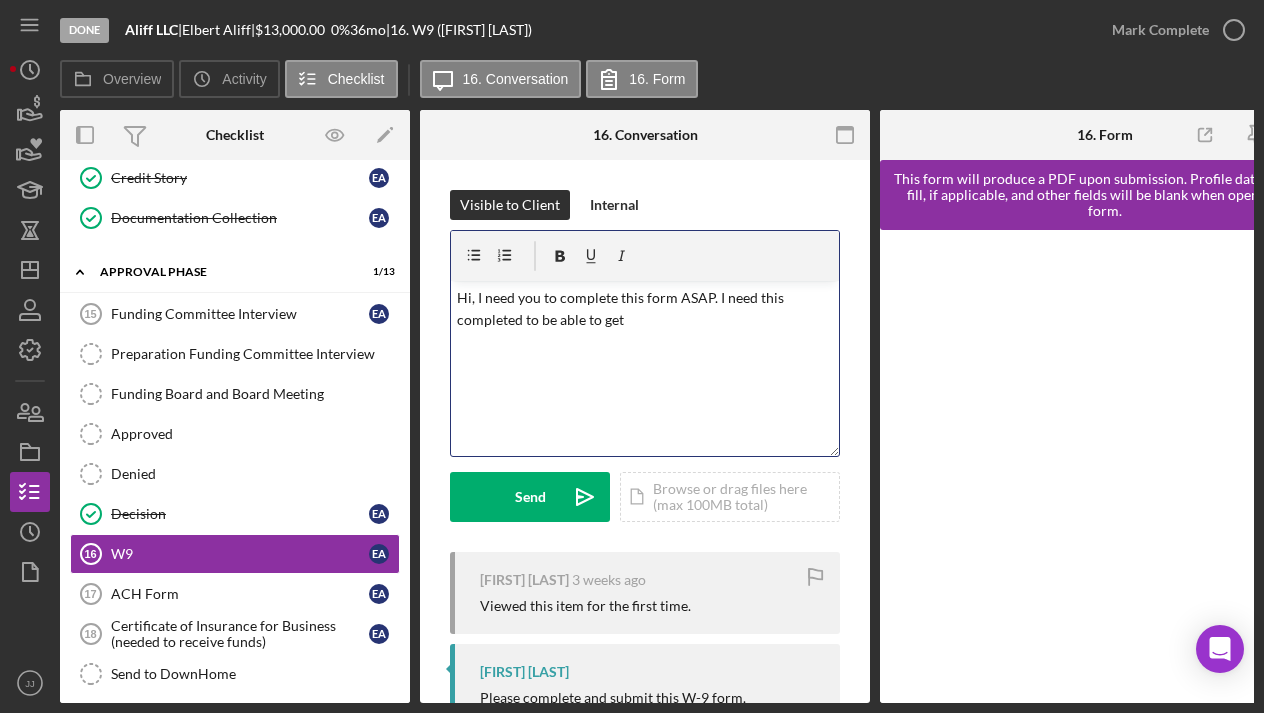 click on "Hi, I need you to complete this form ASAP. I need this completed to be able to get" at bounding box center (645, 309) 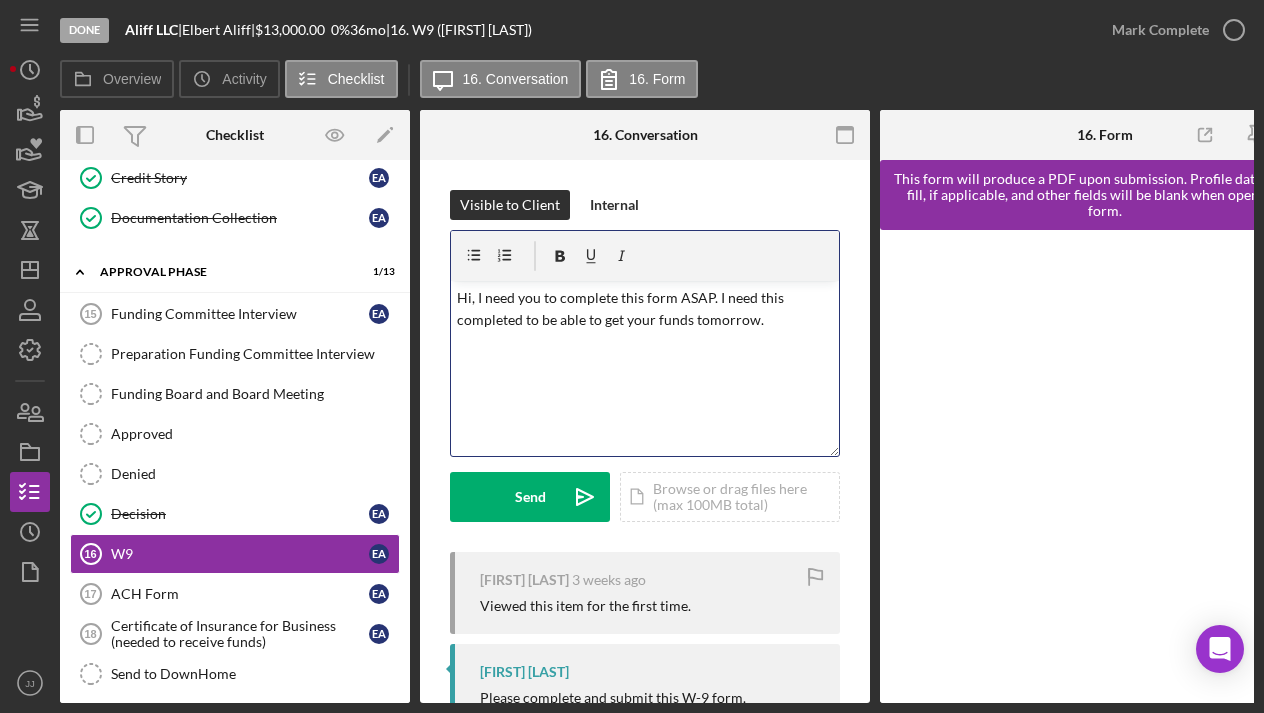 click on "Hi, I need you to complete this form ASAP. I need this completed to be able to get your funds tomorrow." at bounding box center [645, 309] 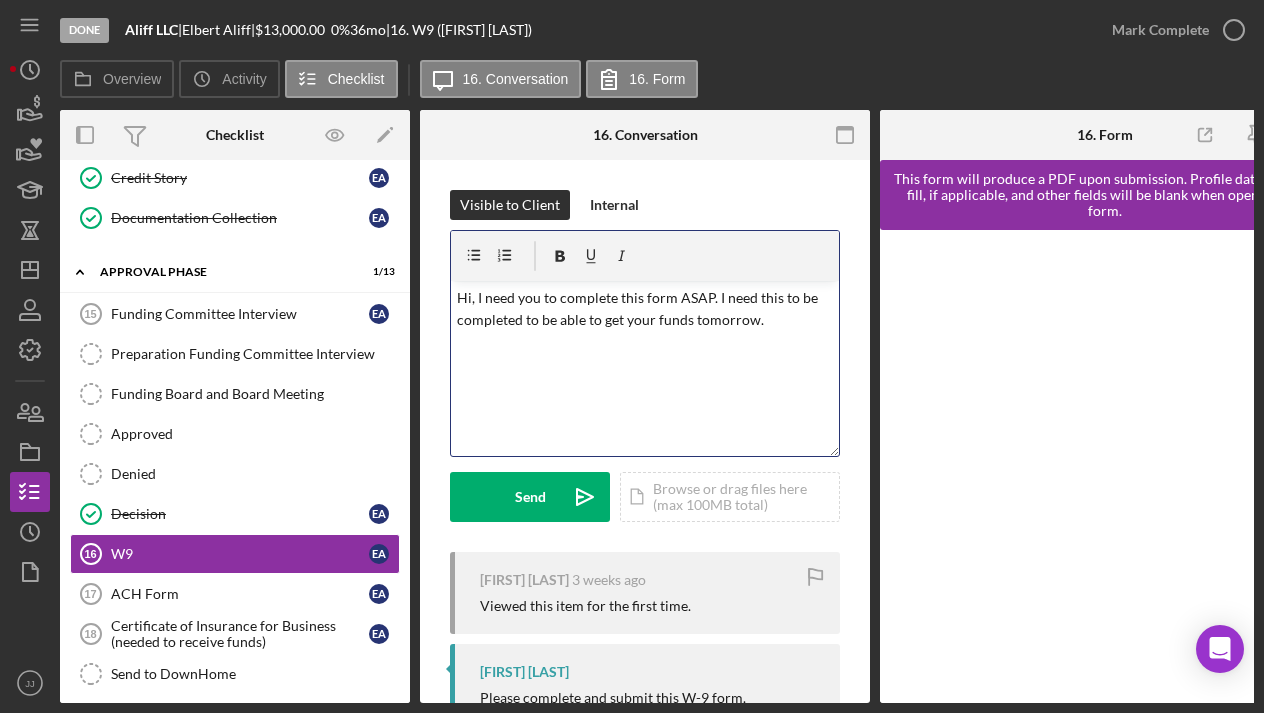 click on "Hi, I need you to complete this form ASAP. I need this to be completed to be able to get your funds tomorrow." at bounding box center [645, 309] 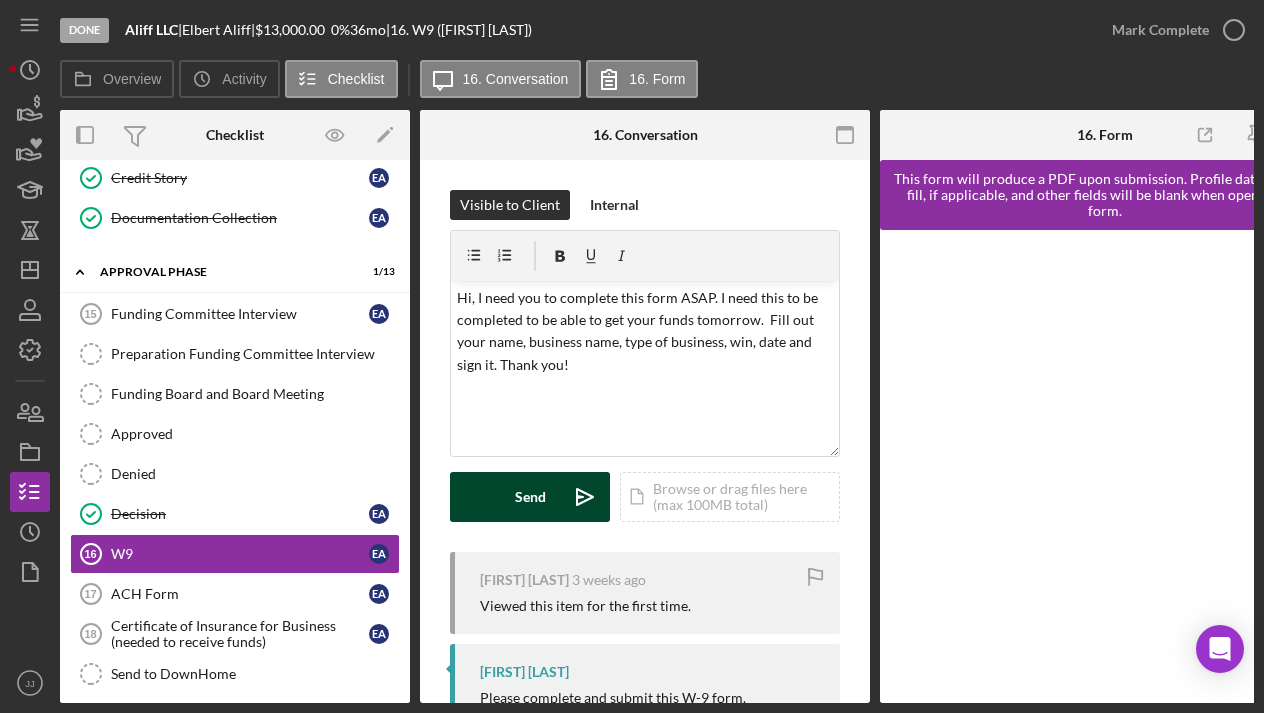 click on "Send" at bounding box center [530, 497] 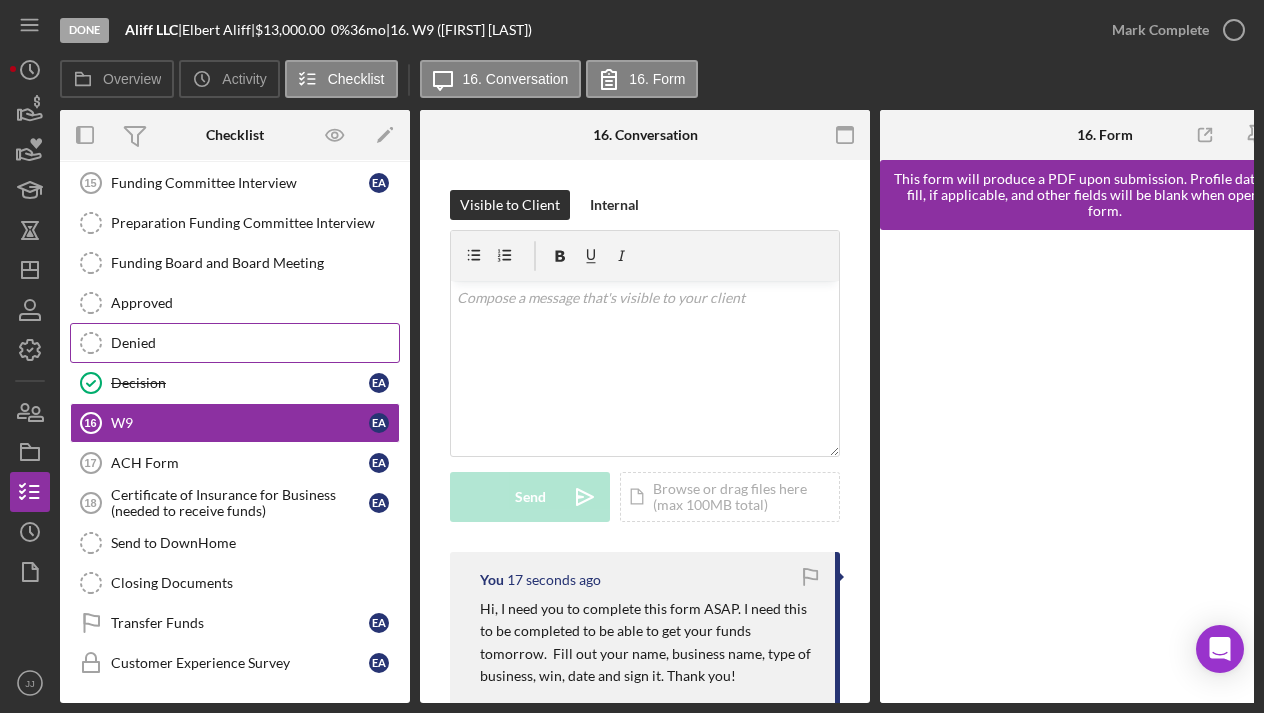 scroll, scrollTop: 851, scrollLeft: 0, axis: vertical 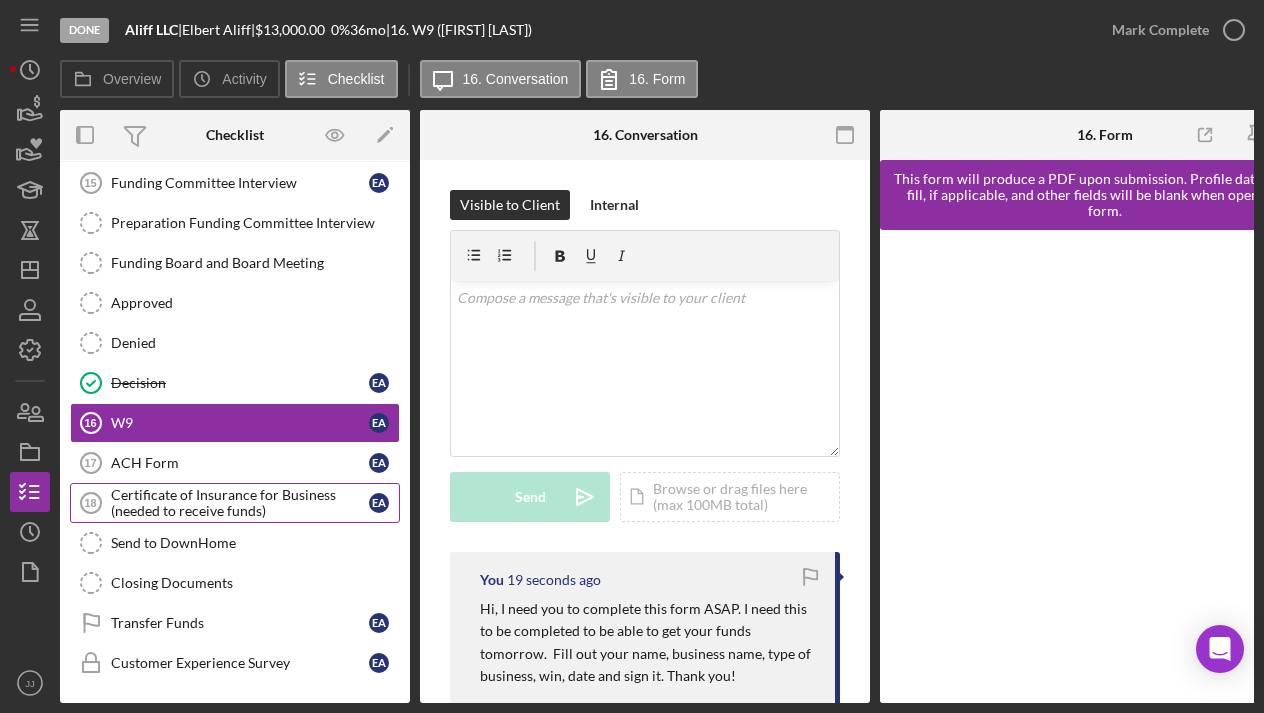 click on "Certificate of Insurance for Business (needed to receive funds)" at bounding box center [240, 503] 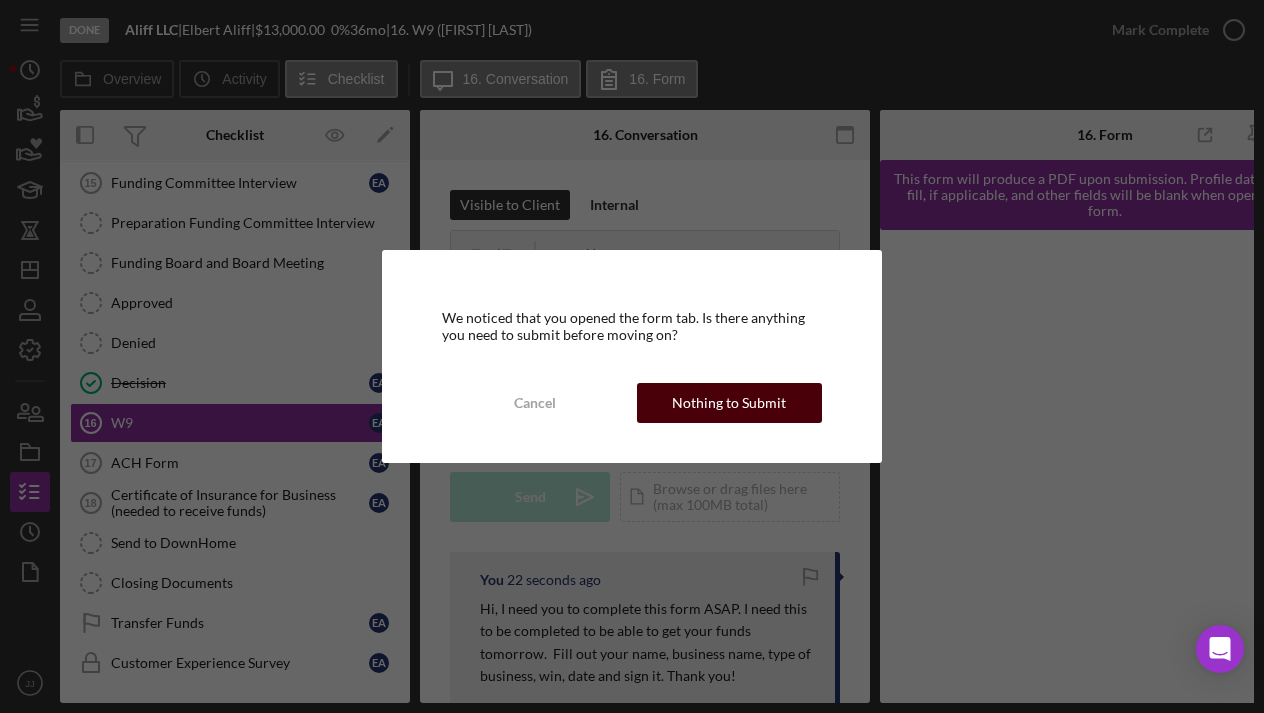 click on "Nothing to Submit" at bounding box center (729, 403) 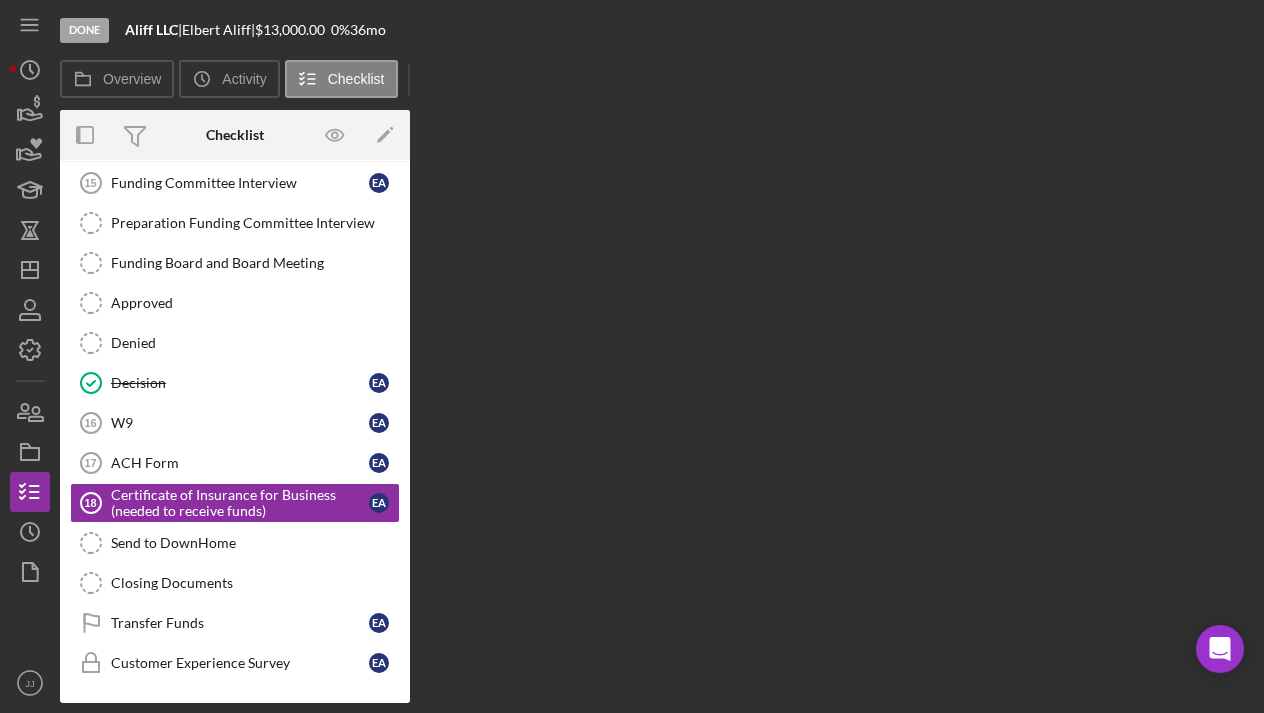 scroll, scrollTop: 843, scrollLeft: 0, axis: vertical 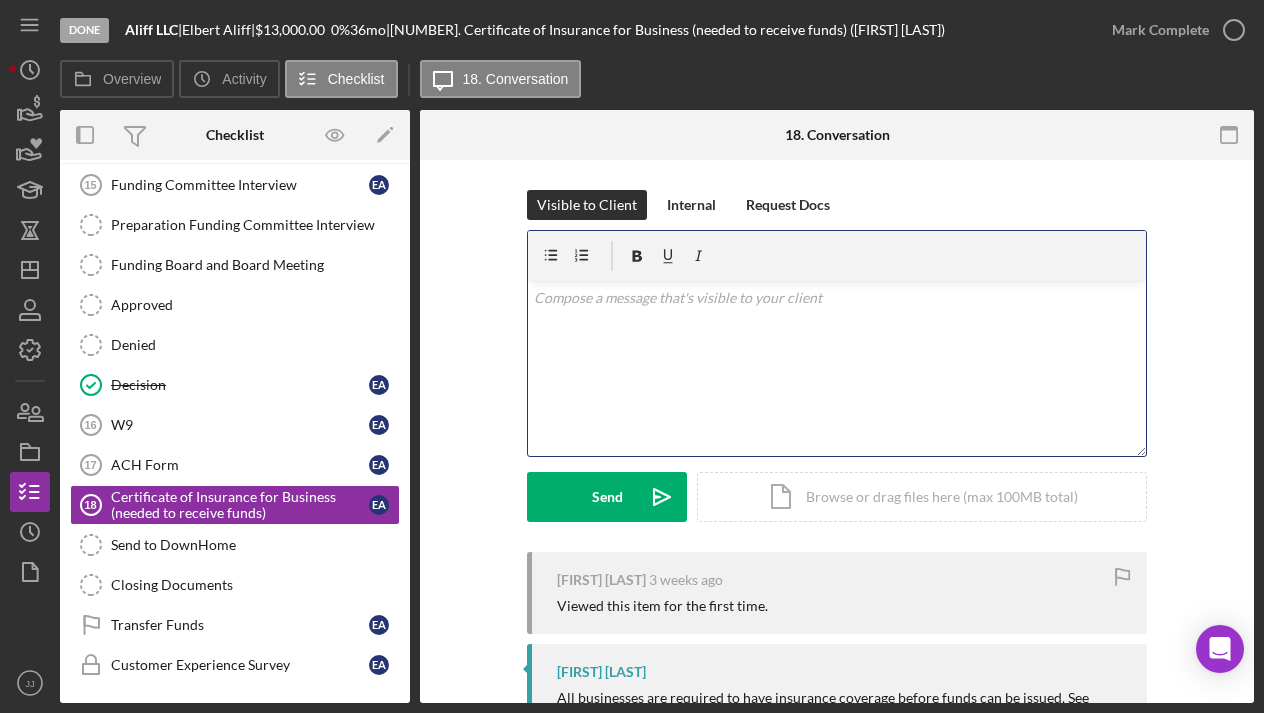 click on "v Color teal Color pink Remove color Add row above Add row below Add column before Add column after Merge cells Split cells Remove column Remove row Remove table" at bounding box center (837, 368) 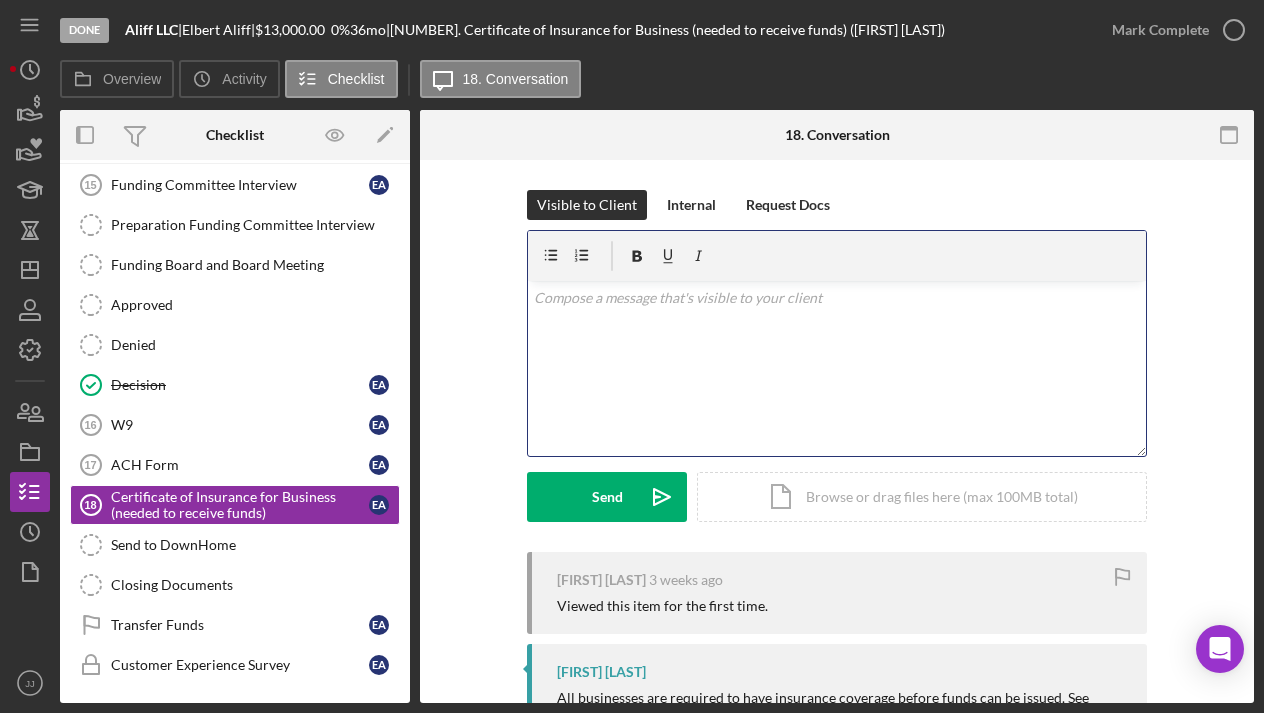 type 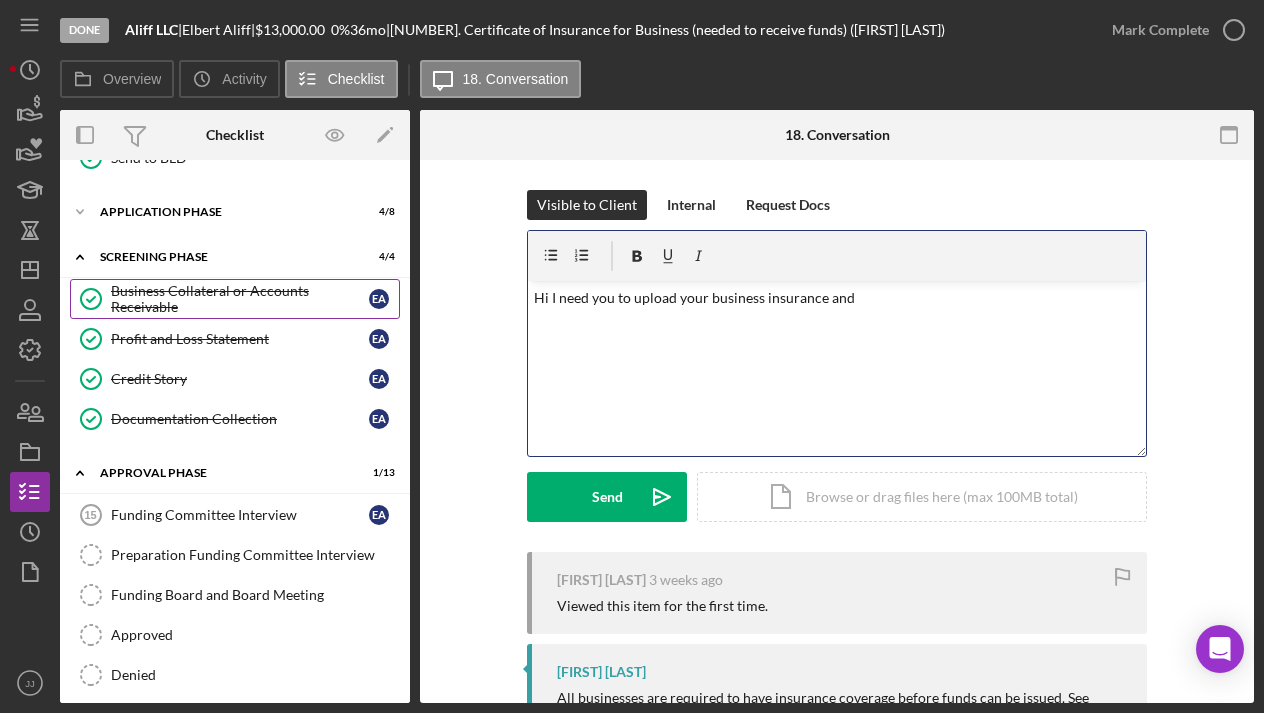 scroll, scrollTop: 512, scrollLeft: 0, axis: vertical 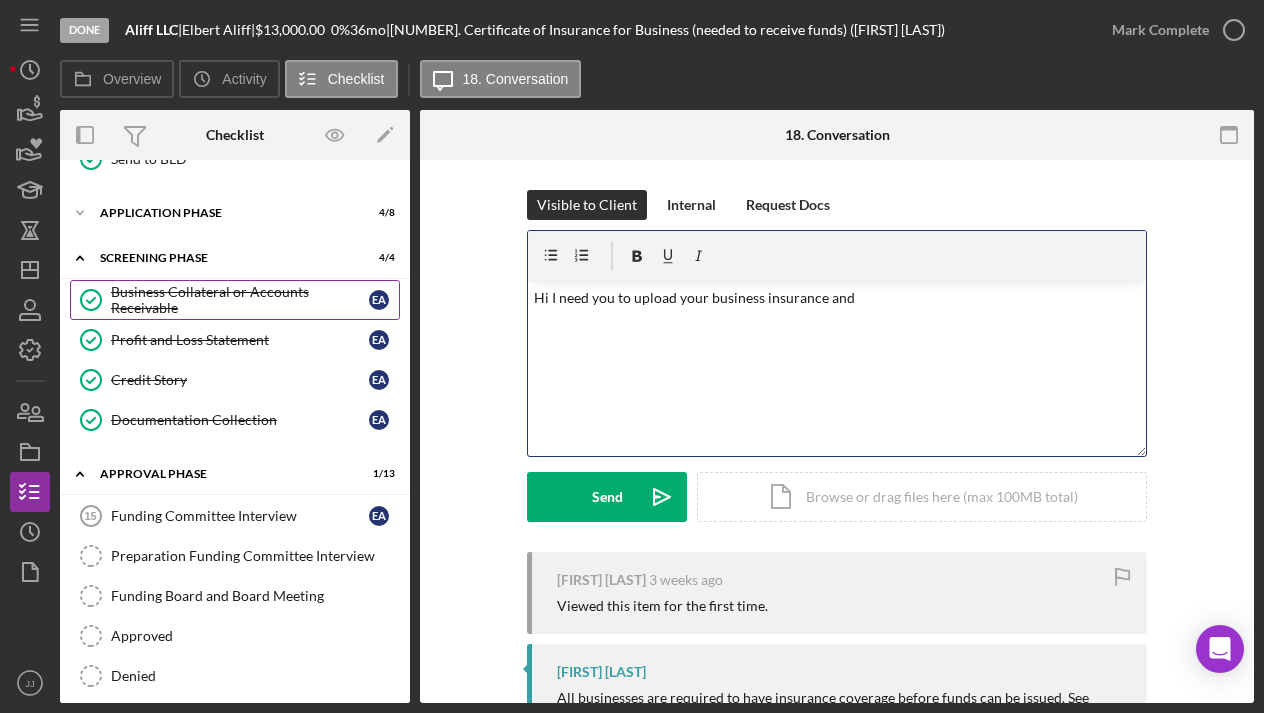 click on "Business Collateral or Accounts Receivable" at bounding box center (240, 300) 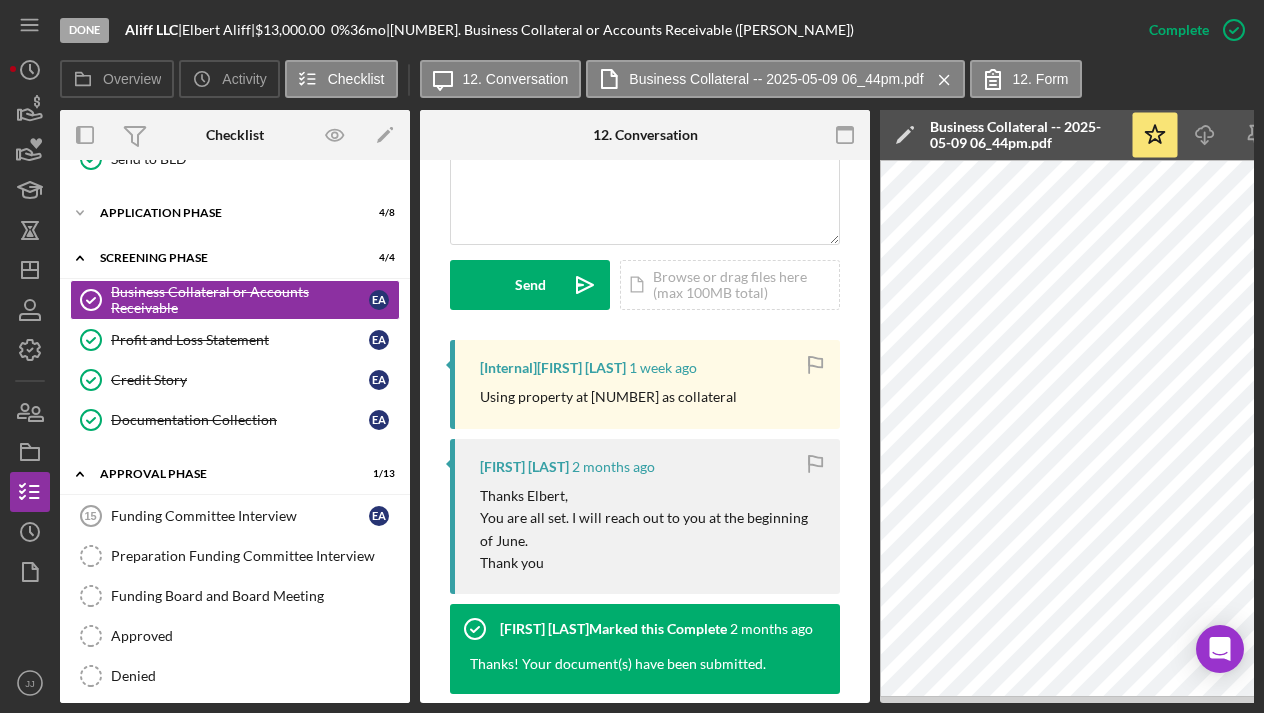 scroll, scrollTop: 553, scrollLeft: 0, axis: vertical 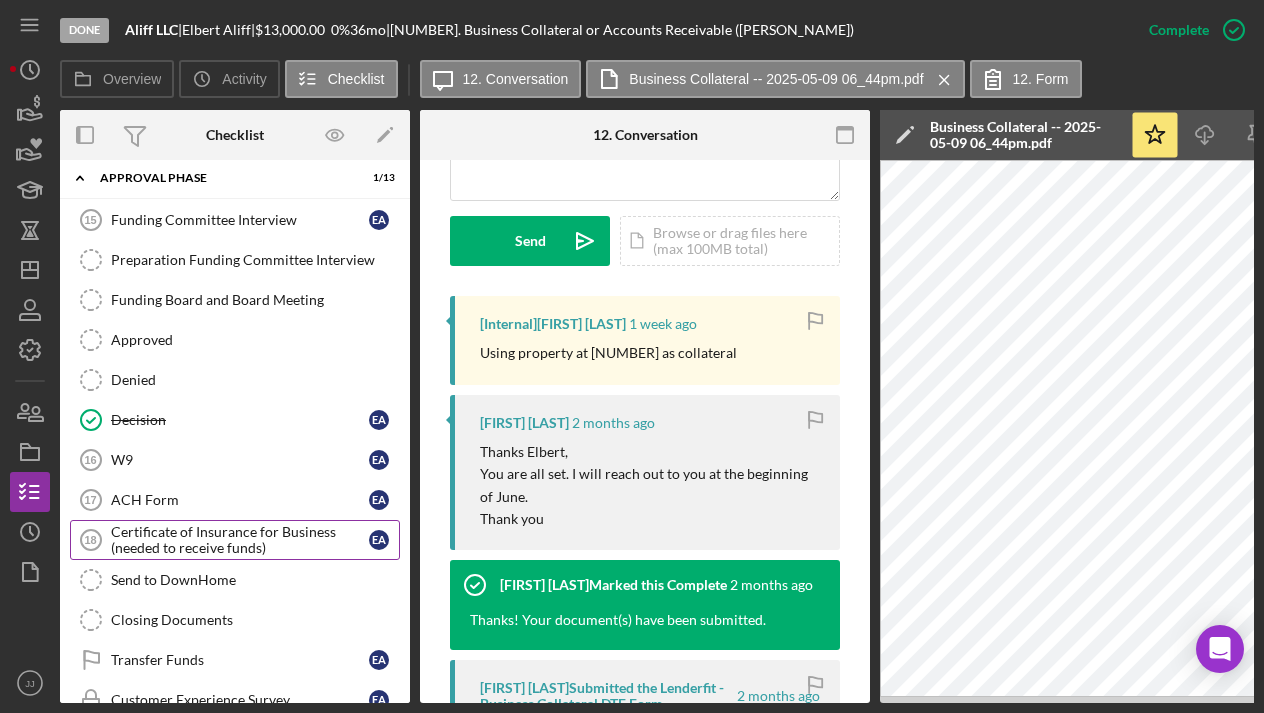 click on "Certificate of Insurance for Business (needed to receive funds)" at bounding box center (240, 540) 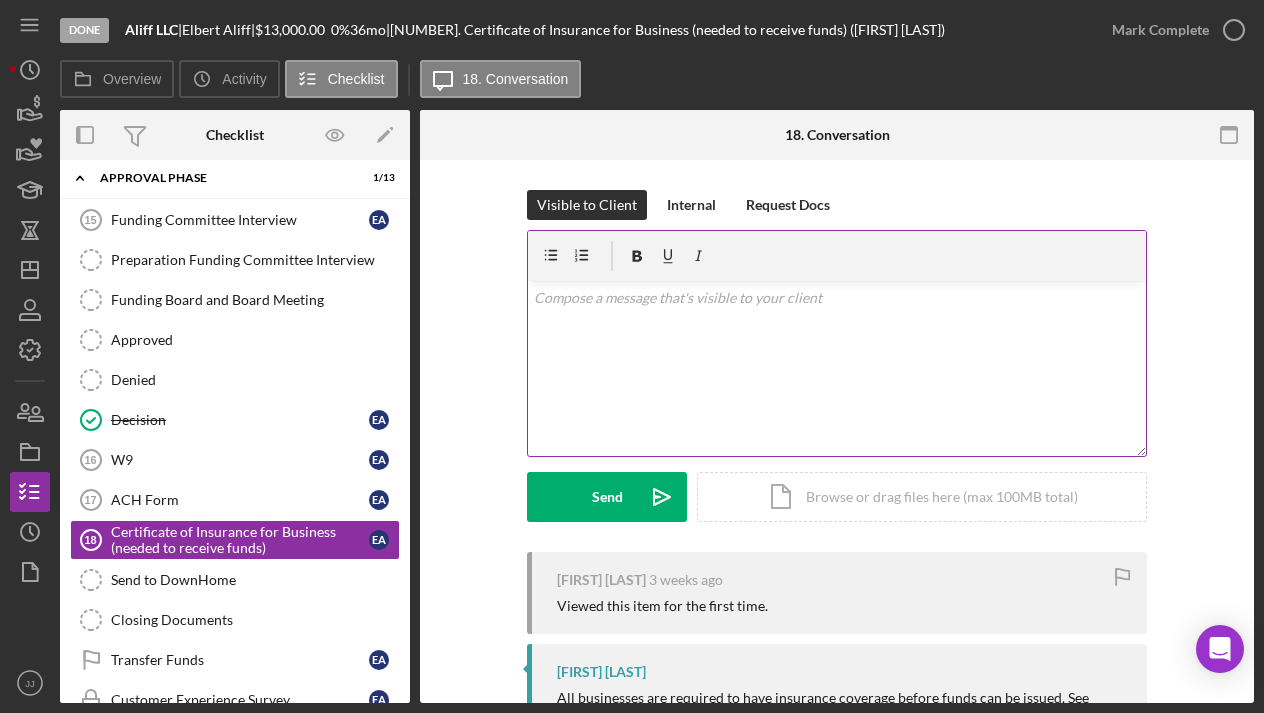click on "v Color teal Color pink Remove color Add row above Add row below Add column before Add column after Merge cells Split cells Remove column Remove row Remove table" at bounding box center (837, 368) 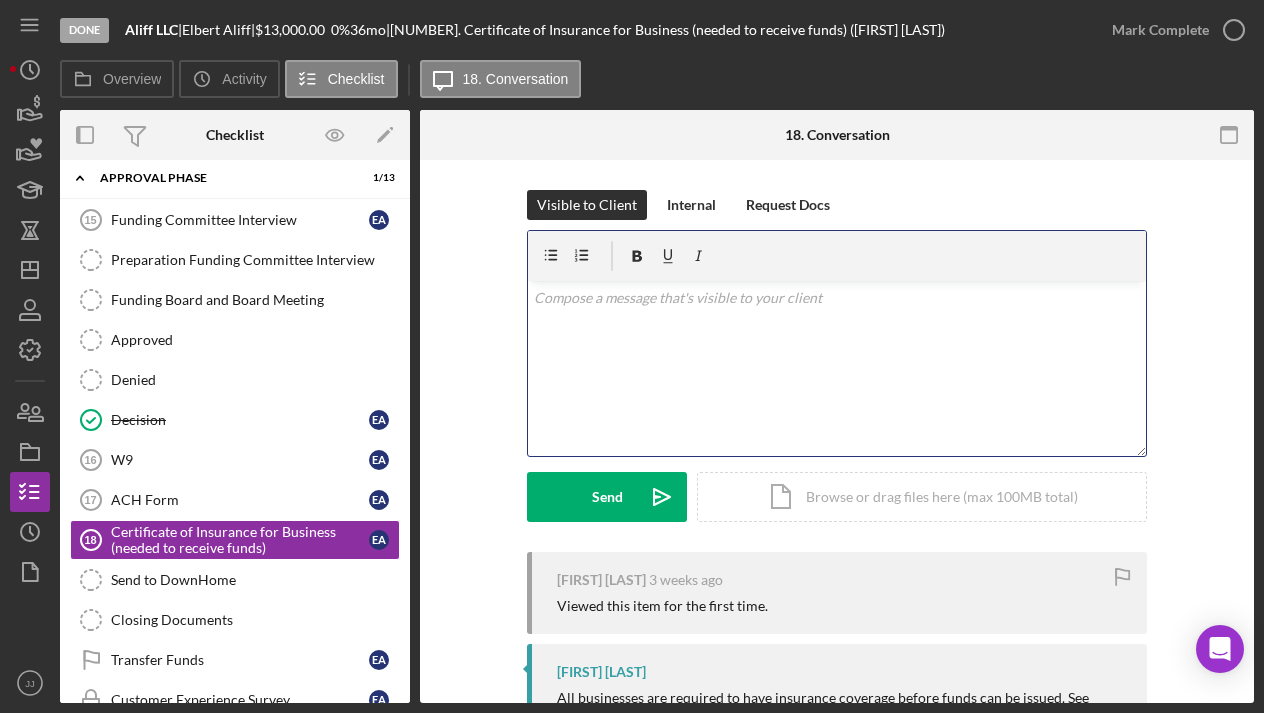 type 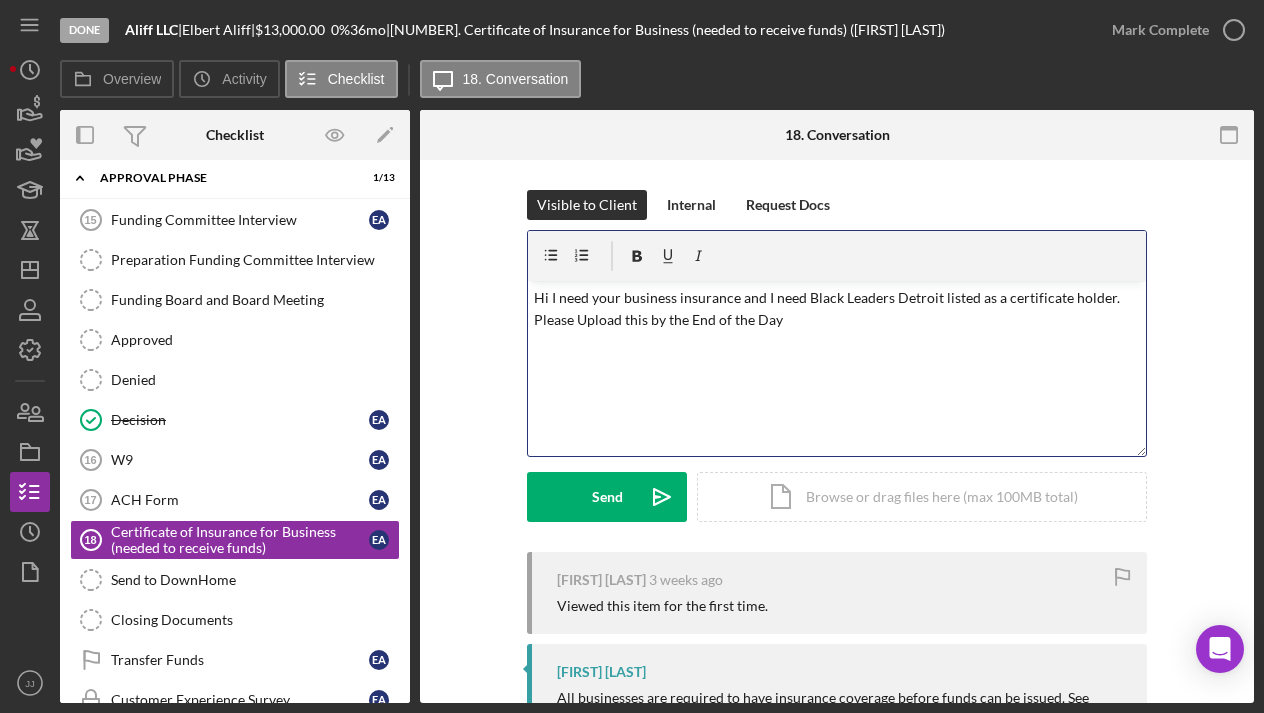 click on "Hi I need your business insurance and I need Black Leaders Detroit listed as a certificate holder. Please Upload this by the End of the Day" at bounding box center [837, 309] 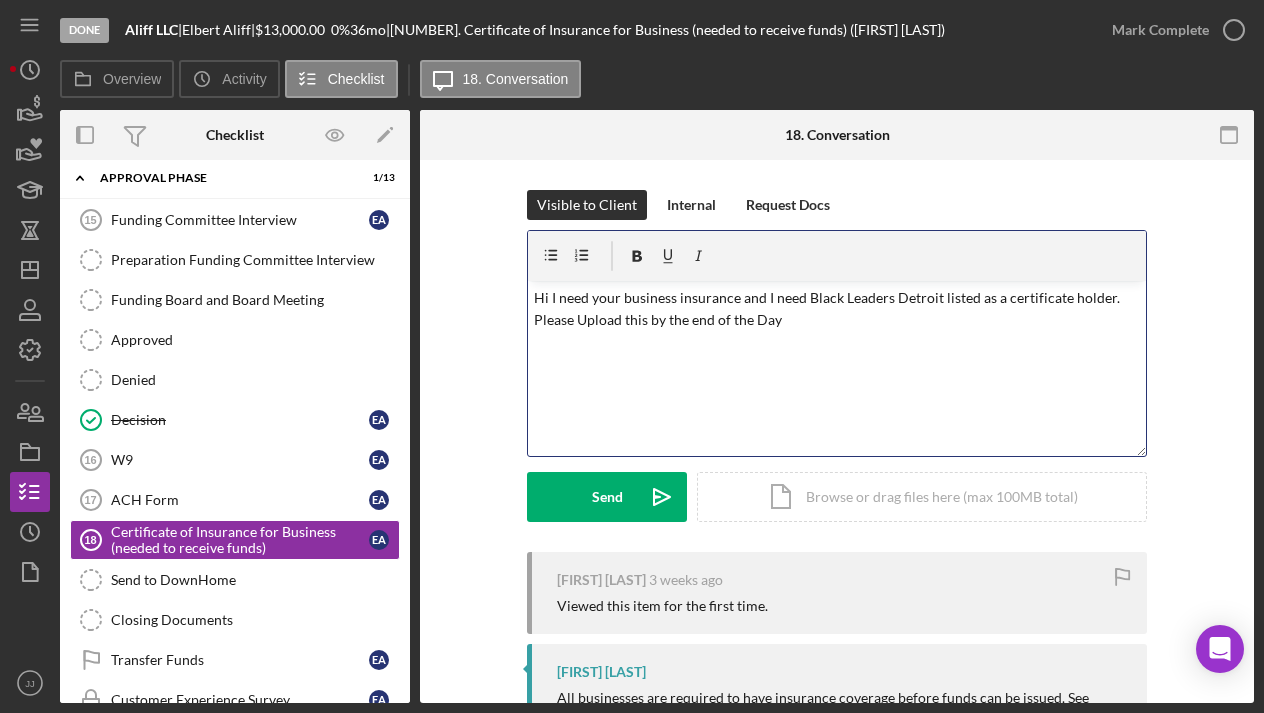 click on "Hi I need your business insurance and I need Black Leaders Detroit listed as a certificate holder. Please Upload this by the end of the Day" at bounding box center [837, 309] 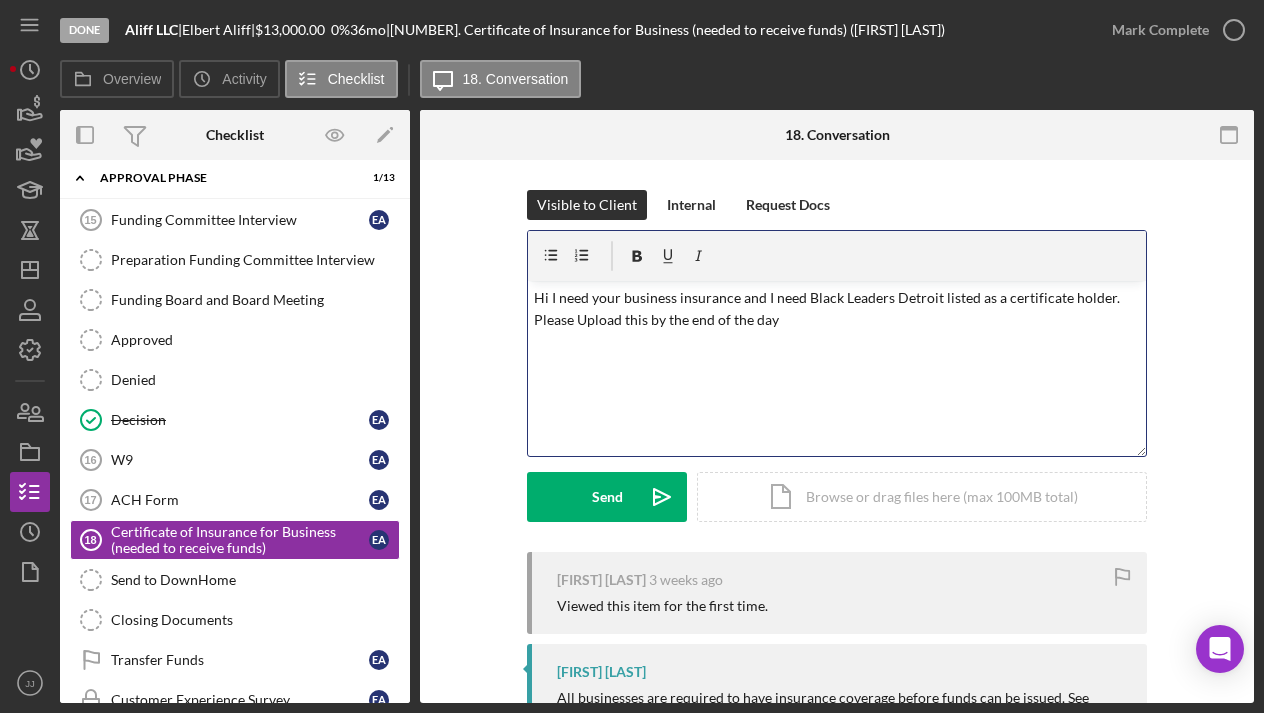 click on "Hi I need your business insurance and I need Black Leaders Detroit listed as a certificate holder. Please Upload this by the end of the day" at bounding box center (837, 309) 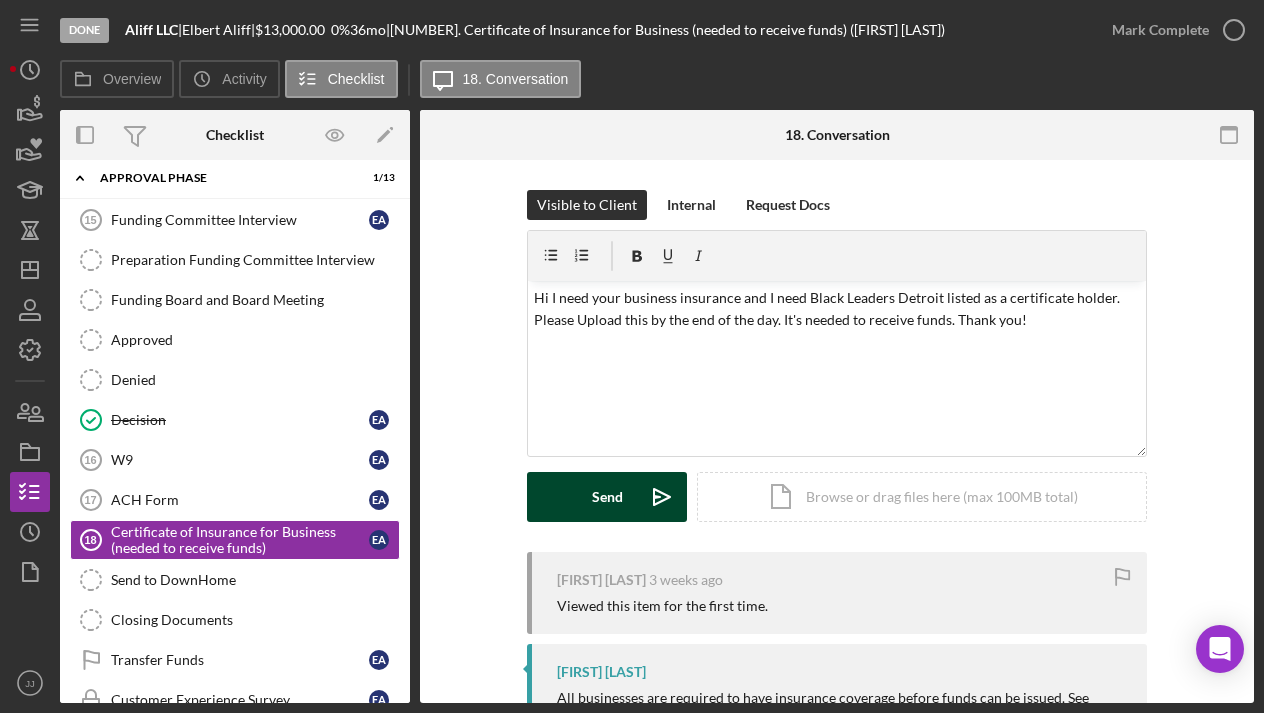 click on "Send" at bounding box center [607, 497] 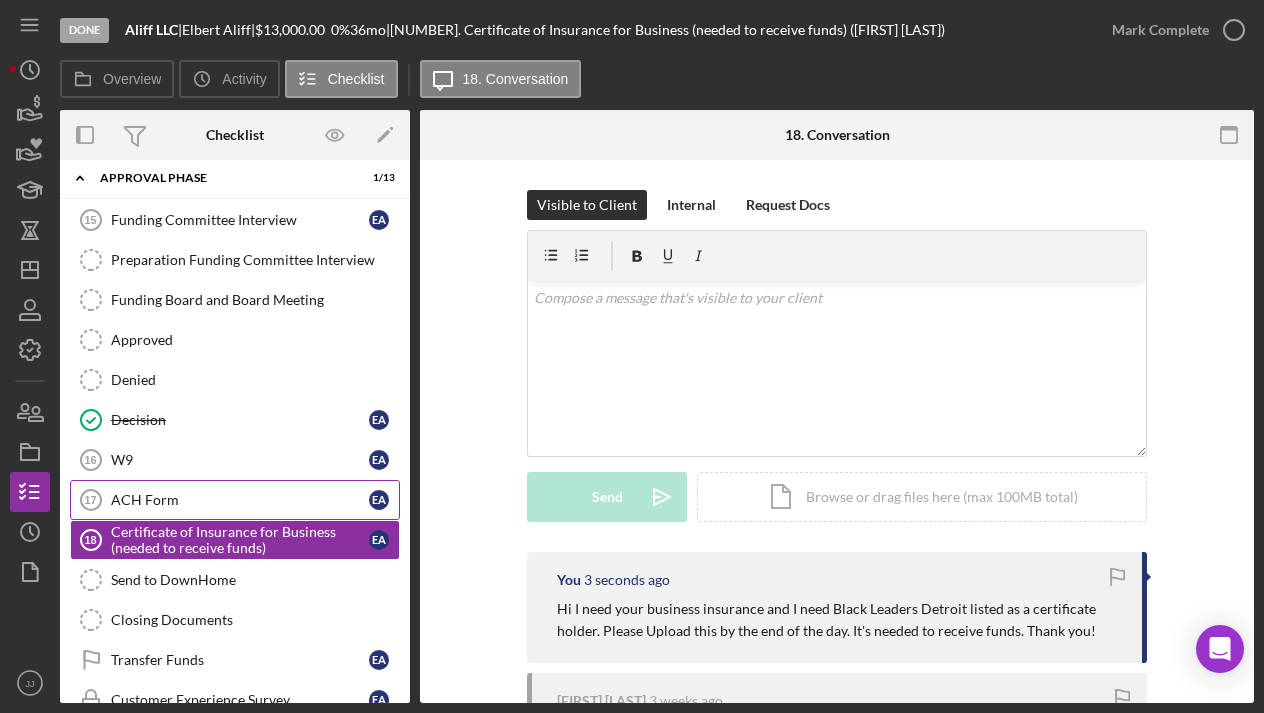click on "ACH Form" at bounding box center [240, 500] 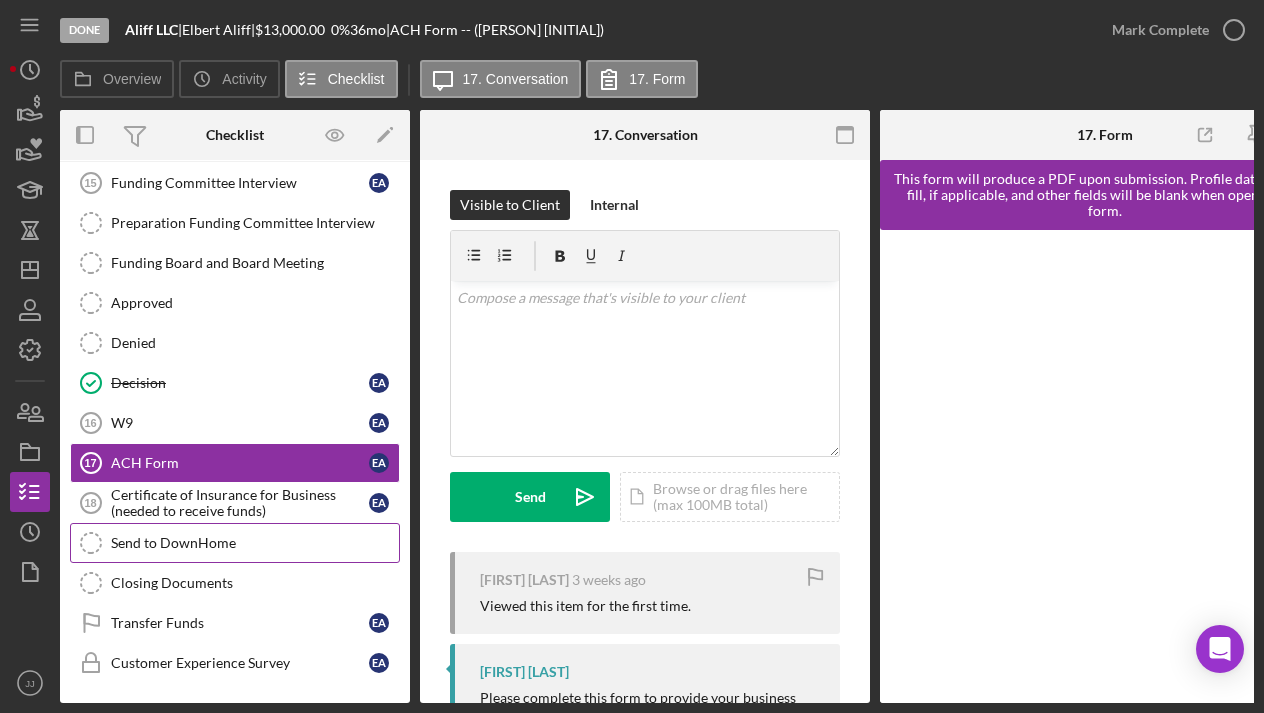 scroll, scrollTop: 851, scrollLeft: 0, axis: vertical 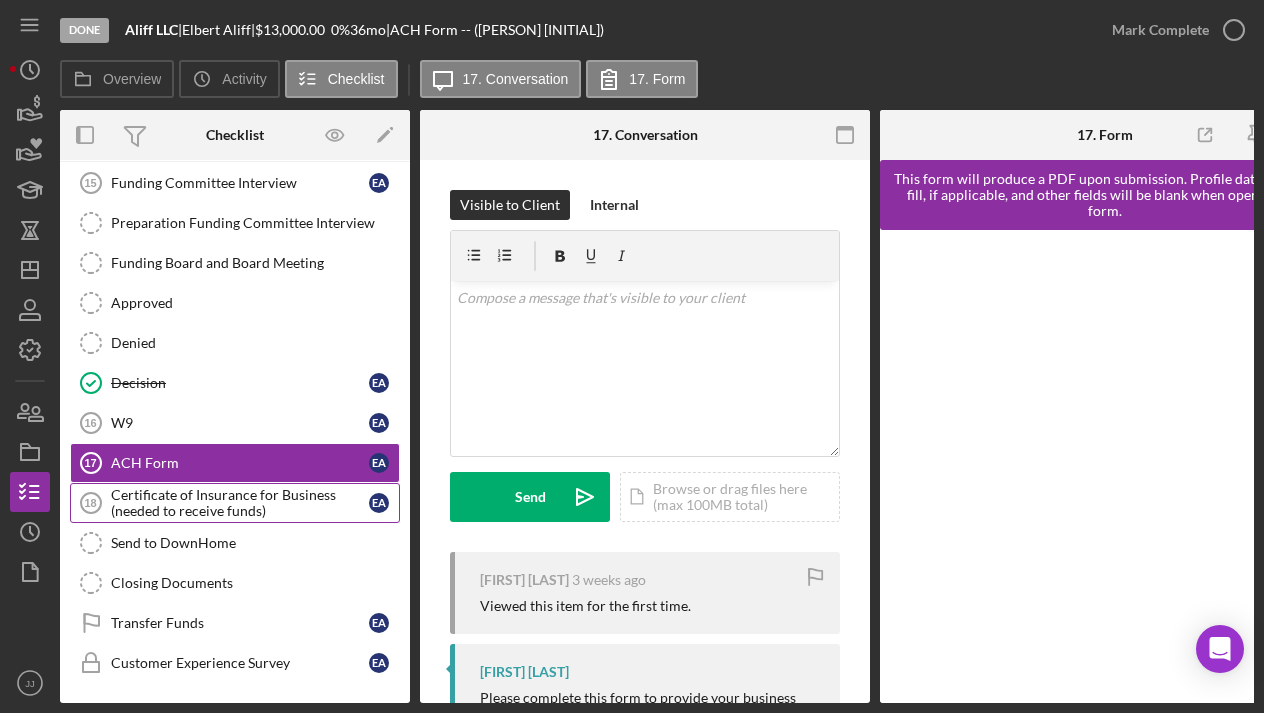 click on "Certificate of Insurance for Business (needed to receive funds)" at bounding box center [240, 503] 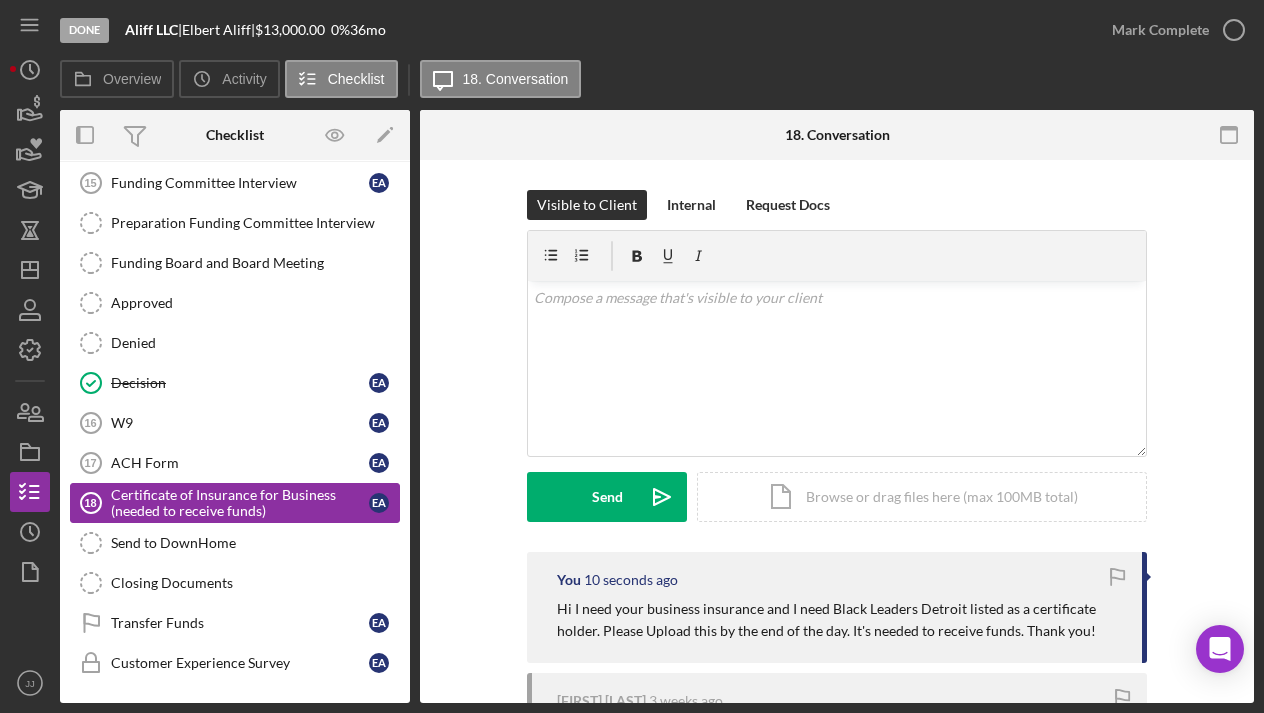 scroll, scrollTop: 845, scrollLeft: 0, axis: vertical 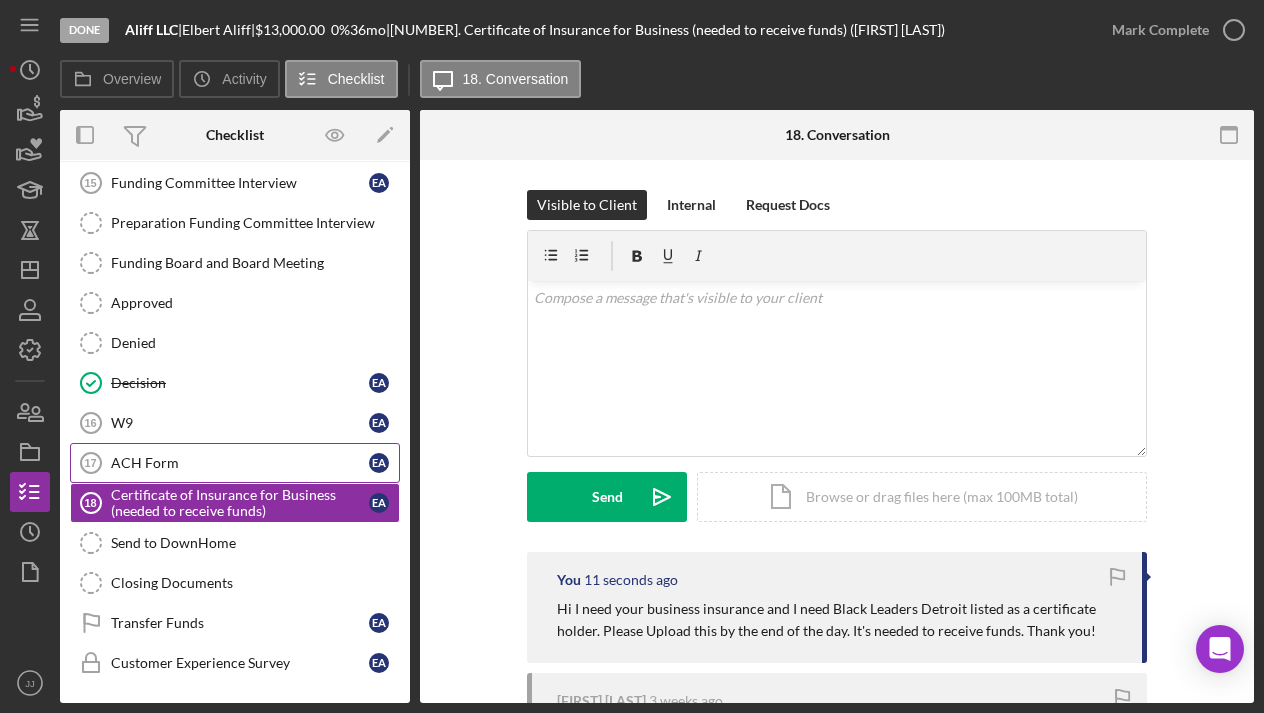 click on "ACH Form" at bounding box center [240, 463] 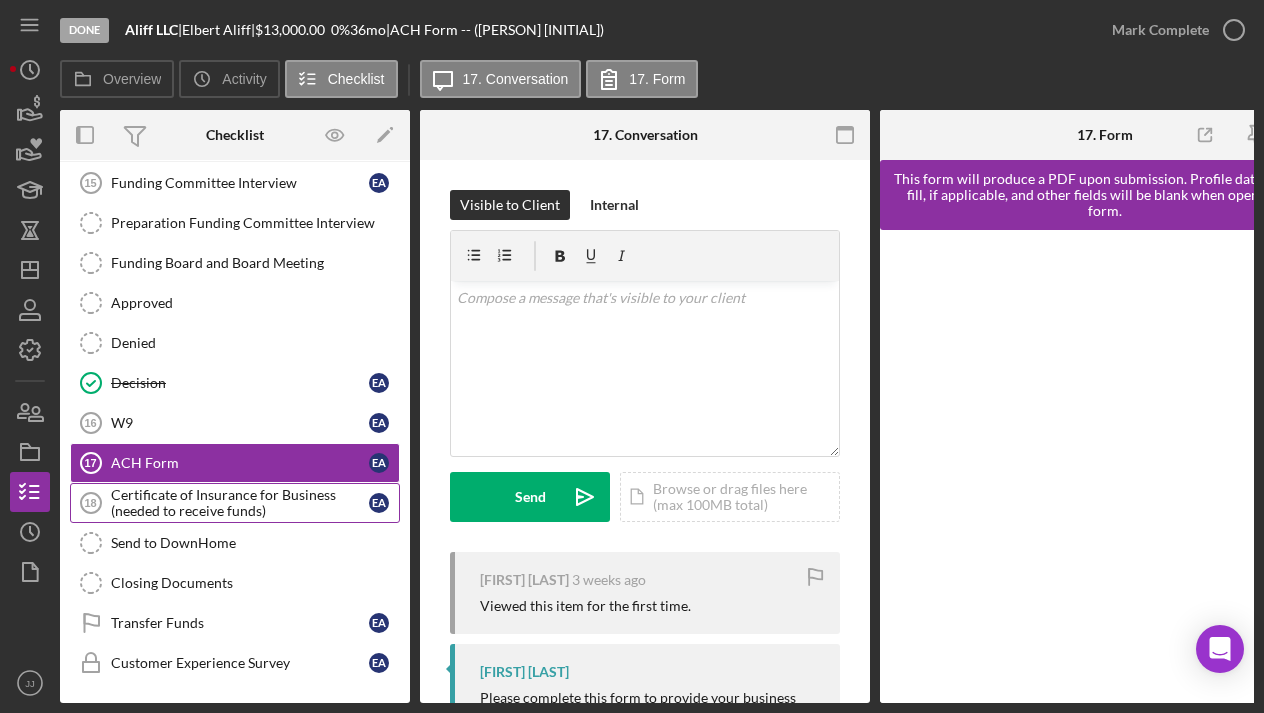 click on "Certificate of Insurance for Business (needed to receive funds)" at bounding box center [240, 503] 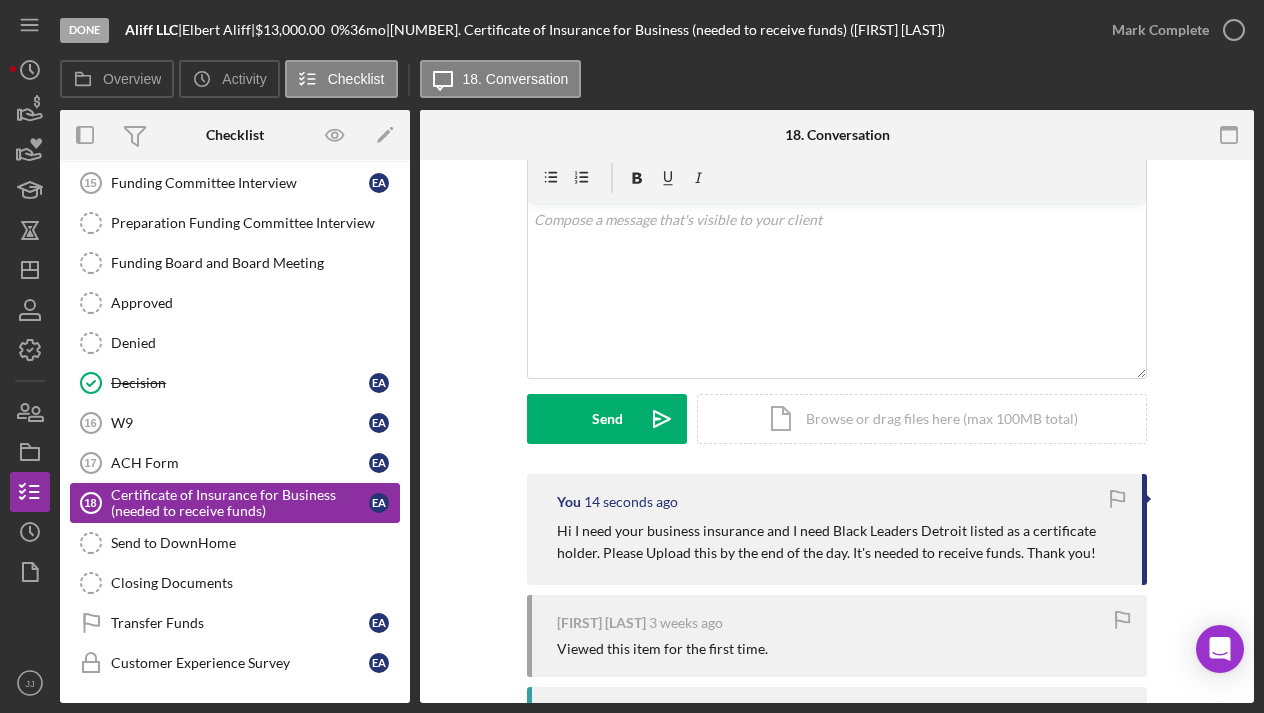 scroll, scrollTop: 84, scrollLeft: 0, axis: vertical 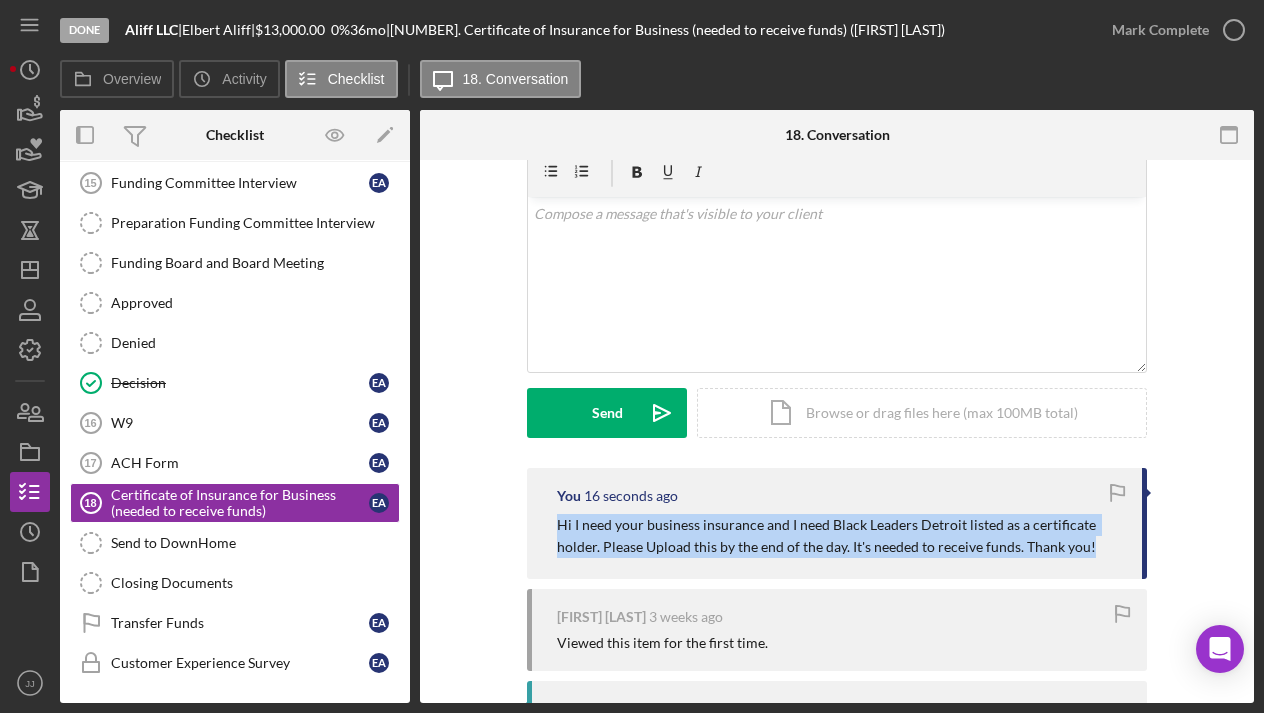 drag, startPoint x: 553, startPoint y: 523, endPoint x: 968, endPoint y: 555, distance: 416.2319 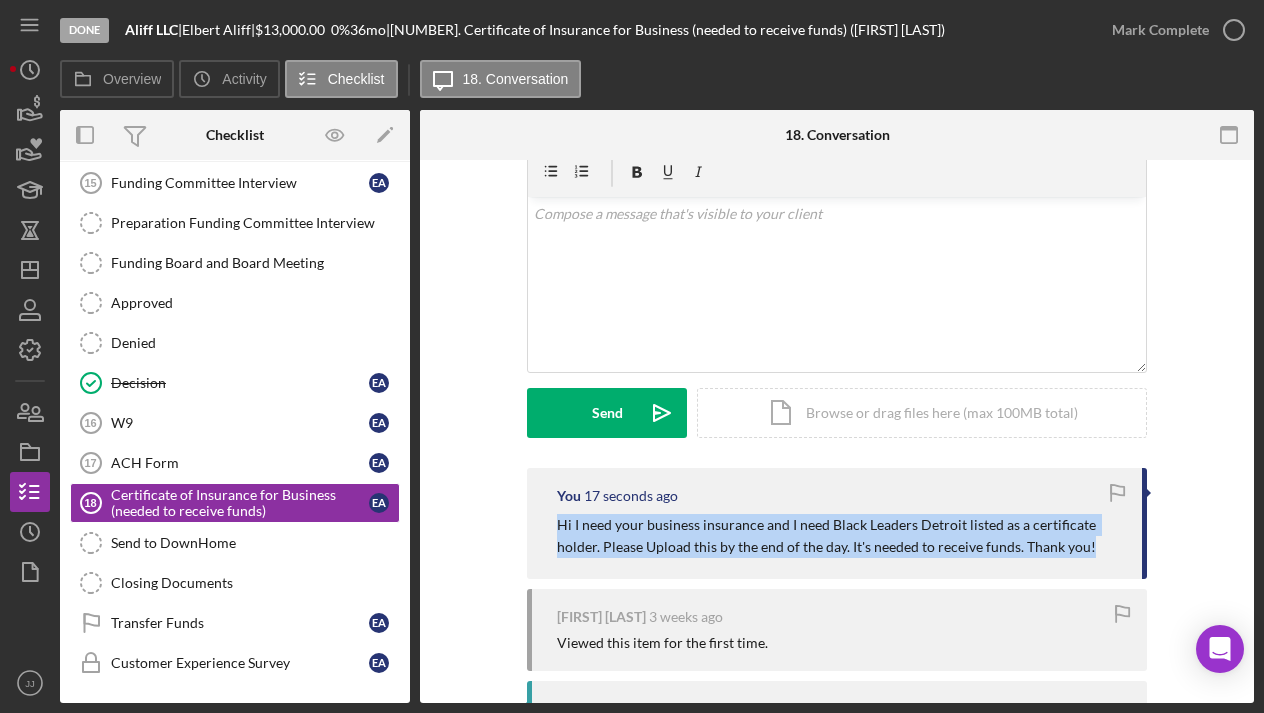 copy on "Hi I need your business insurance and I need Black Leaders Detroit listed as a certificate holder. Please Upload this by the end of the day. It's needed to receive funds. Thank you!" 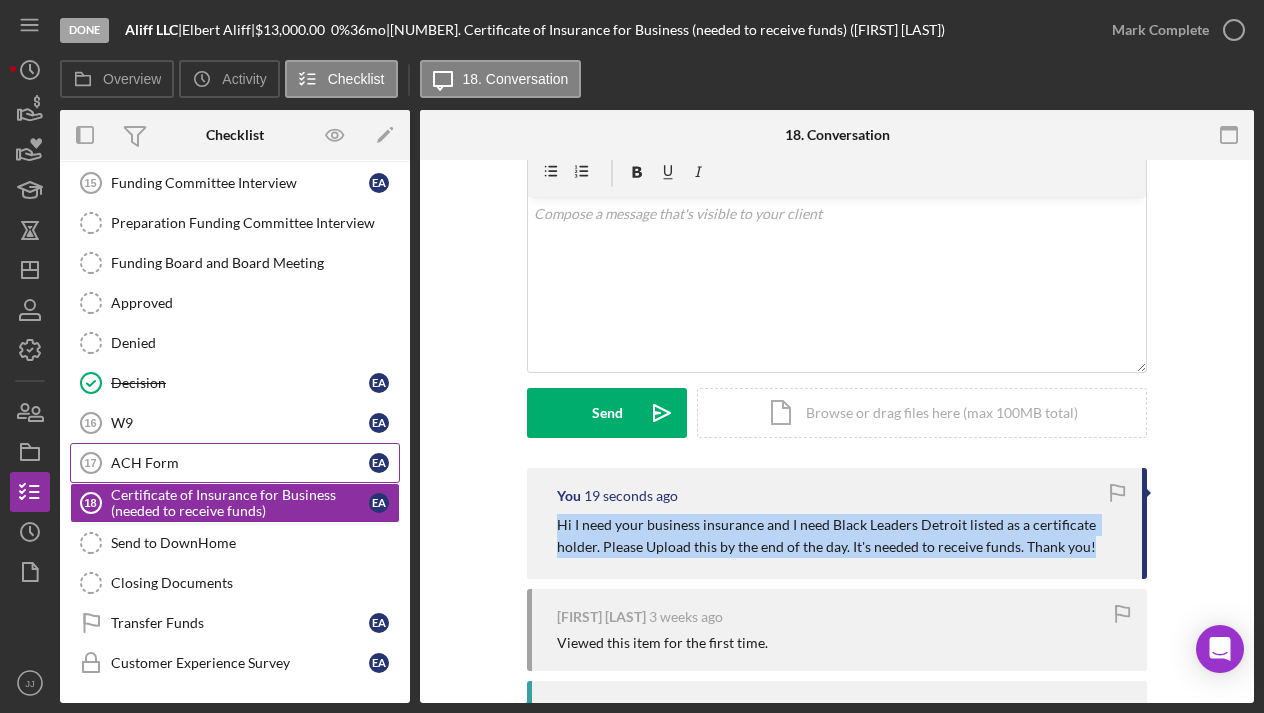 click on "ACH Form" at bounding box center (240, 463) 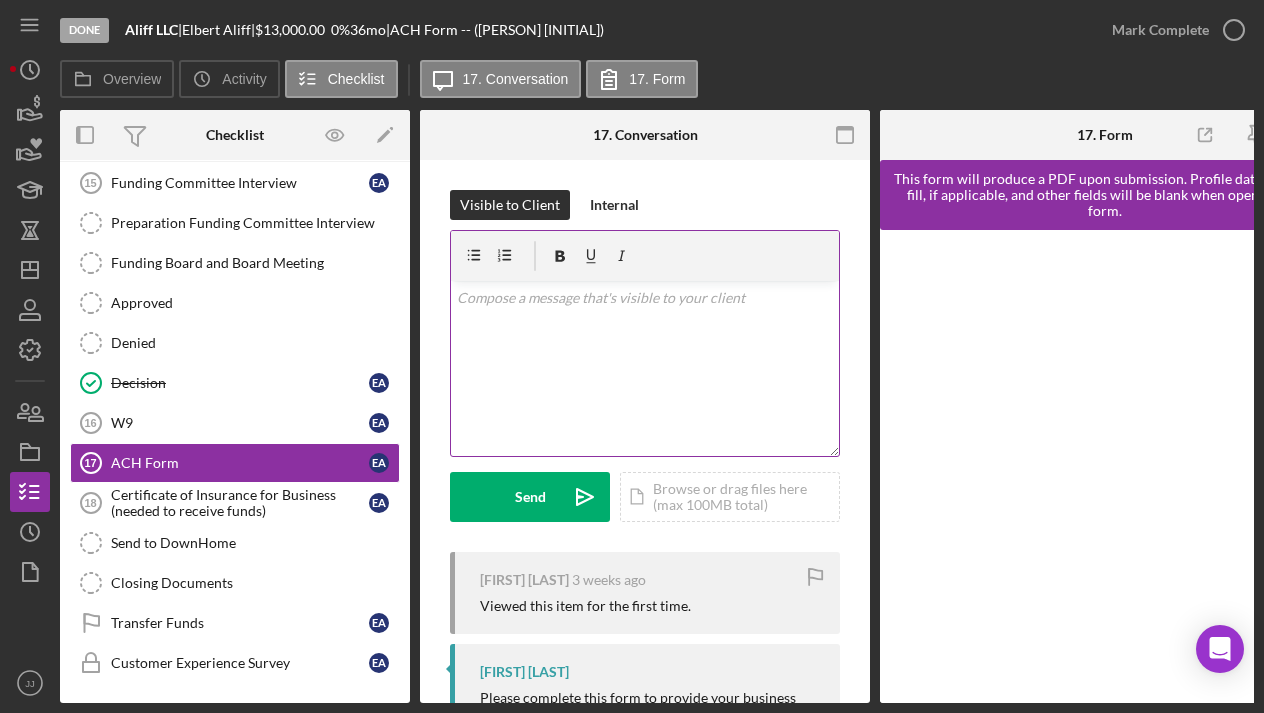 click on "v Color teal Color pink Remove color Add row above Add row below Add column before Add column after Merge cells Split cells Remove column Remove row Remove table" at bounding box center (645, 368) 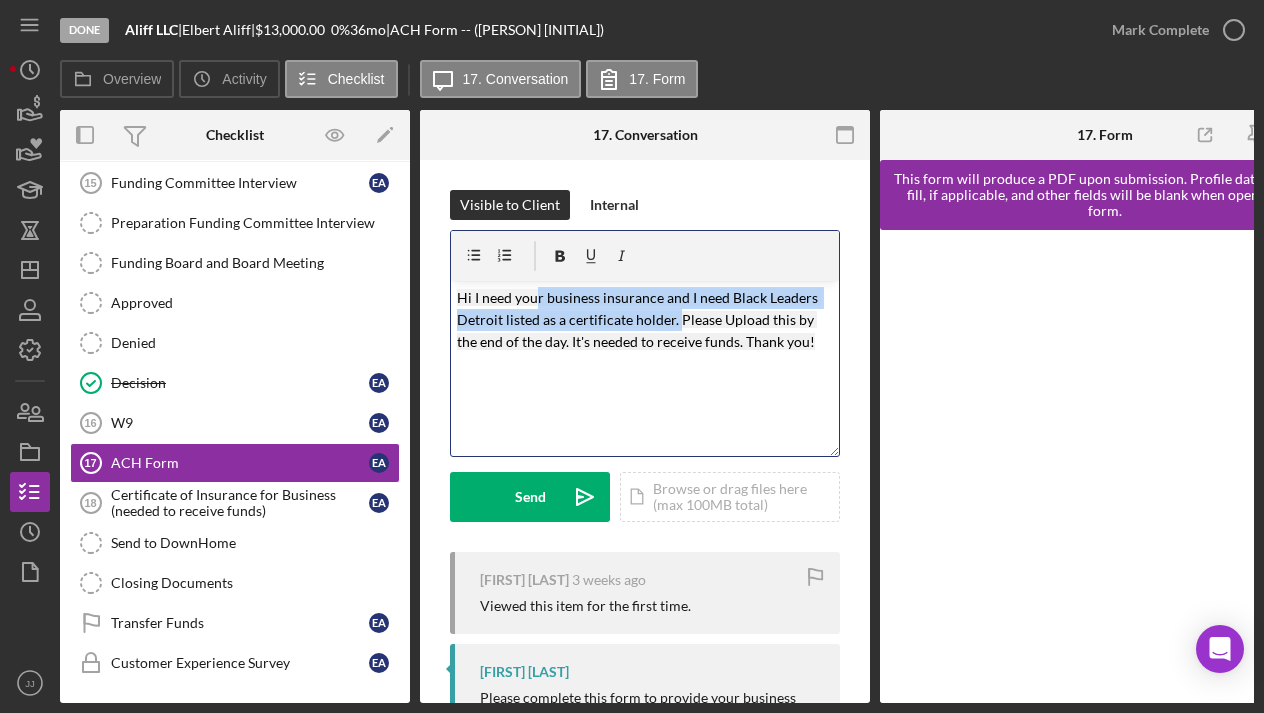 drag, startPoint x: 676, startPoint y: 321, endPoint x: 533, endPoint y: 295, distance: 145.34442 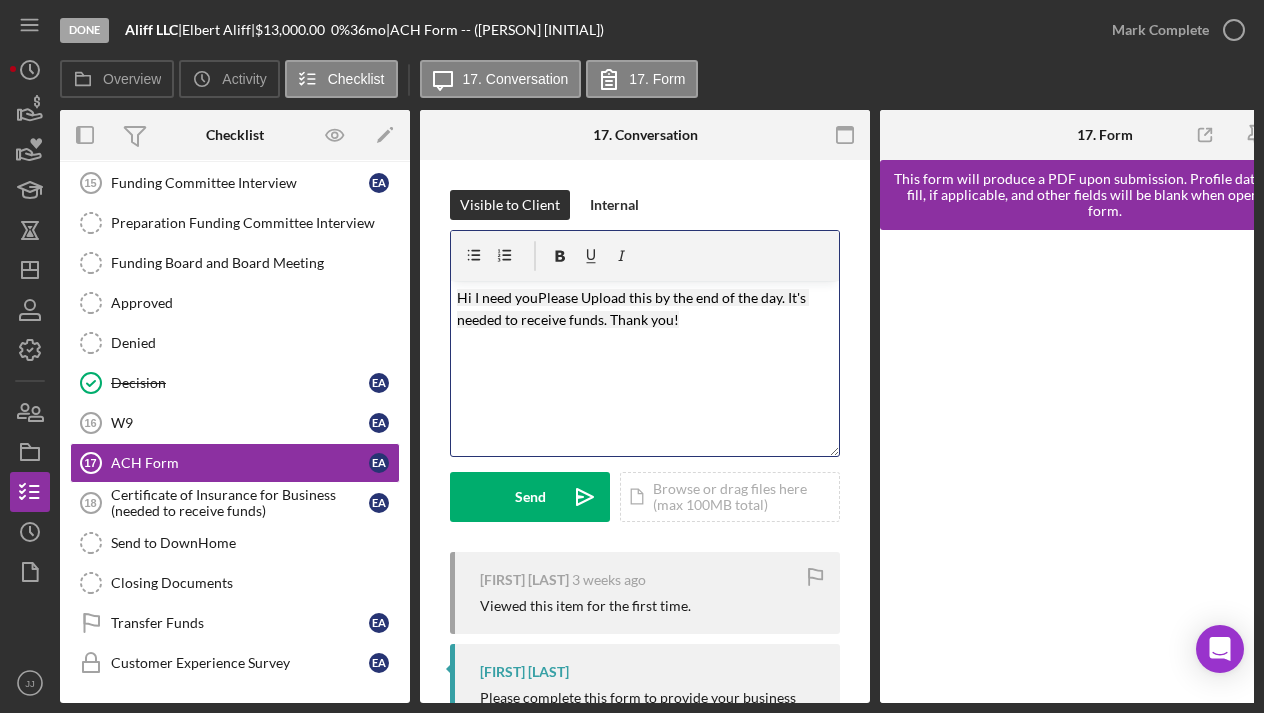 type 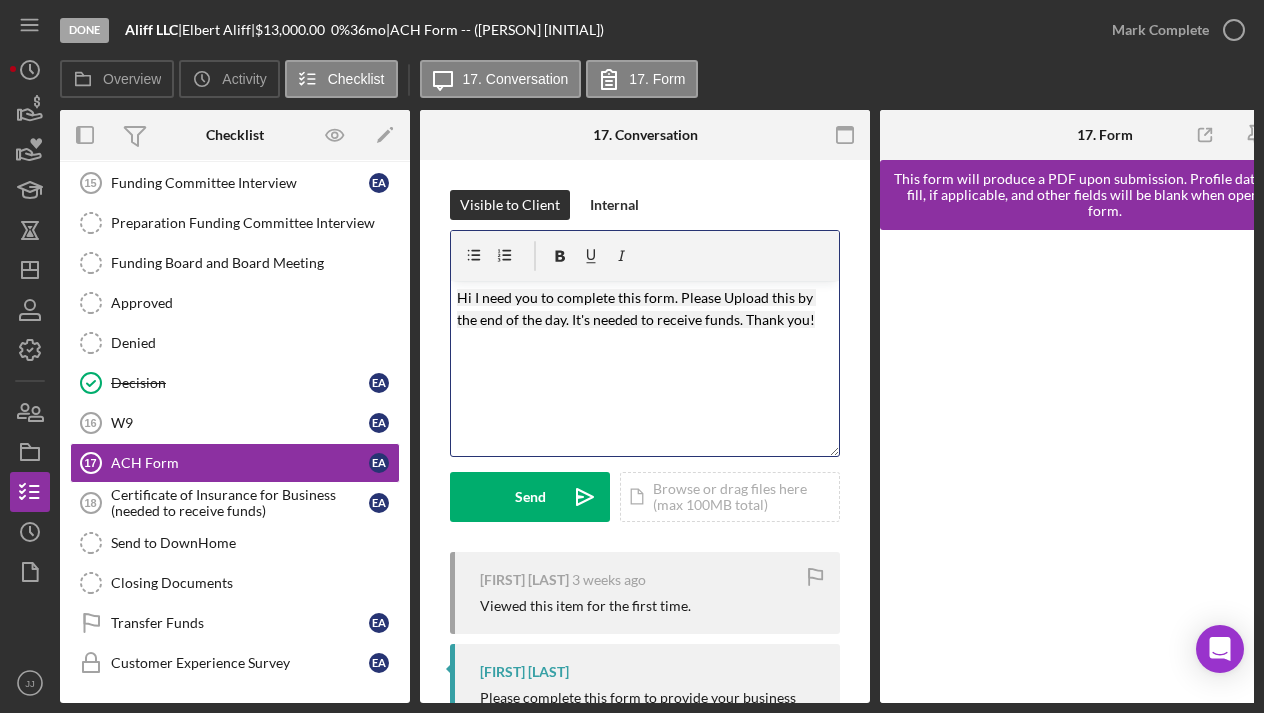 click on "Hi I need you to complete this form. Please Upload this by the end of the day. It's needed to receive funds. Thank you!" at bounding box center [636, 308] 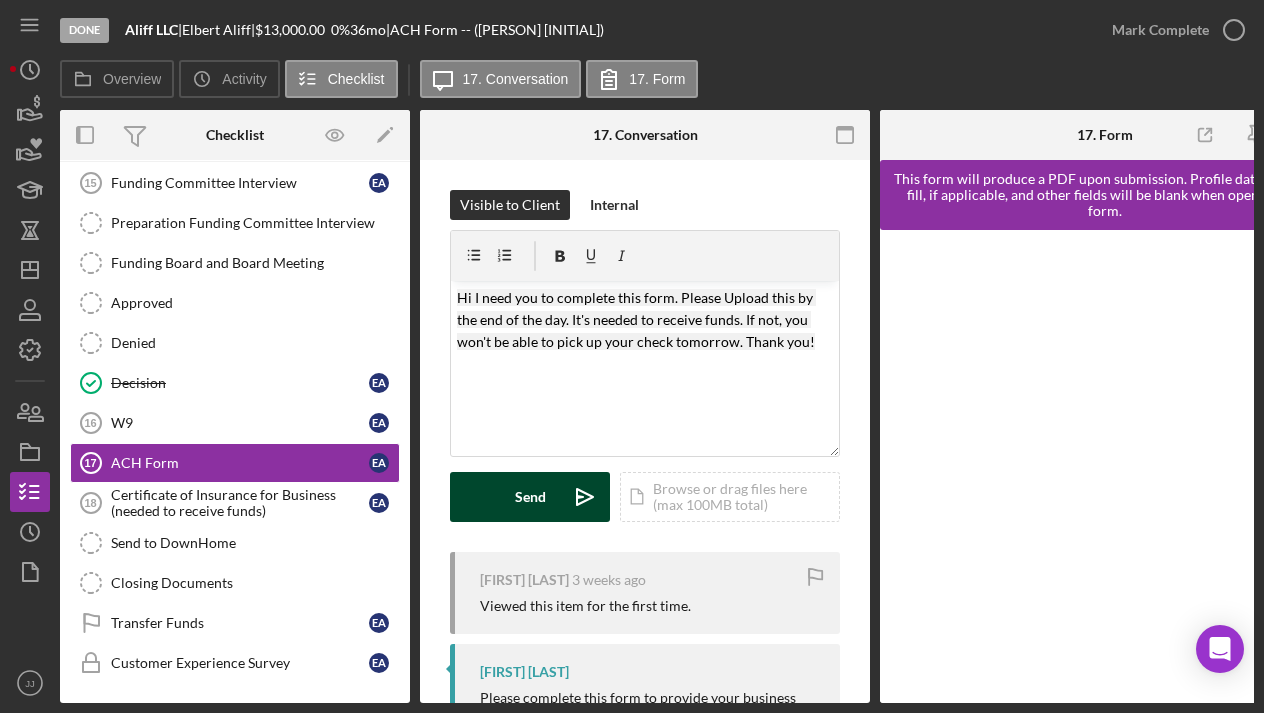 click on "Send" at bounding box center (530, 497) 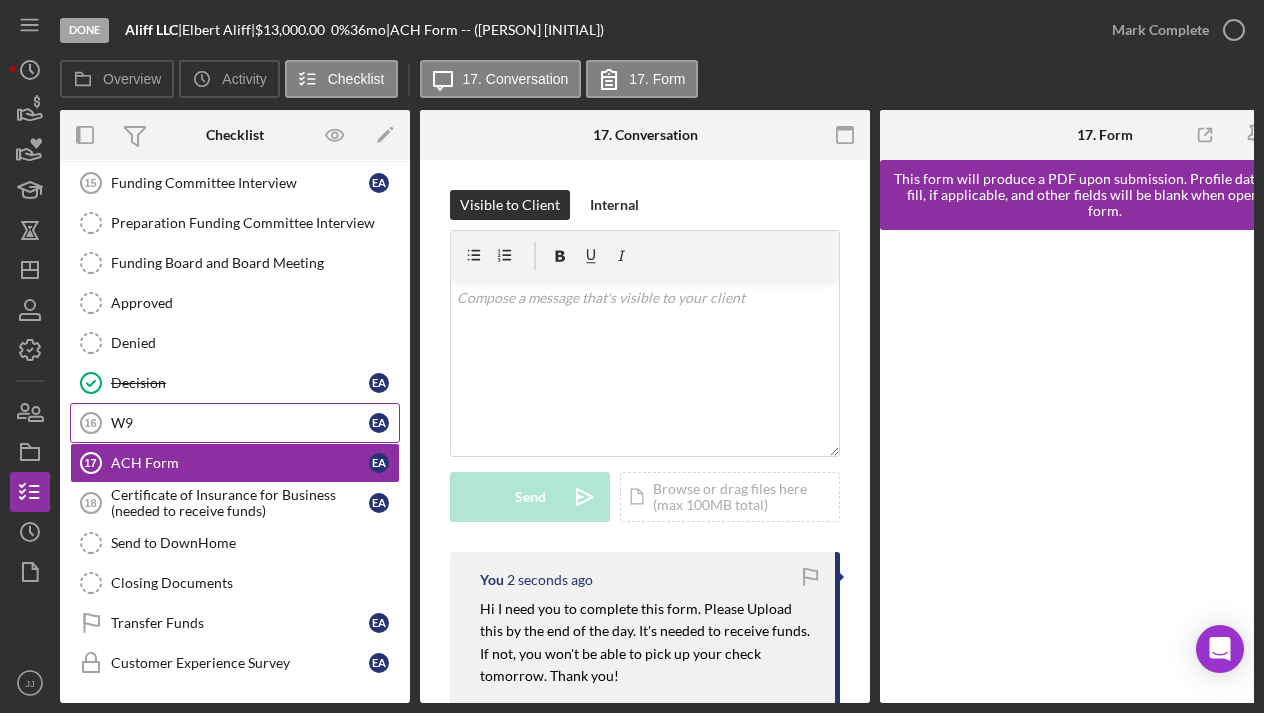 click on "W9 16 W9 E A" at bounding box center (235, 423) 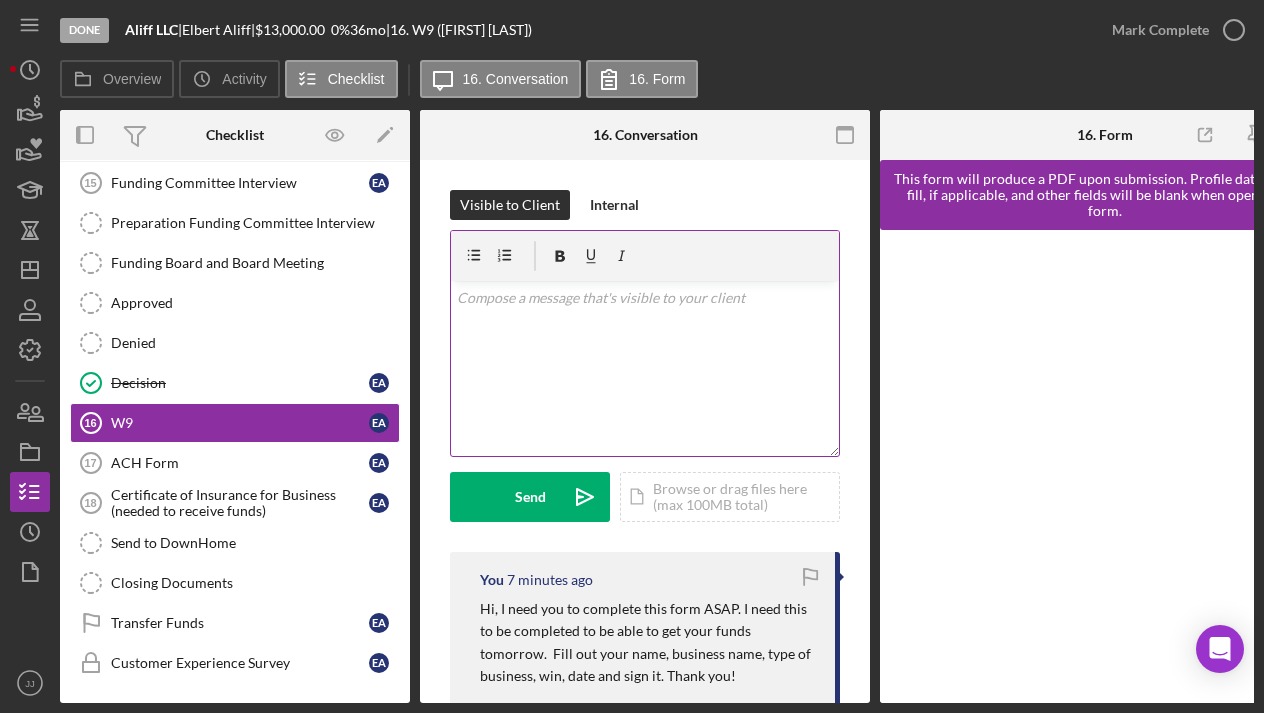 scroll, scrollTop: 843, scrollLeft: 0, axis: vertical 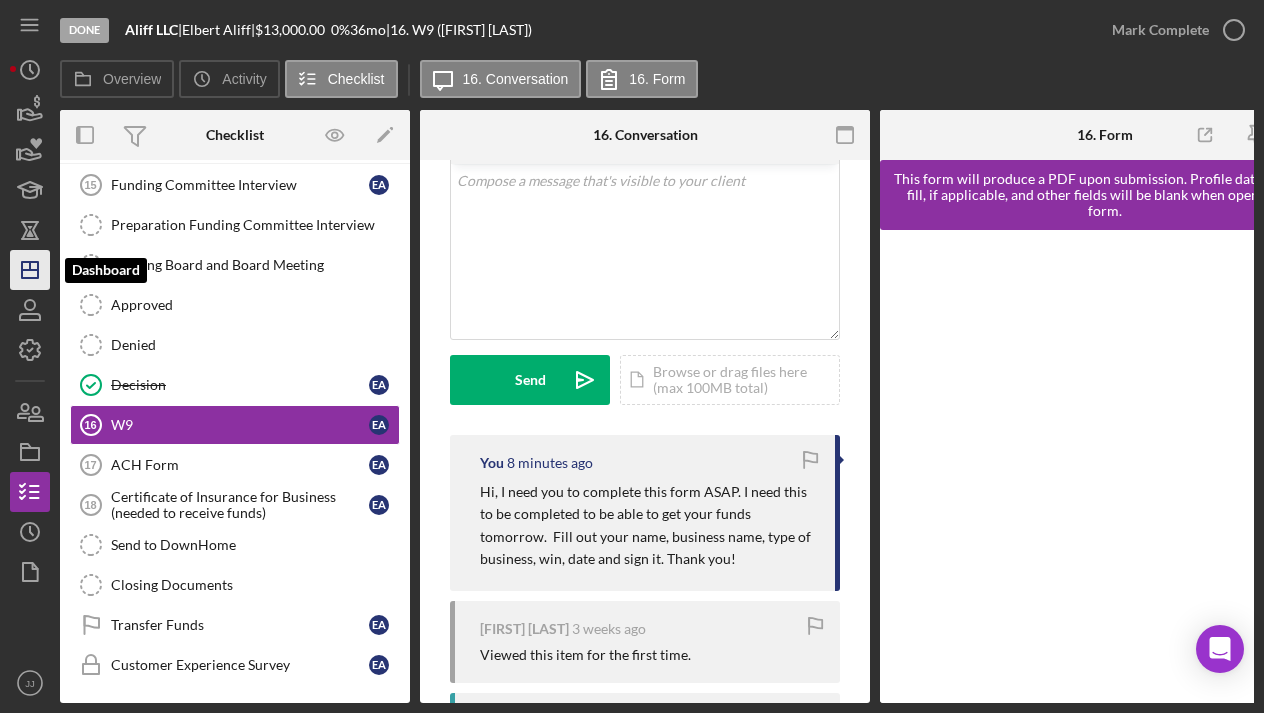 click on "Icon/Dashboard" 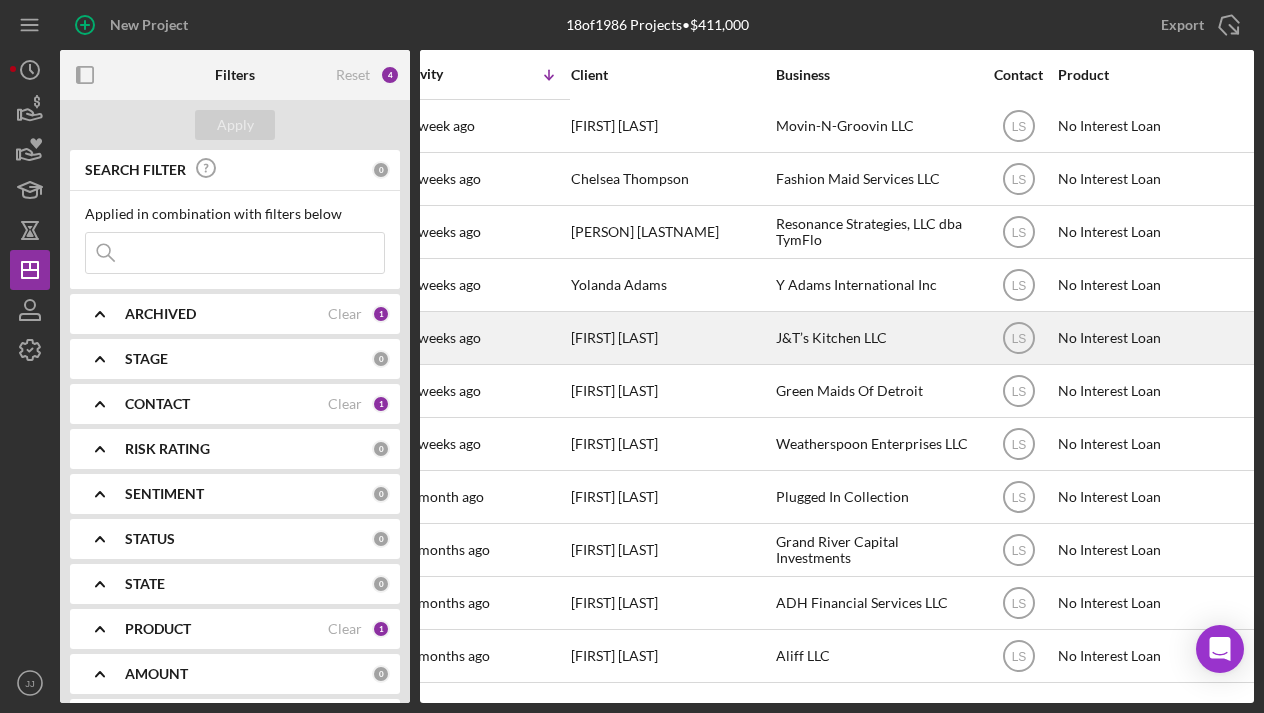 scroll, scrollTop: 372, scrollLeft: 69, axis: both 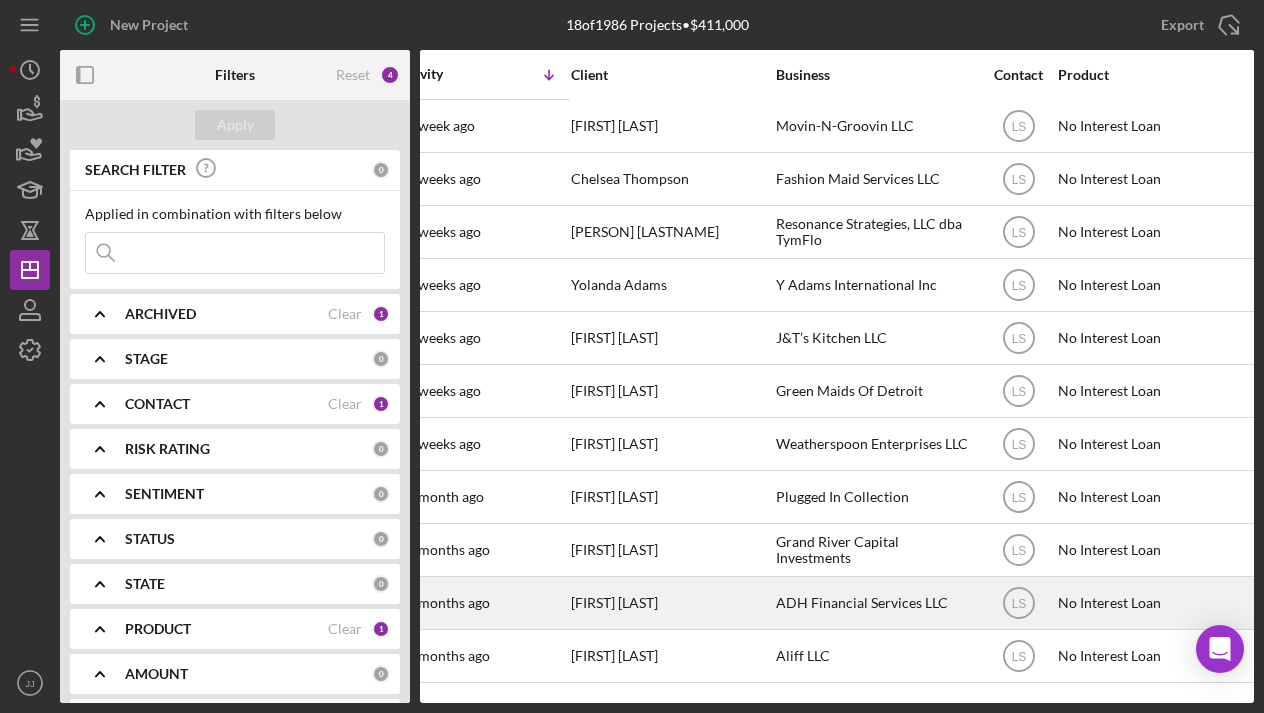 click on "ADH Financial Services LLC" at bounding box center (876, 603) 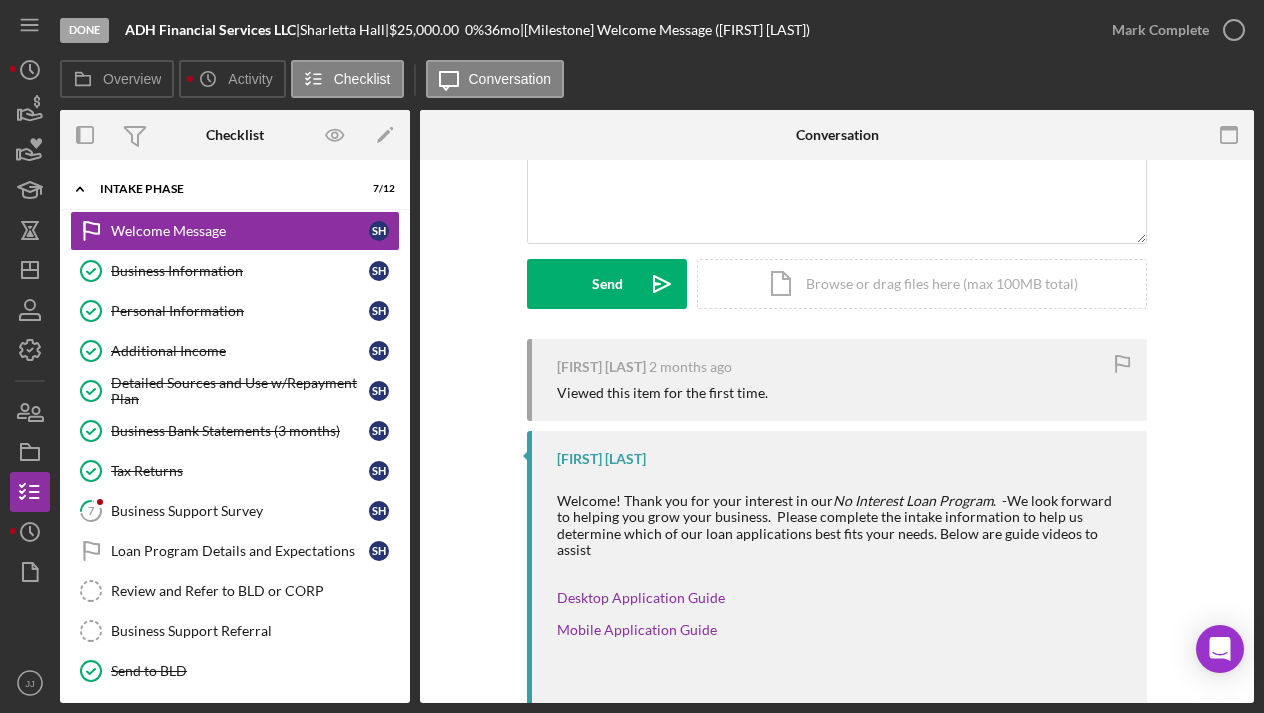 scroll, scrollTop: 217, scrollLeft: 0, axis: vertical 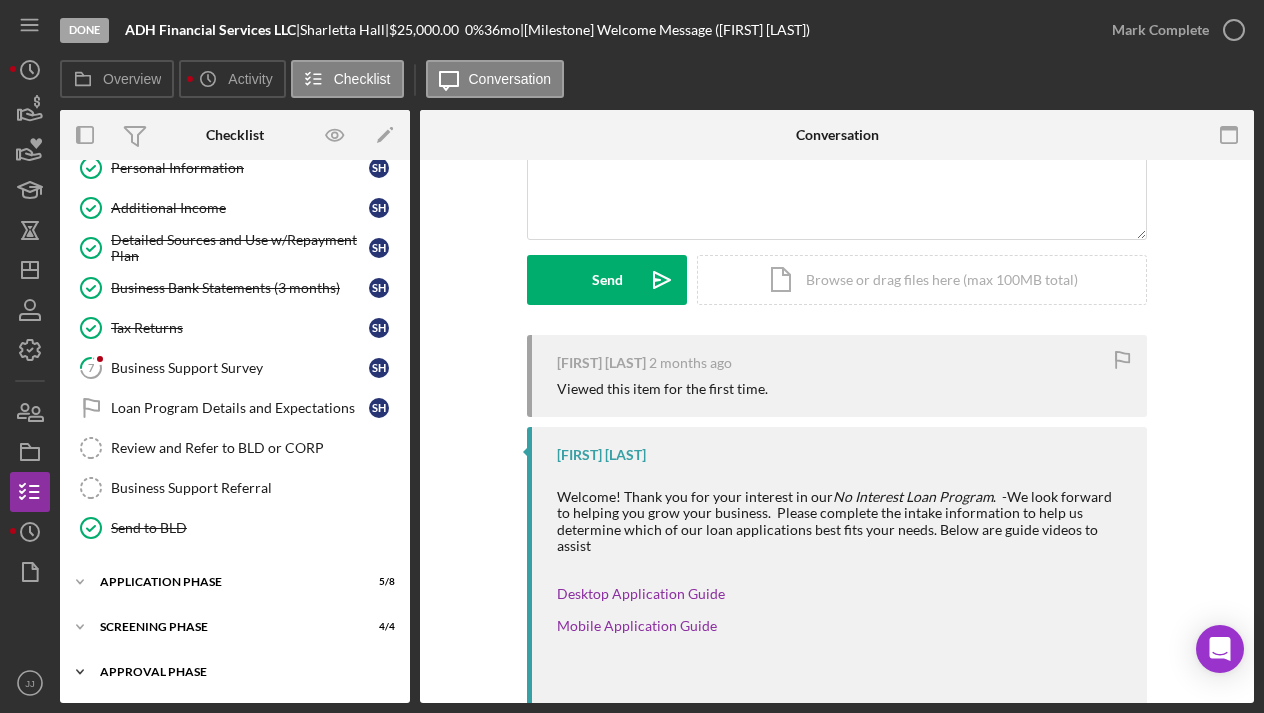 click on "Approval Phase" at bounding box center (242, 672) 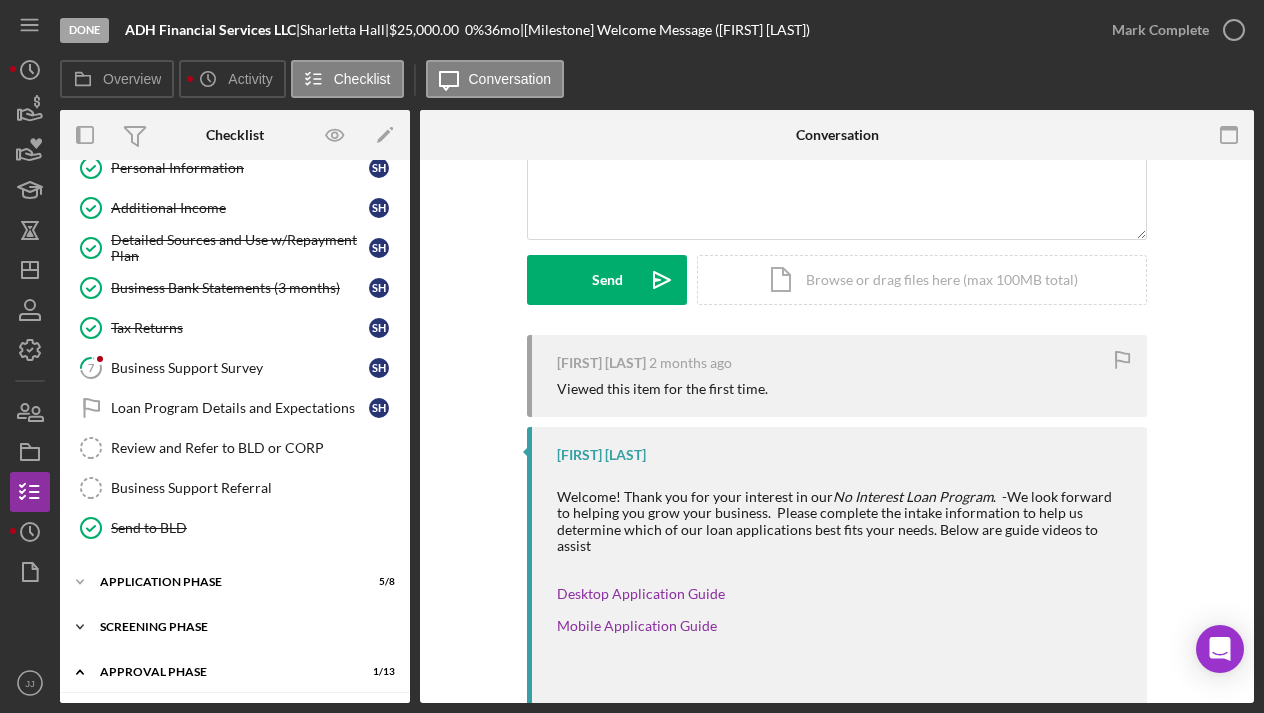click on "Screening Phase" at bounding box center [242, 627] 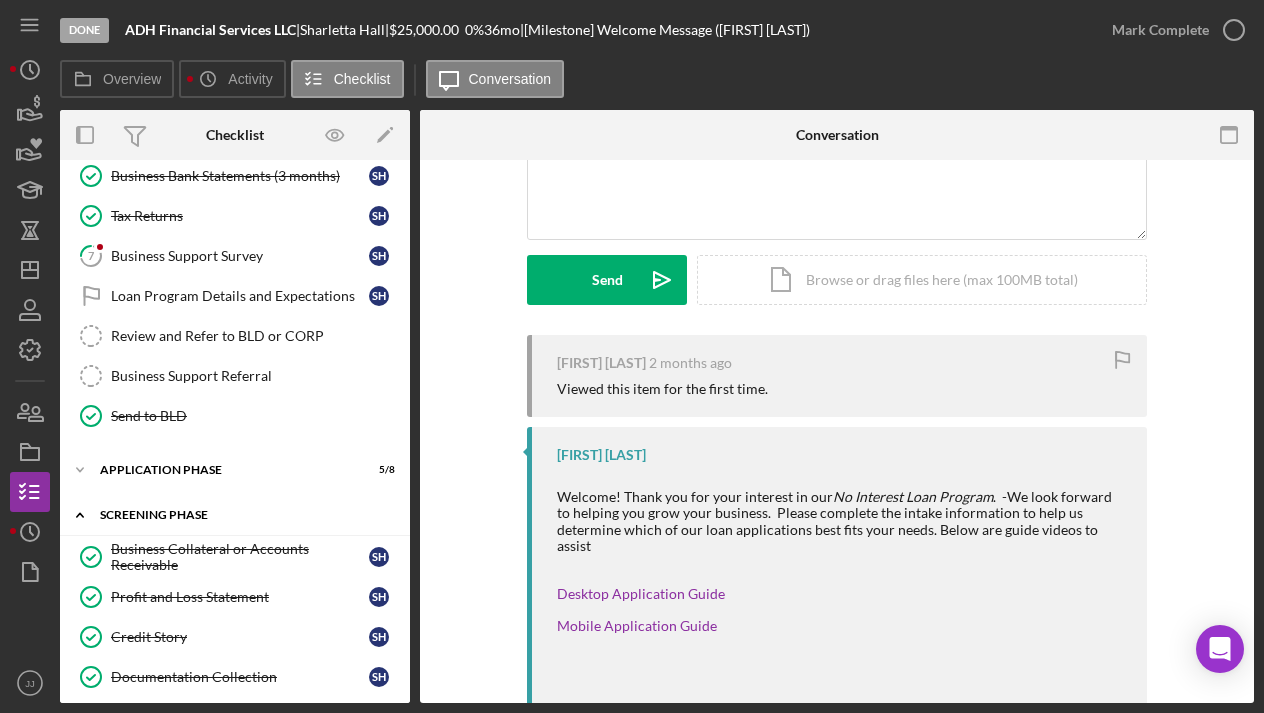 scroll, scrollTop: 262, scrollLeft: 0, axis: vertical 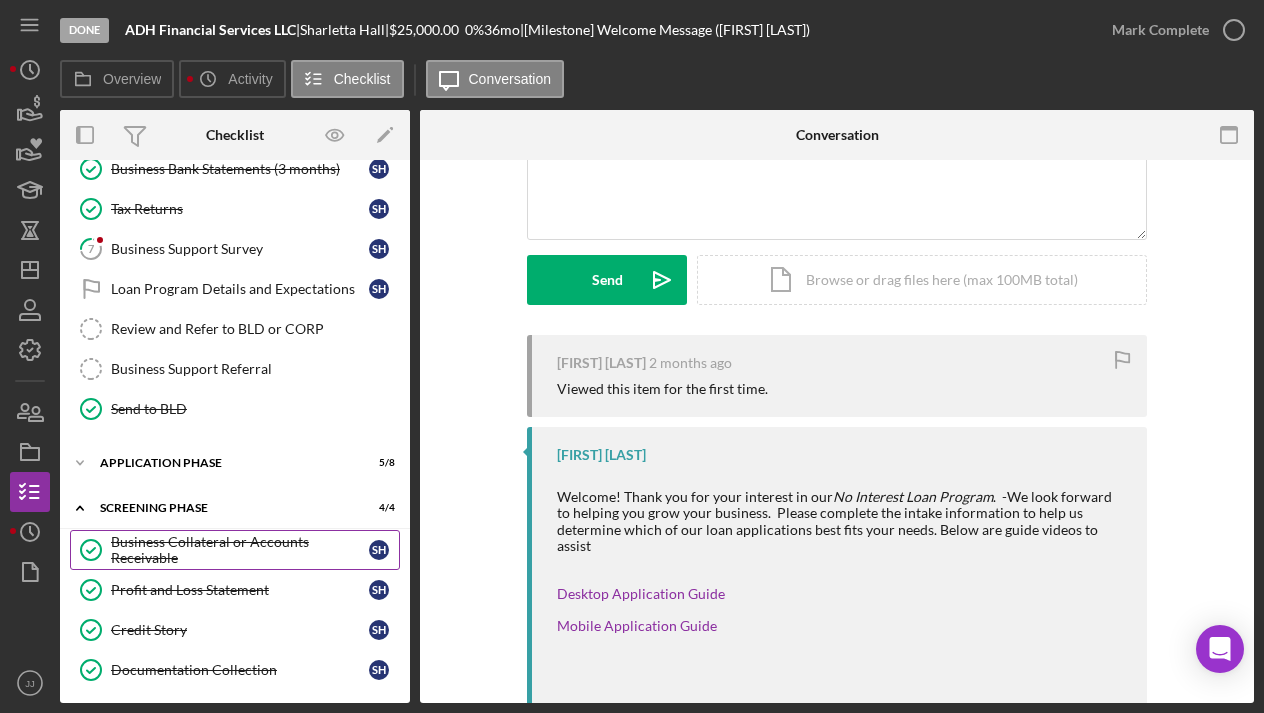 click on "Business Collateral or Accounts Receivable" at bounding box center (240, 550) 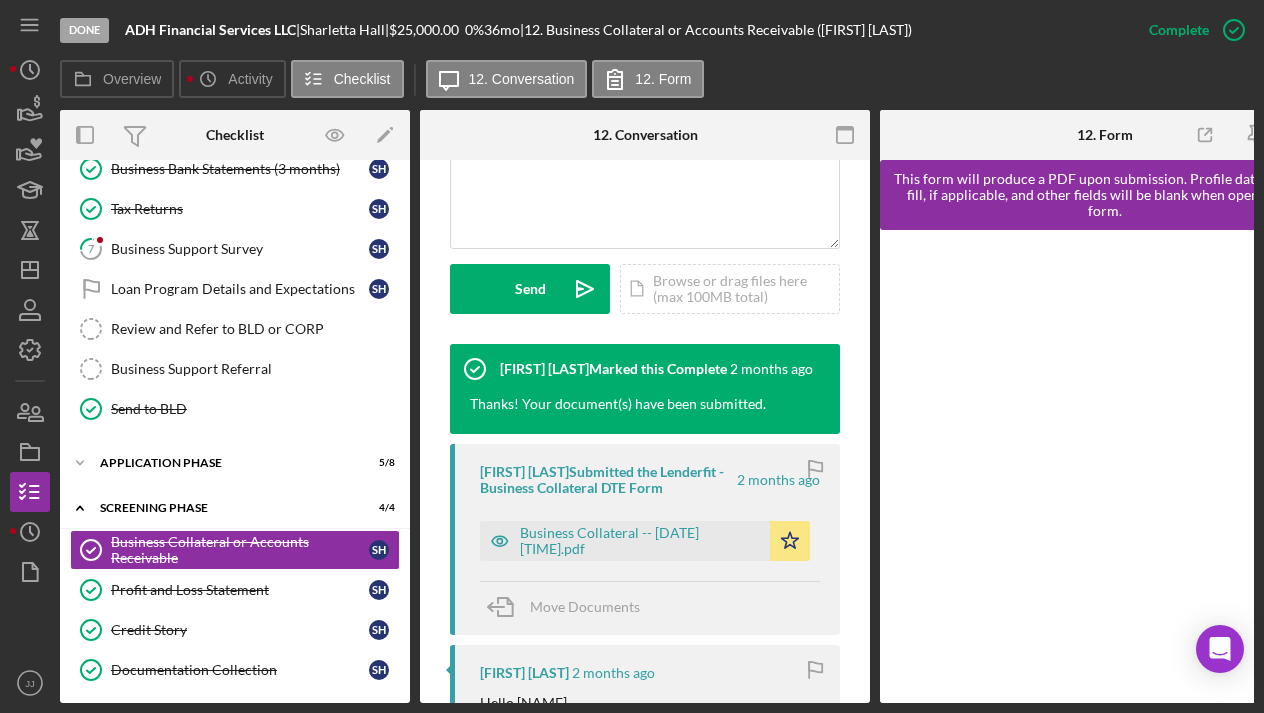 scroll, scrollTop: 512, scrollLeft: 0, axis: vertical 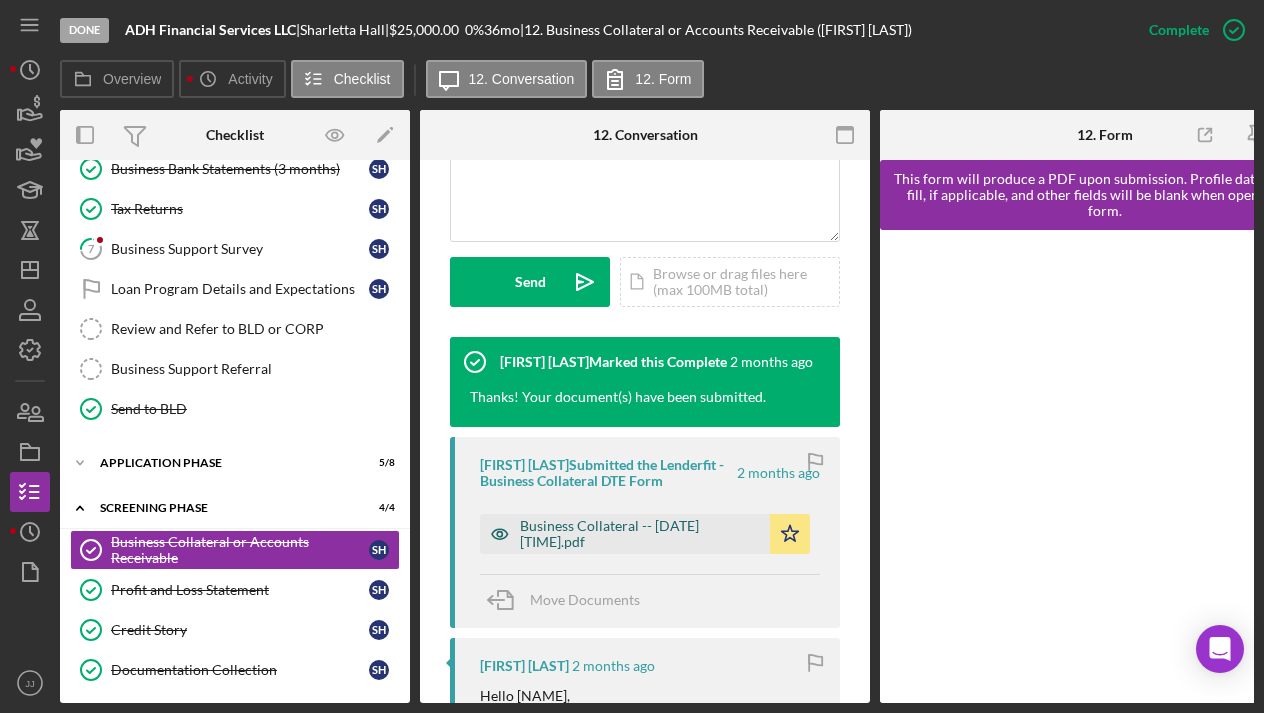 click on "Business Collateral -- [DATE] [TIME].pdf" at bounding box center [640, 534] 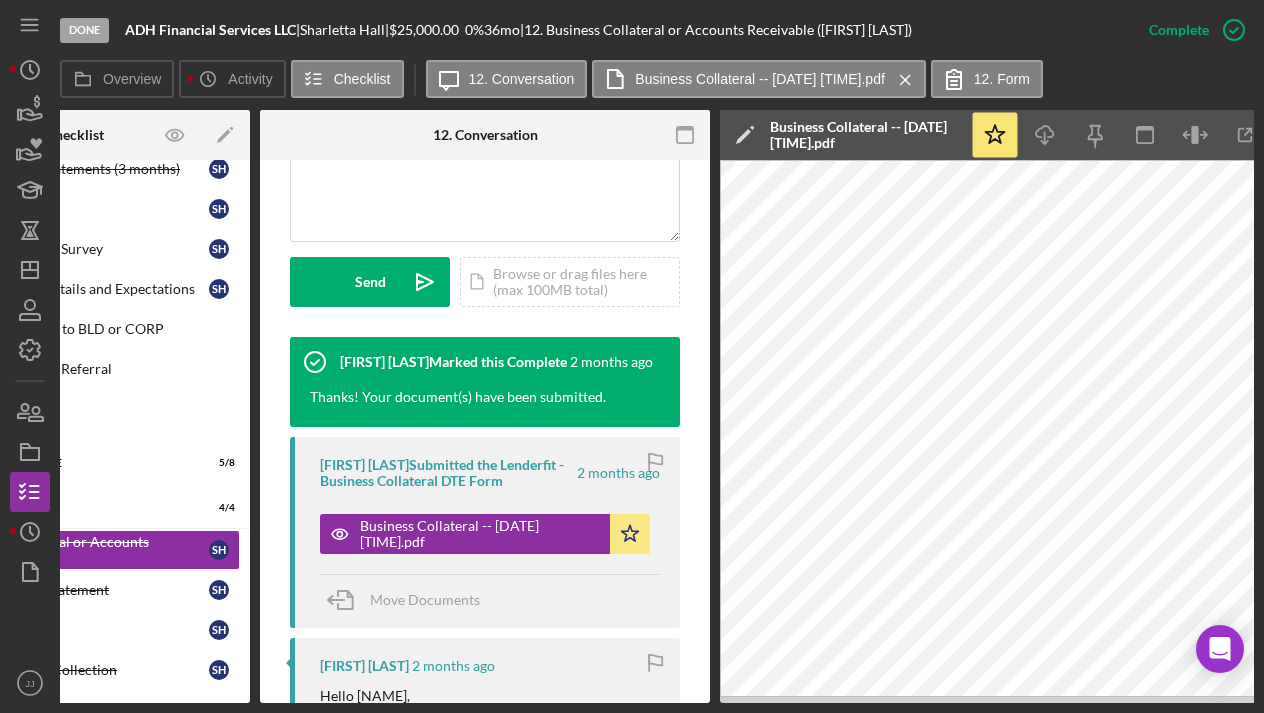 scroll, scrollTop: 0, scrollLeft: 182, axis: horizontal 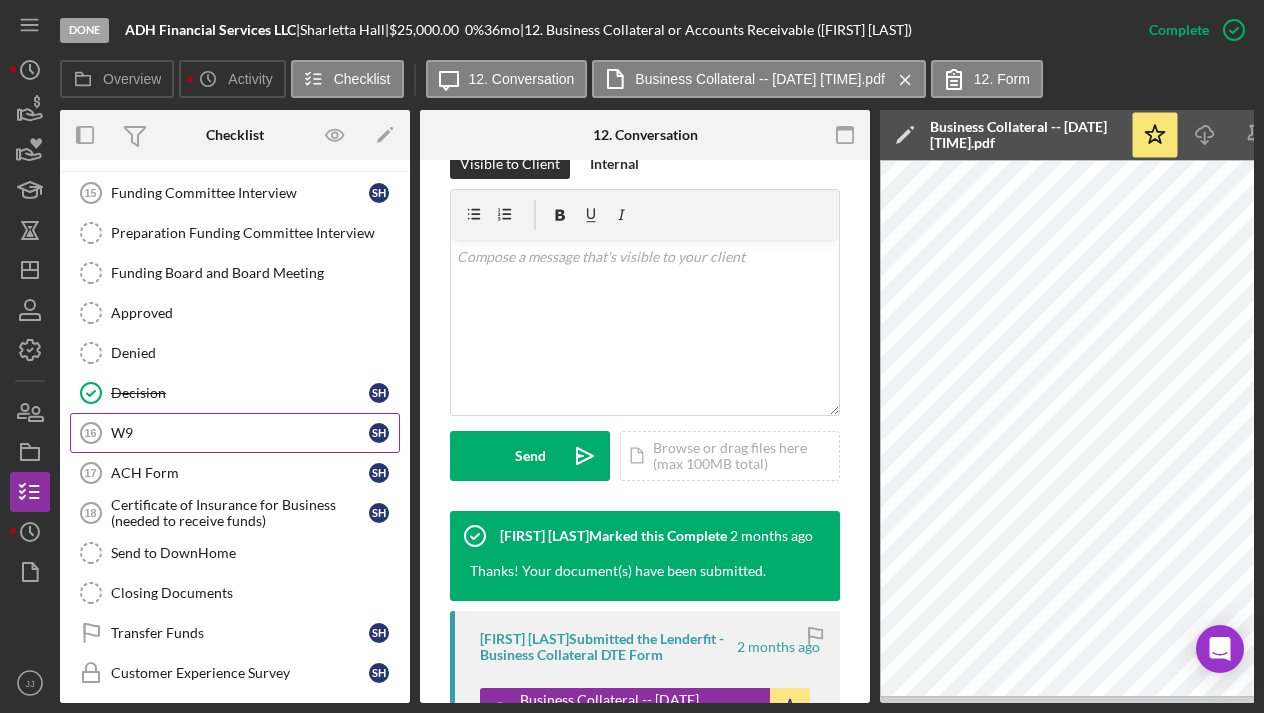 click on "W9" at bounding box center (240, 433) 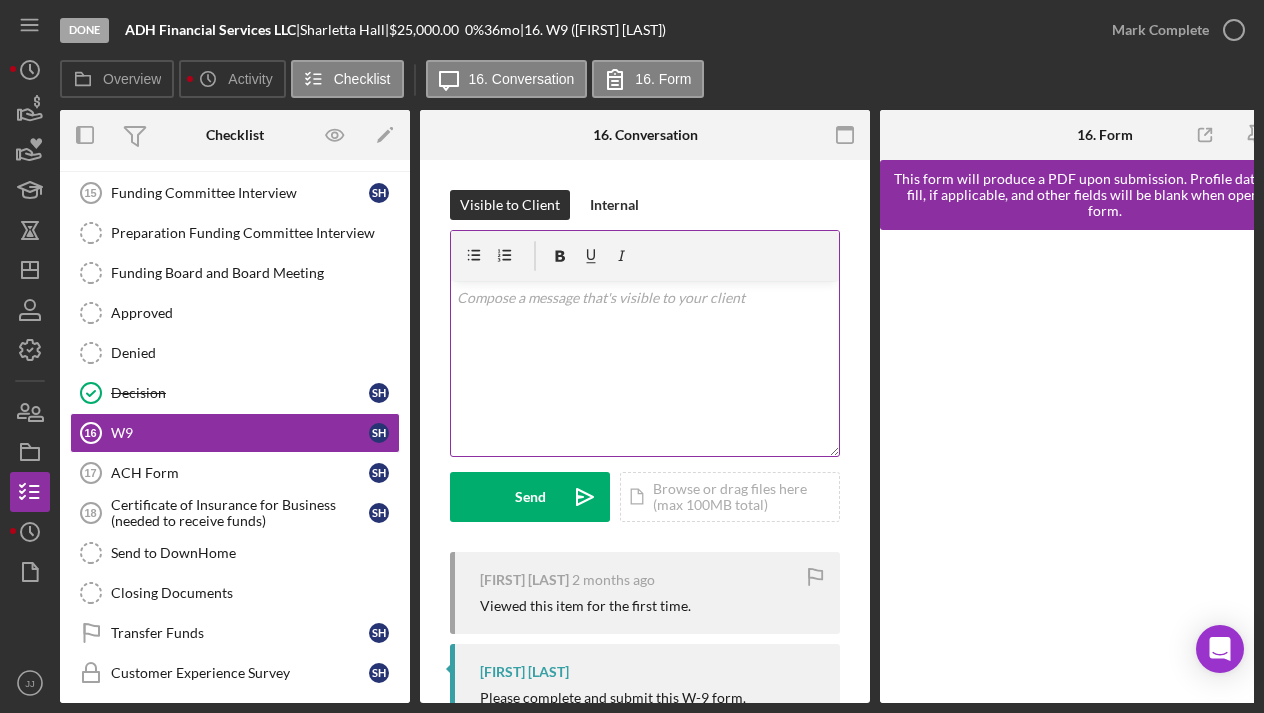 click on "v Color teal Color pink Remove color Add row above Add row below Add column before Add column after Merge cells Split cells Remove column Remove row Remove table" at bounding box center (645, 368) 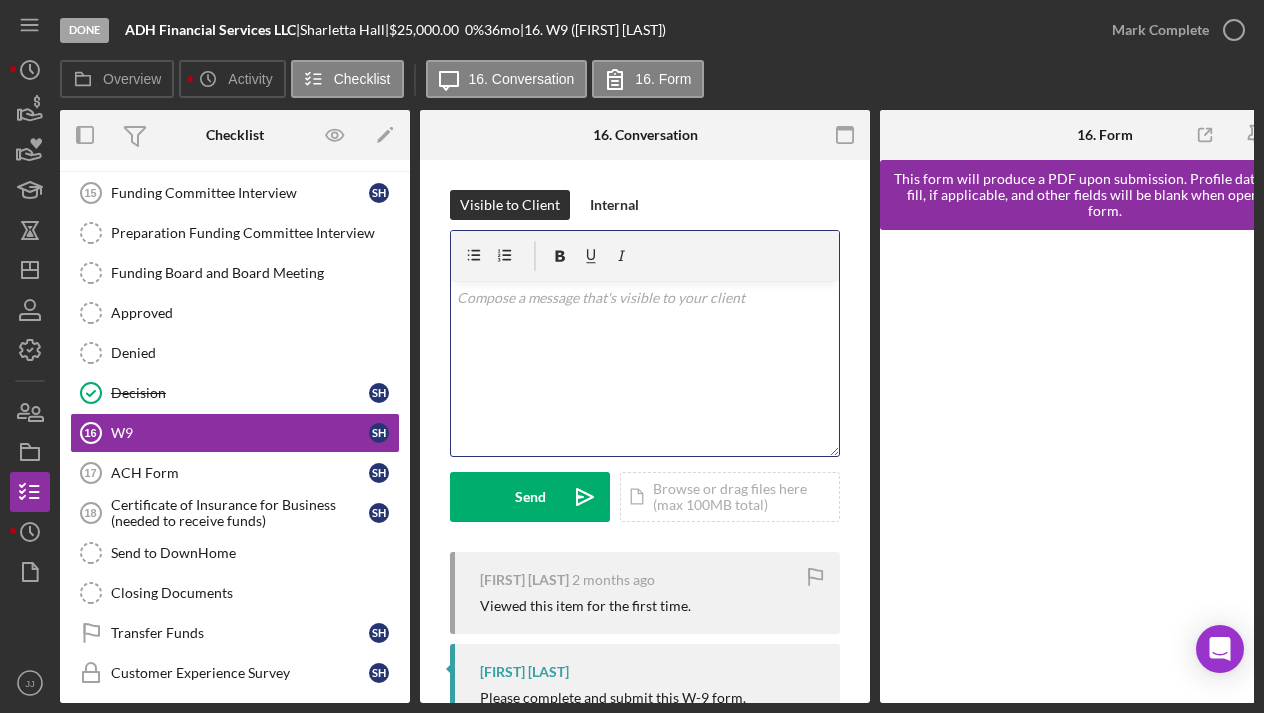 type 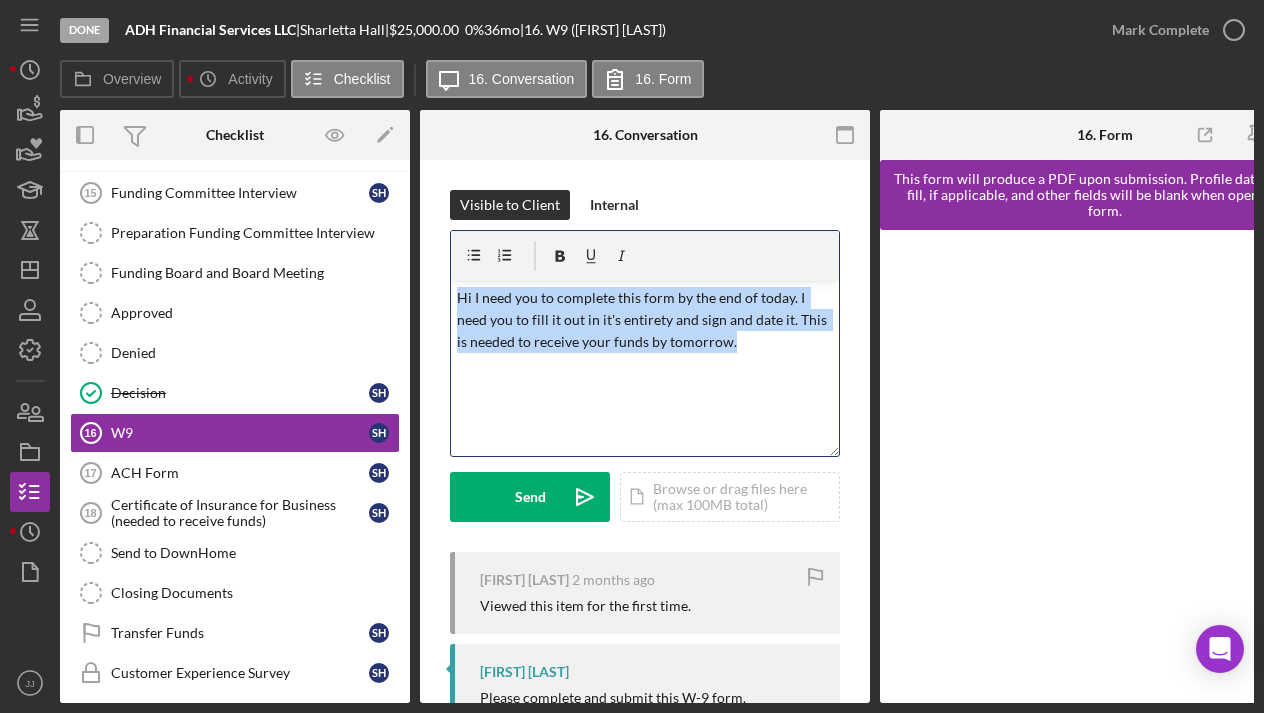 drag, startPoint x: 775, startPoint y: 350, endPoint x: 450, endPoint y: 293, distance: 329.9606 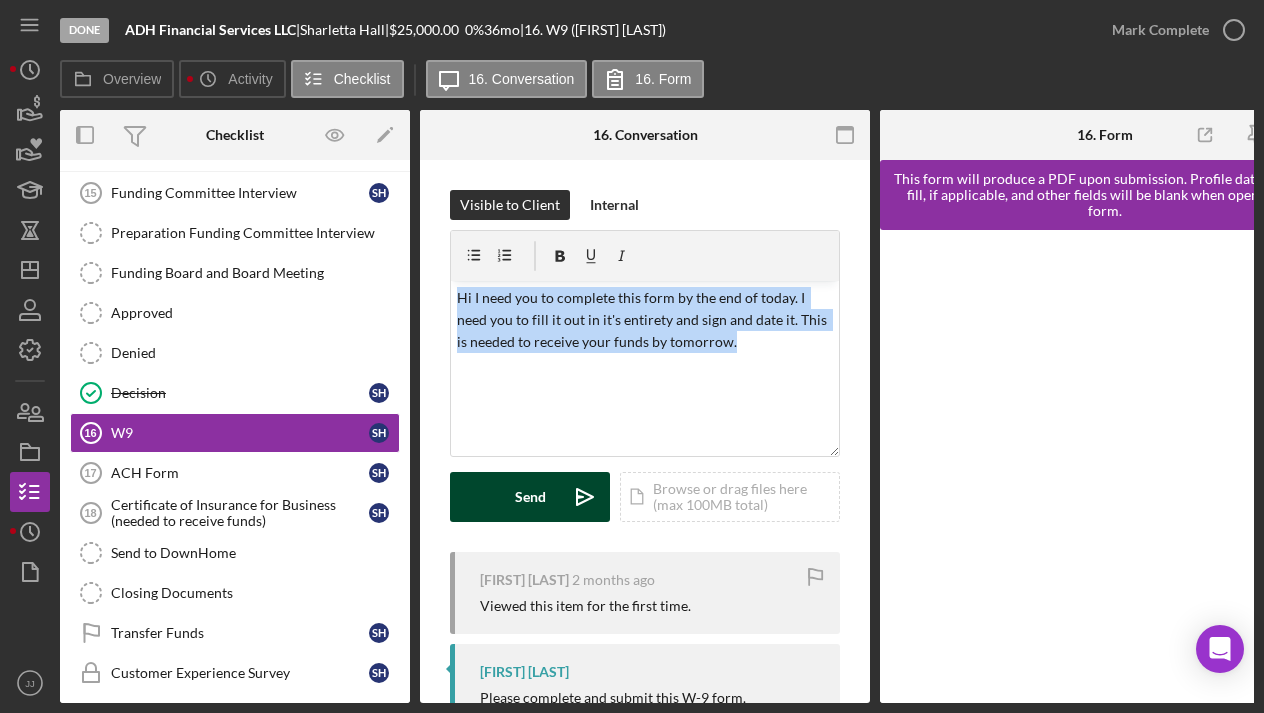 click on "Send" at bounding box center (530, 497) 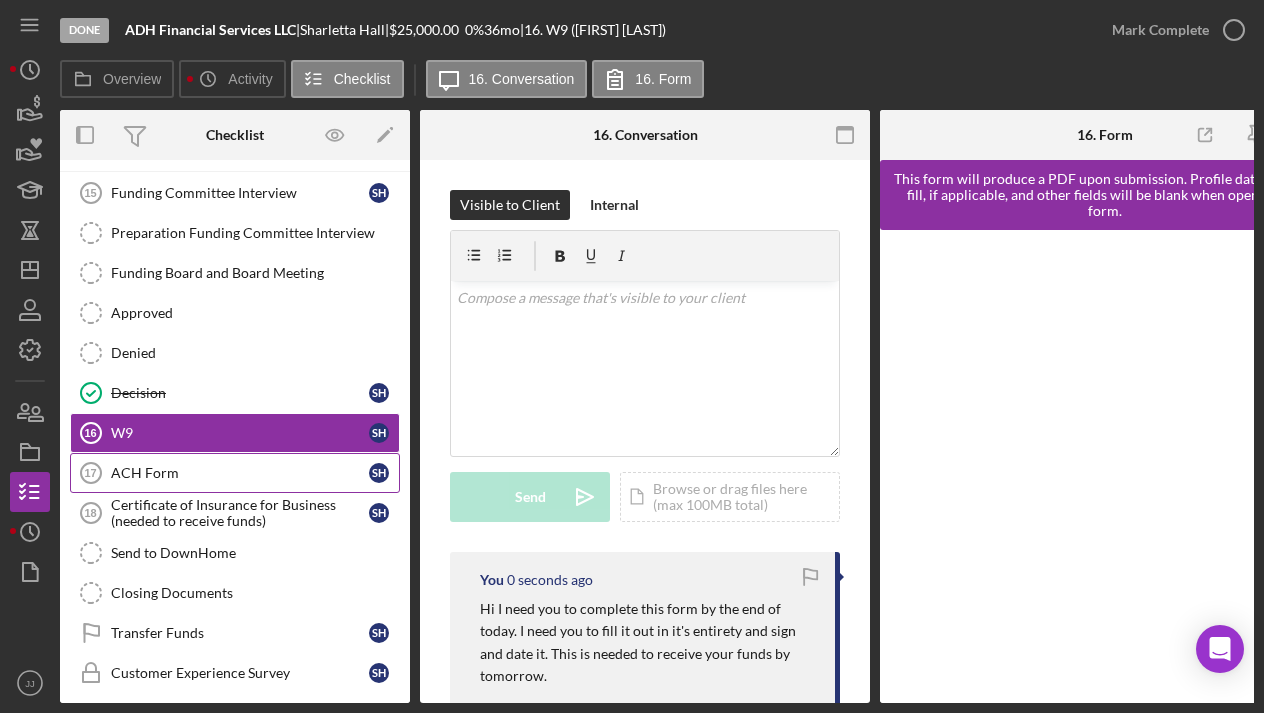 click on "ACH Form 17 ACH Form S H" at bounding box center [235, 473] 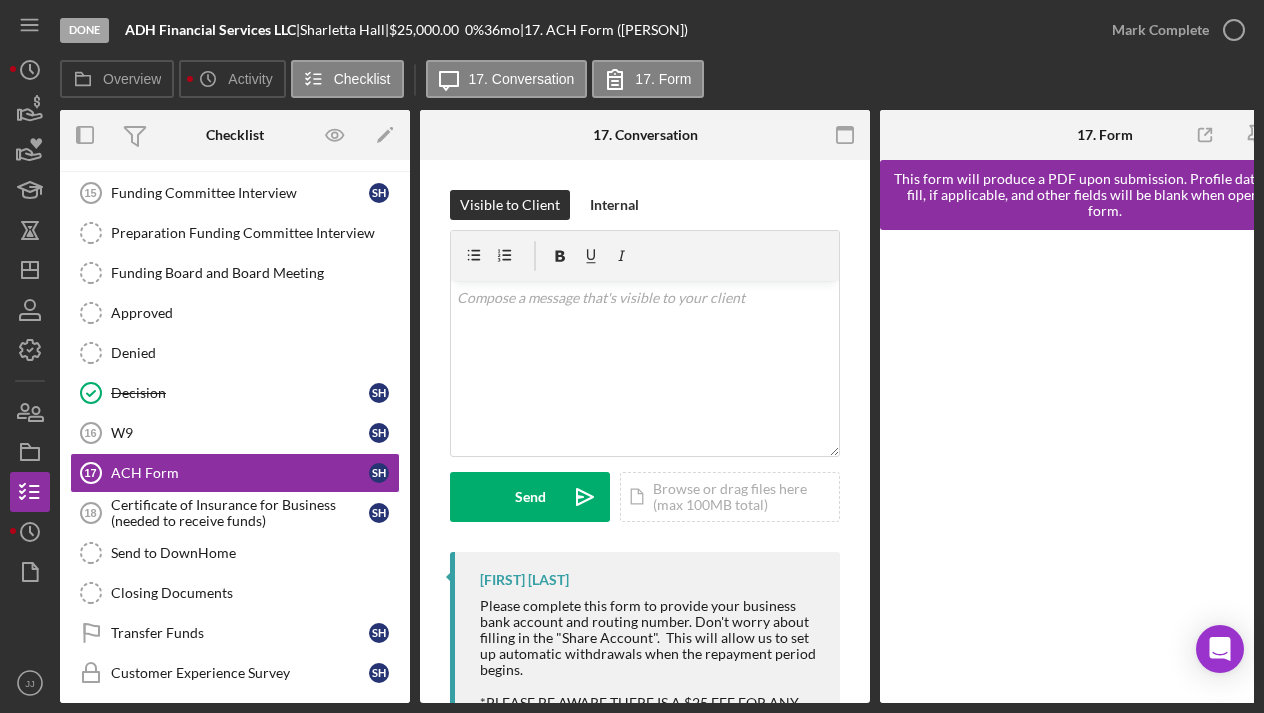 scroll, scrollTop: 0, scrollLeft: 0, axis: both 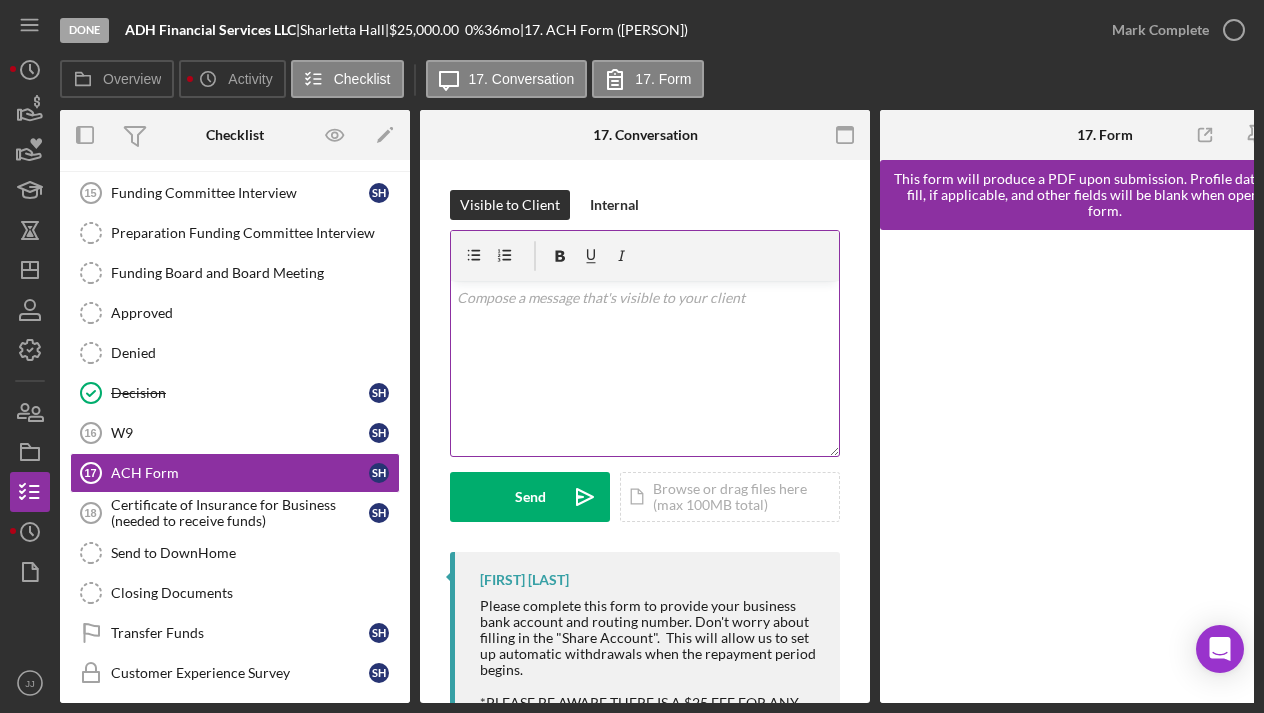 click at bounding box center (645, 298) 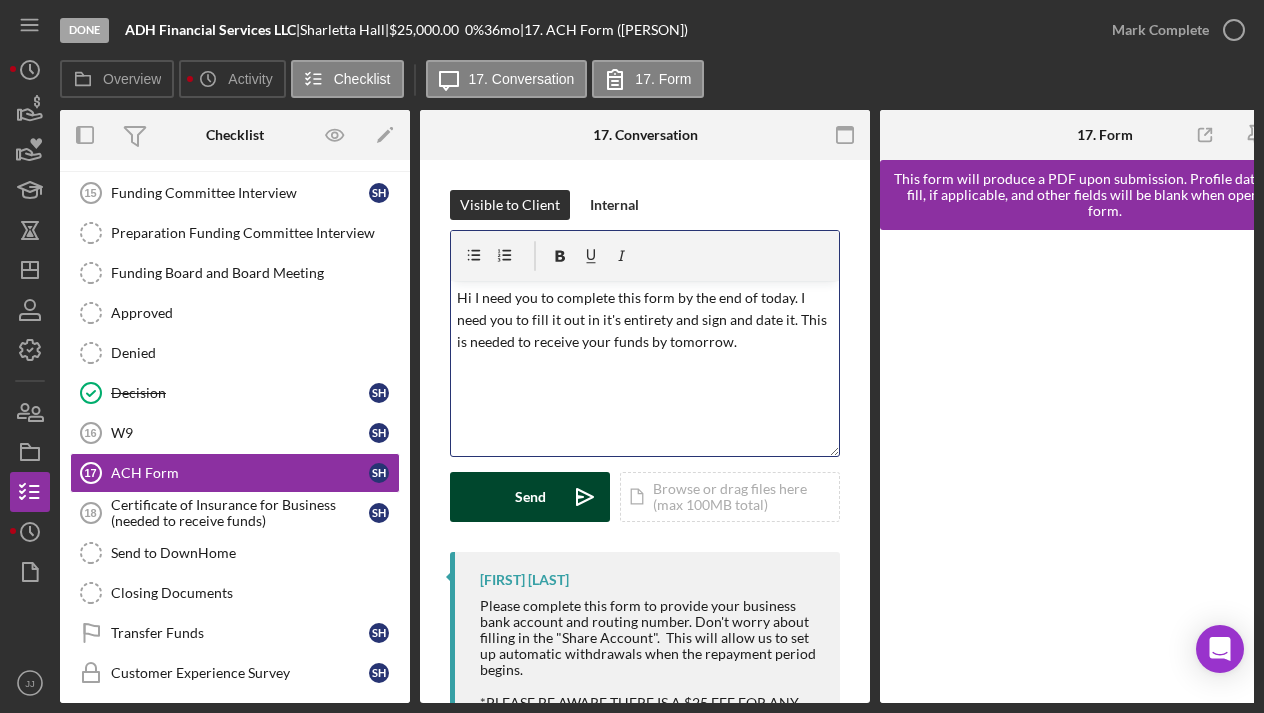 click on "Send Icon/icon-invite-send" at bounding box center (530, 497) 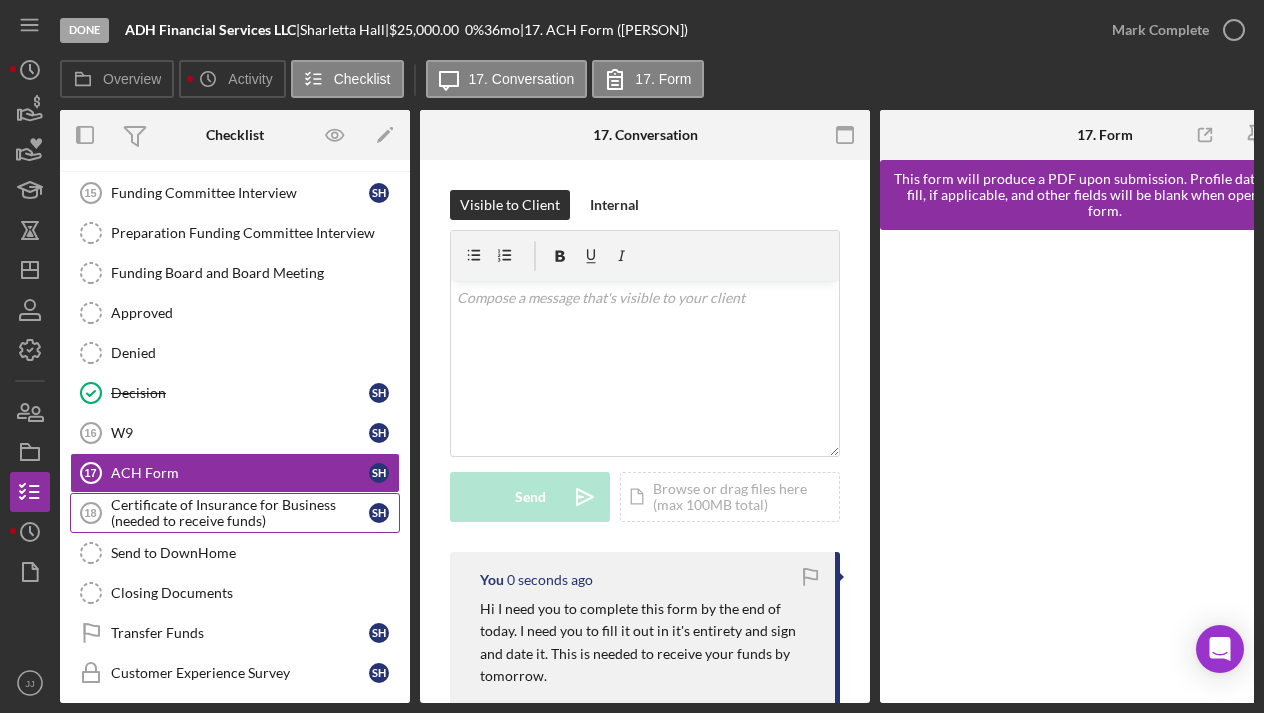 click on "Certificate of Insurance for Business (needed to receive funds)" at bounding box center (240, 513) 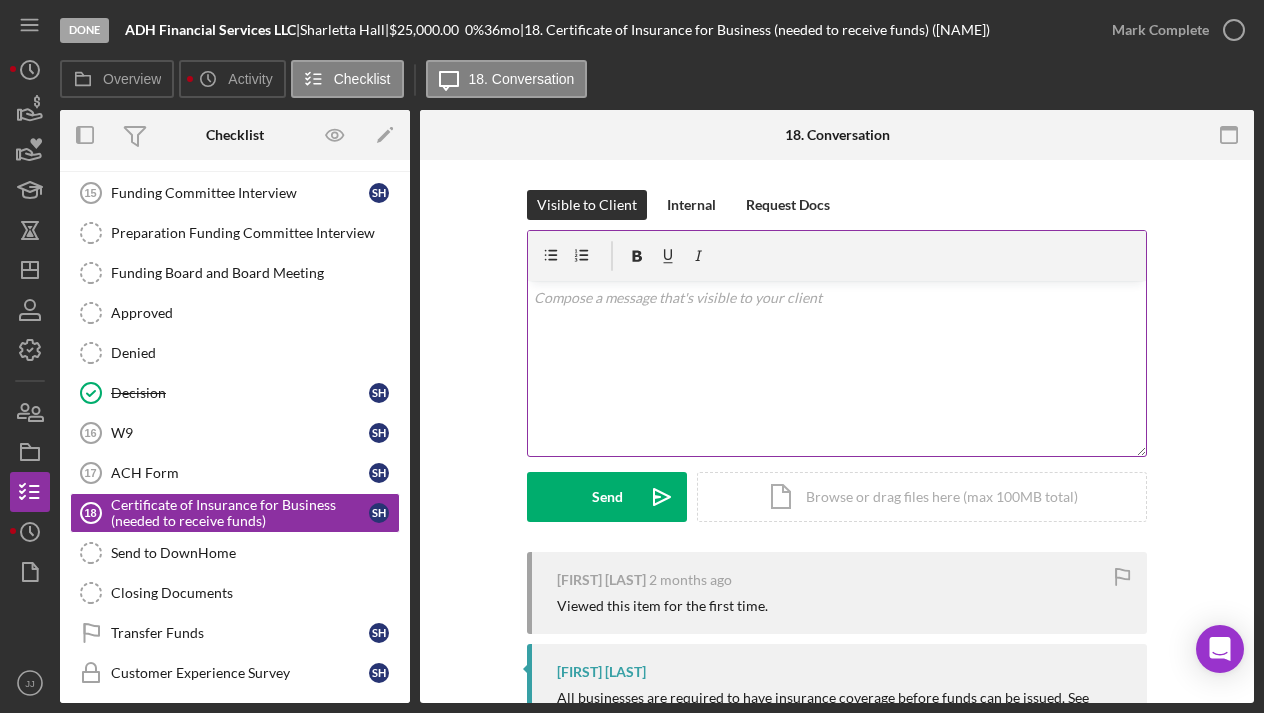 scroll, scrollTop: 0, scrollLeft: 0, axis: both 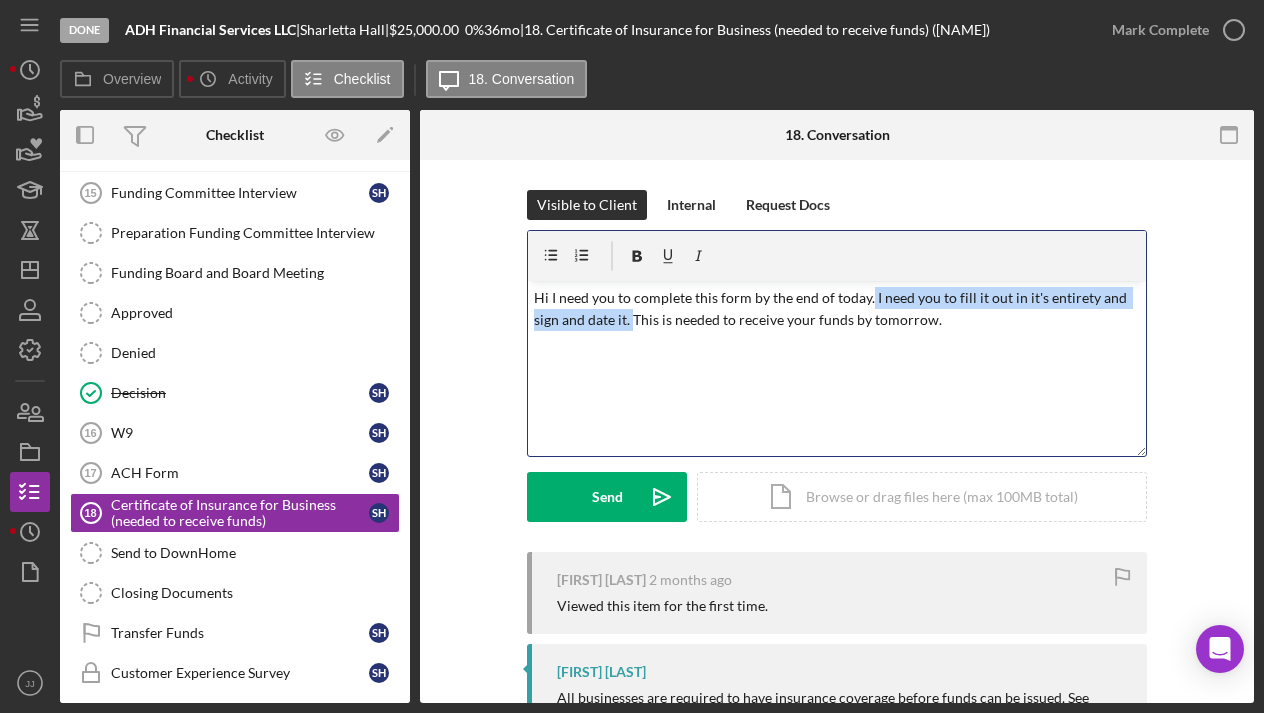 drag, startPoint x: 864, startPoint y: 301, endPoint x: 631, endPoint y: 321, distance: 233.8568 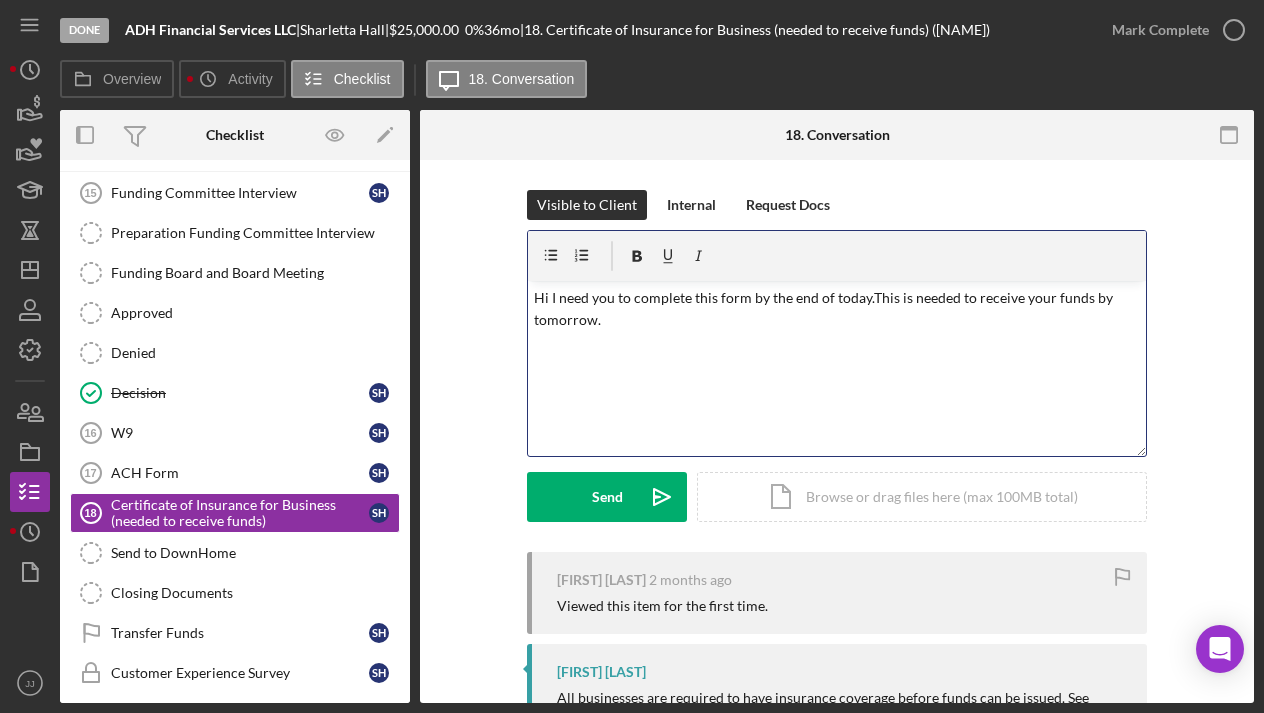 type 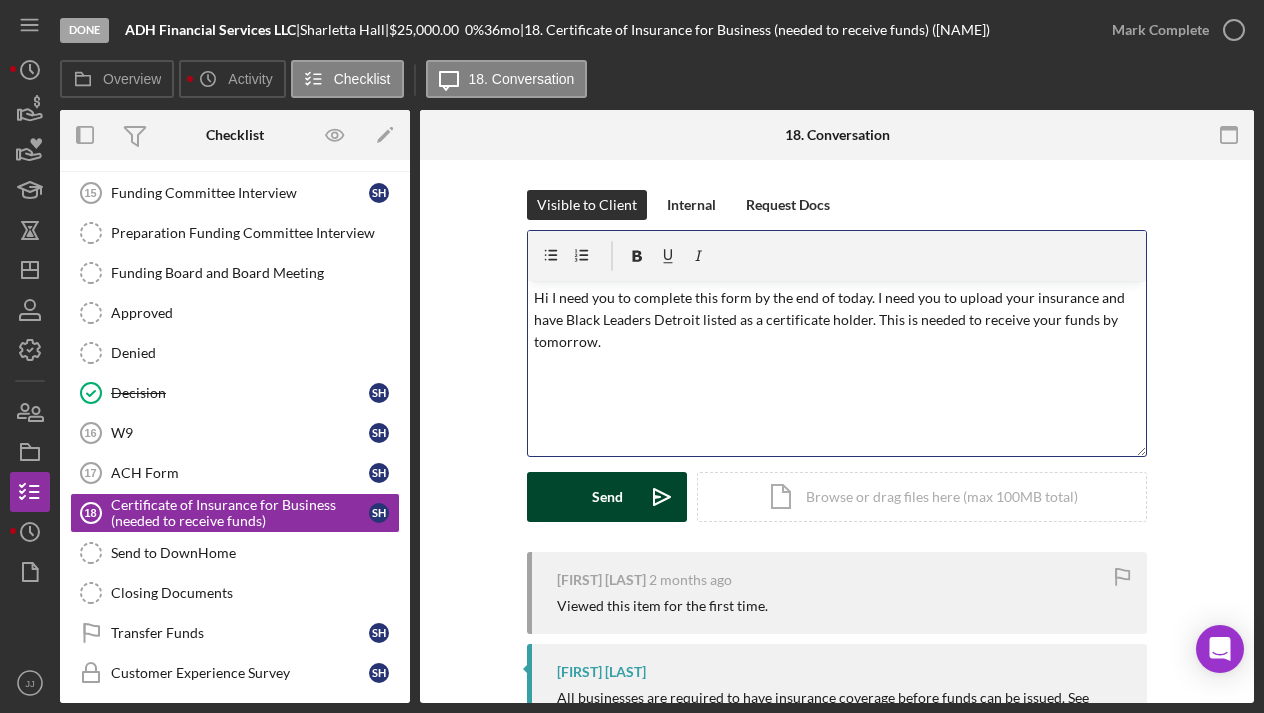click on "Send Icon/icon-invite-send" at bounding box center (607, 497) 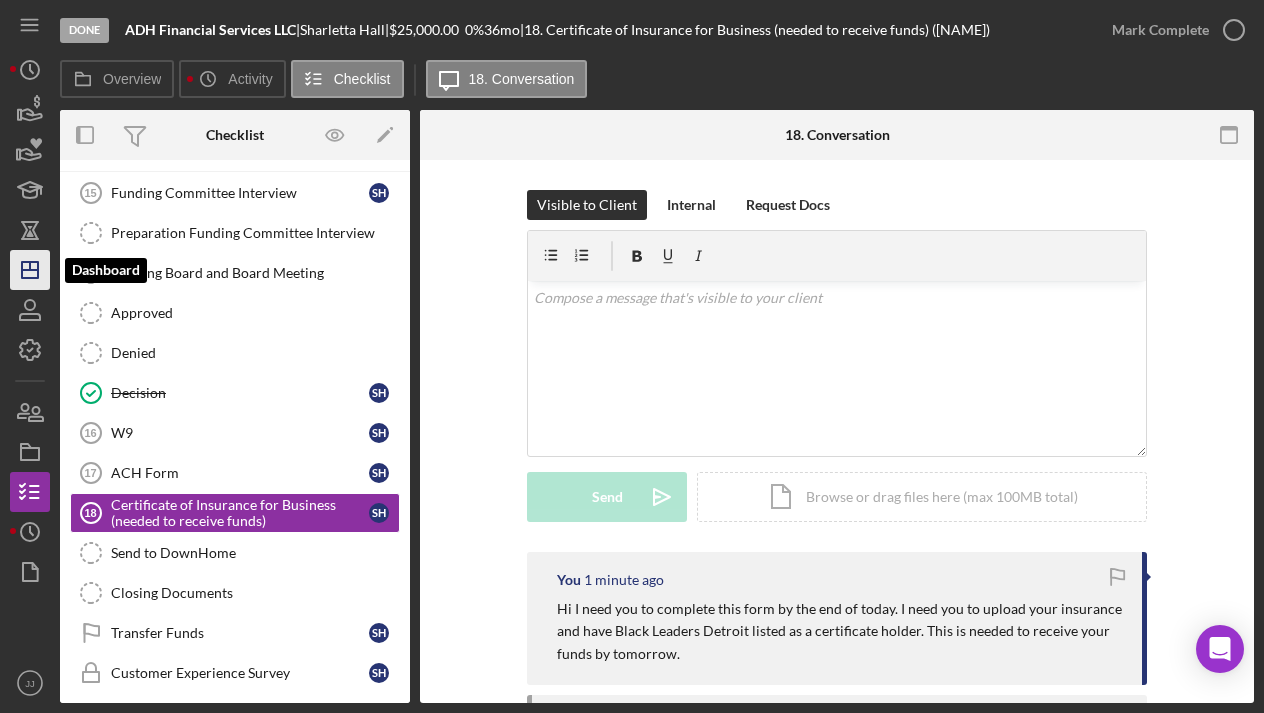 click on "Icon/Dashboard" 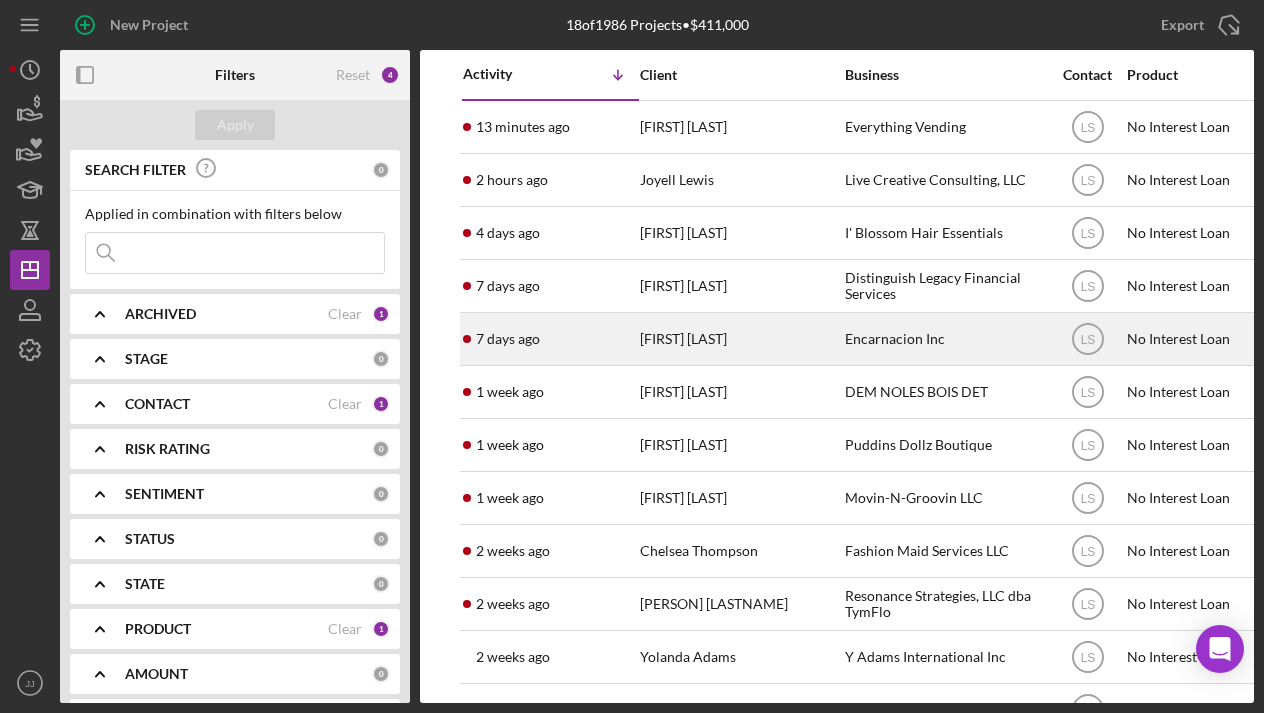 click on "[FIRST] [LAST]" at bounding box center [740, 339] 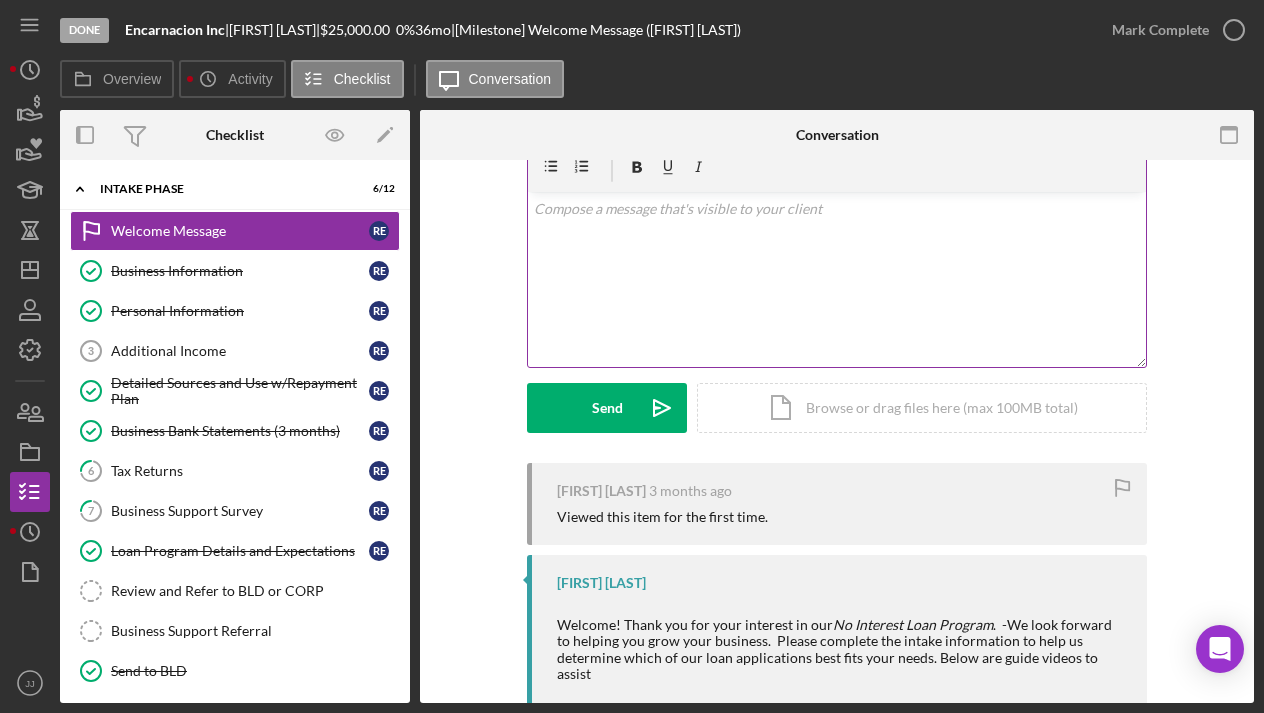 scroll, scrollTop: 88, scrollLeft: 0, axis: vertical 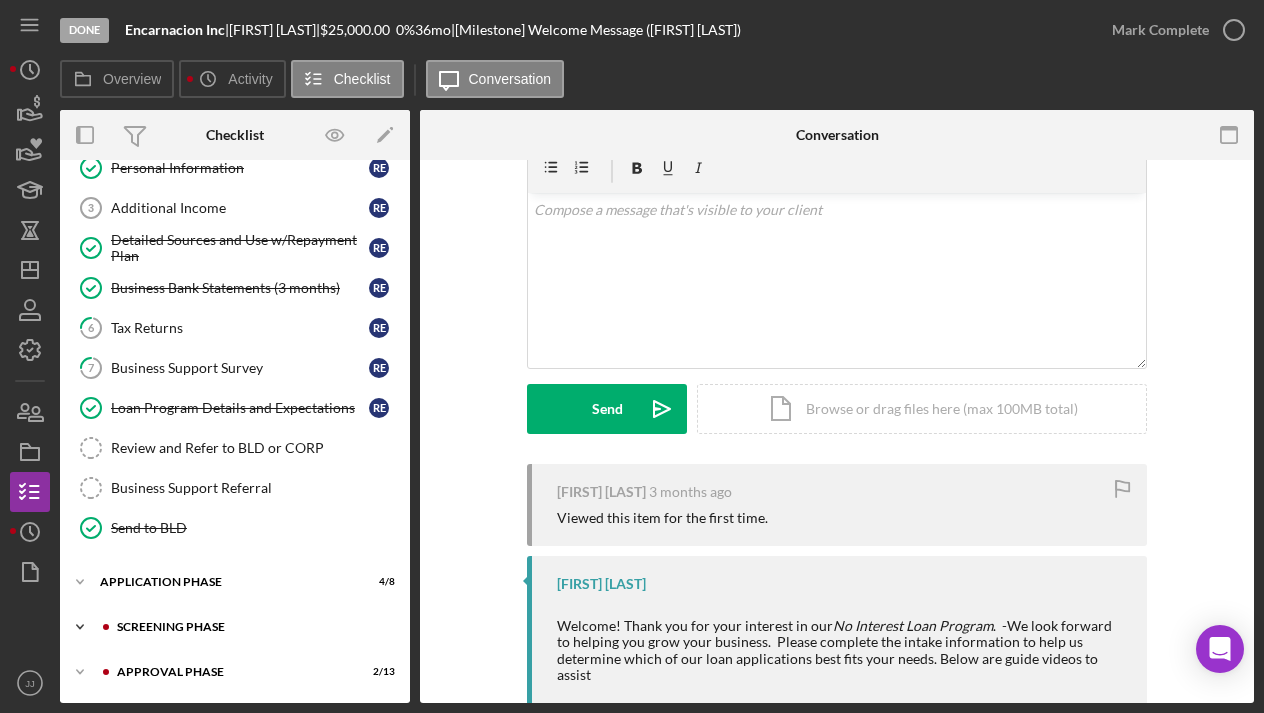 click on "Icon/Expander Screening Phase 3 / 4" at bounding box center (235, 627) 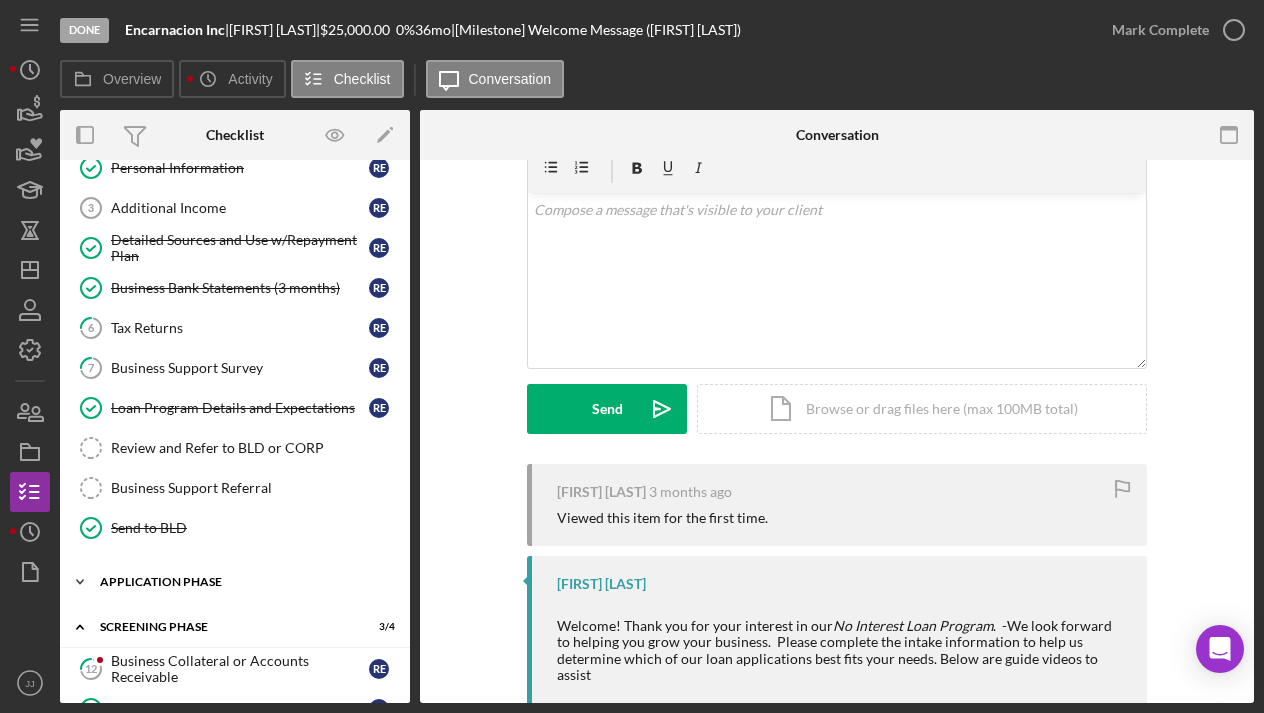 scroll, scrollTop: 247, scrollLeft: 0, axis: vertical 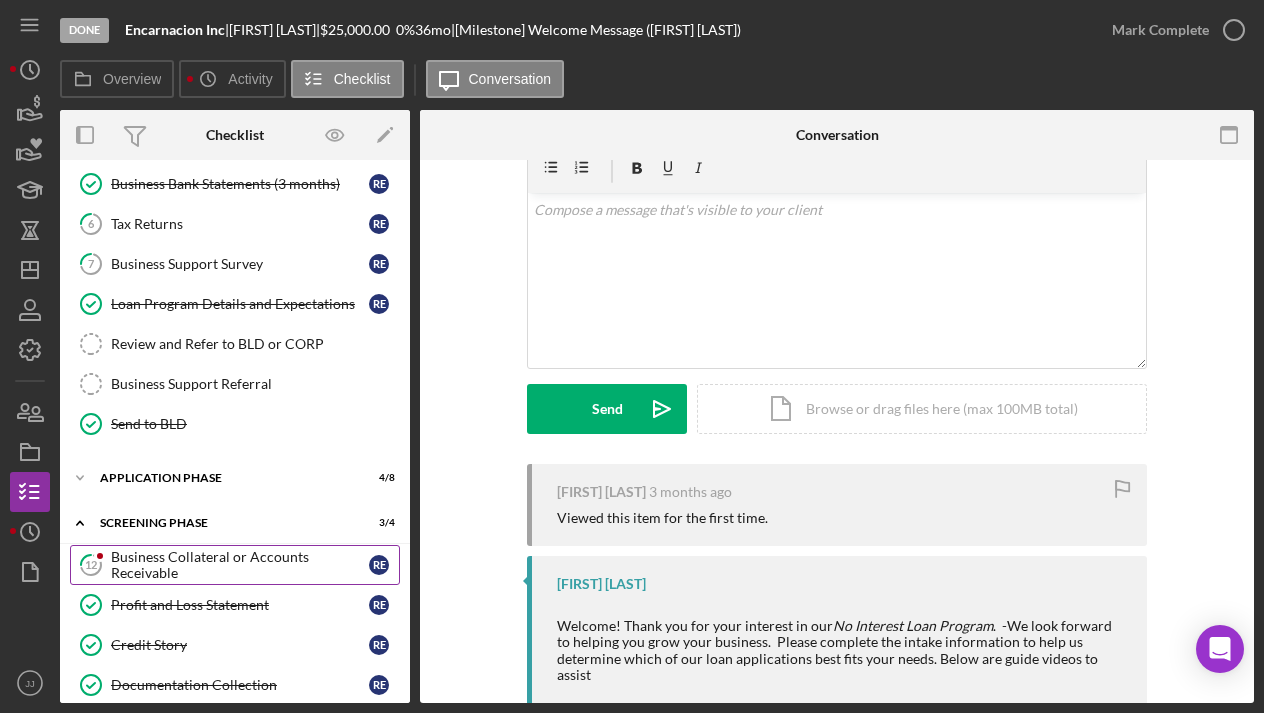 click on "Business Collateral or Accounts Receivable" at bounding box center (240, 565) 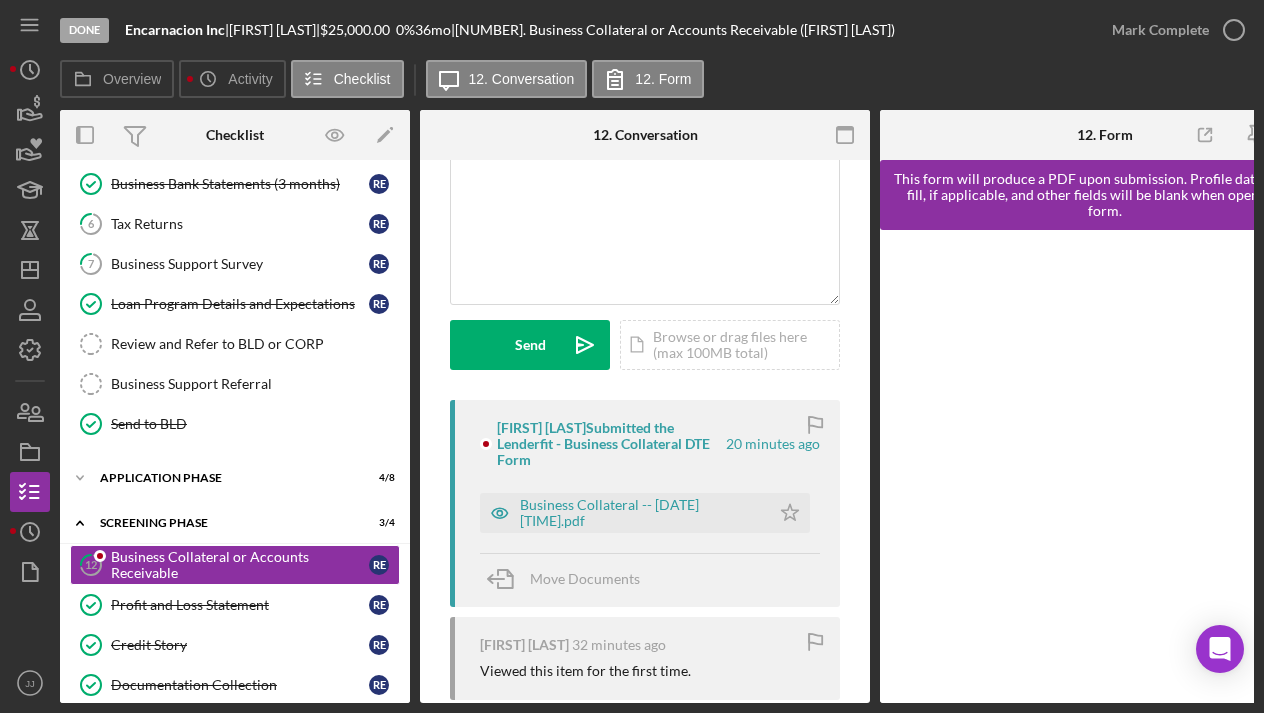 scroll, scrollTop: 159, scrollLeft: 0, axis: vertical 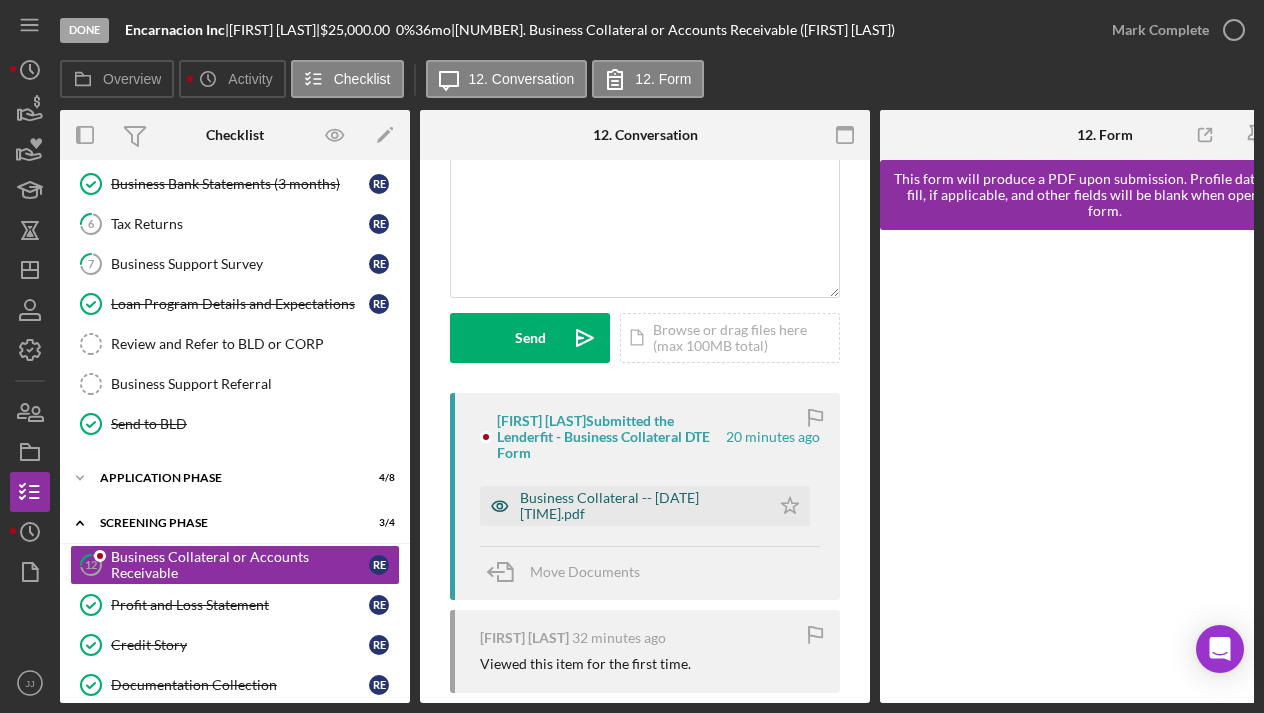 click on "Business Collateral -- [DATE] [TIME].pdf" at bounding box center [640, 506] 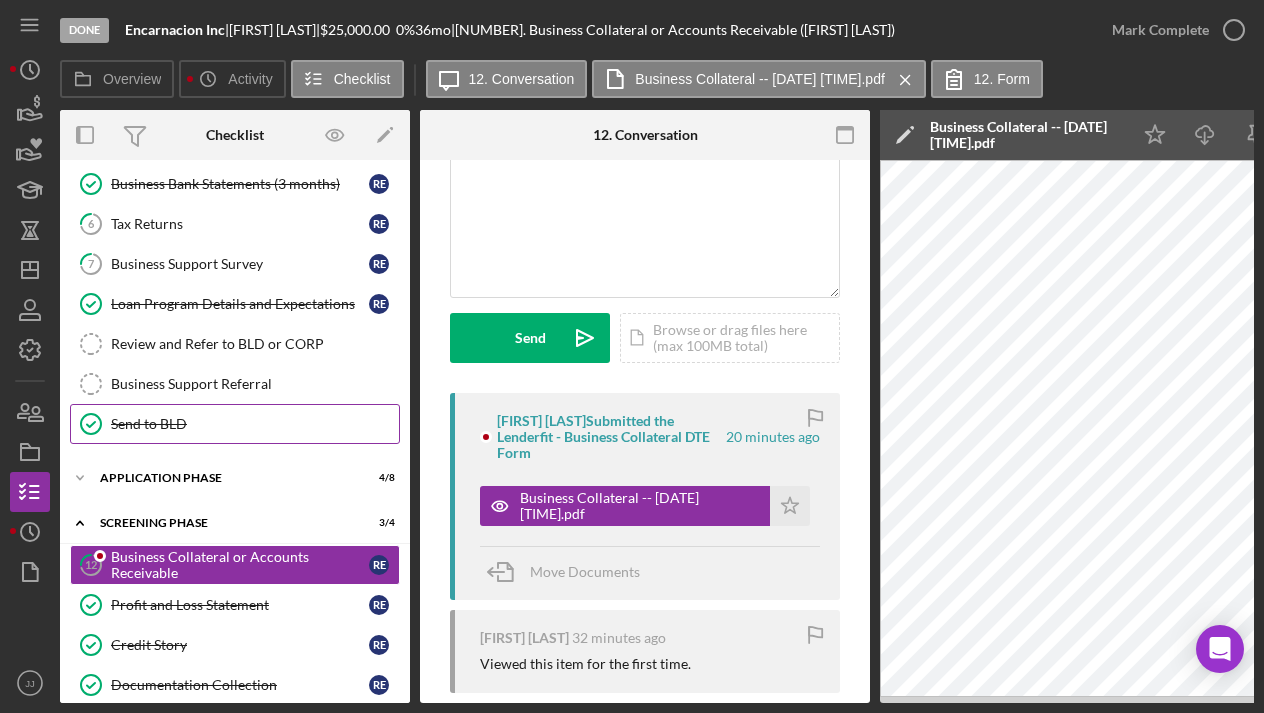 scroll, scrollTop: 0, scrollLeft: 0, axis: both 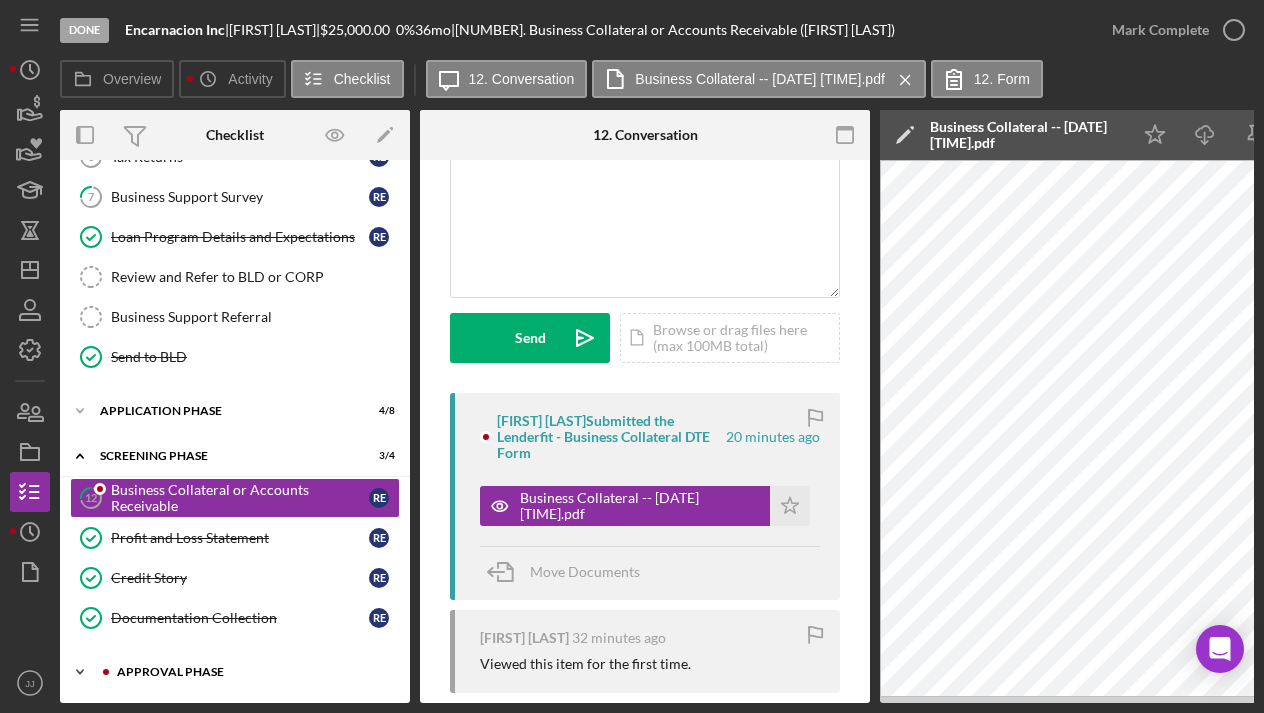 click on "Approval Phase" at bounding box center [251, 672] 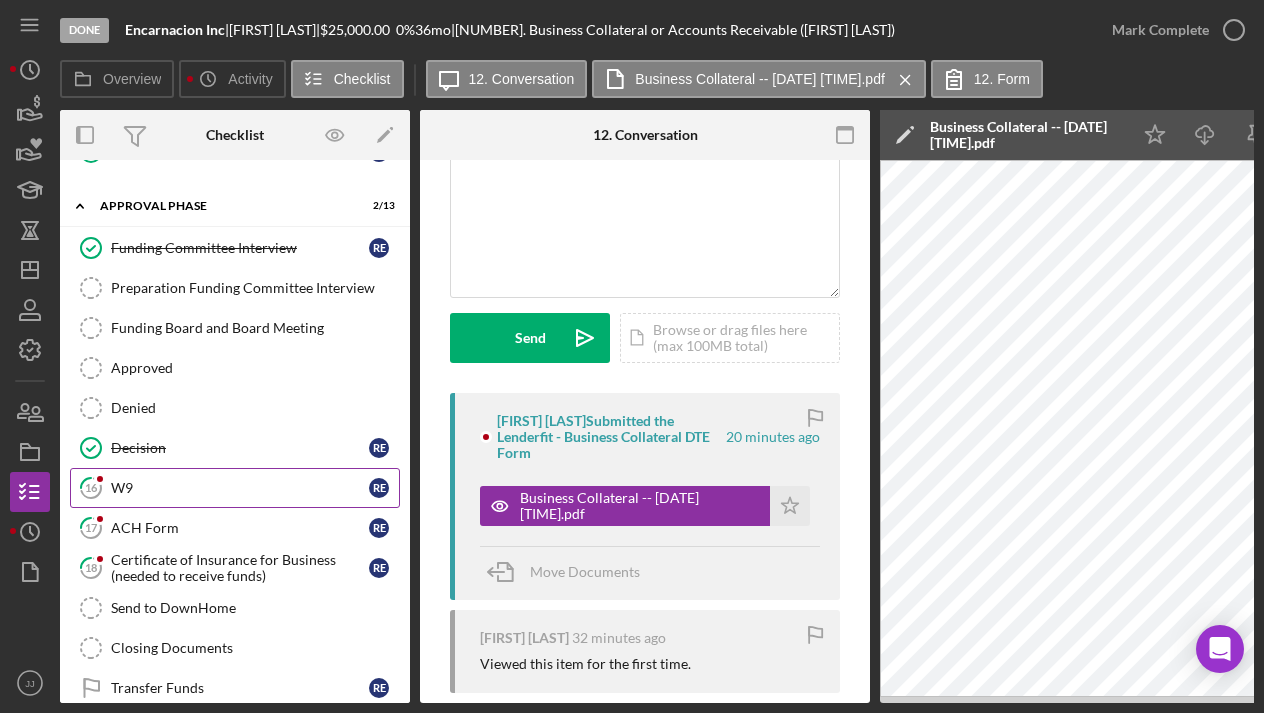 scroll, scrollTop: 783, scrollLeft: 0, axis: vertical 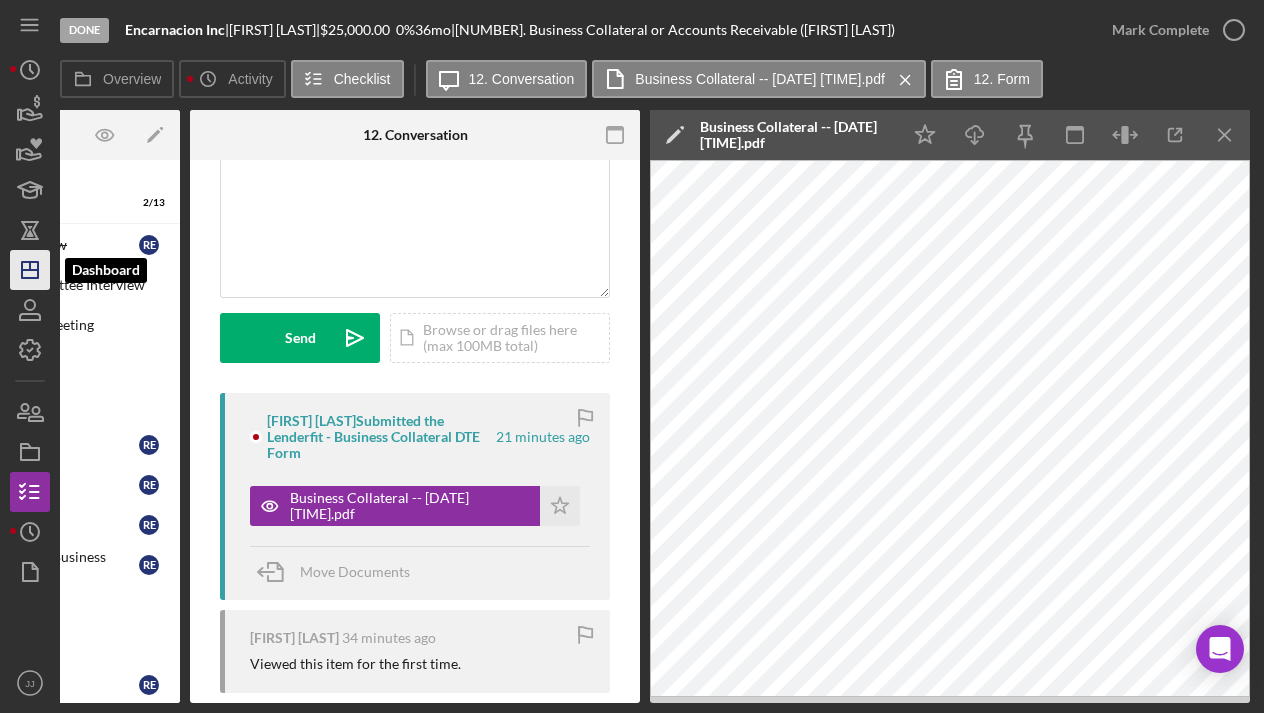click on "Icon/Dashboard" 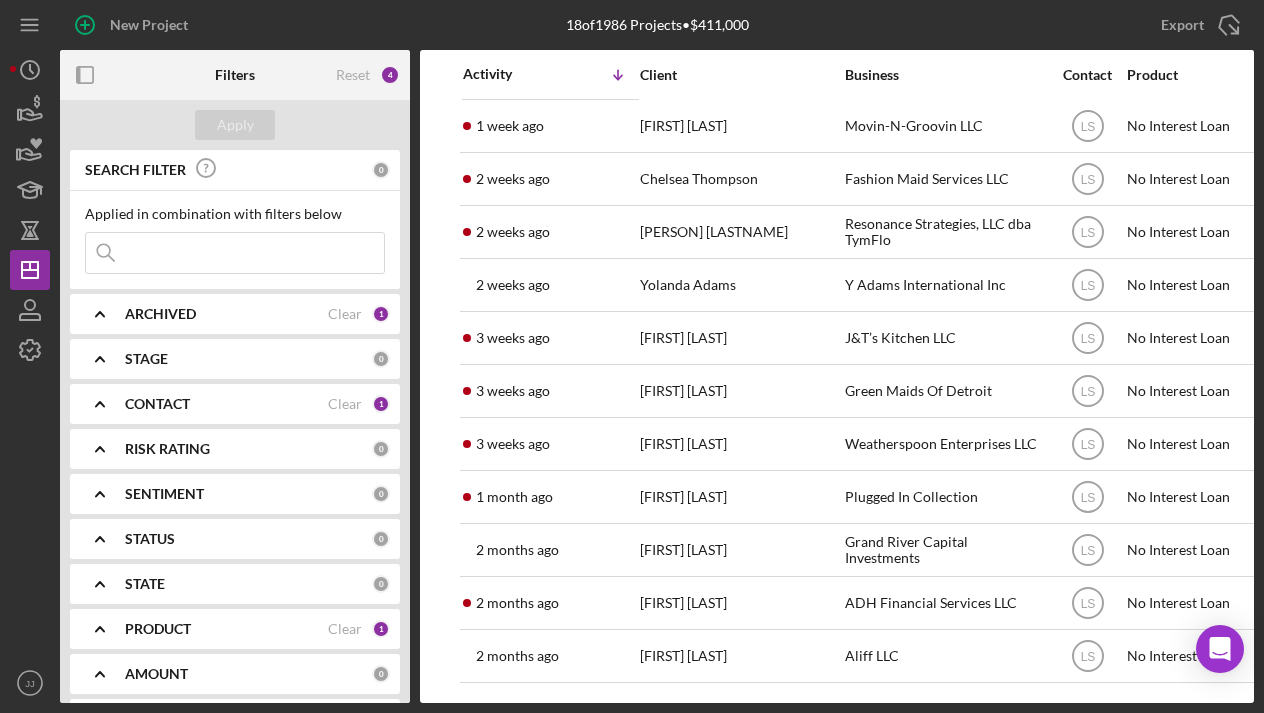 scroll, scrollTop: 372, scrollLeft: 0, axis: vertical 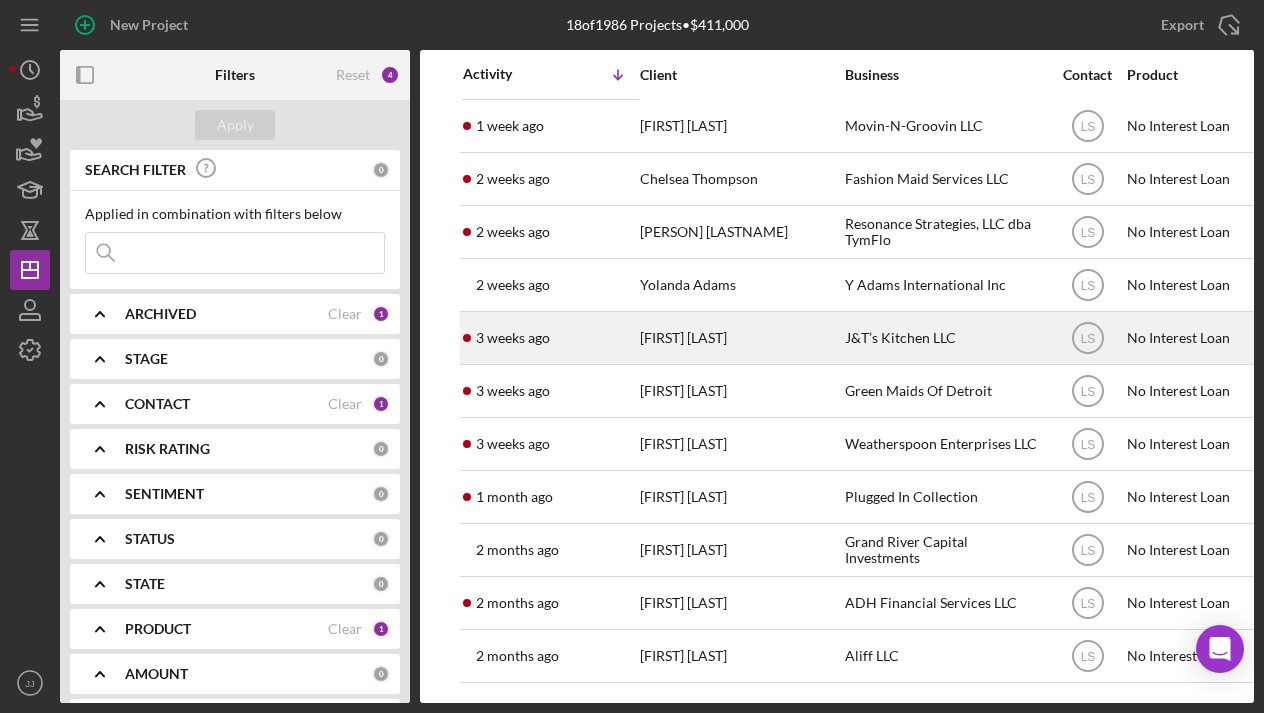 click on "[FIRST] [LAST]" at bounding box center (740, 338) 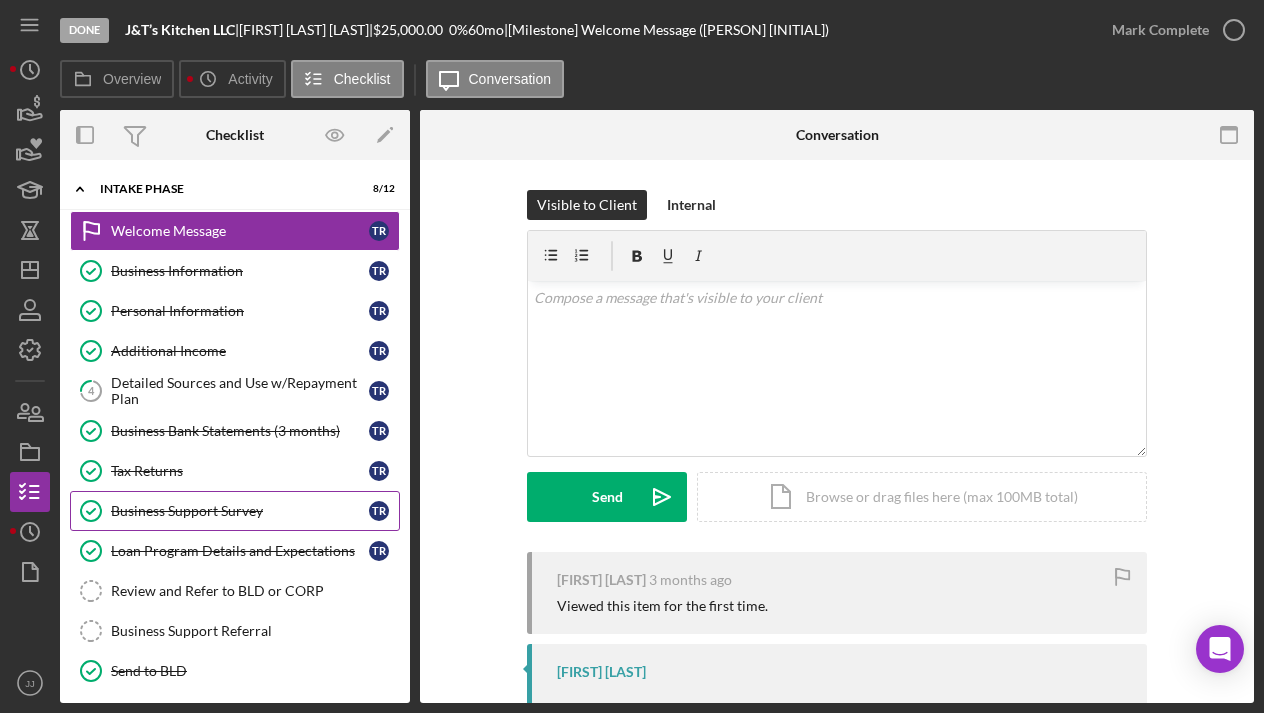 scroll, scrollTop: 0, scrollLeft: 0, axis: both 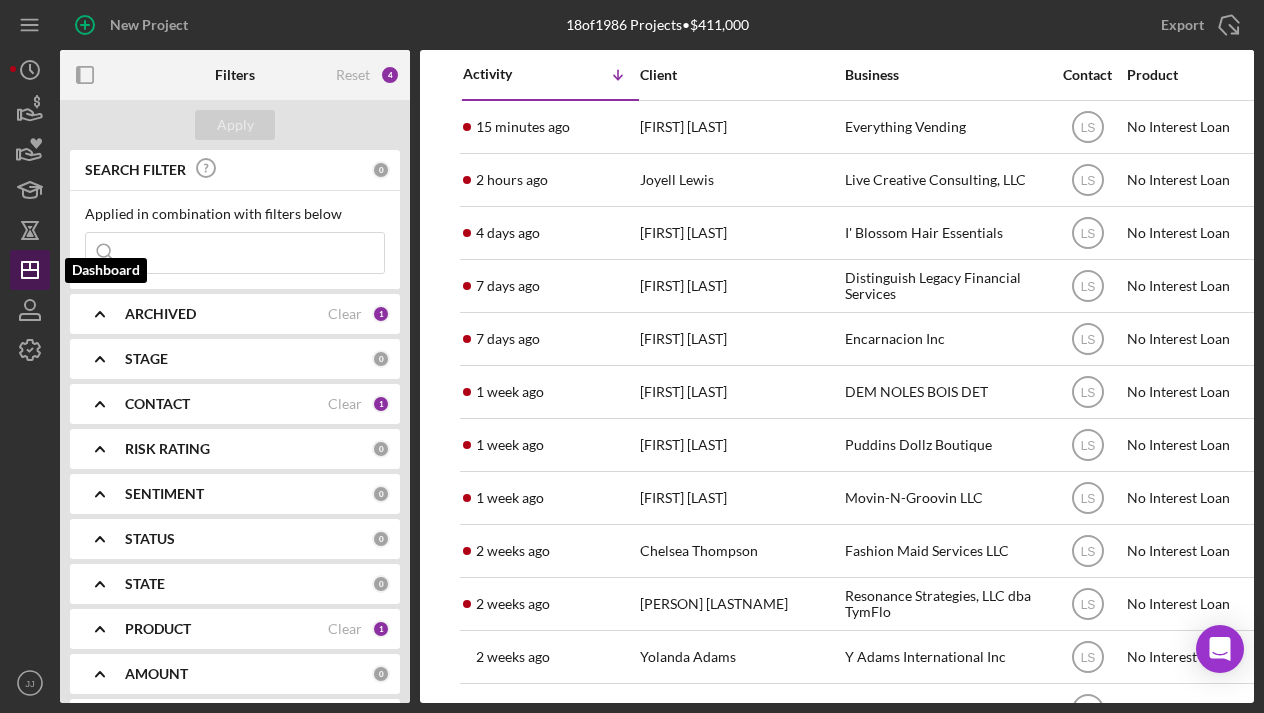 click 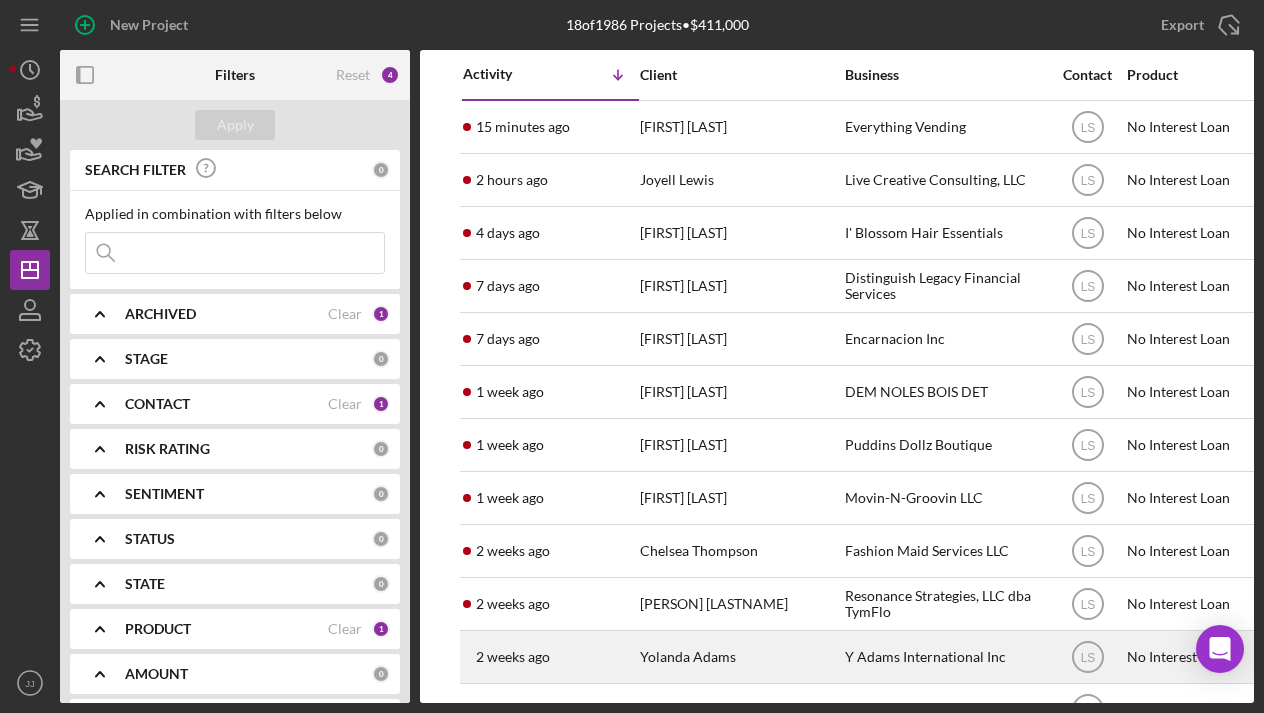 scroll, scrollTop: 0, scrollLeft: 0, axis: both 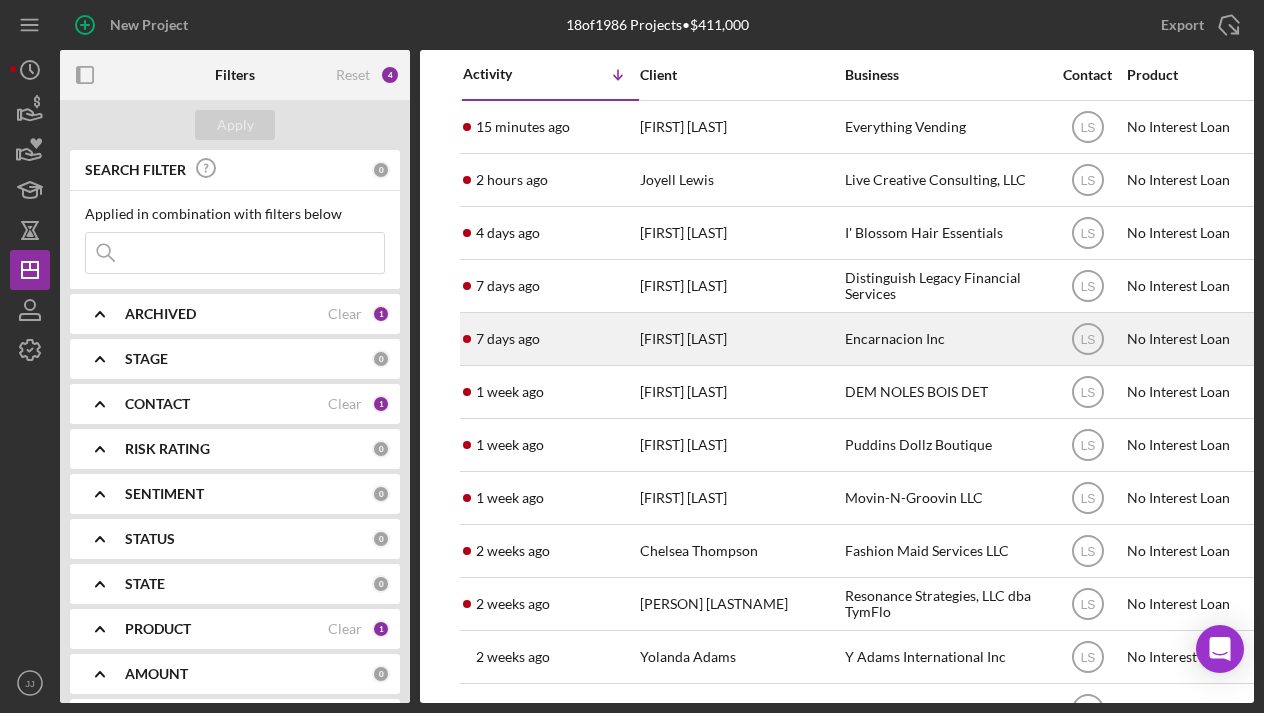 click on "Encarnacion Inc" at bounding box center (945, 339) 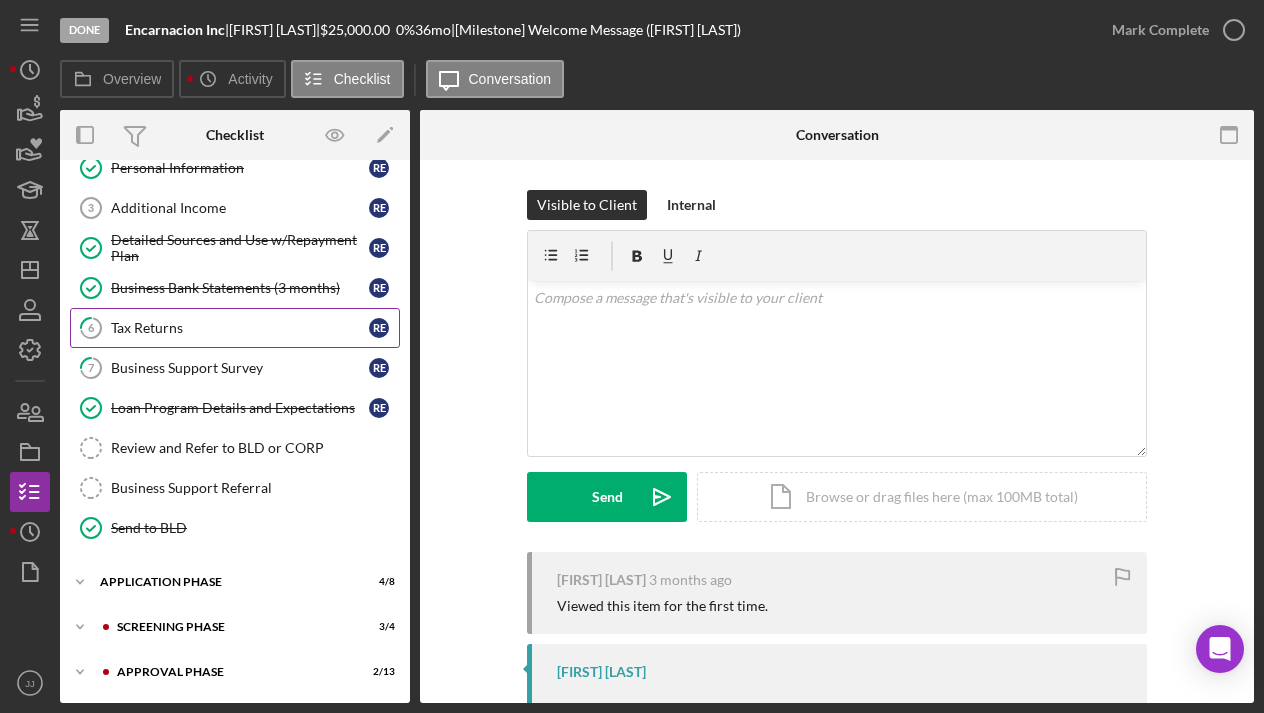 scroll, scrollTop: 143, scrollLeft: 0, axis: vertical 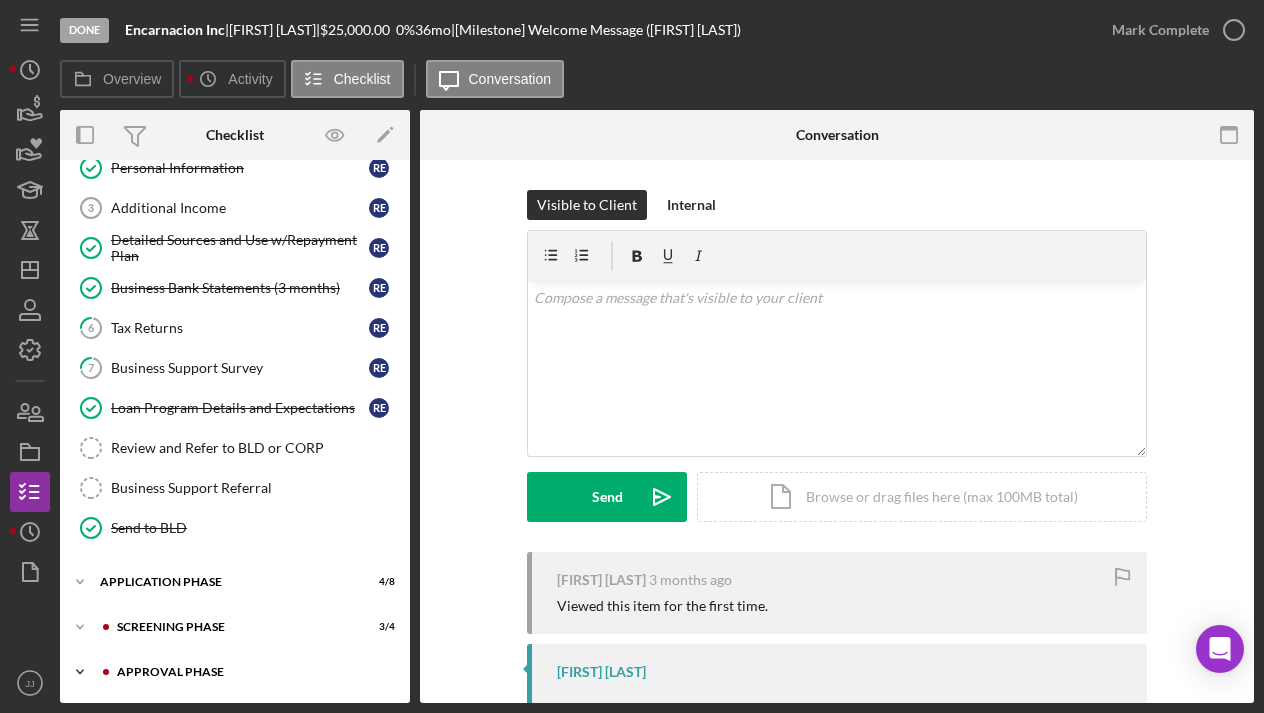 click on "Icon/Expander Approval Phase 2 / 13" at bounding box center [235, 672] 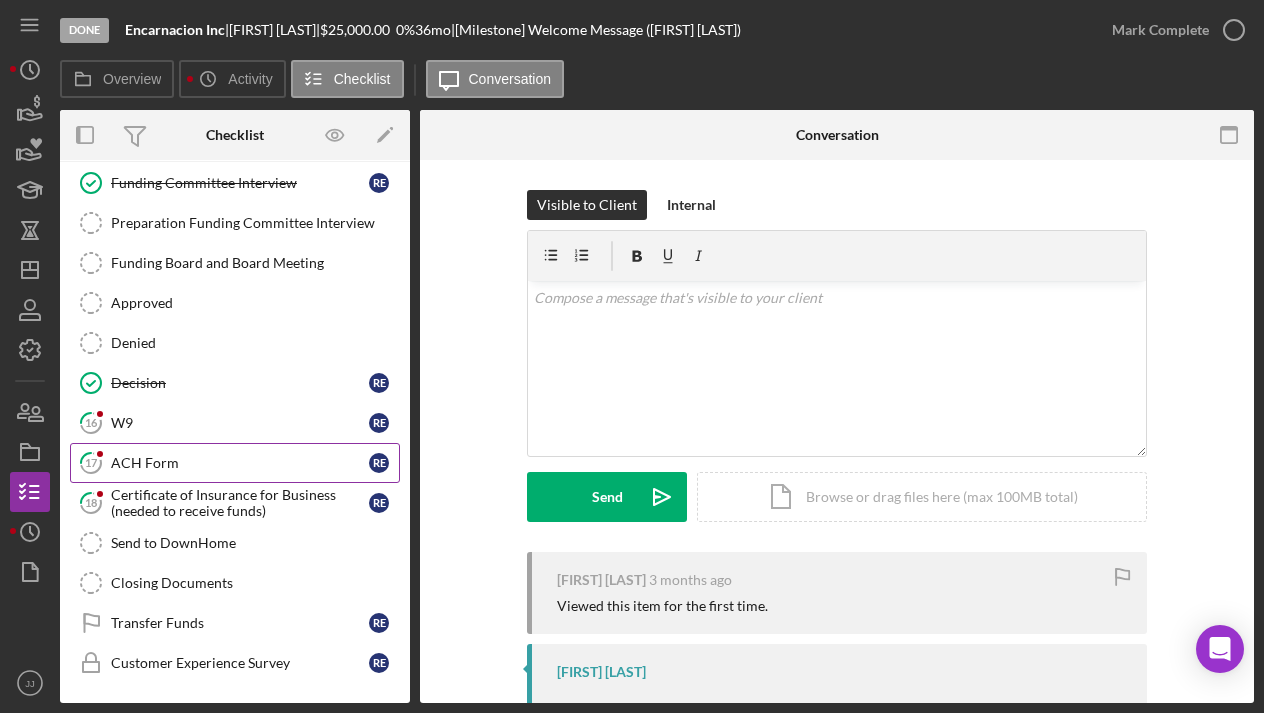 scroll, scrollTop: 674, scrollLeft: 0, axis: vertical 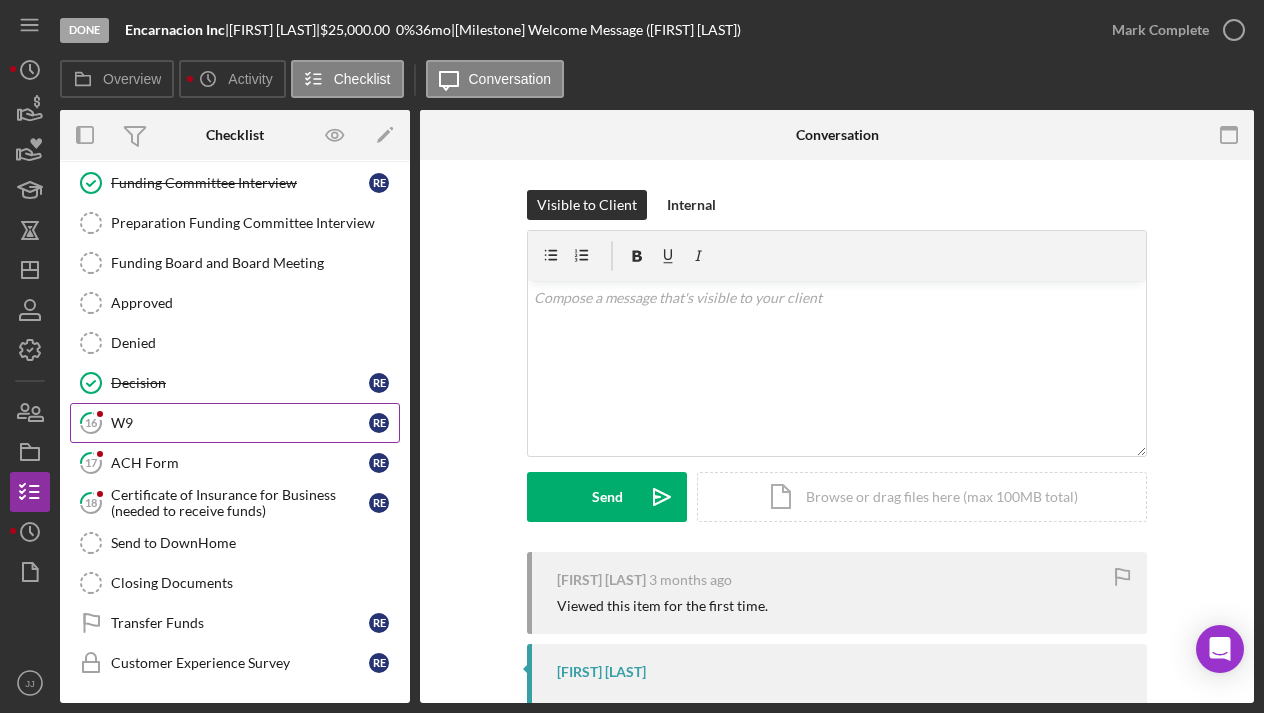click on "W9" at bounding box center [240, 423] 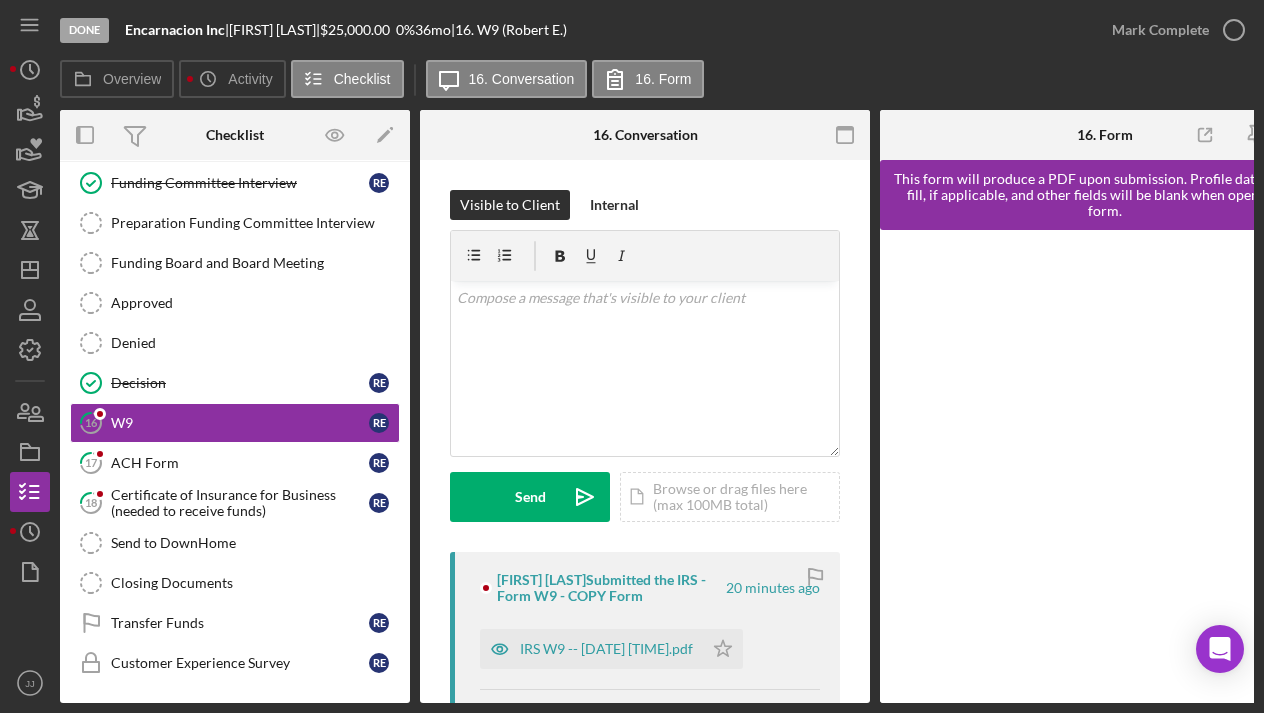 scroll, scrollTop: 672, scrollLeft: 0, axis: vertical 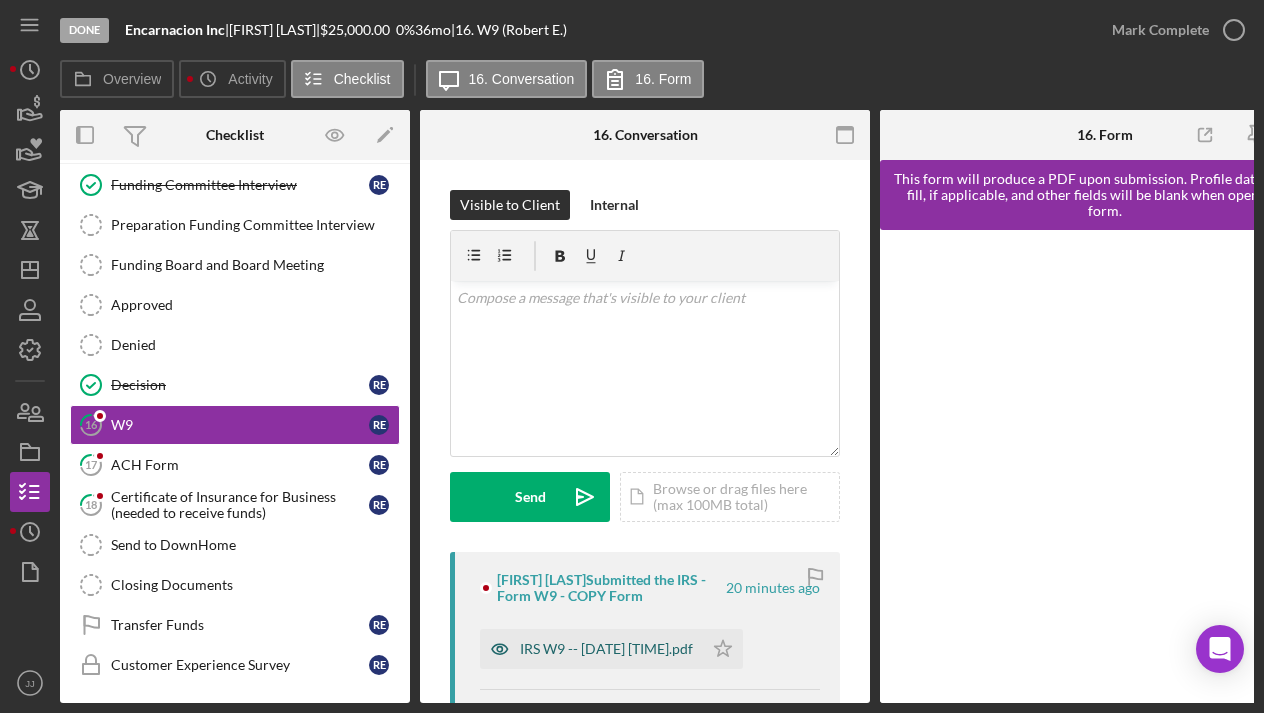 click on "IRS W9 -- [DATE] [TIME].pdf" at bounding box center [606, 649] 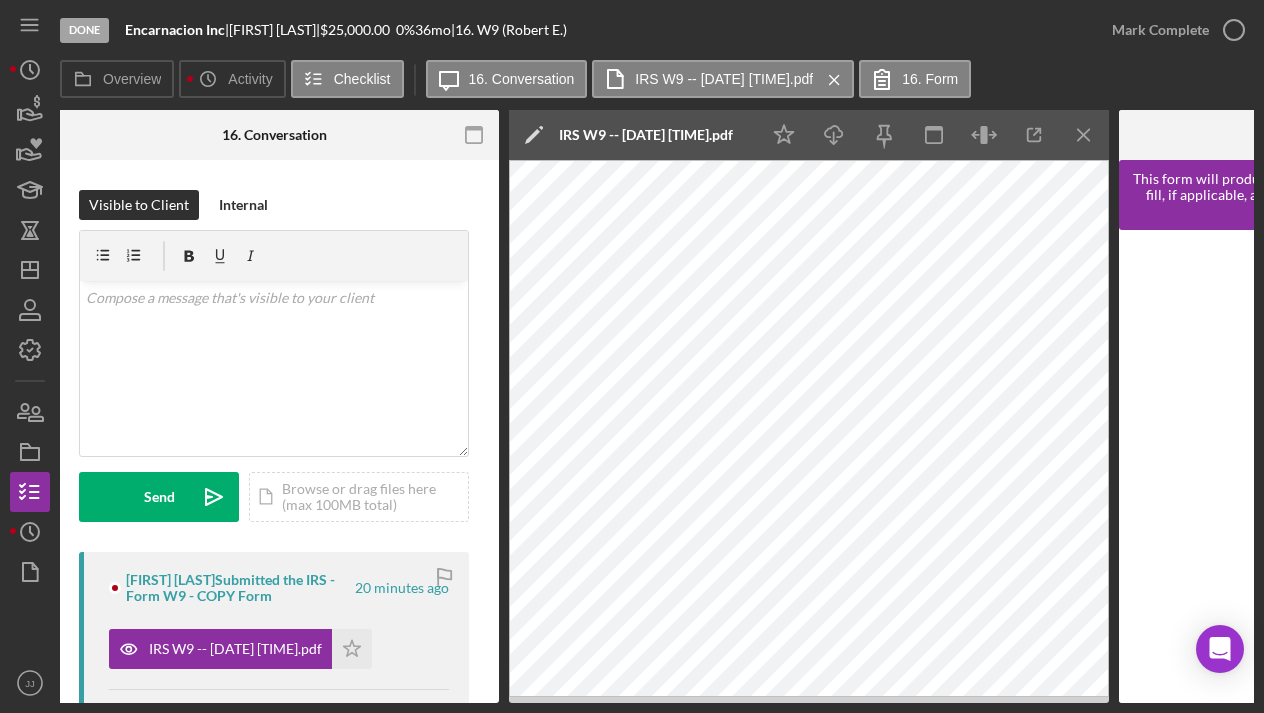 scroll, scrollTop: 0, scrollLeft: 374, axis: horizontal 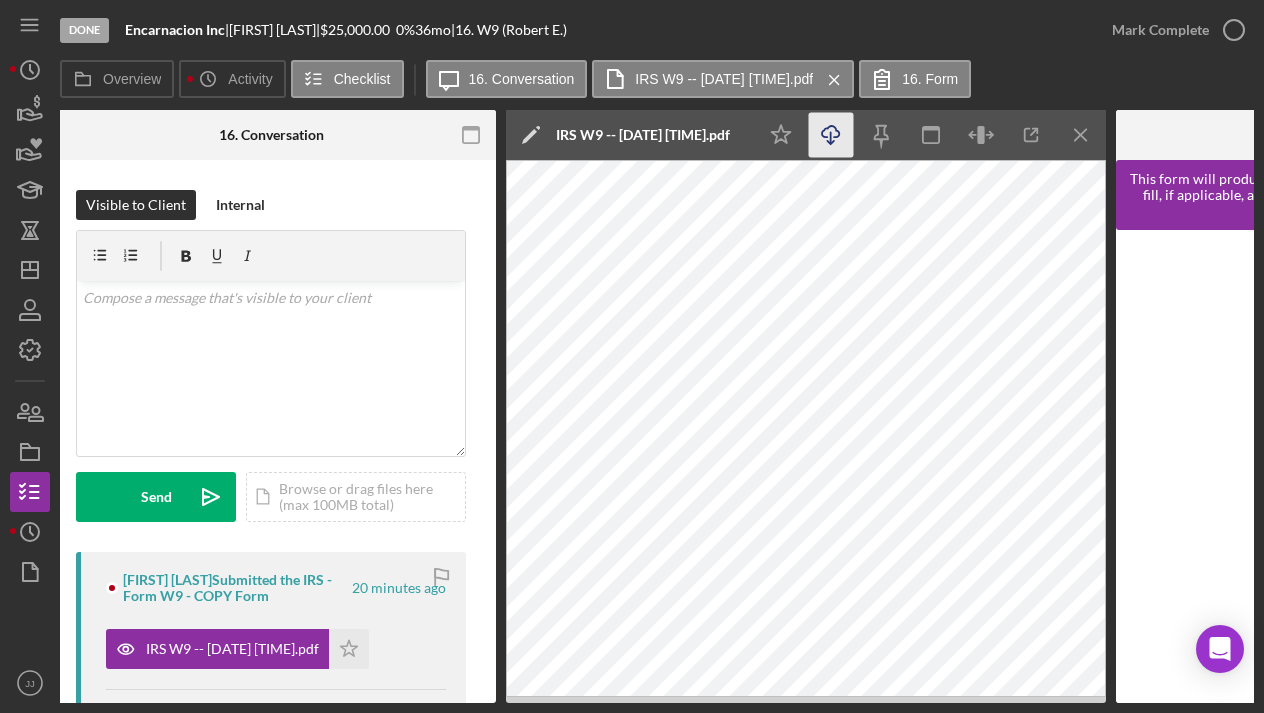 click on "Icon/Download" 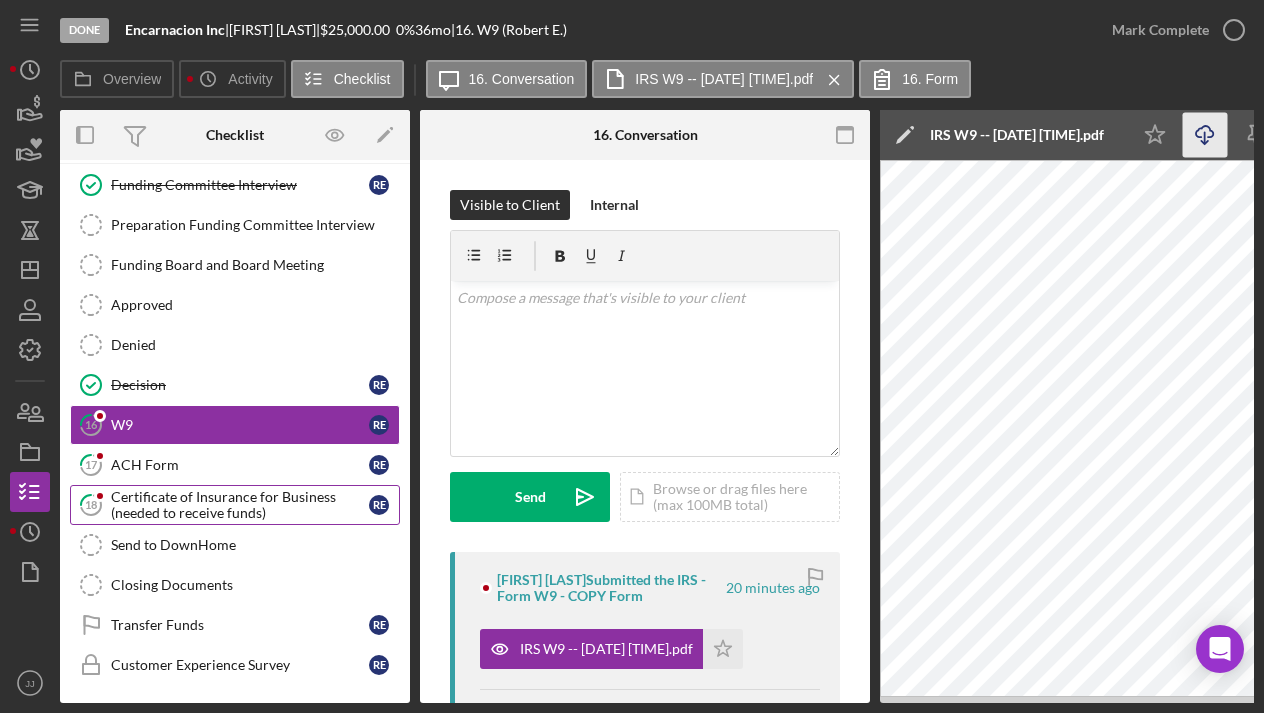 scroll, scrollTop: 0, scrollLeft: 0, axis: both 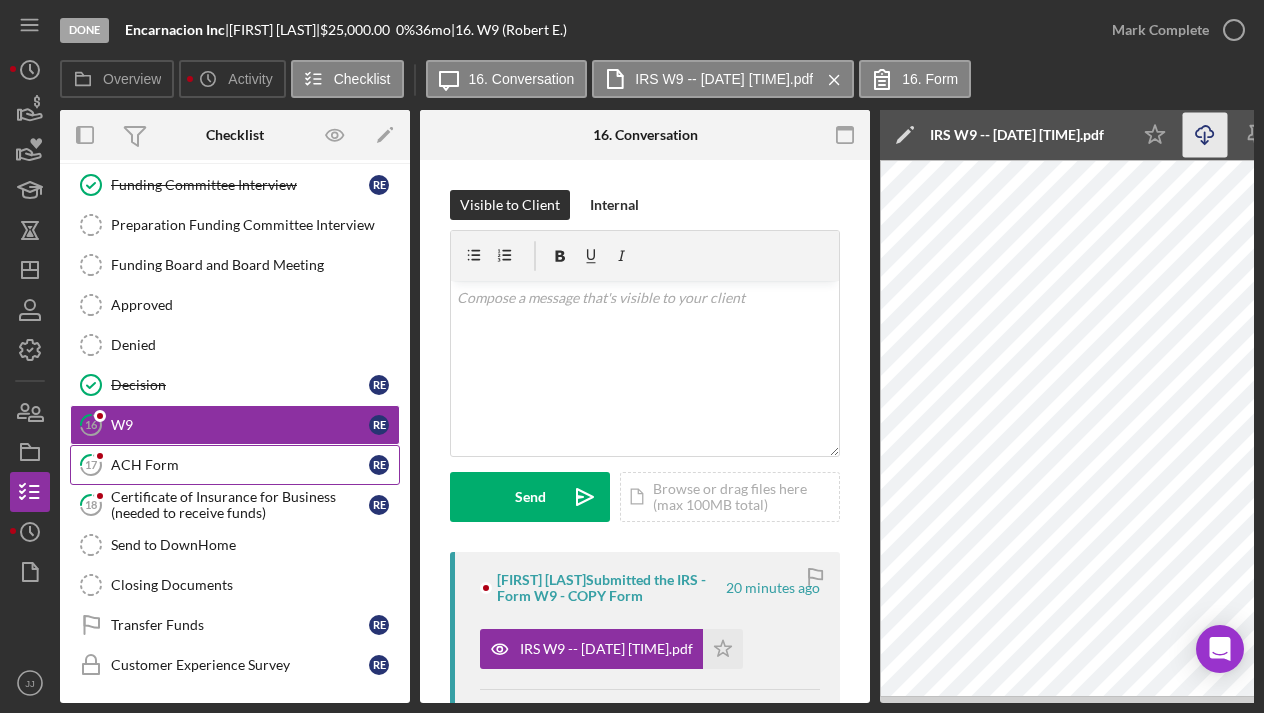 click on "ACH Form" at bounding box center [240, 465] 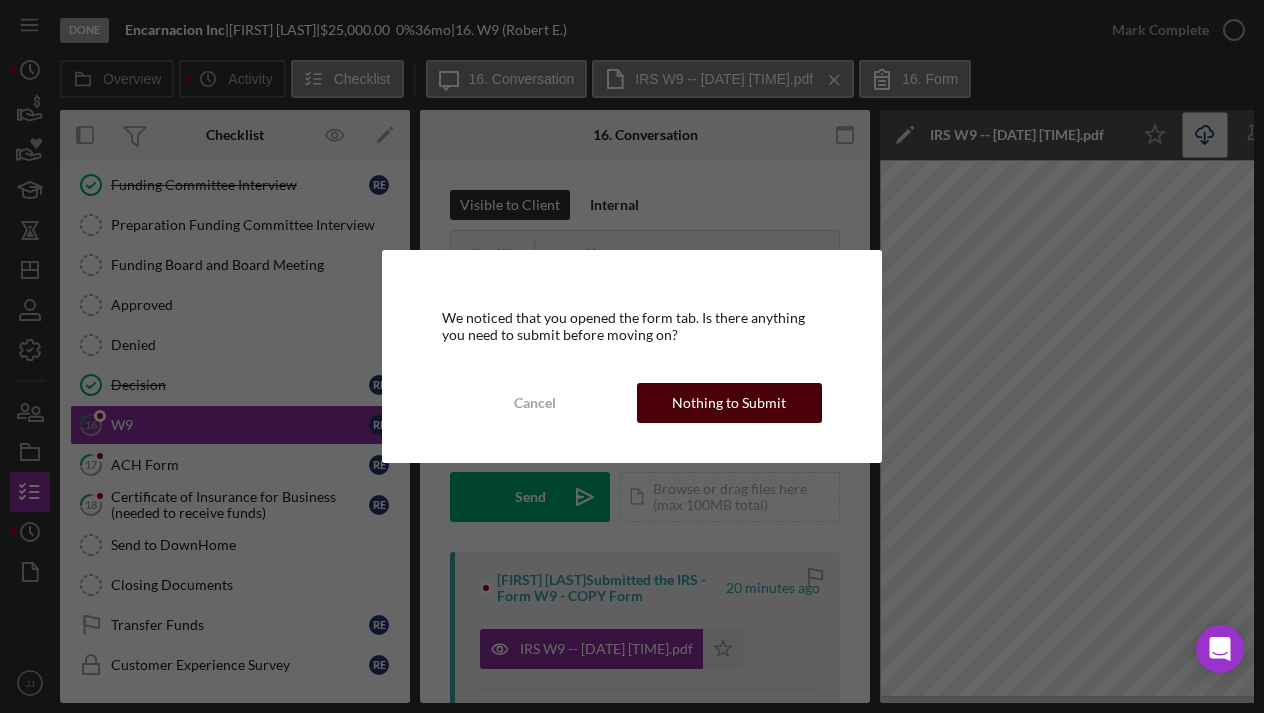 click on "Nothing to Submit" at bounding box center (729, 403) 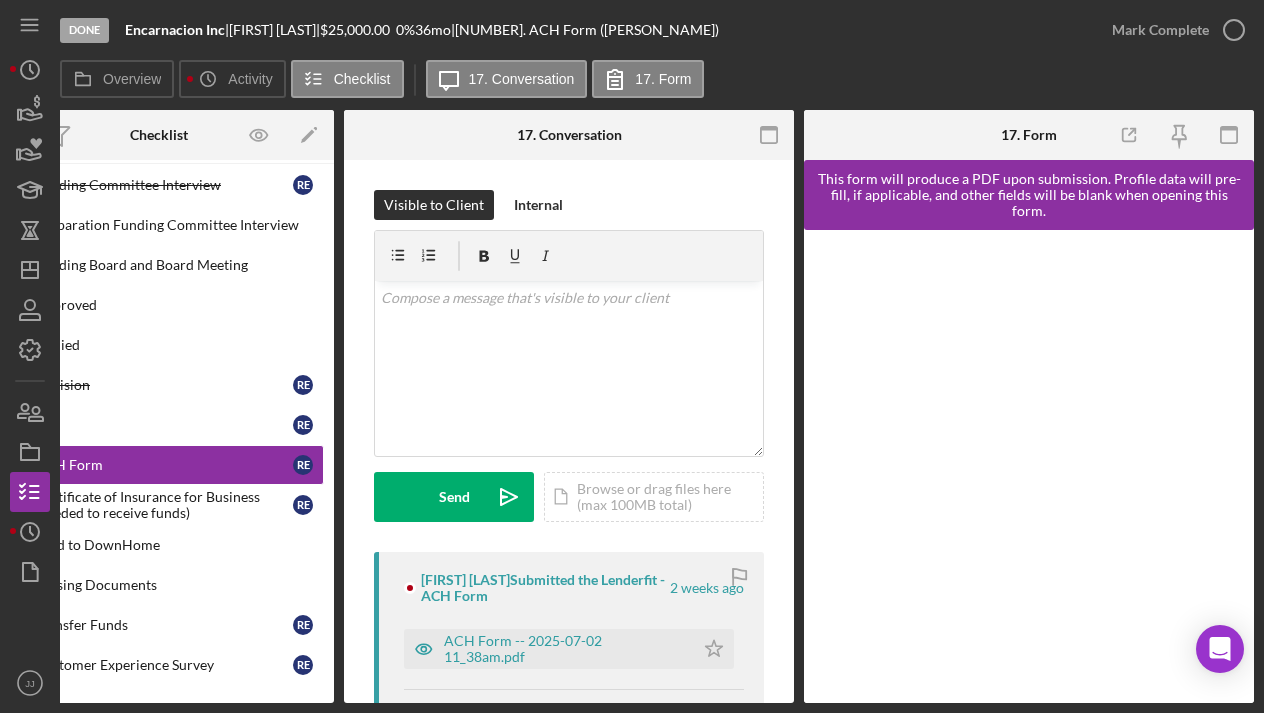scroll, scrollTop: 0, scrollLeft: 76, axis: horizontal 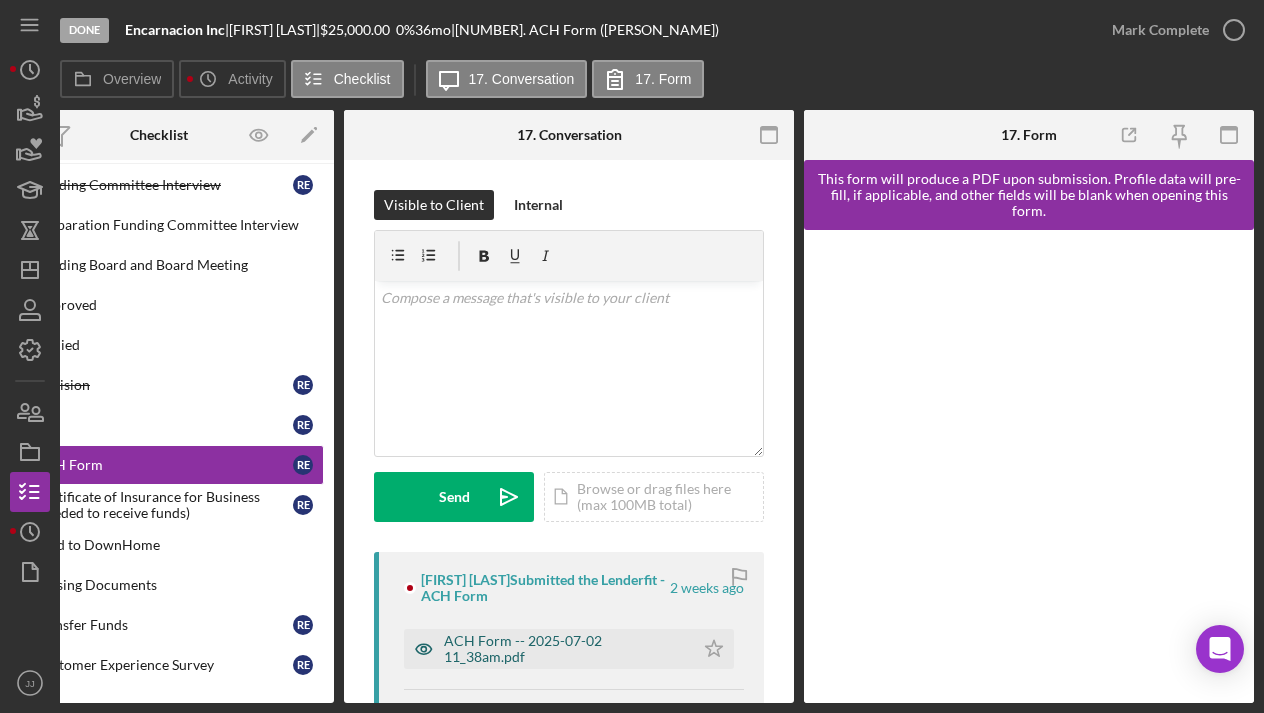 click on "ACH Form  -- 2025-07-02 11_38am.pdf" at bounding box center [564, 649] 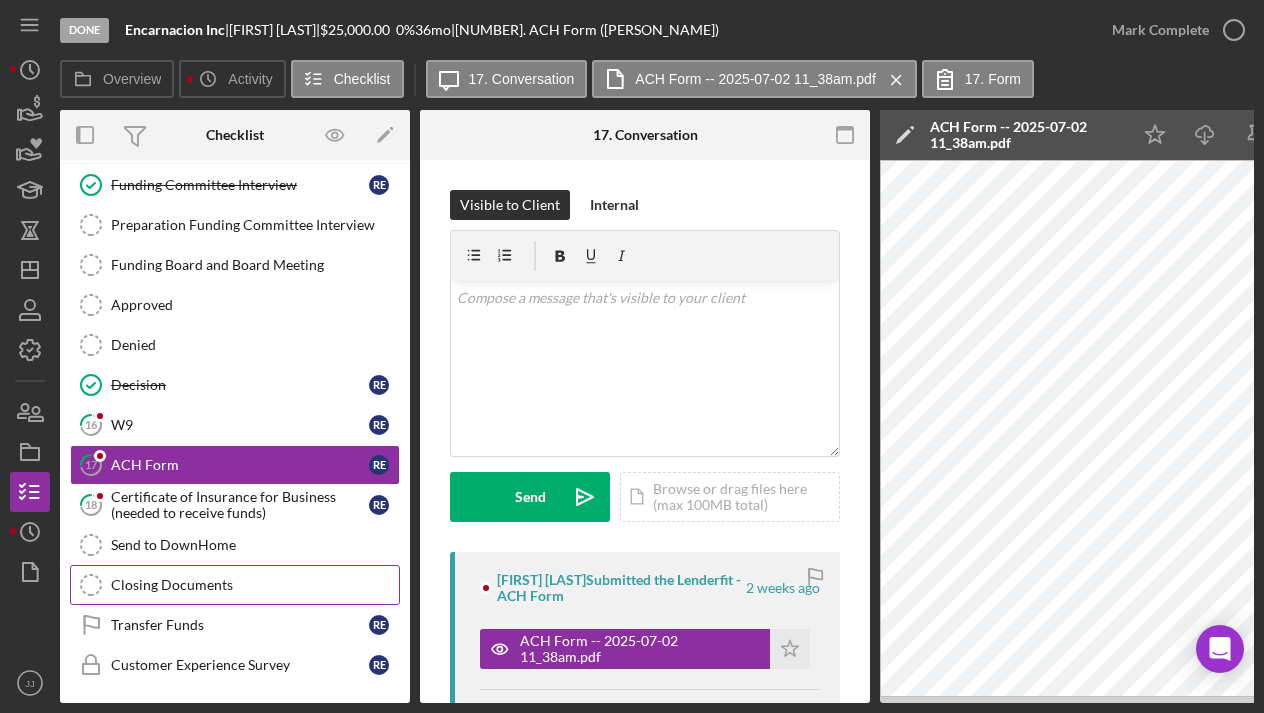 scroll, scrollTop: 0, scrollLeft: 0, axis: both 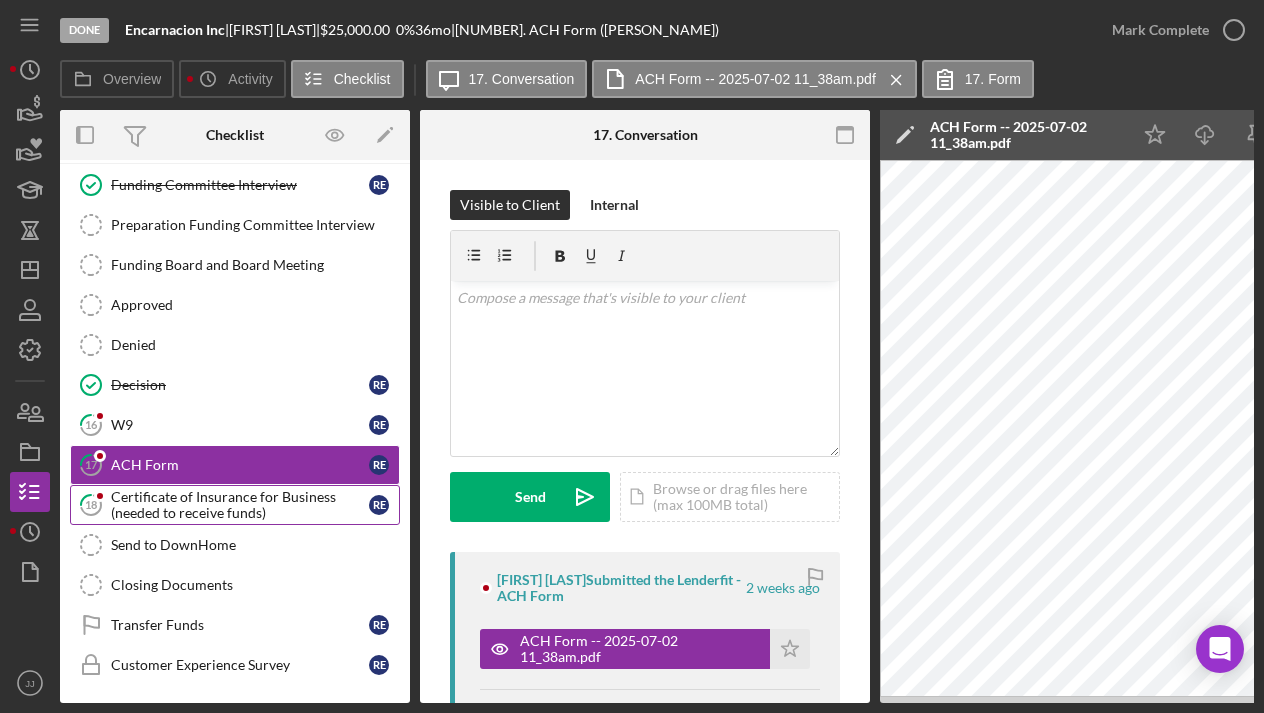 click on "Certificate of Insurance for Business (needed to receive funds)" at bounding box center [240, 505] 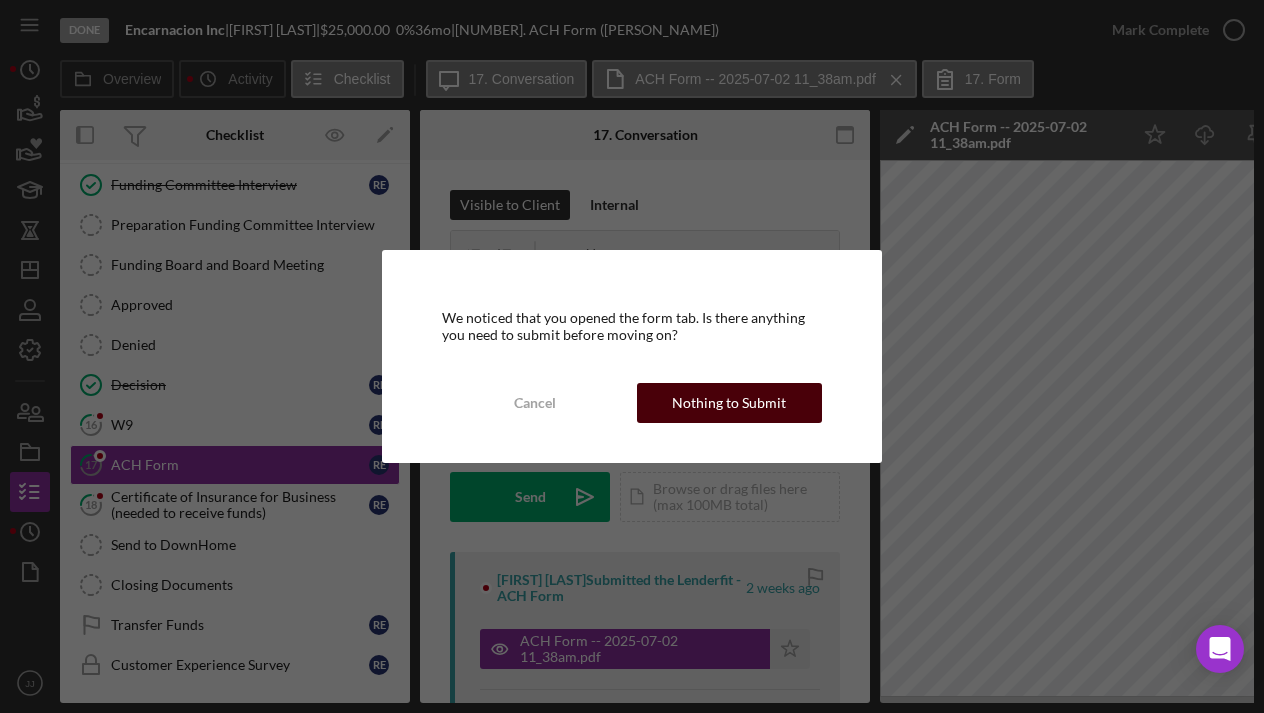 click on "Nothing to Submit" at bounding box center [729, 403] 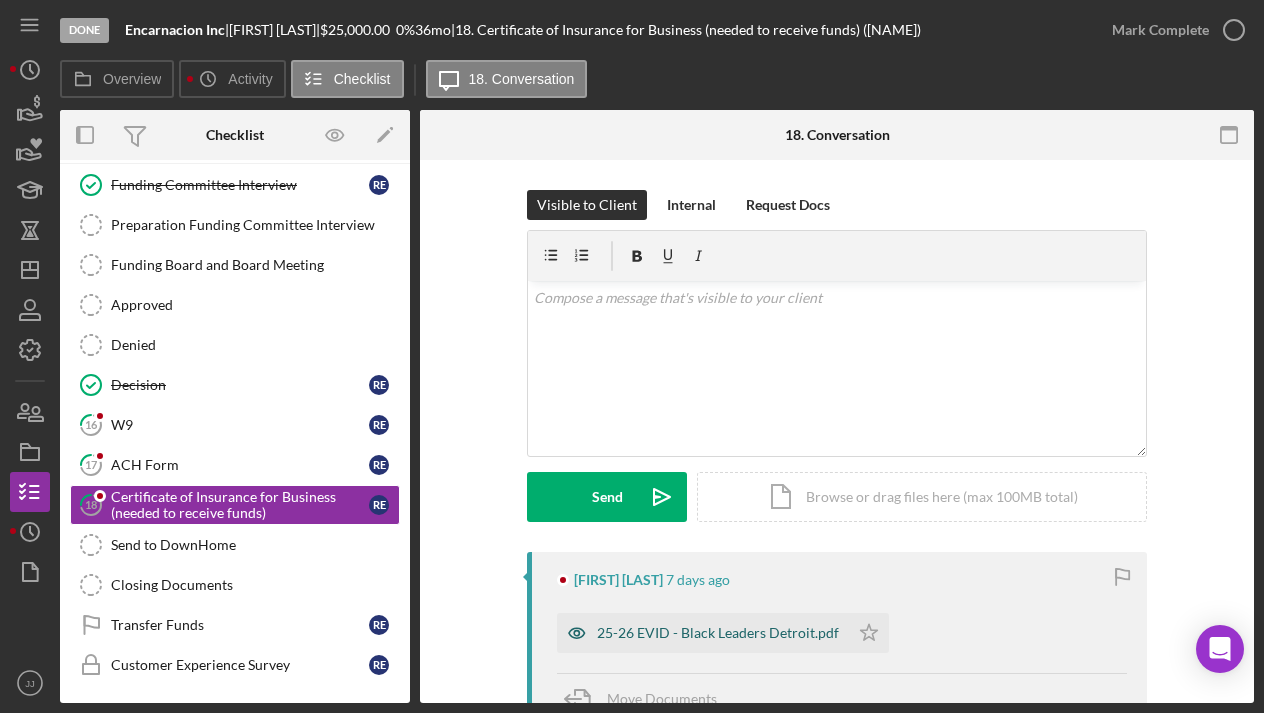 click on "25-26 EVID - Black Leaders Detroit.pdf" at bounding box center (718, 633) 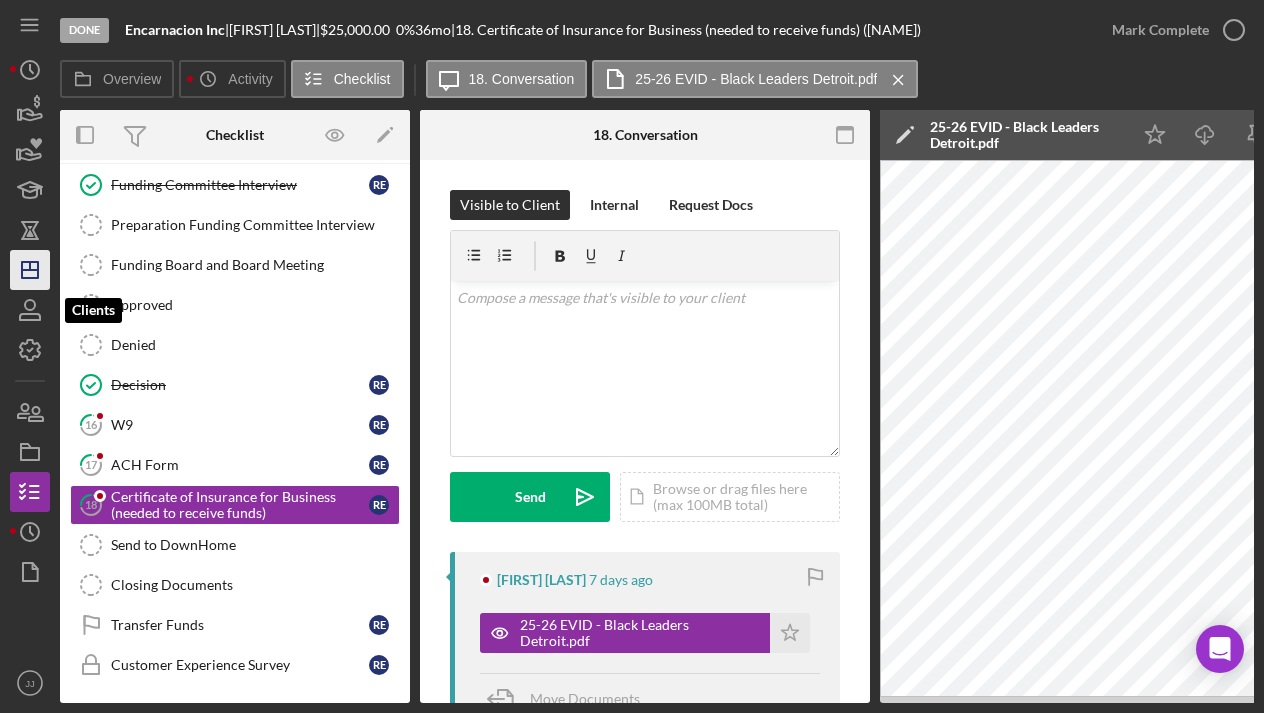 scroll, scrollTop: 0, scrollLeft: 0, axis: both 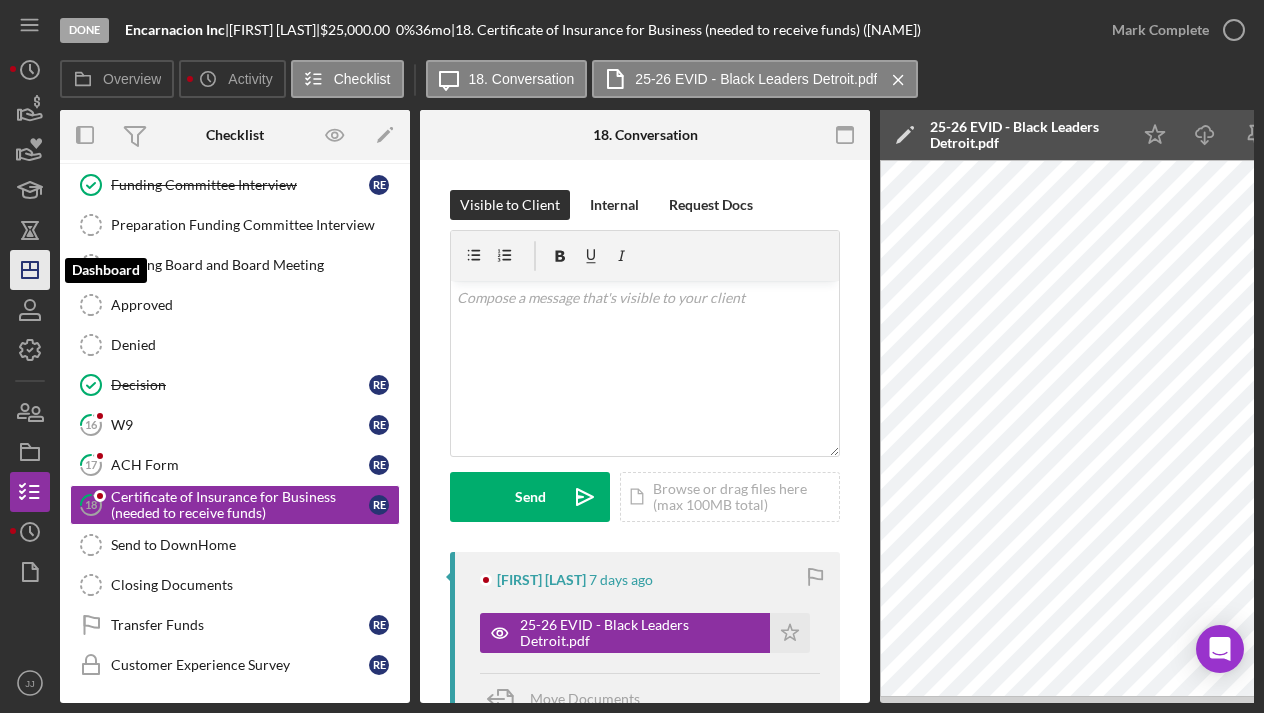 click on "Icon/Dashboard" 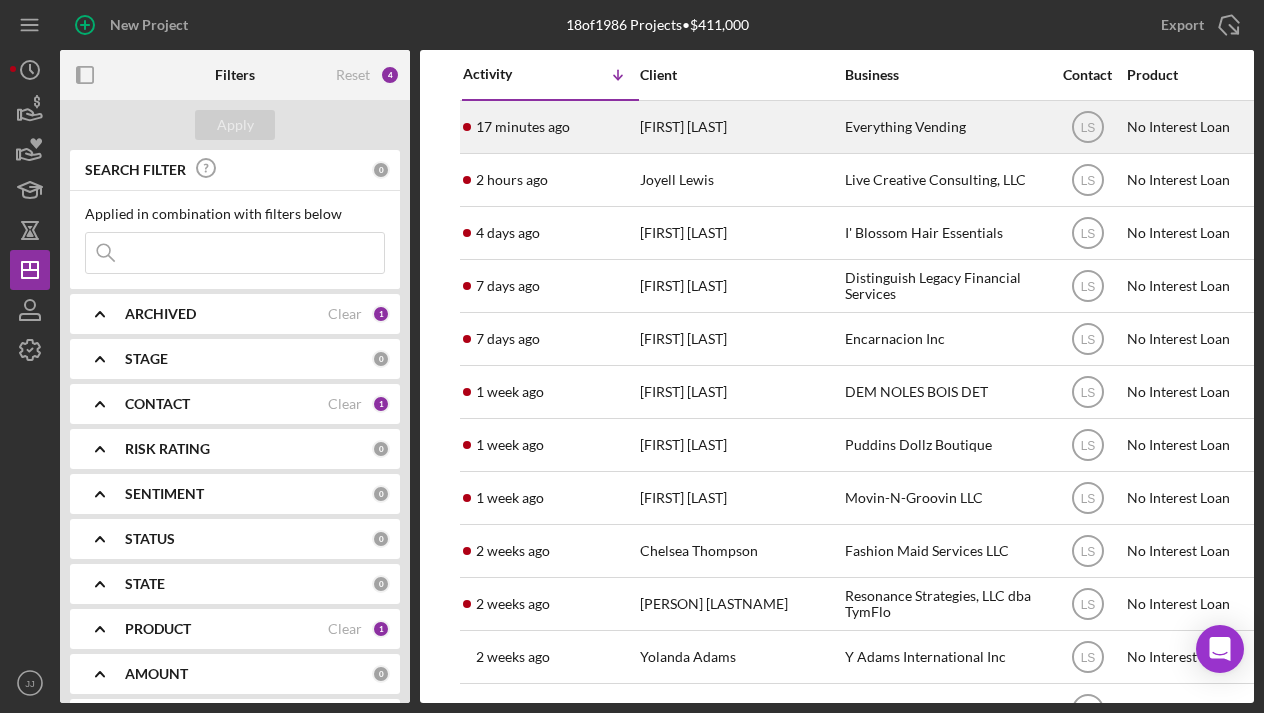 click on "[FIRST] [LAST]" at bounding box center (740, 127) 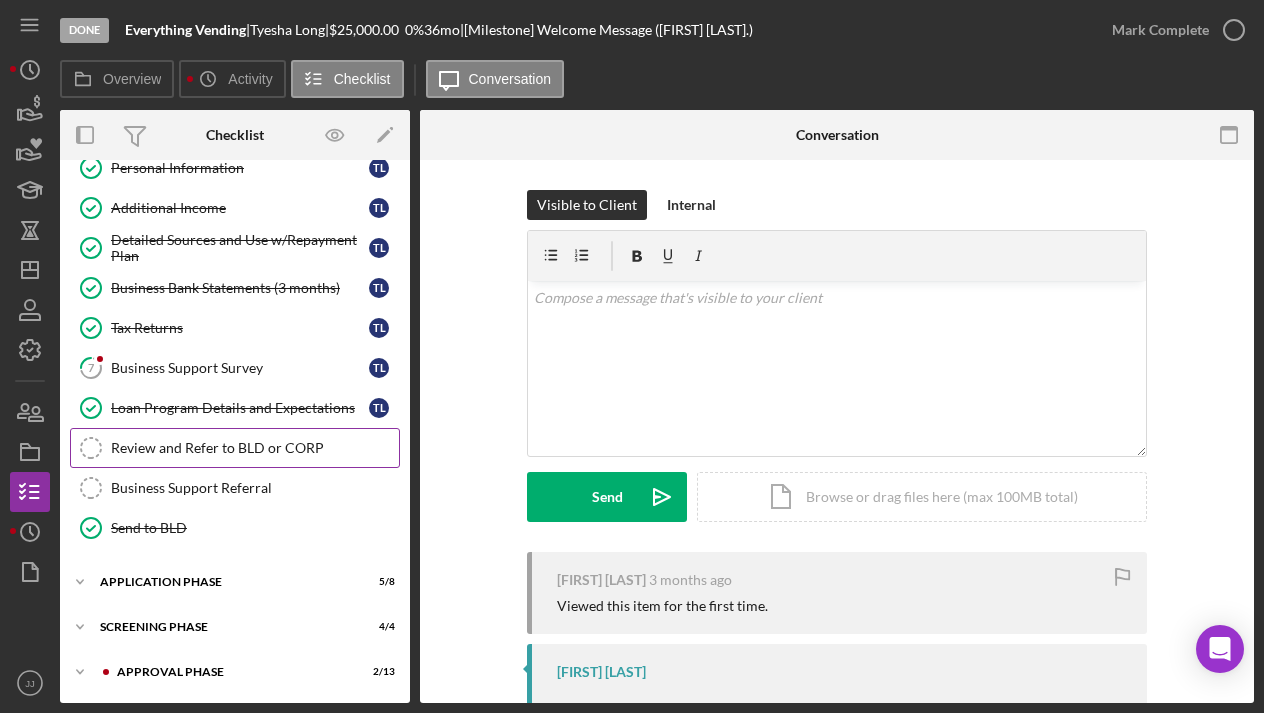 scroll, scrollTop: 143, scrollLeft: 0, axis: vertical 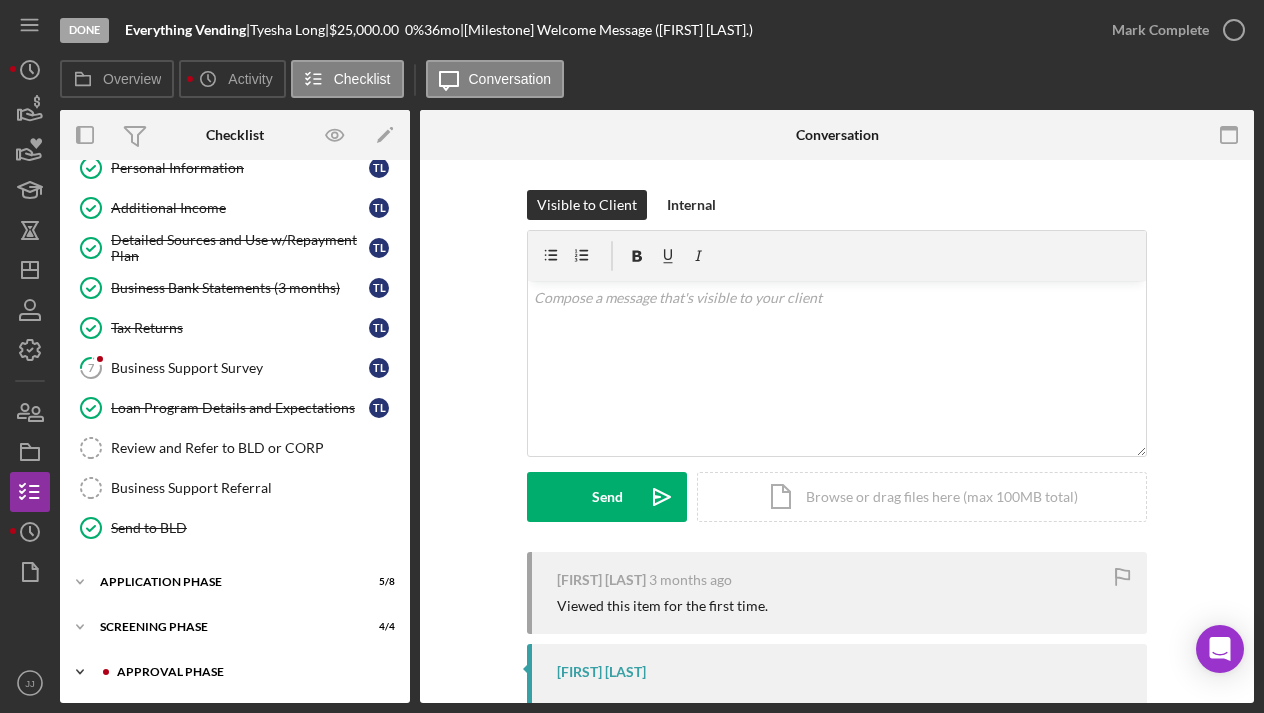 click on "Approval Phase" at bounding box center (251, 672) 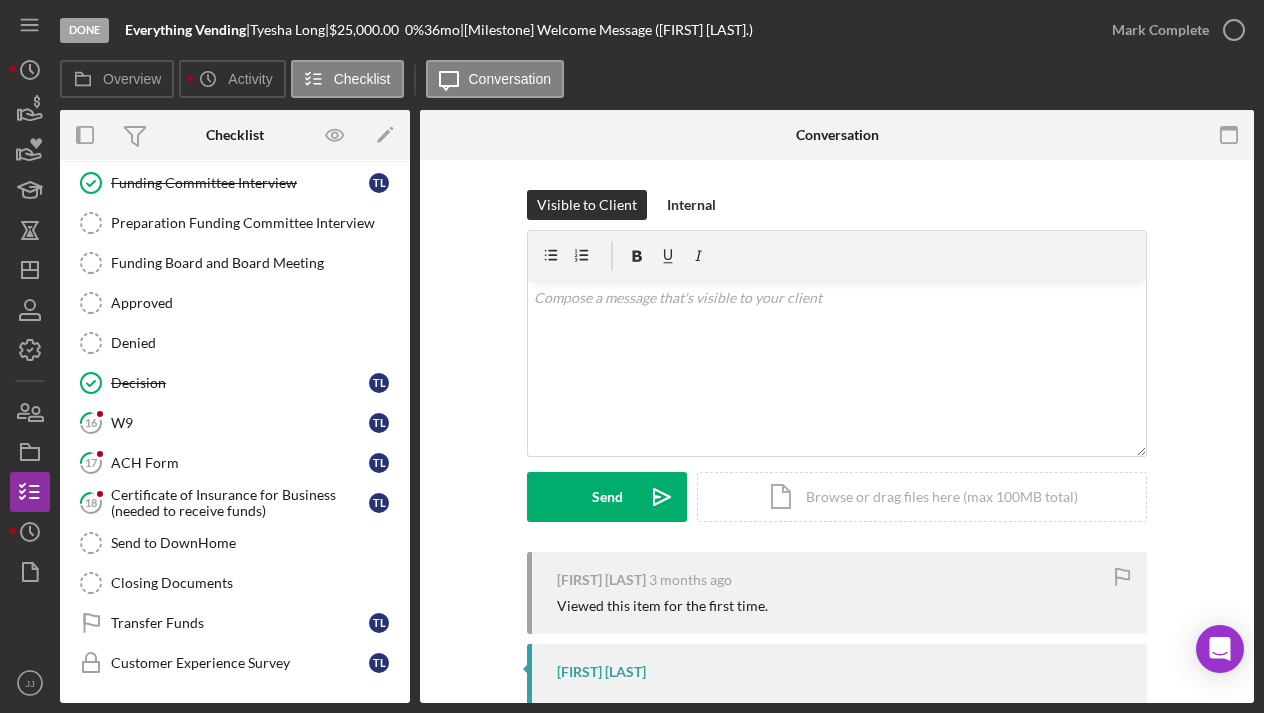 scroll, scrollTop: 674, scrollLeft: 0, axis: vertical 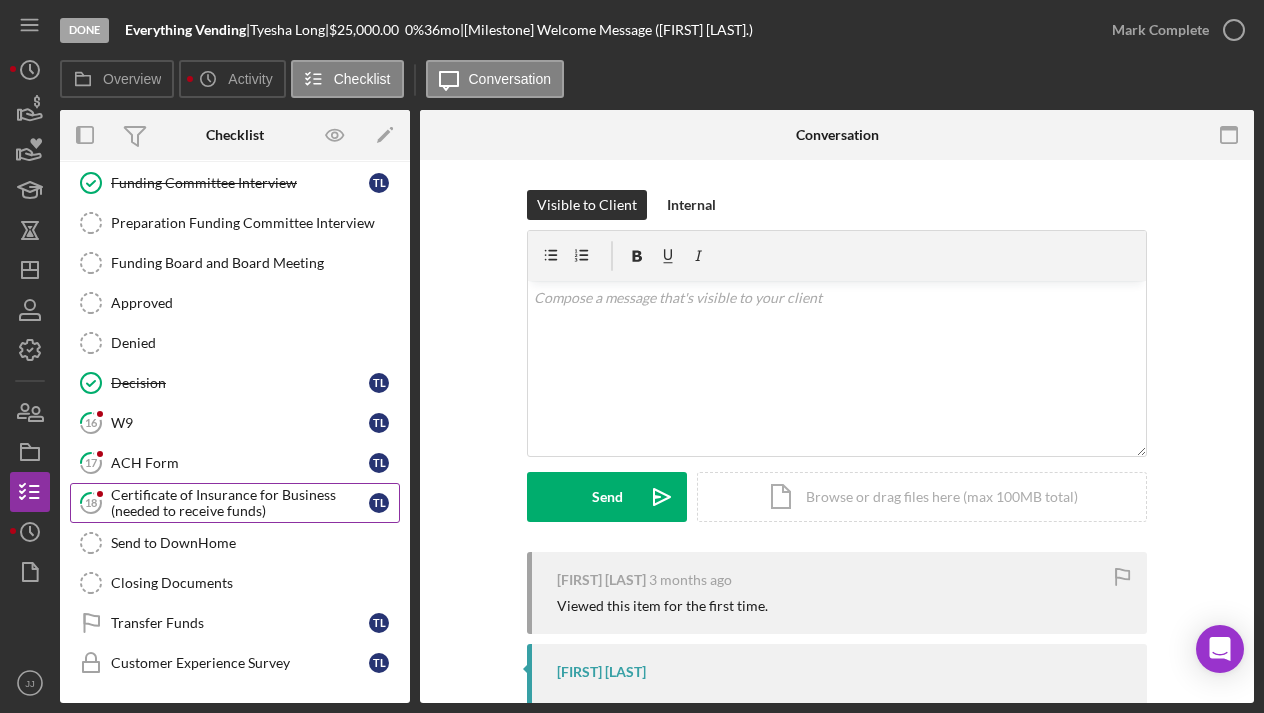 click on "Certificate of Insurance for Business (needed to receive funds)" at bounding box center (240, 503) 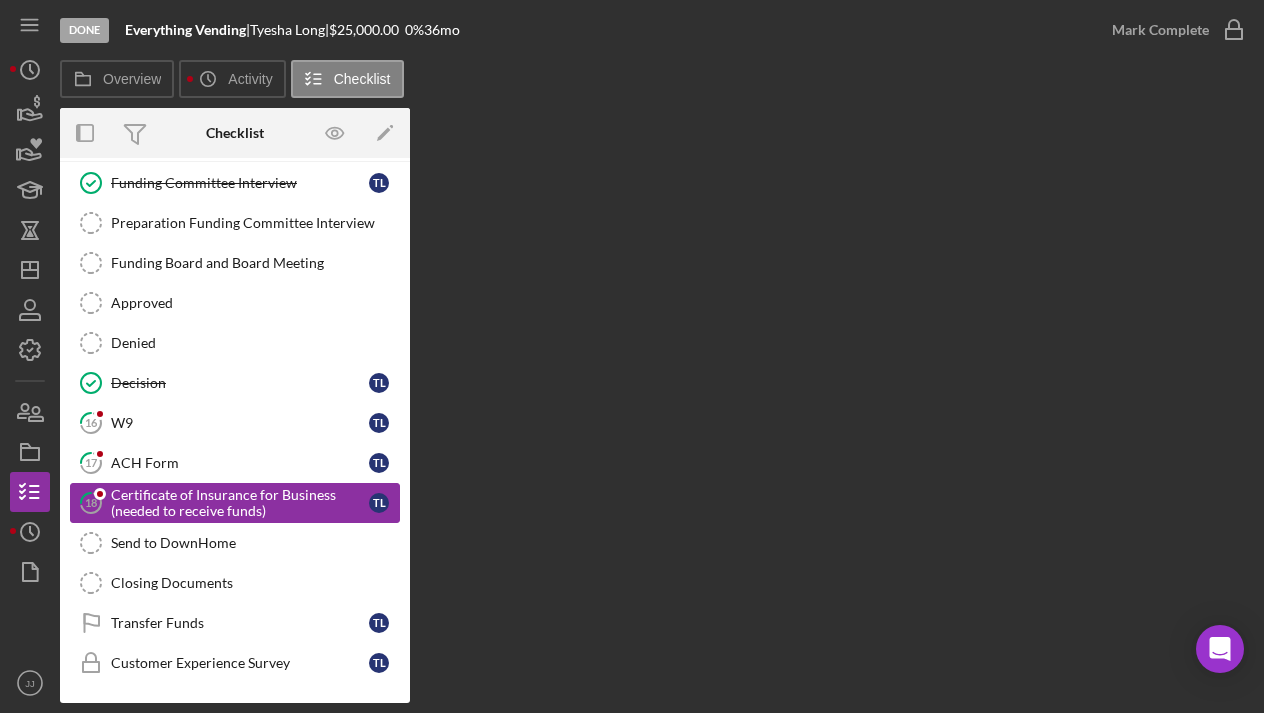 scroll, scrollTop: 672, scrollLeft: 0, axis: vertical 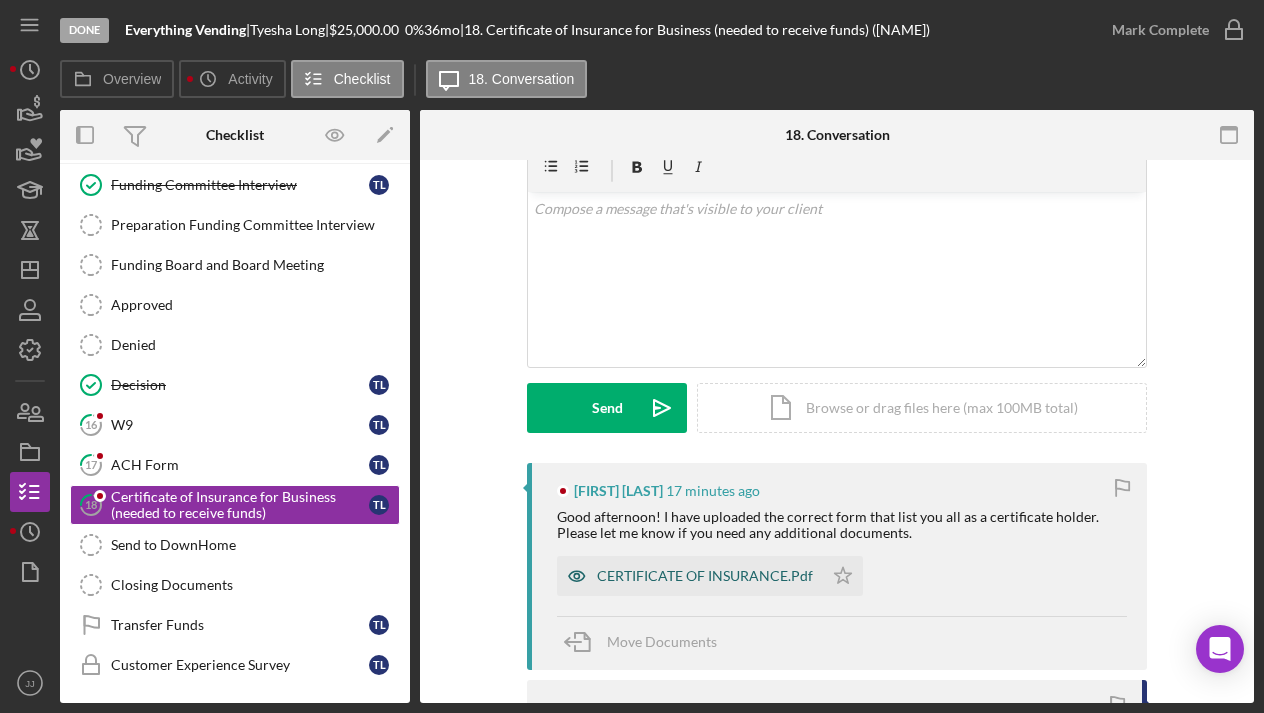 click on "CERTIFICATE OF INSURANCE.Pdf" at bounding box center [705, 576] 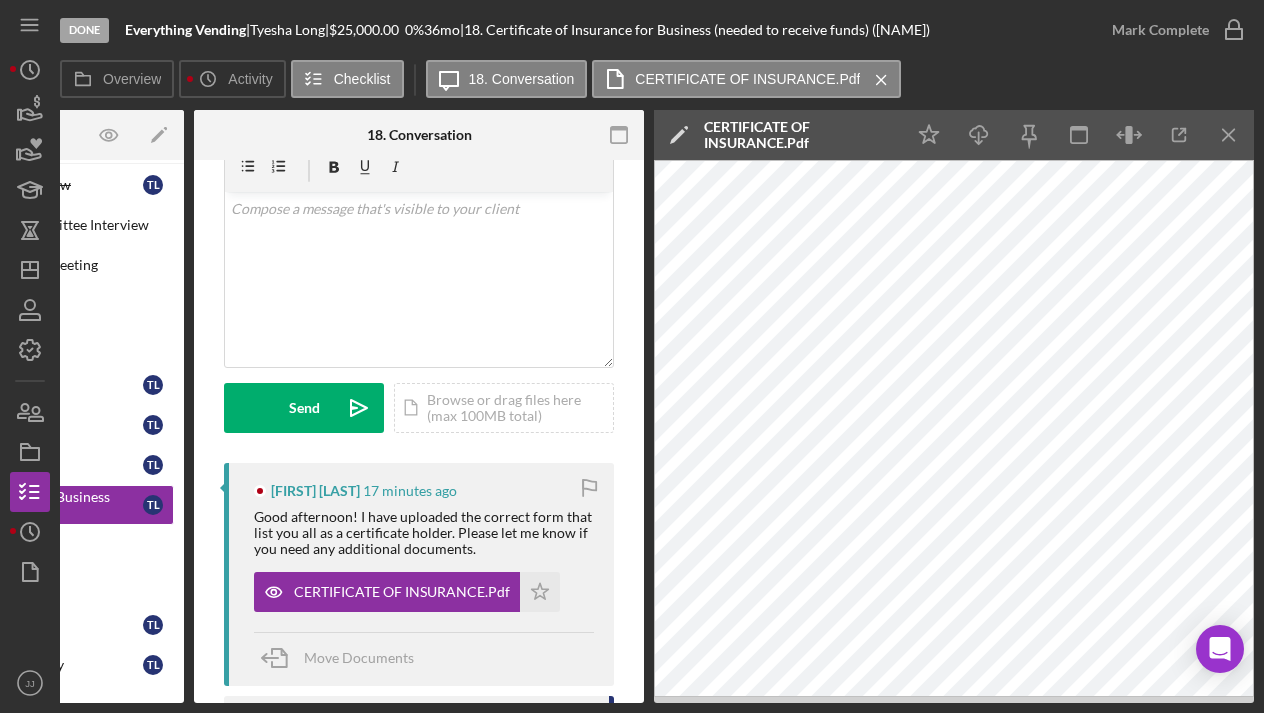scroll, scrollTop: 0, scrollLeft: 226, axis: horizontal 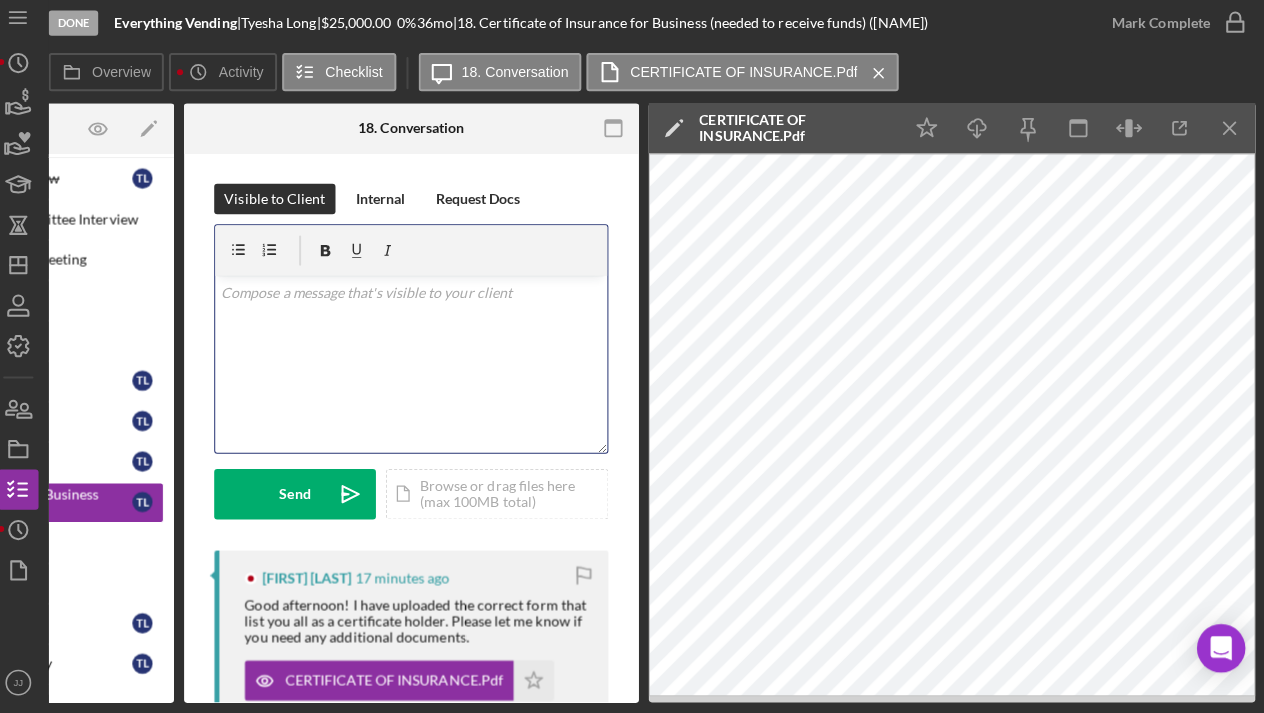 click on "v Color teal Color pink Remove color Add row above Add row below Add column before Add column after Merge cells Split cells Remove column Remove row Remove table" at bounding box center (419, 368) 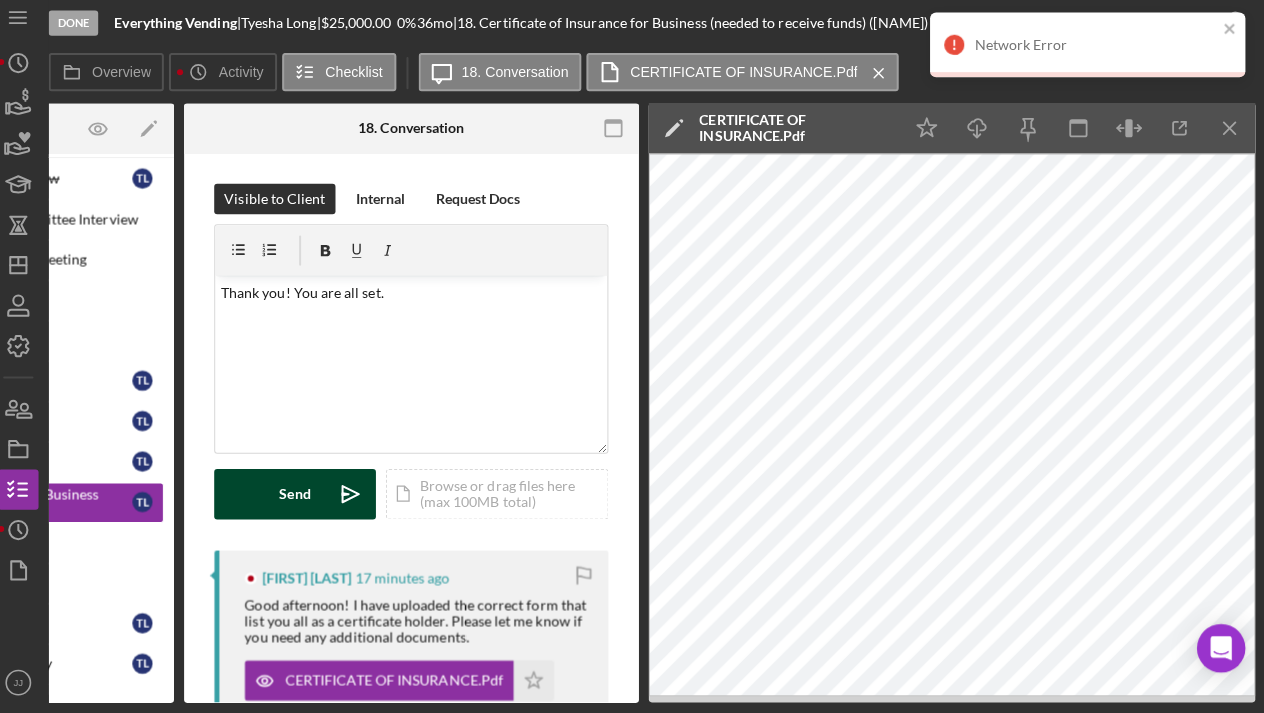 click on "Send" at bounding box center (304, 497) 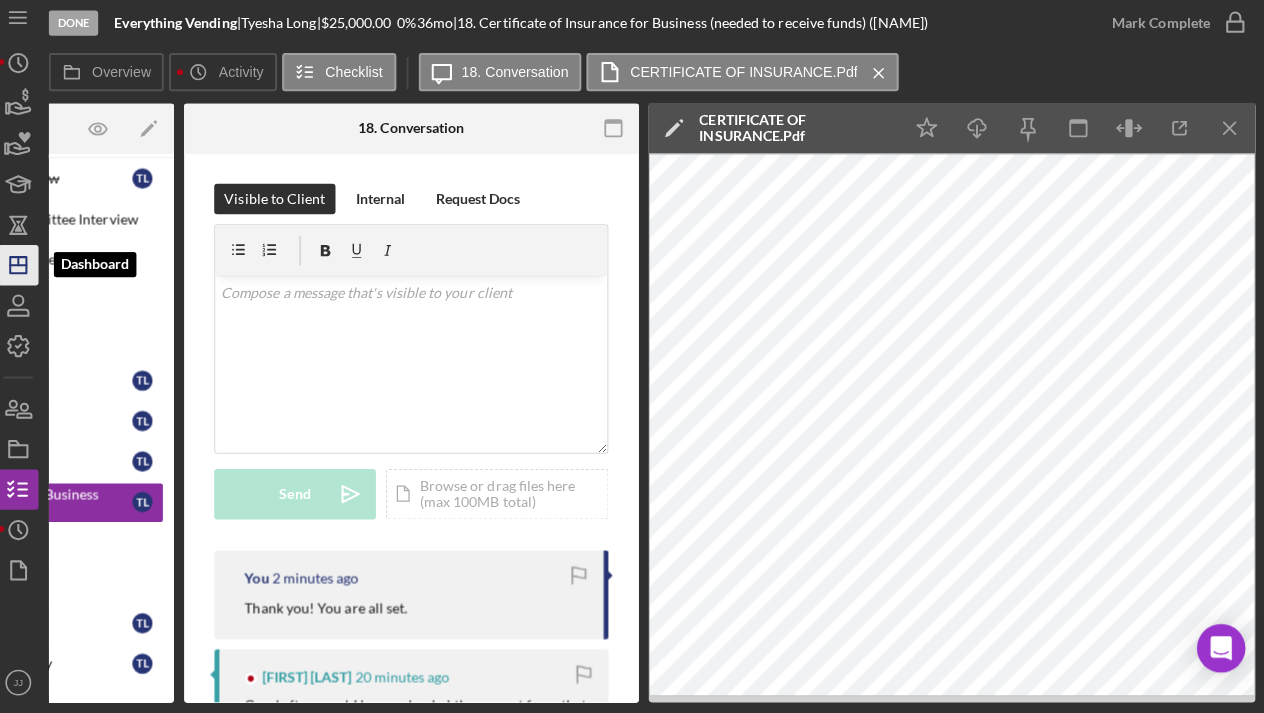 click on "Icon/Dashboard" 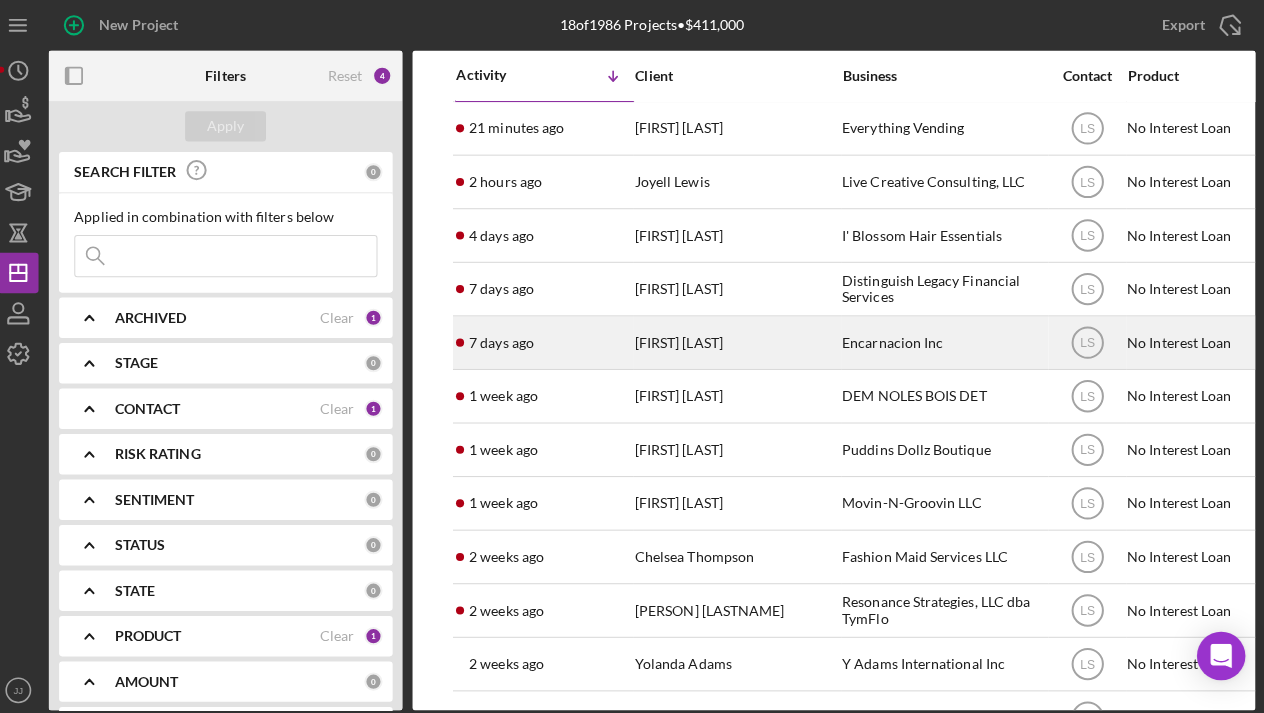 scroll, scrollTop: 0, scrollLeft: 0, axis: both 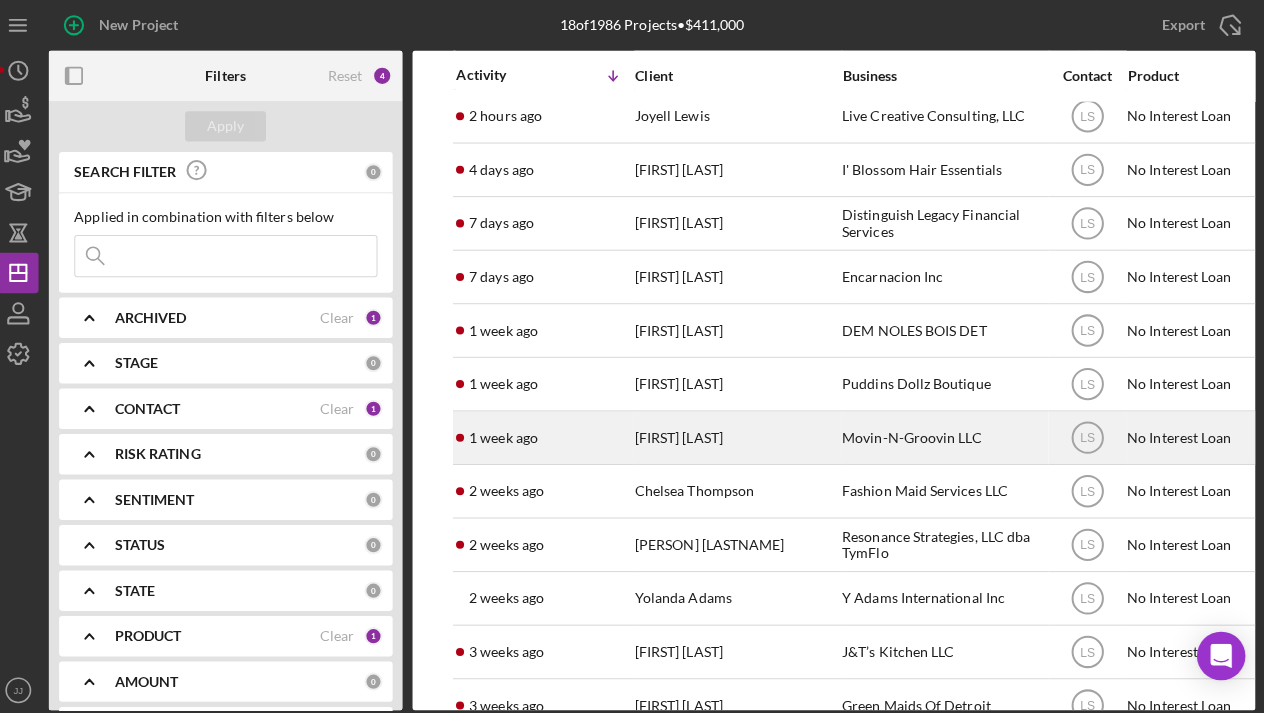 click on "Movin-N-Groovin LLC" at bounding box center (945, 433) 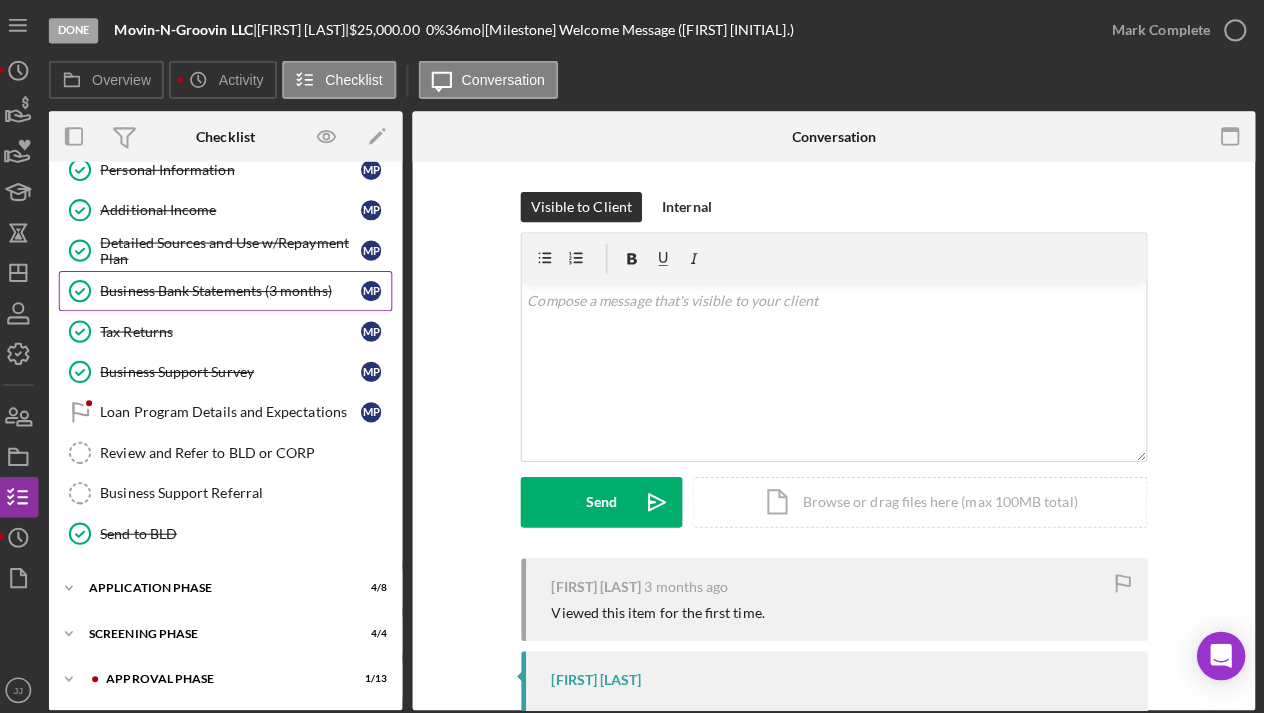 scroll, scrollTop: 143, scrollLeft: 0, axis: vertical 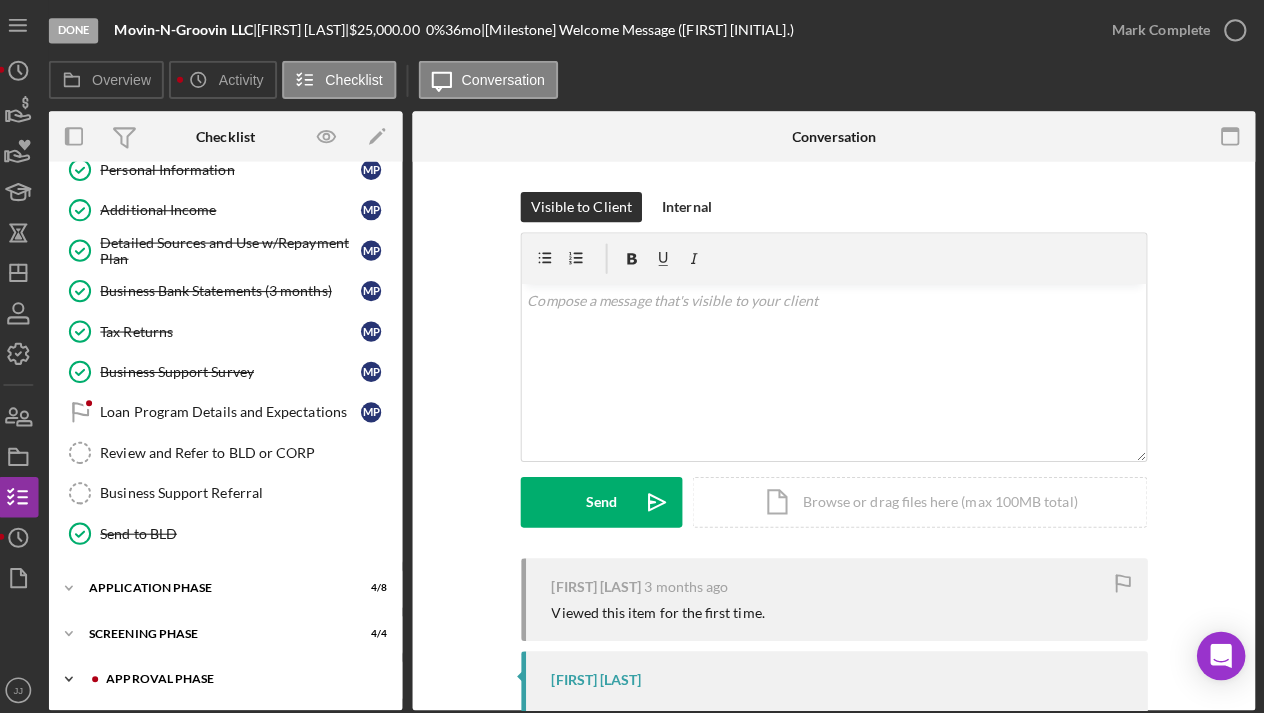 click on "Approval Phase" at bounding box center [251, 672] 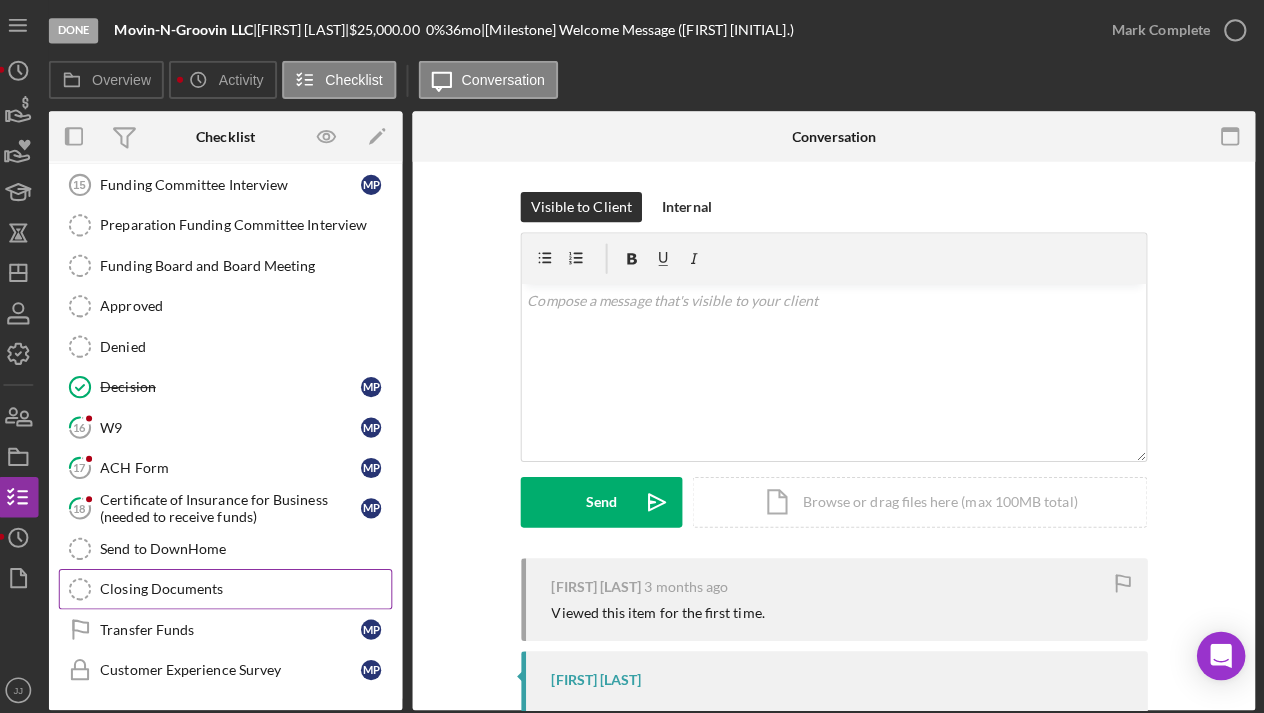 scroll, scrollTop: 674, scrollLeft: 0, axis: vertical 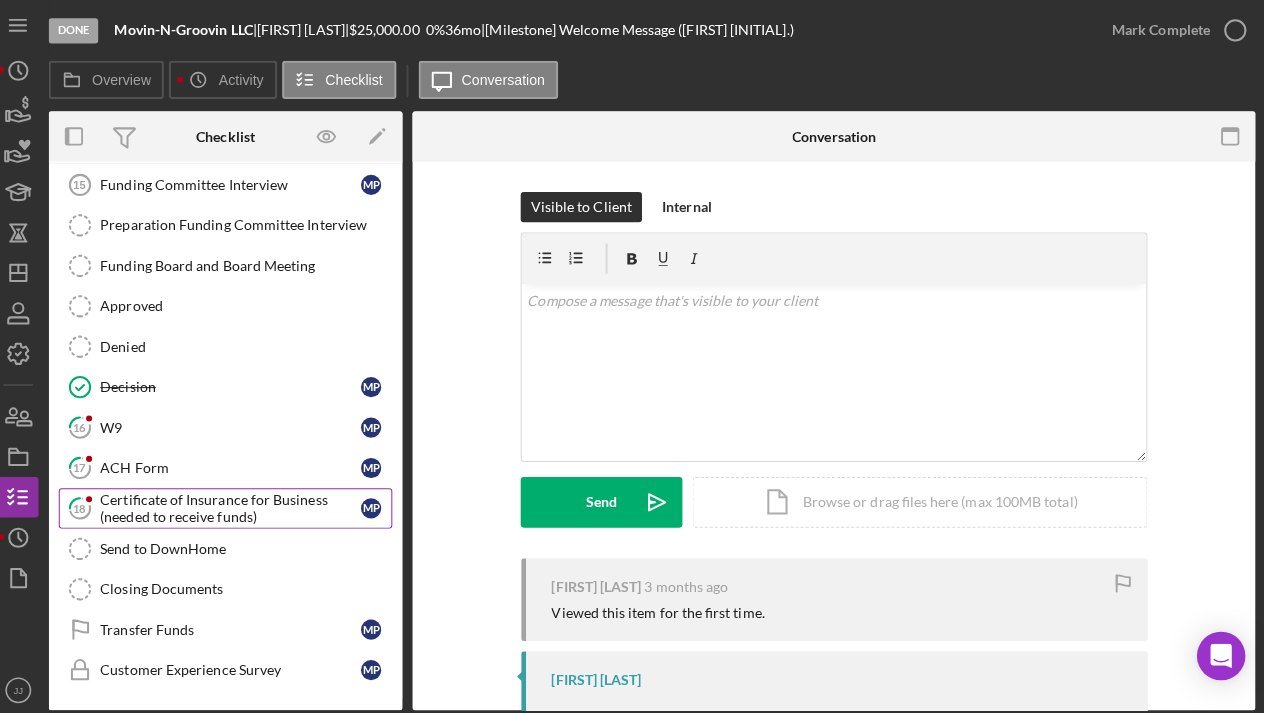 click on "Certificate of Insurance for Business (needed to receive funds)" at bounding box center [240, 503] 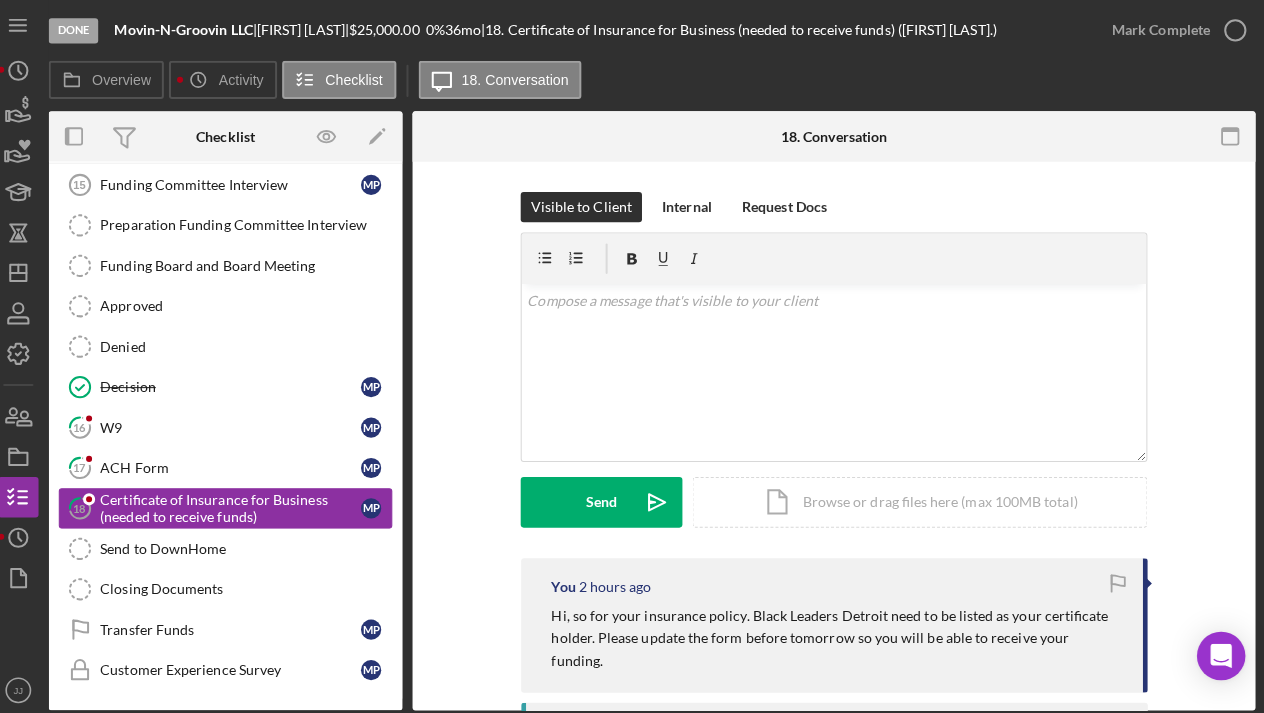 scroll, scrollTop: 672, scrollLeft: 0, axis: vertical 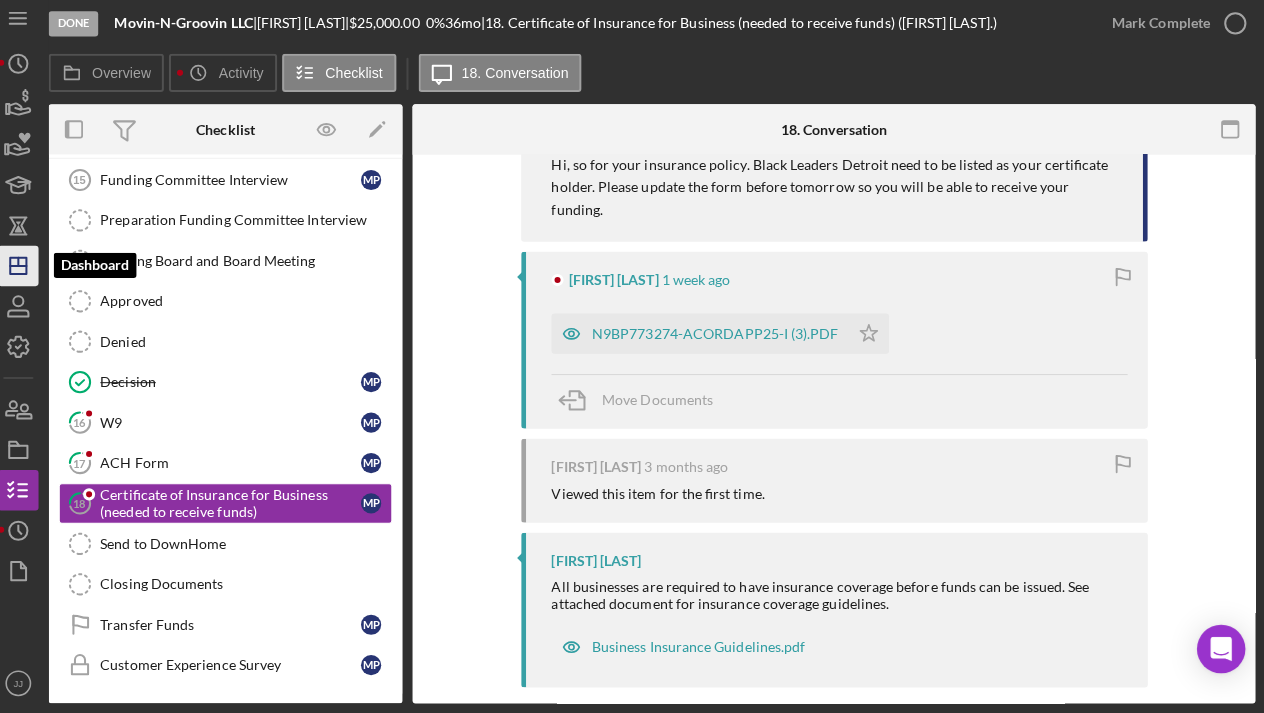 click on "Icon/Dashboard" 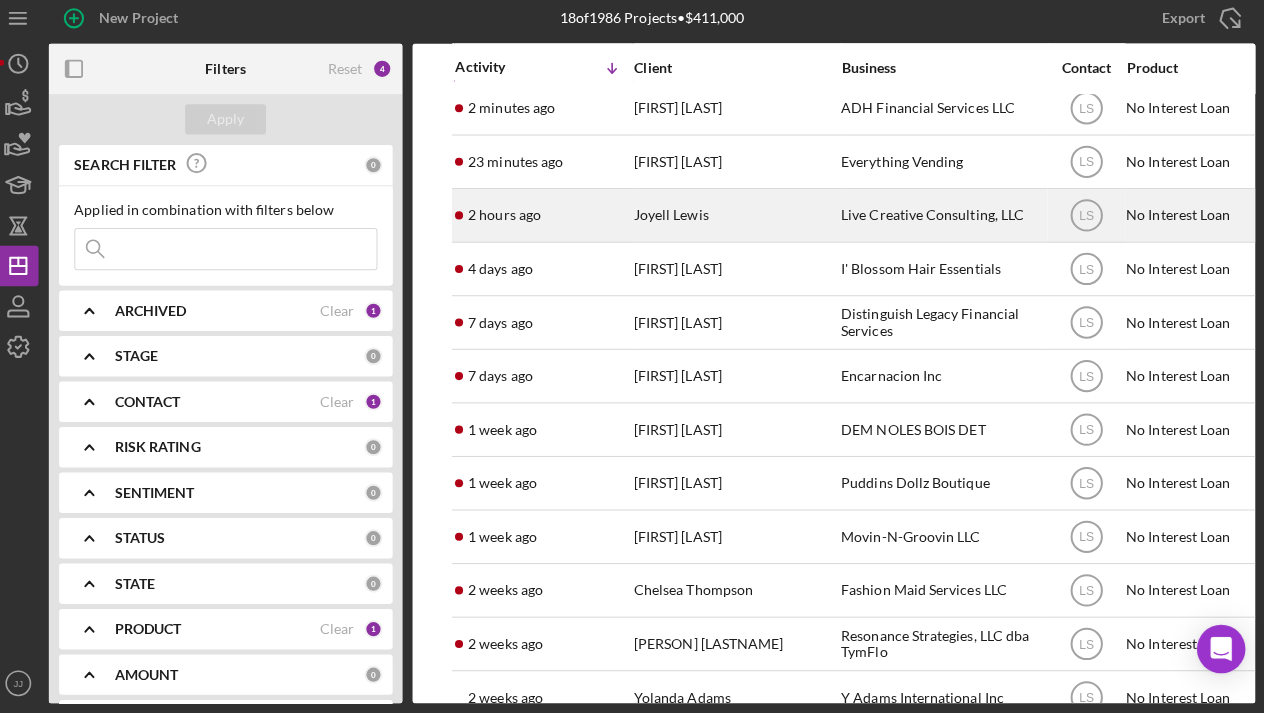 scroll, scrollTop: 111, scrollLeft: 1, axis: both 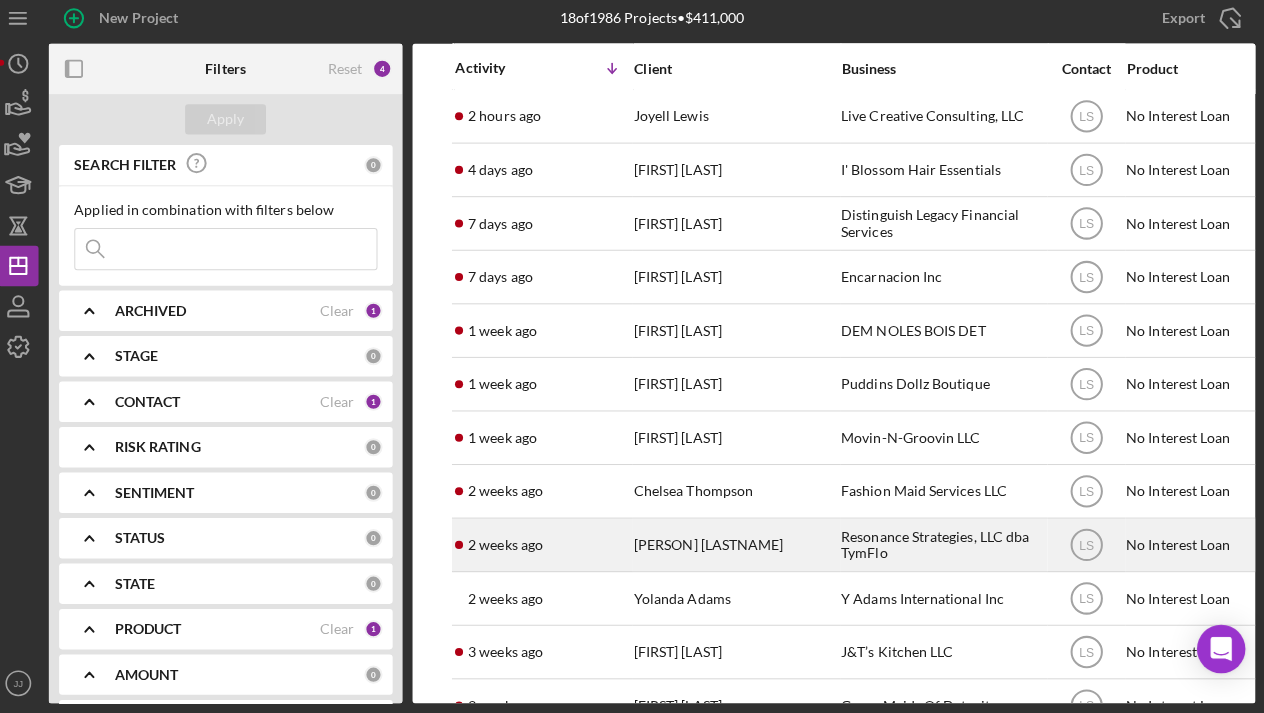 click on "[PERSON] [LASTNAME]" at bounding box center (739, 546) 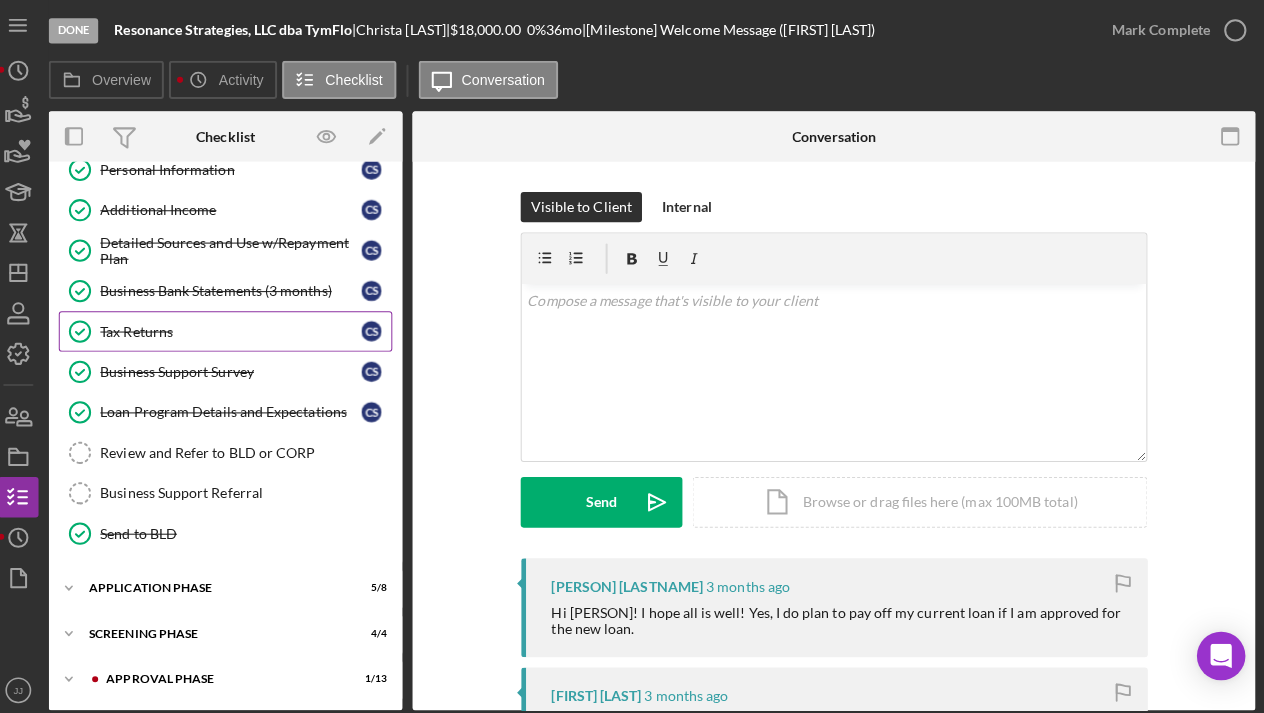 scroll, scrollTop: 143, scrollLeft: 0, axis: vertical 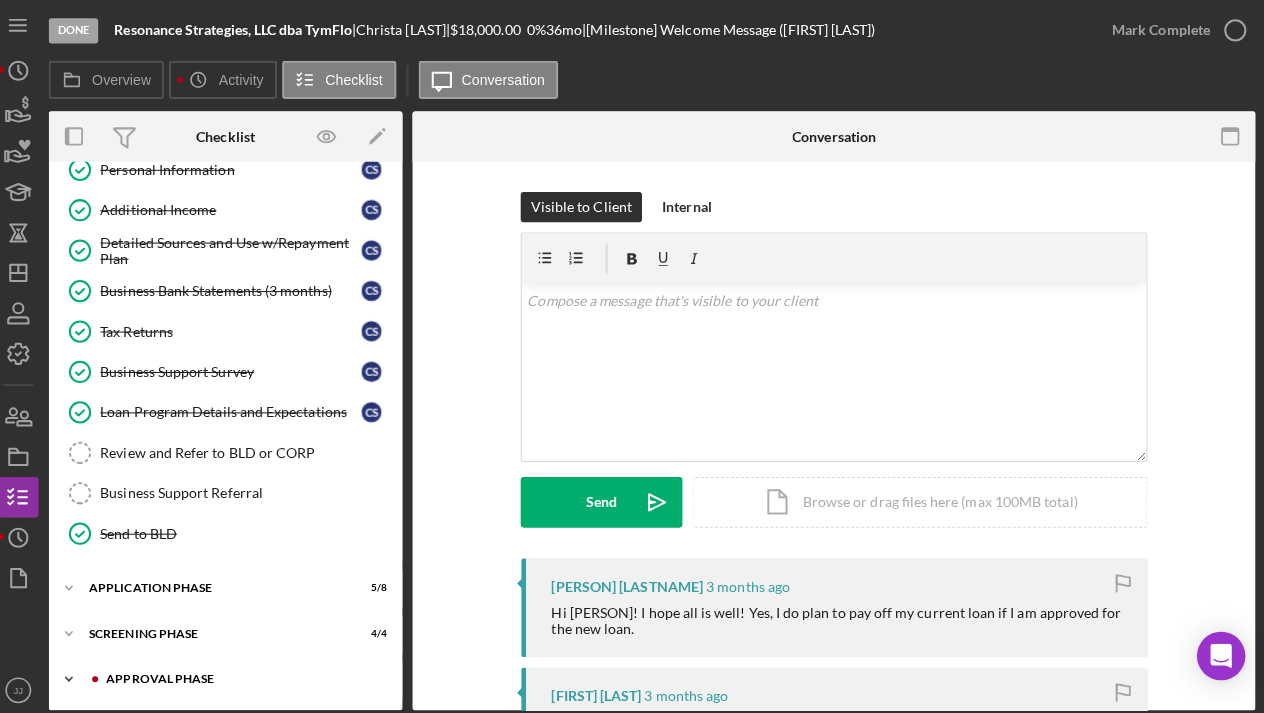 click on "Icon/Expander Approval Phase 1 / 13" at bounding box center [235, 672] 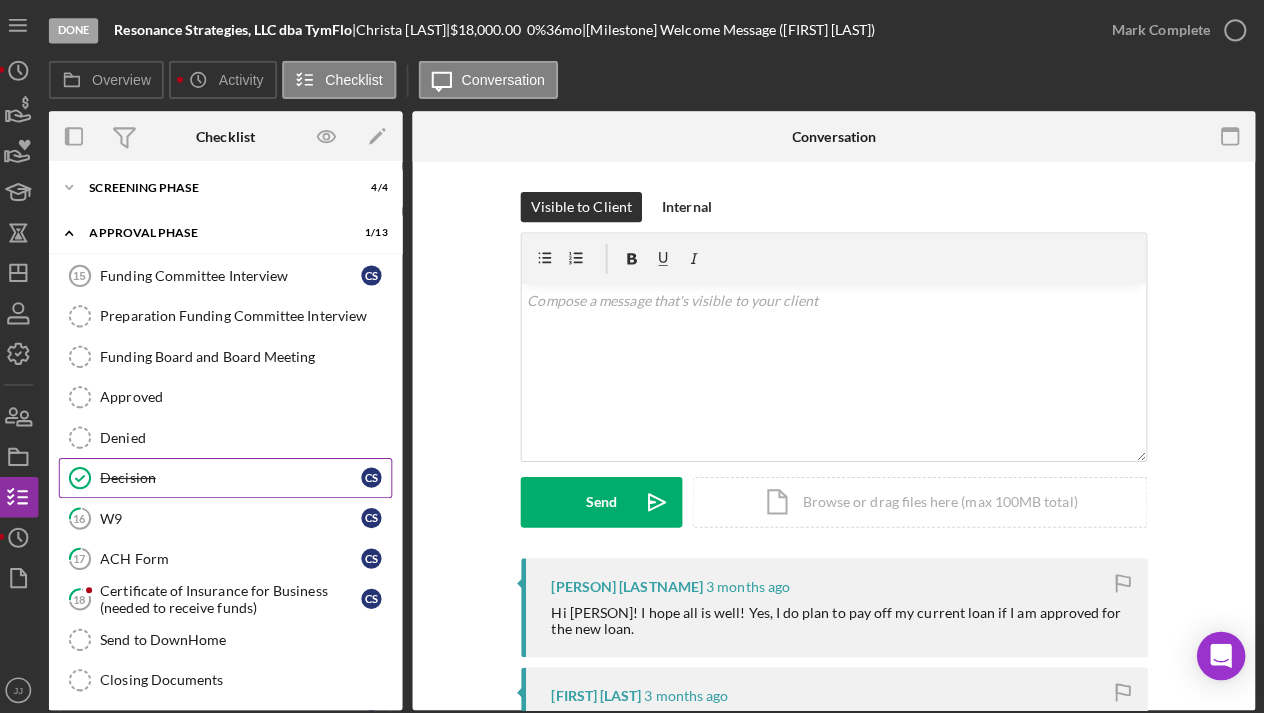 scroll, scrollTop: 583, scrollLeft: 0, axis: vertical 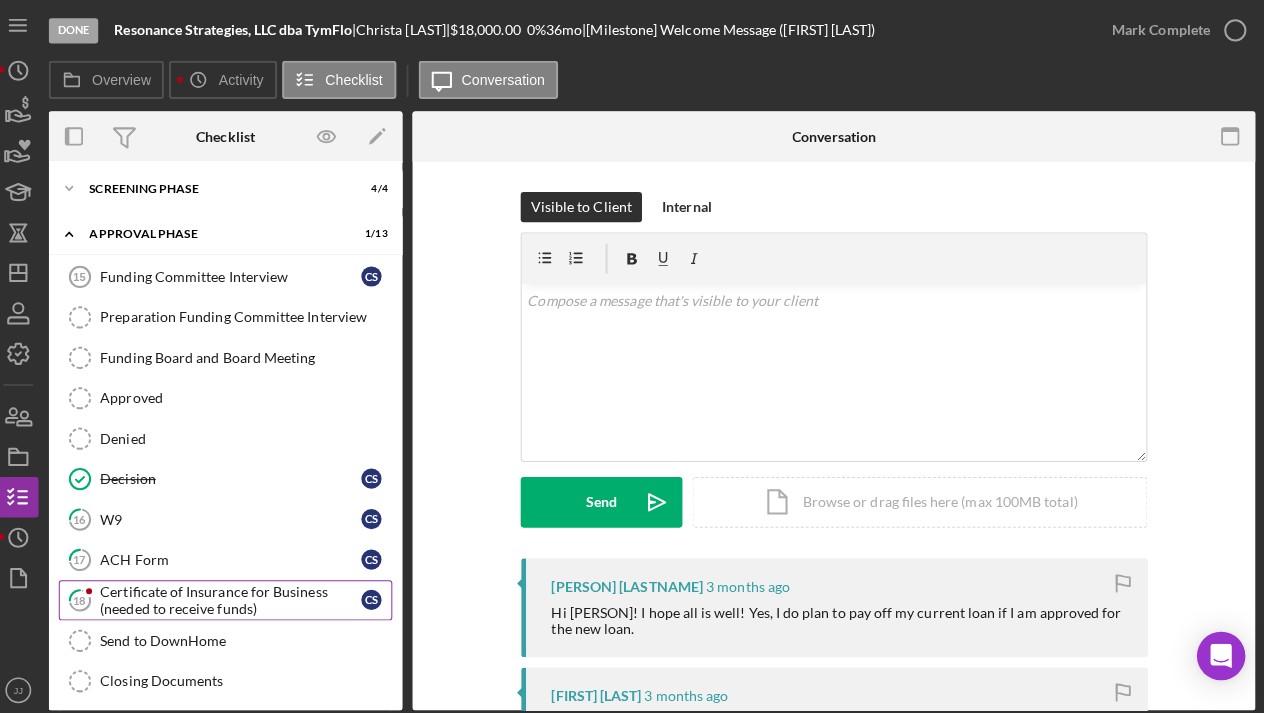 click on "Certificate of Insurance for Business (needed to receive funds)" at bounding box center [240, 594] 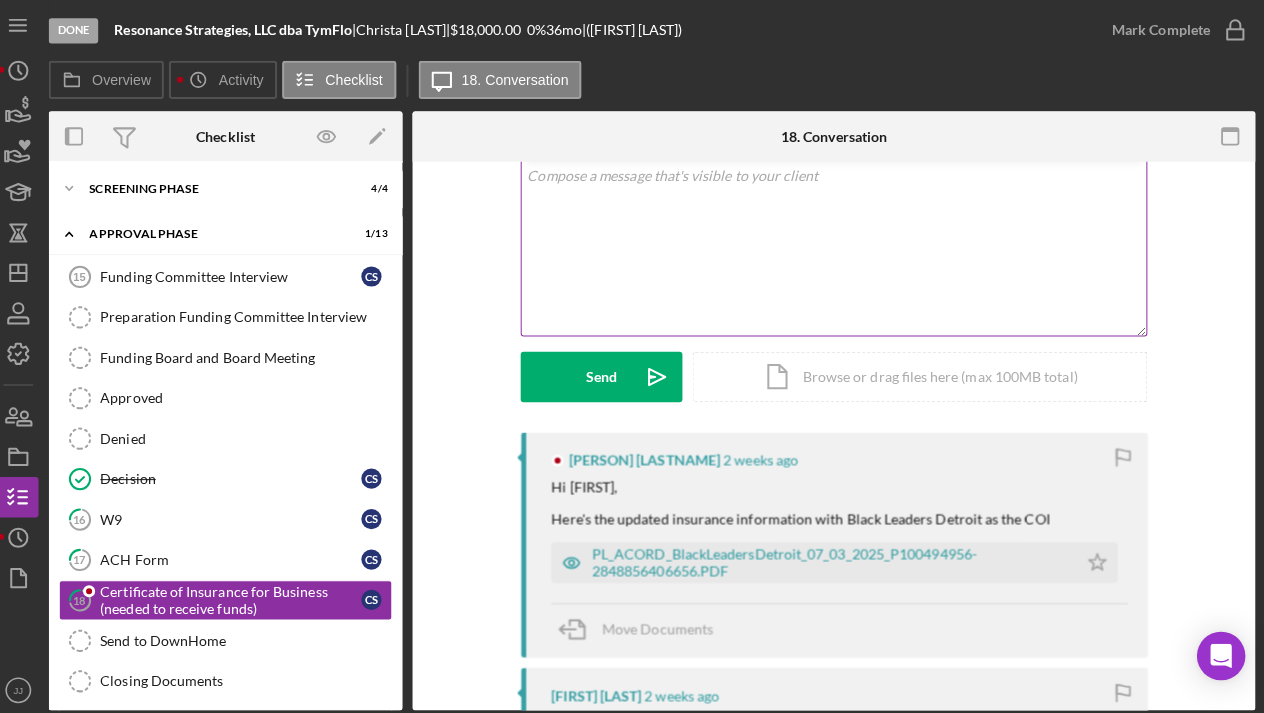 scroll, scrollTop: 125, scrollLeft: 0, axis: vertical 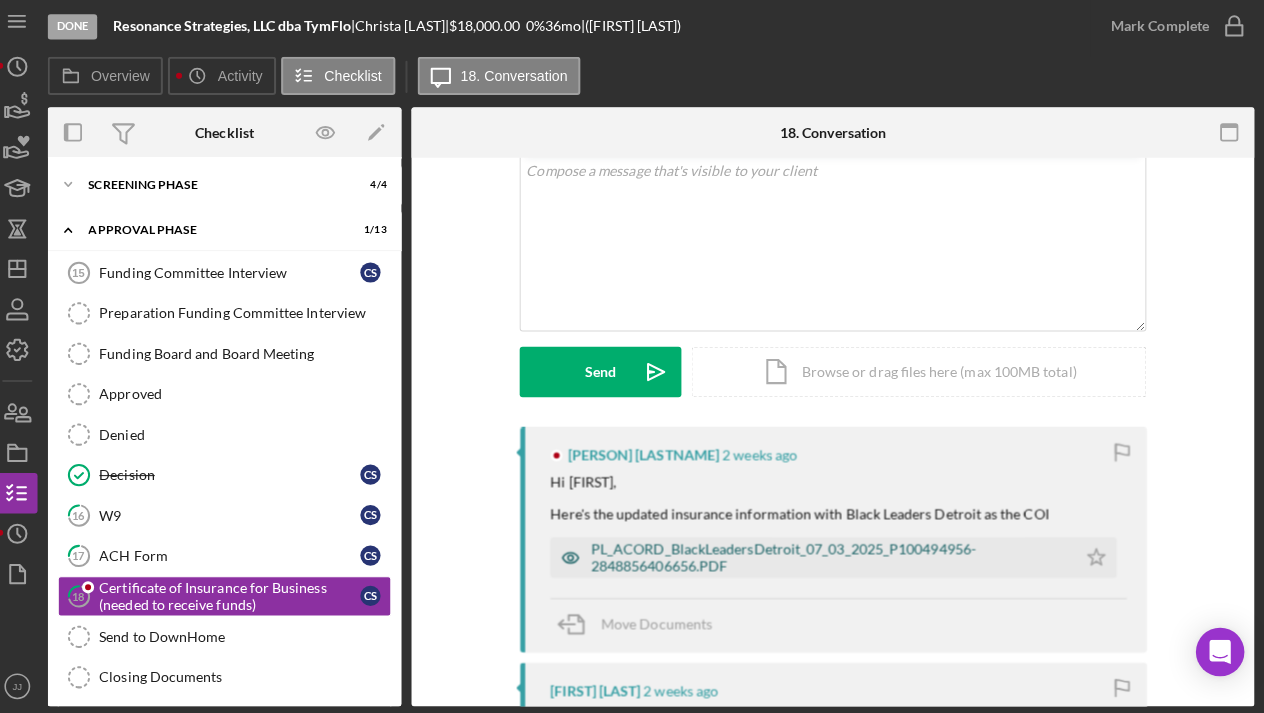 click on "PL_ACORD_BlackLeadersDetroit_07_03_2025_P100494956-2848856406656.PDF" at bounding box center [832, 556] 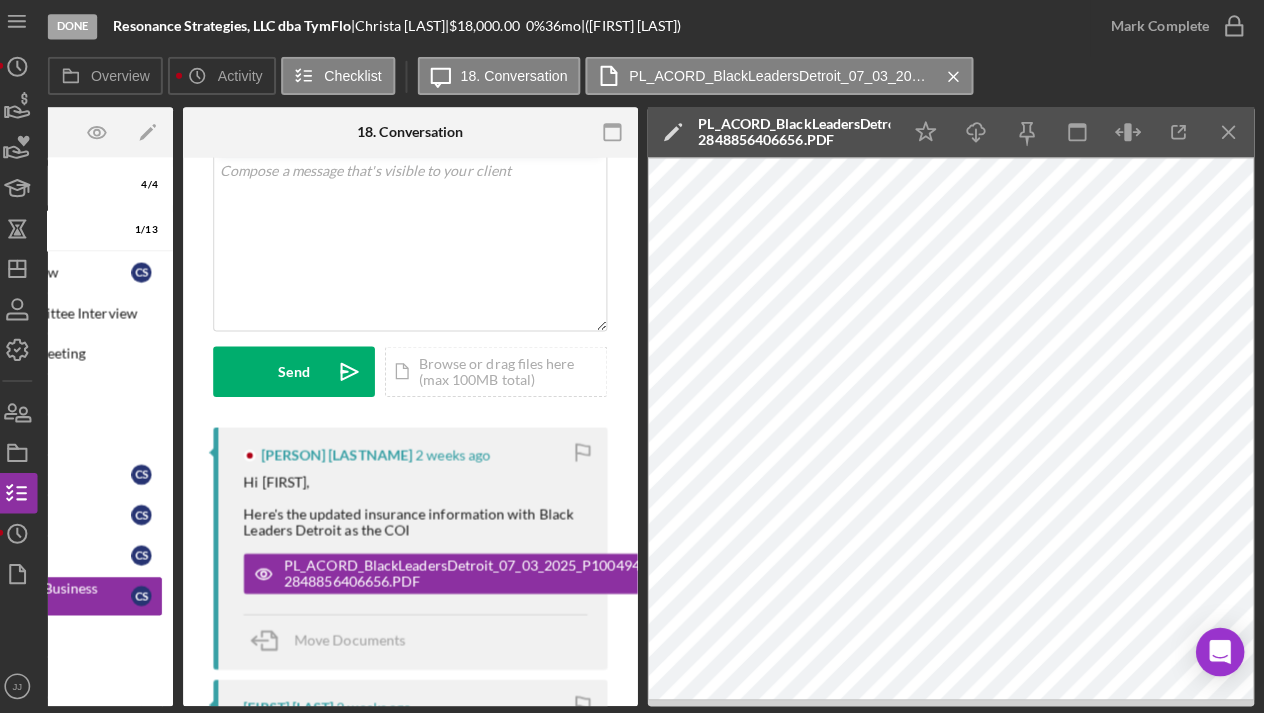 scroll, scrollTop: 0, scrollLeft: 226, axis: horizontal 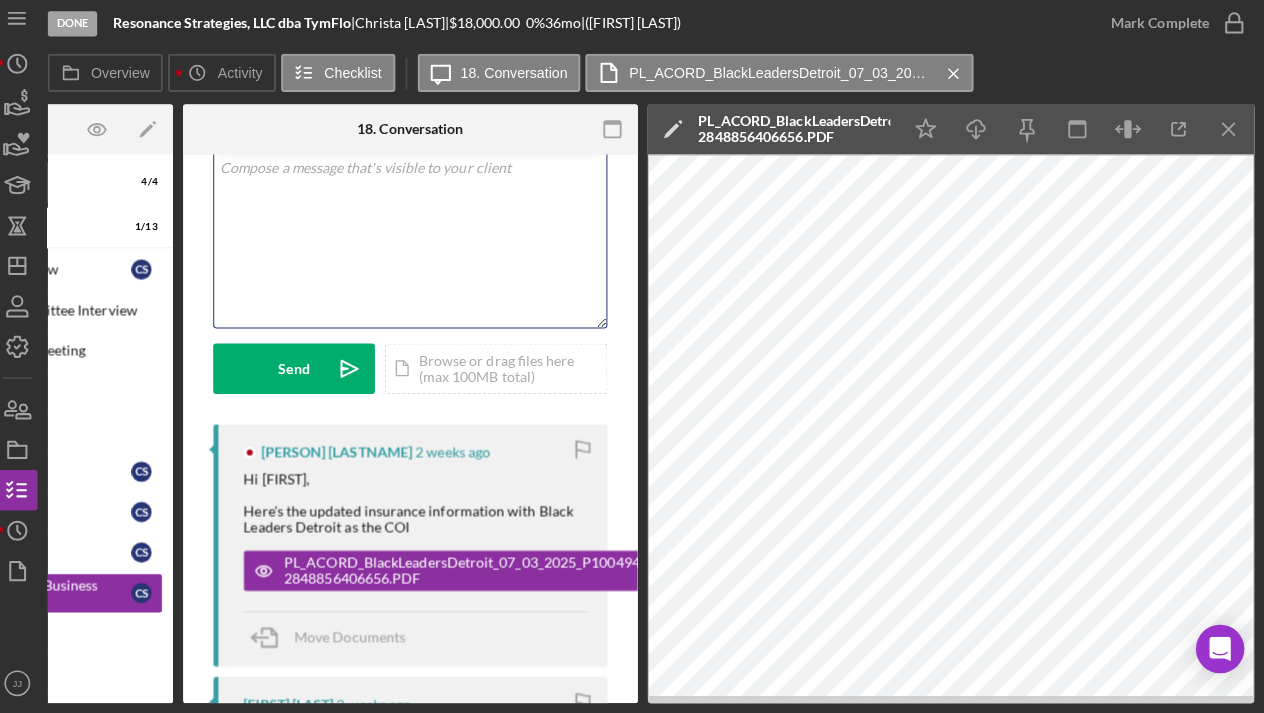 click on "v Color teal Color pink Remove color Add row above Add row below Add column before Add column after Merge cells Split cells Remove column Remove row Remove table" at bounding box center (419, 243) 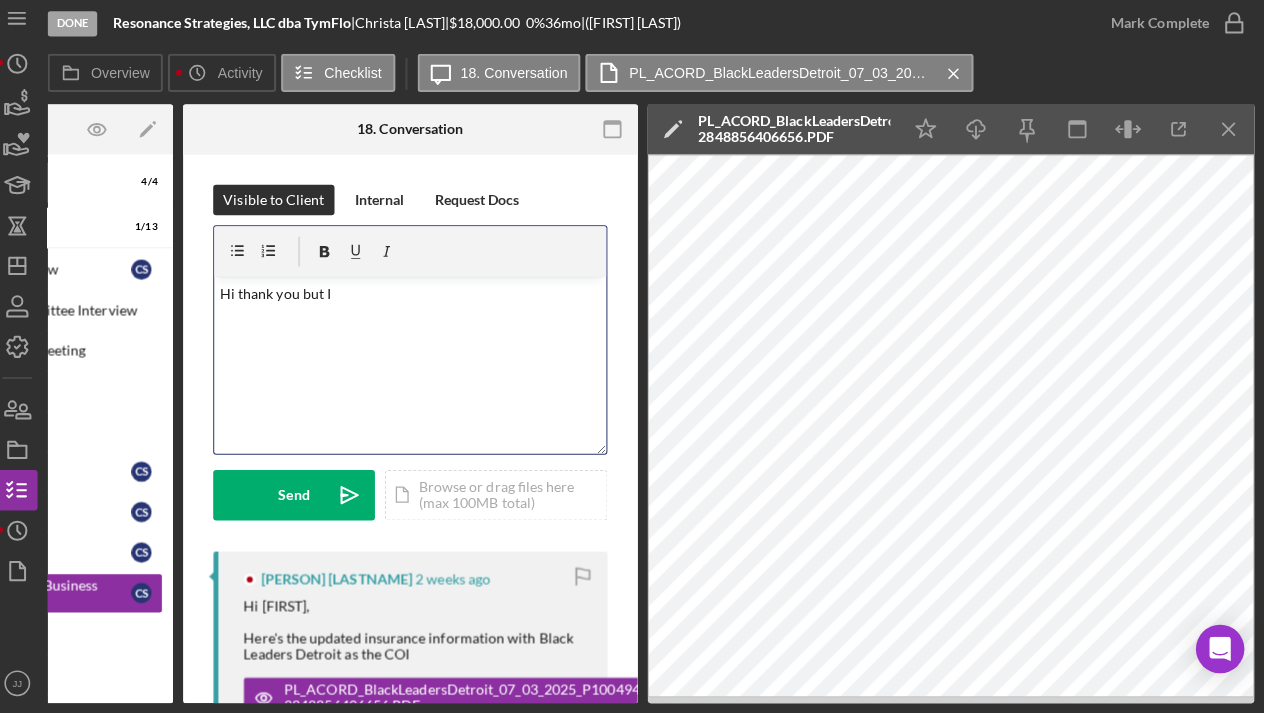 scroll, scrollTop: 0, scrollLeft: 0, axis: both 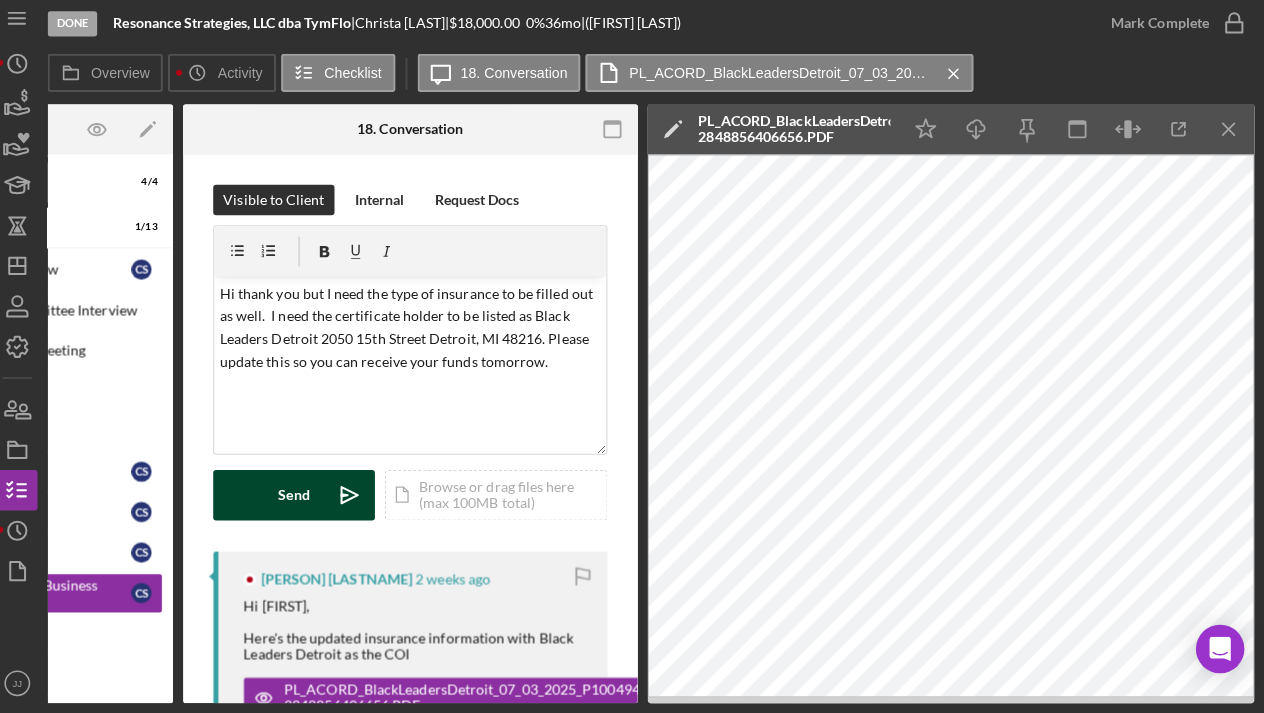 click on "Send" at bounding box center [304, 497] 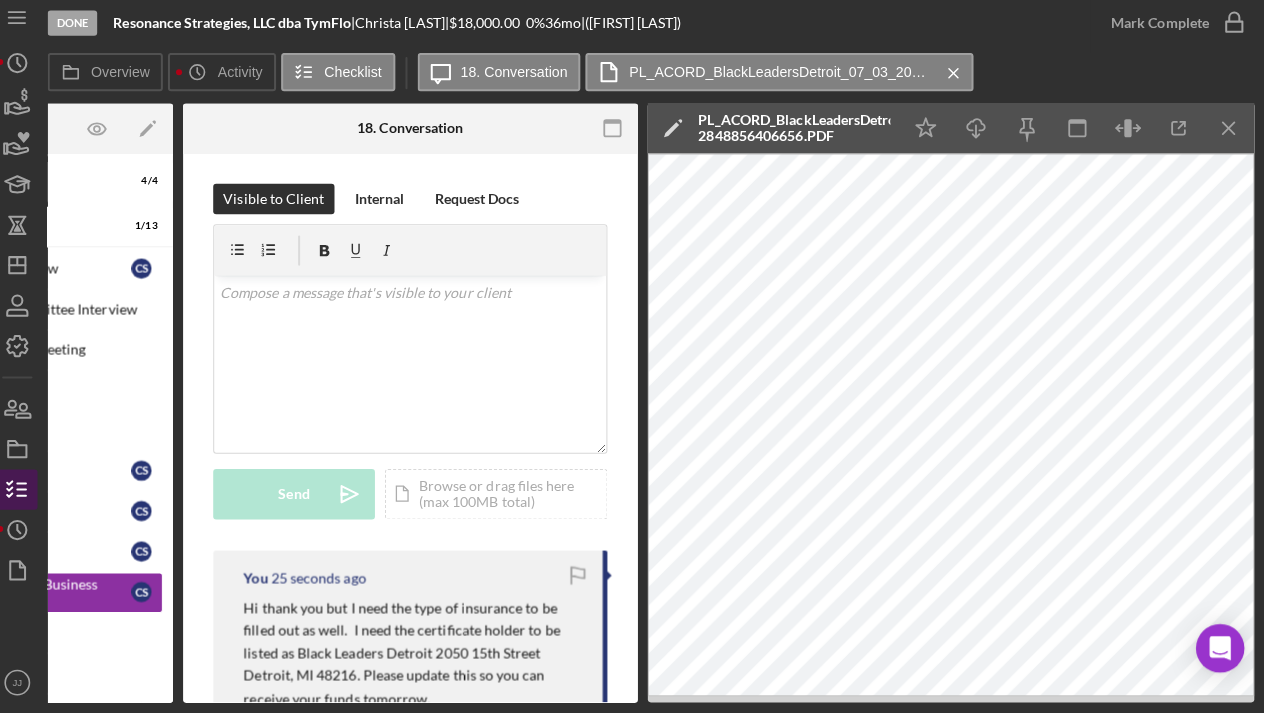 scroll, scrollTop: 0, scrollLeft: 0, axis: both 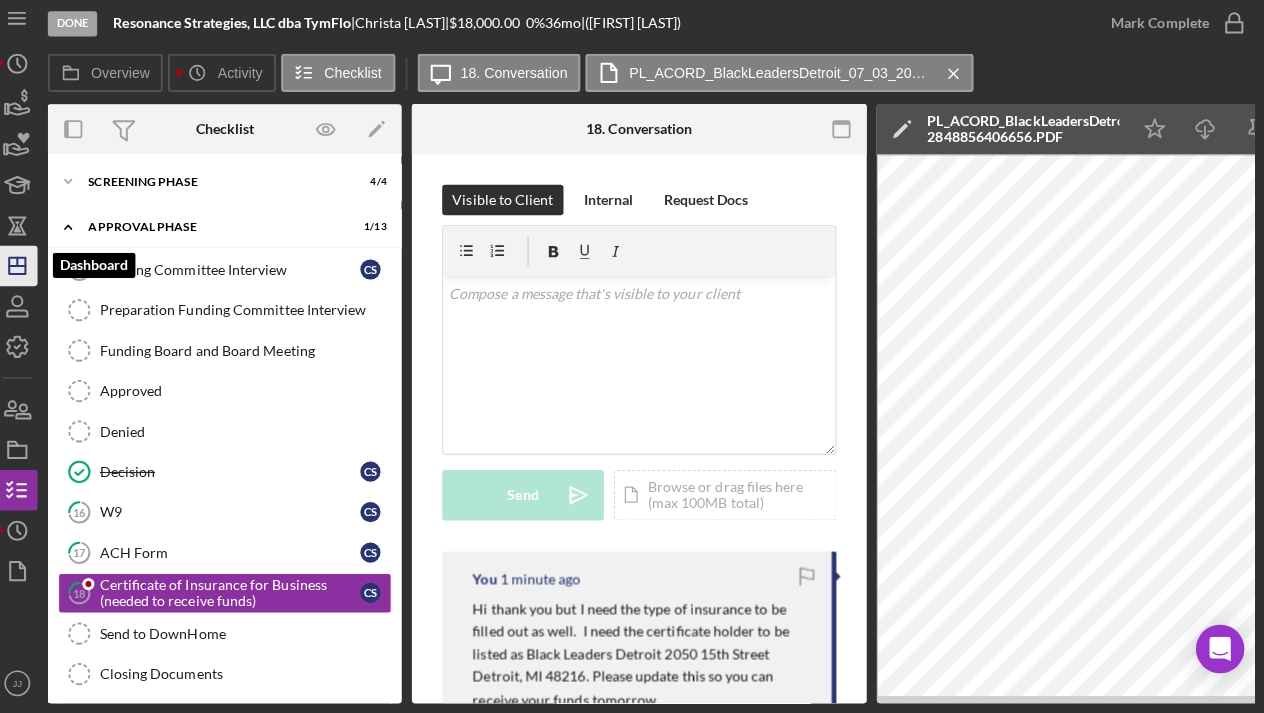 click on "Icon/Dashboard" 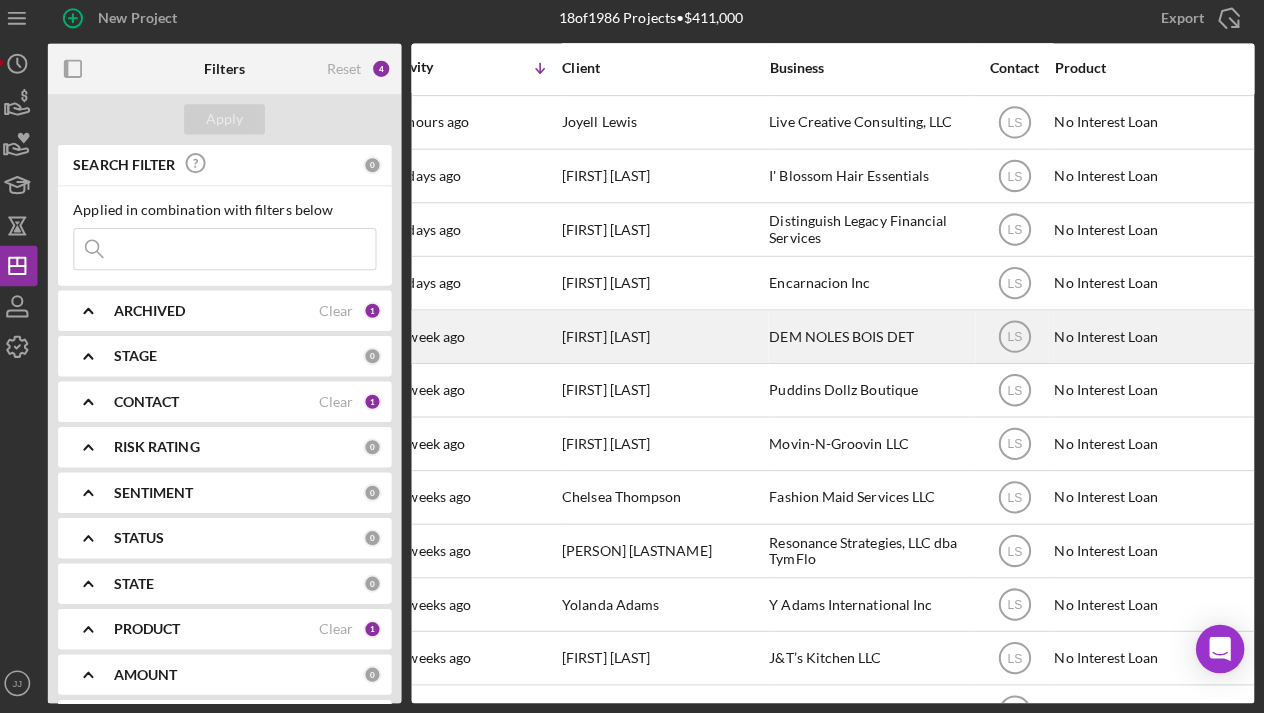 scroll, scrollTop: 108, scrollLeft: 126, axis: both 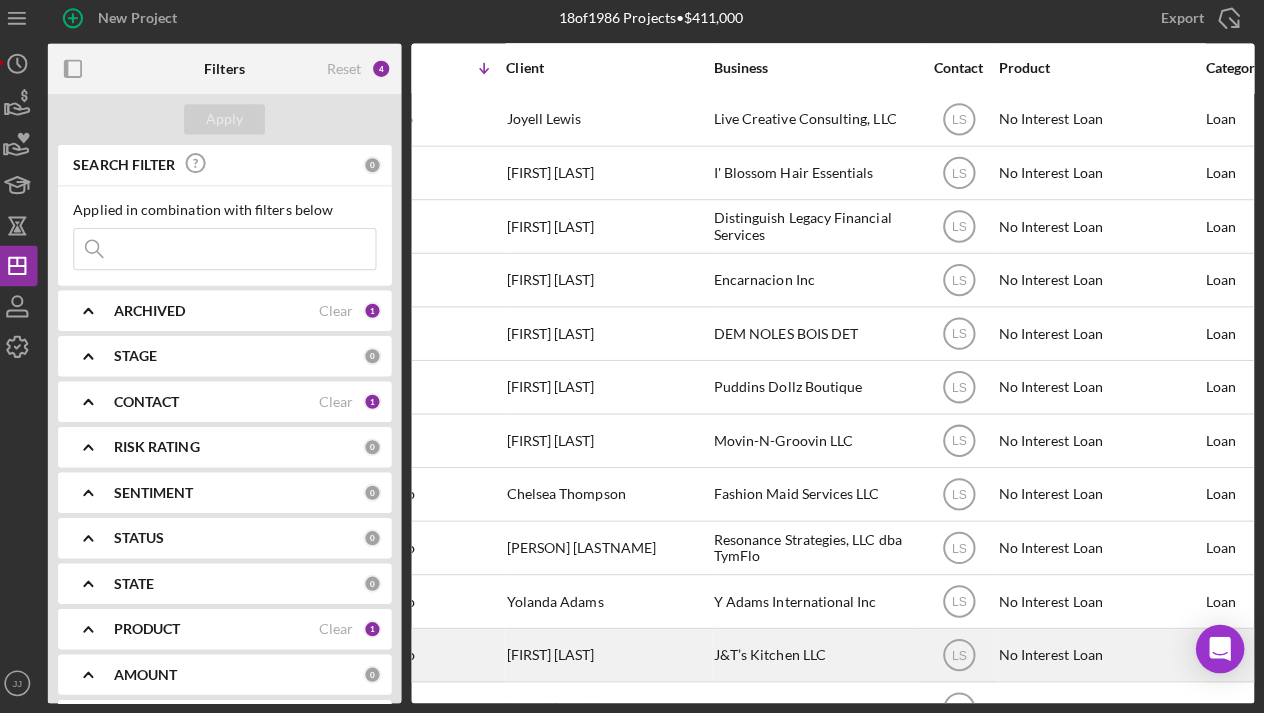 click on "J&T’s Kitchen LLC" at bounding box center (819, 655) 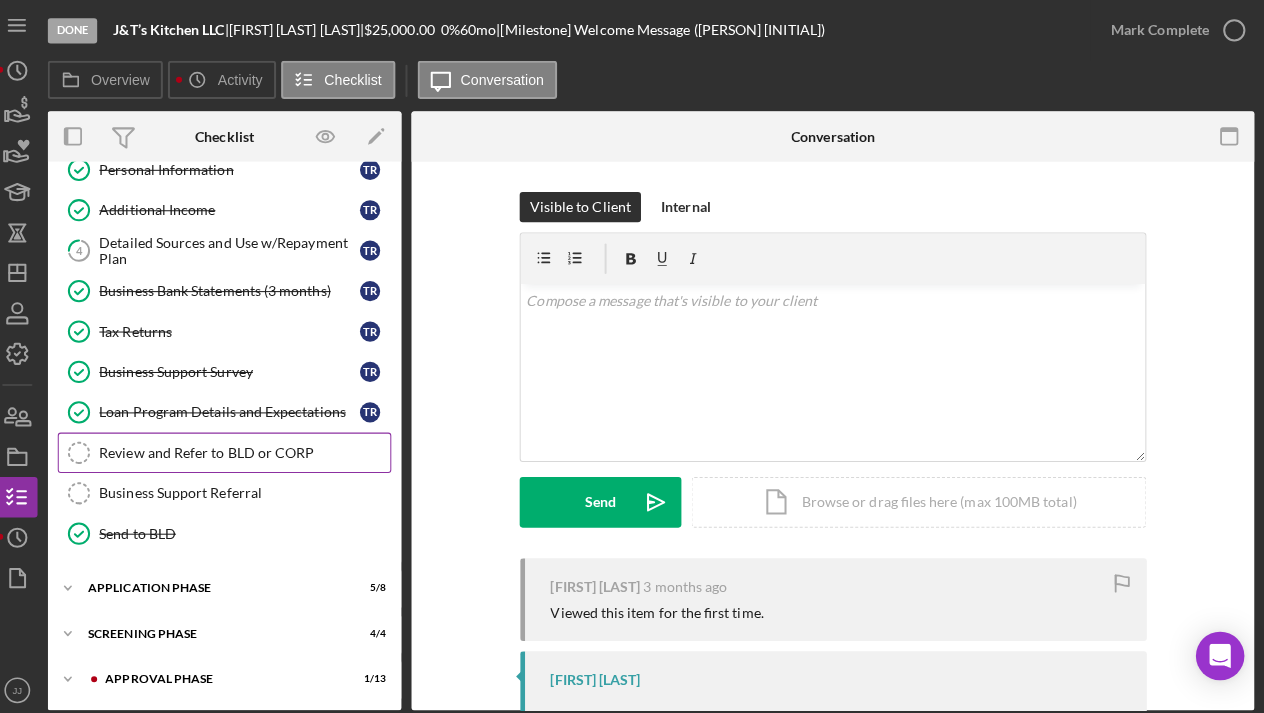 scroll, scrollTop: 143, scrollLeft: 0, axis: vertical 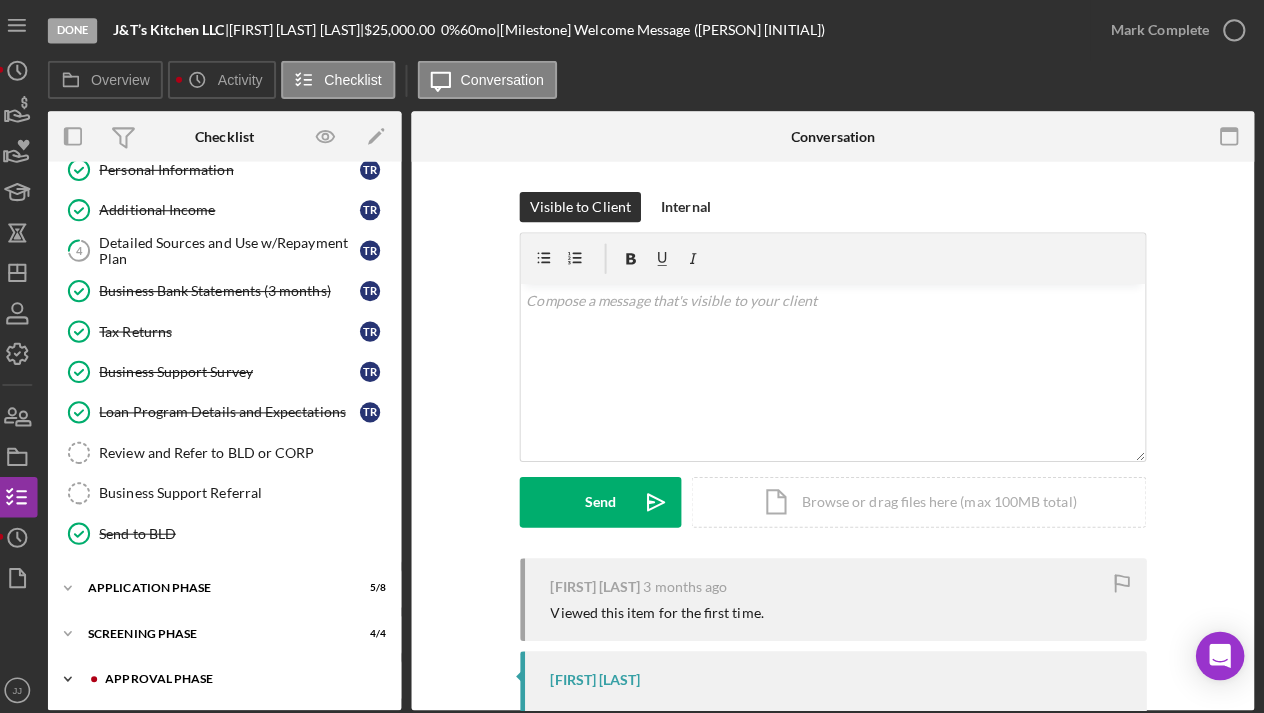 click on "Icon/Expander Approval Phase 1 / 13" at bounding box center [235, 672] 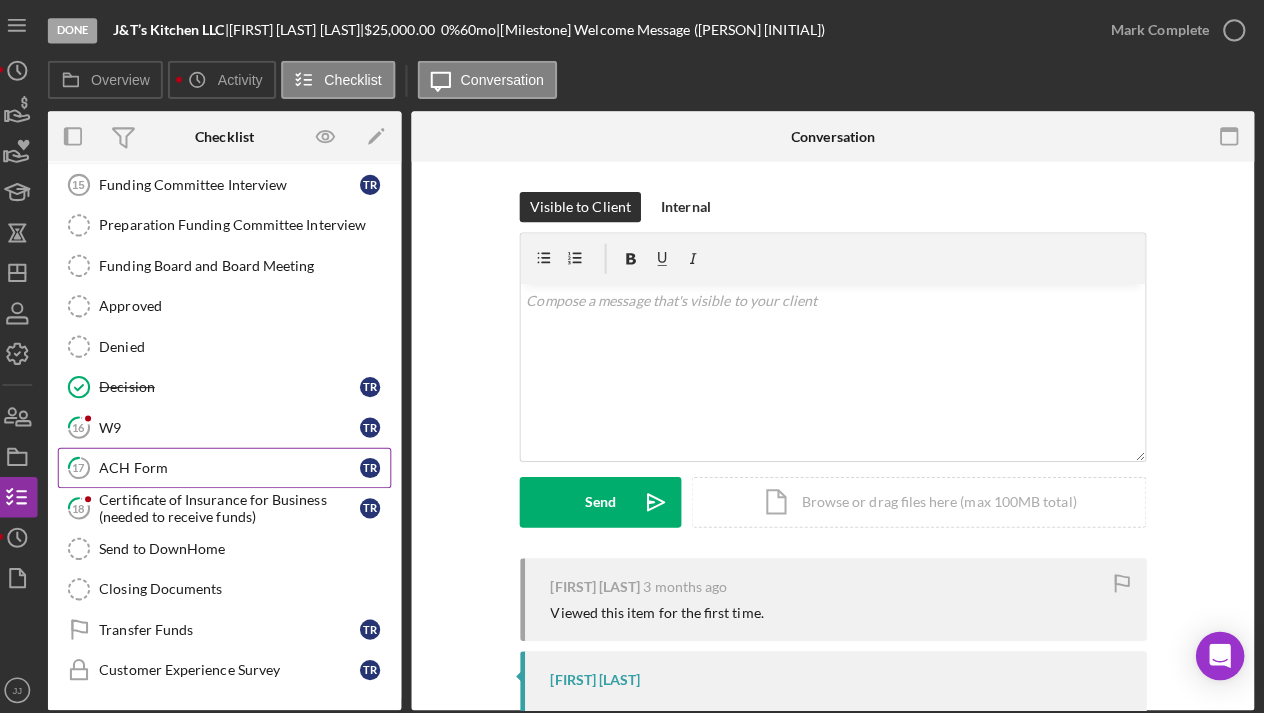 scroll, scrollTop: 674, scrollLeft: 0, axis: vertical 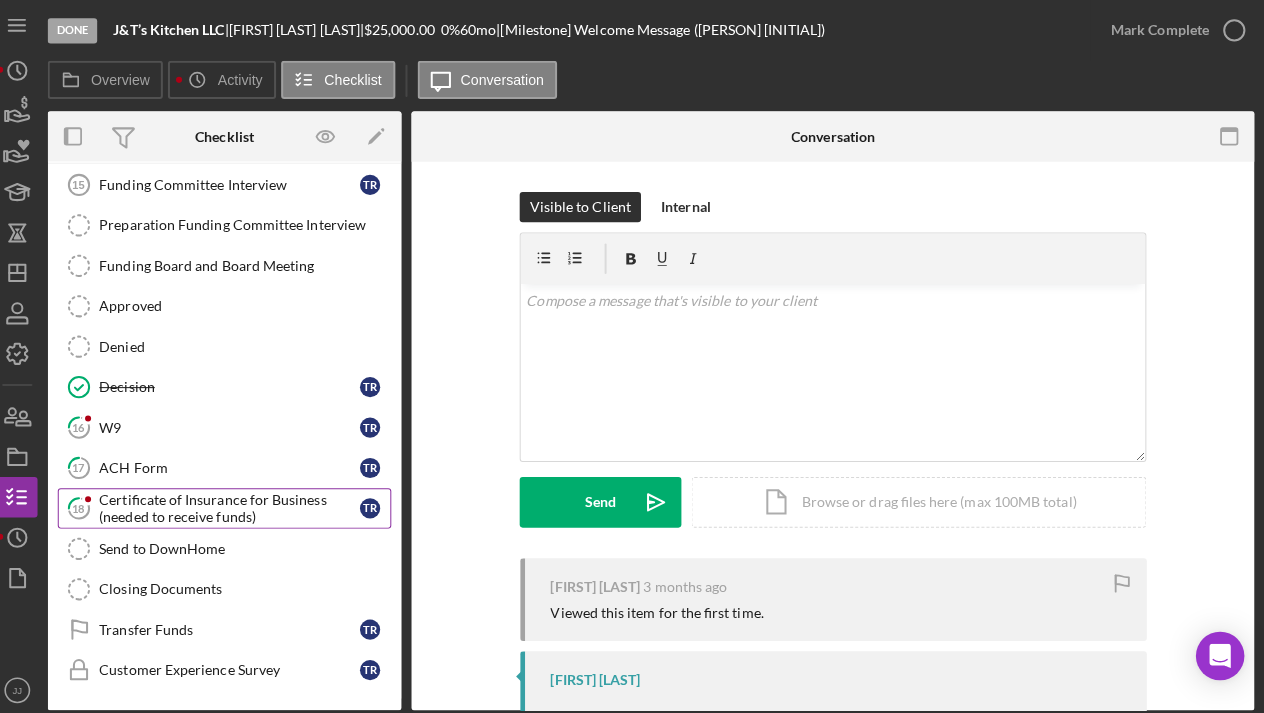 click on "Certificate of Insurance for Business (needed to receive funds)" at bounding box center [240, 503] 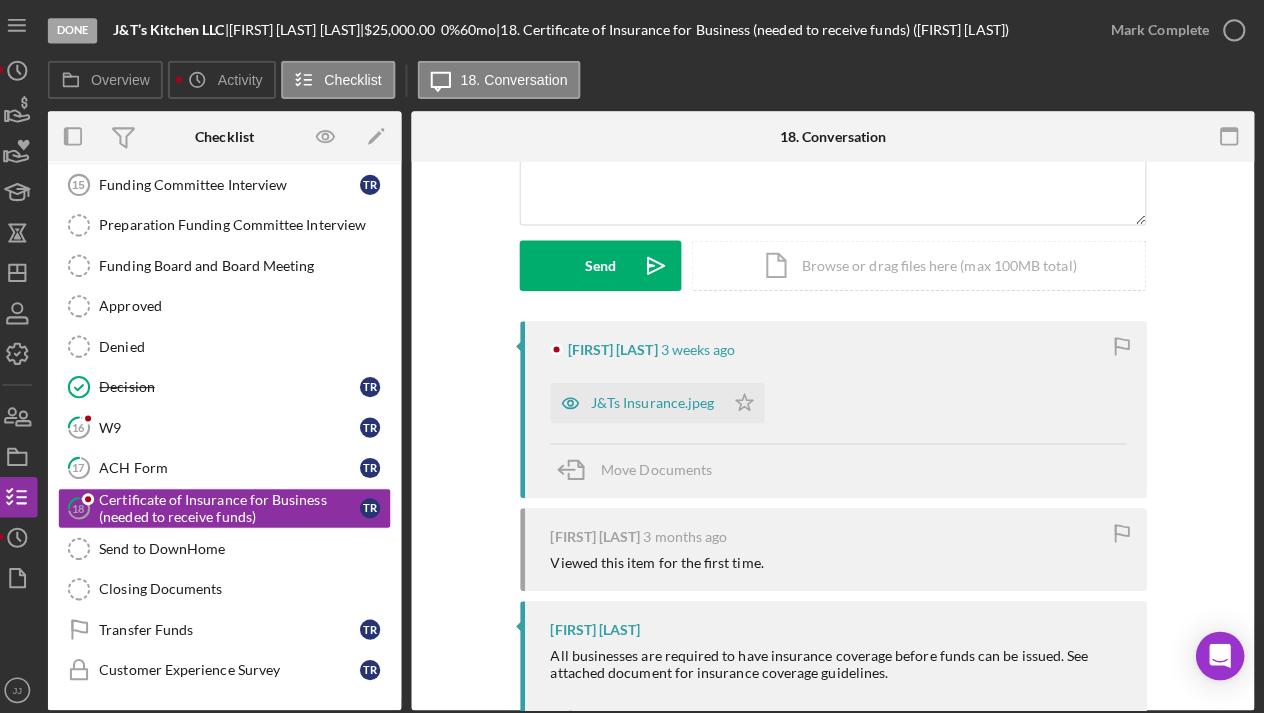 scroll, scrollTop: 201, scrollLeft: 0, axis: vertical 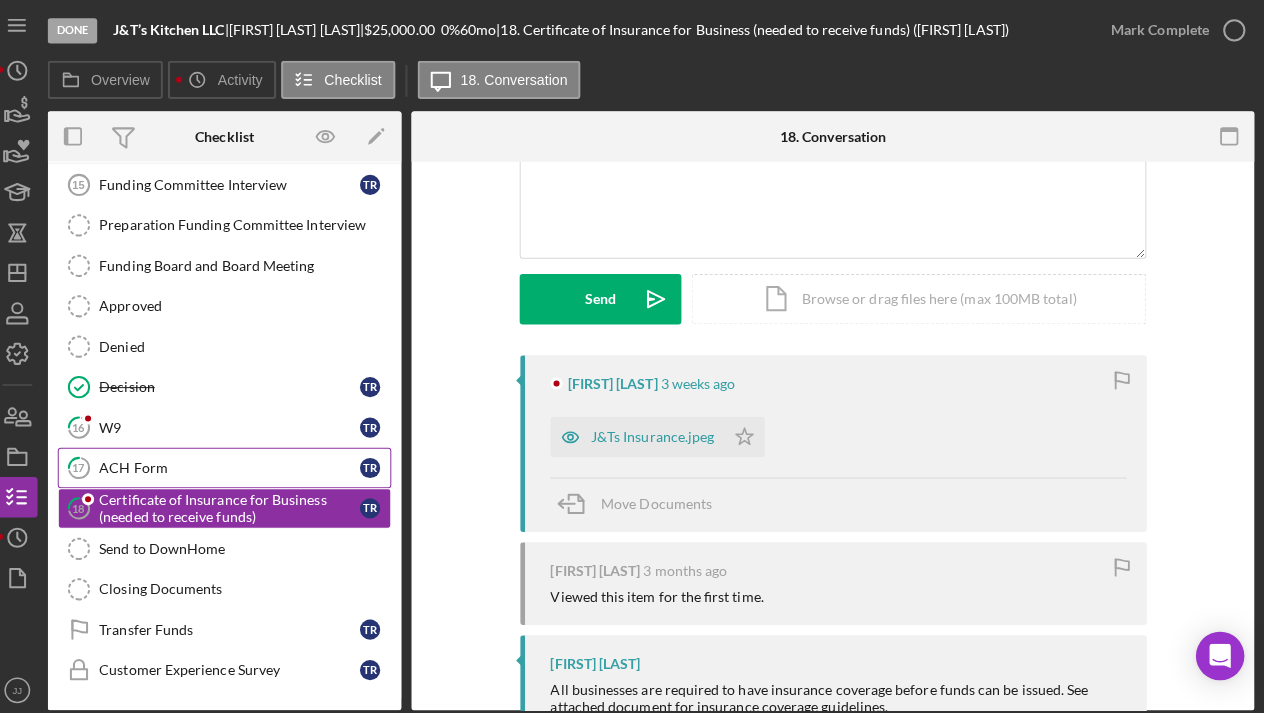 click on "ACH Form" at bounding box center [240, 463] 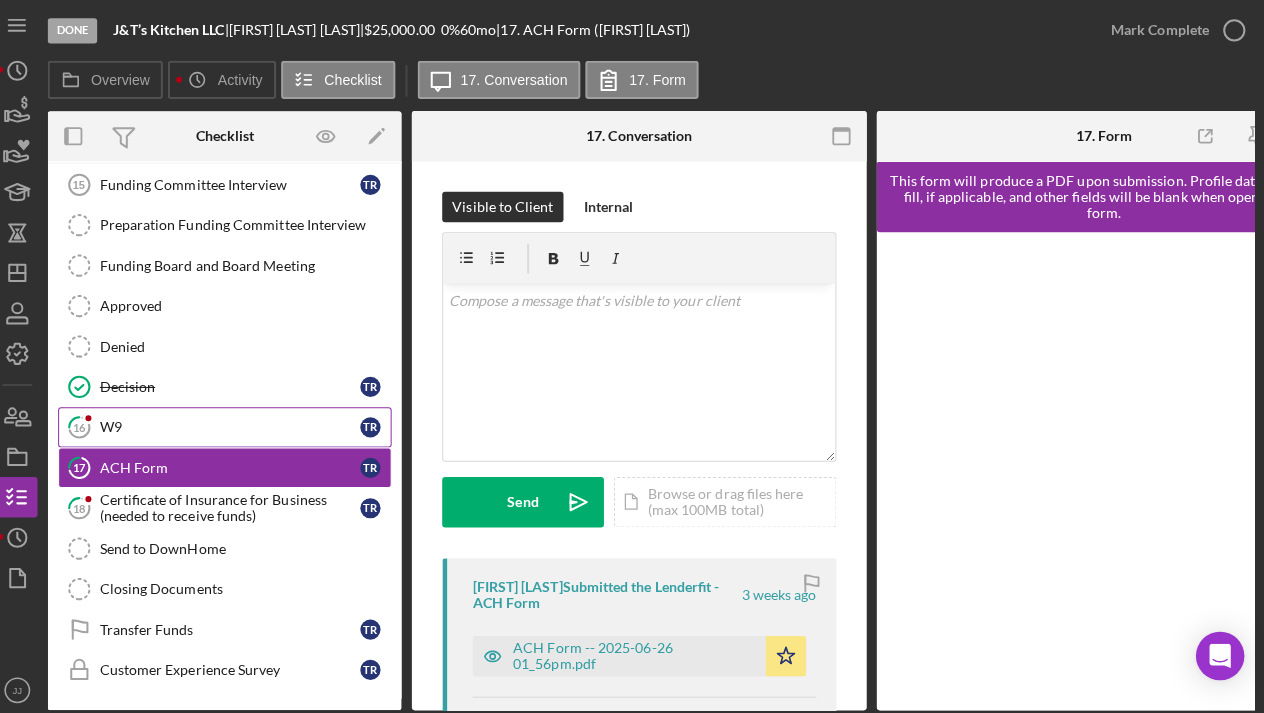 scroll, scrollTop: 672, scrollLeft: 0, axis: vertical 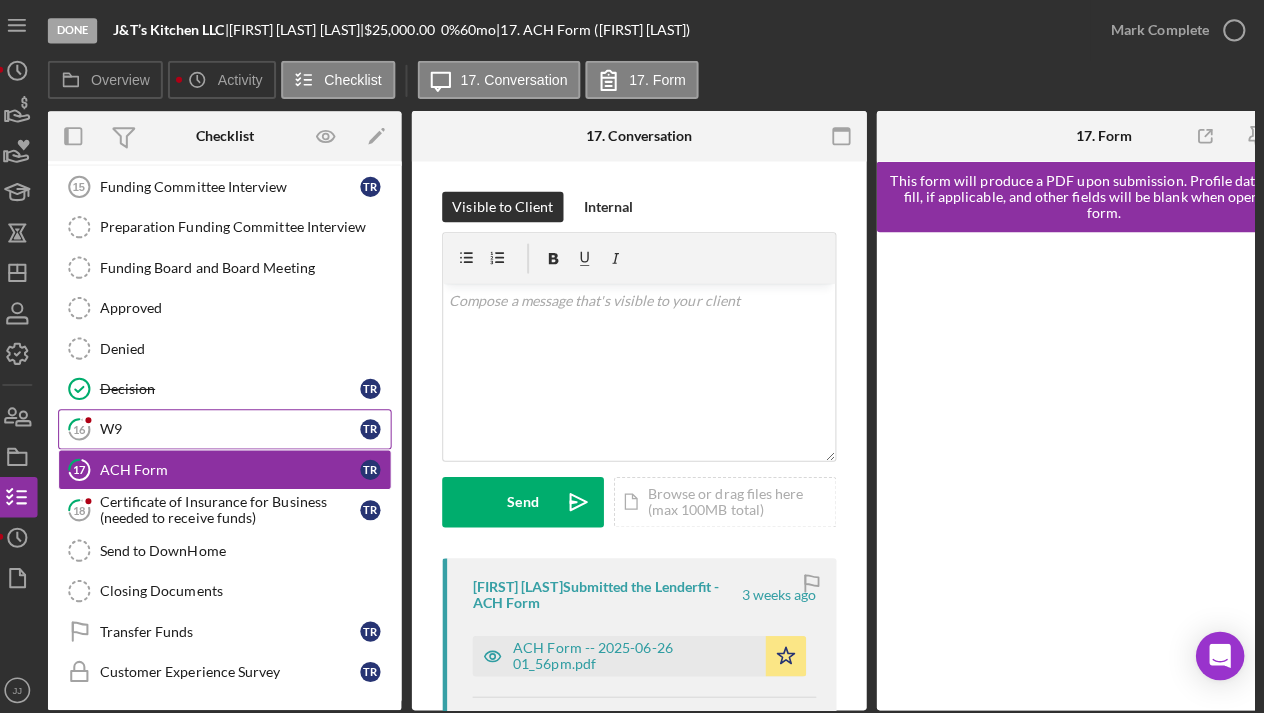 click on "W9" at bounding box center [240, 425] 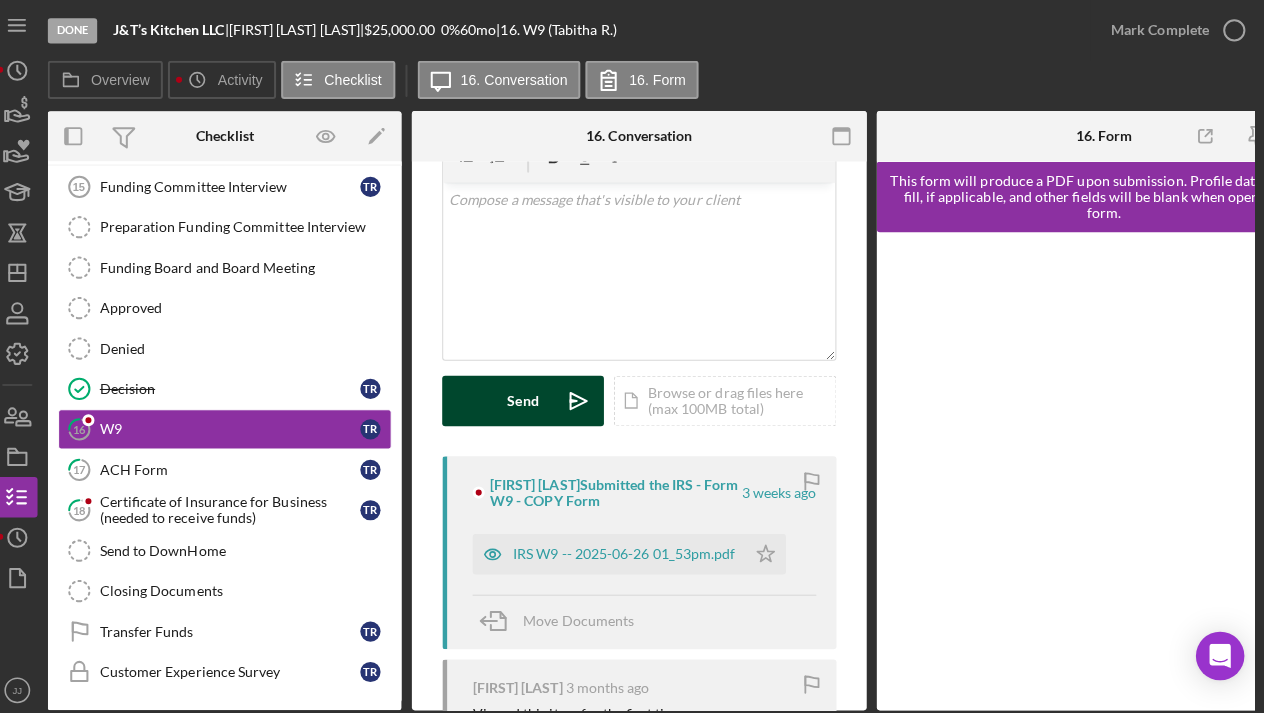 scroll, scrollTop: 193, scrollLeft: 0, axis: vertical 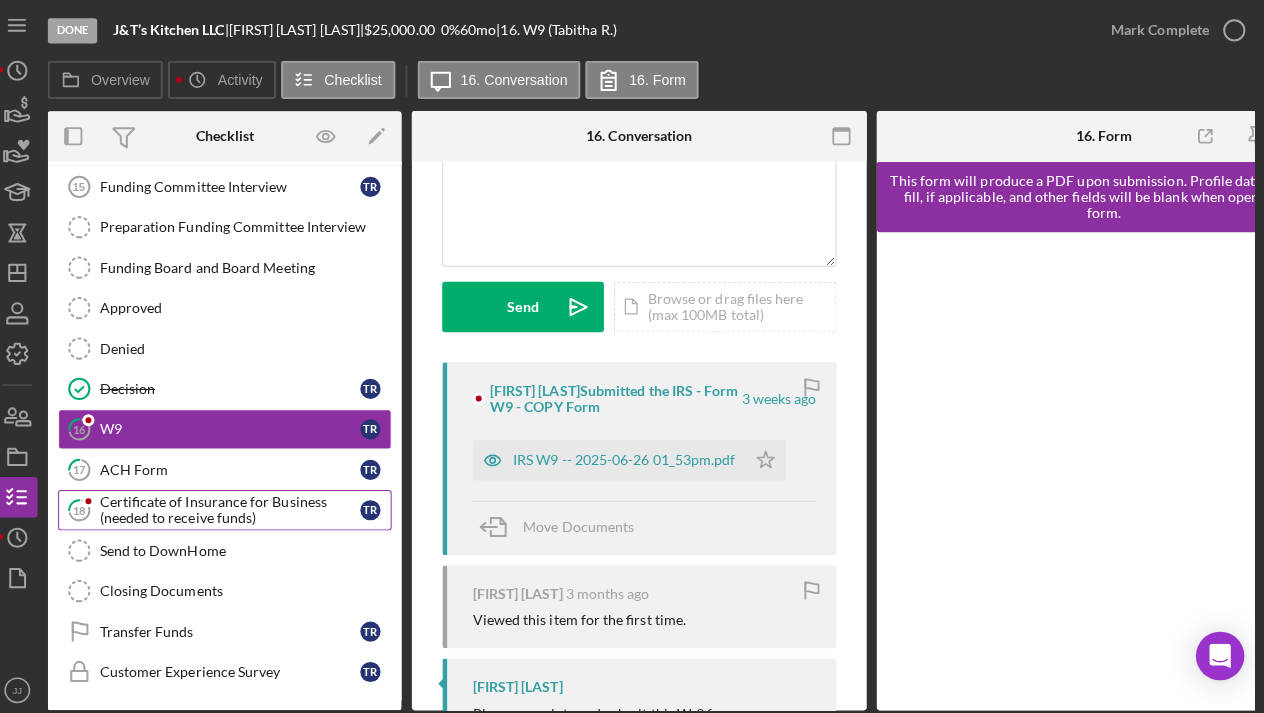 click on "Certificate of Insurance for Business (needed to receive funds)" at bounding box center (240, 505) 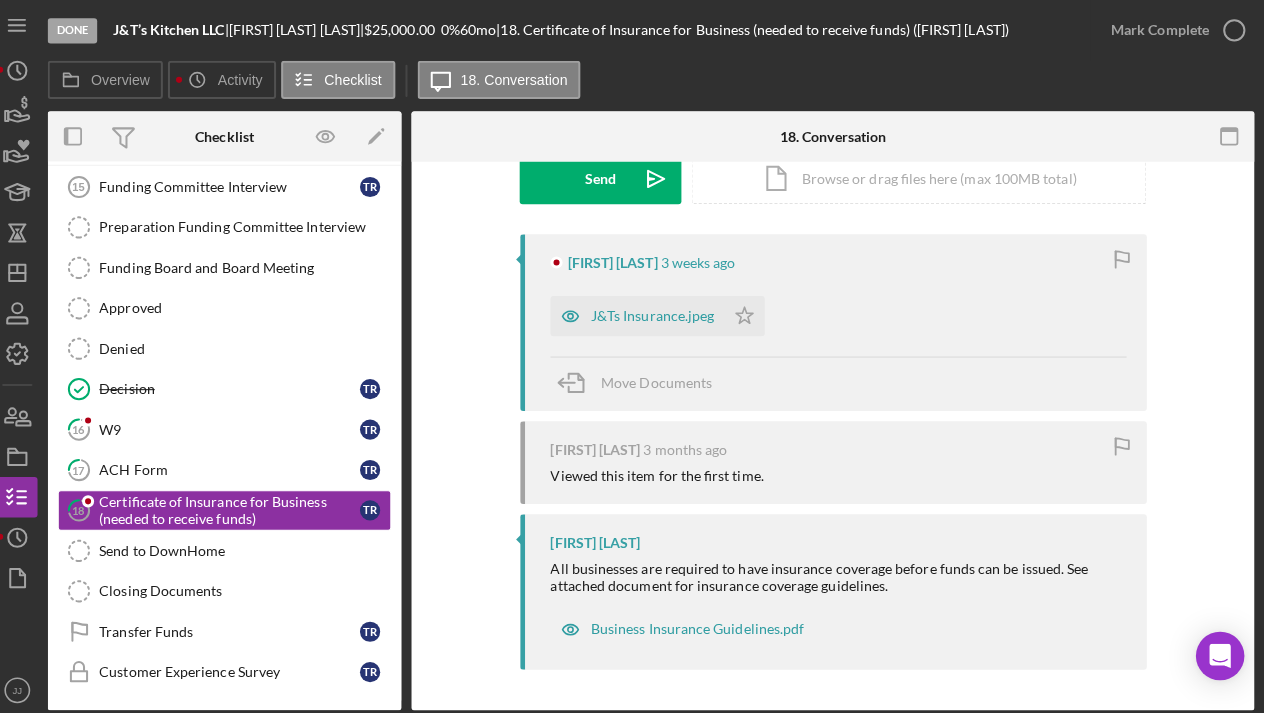 scroll, scrollTop: 319, scrollLeft: 0, axis: vertical 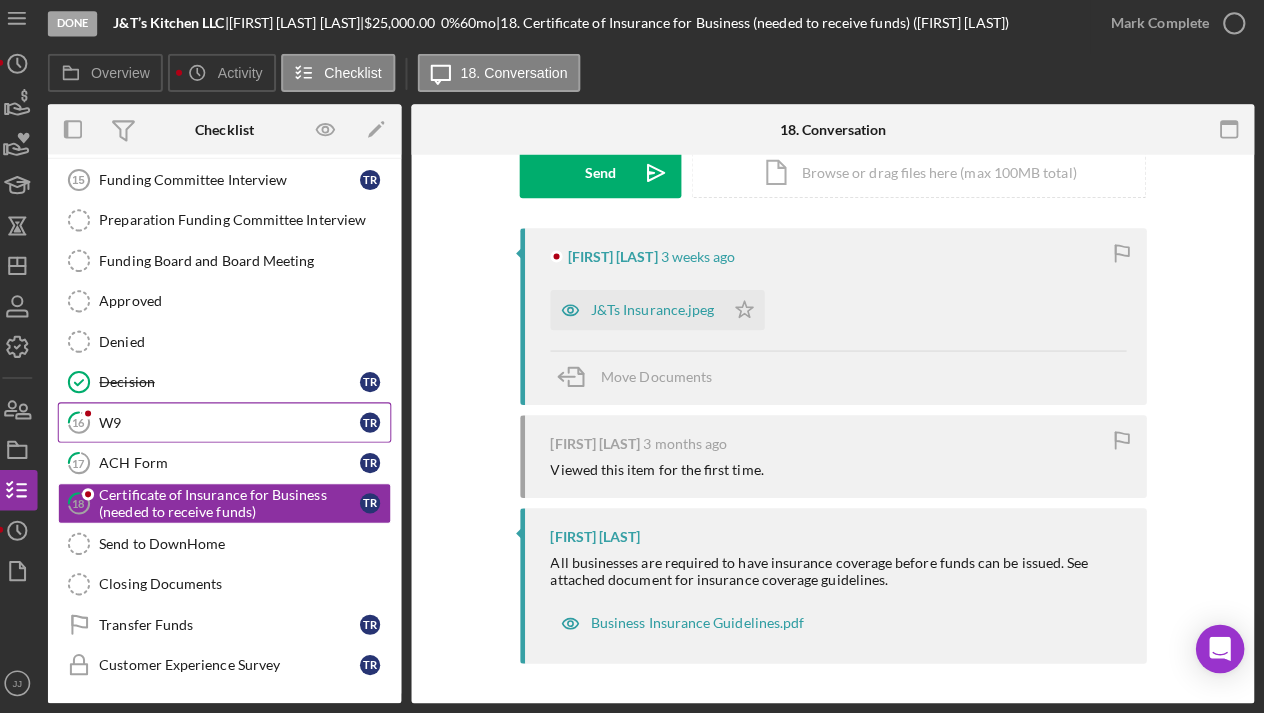 click on "W9" at bounding box center [240, 425] 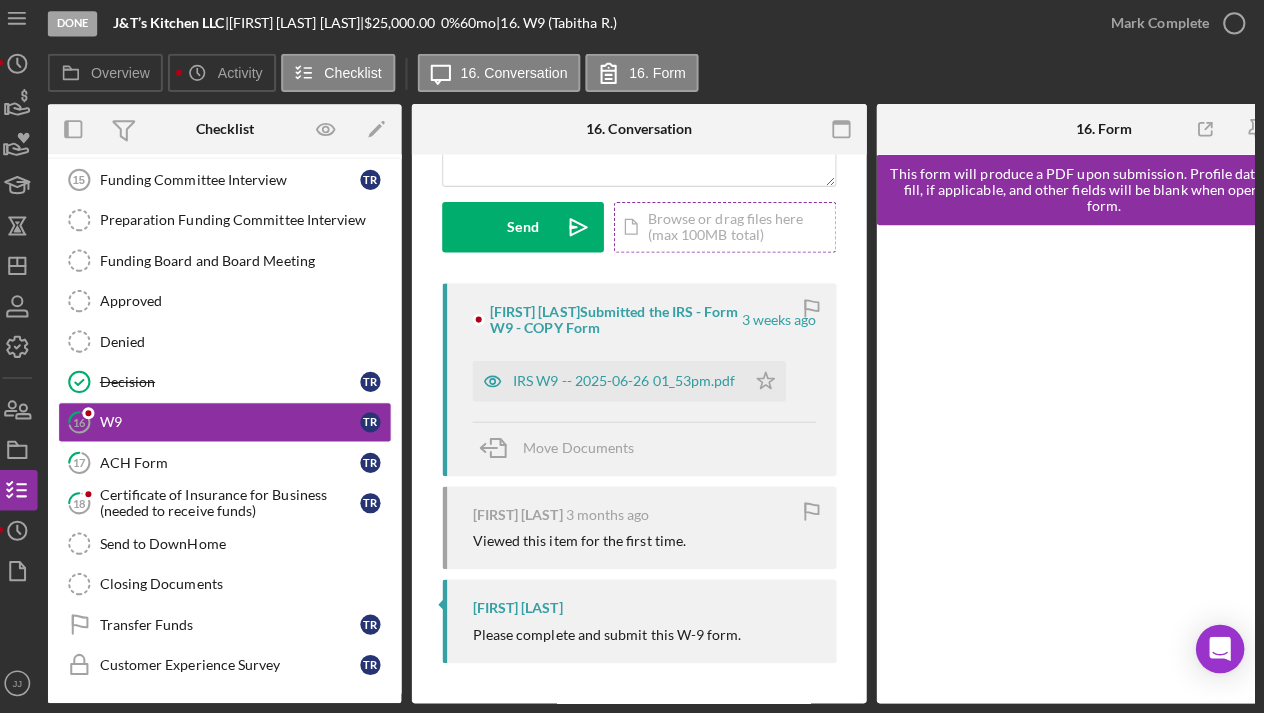 scroll, scrollTop: 270, scrollLeft: 0, axis: vertical 